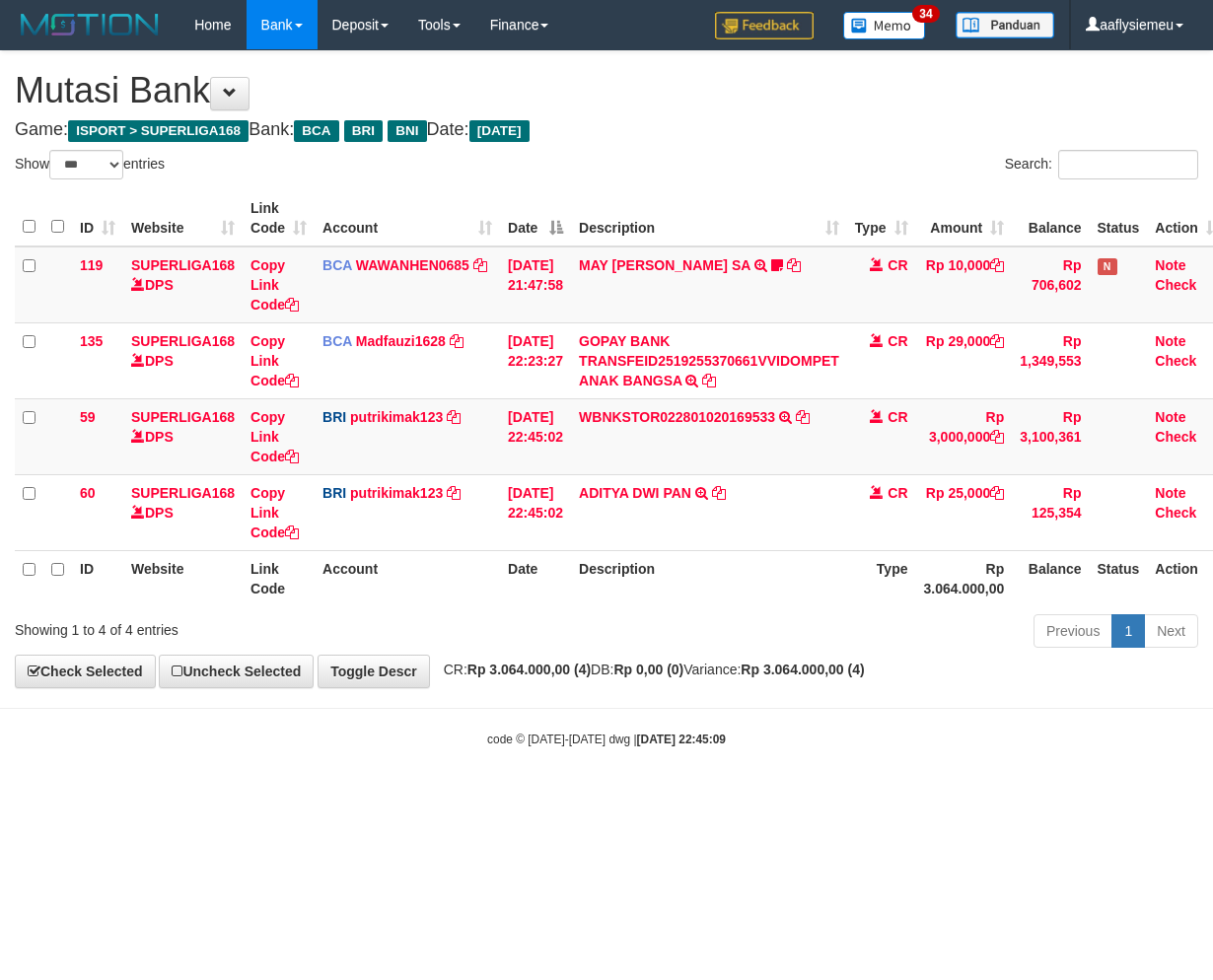 select on "***" 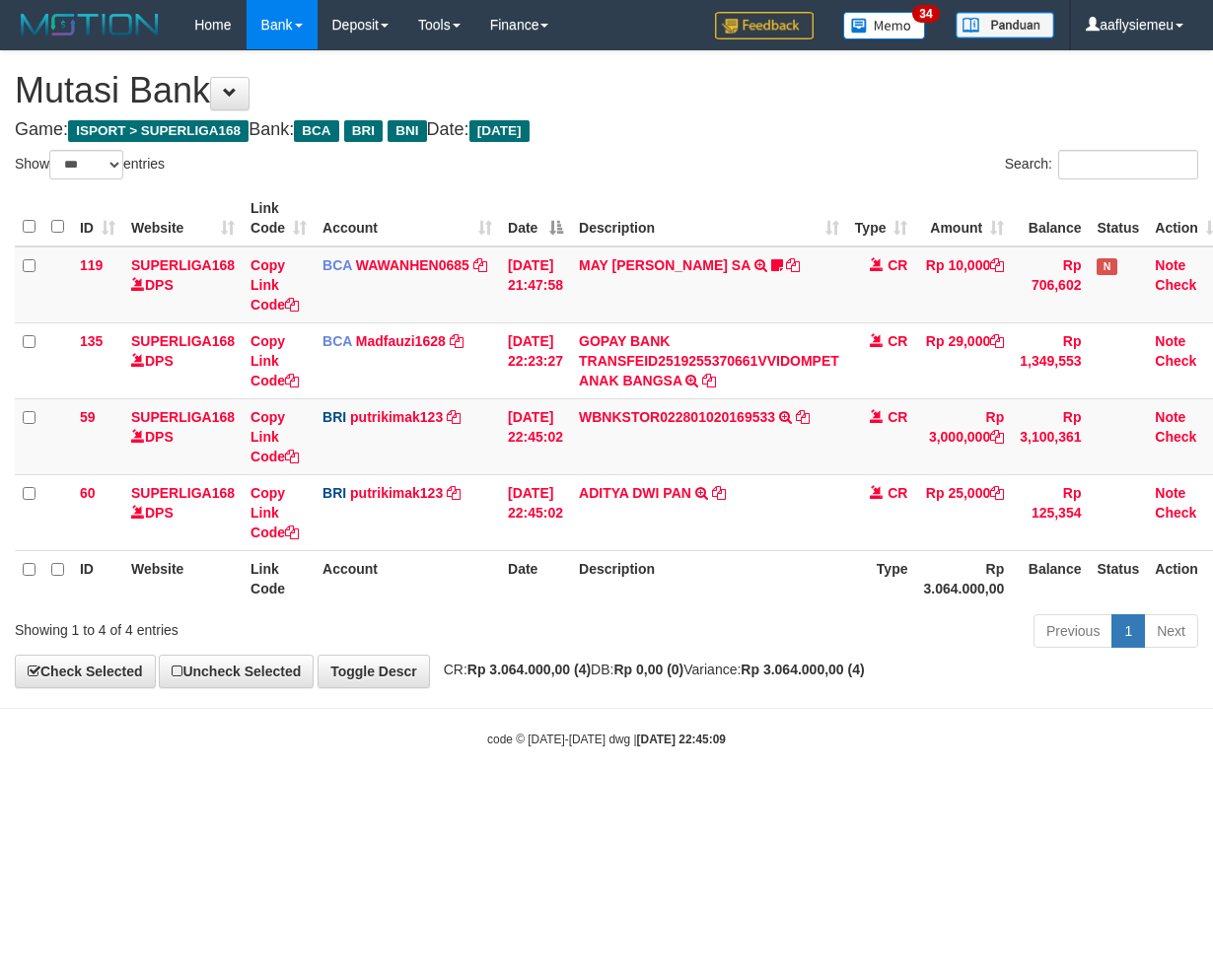 scroll, scrollTop: 0, scrollLeft: 0, axis: both 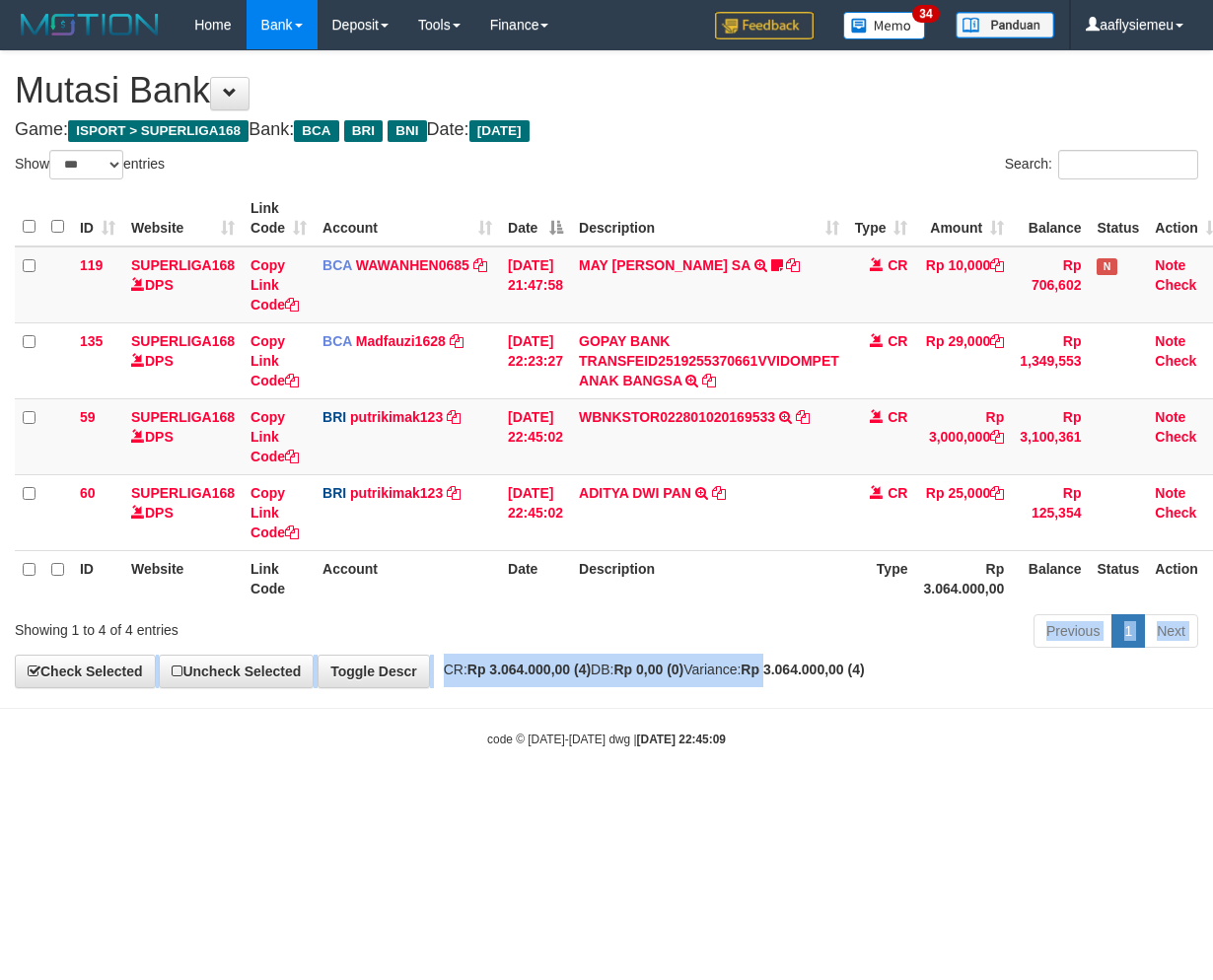 click on "**********" at bounding box center (606, 369) 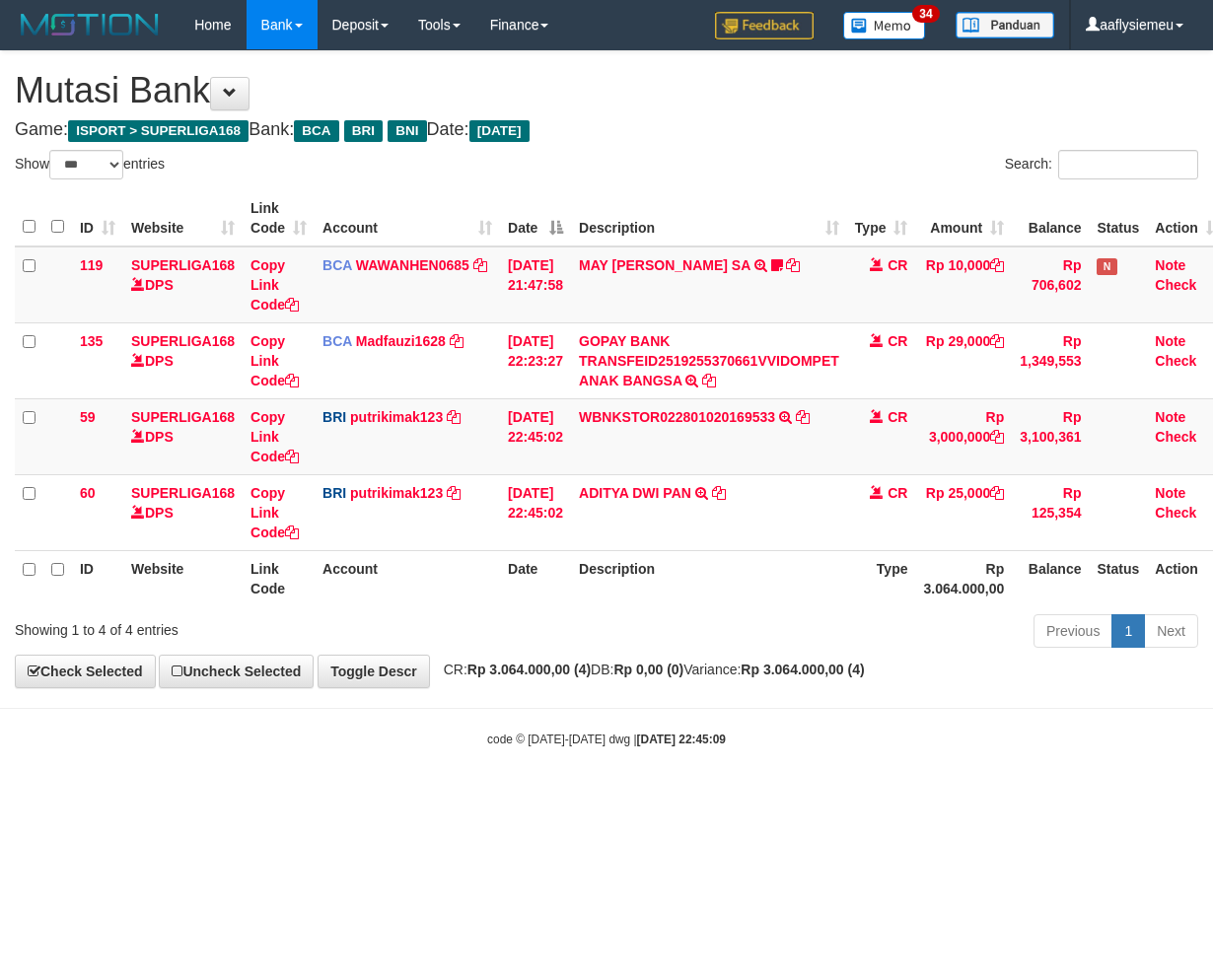 click on "Previous 1 Next" at bounding box center (860, 633) 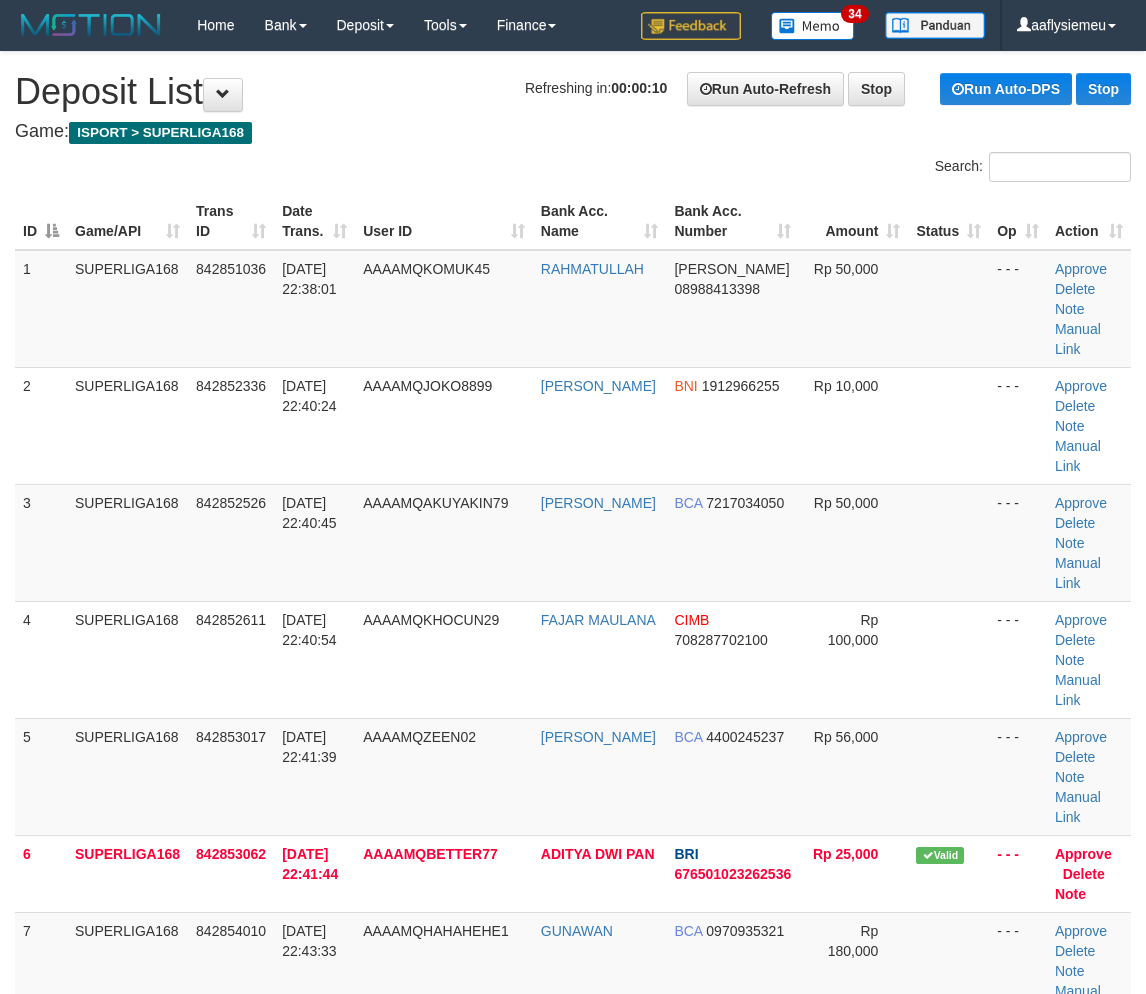 scroll, scrollTop: 364, scrollLeft: 0, axis: vertical 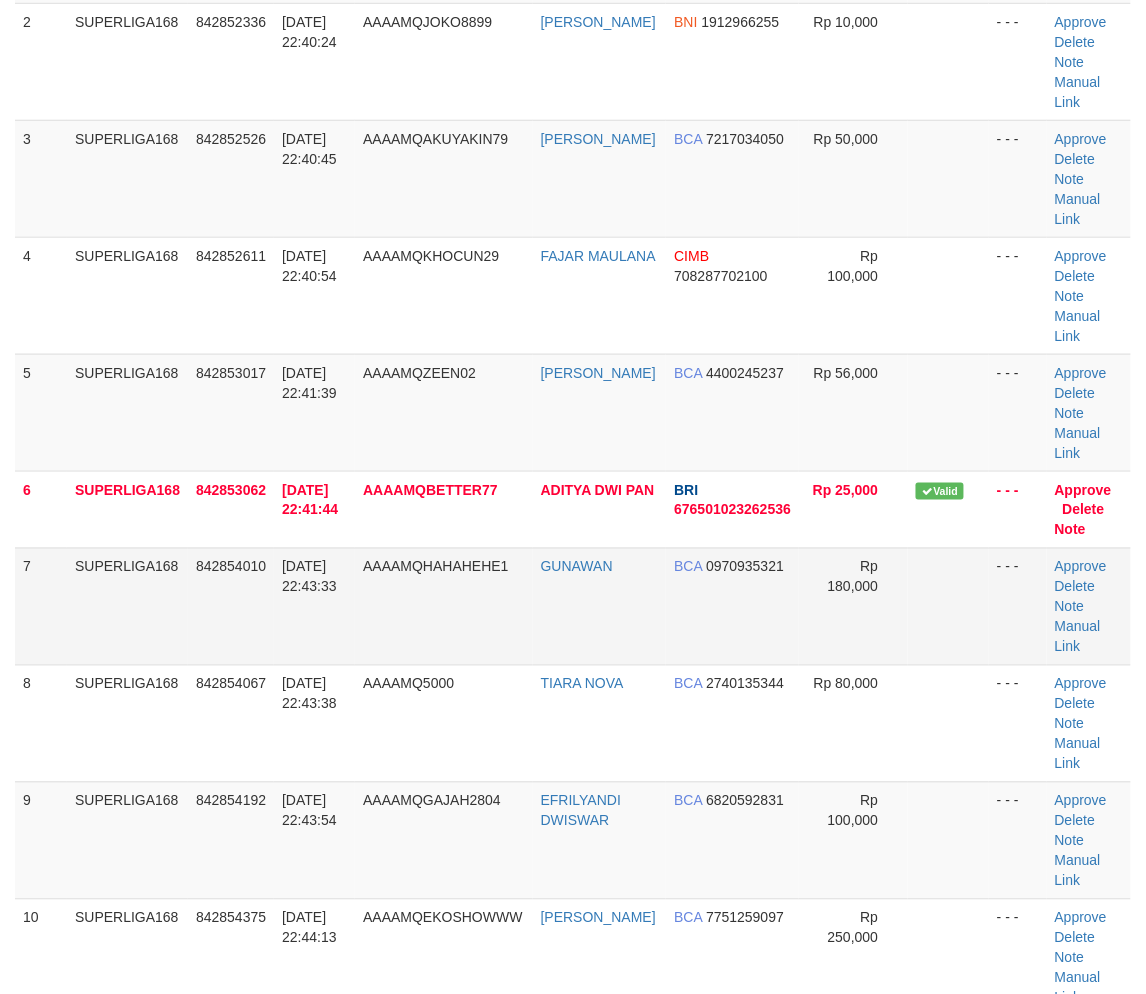 click on "SUPERLIGA168" at bounding box center [127, 606] 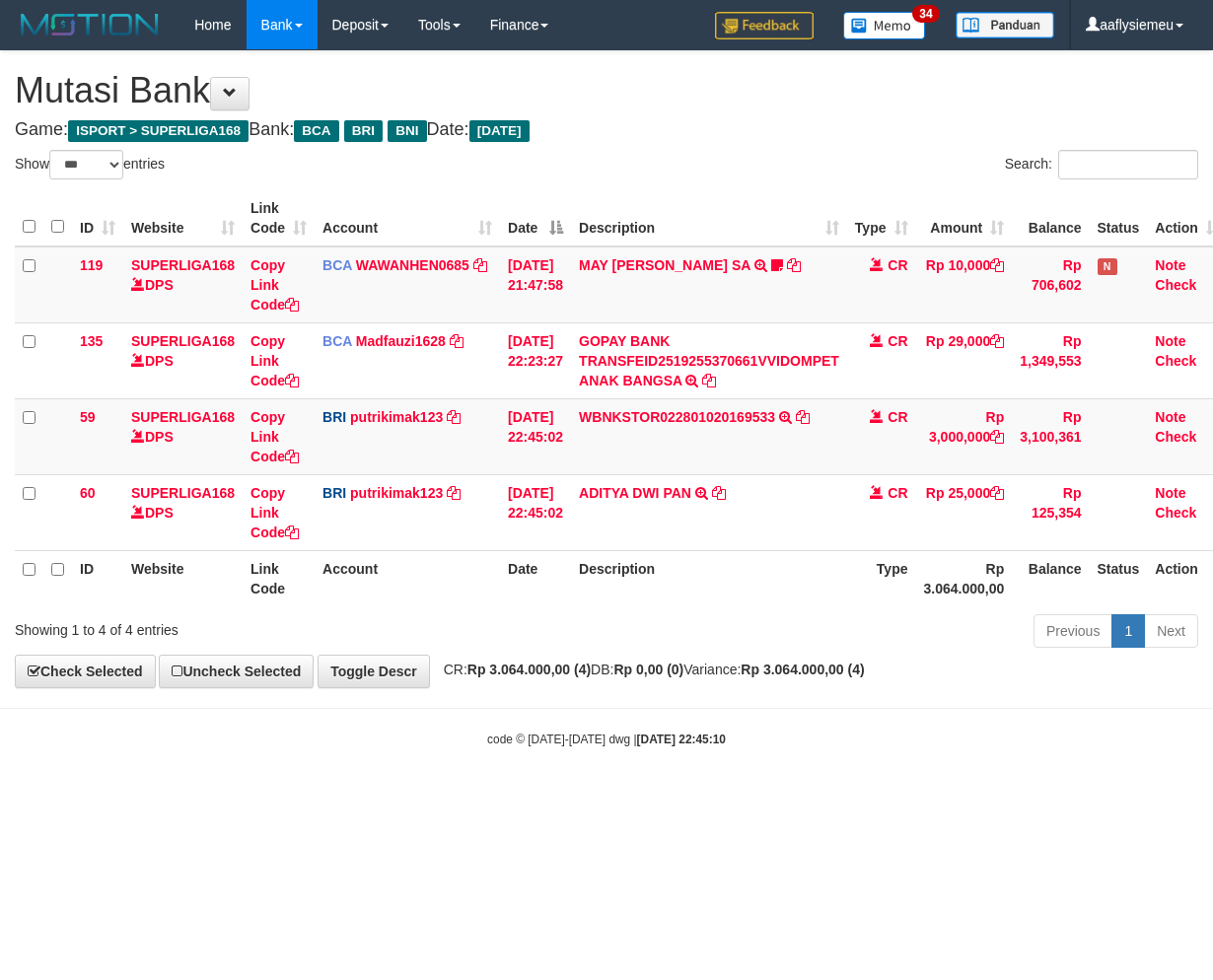 select on "***" 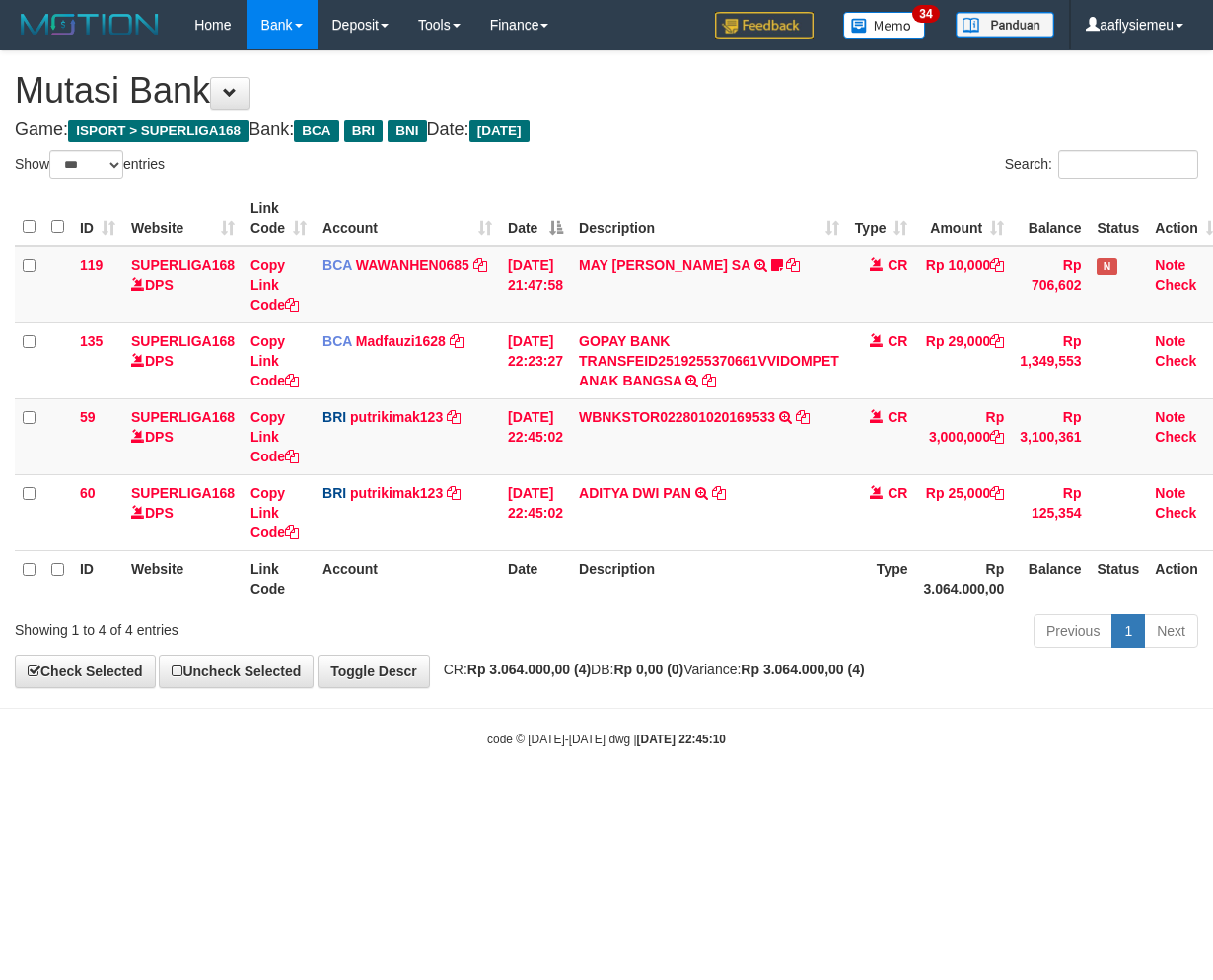 scroll, scrollTop: 0, scrollLeft: 0, axis: both 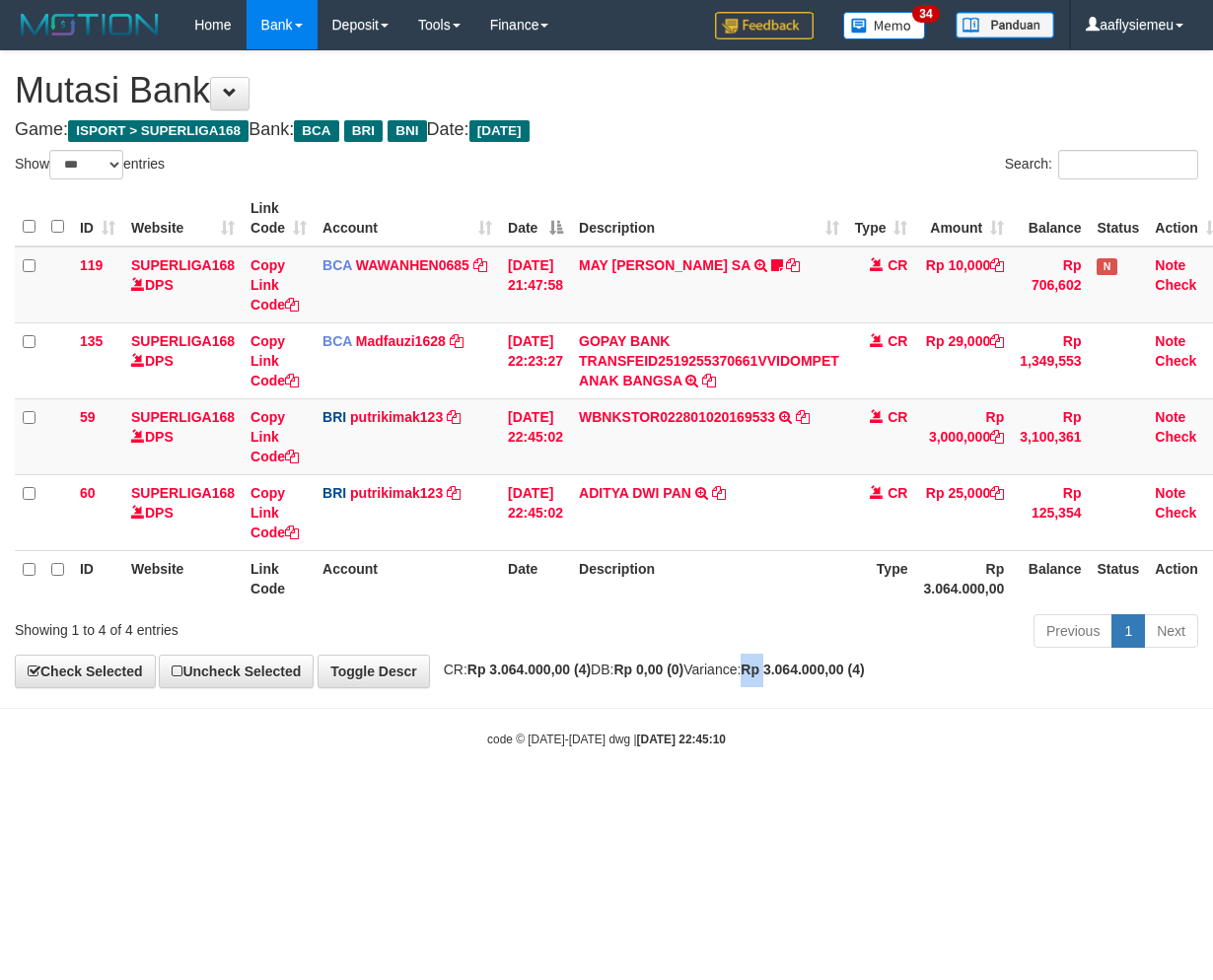 click on "**********" at bounding box center (606, 369) 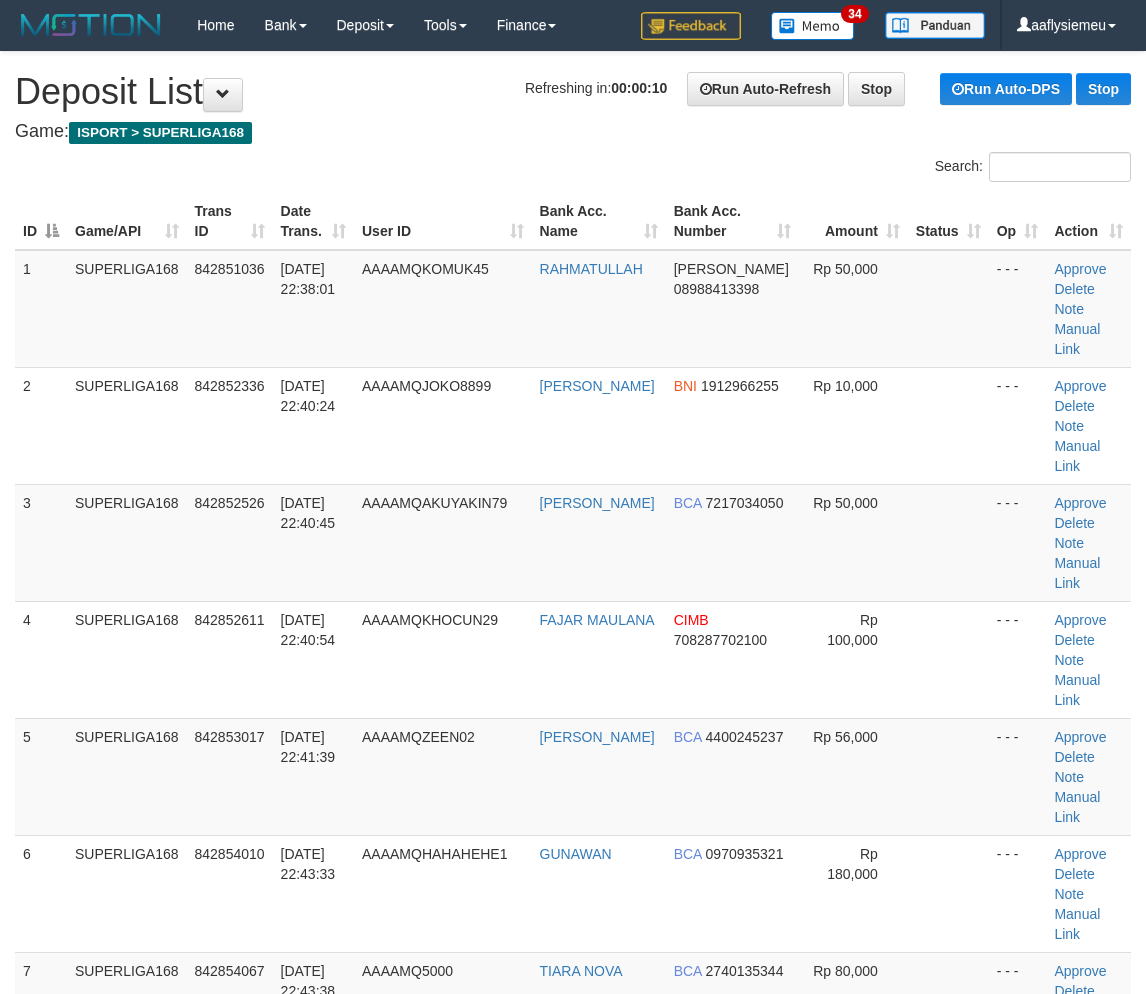 scroll, scrollTop: 364, scrollLeft: 0, axis: vertical 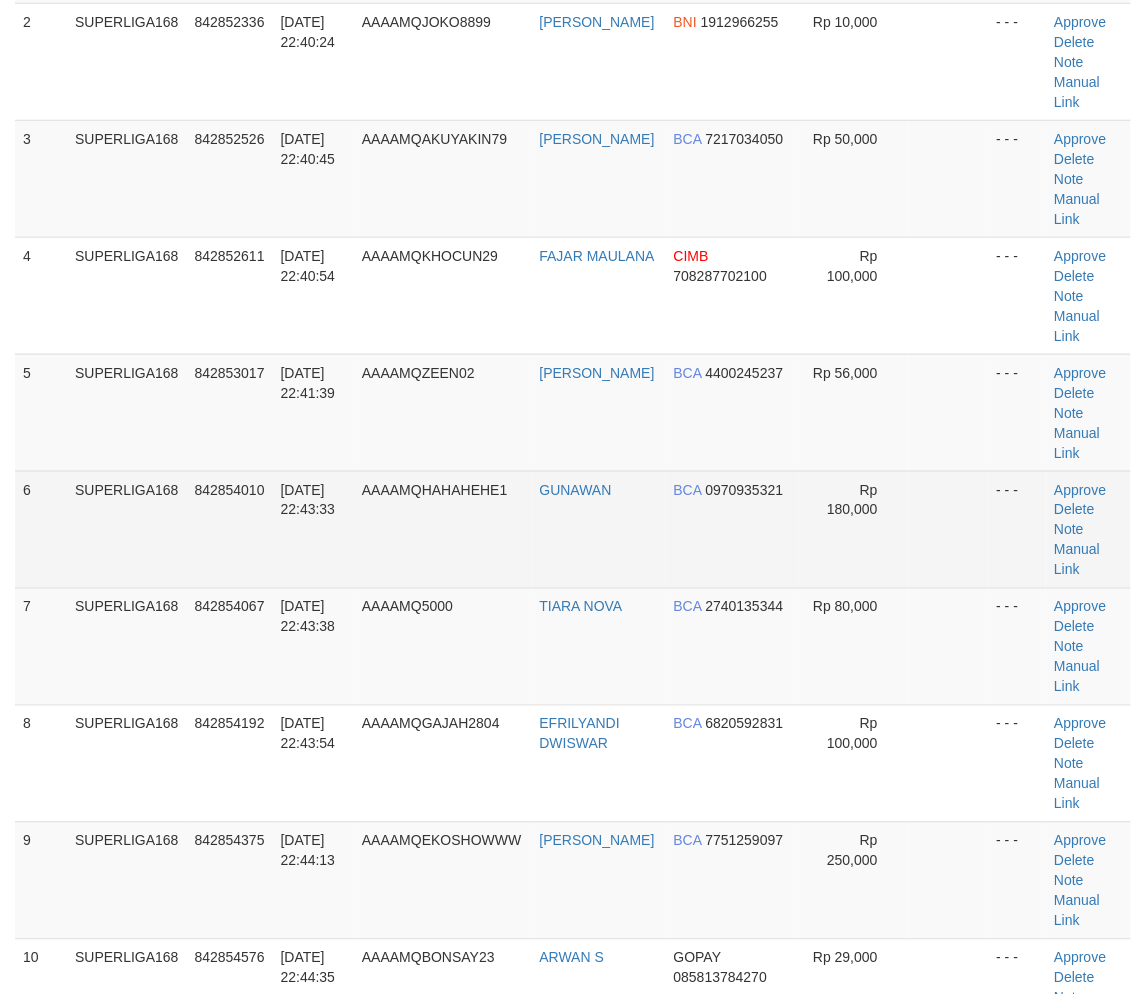 drag, startPoint x: 236, startPoint y: 554, endPoint x: 162, endPoint y: 581, distance: 78.77182 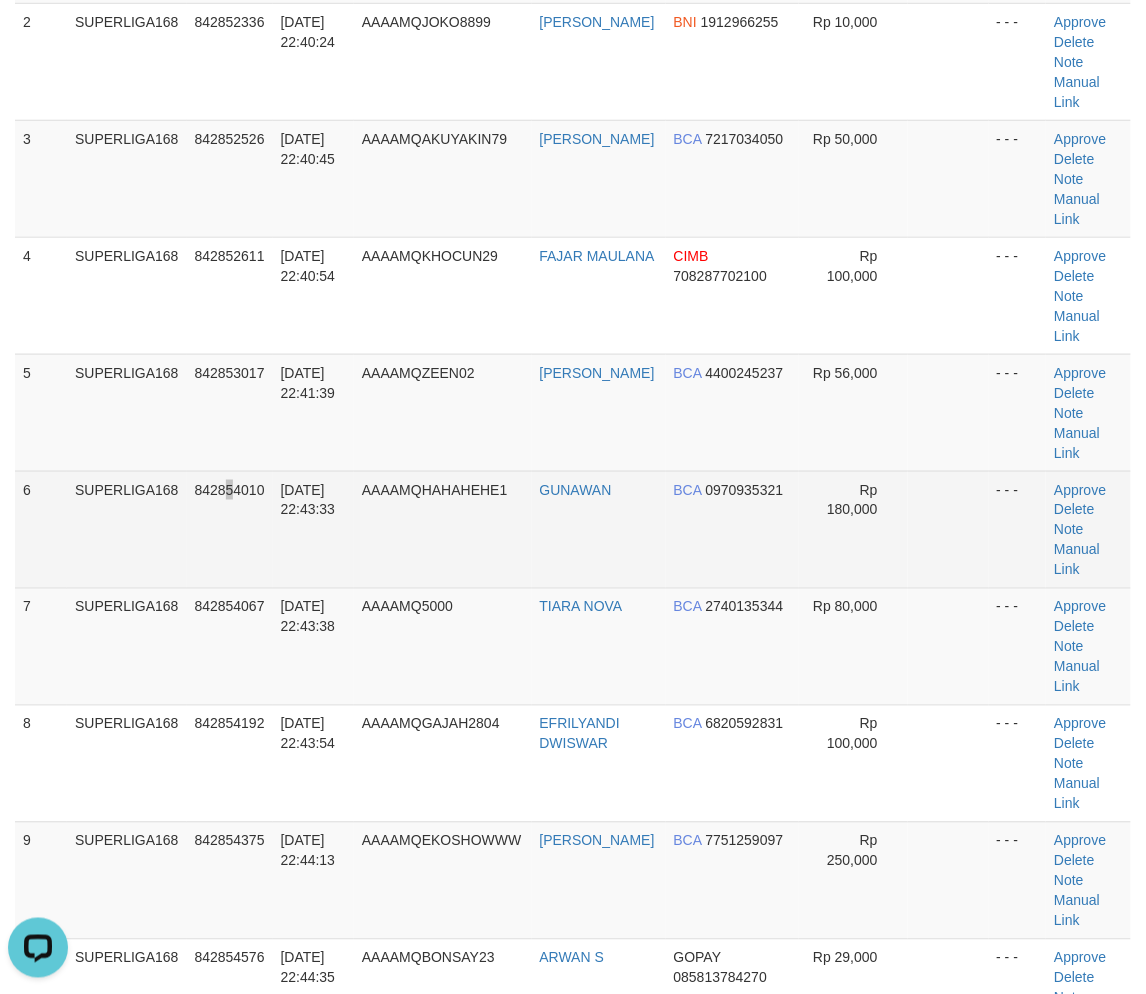 scroll, scrollTop: 0, scrollLeft: 0, axis: both 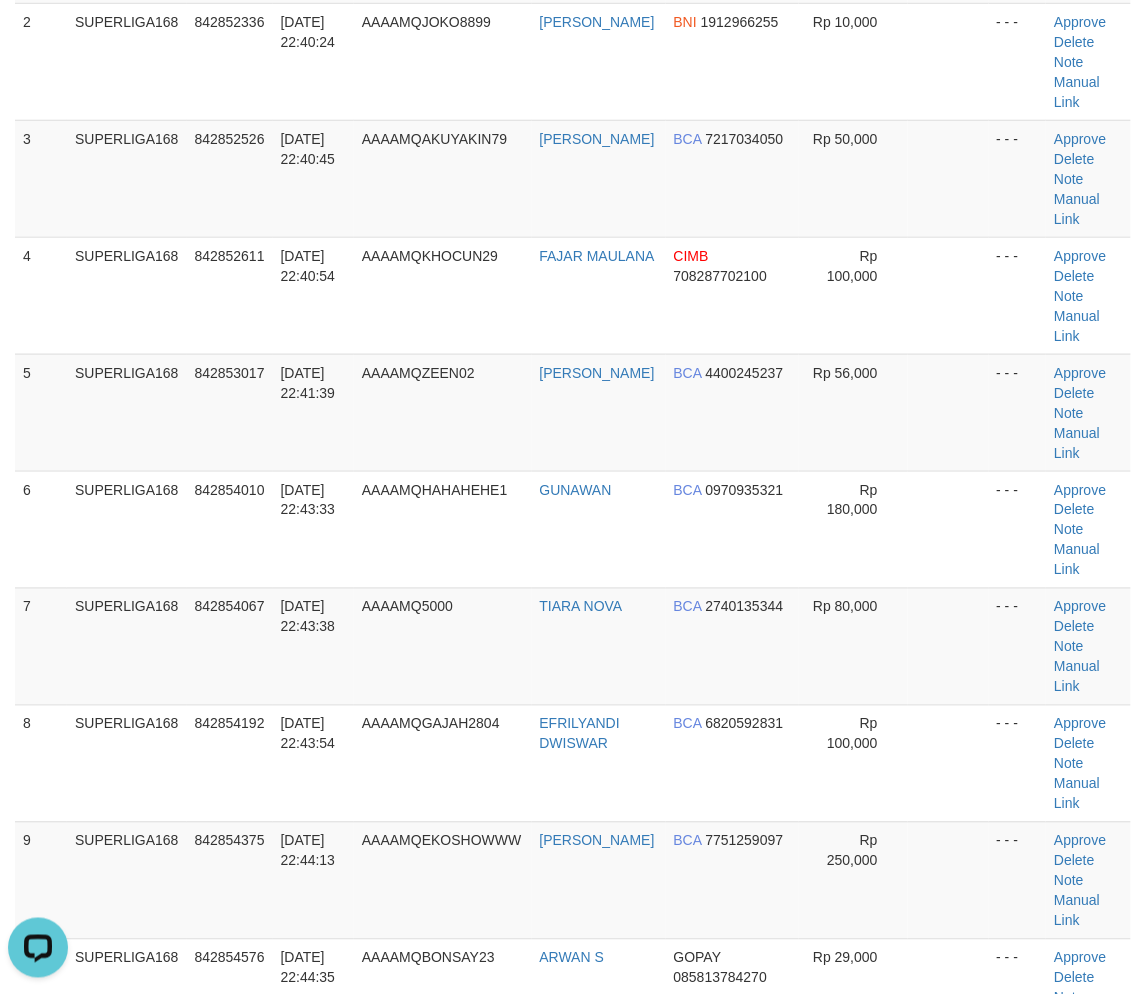 drag, startPoint x: 248, startPoint y: 515, endPoint x: 0, endPoint y: 605, distance: 263.8257 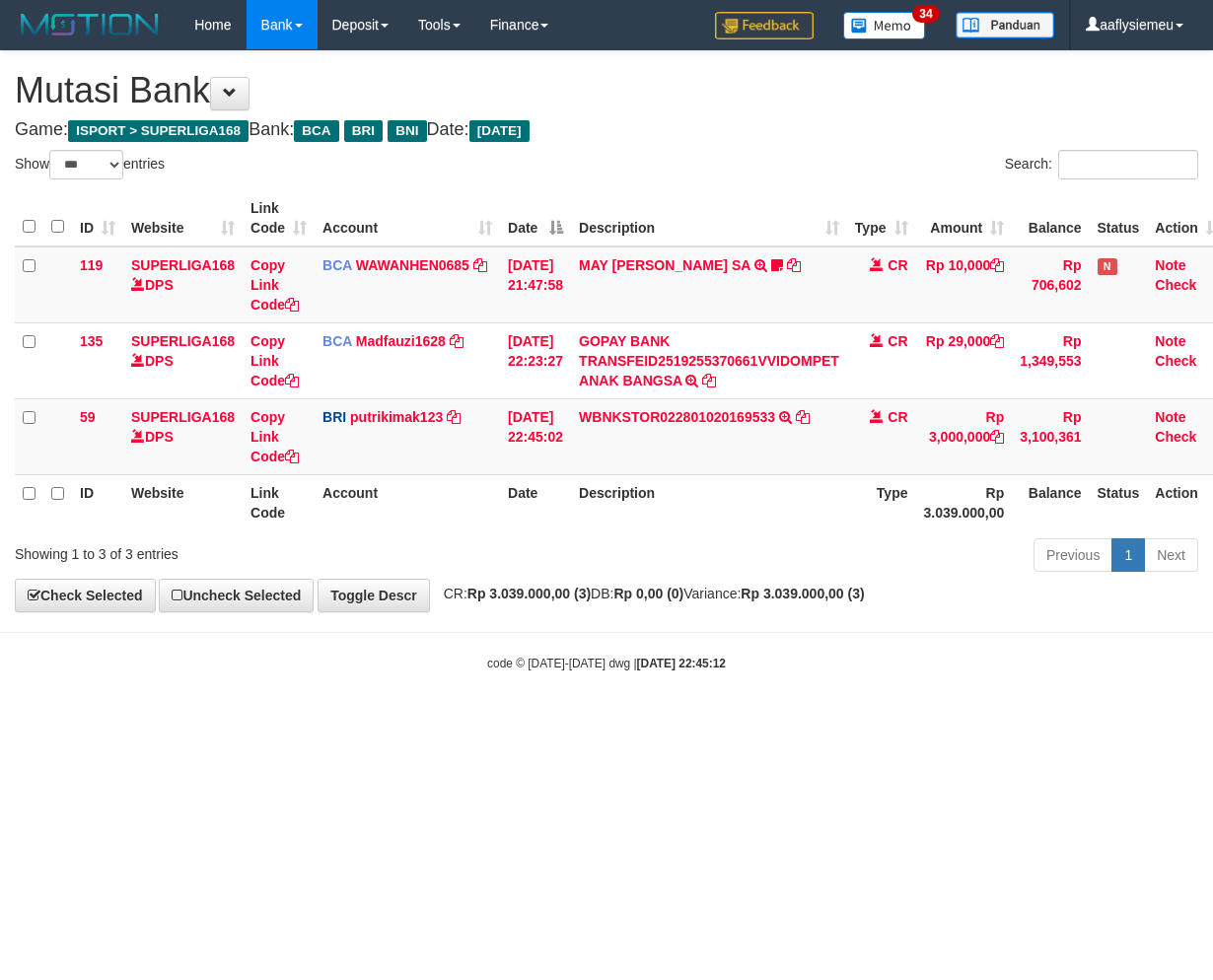 select on "***" 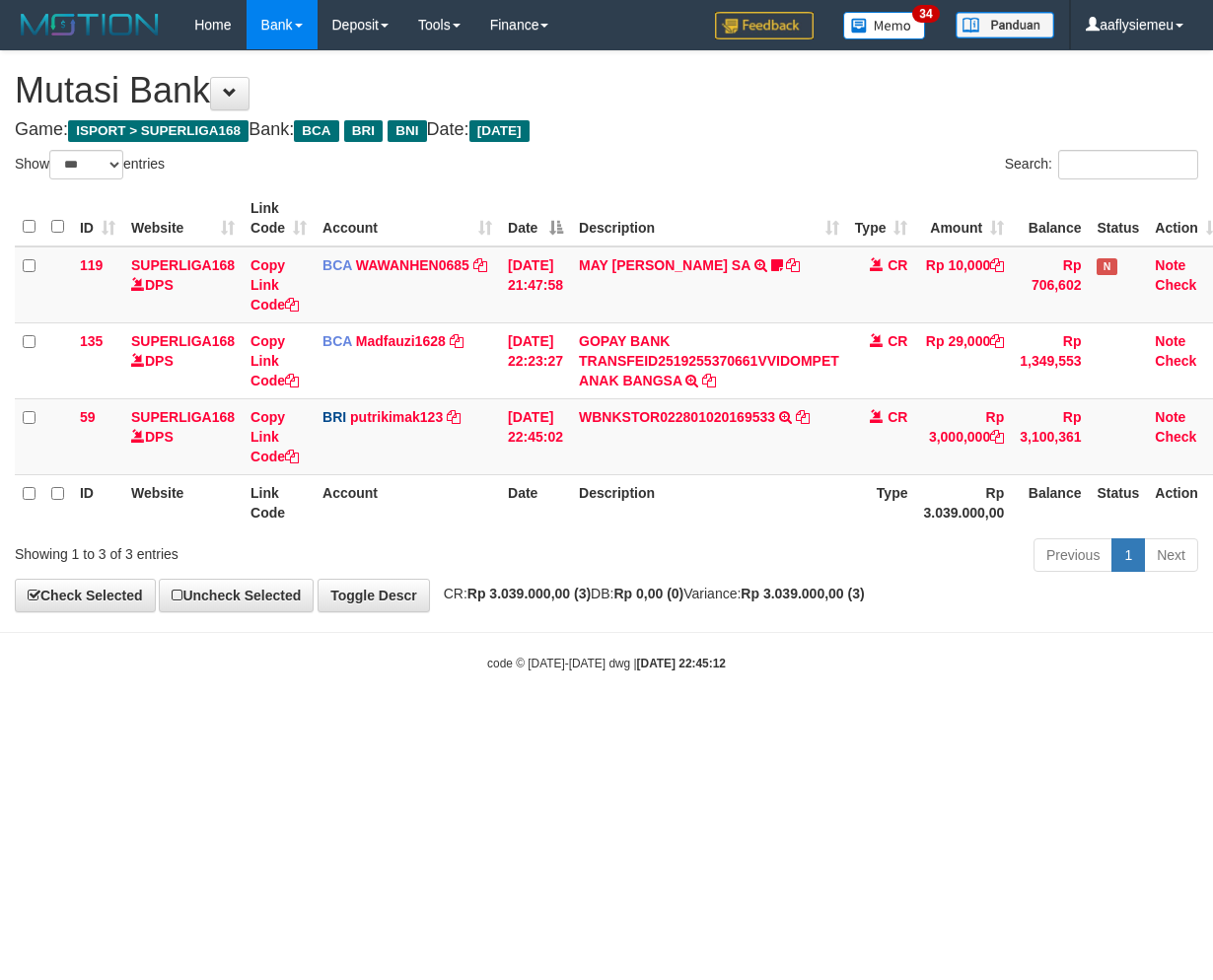 scroll, scrollTop: 0, scrollLeft: 0, axis: both 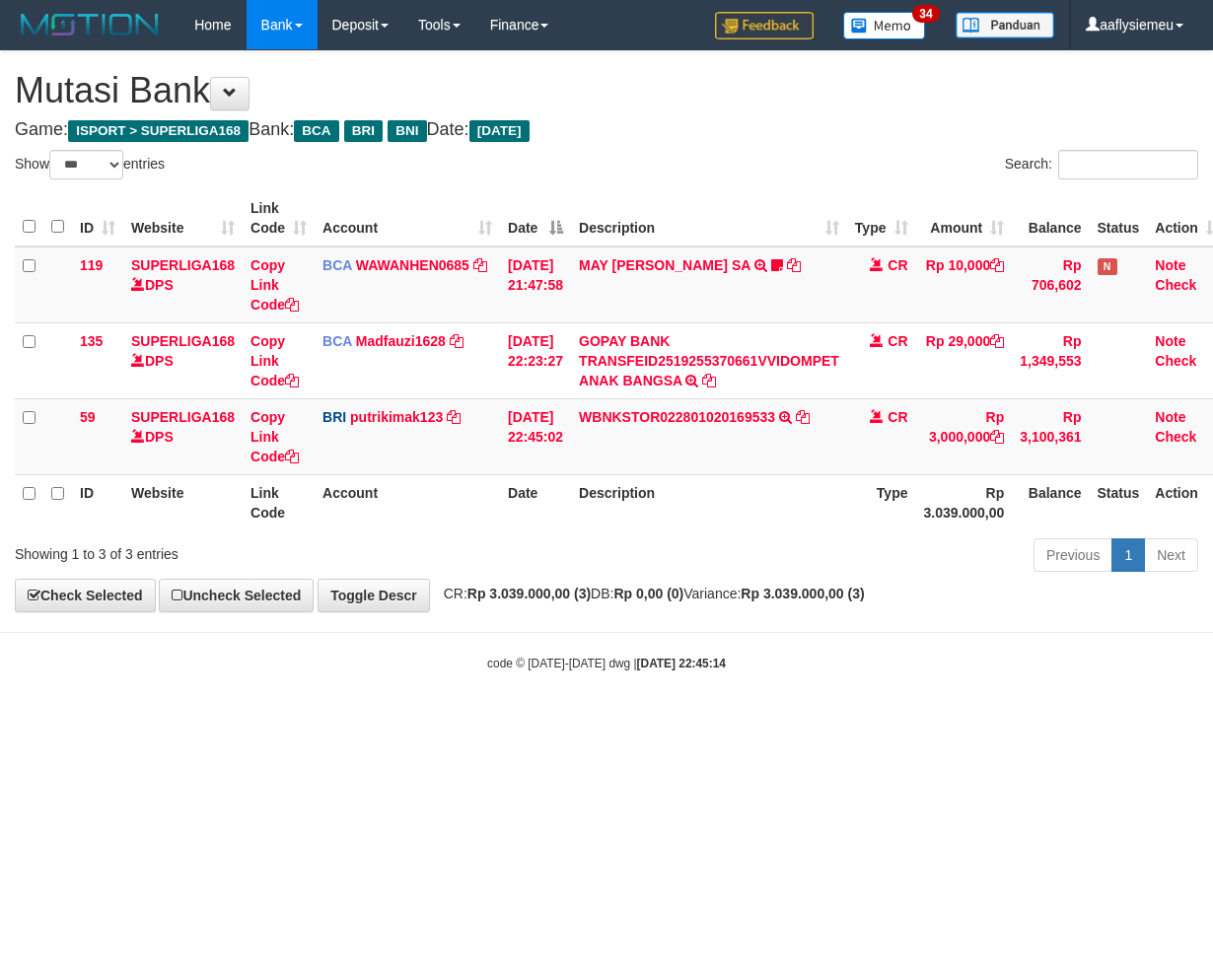 select on "***" 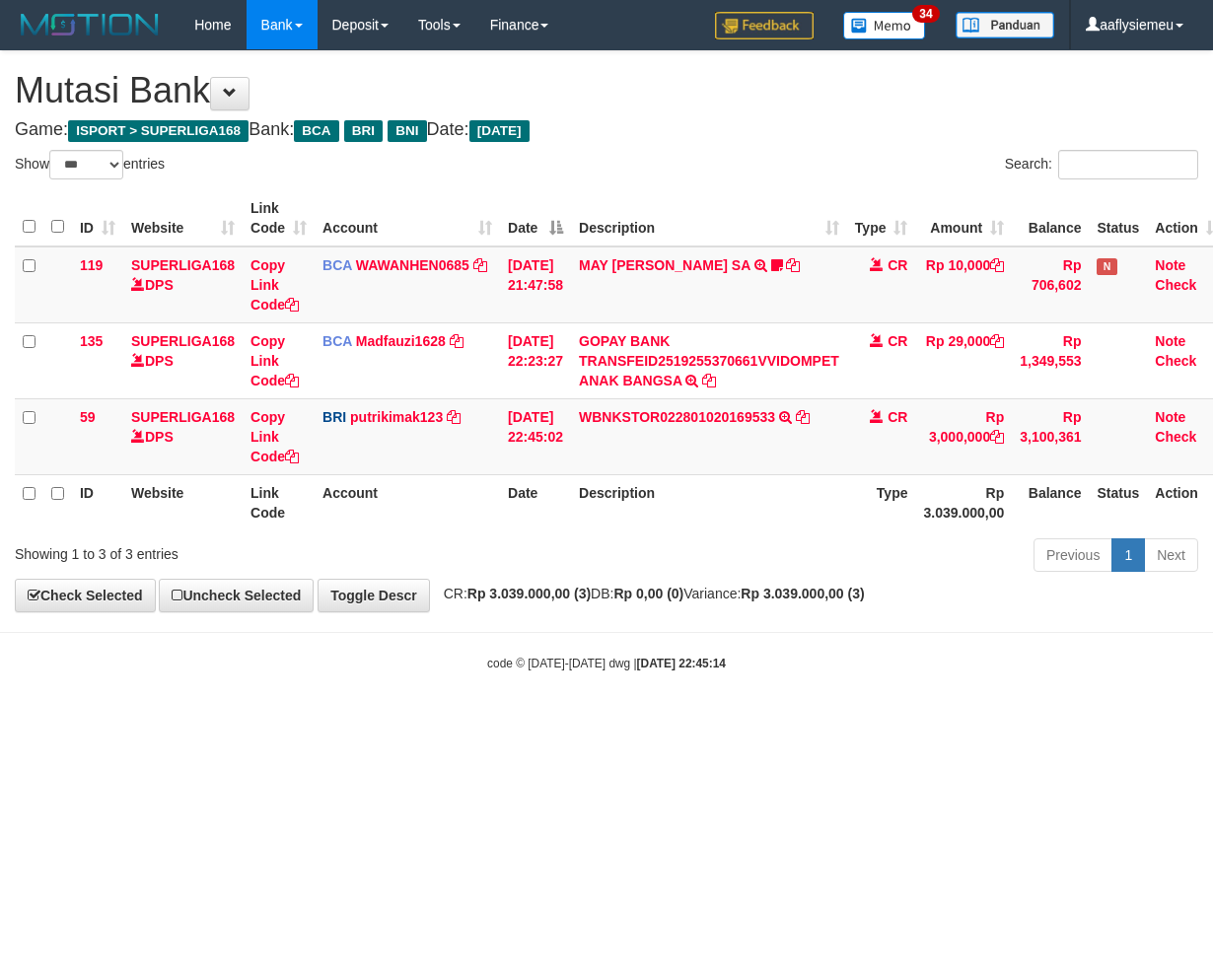 scroll, scrollTop: 0, scrollLeft: 0, axis: both 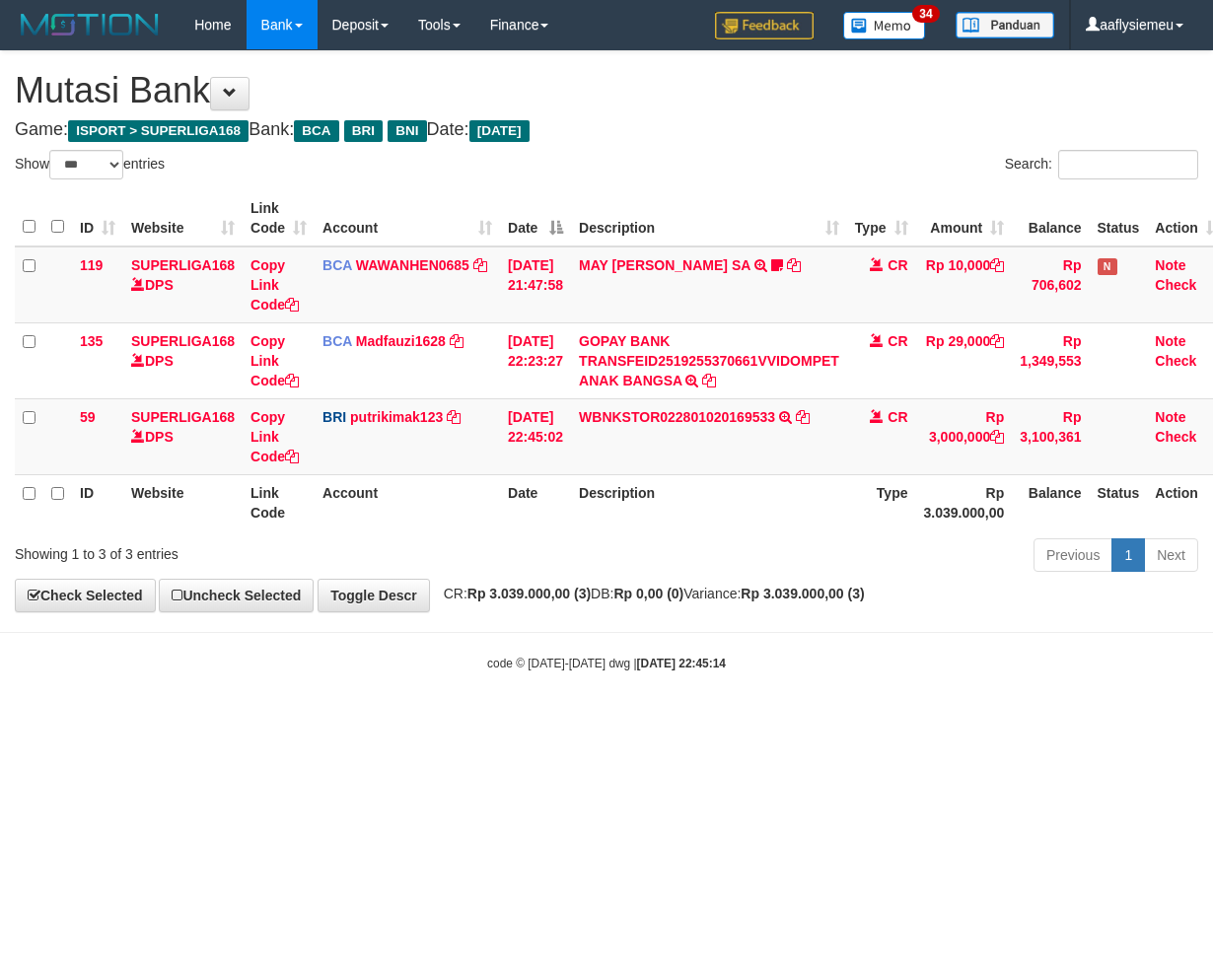 select on "***" 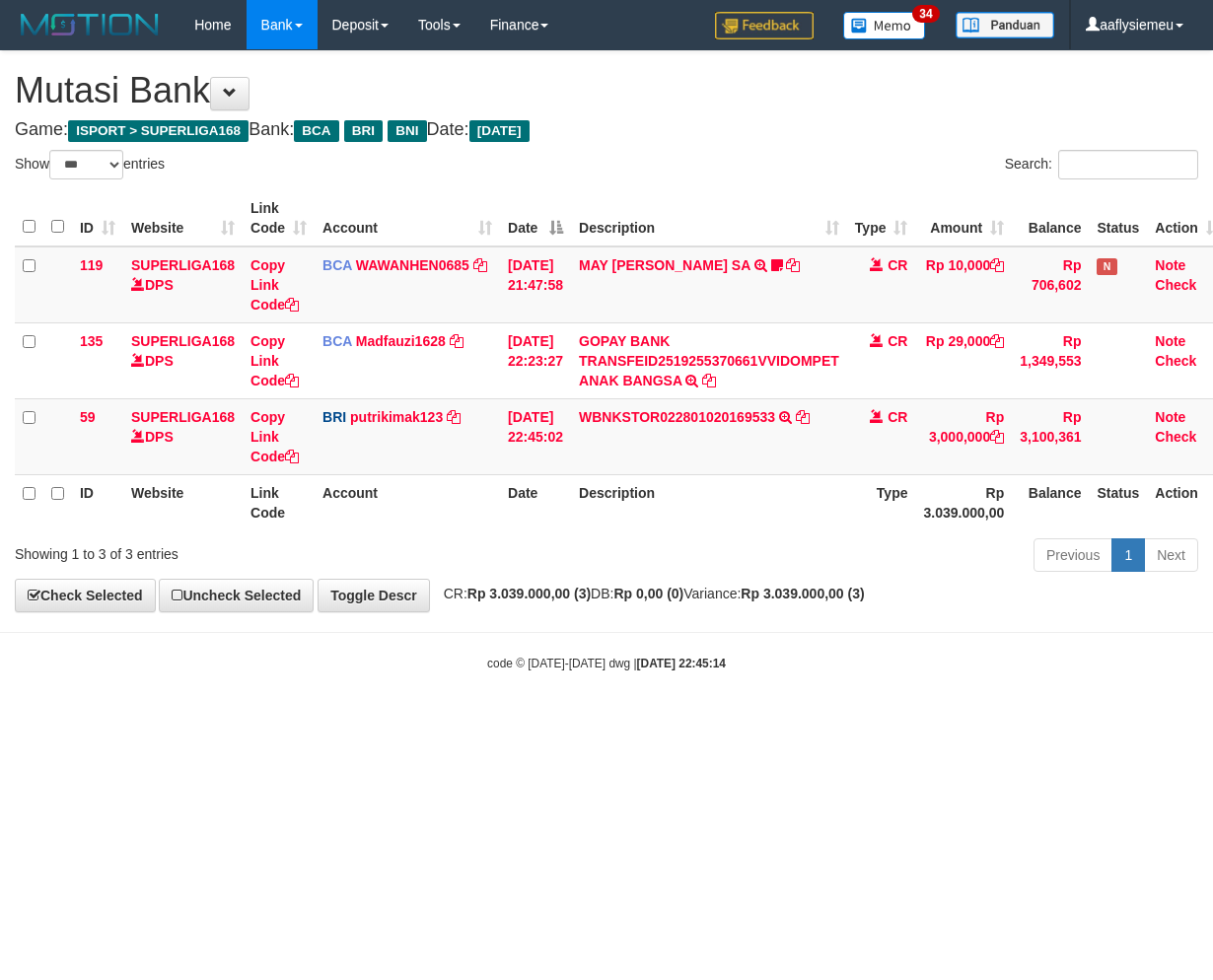 scroll, scrollTop: 0, scrollLeft: 0, axis: both 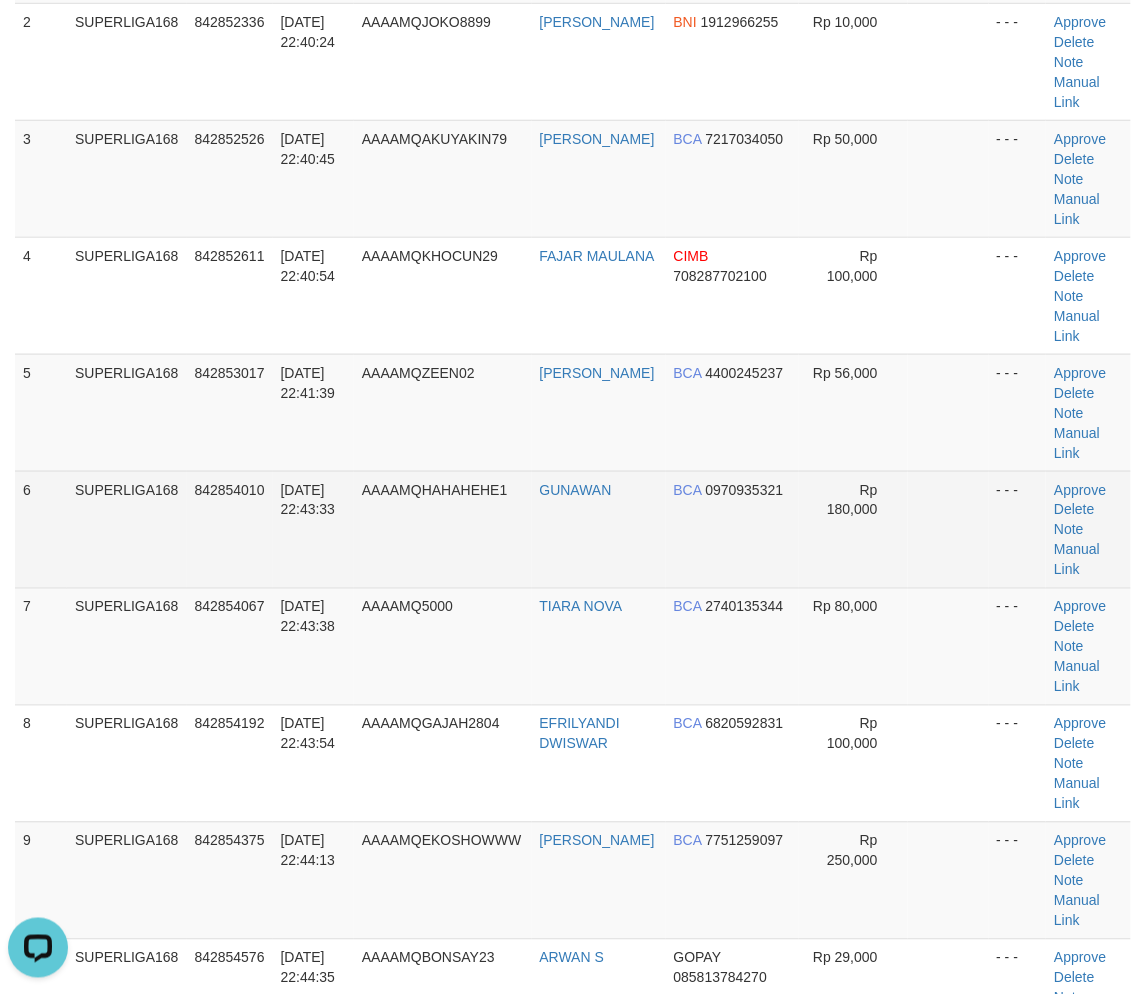 click on "SUPERLIGA168" at bounding box center (127, 529) 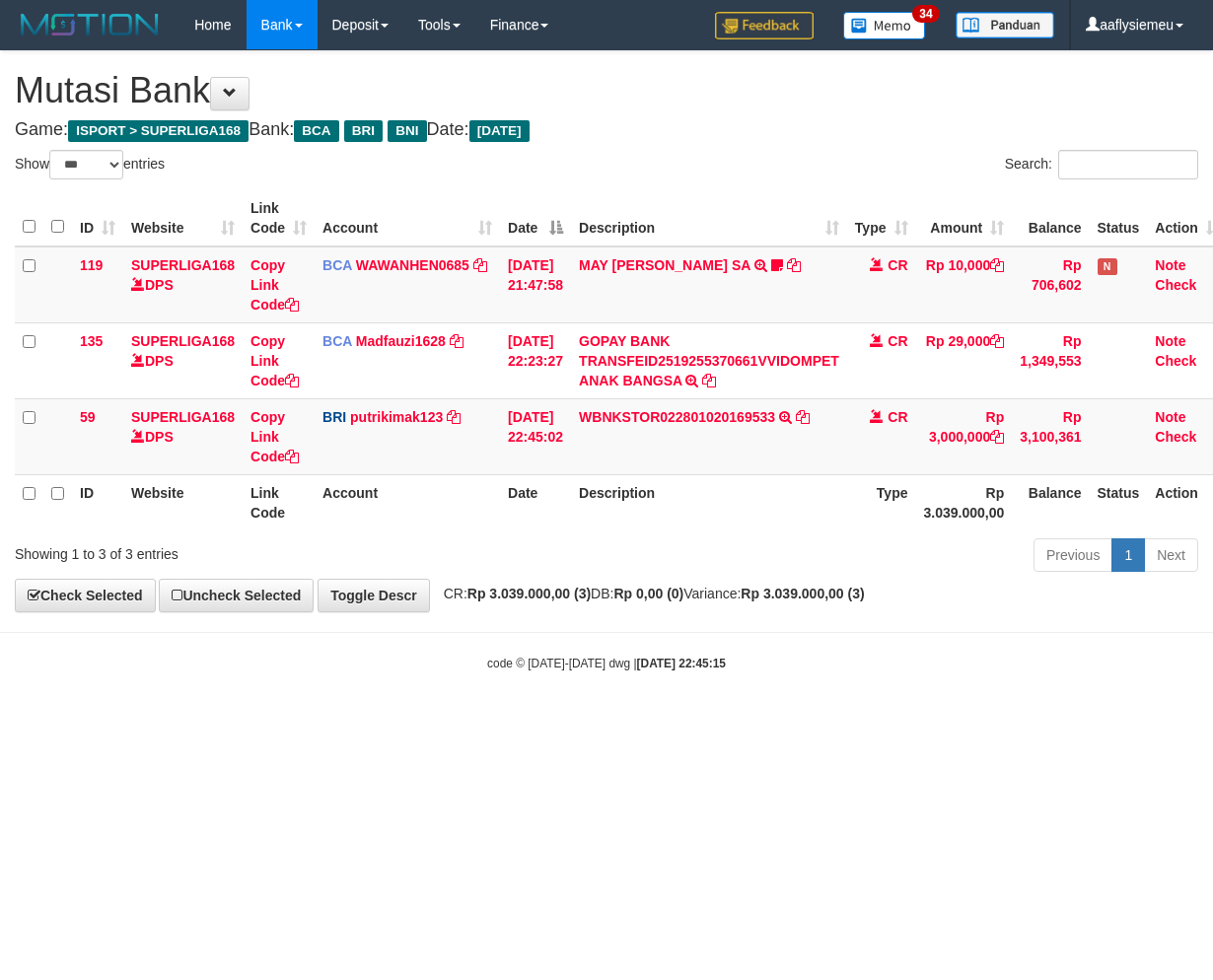 select on "***" 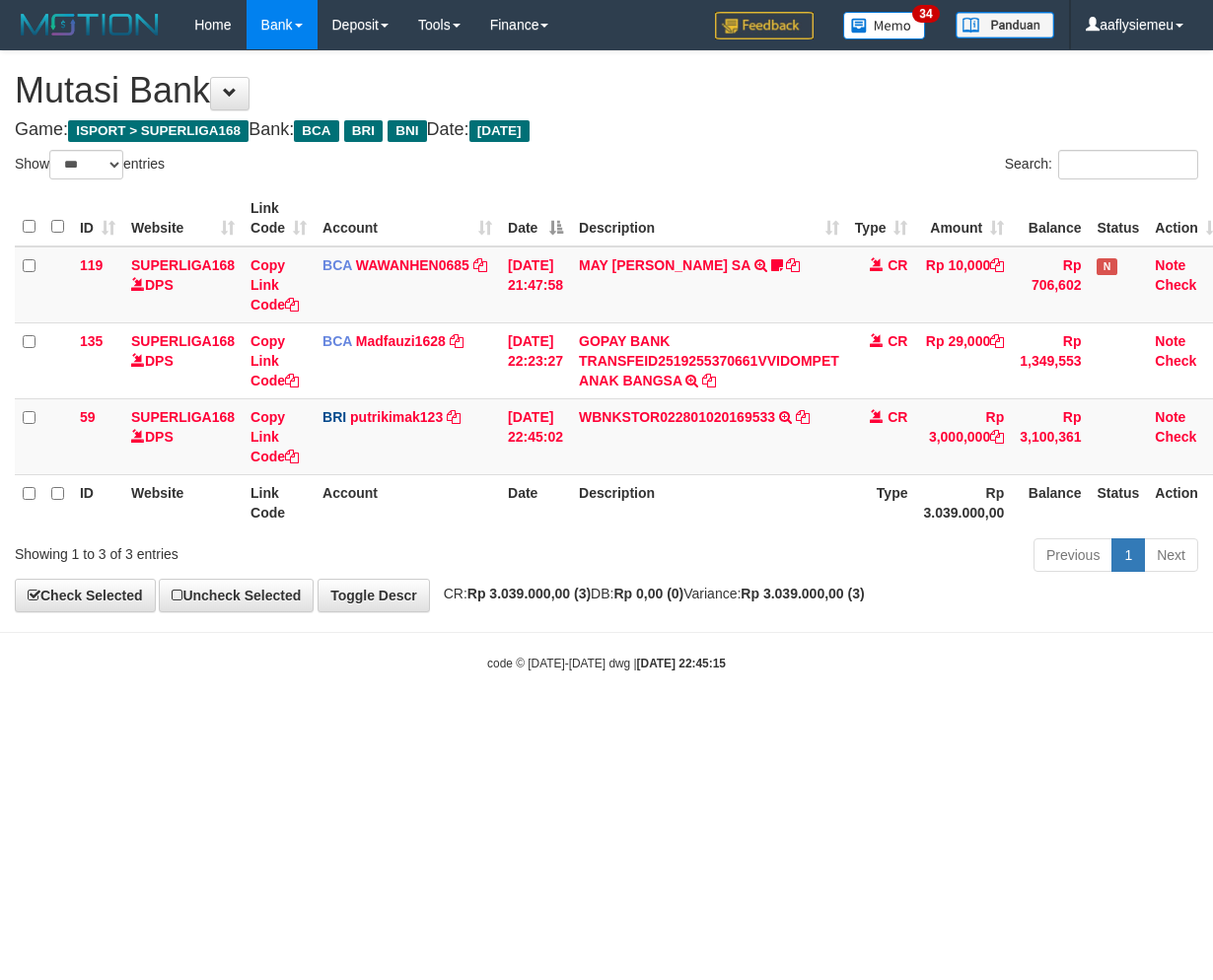 scroll, scrollTop: 0, scrollLeft: 0, axis: both 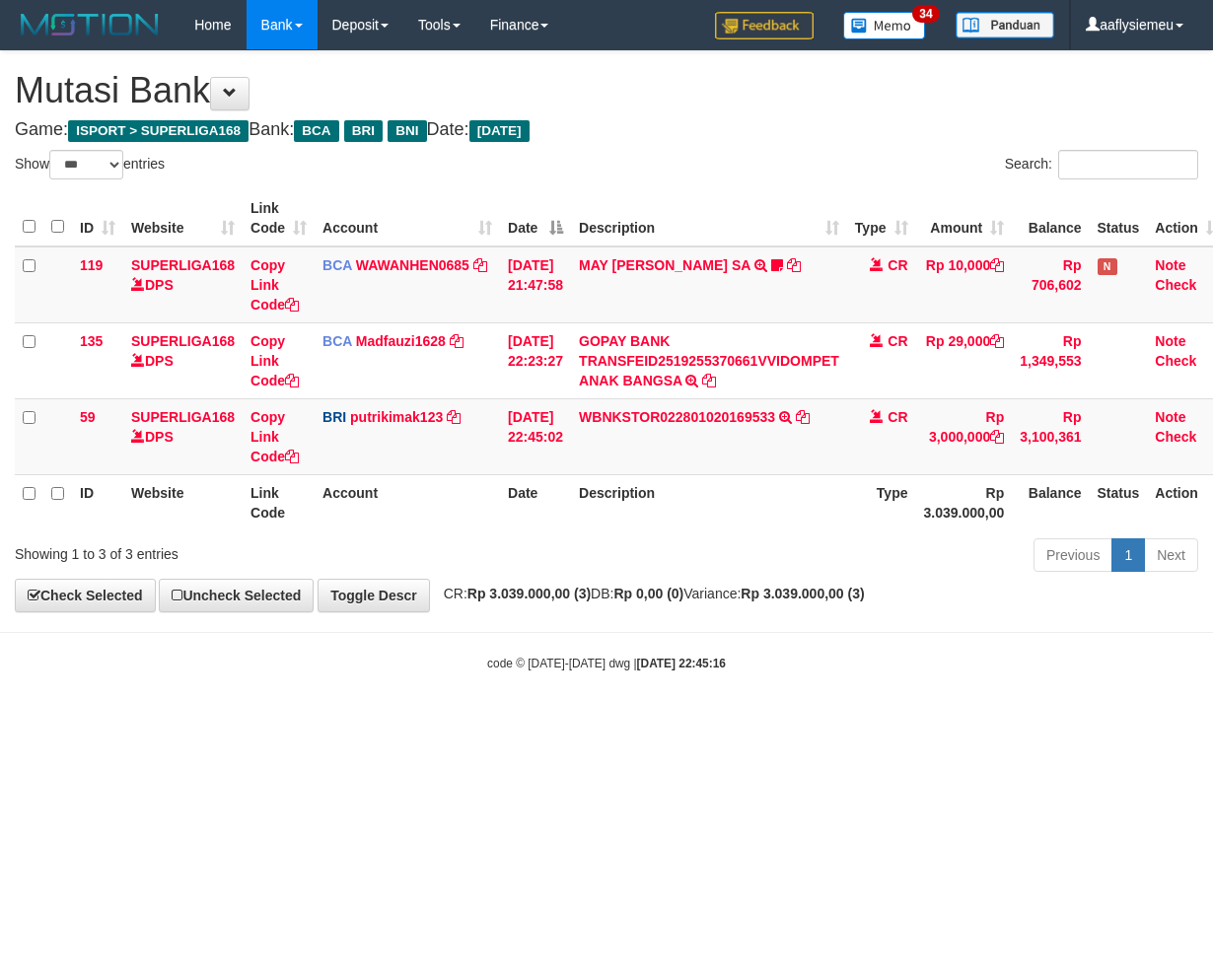 select on "***" 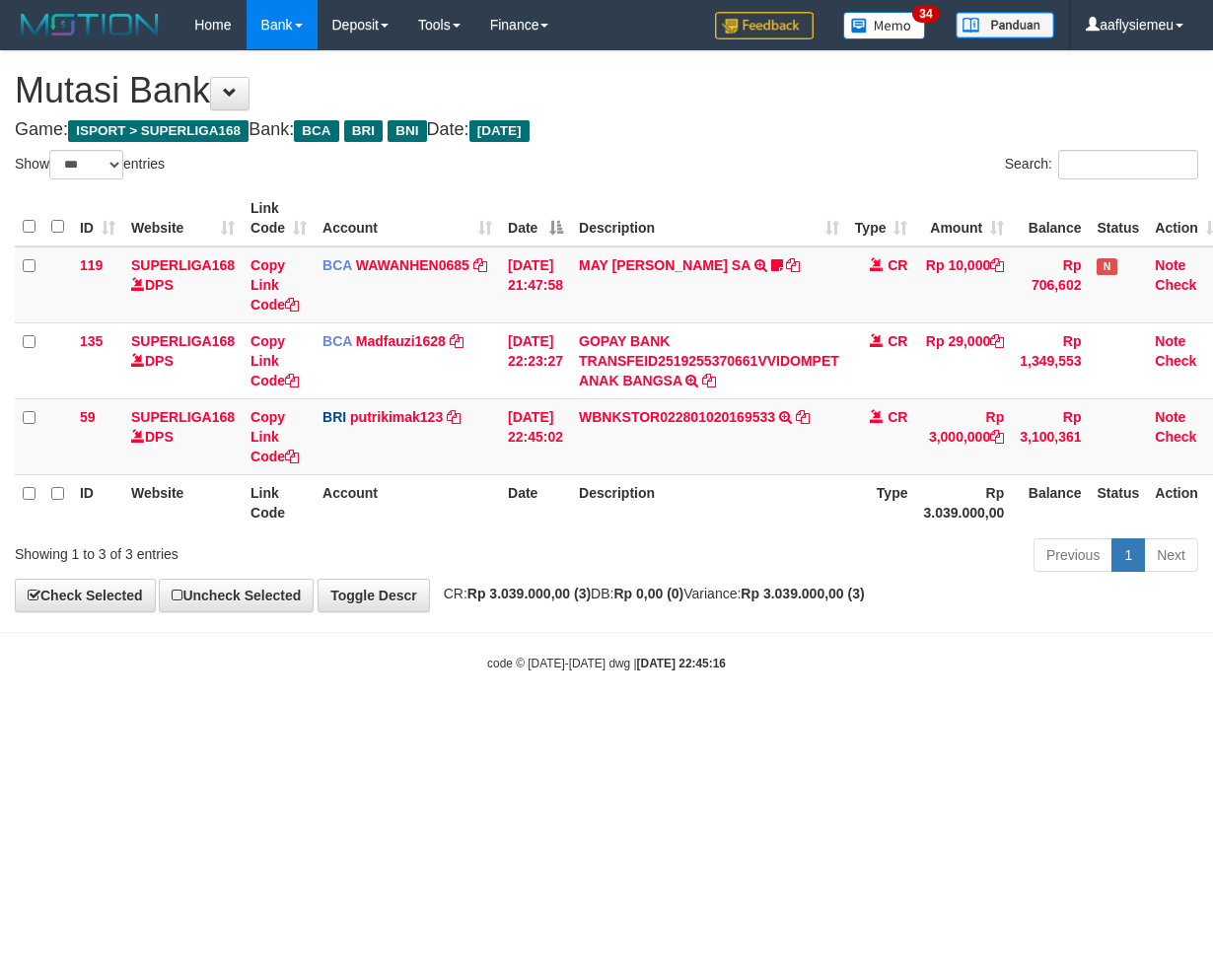 scroll, scrollTop: 0, scrollLeft: 0, axis: both 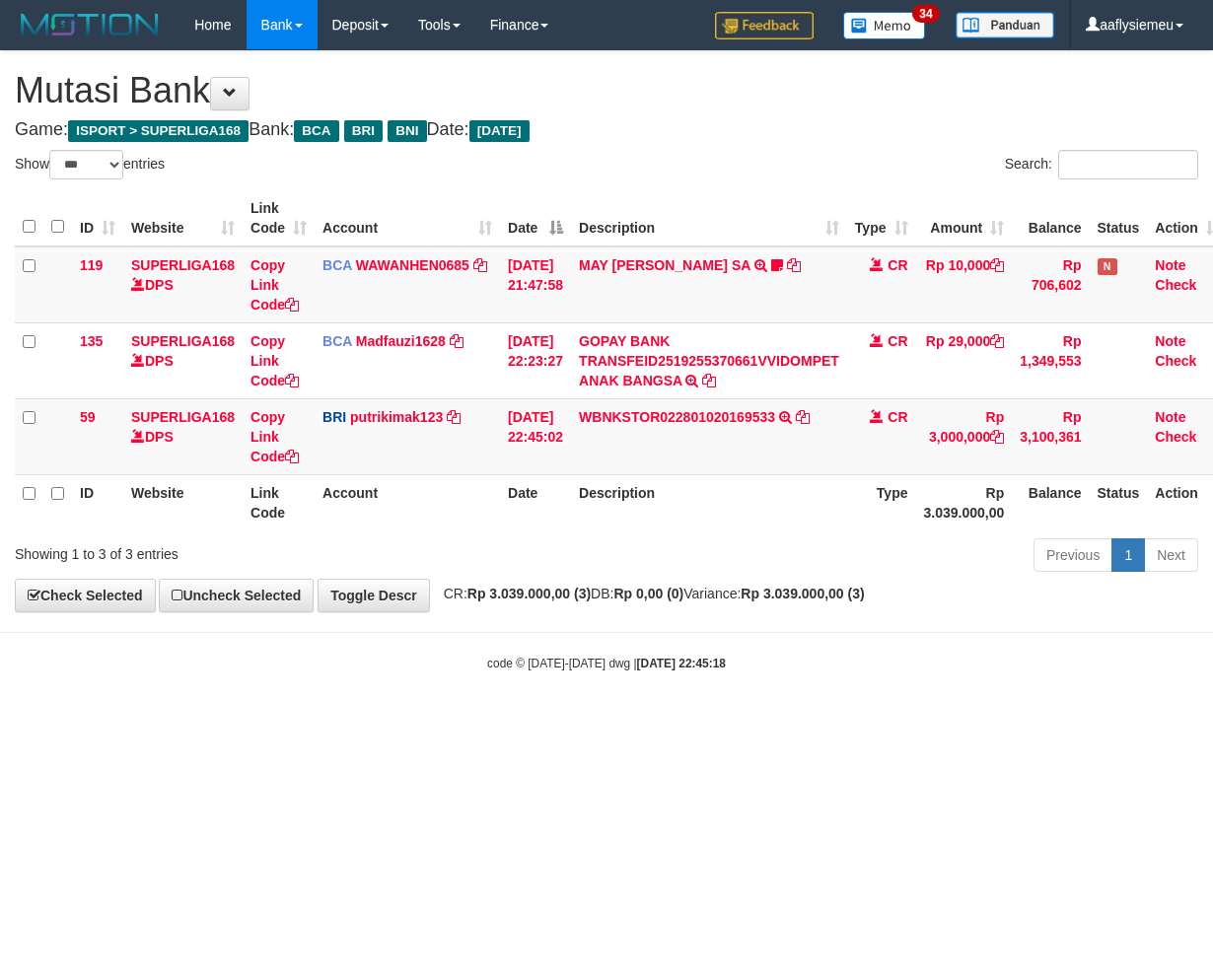 select on "***" 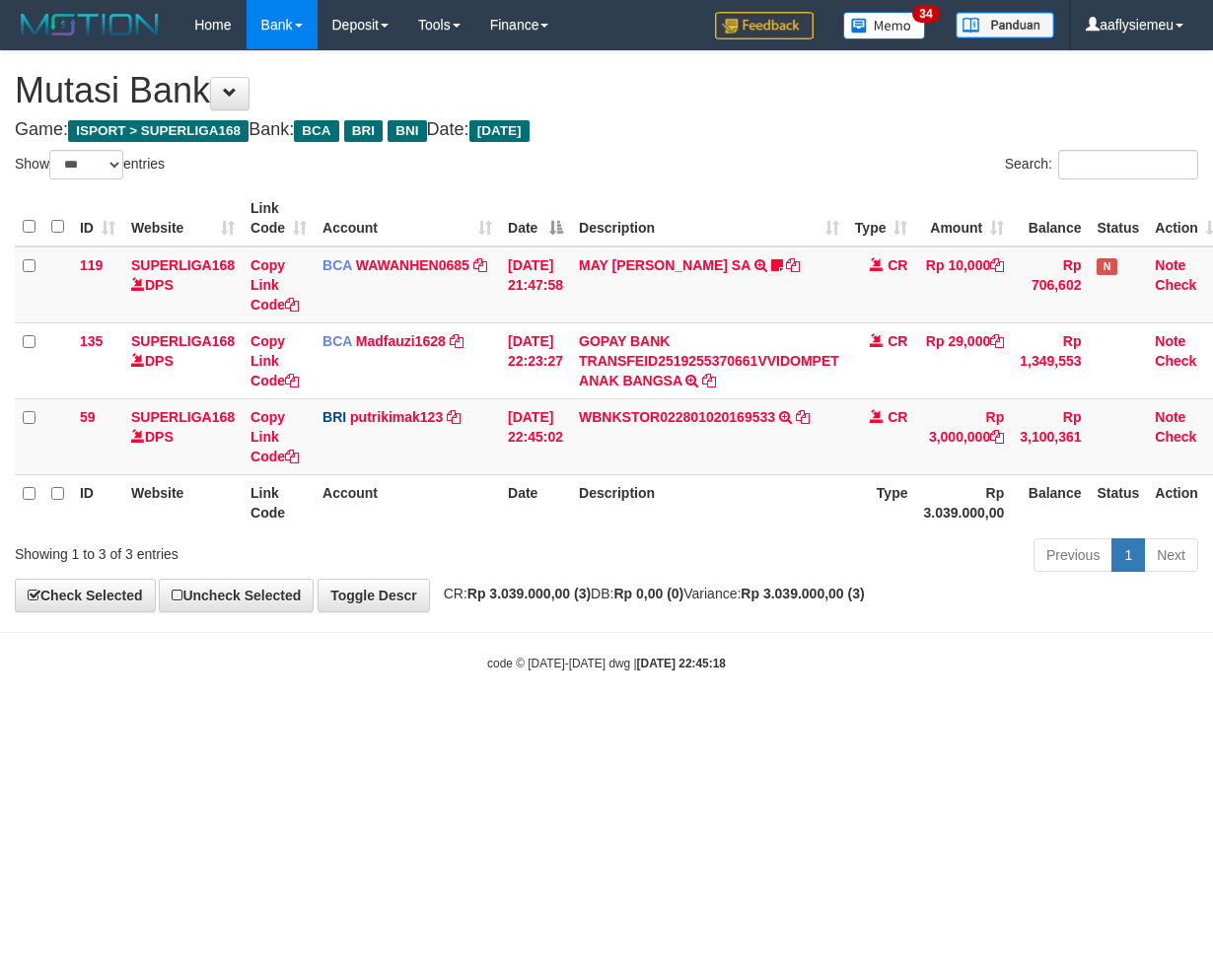 scroll, scrollTop: 0, scrollLeft: 0, axis: both 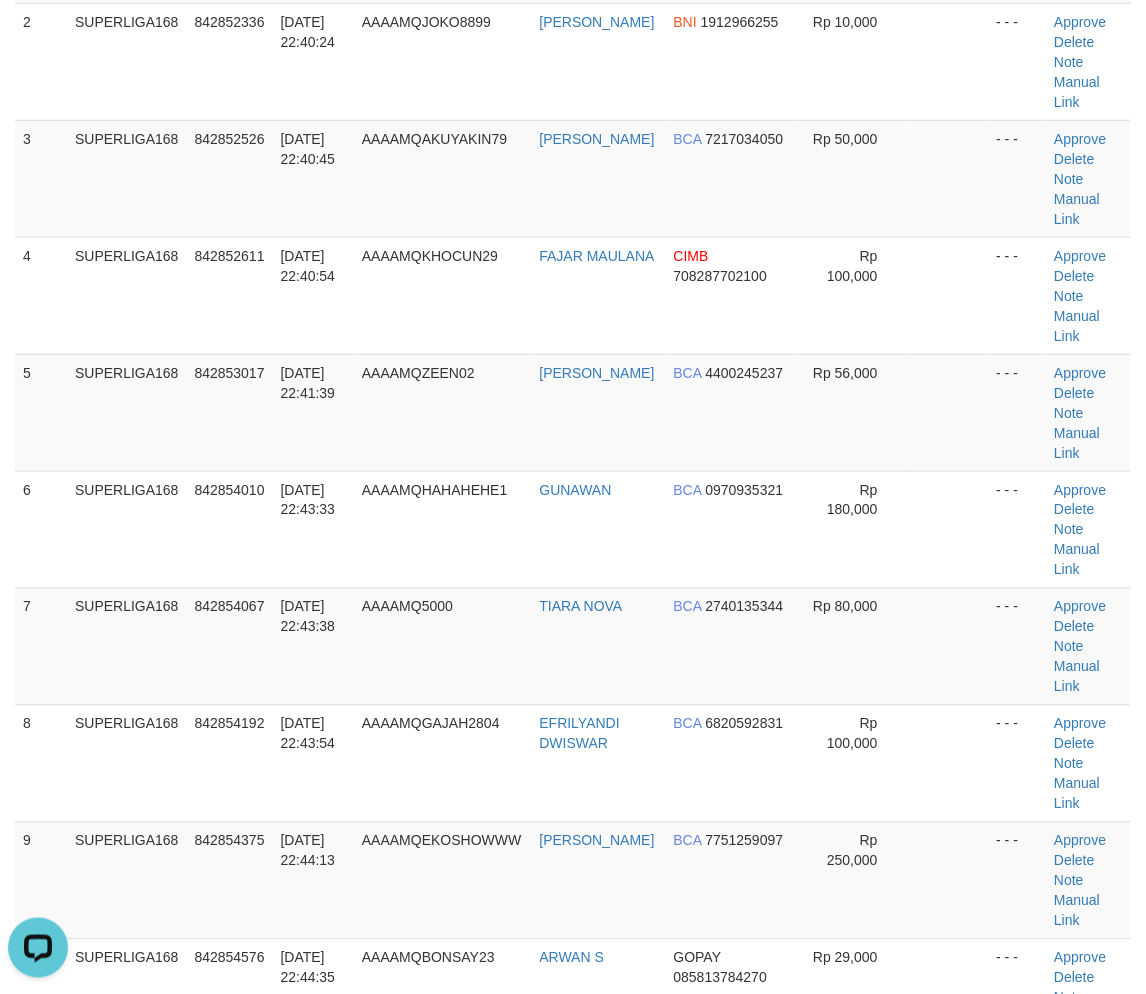 drag, startPoint x: 204, startPoint y: 523, endPoint x: 0, endPoint y: 616, distance: 224.19858 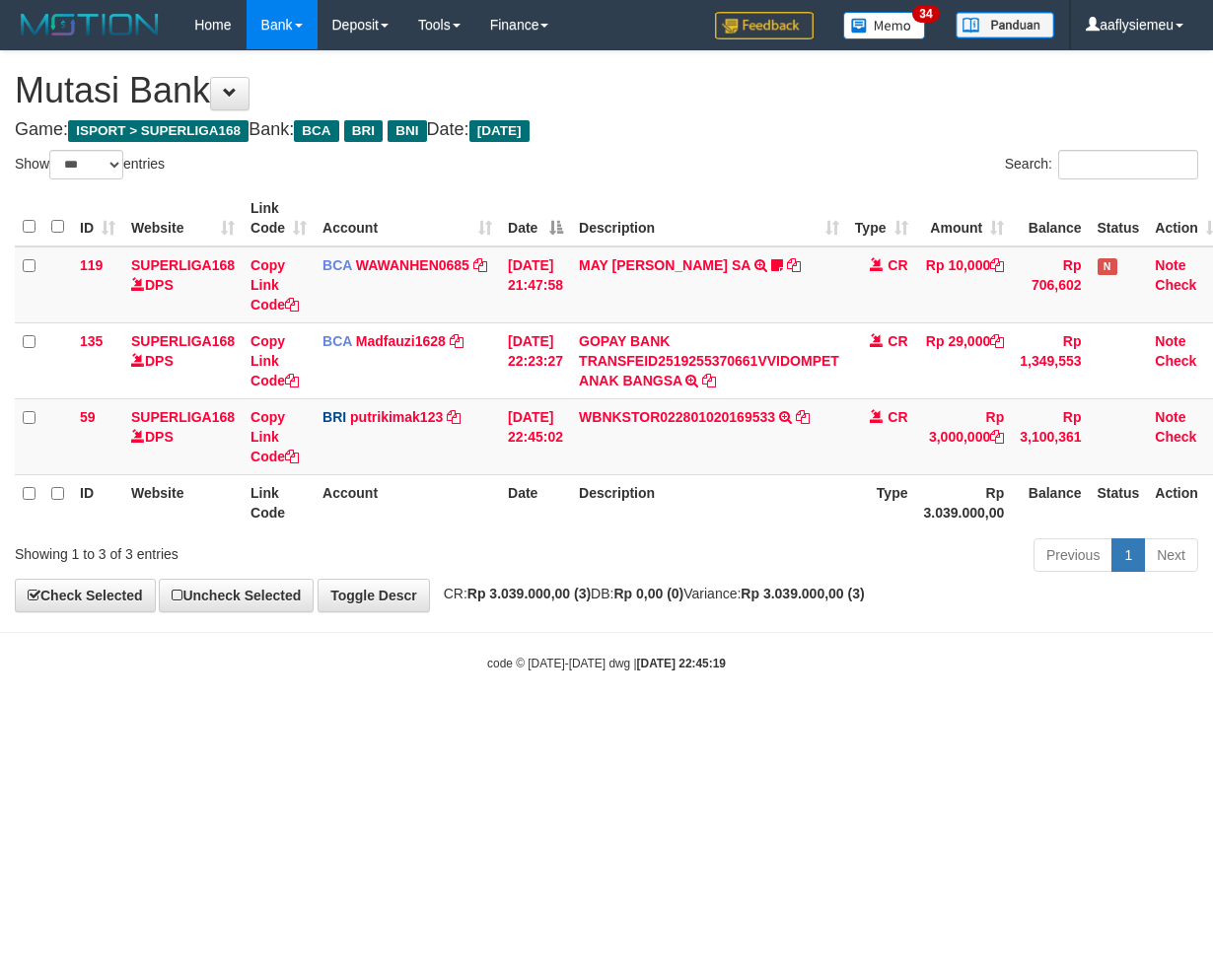 select on "***" 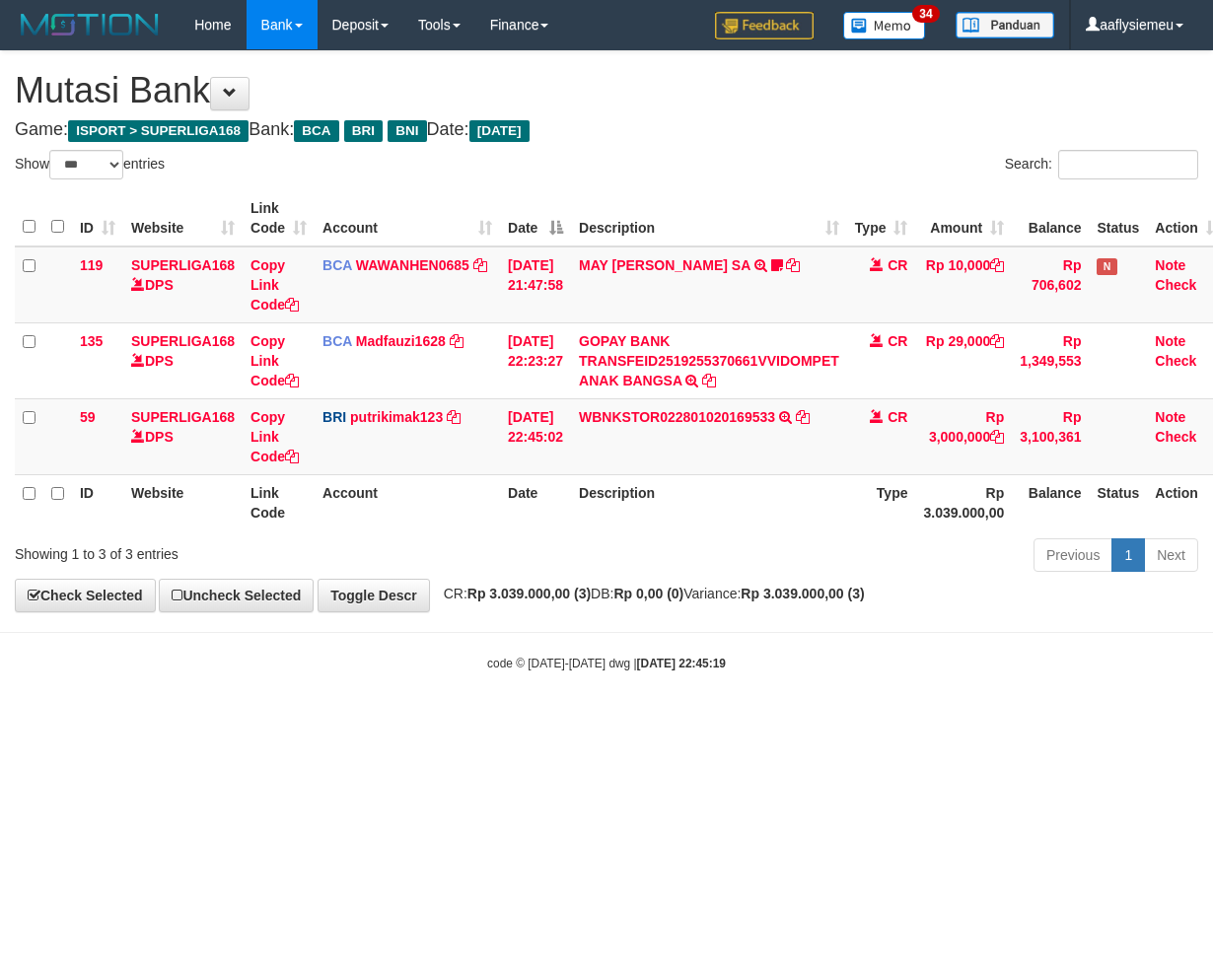 scroll, scrollTop: 0, scrollLeft: 0, axis: both 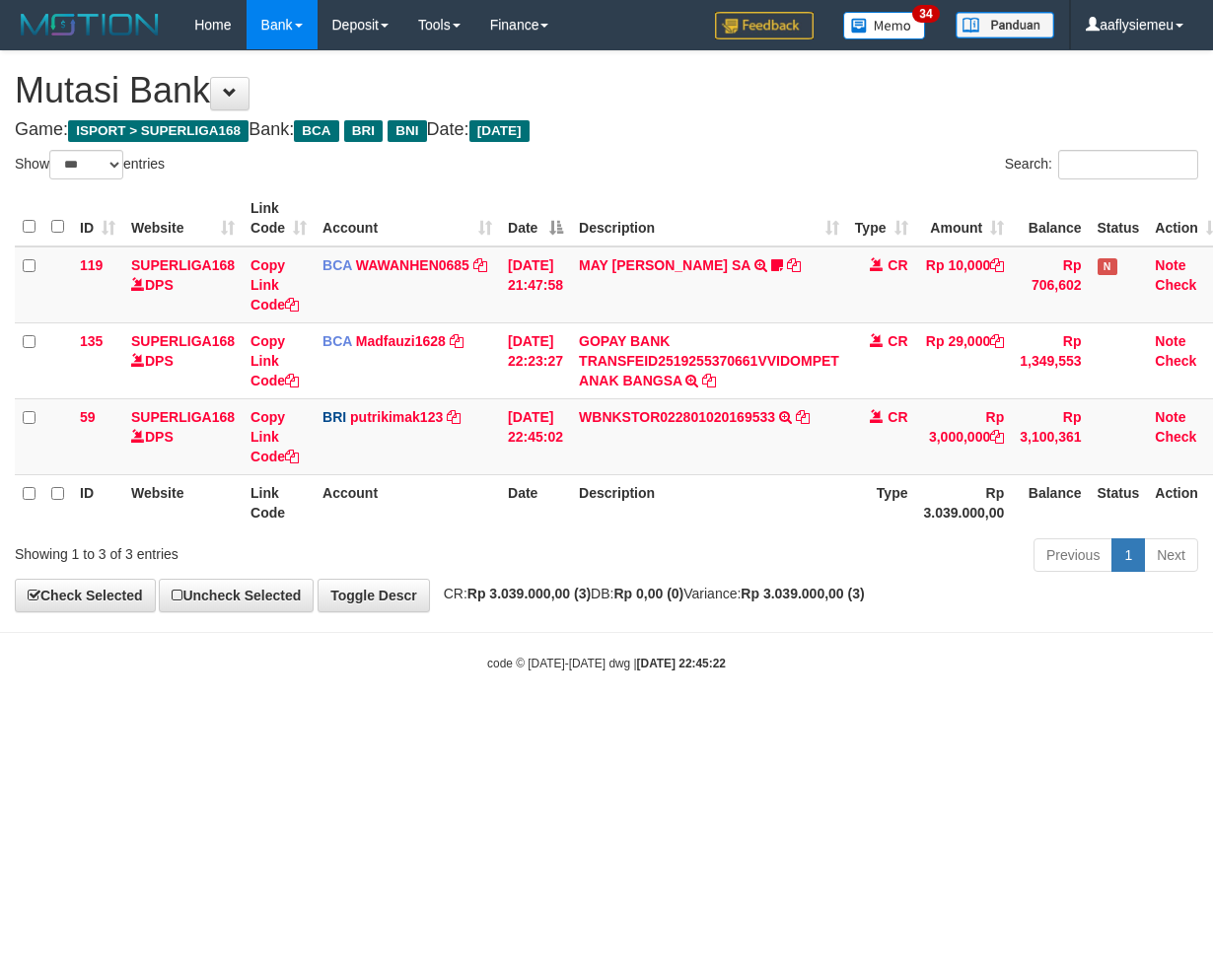 select on "***" 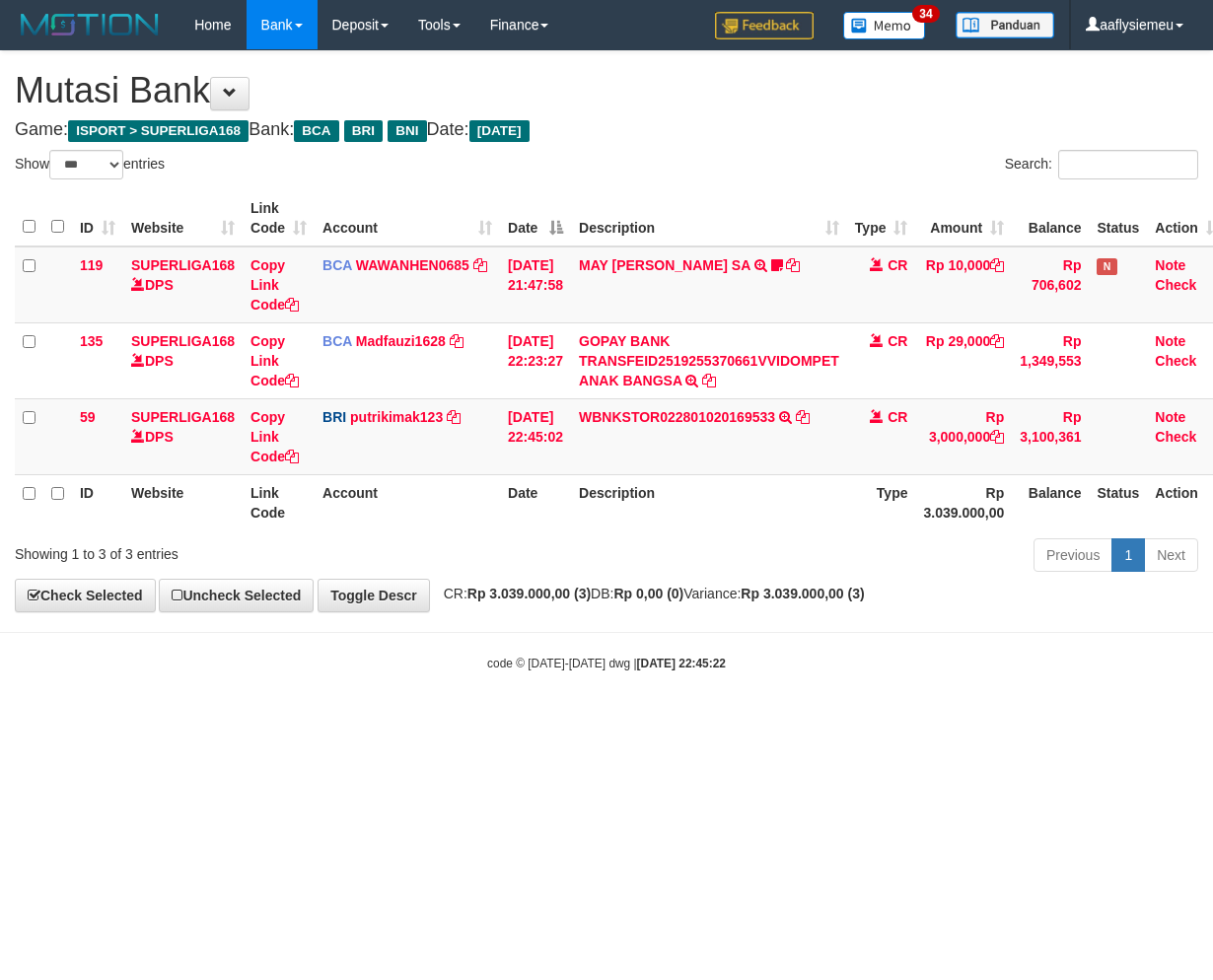 scroll, scrollTop: 0, scrollLeft: 0, axis: both 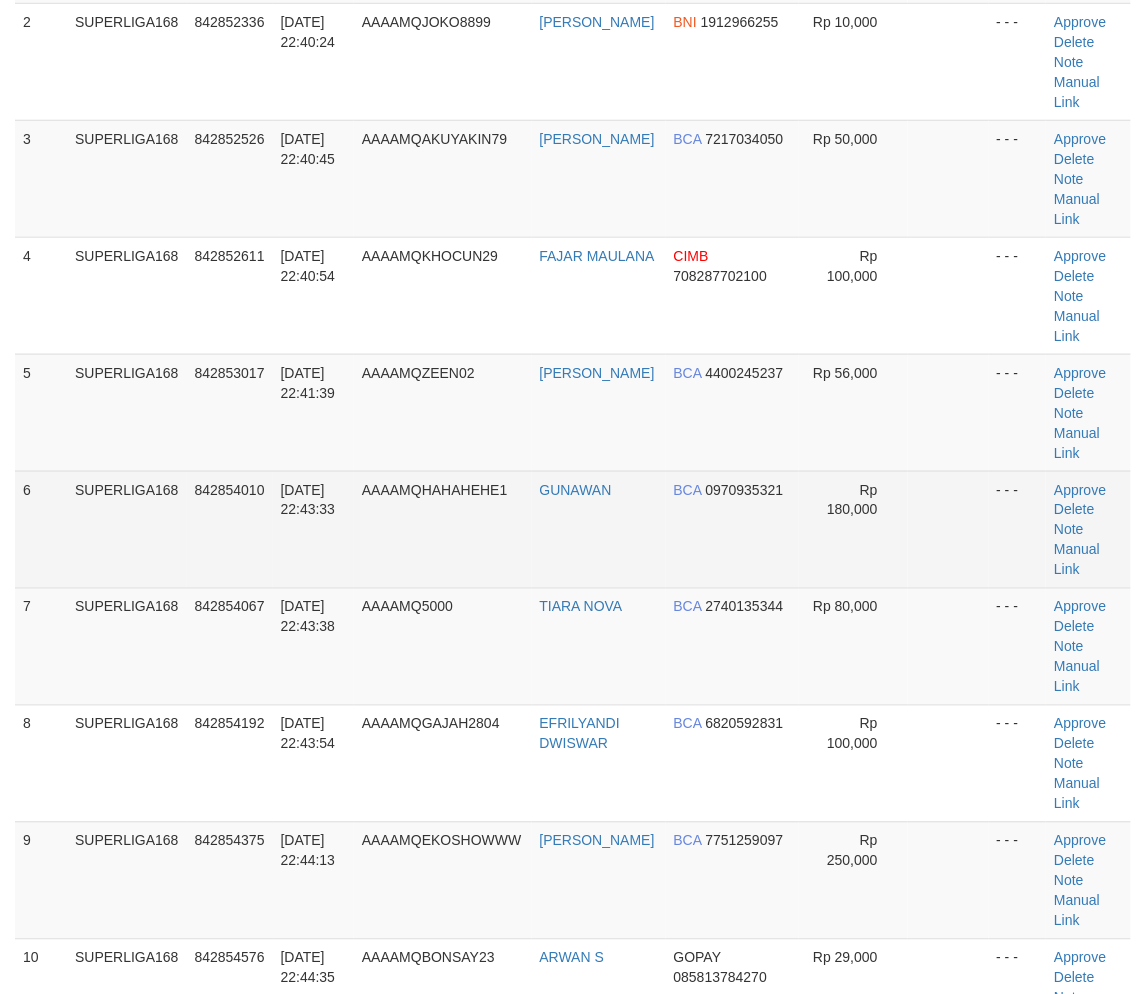 click on "6
SUPERLIGA168
842854010
11/07/2025 22:43:33
AAAAMQHAHAHEHE1
GUNAWAN
BCA
0970935321
Rp 180,000
- - -
Approve
Delete
Note
Manual Link" at bounding box center (573, 529) 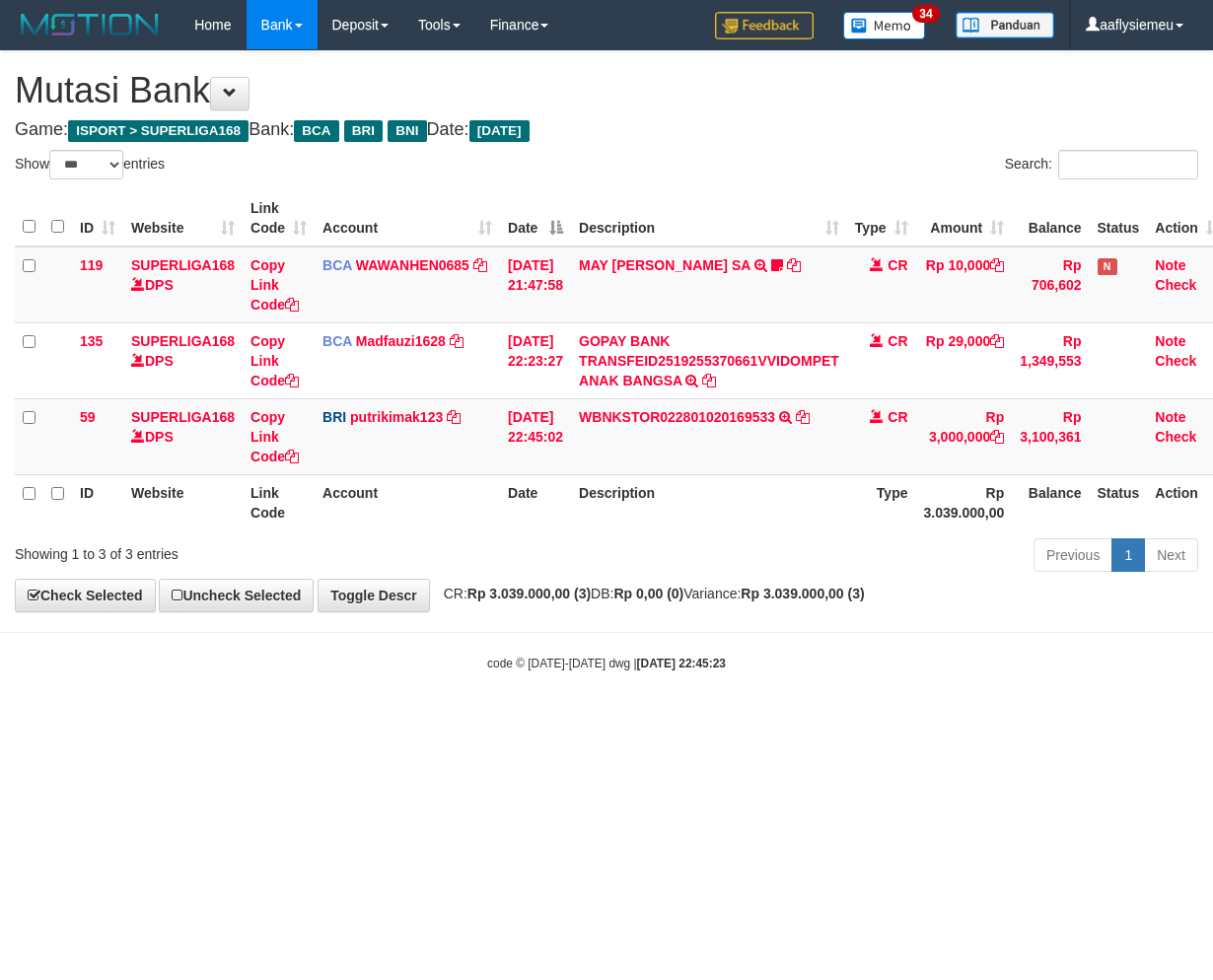 select on "***" 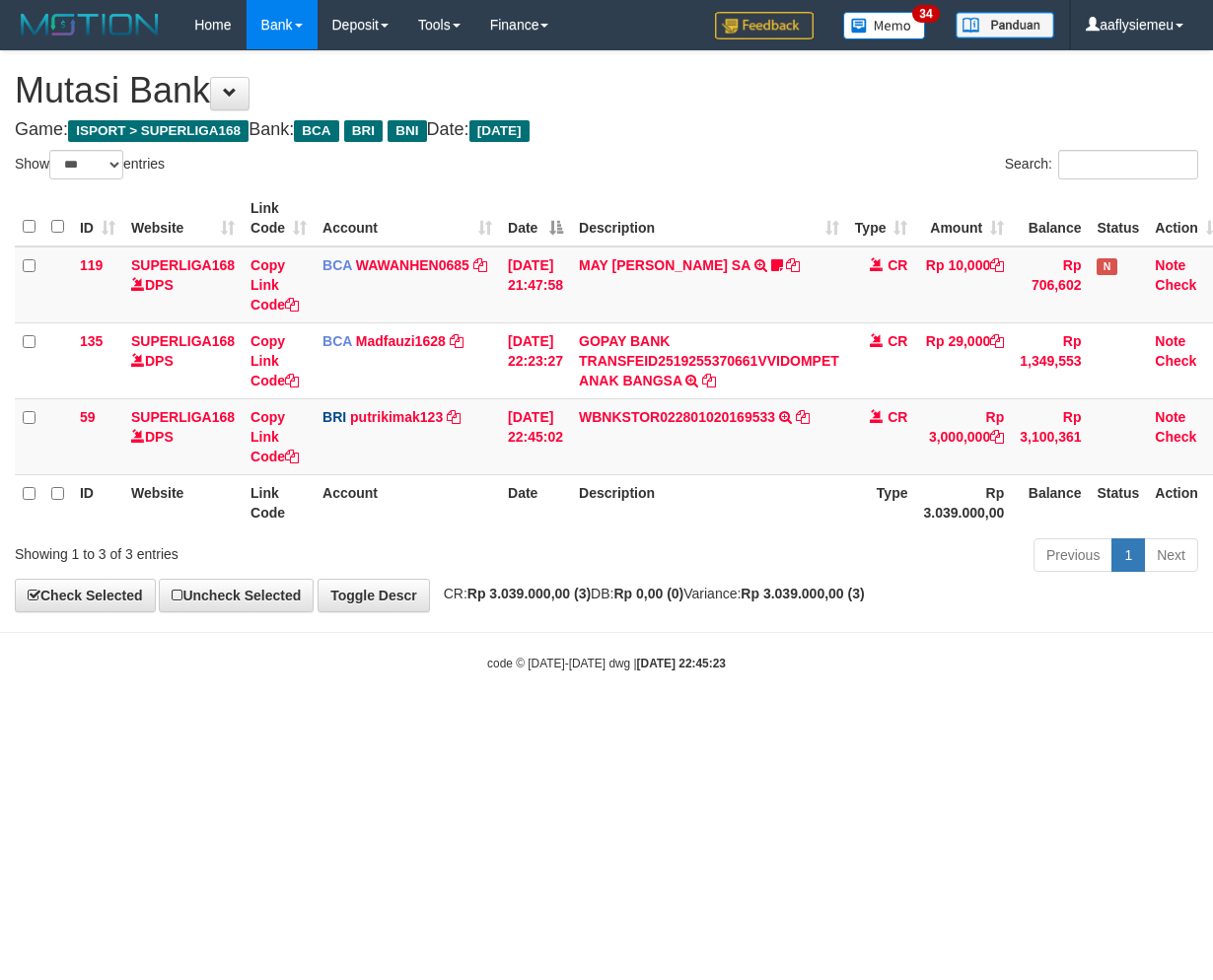 scroll, scrollTop: 0, scrollLeft: 0, axis: both 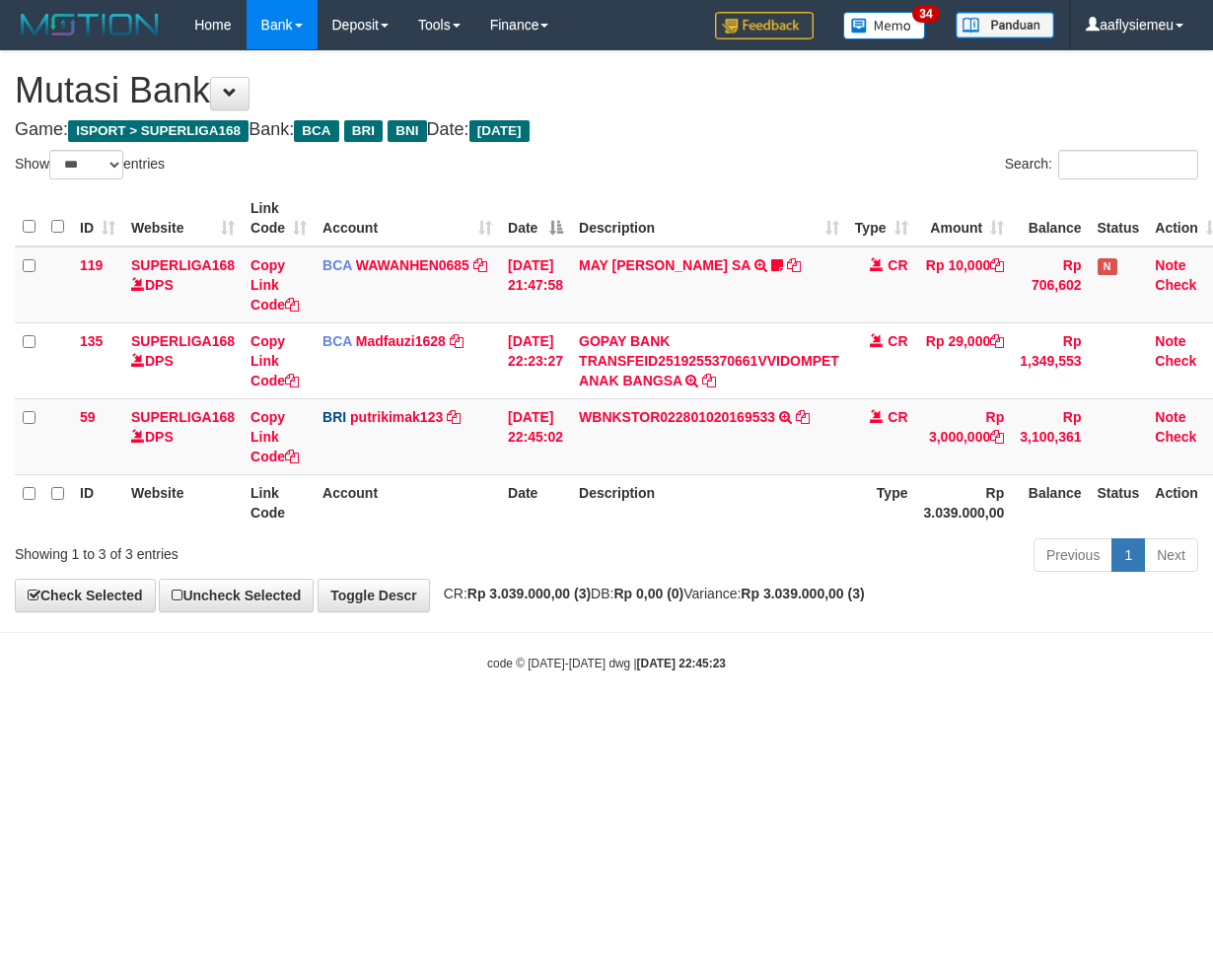 select on "***" 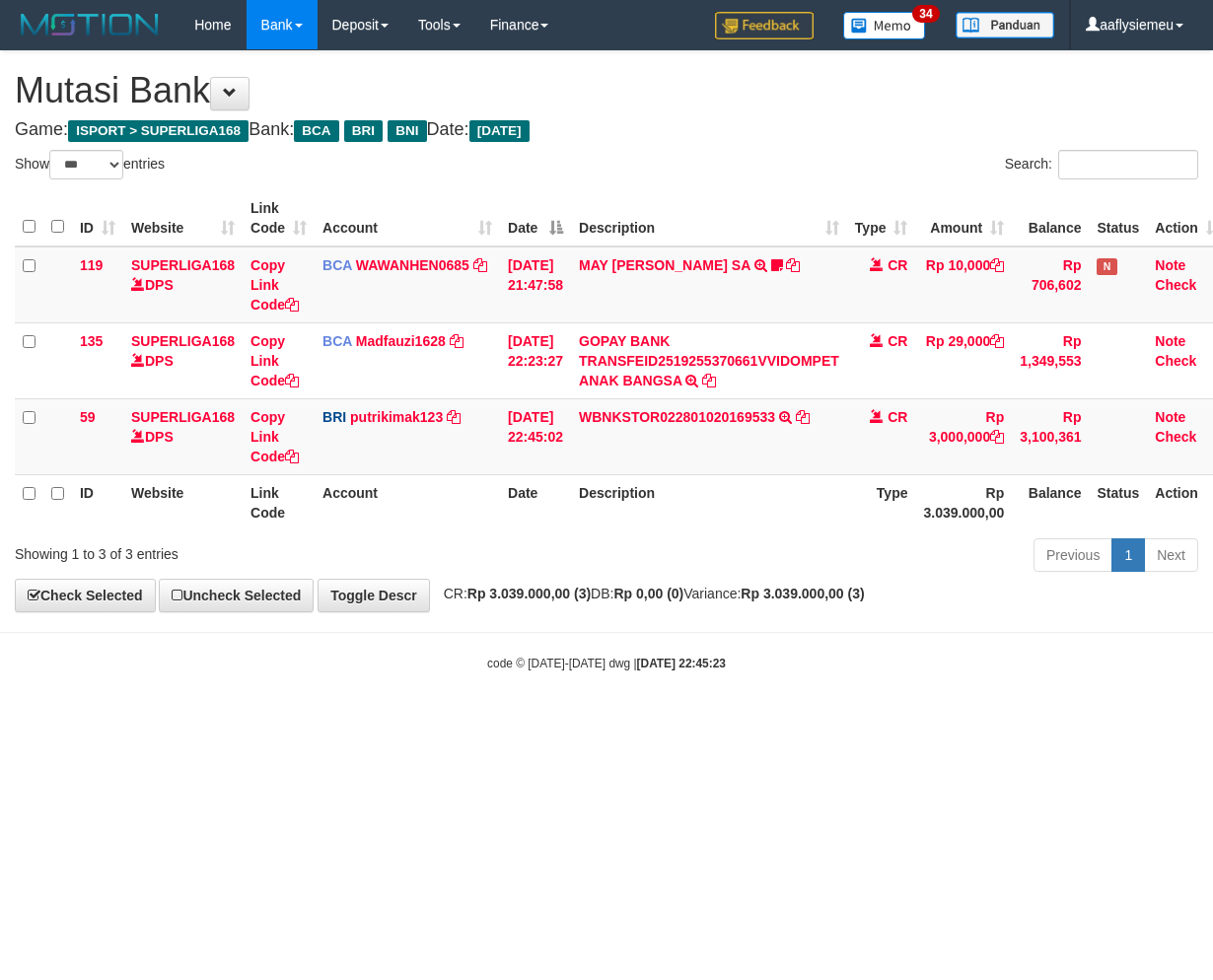 scroll, scrollTop: 0, scrollLeft: 0, axis: both 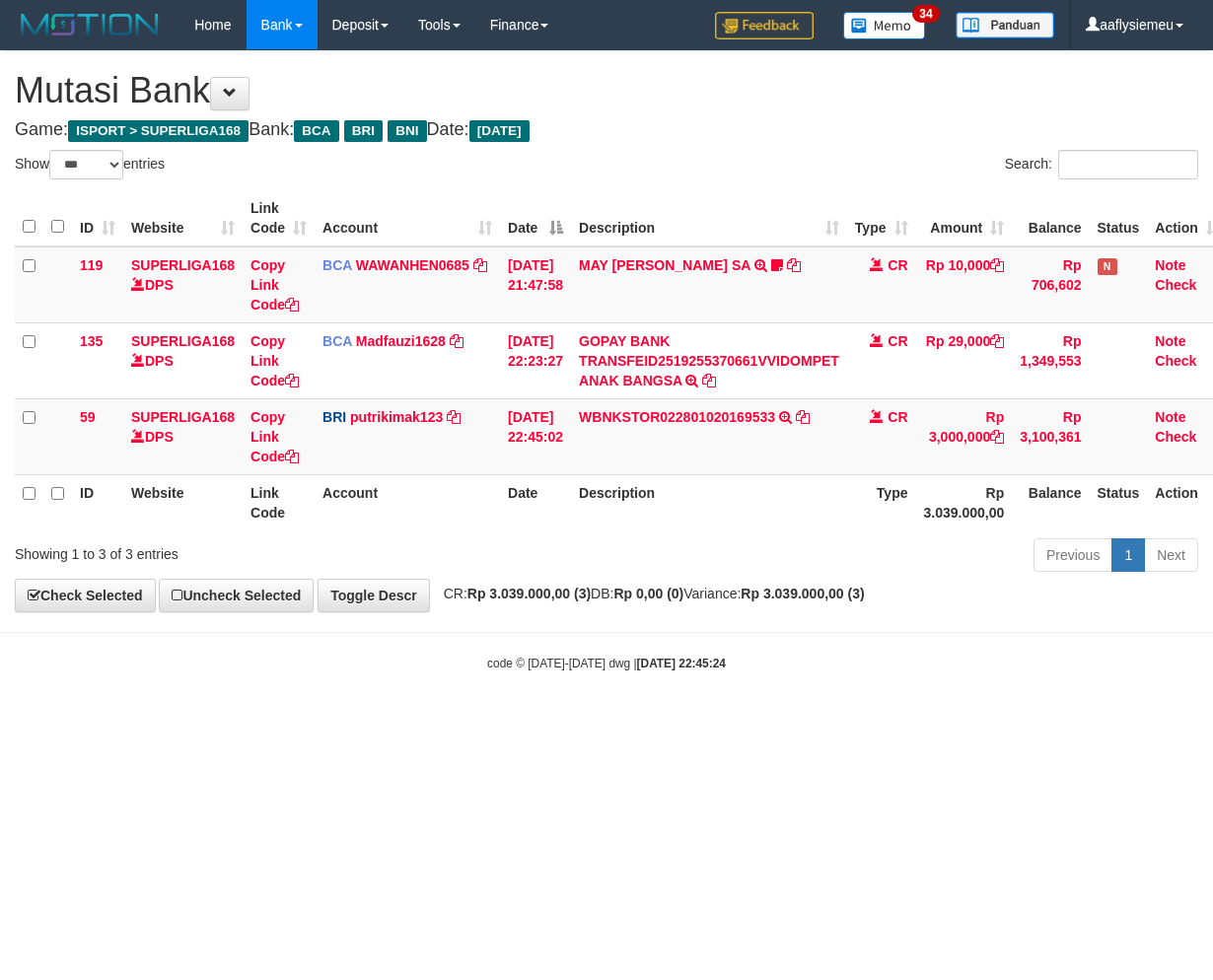 select on "***" 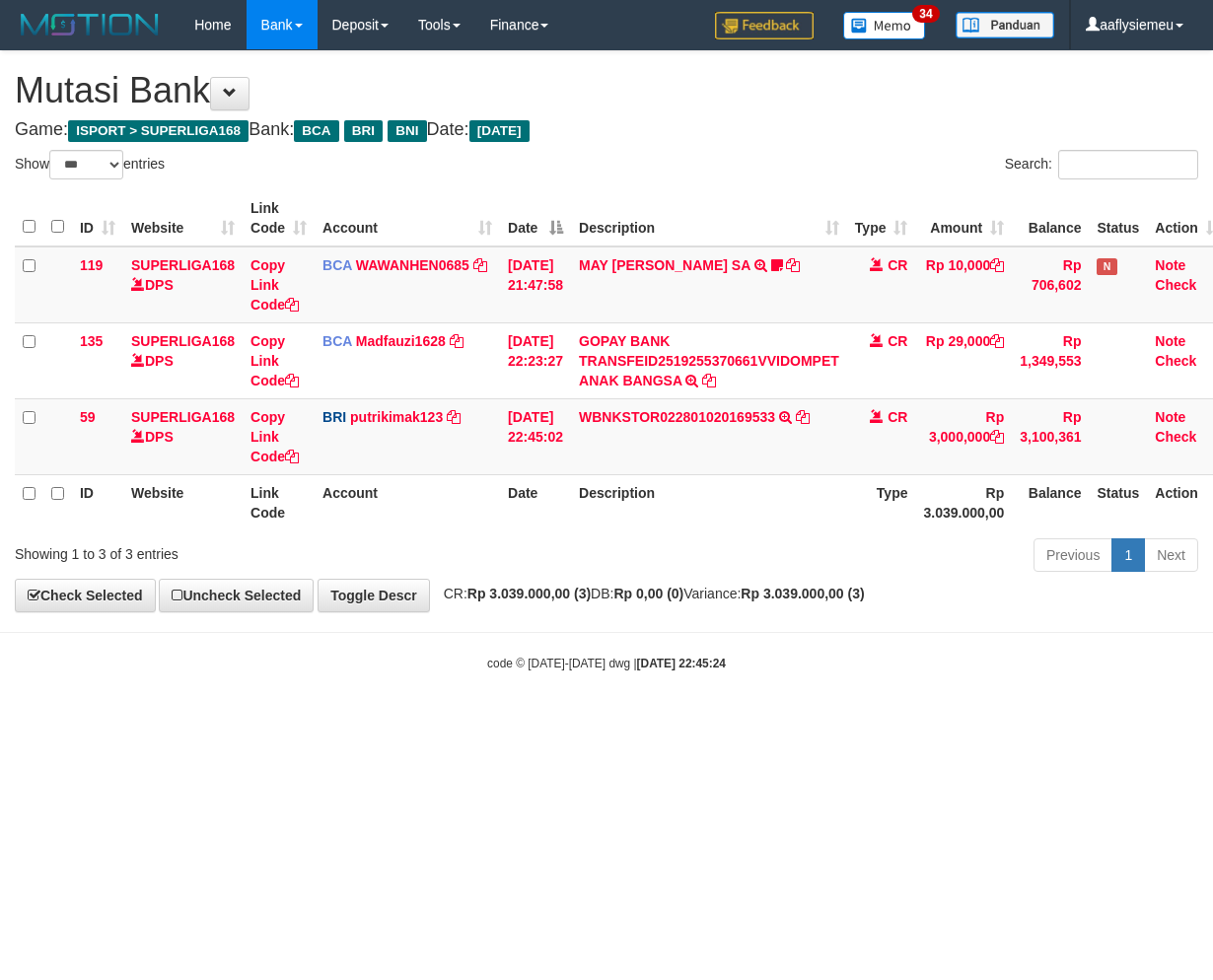 scroll, scrollTop: 0, scrollLeft: 0, axis: both 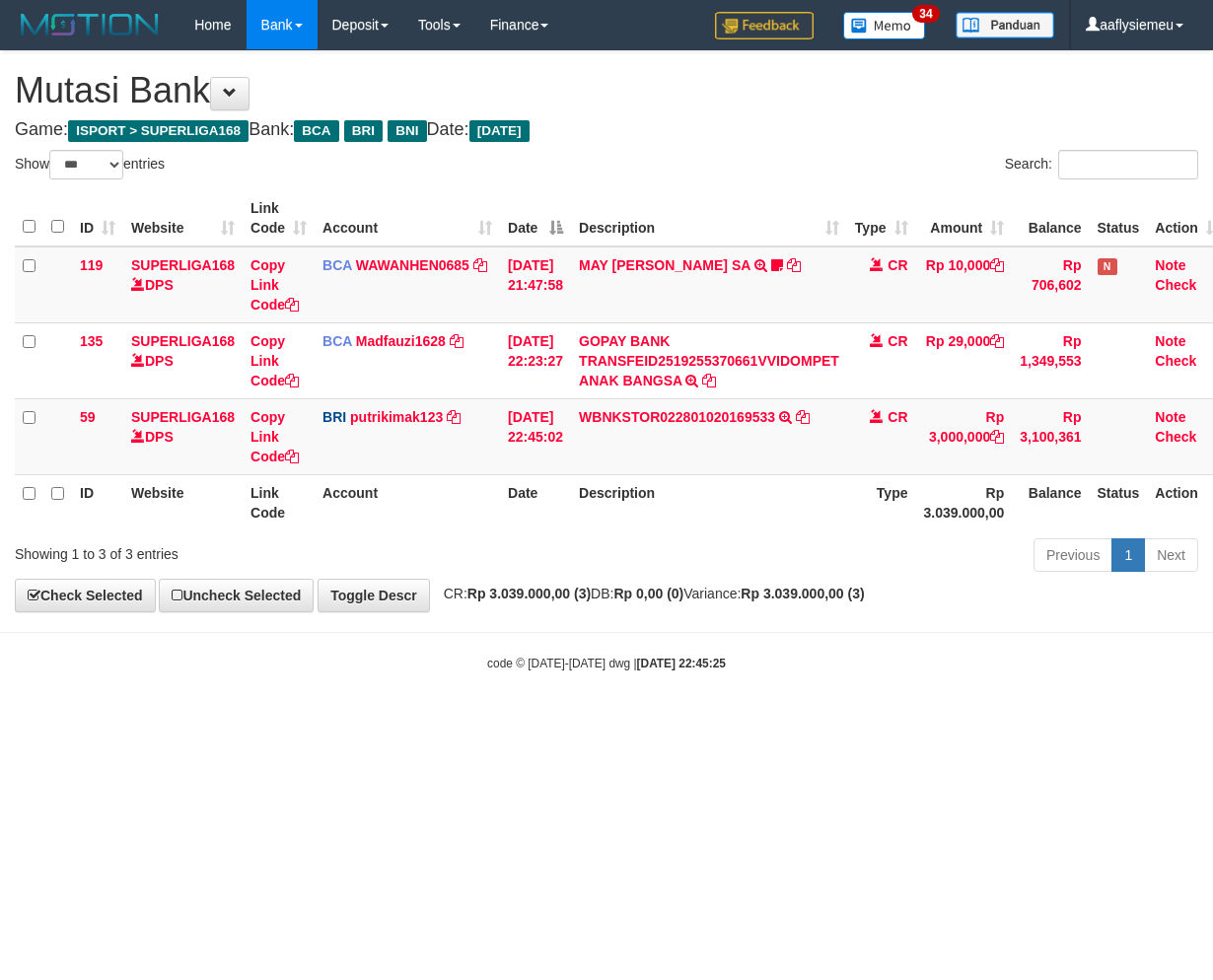 select on "***" 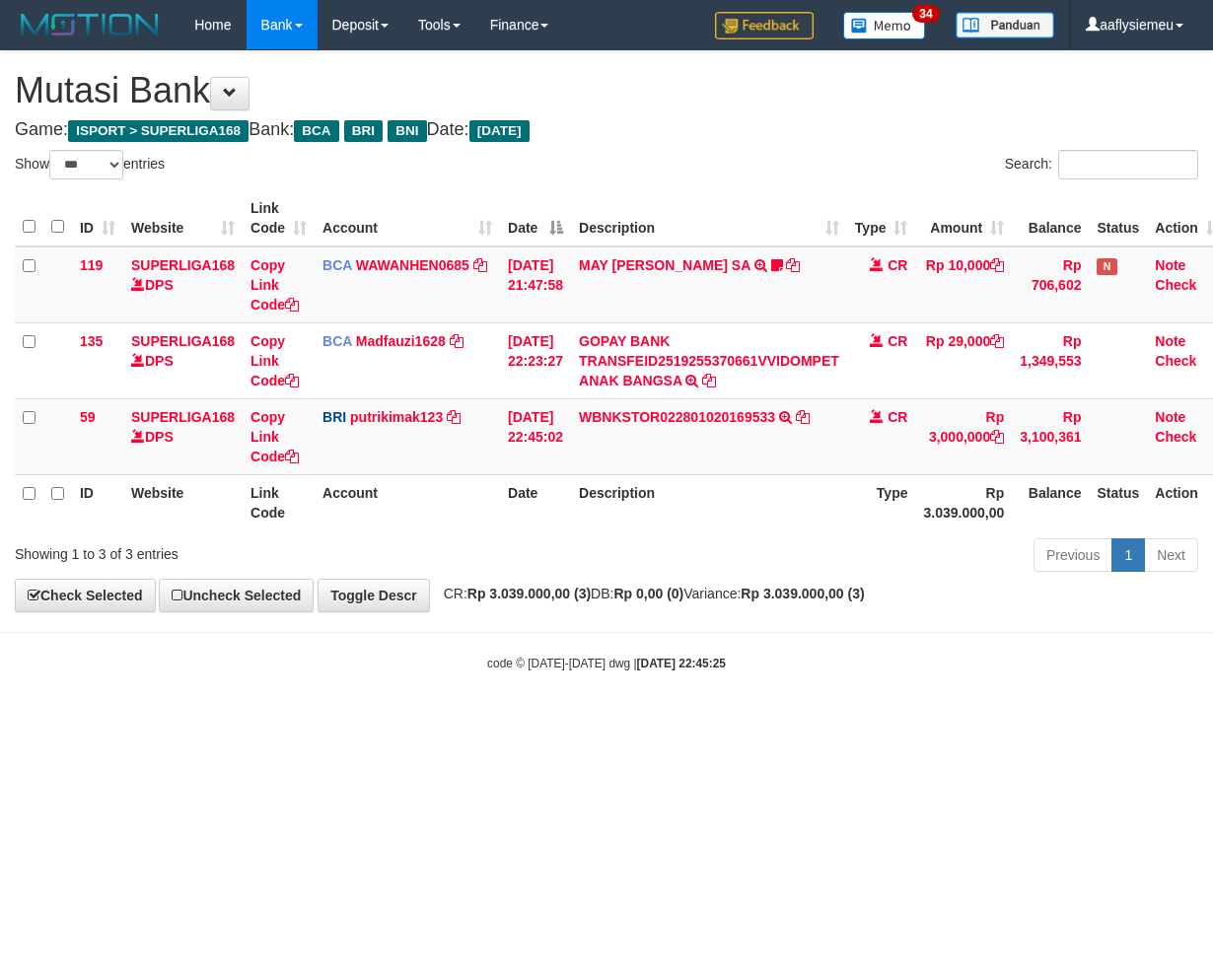 scroll, scrollTop: 0, scrollLeft: 0, axis: both 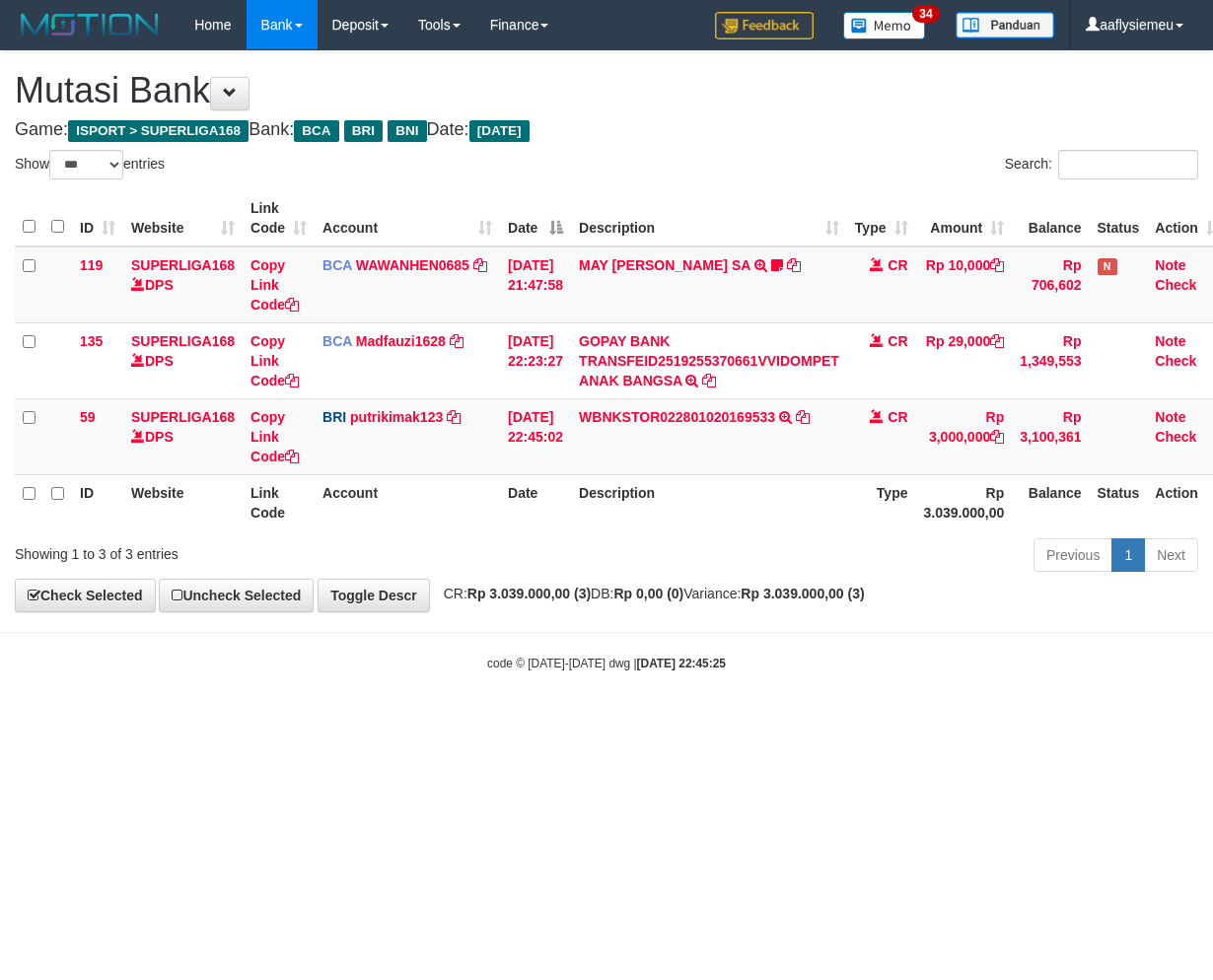 select on "***" 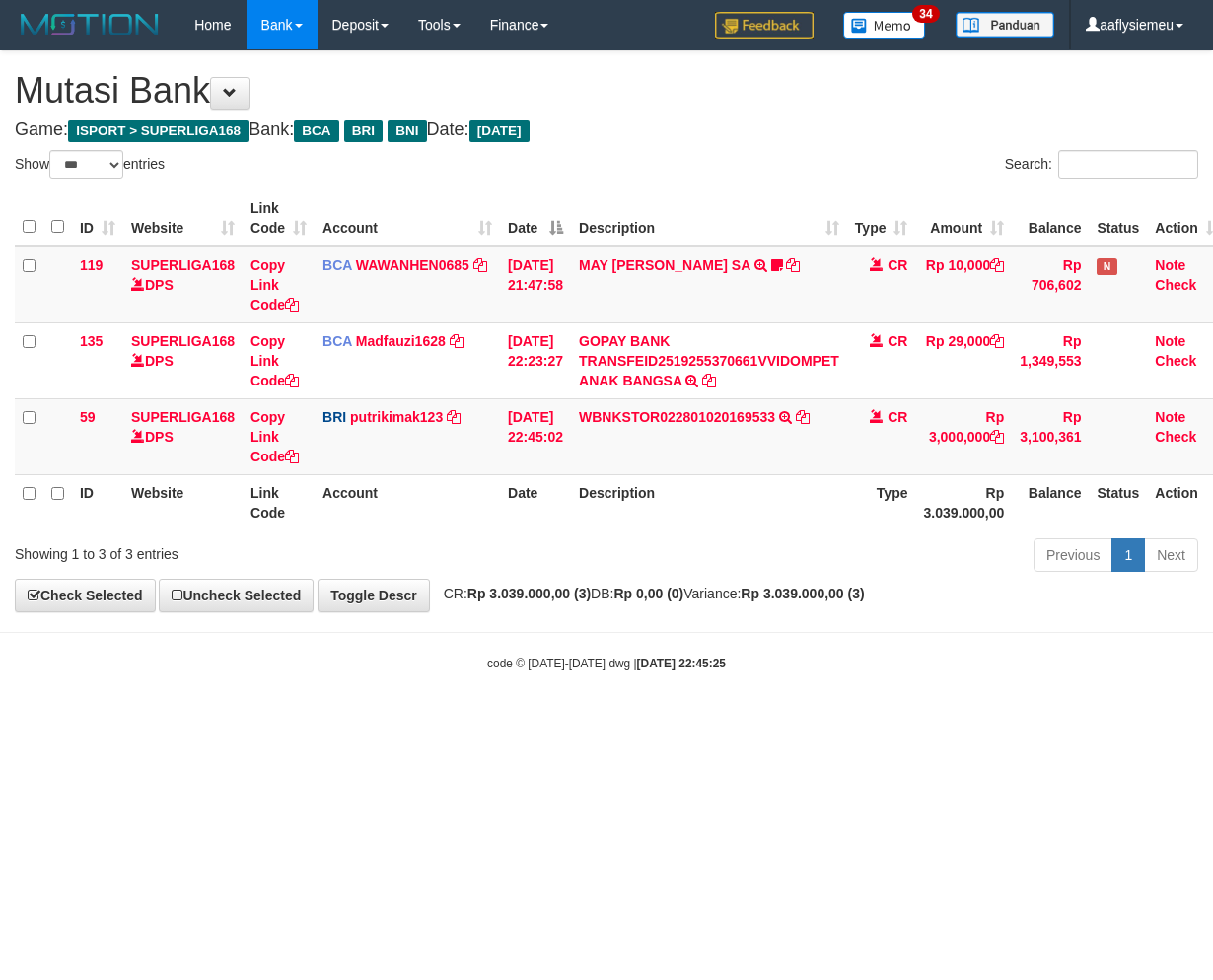 scroll, scrollTop: 0, scrollLeft: 0, axis: both 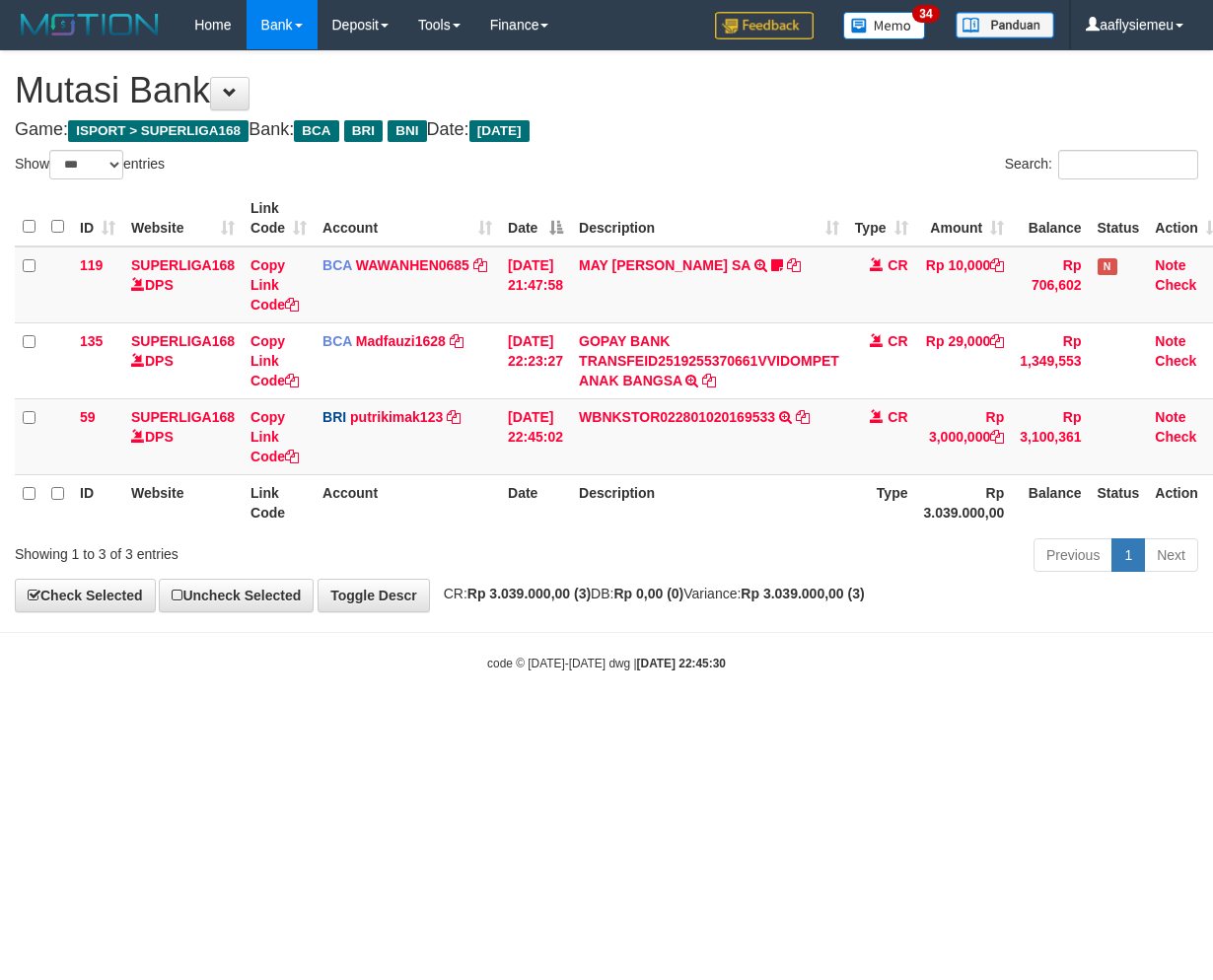 select on "***" 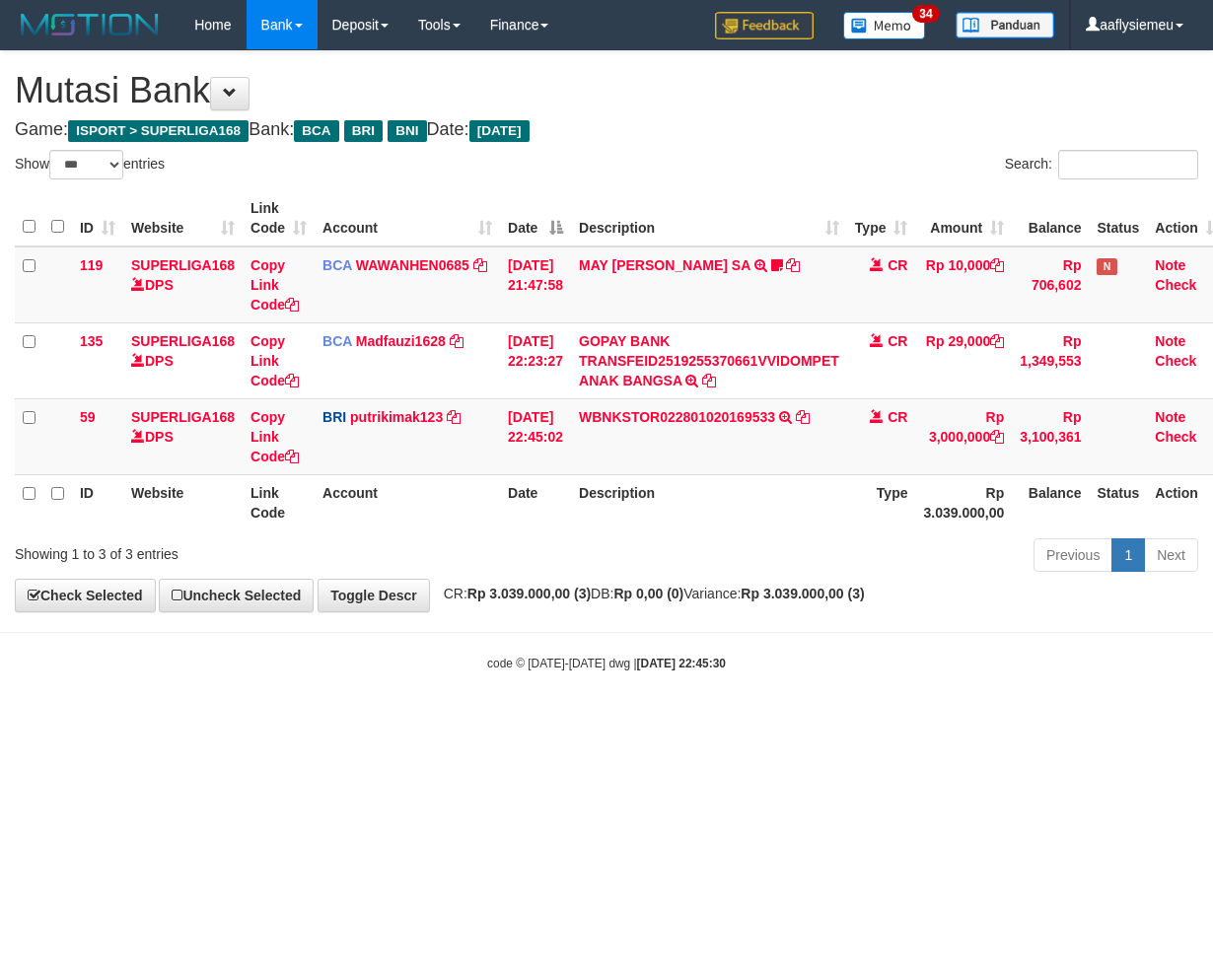 scroll, scrollTop: 0, scrollLeft: 0, axis: both 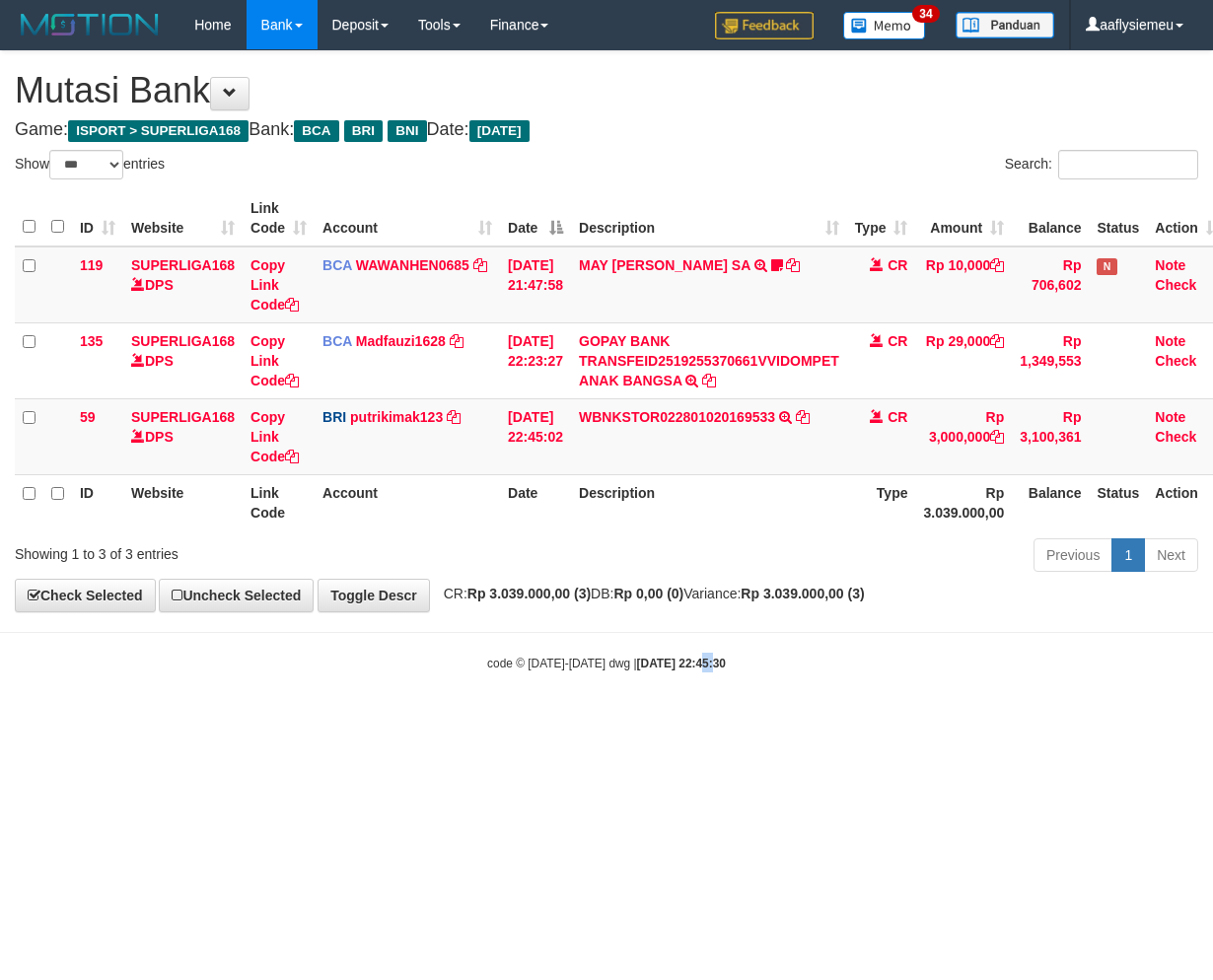 click on "Toggle navigation
Home
Bank
Account List
Load
By Website
Group
[ISPORT]													SUPERLIGA168
By Load Group (DPS)
34" at bounding box center [606, 361] 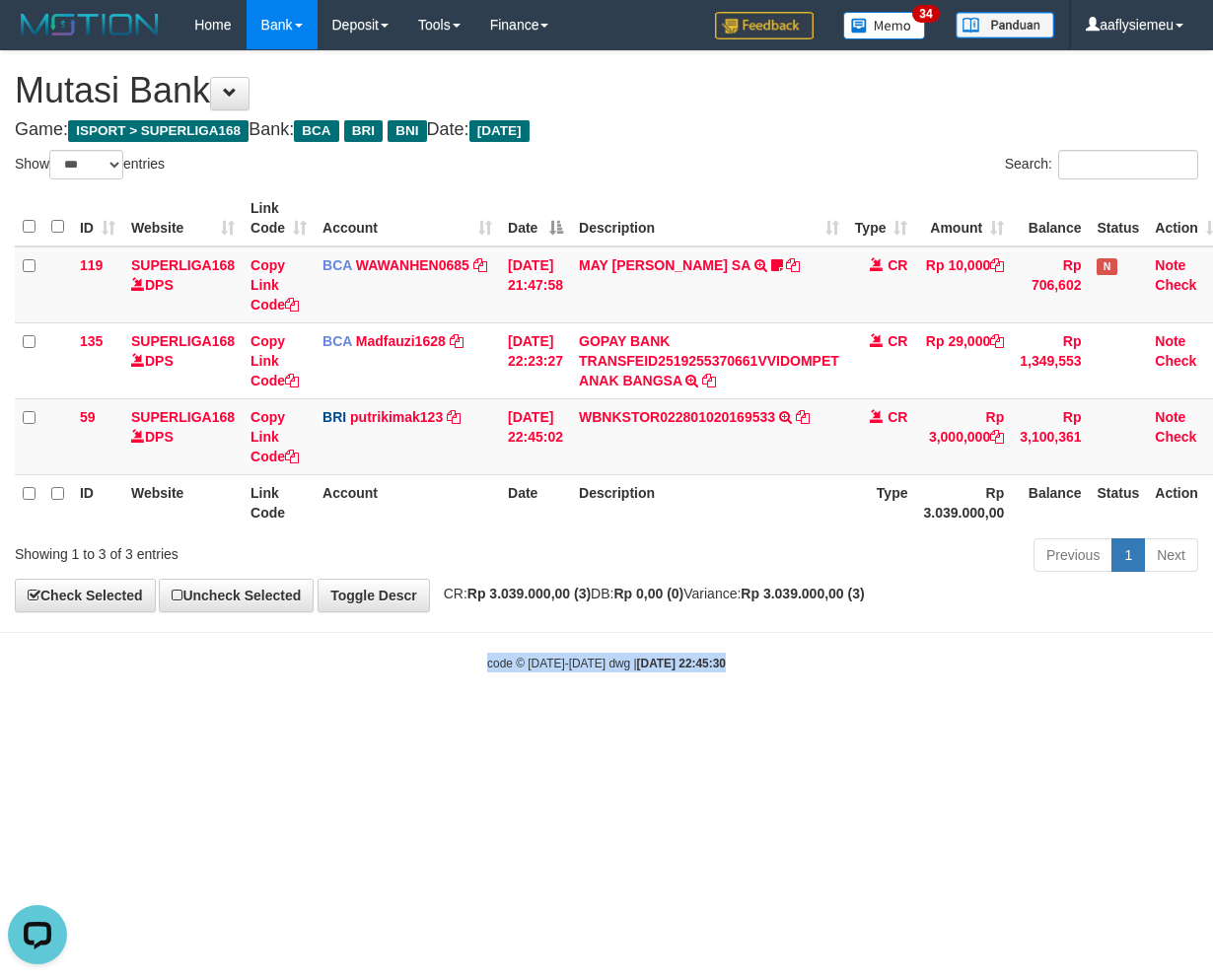 scroll, scrollTop: 0, scrollLeft: 0, axis: both 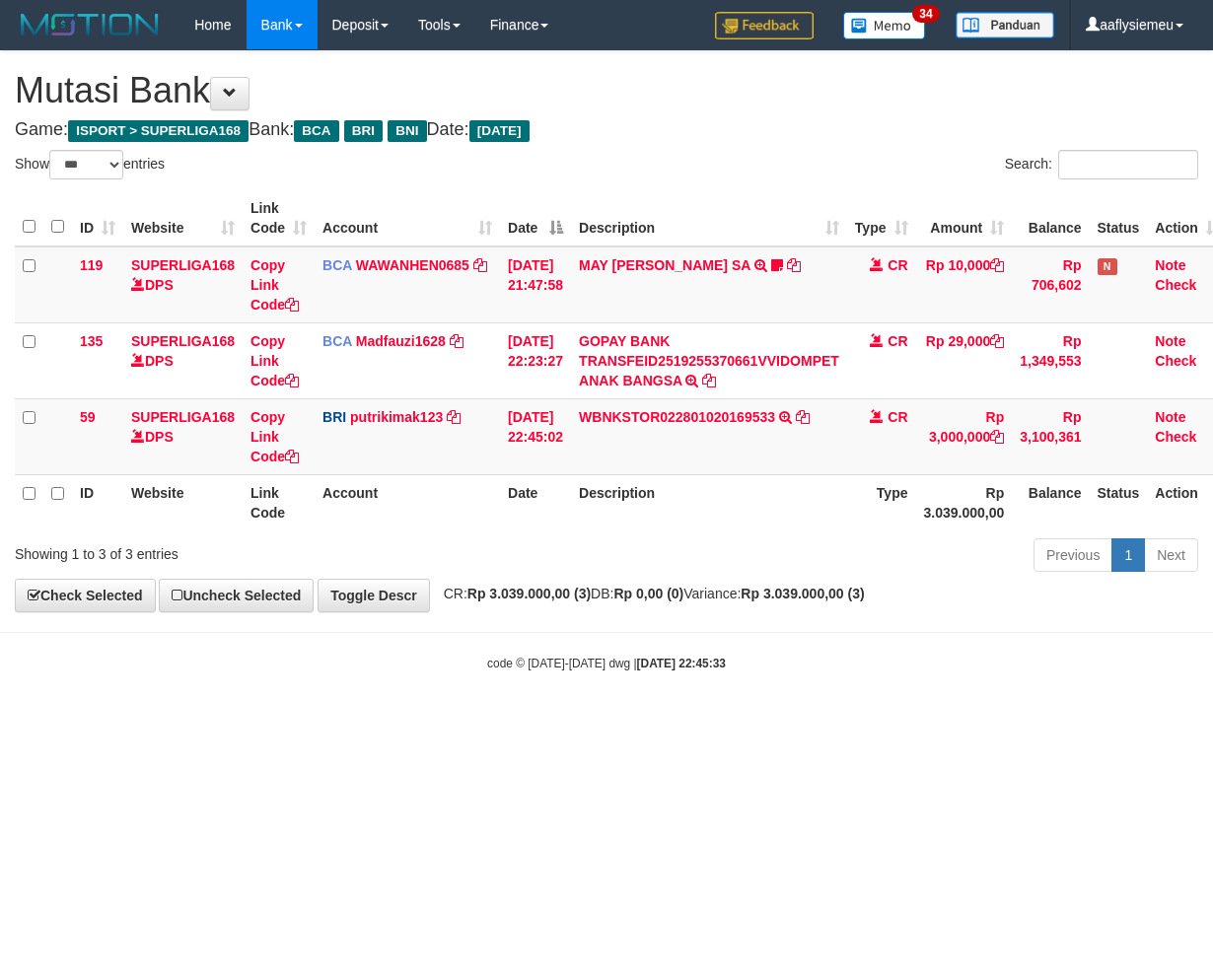 select on "***" 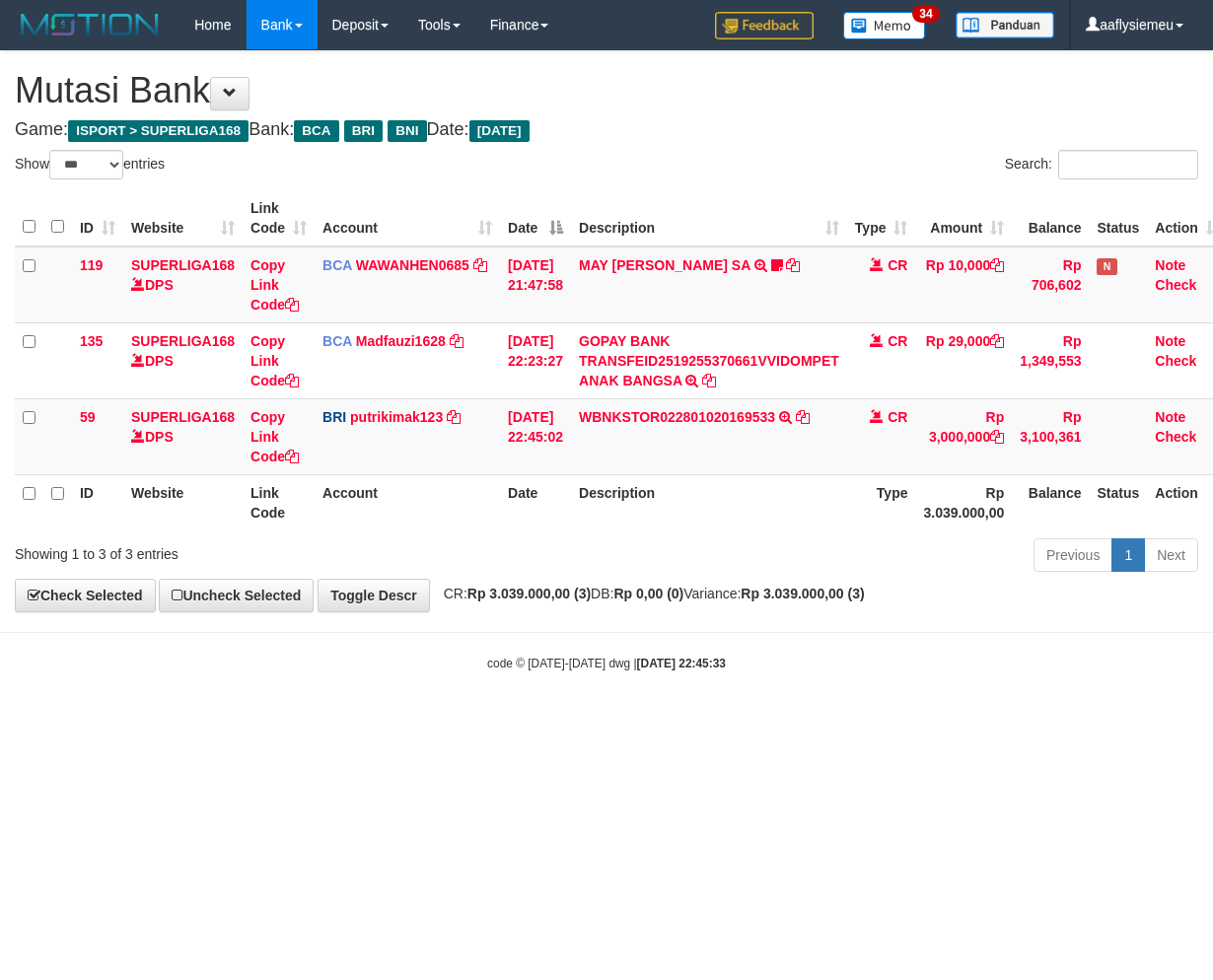 scroll, scrollTop: 0, scrollLeft: 0, axis: both 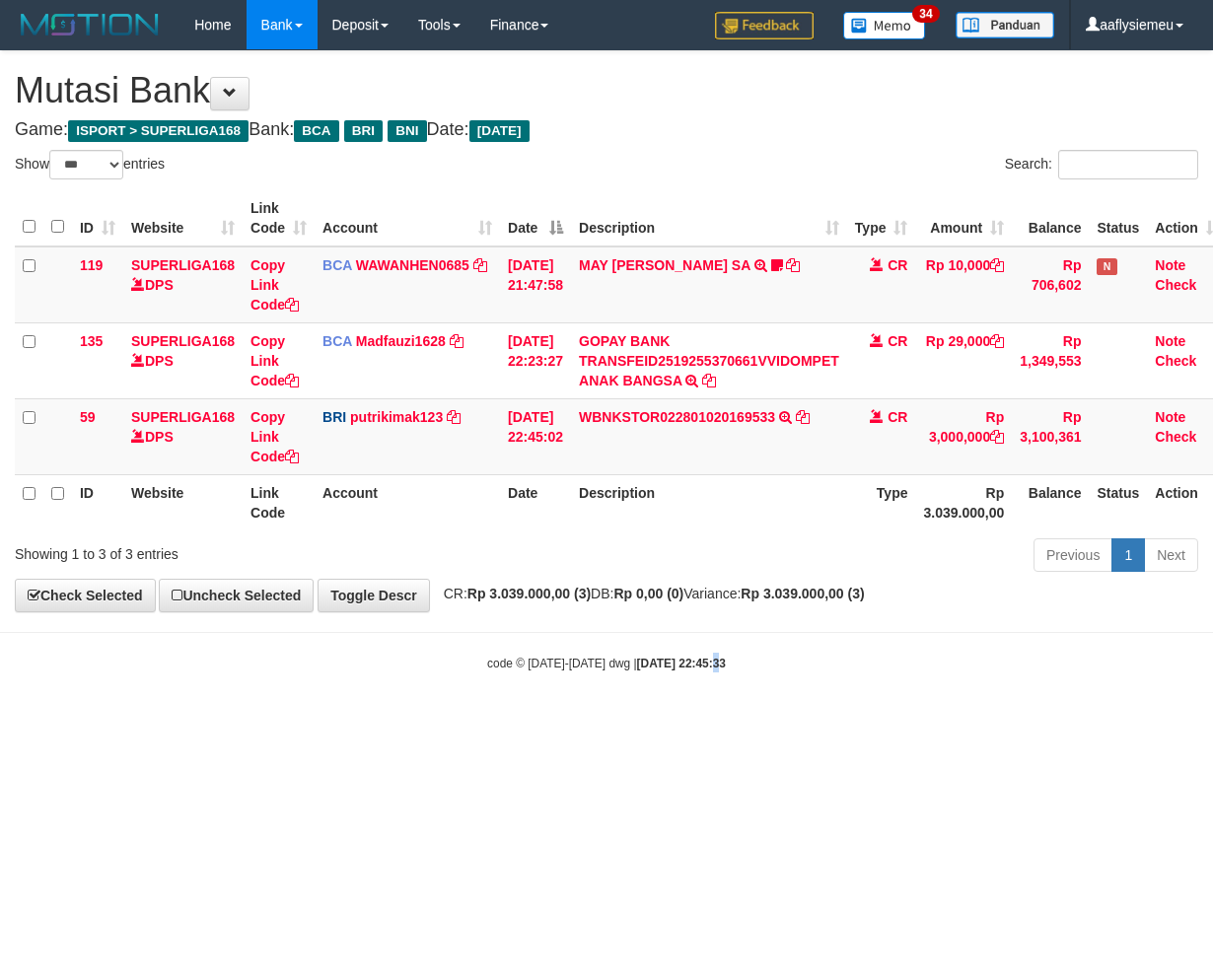 click on "Toggle navigation
Home
Bank
Account List
Load
By Website
Group
[ISPORT]													SUPERLIGA168
By Load Group (DPS)
34" at bounding box center (606, 361) 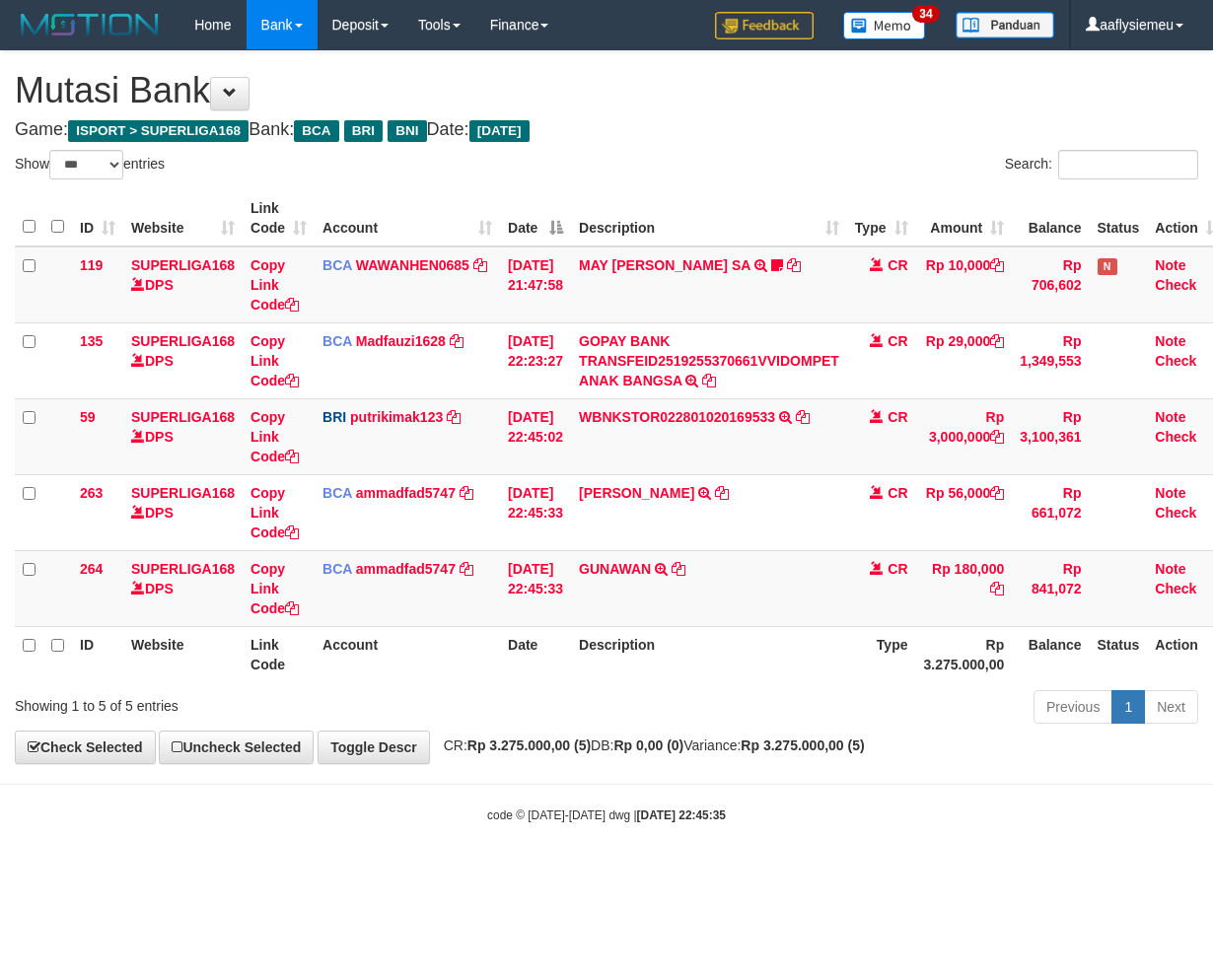select on "***" 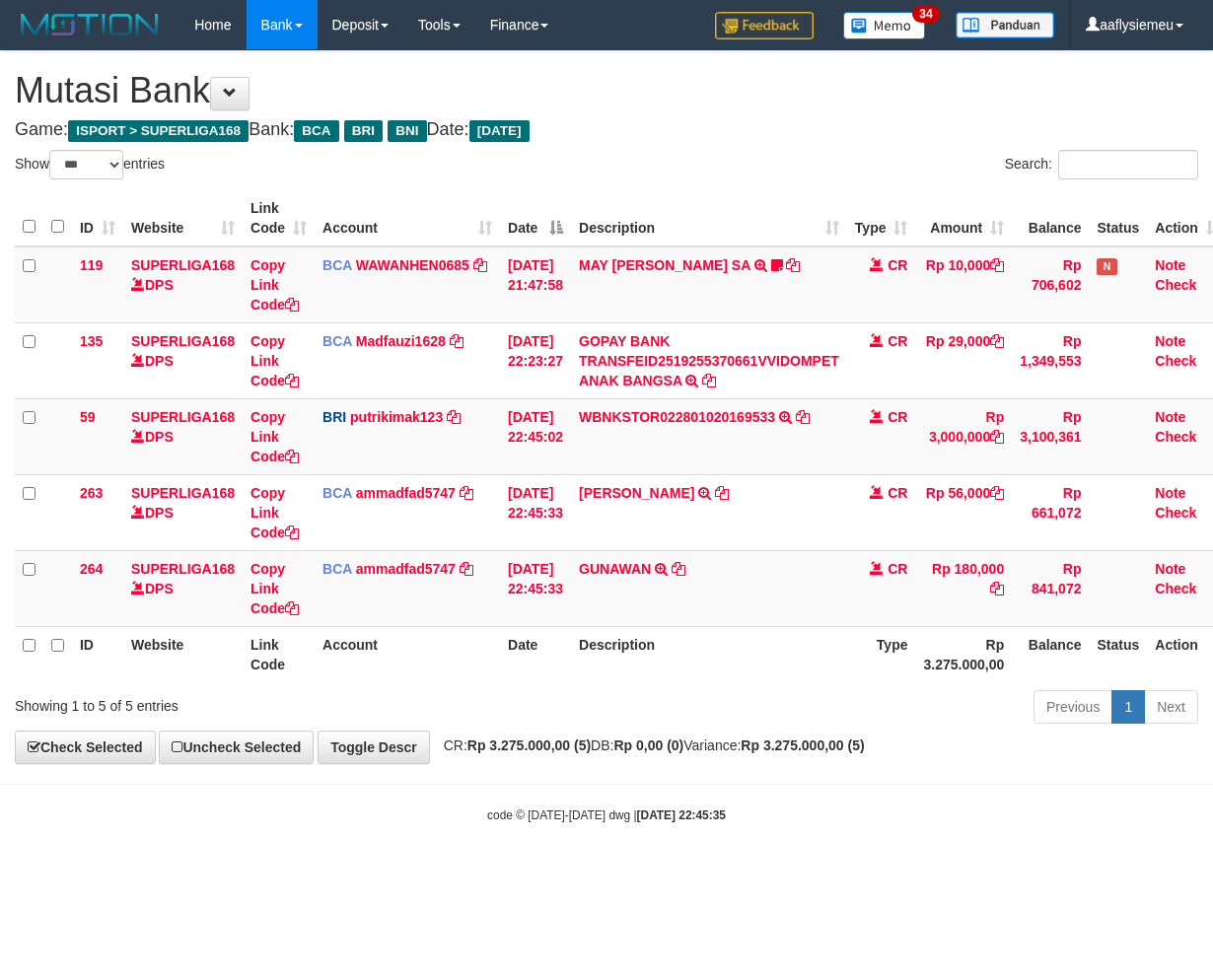 scroll, scrollTop: 0, scrollLeft: 0, axis: both 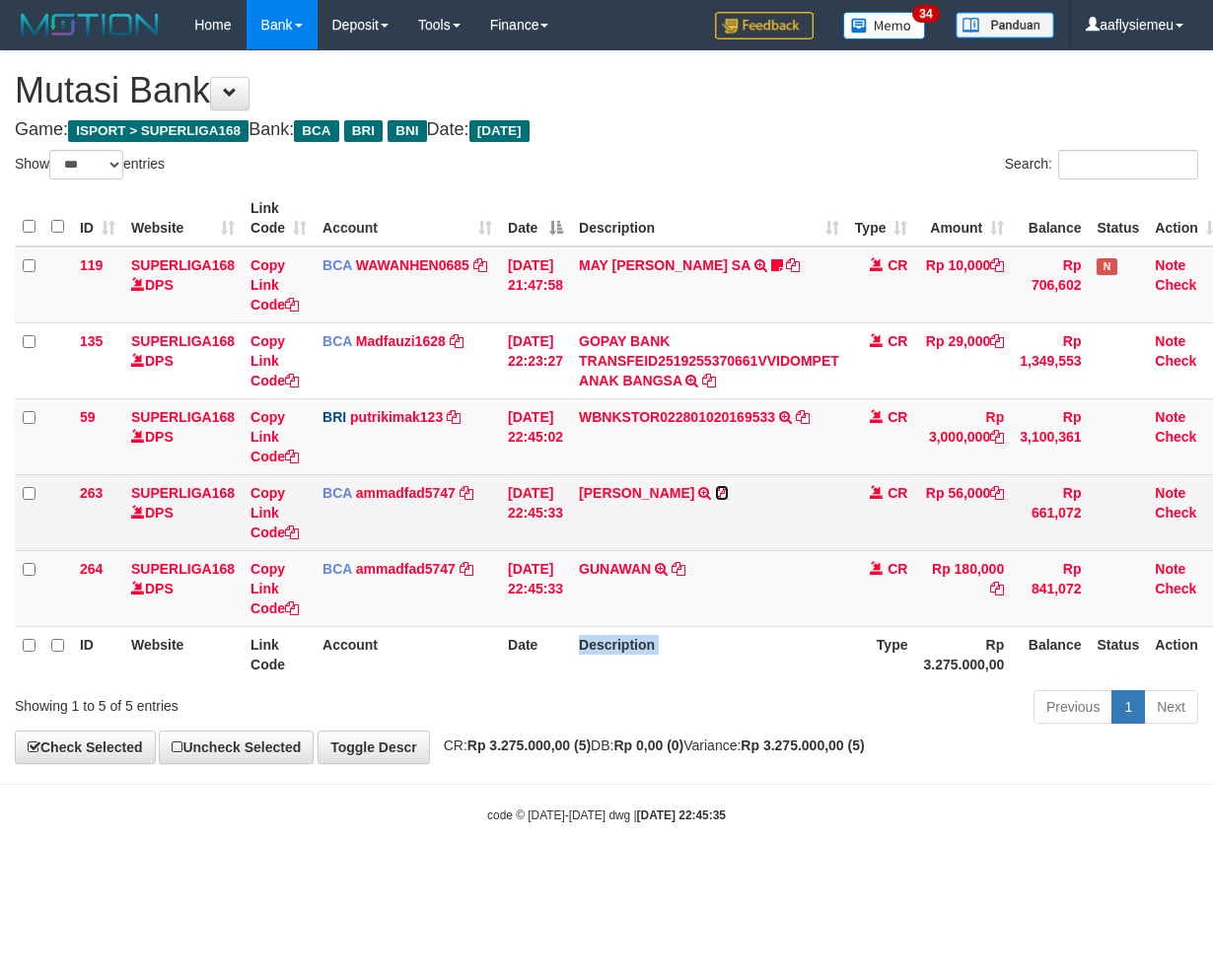 click at bounding box center [722, 493] 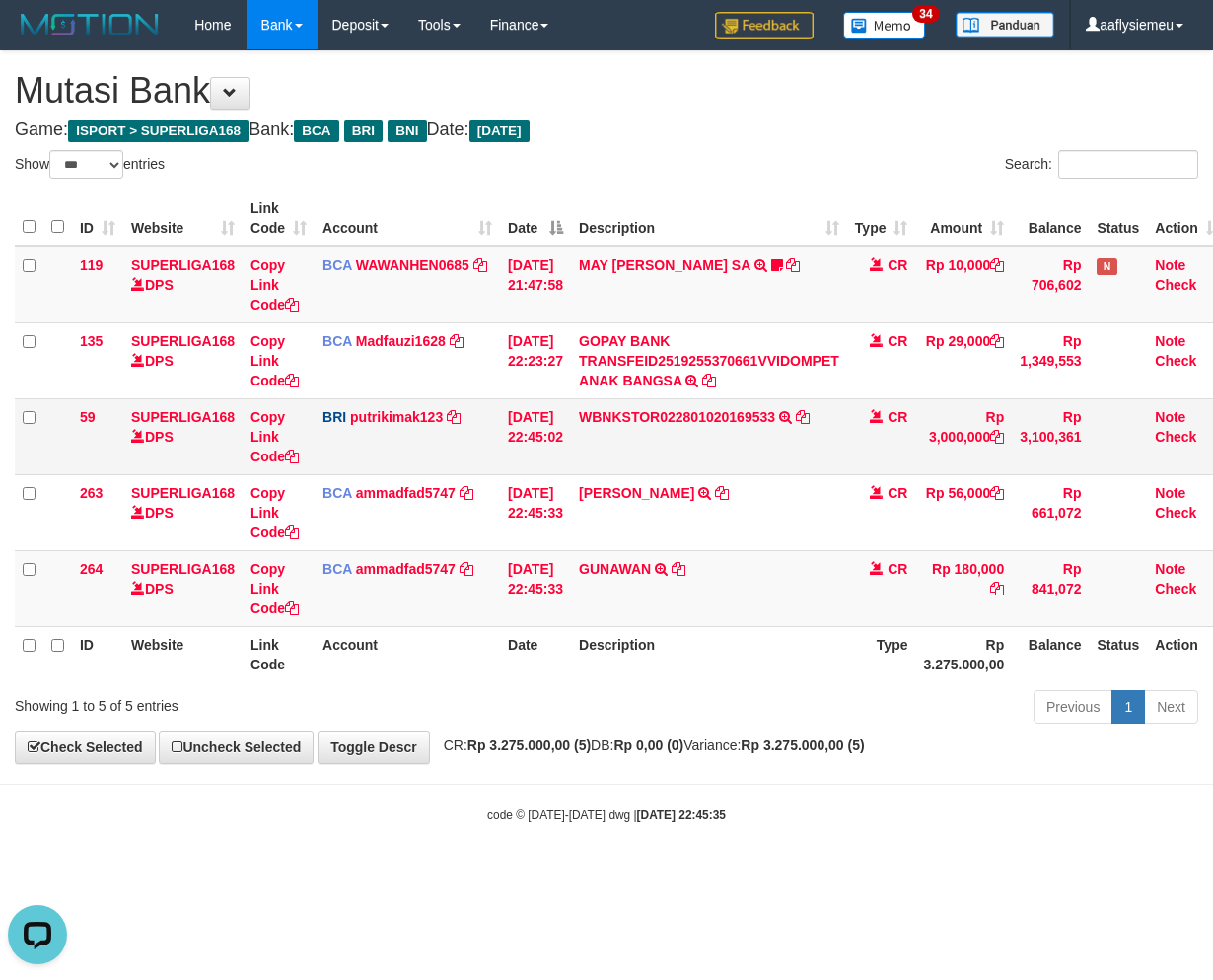 scroll, scrollTop: 0, scrollLeft: 0, axis: both 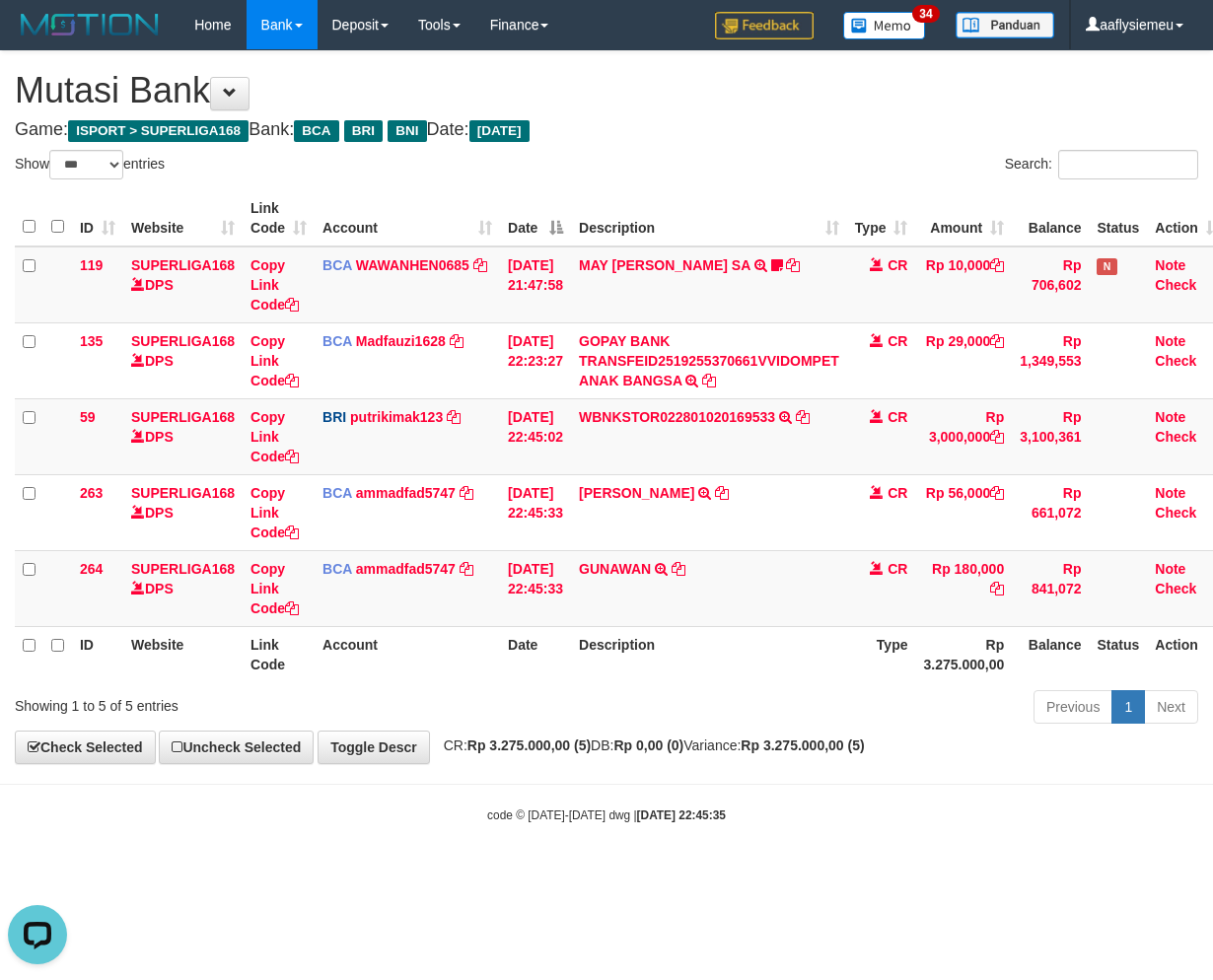 click on "Previous 1 Next" at bounding box center (860, 709) 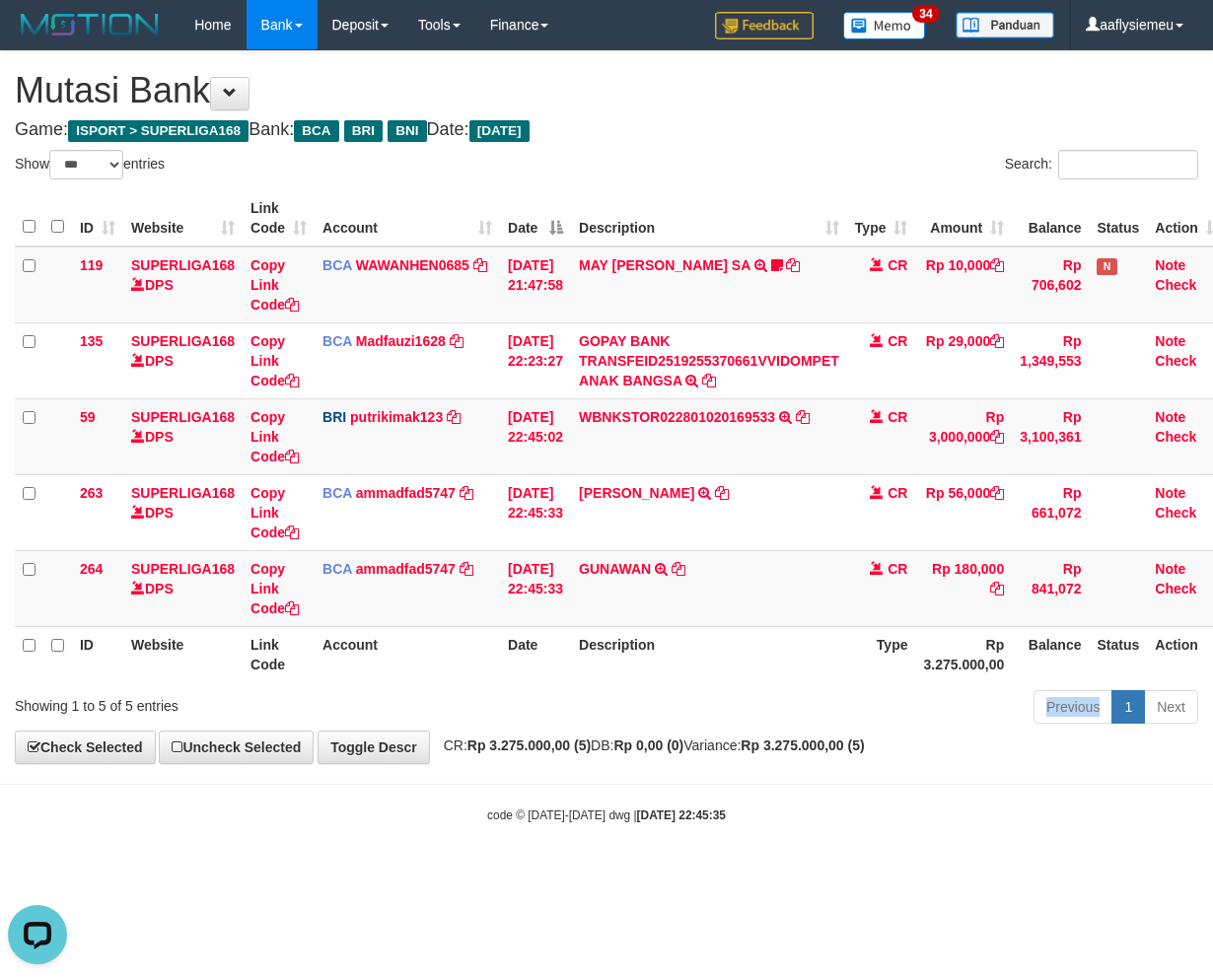 click on "Previous 1 Next" at bounding box center (860, 709) 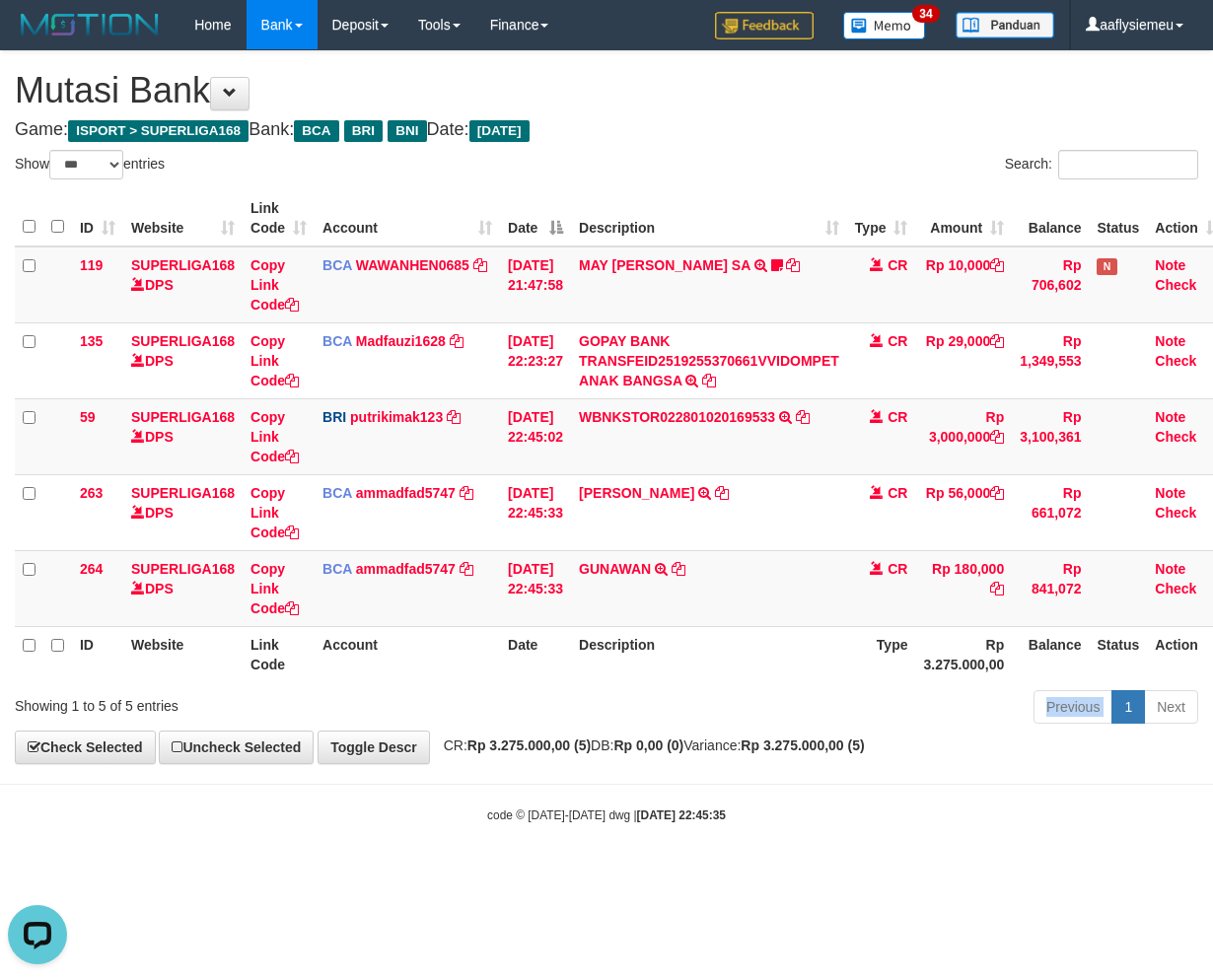 click on "Previous 1 Next" at bounding box center (860, 709) 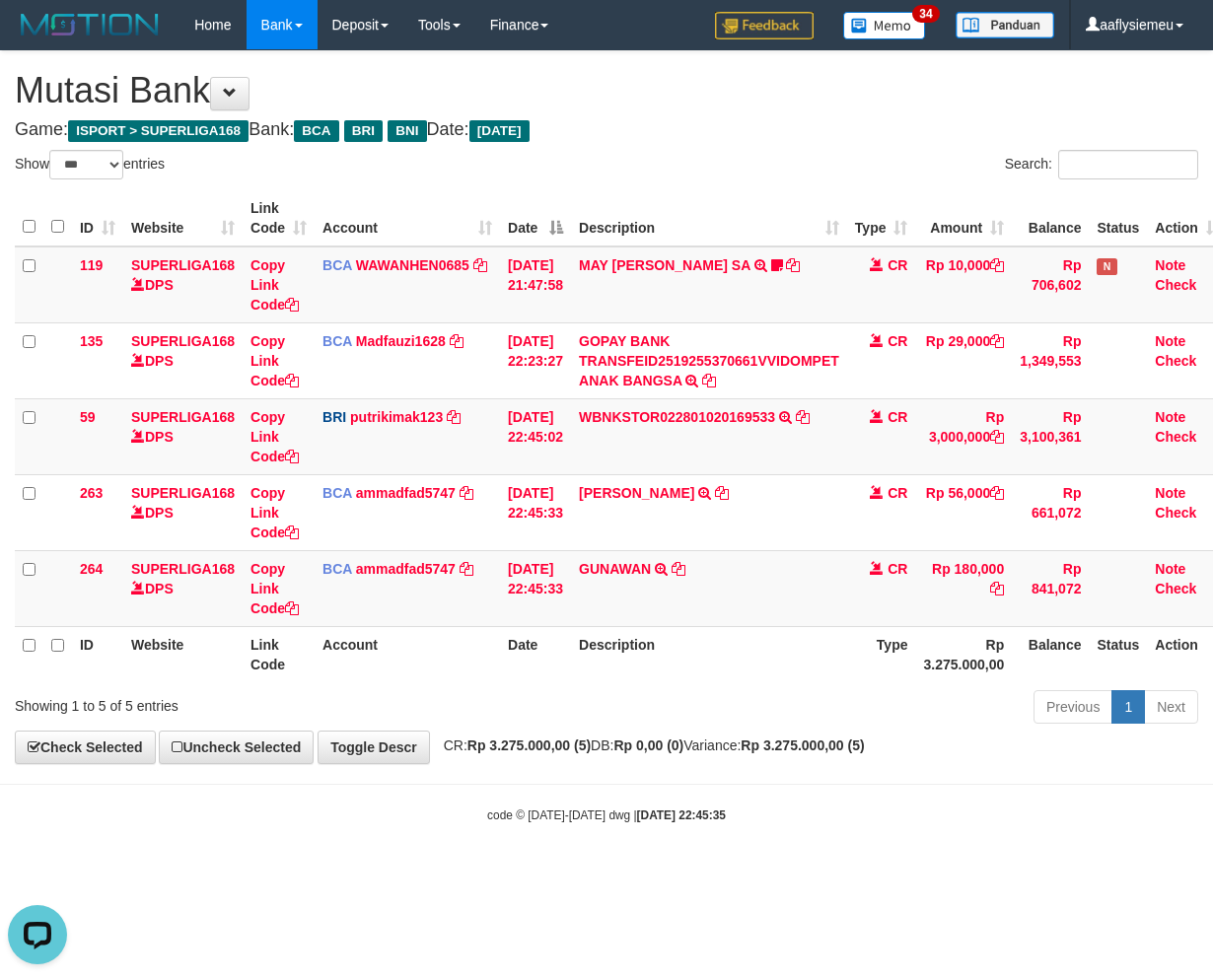 click on "Previous 1 Next" at bounding box center [860, 709] 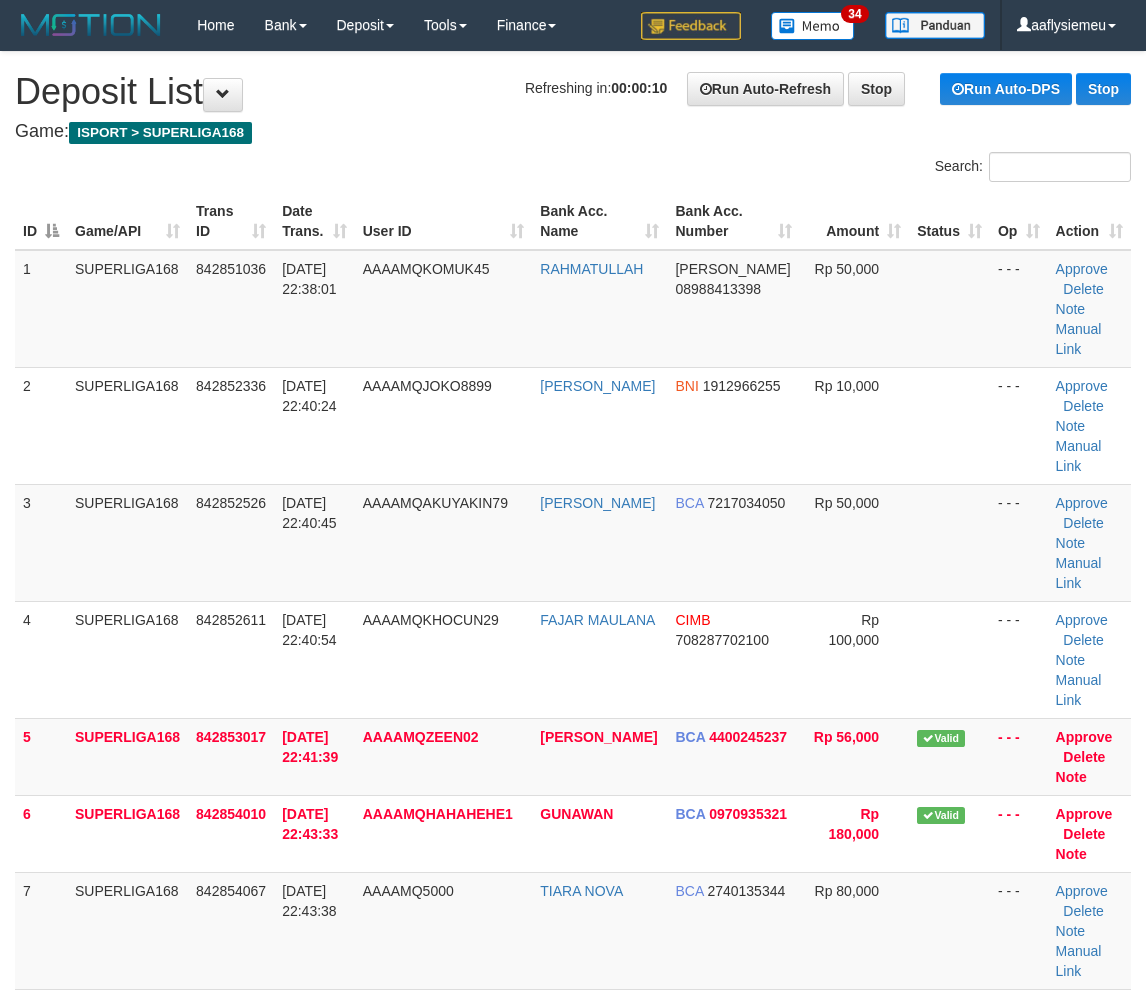 scroll, scrollTop: 0, scrollLeft: 0, axis: both 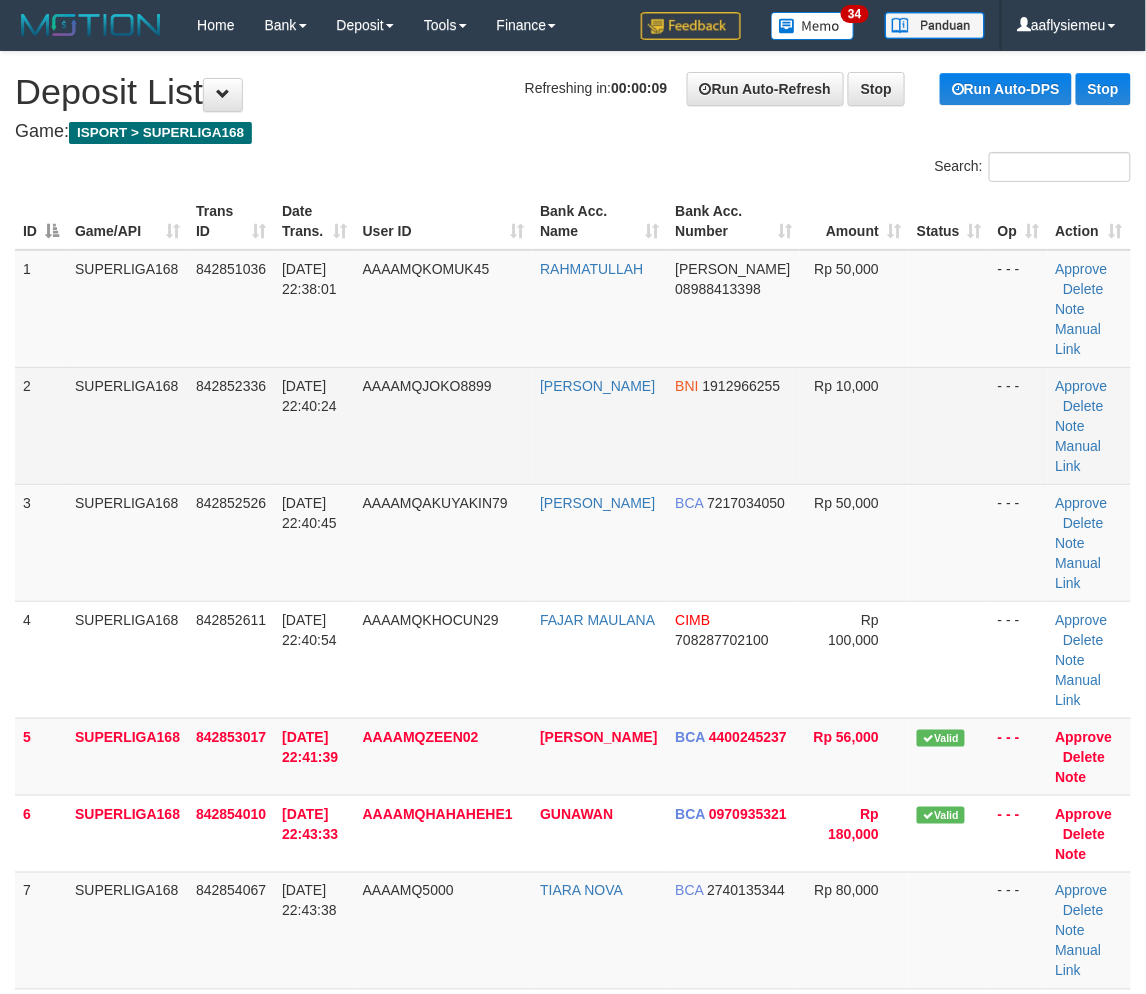 click on "SUPERLIGA168" at bounding box center [127, 425] 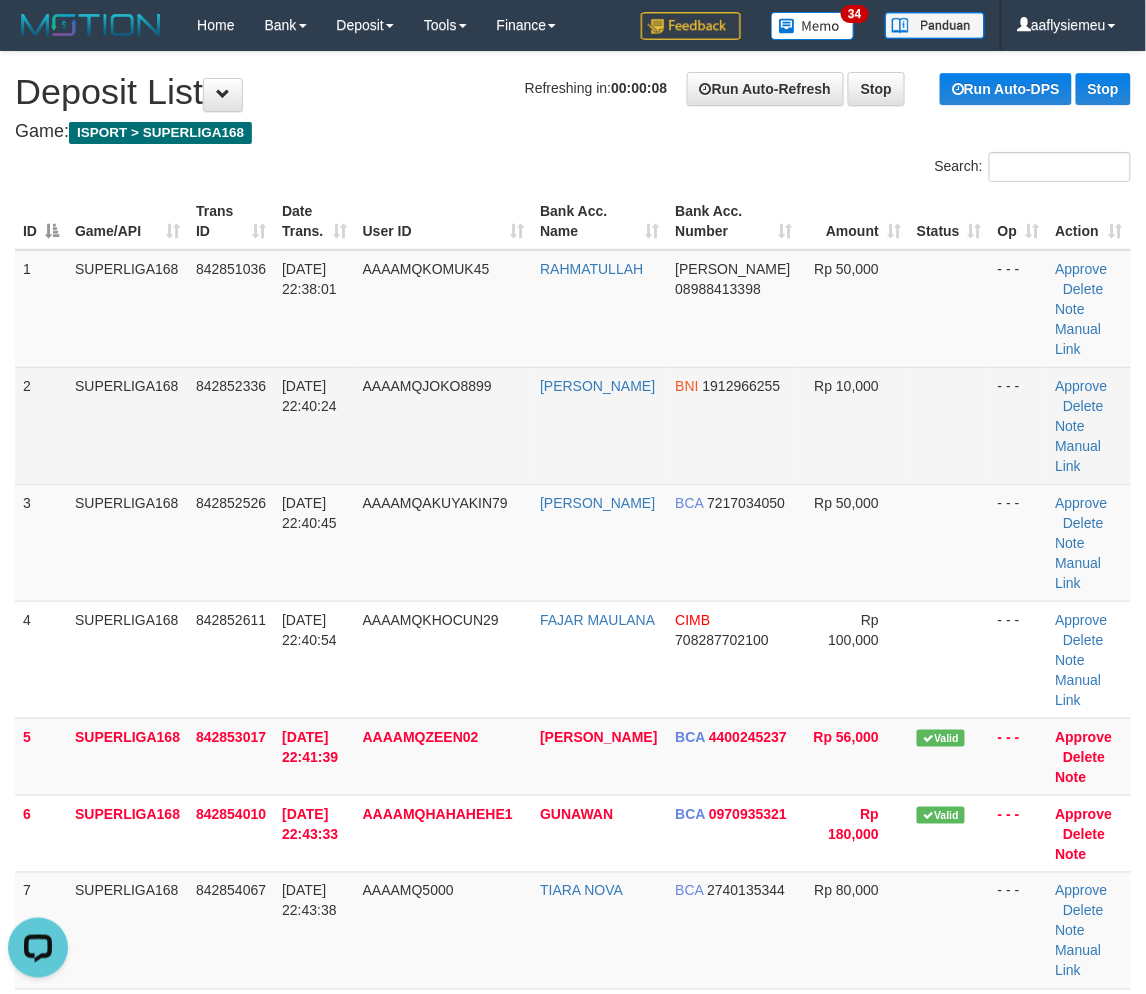 scroll, scrollTop: 0, scrollLeft: 0, axis: both 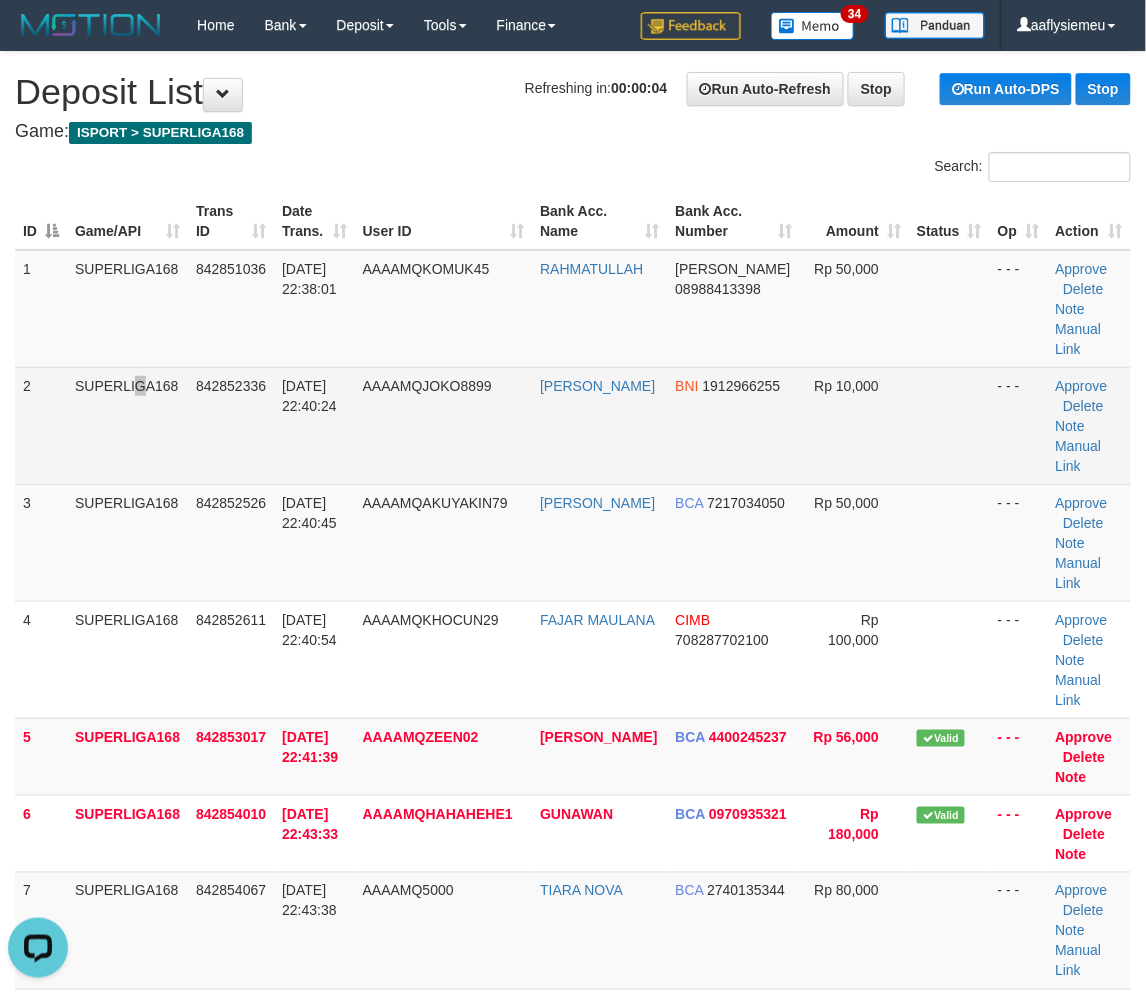 click on "SUPERLIGA168" at bounding box center [127, 425] 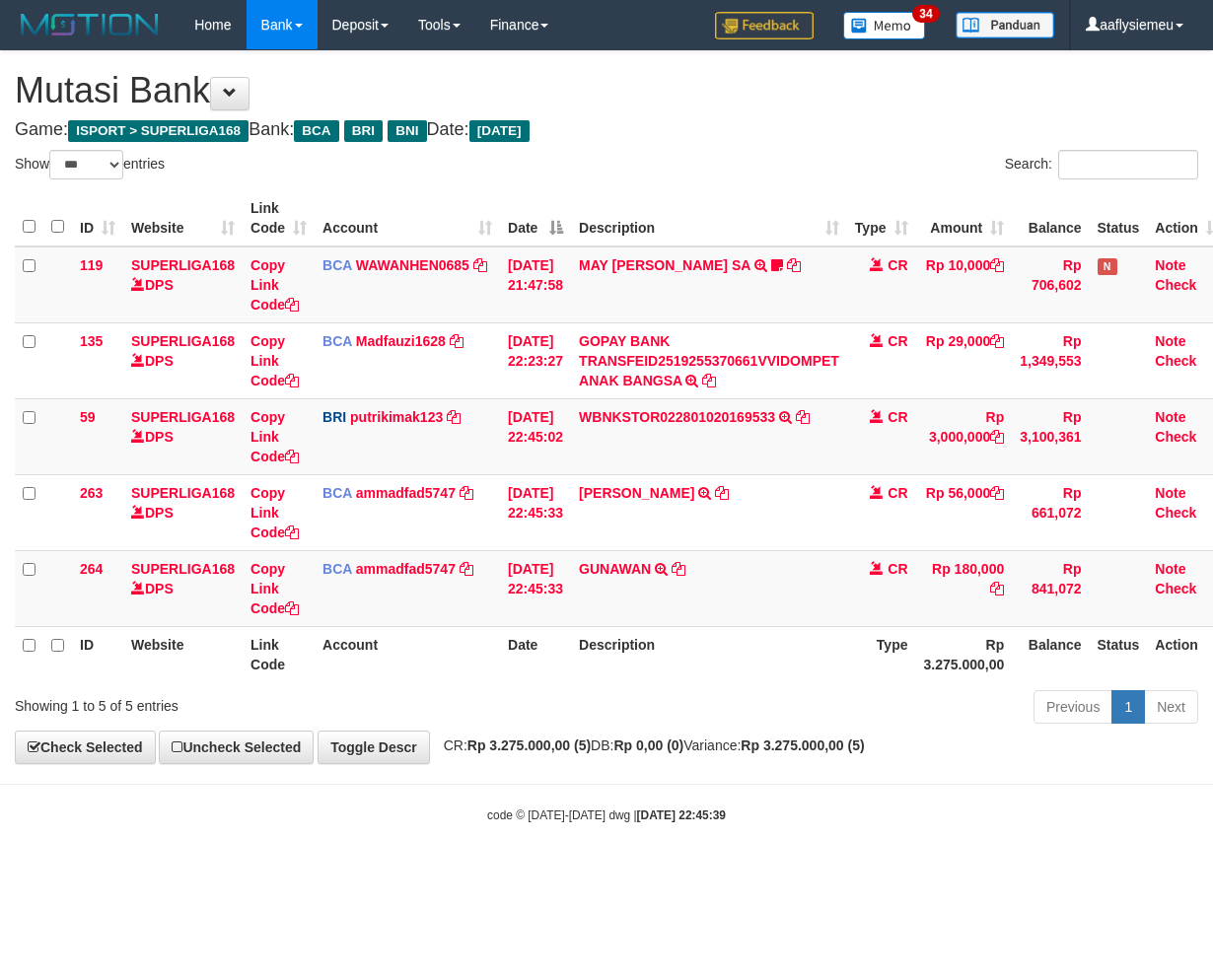 select on "***" 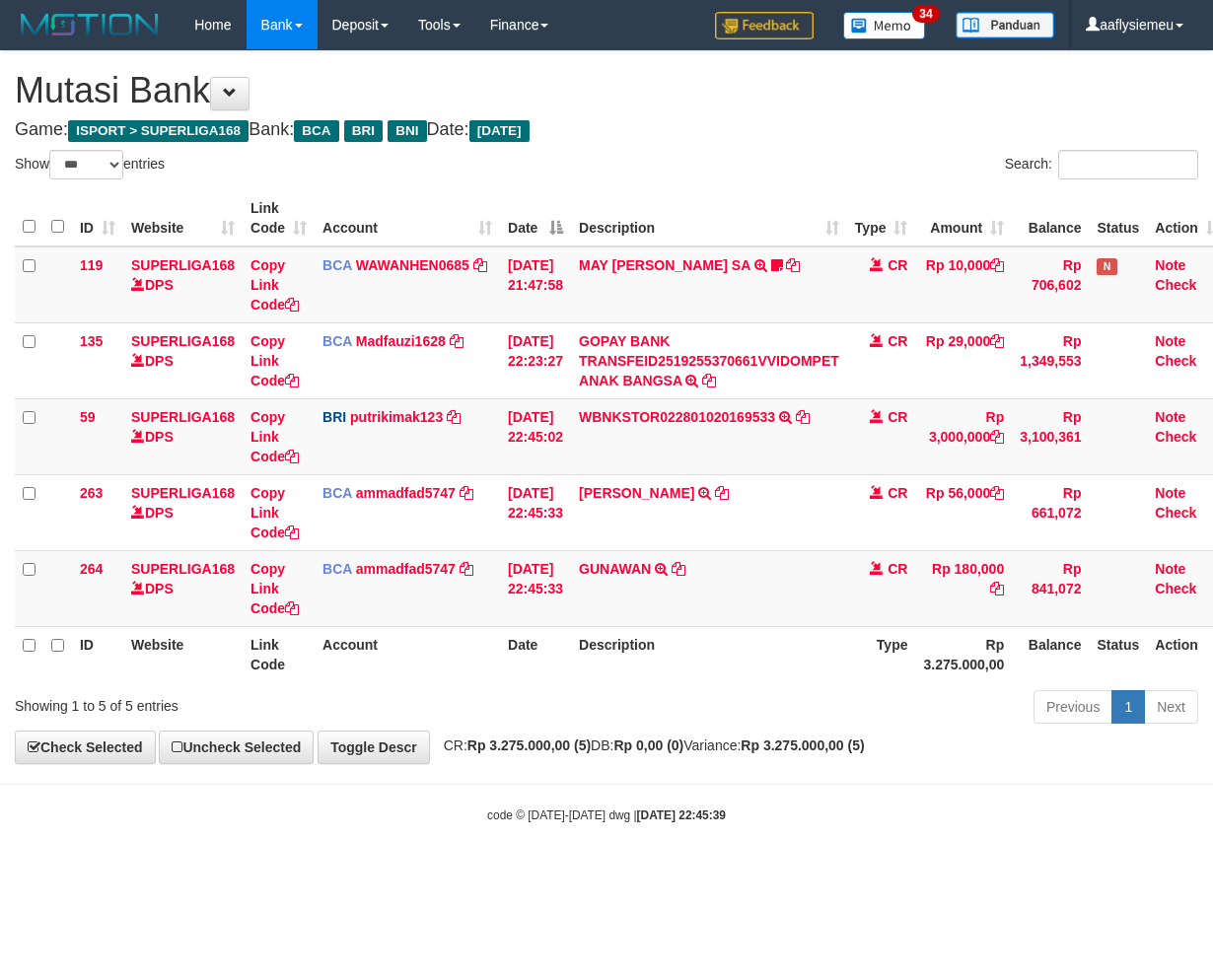 scroll, scrollTop: 0, scrollLeft: 0, axis: both 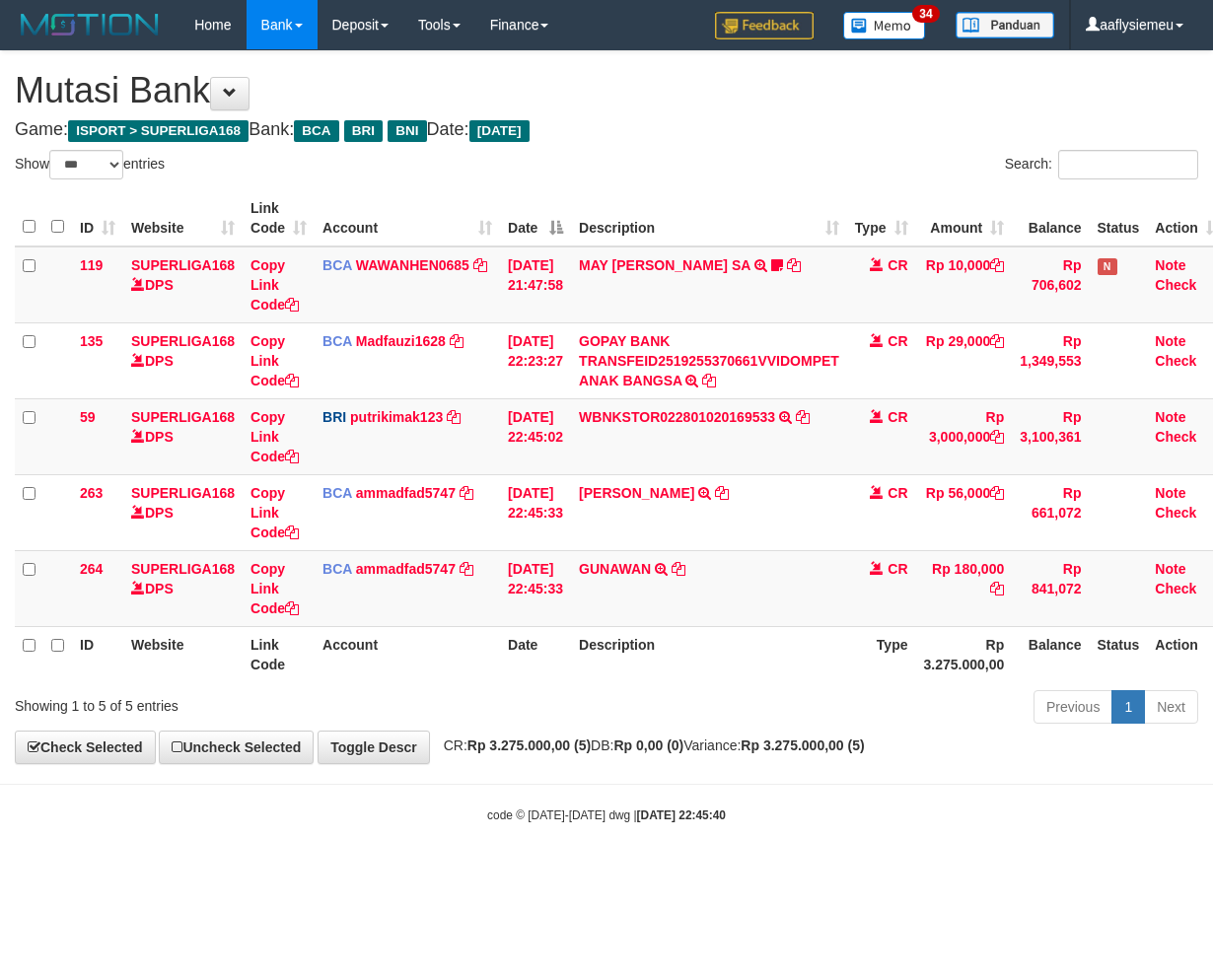 select on "***" 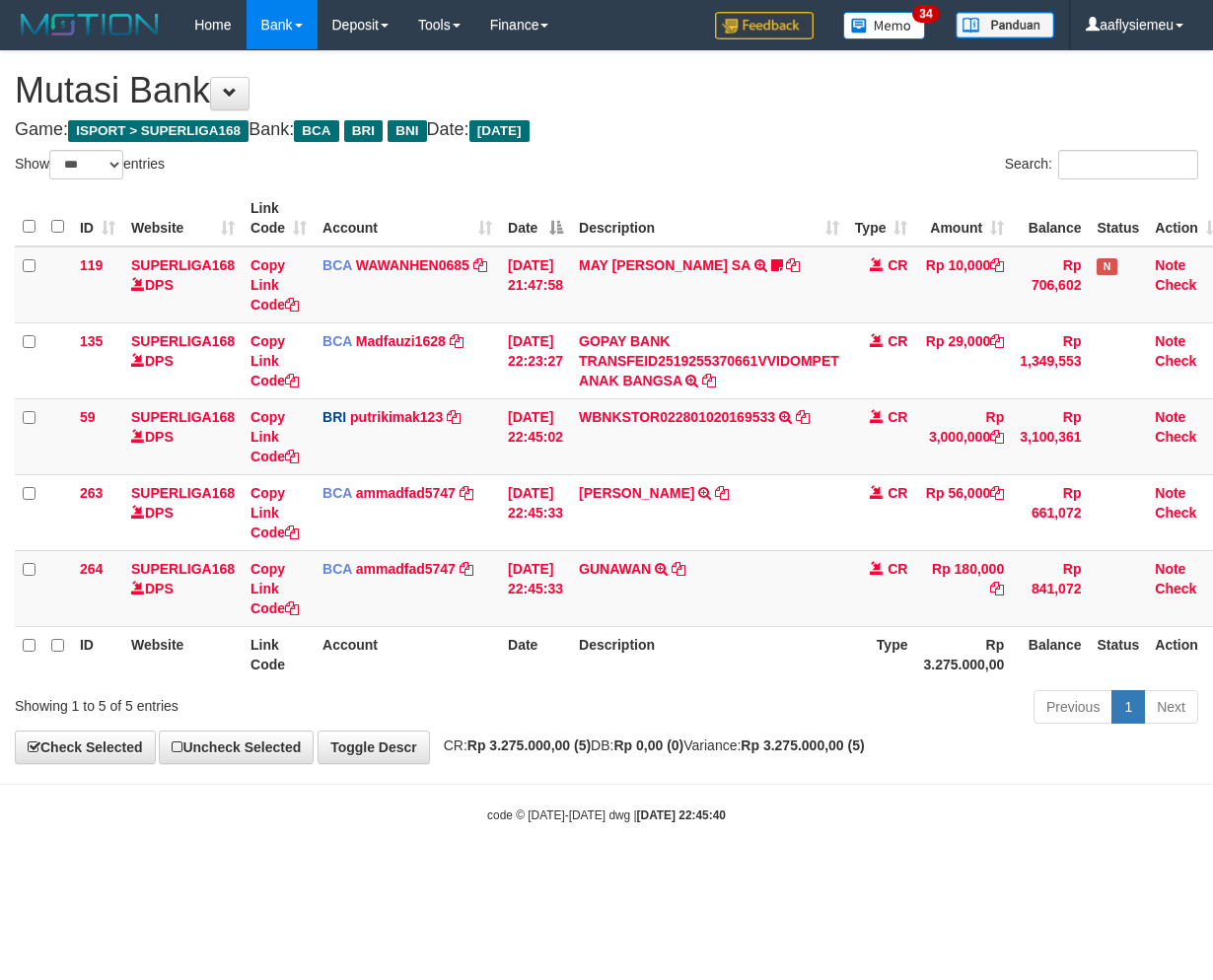 scroll, scrollTop: 0, scrollLeft: 0, axis: both 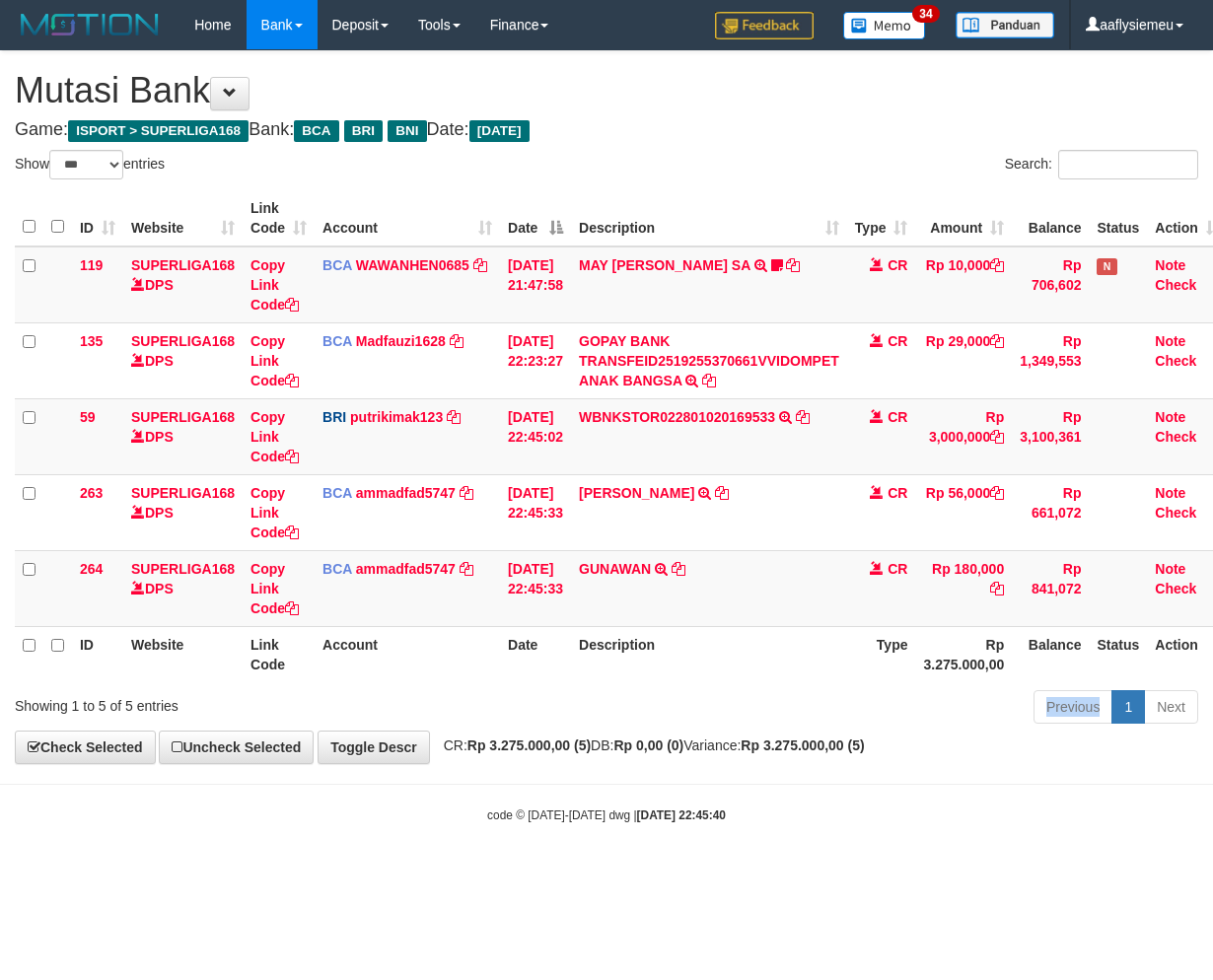 click on "Previous 1 Next" at bounding box center [860, 709] 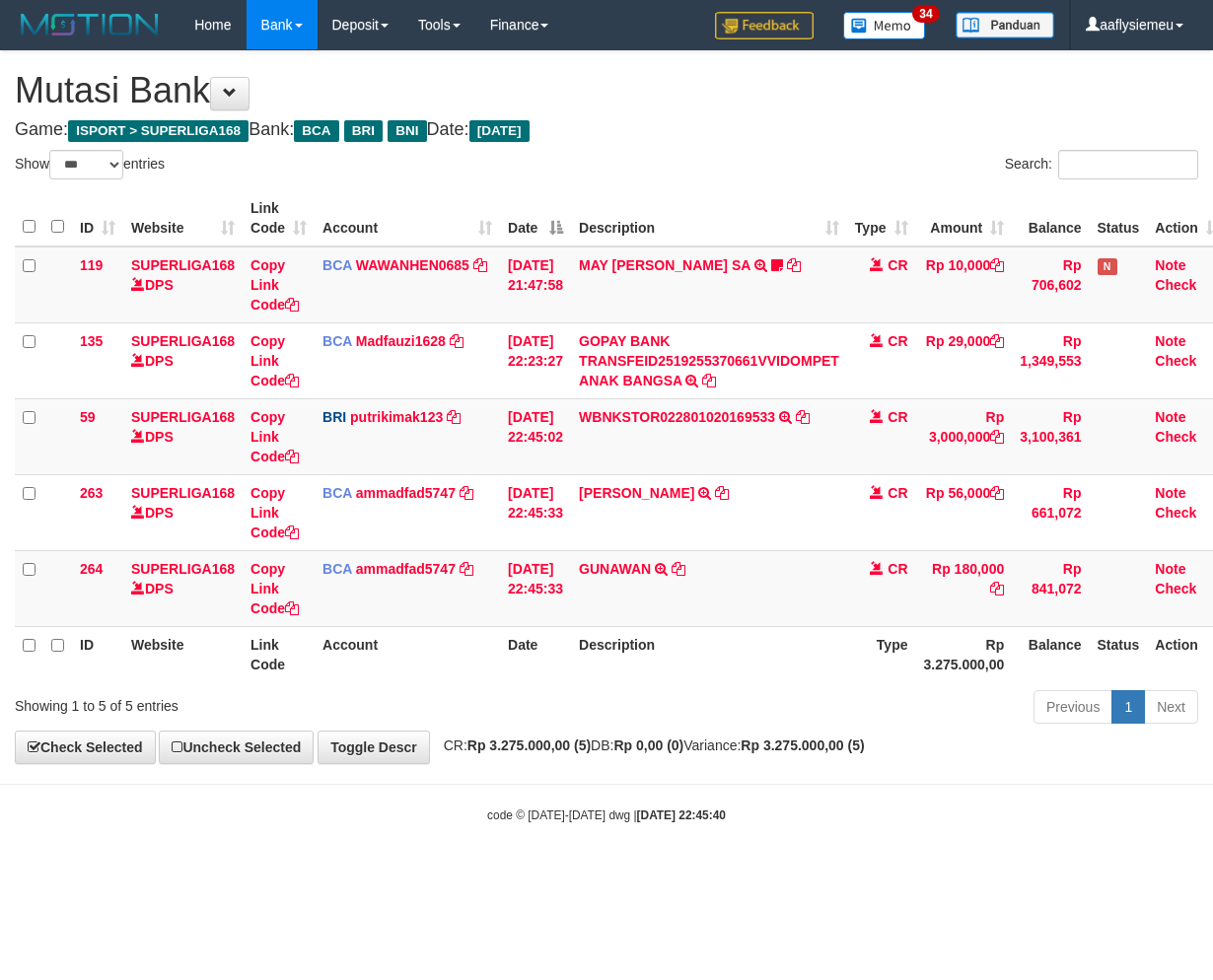 select on "***" 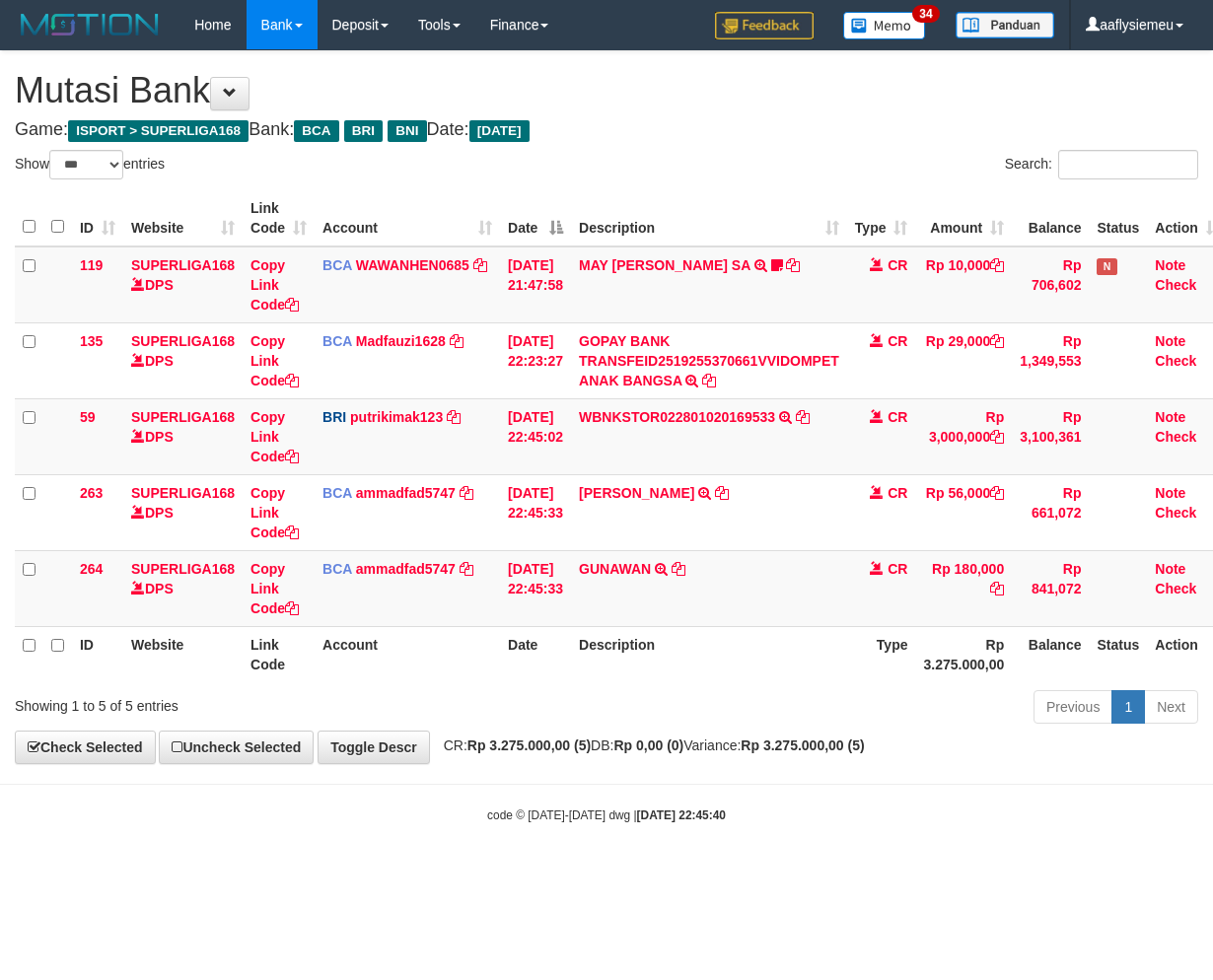 scroll, scrollTop: 0, scrollLeft: 0, axis: both 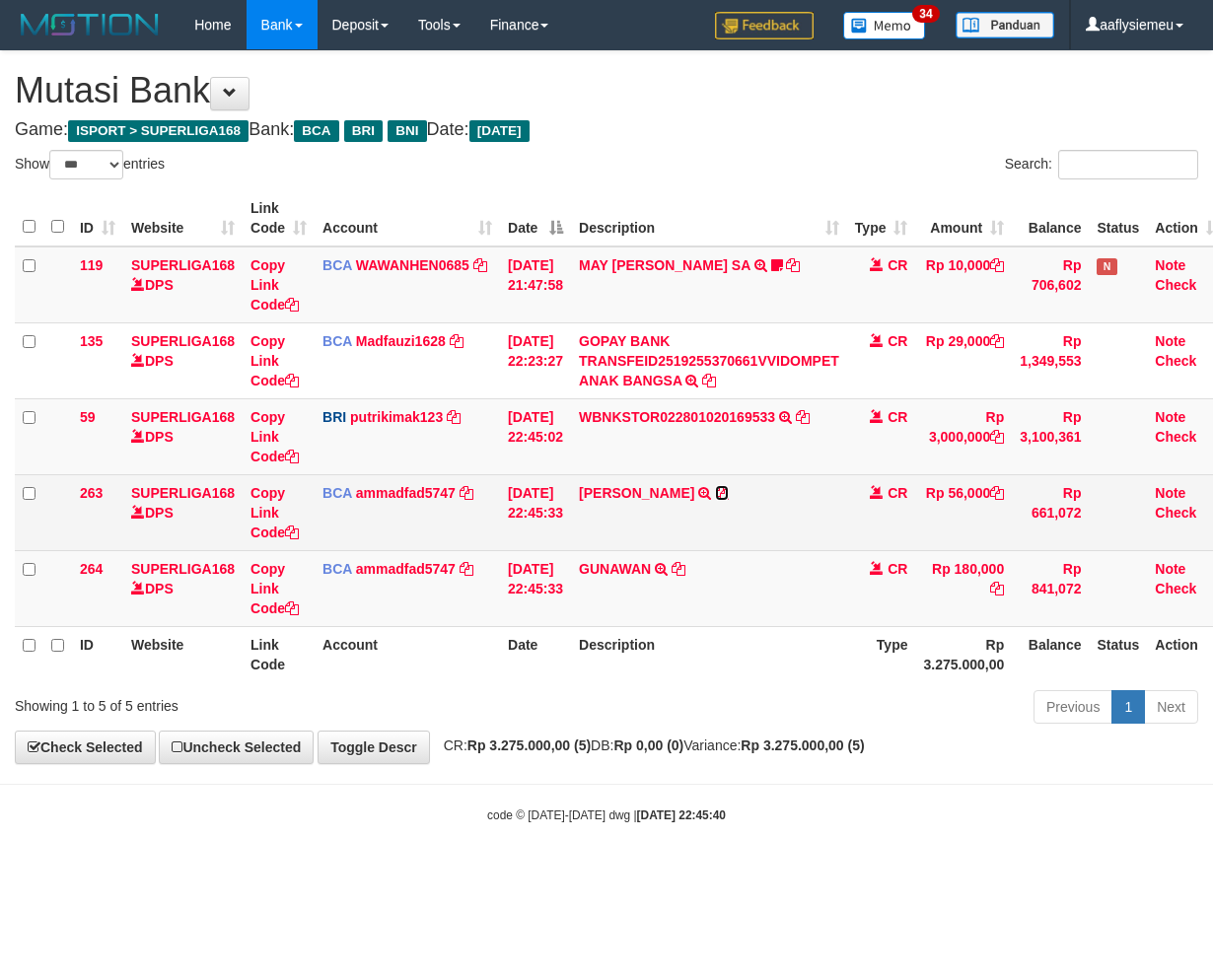 click at bounding box center (722, 493) 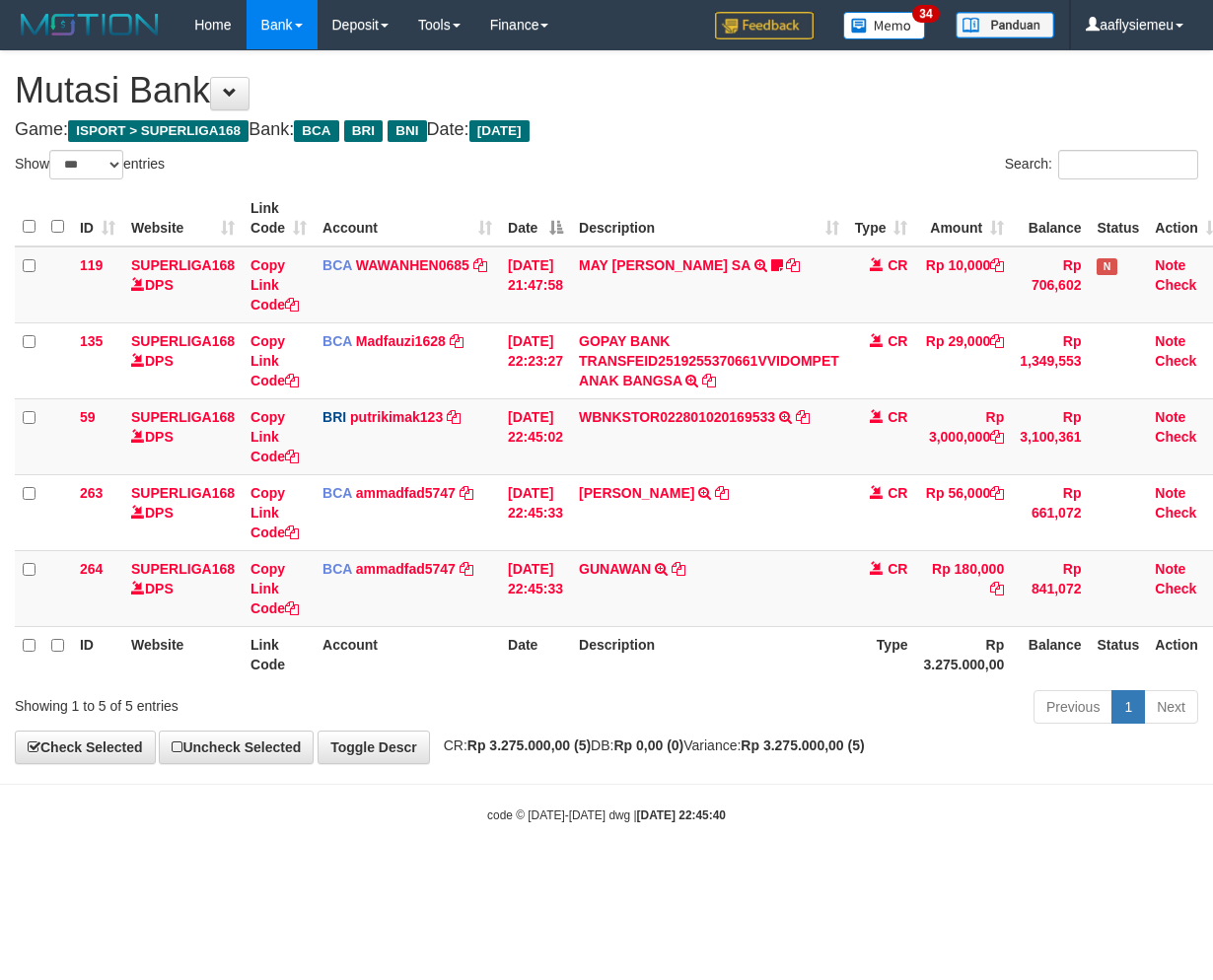 click on "Description" at bounding box center [709, 654] 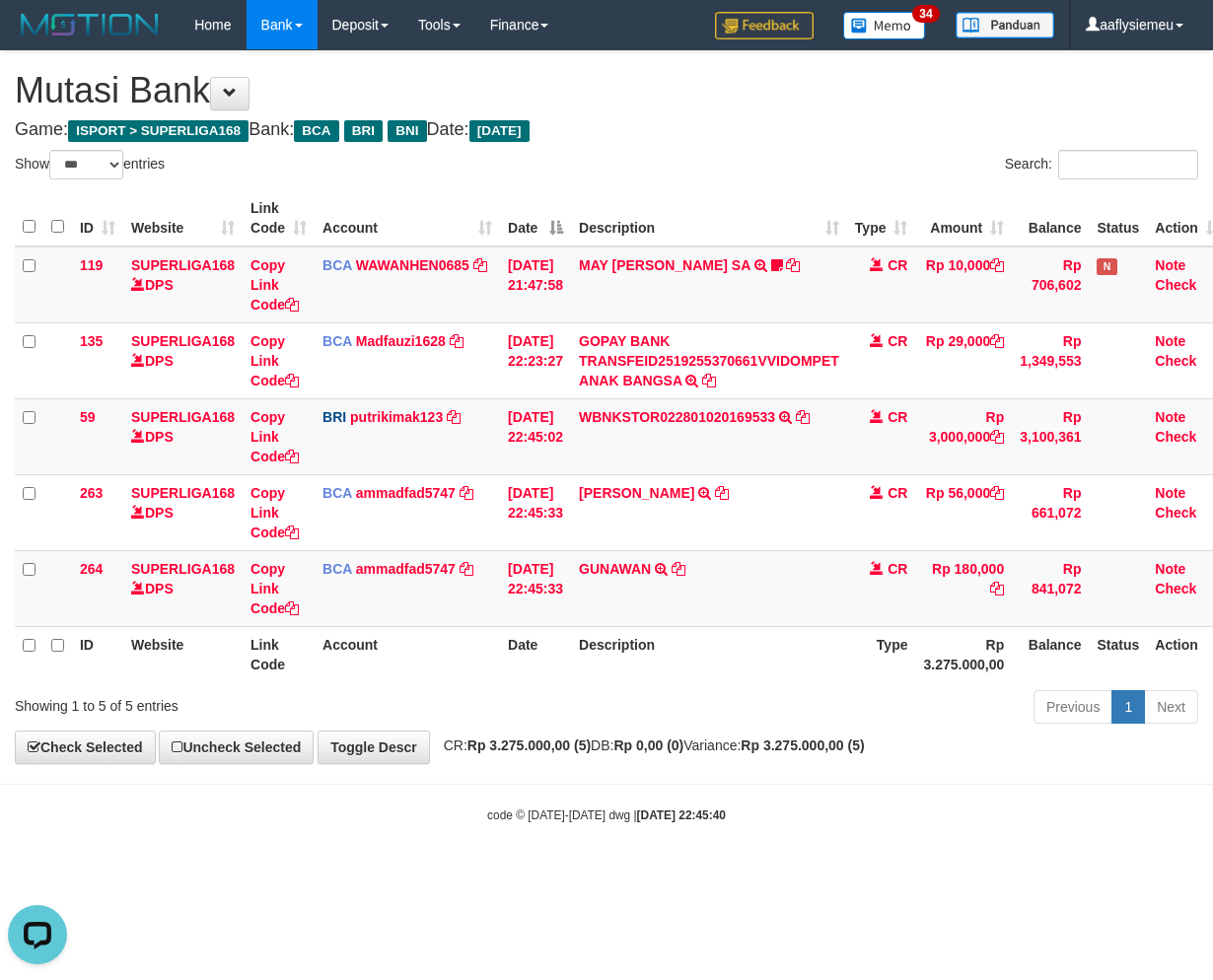 scroll, scrollTop: 0, scrollLeft: 0, axis: both 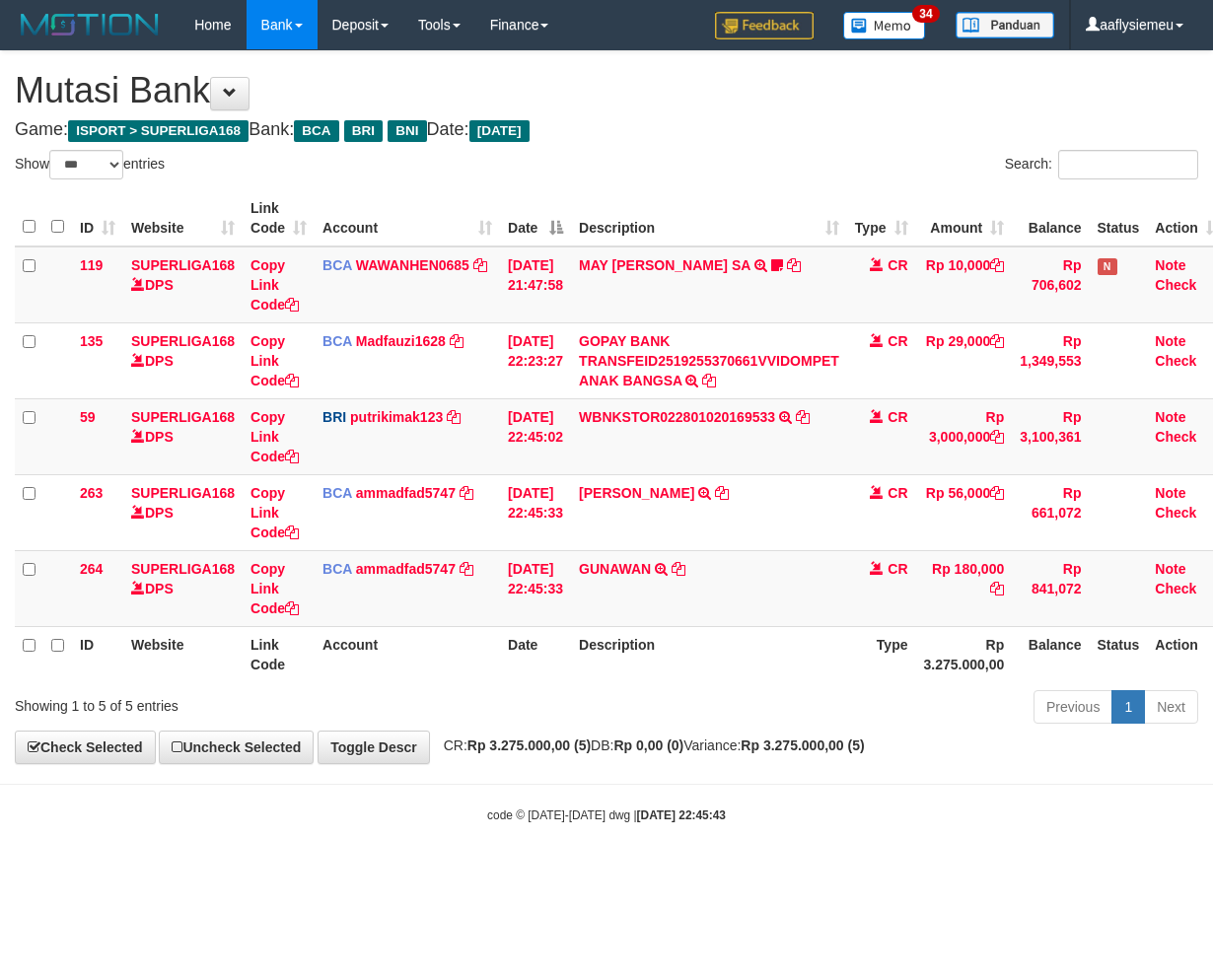 select on "***" 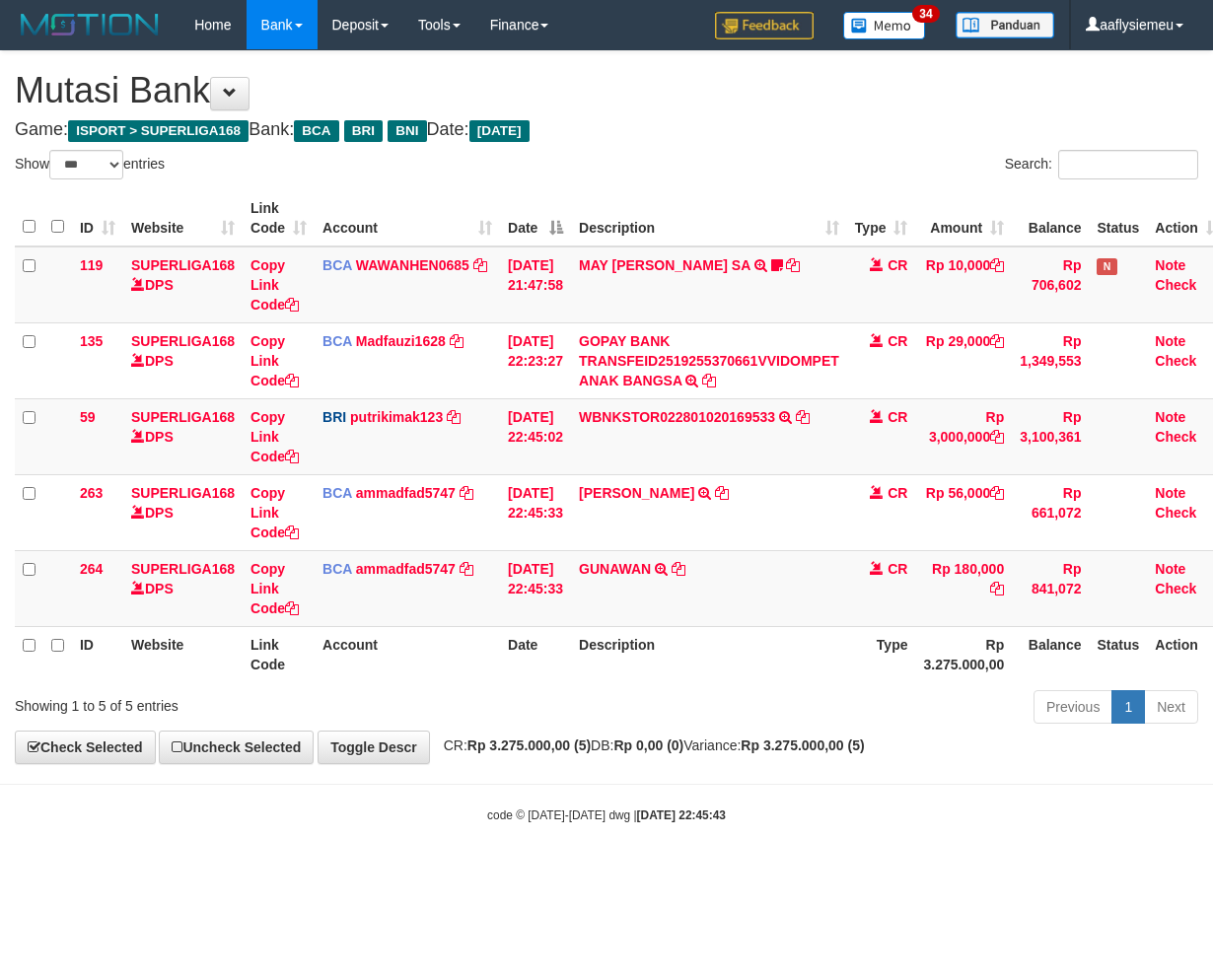 scroll, scrollTop: 0, scrollLeft: 0, axis: both 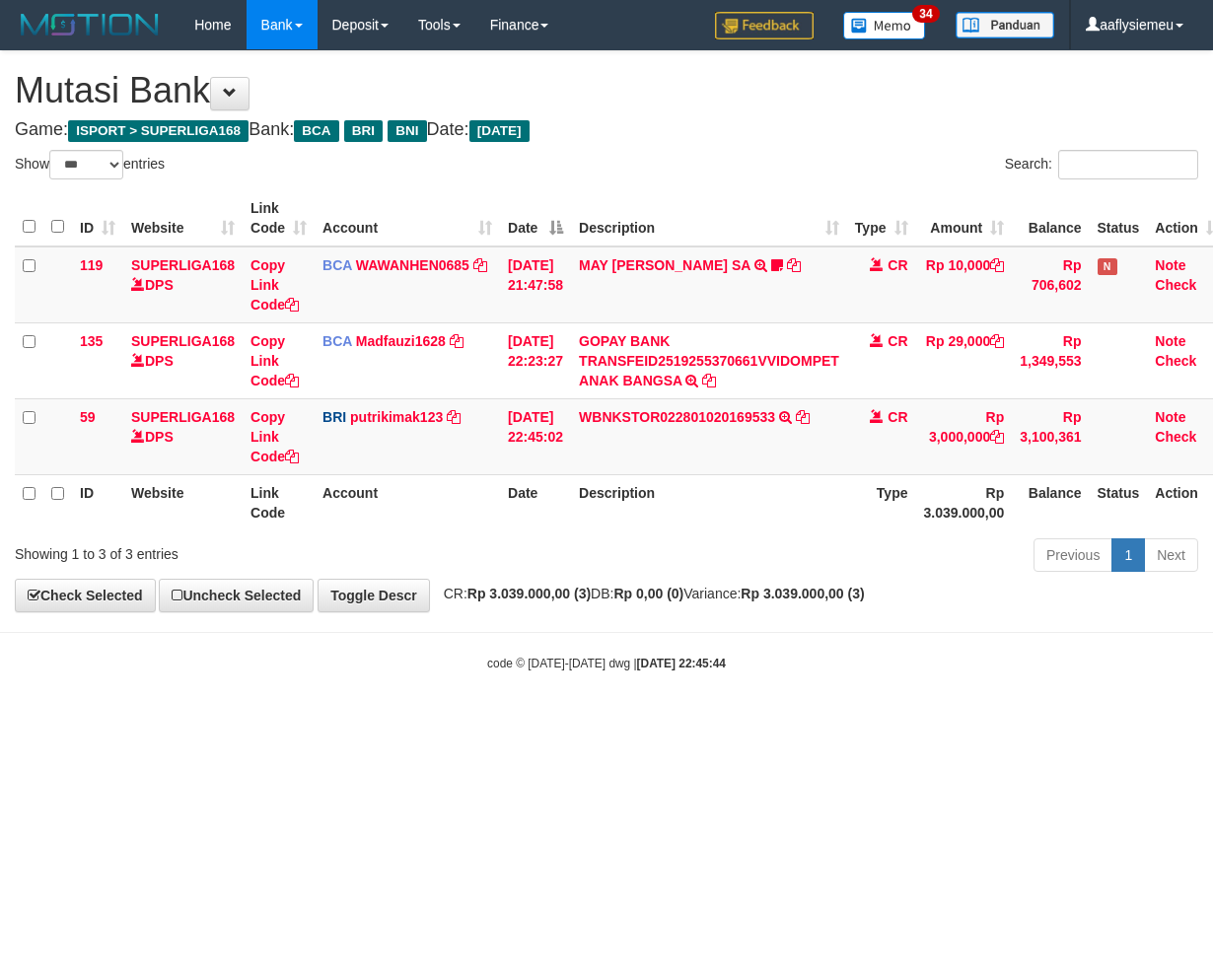 select on "***" 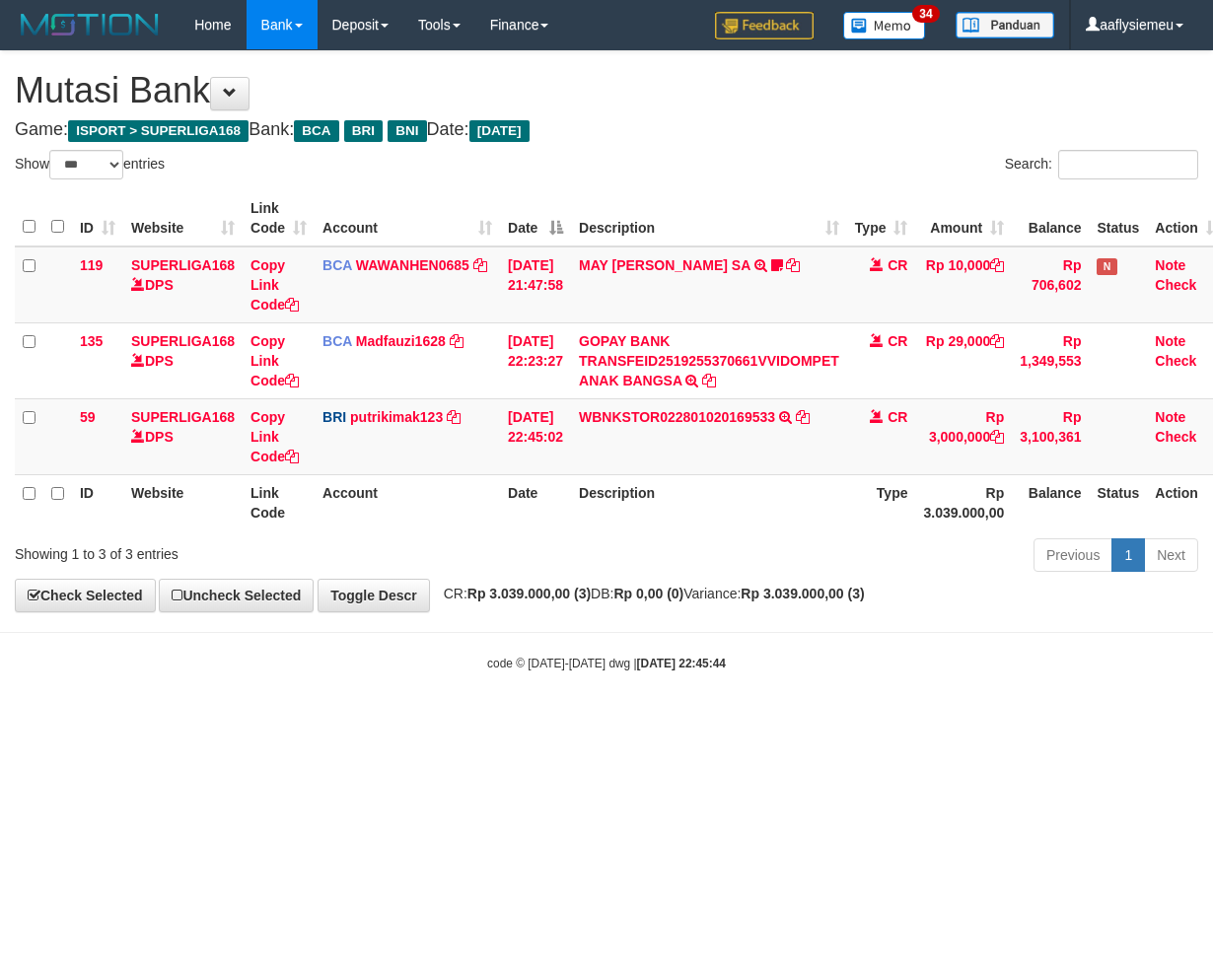 scroll, scrollTop: 0, scrollLeft: 0, axis: both 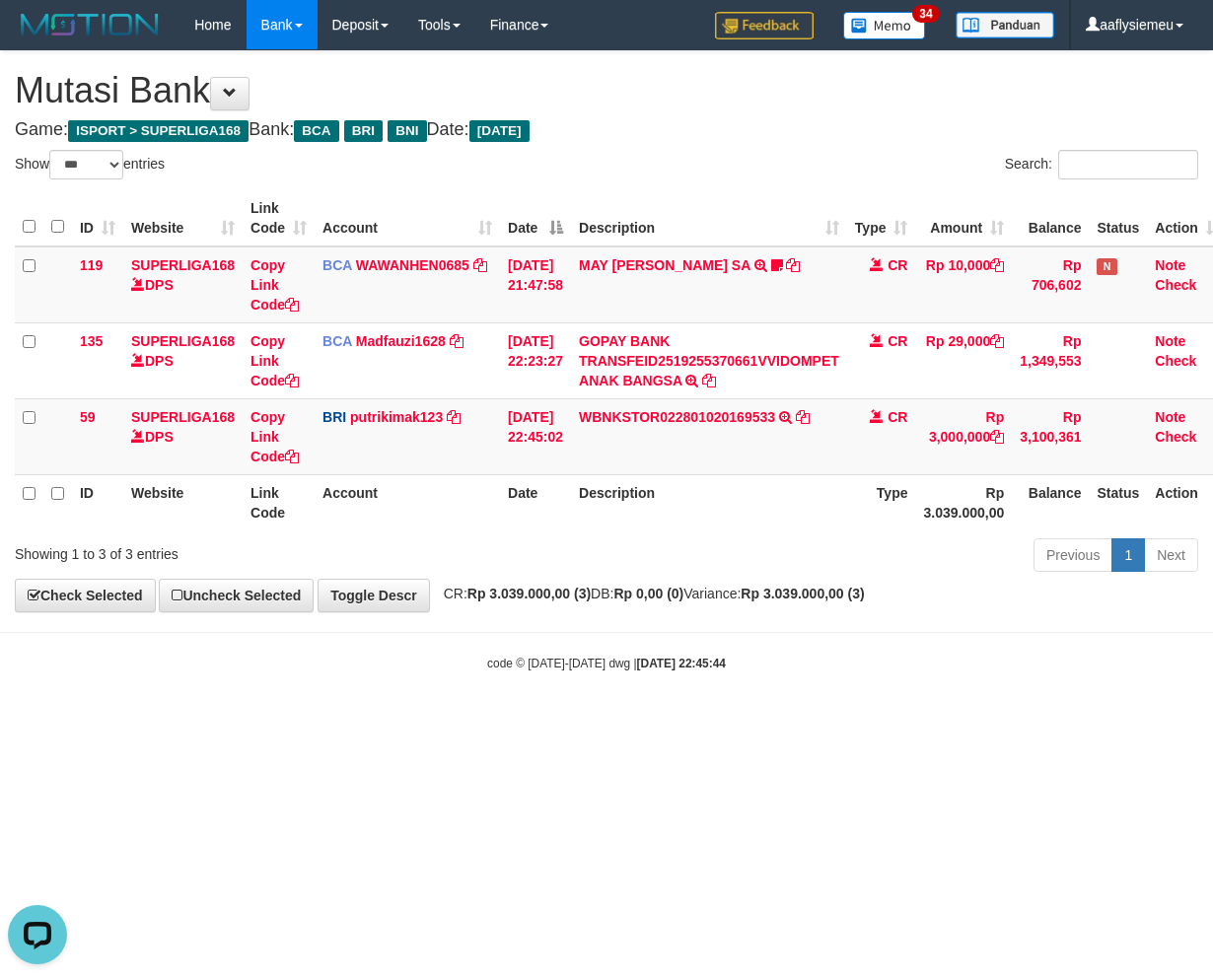click on "Toggle navigation
Home
Bank
Account List
Load
By Website
Group
[ISPORT]													SUPERLIGA168
By Load Group (DPS)
34" at bounding box center [606, 361] 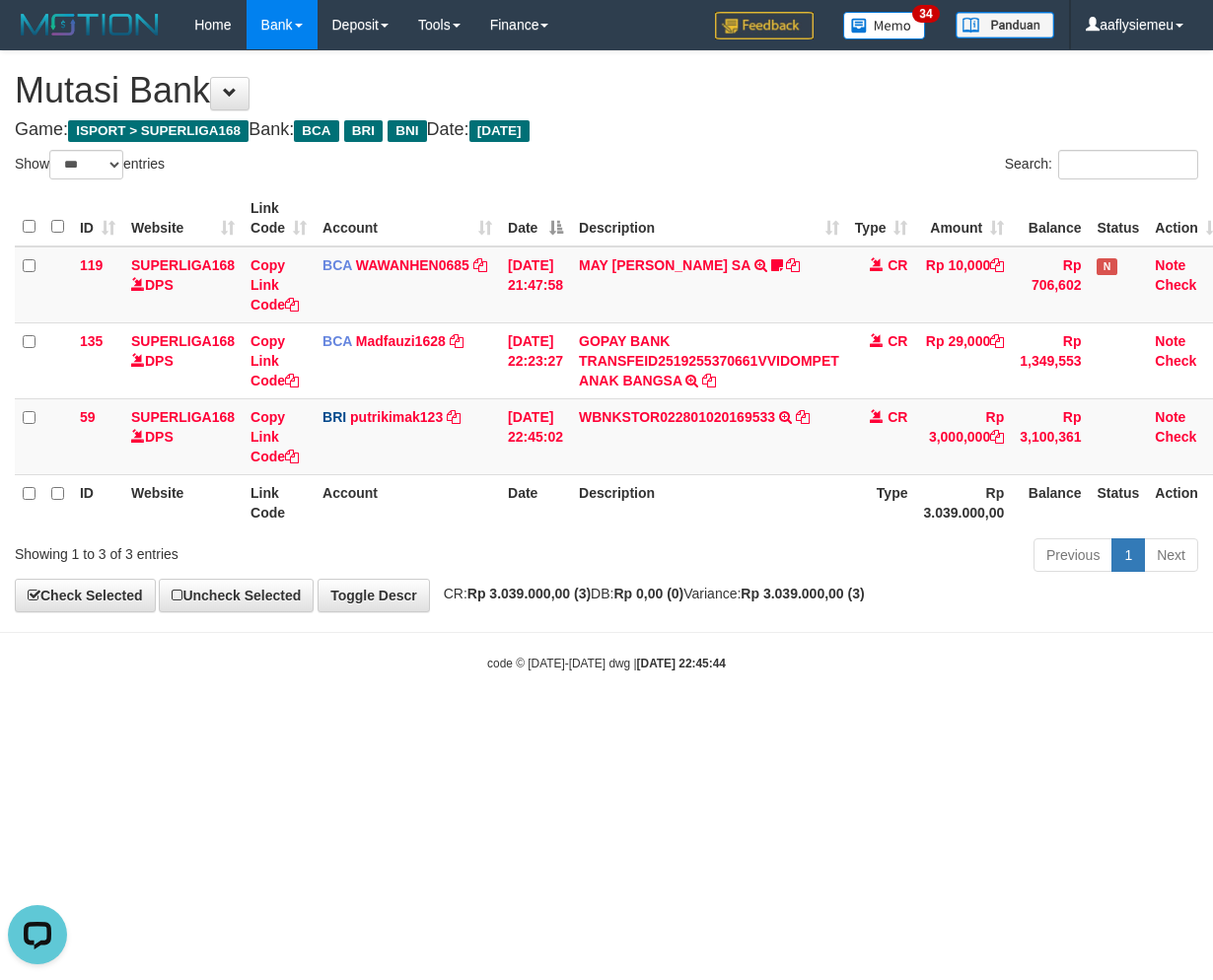 click on "**********" at bounding box center (606, 331) 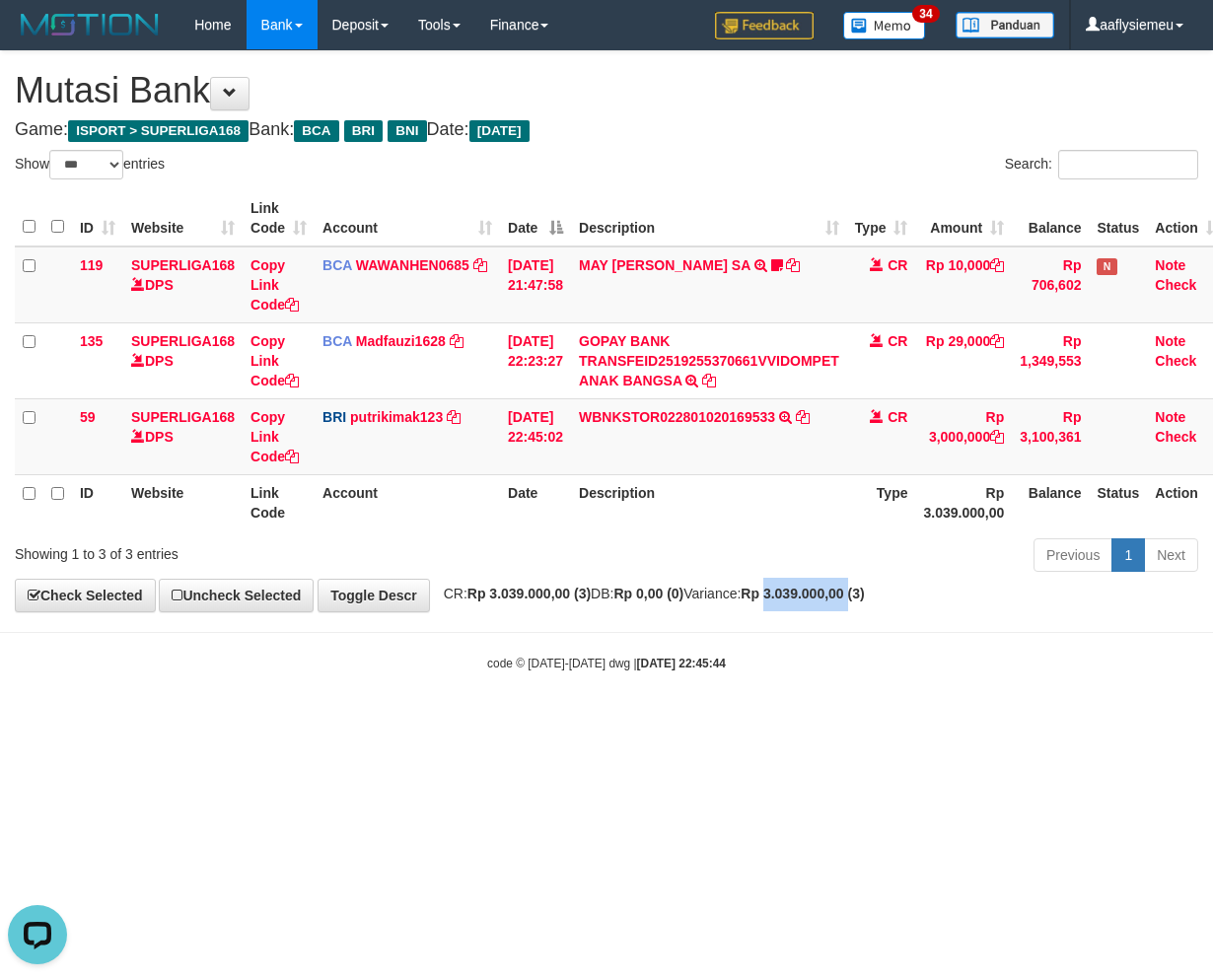 click on "**********" at bounding box center [606, 331] 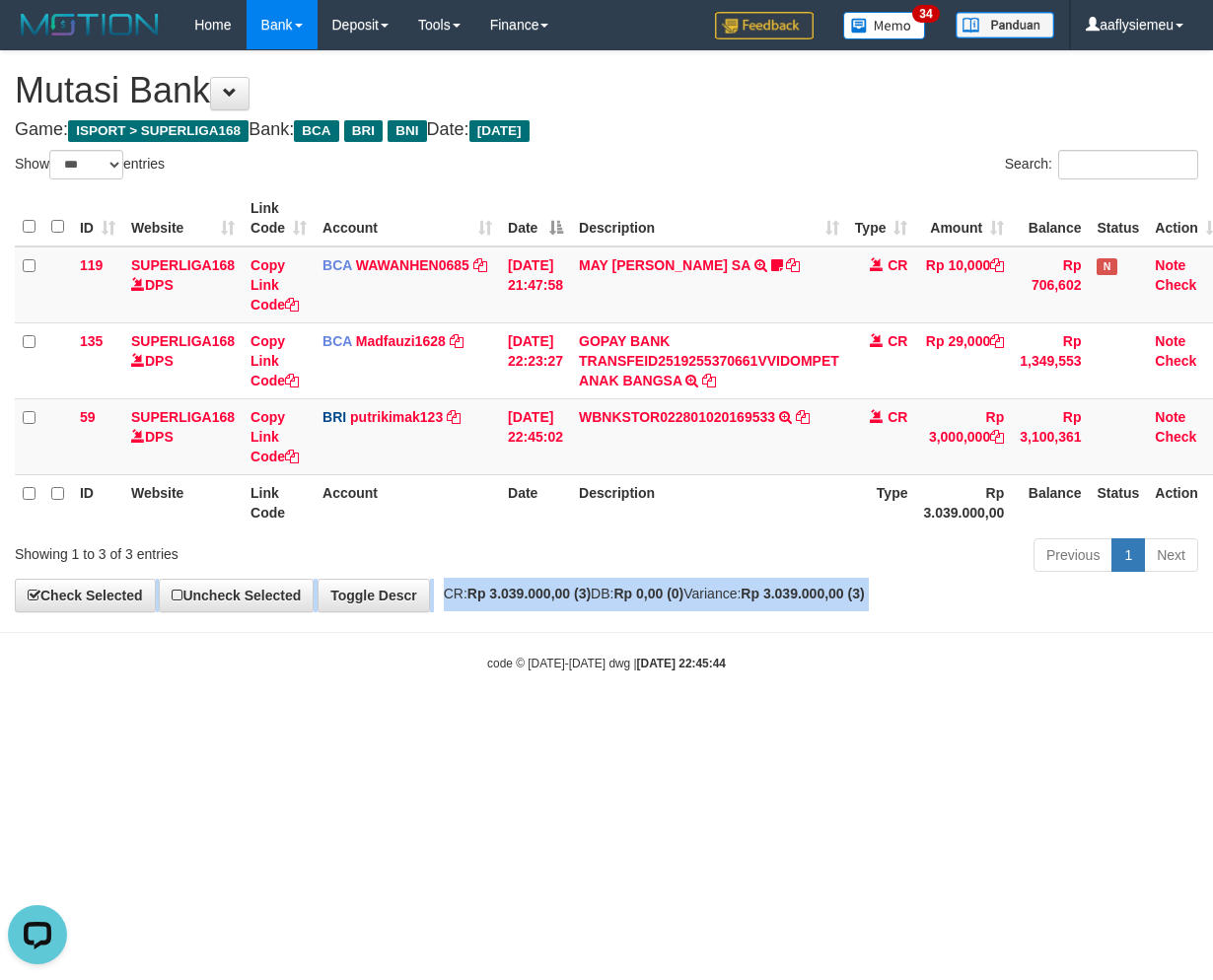 click on "**********" at bounding box center [606, 331] 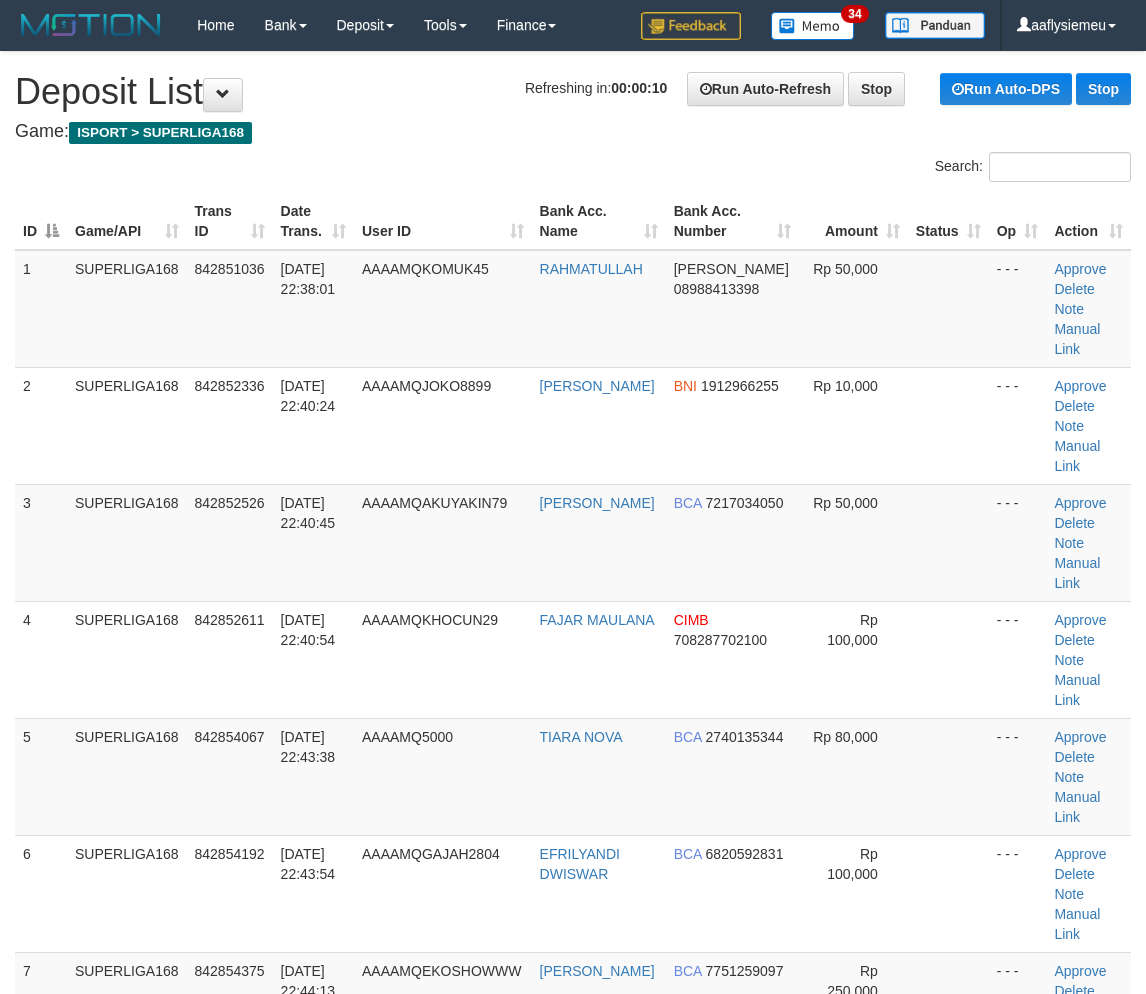 click on "842852336" at bounding box center [230, 425] 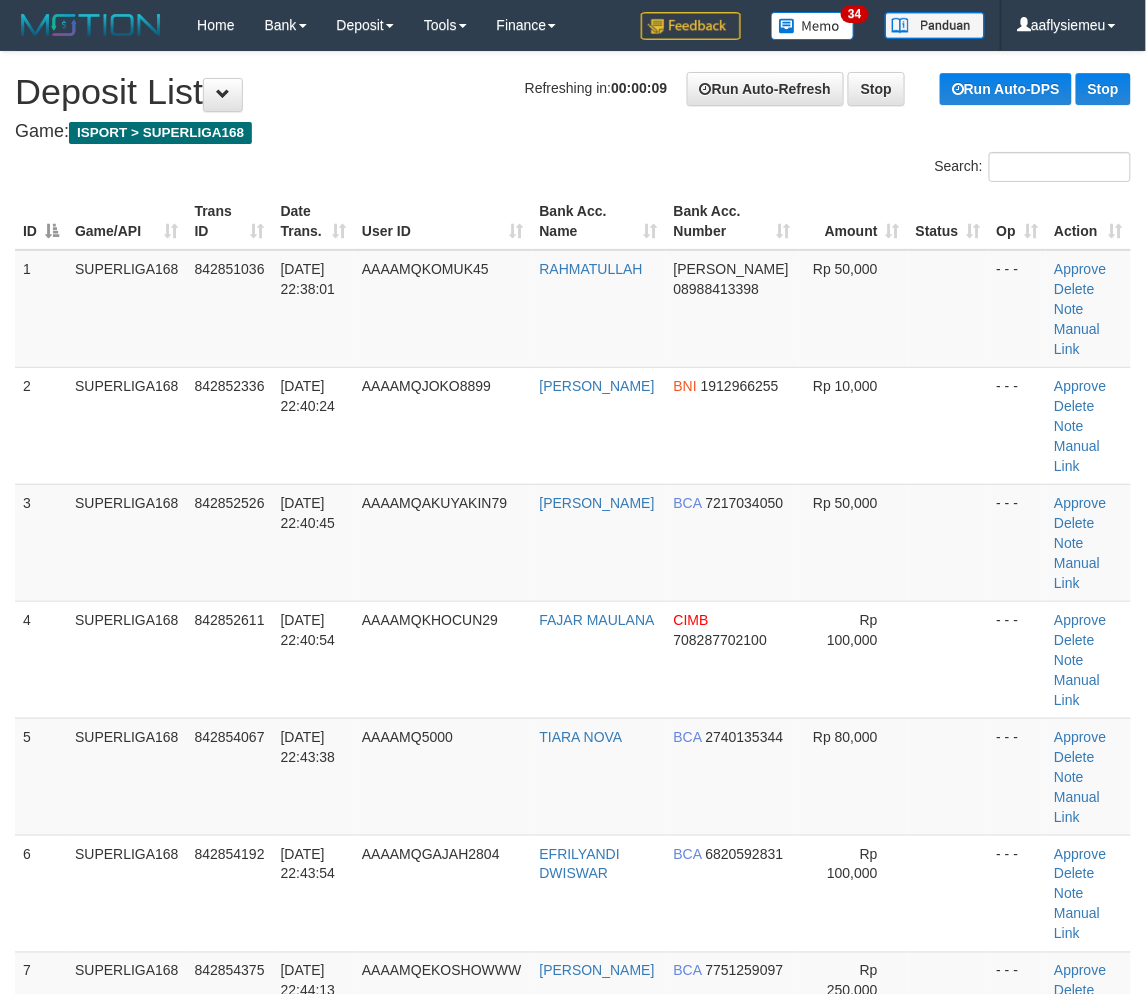 drag, startPoint x: 325, startPoint y: 427, endPoint x: 11, endPoint y: 502, distance: 322.83276 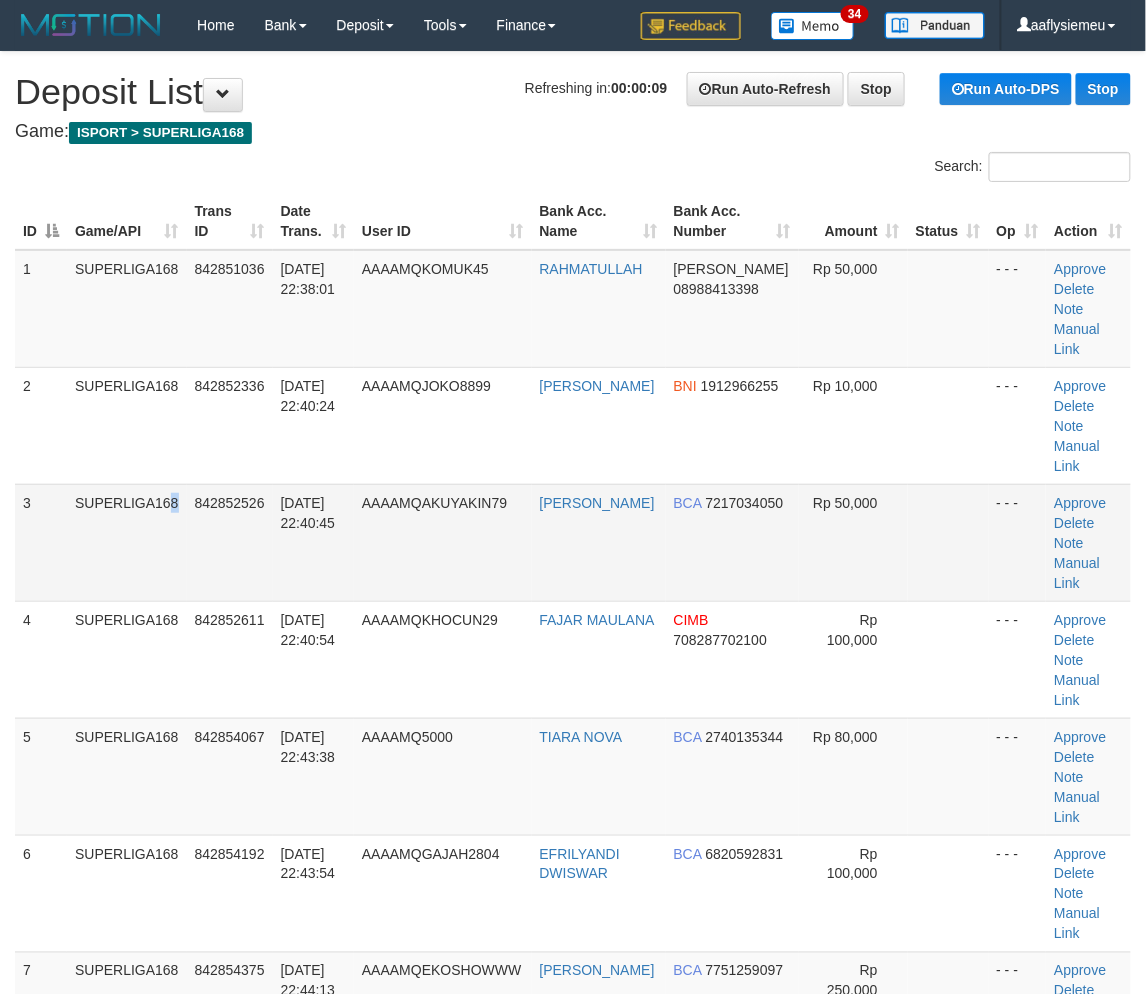 drag, startPoint x: 130, startPoint y: 496, endPoint x: 93, endPoint y: 513, distance: 40.718548 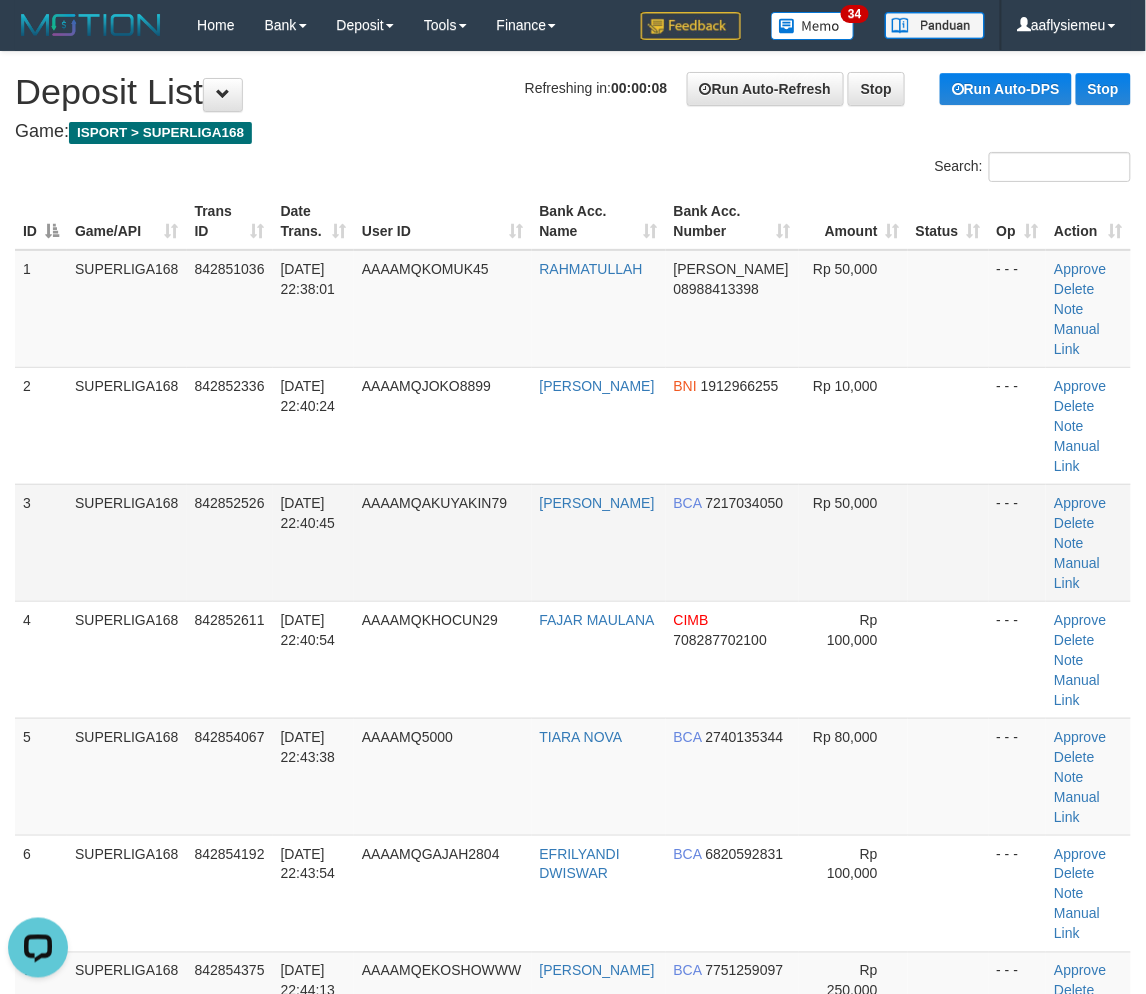 scroll, scrollTop: 0, scrollLeft: 0, axis: both 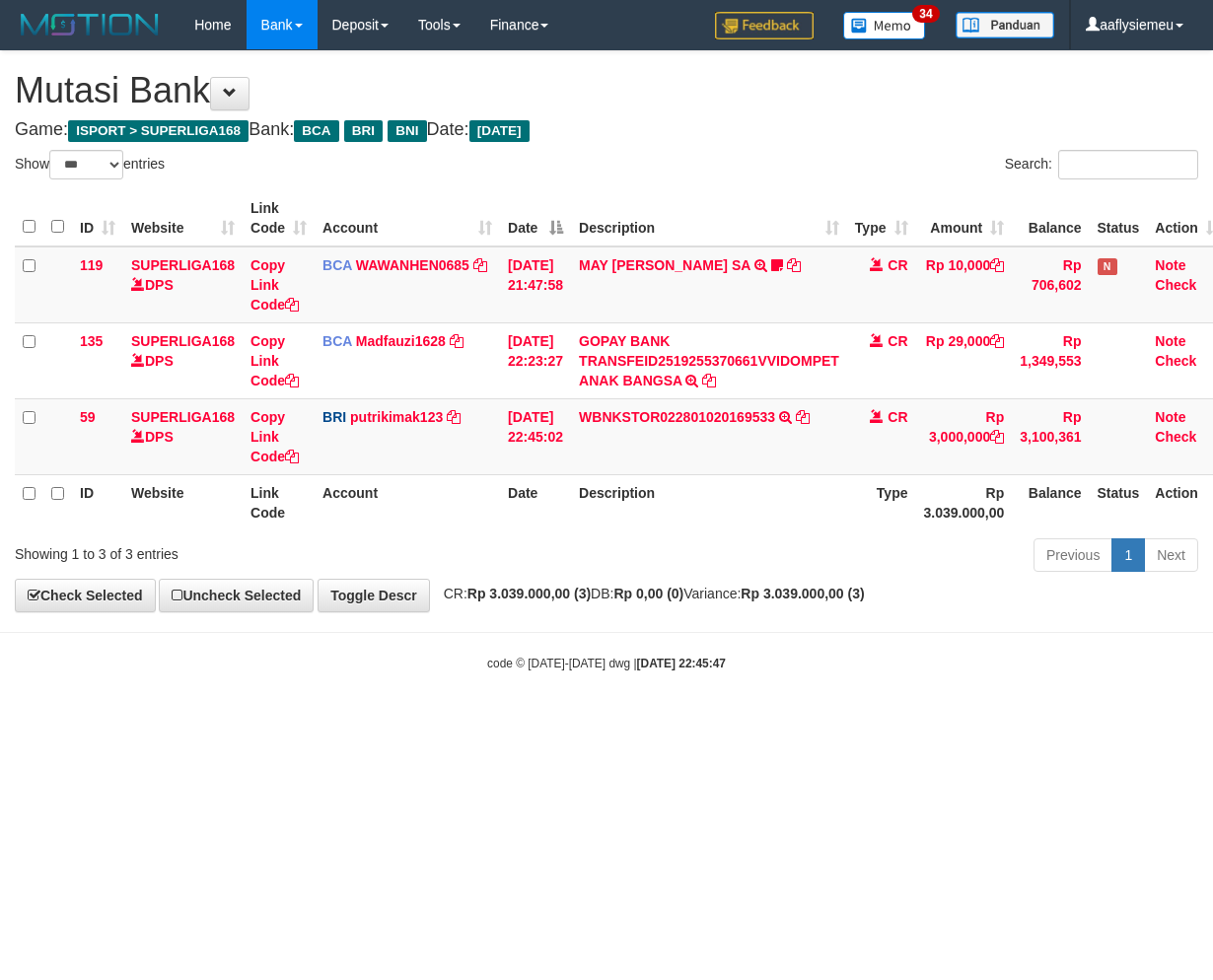 select on "***" 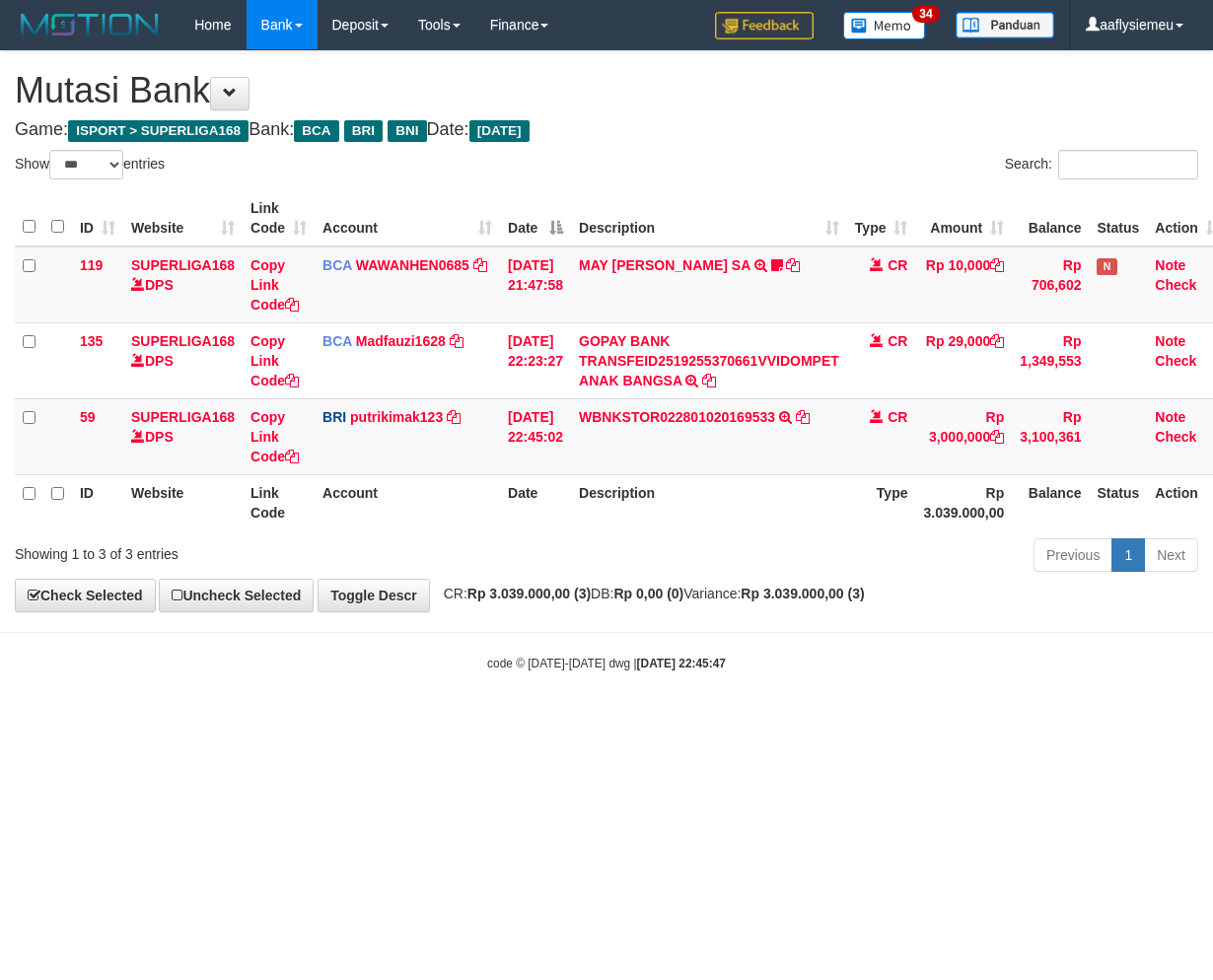 scroll, scrollTop: 0, scrollLeft: 0, axis: both 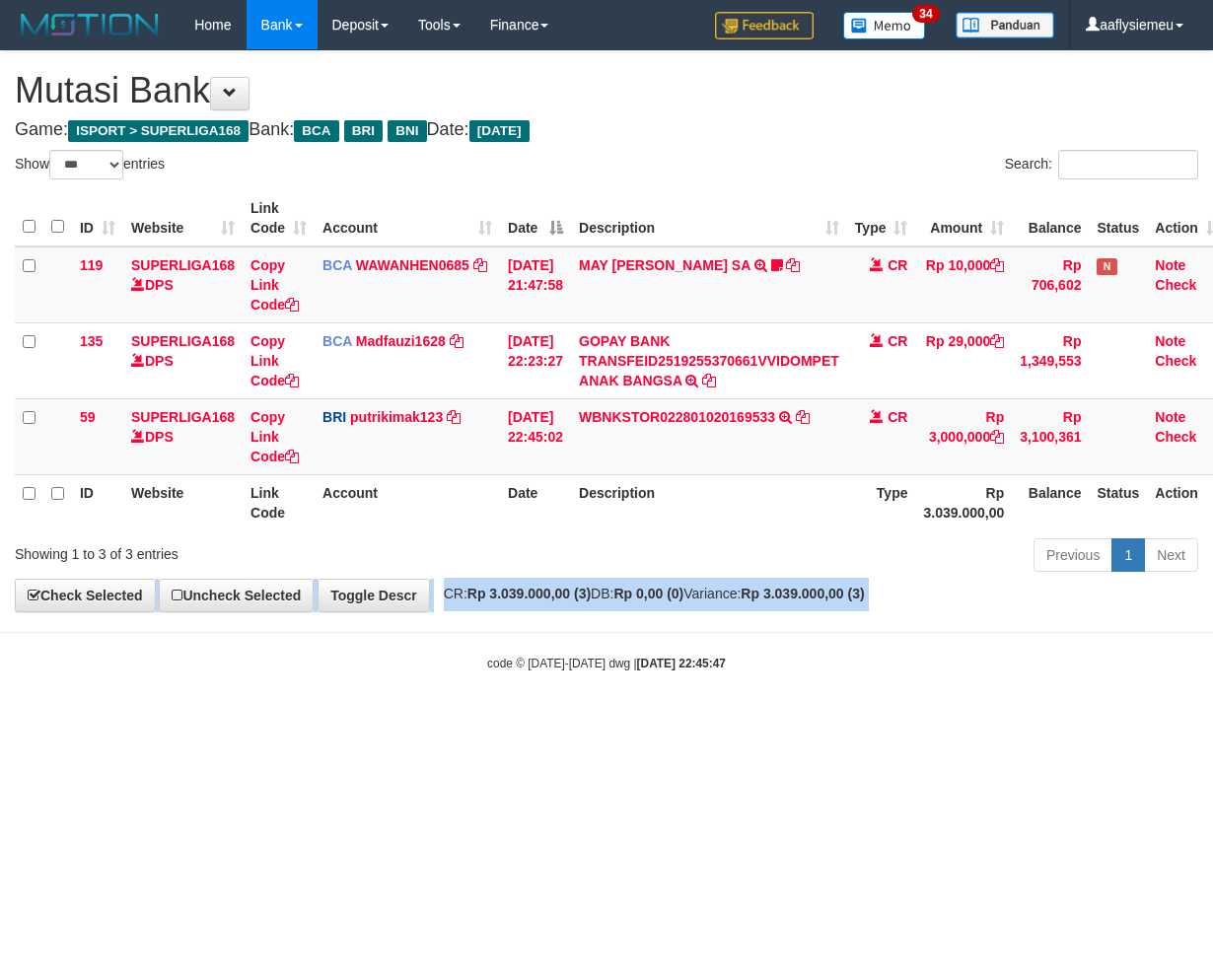 click on "**********" at bounding box center [606, 331] 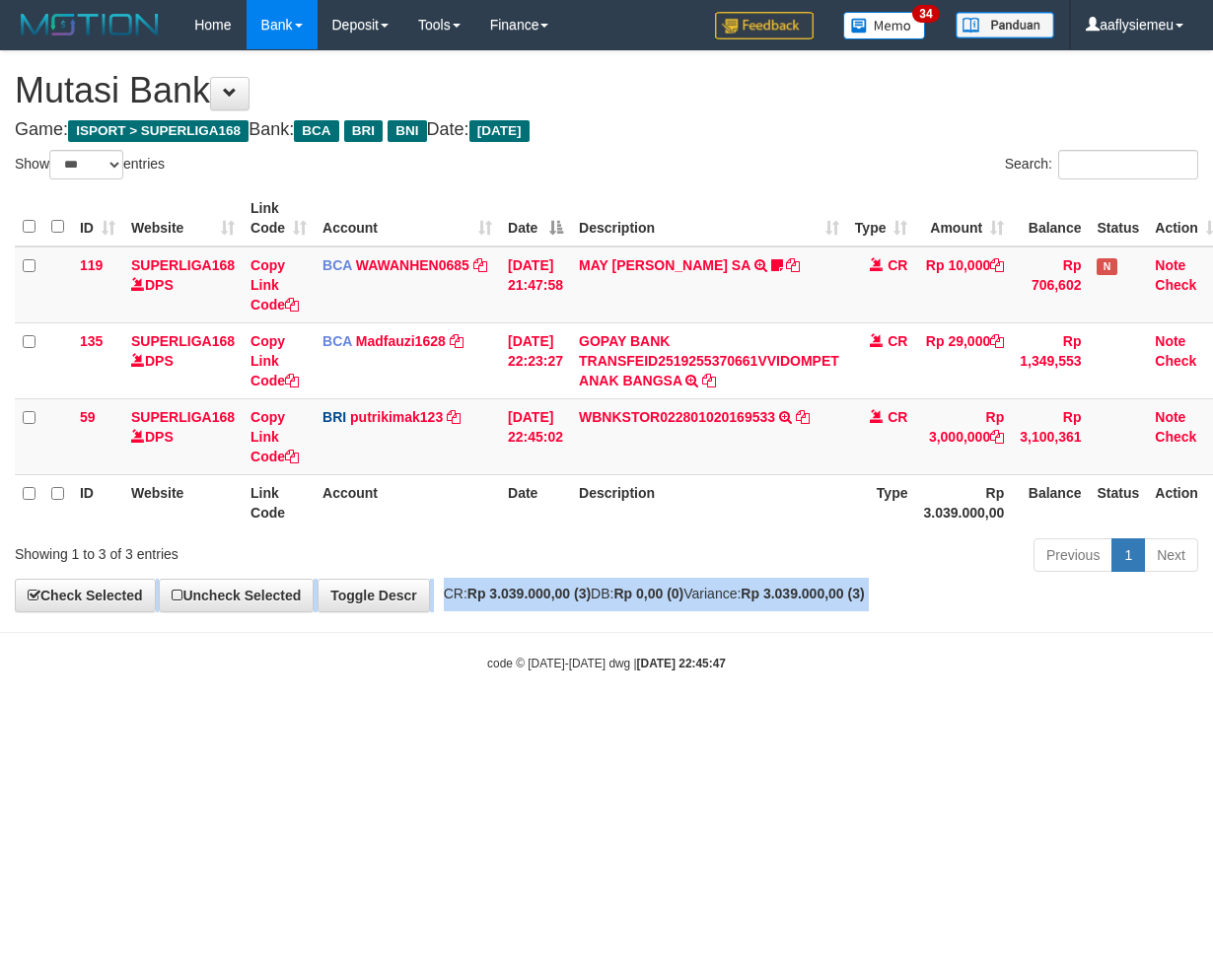 drag, startPoint x: 0, startPoint y: 0, endPoint x: 864, endPoint y: 601, distance: 1052.4719 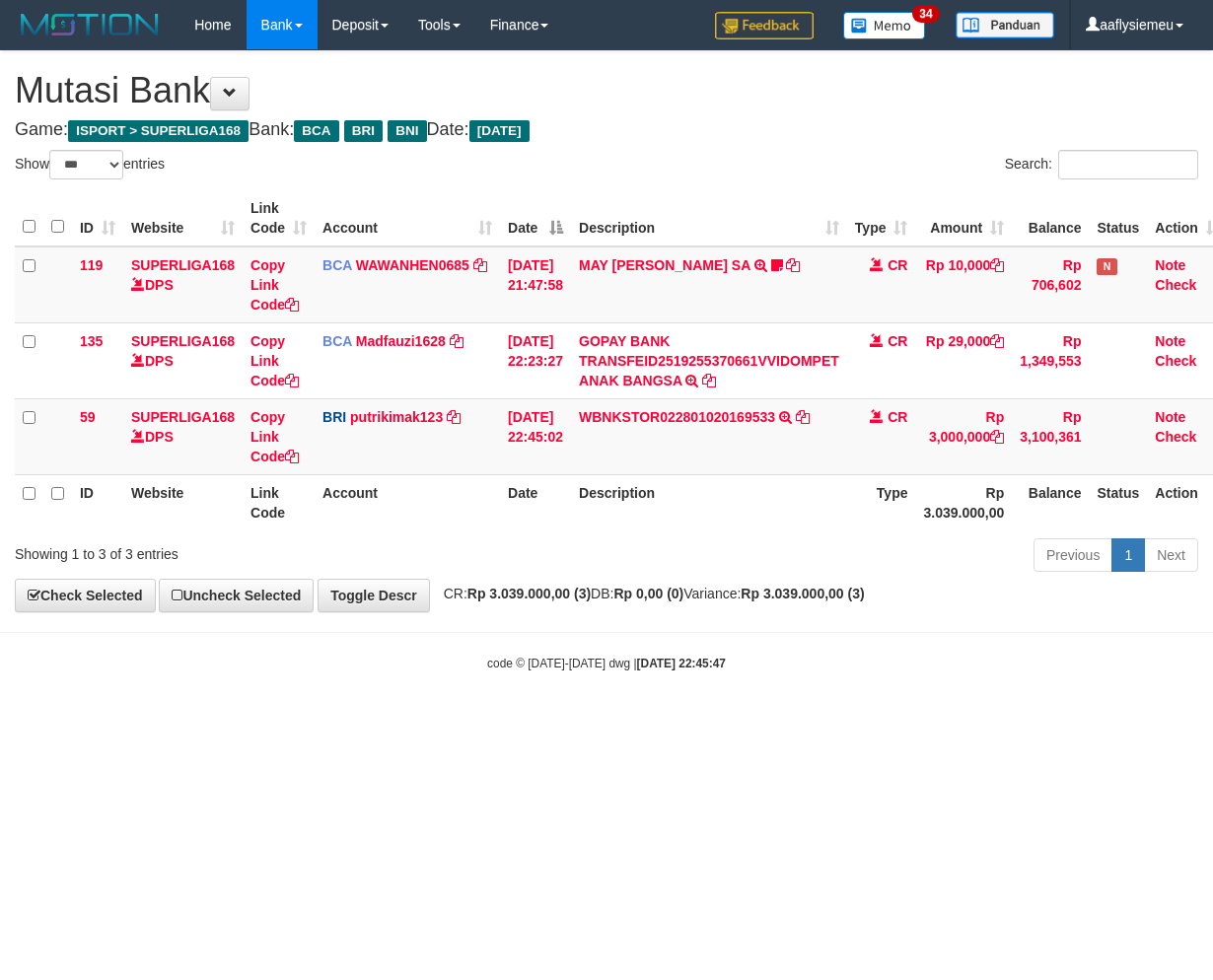 drag, startPoint x: 811, startPoint y: 621, endPoint x: 821, endPoint y: 619, distance: 10.19804 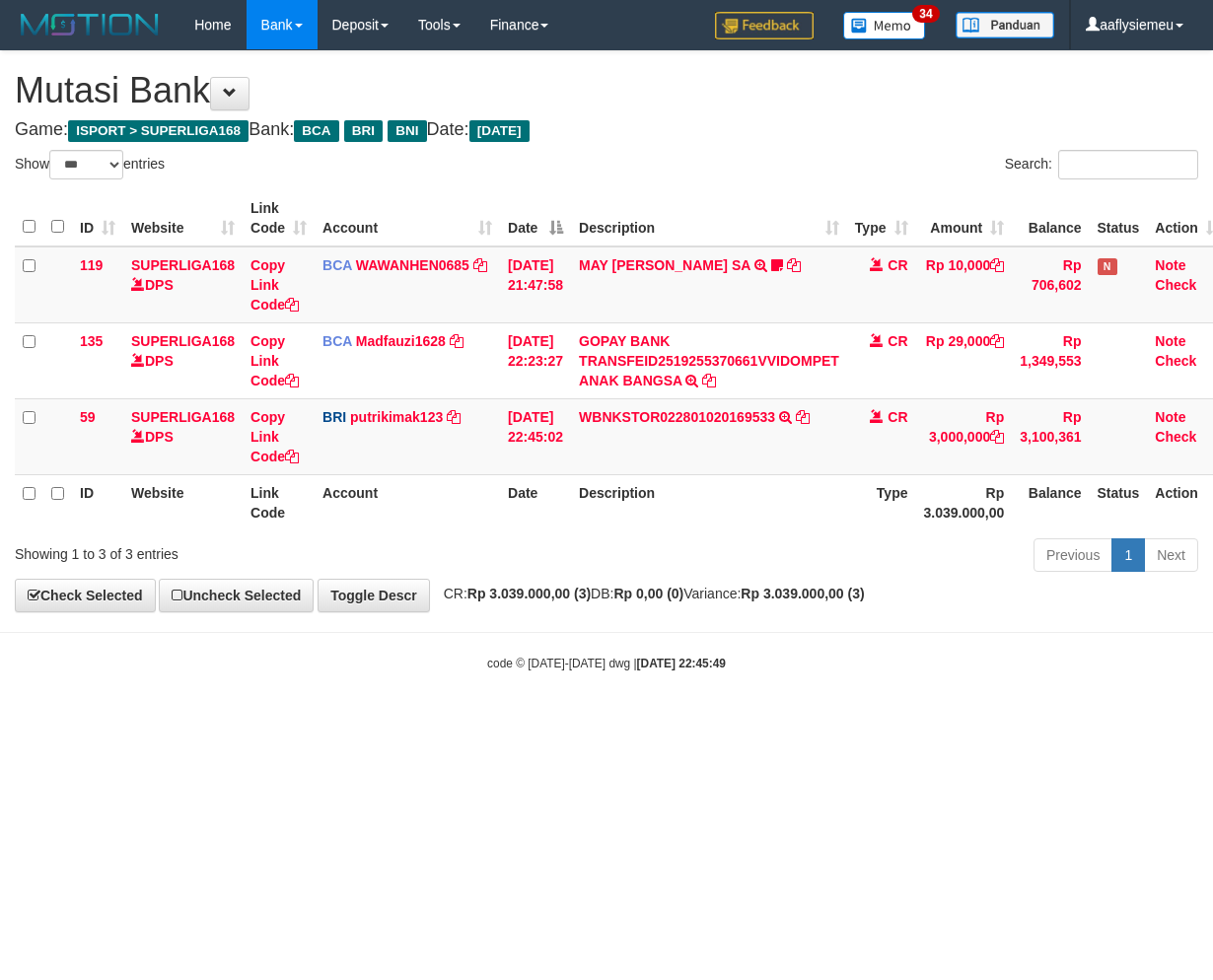 select on "***" 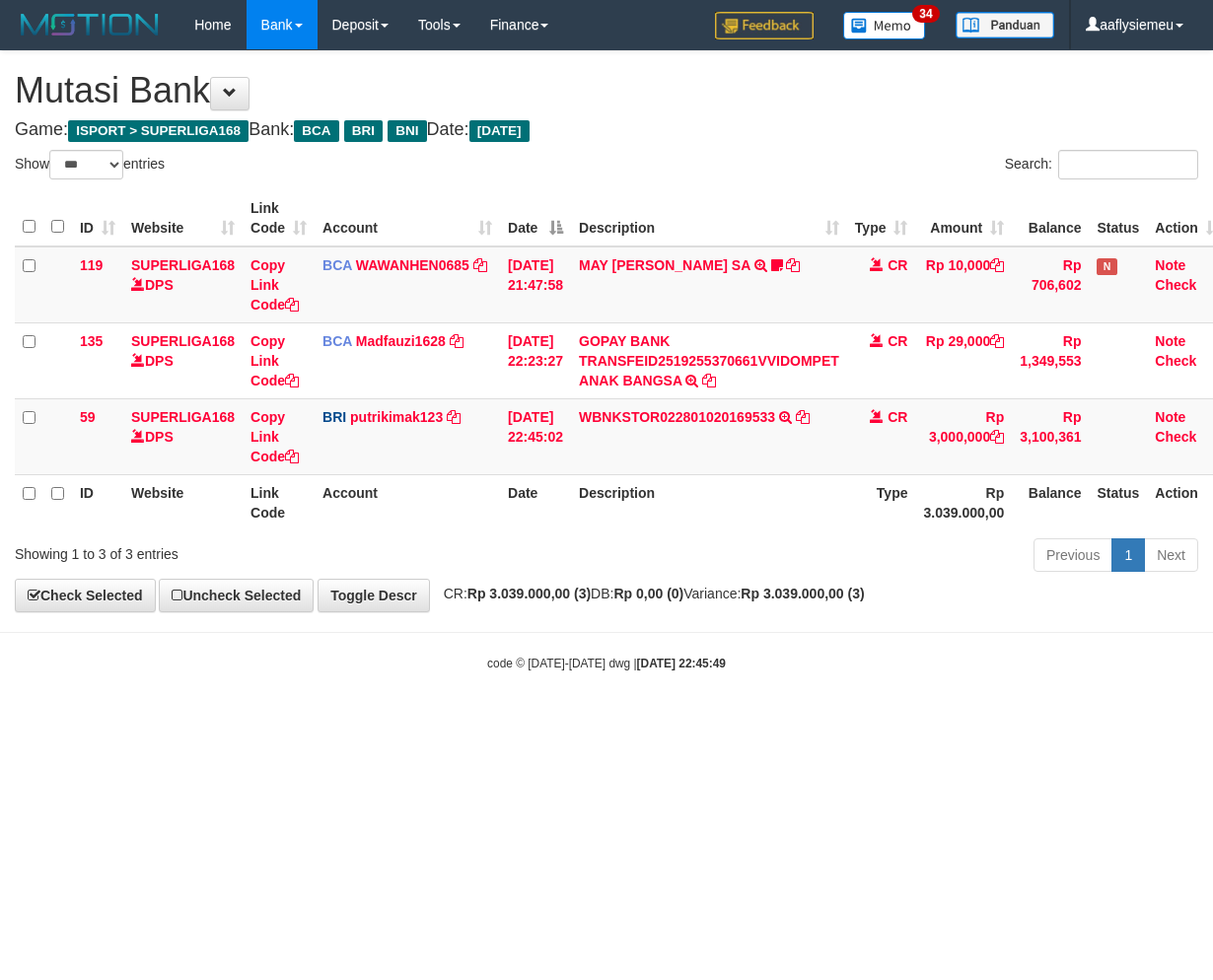 scroll, scrollTop: 0, scrollLeft: 0, axis: both 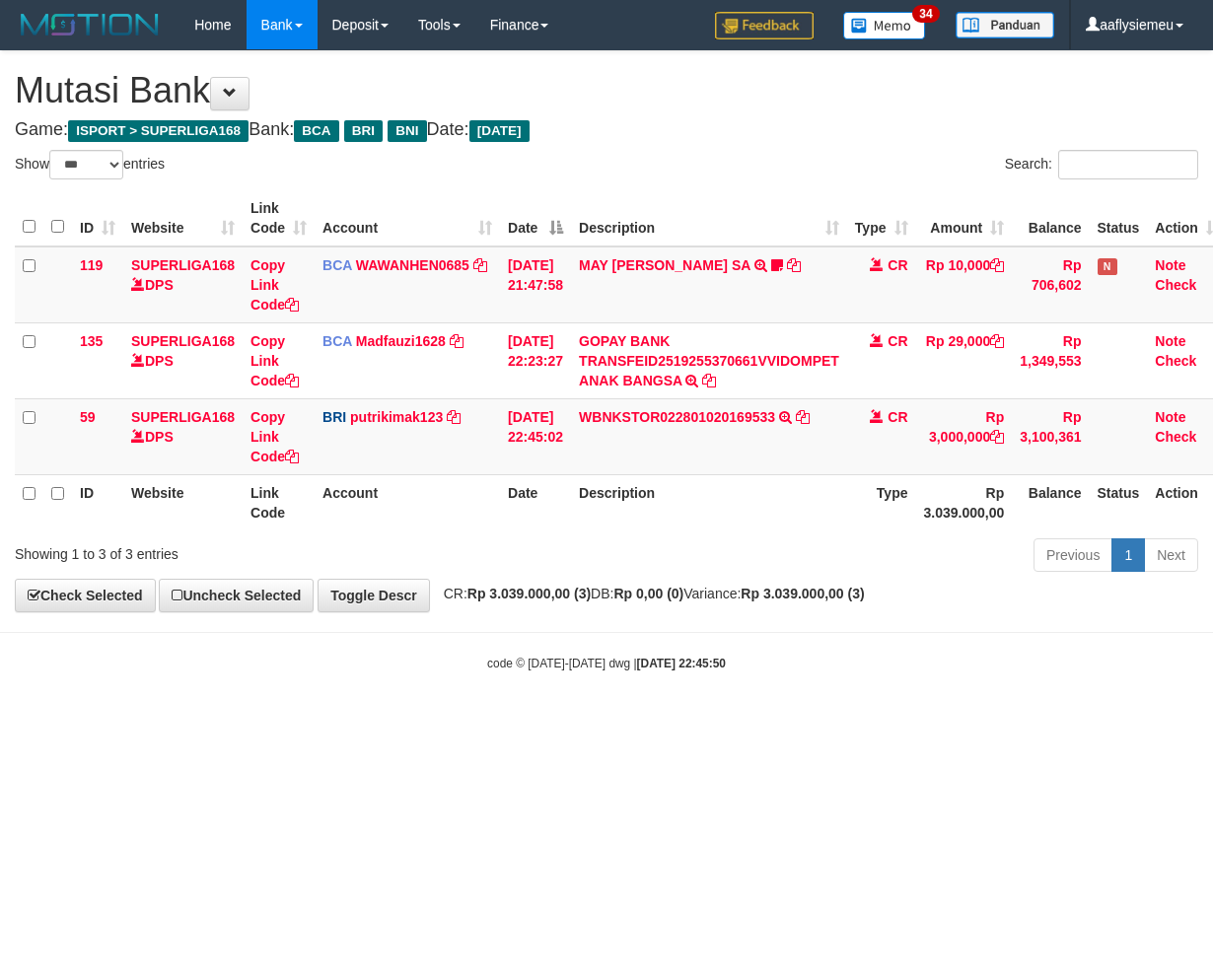 select on "***" 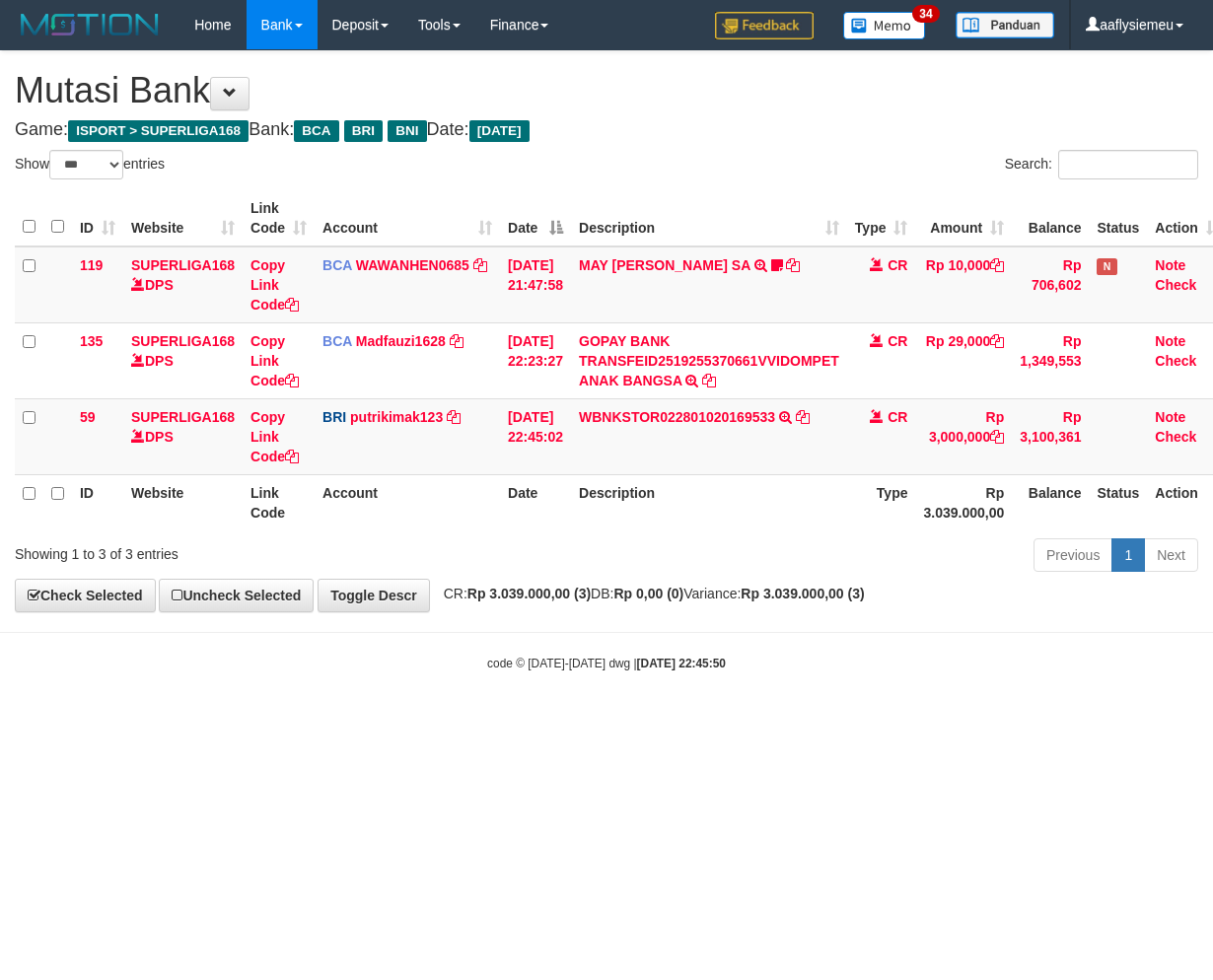 scroll, scrollTop: 0, scrollLeft: 0, axis: both 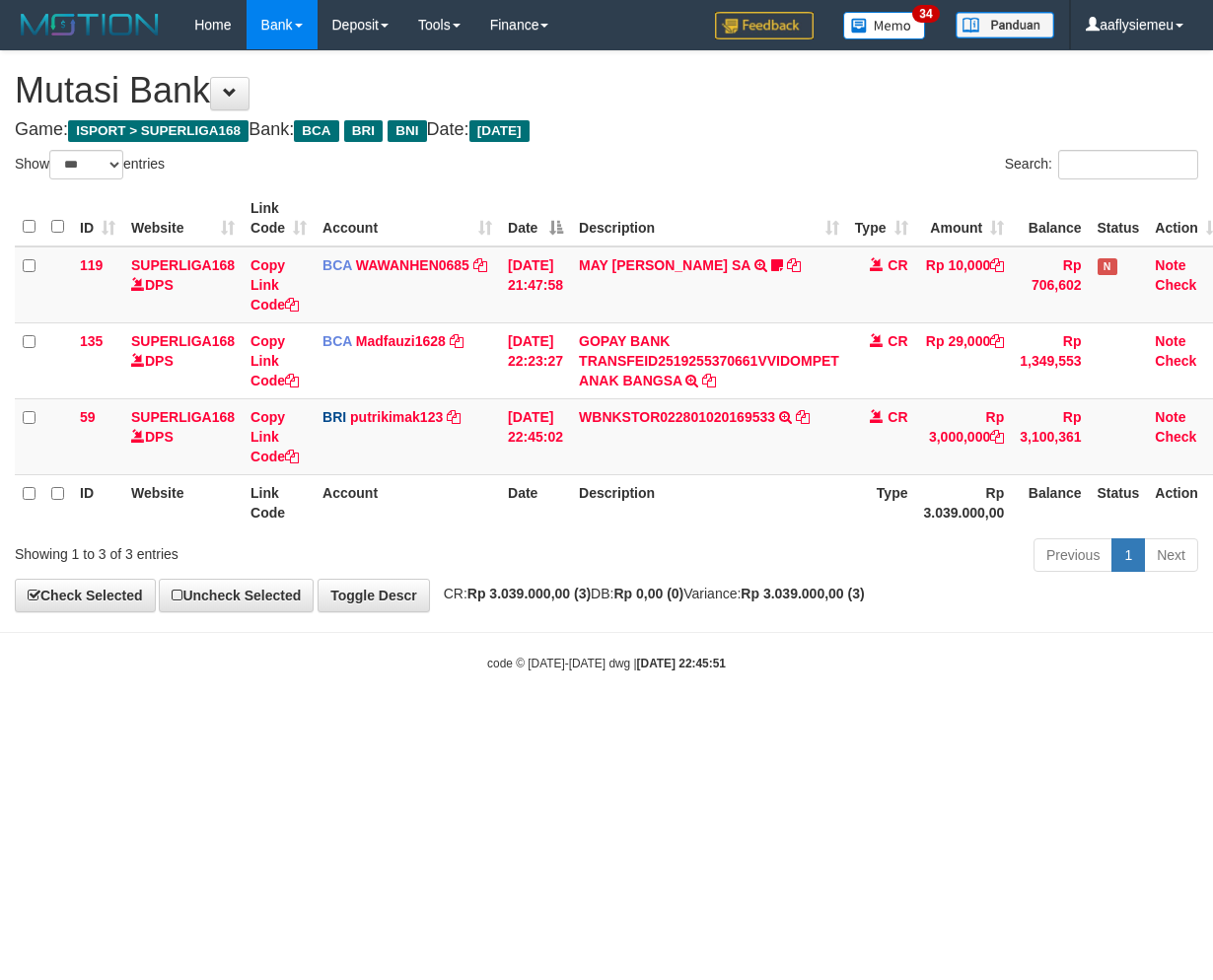 select on "***" 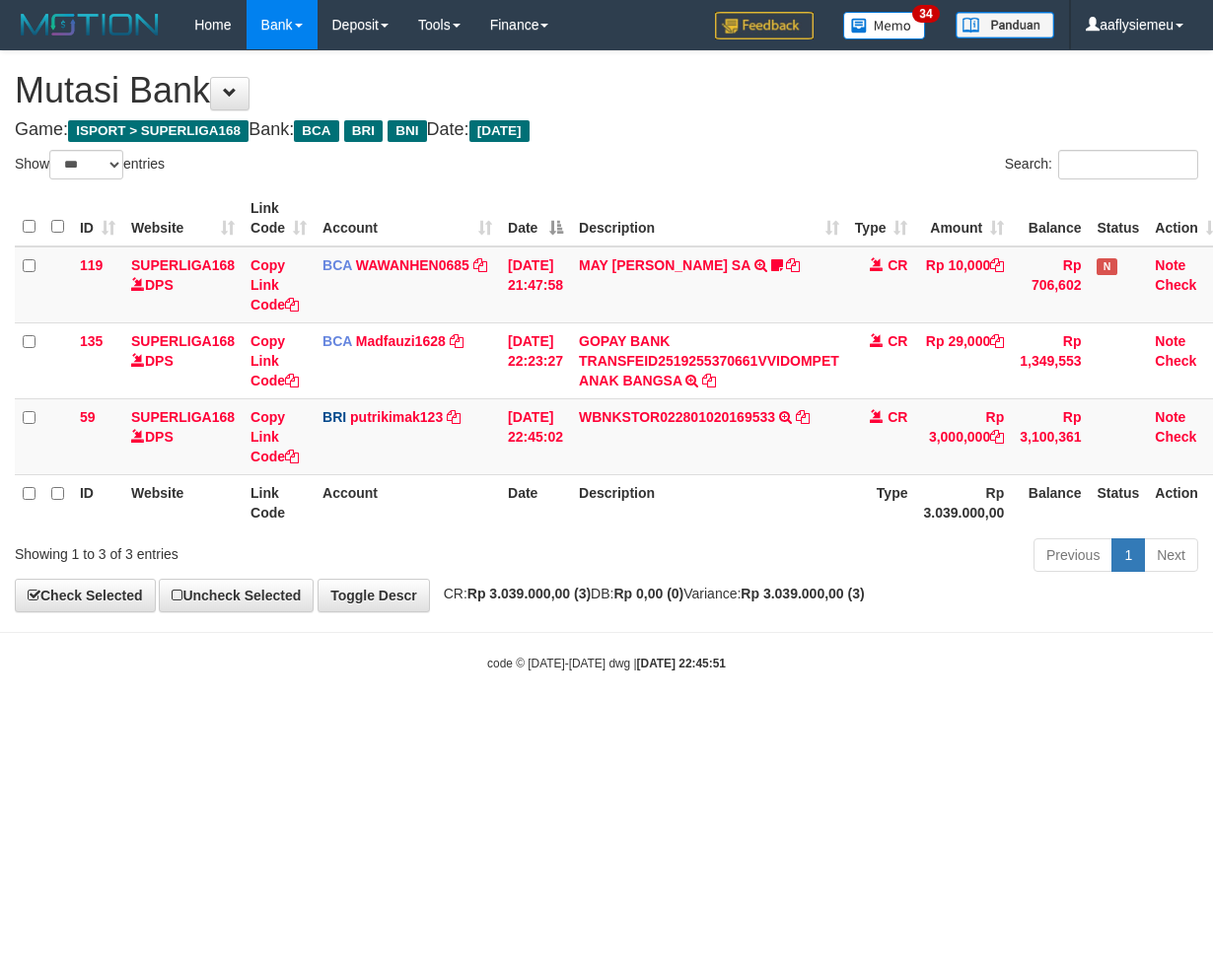 scroll, scrollTop: 0, scrollLeft: 0, axis: both 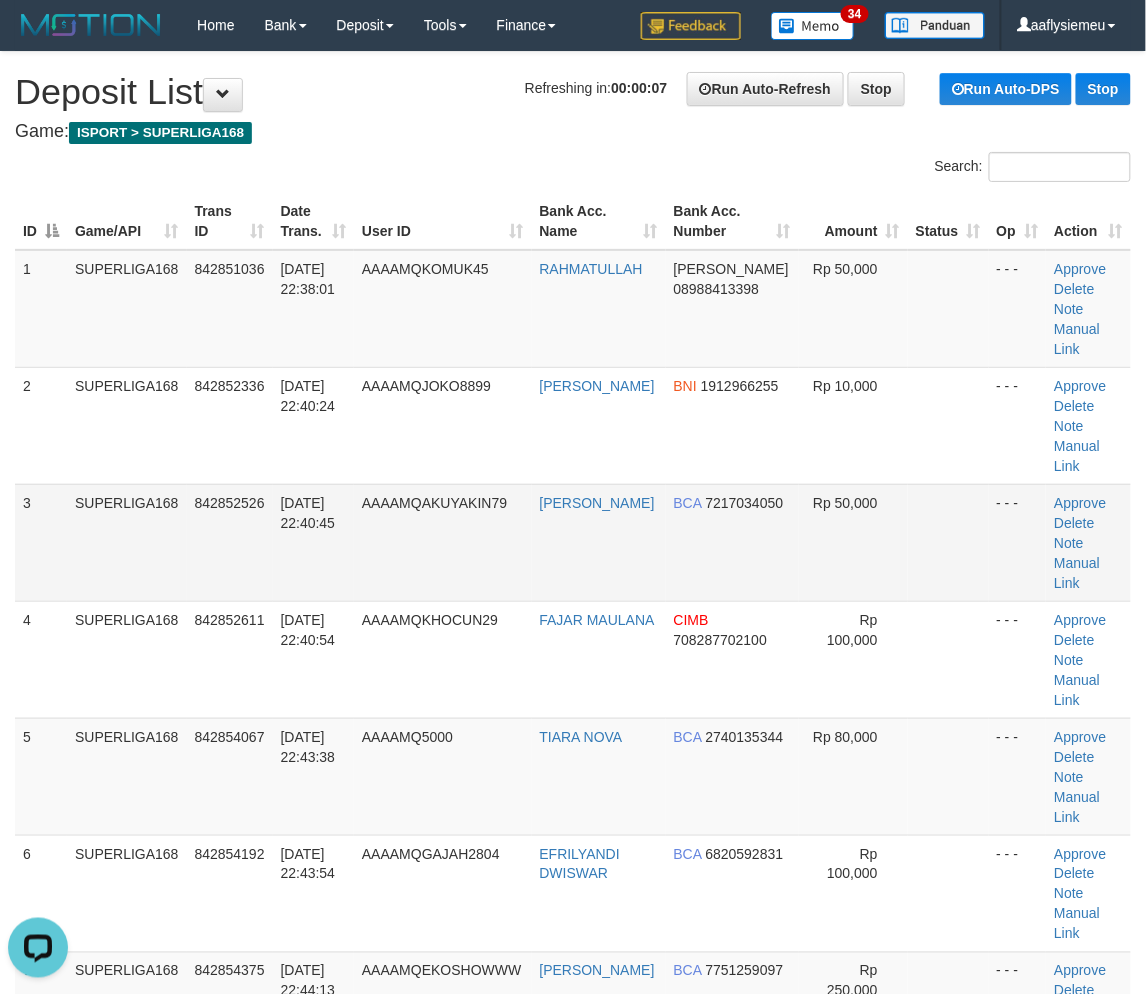drag, startPoint x: 207, startPoint y: 528, endPoint x: 132, endPoint y: 560, distance: 81.5414 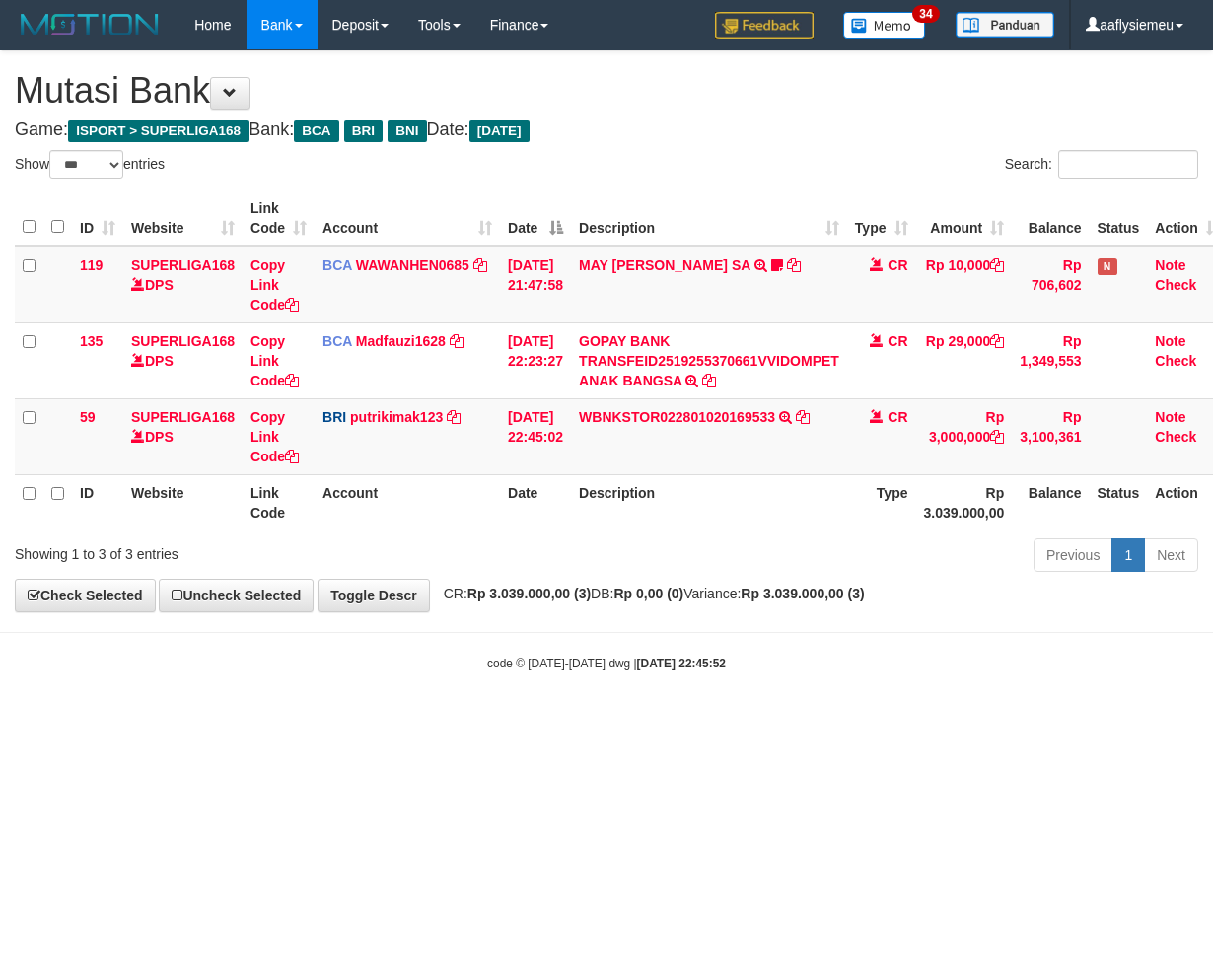 select on "***" 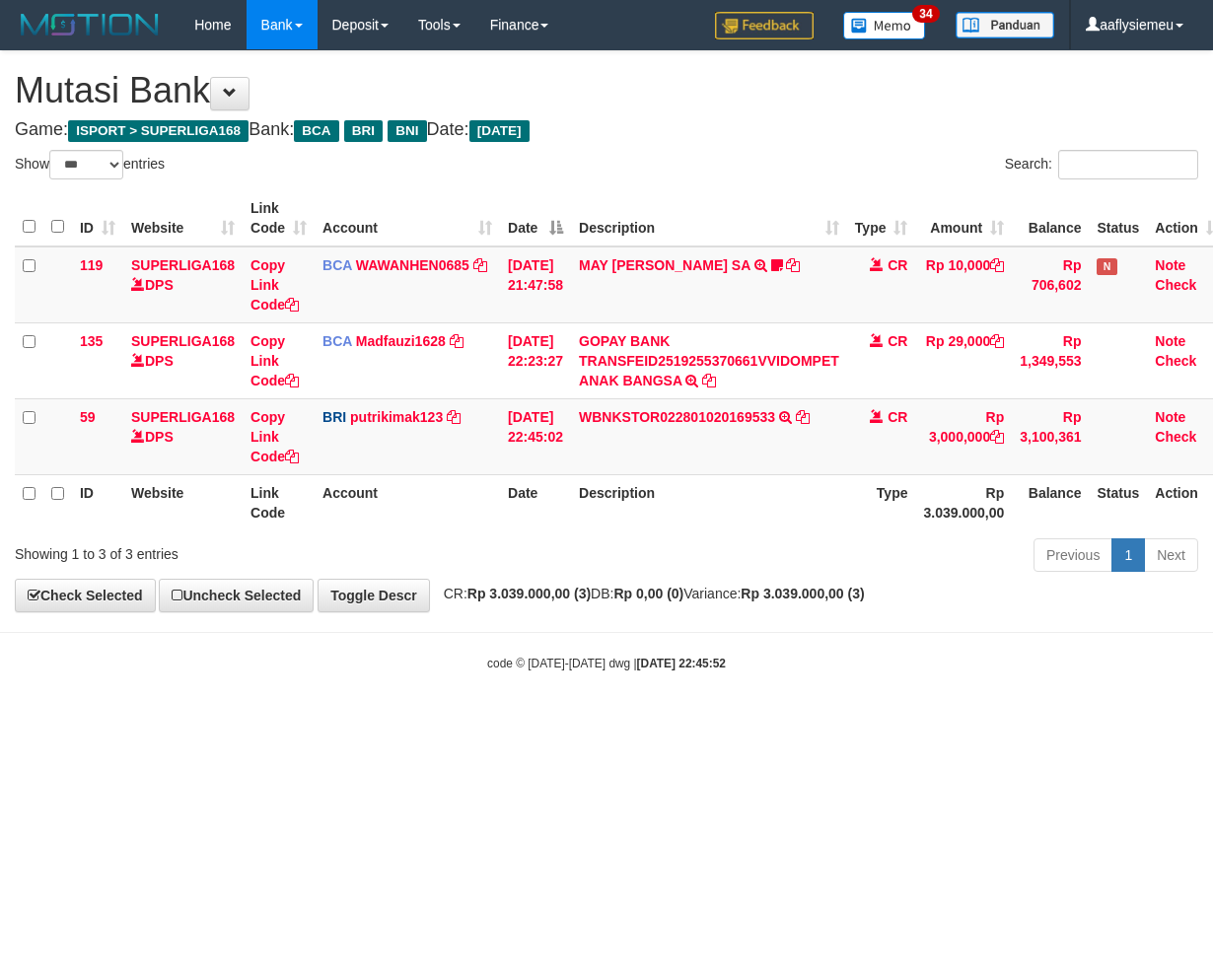 scroll, scrollTop: 0, scrollLeft: 0, axis: both 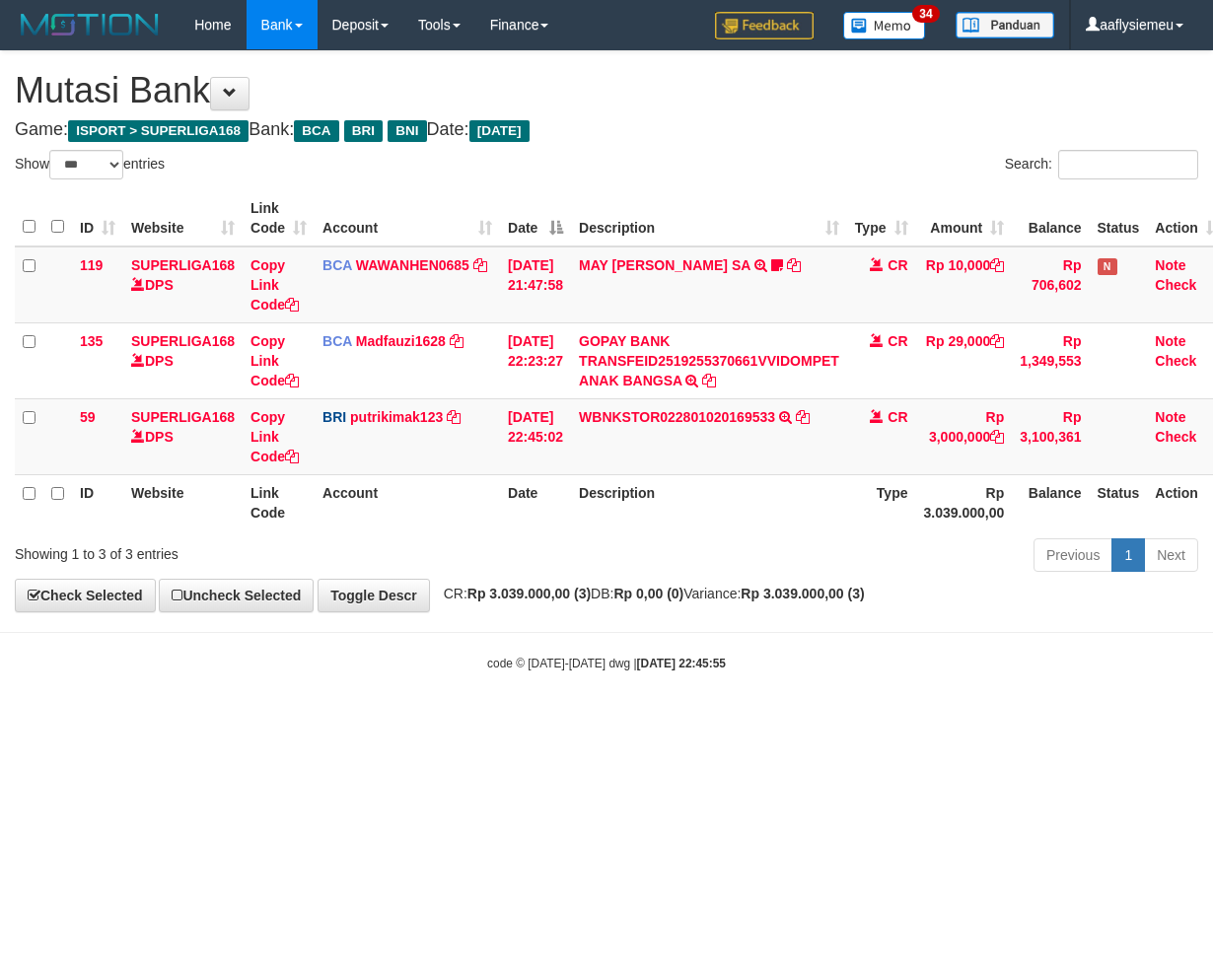 select on "***" 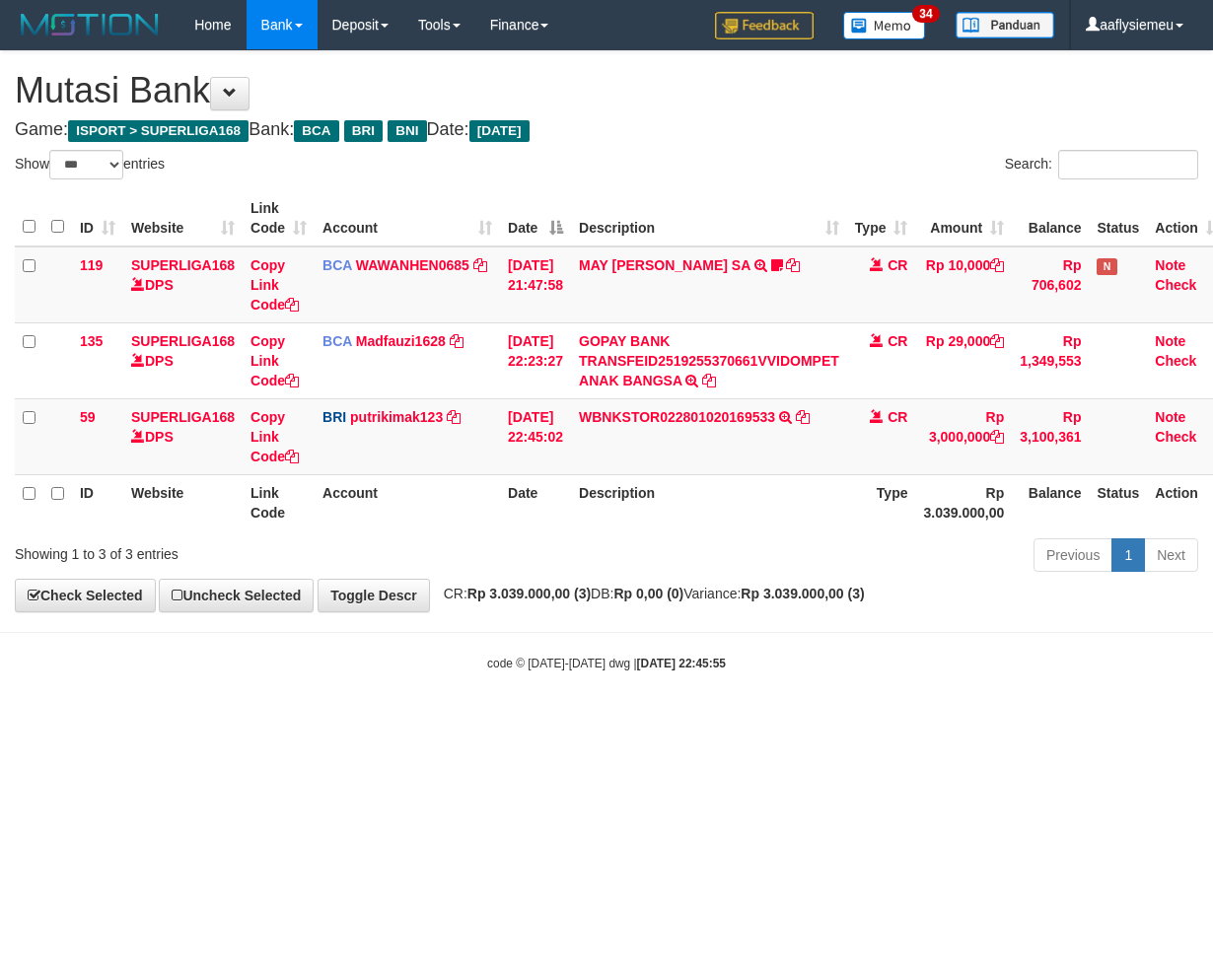 scroll, scrollTop: 0, scrollLeft: 0, axis: both 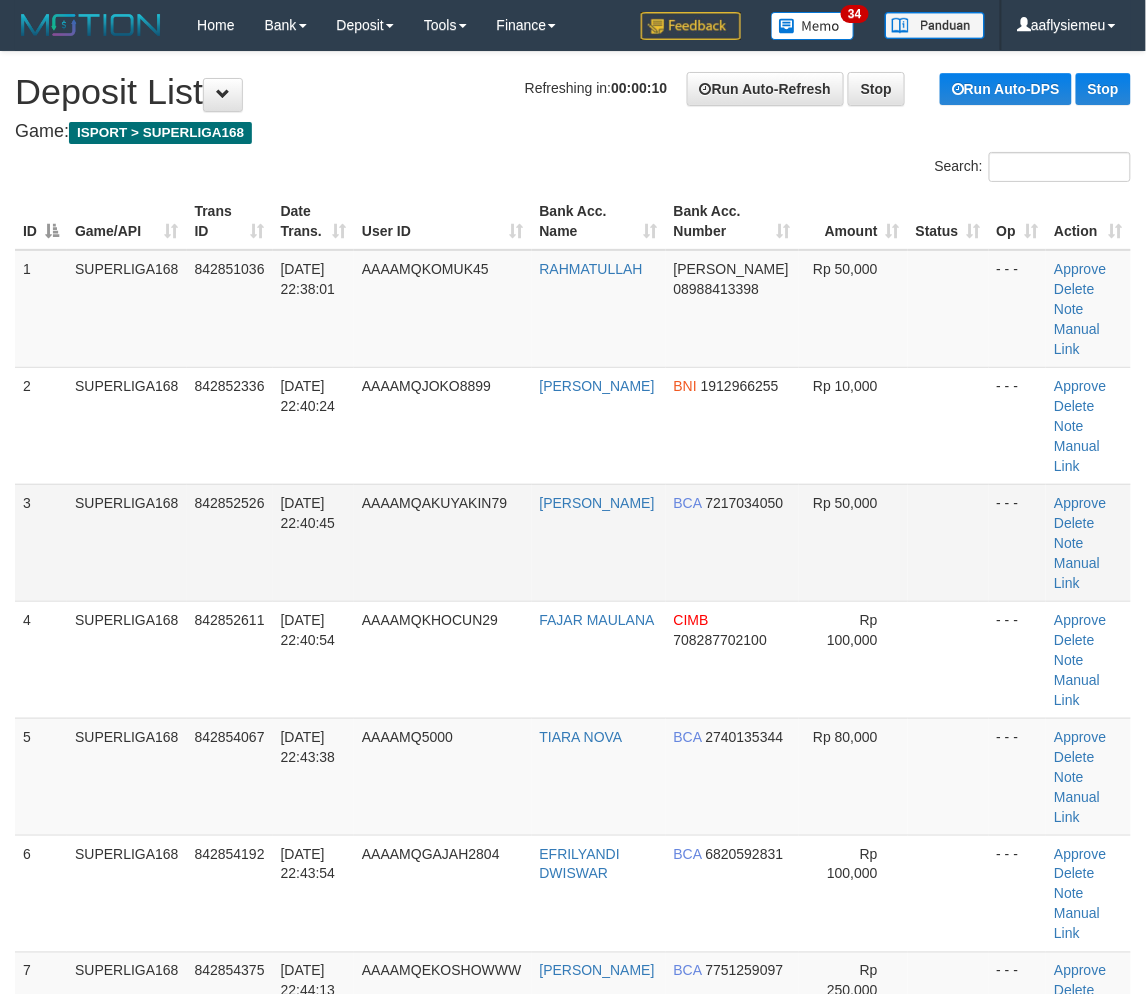 click on "842852526" at bounding box center (230, 542) 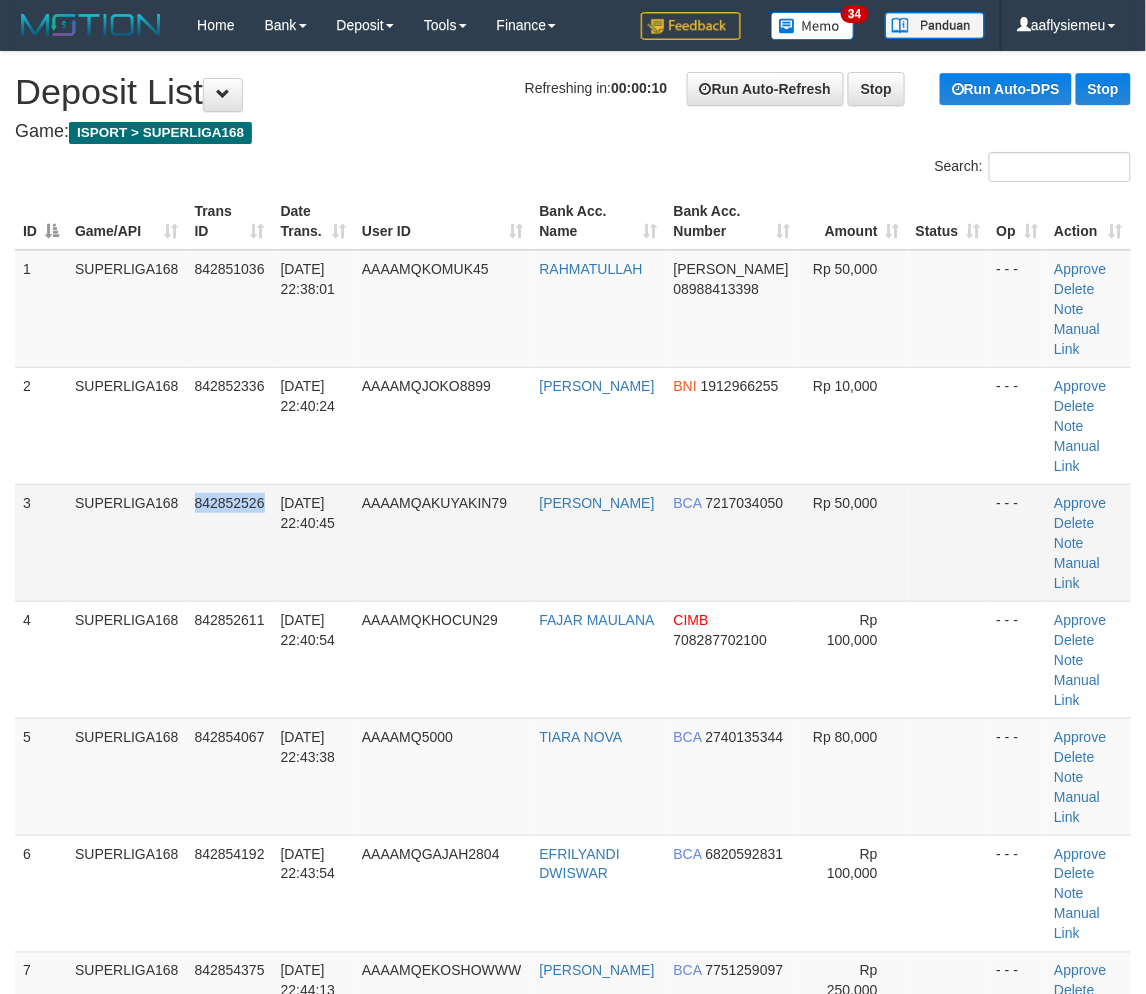 click on "842852526" at bounding box center (230, 542) 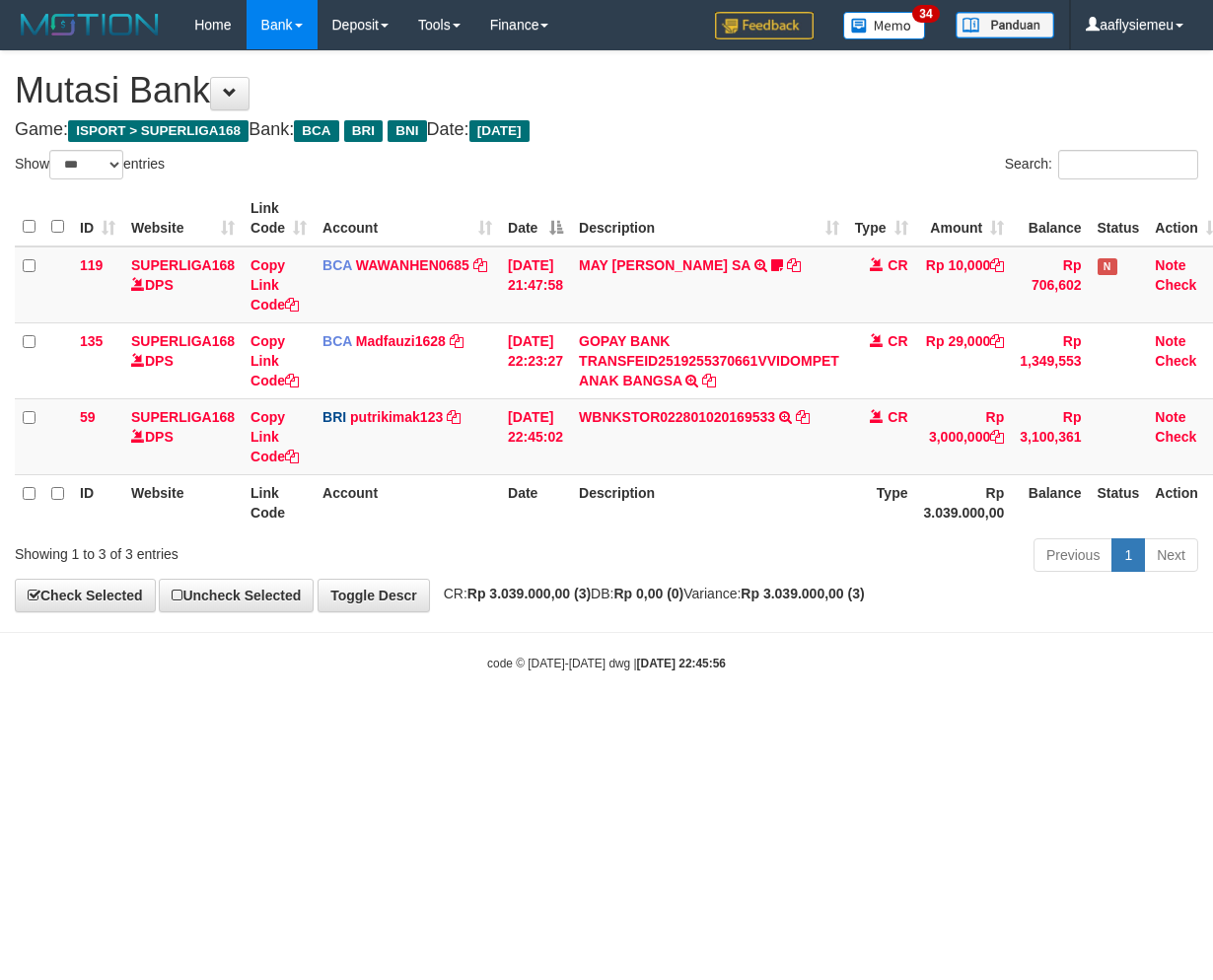 select on "***" 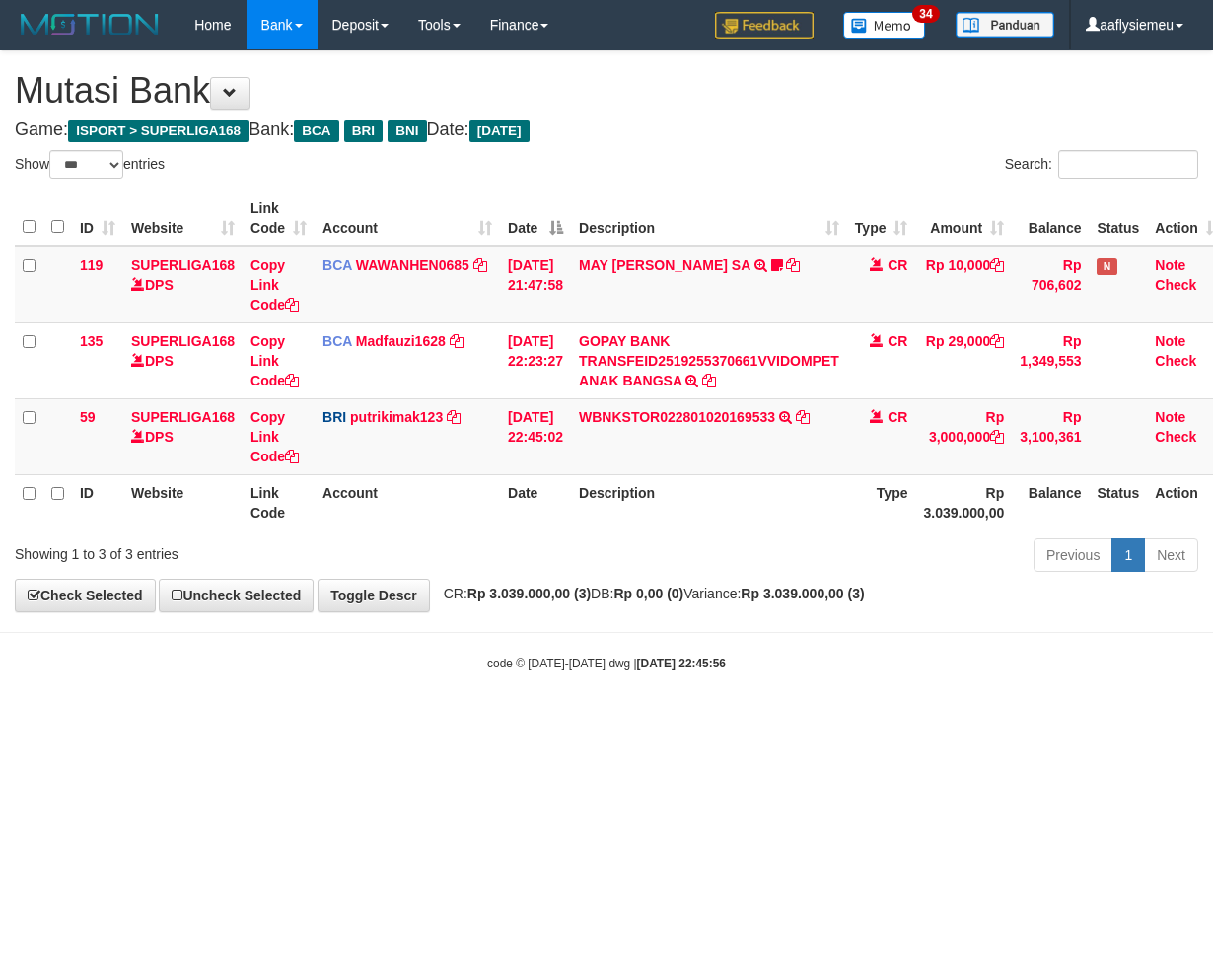 scroll, scrollTop: 0, scrollLeft: 0, axis: both 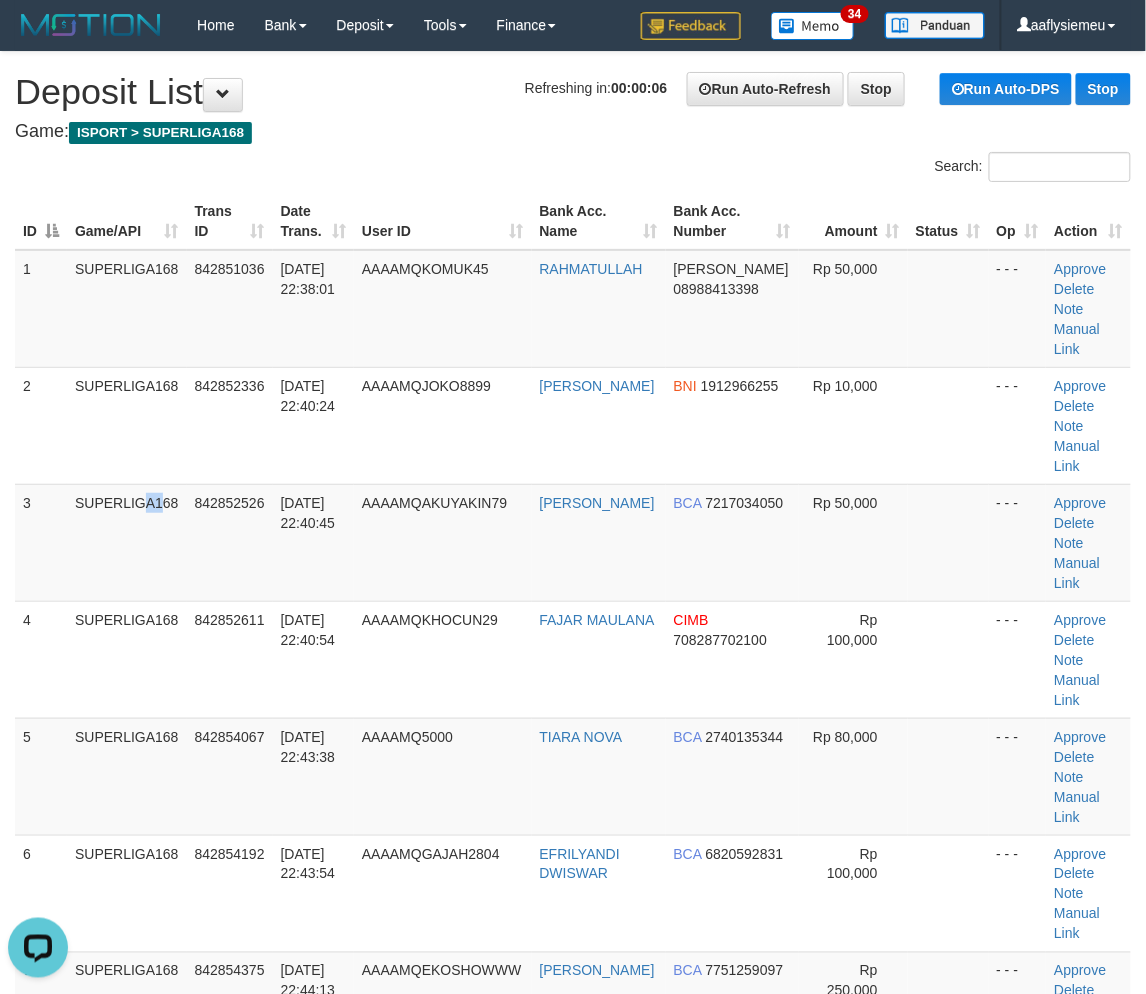 drag, startPoint x: 90, startPoint y: 550, endPoint x: 0, endPoint y: 578, distance: 94.254974 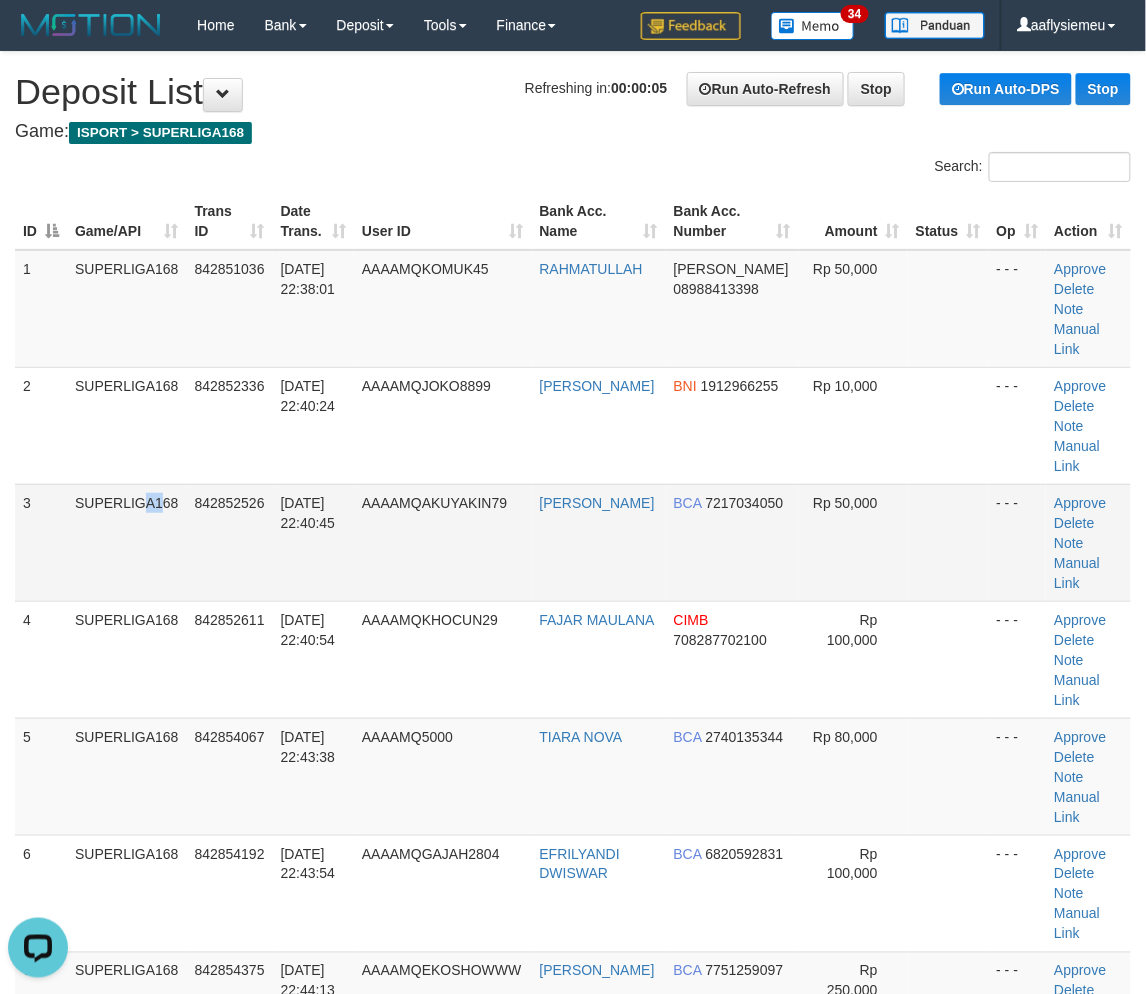 drag, startPoint x: 112, startPoint y: 544, endPoint x: 32, endPoint y: 571, distance: 84.4334 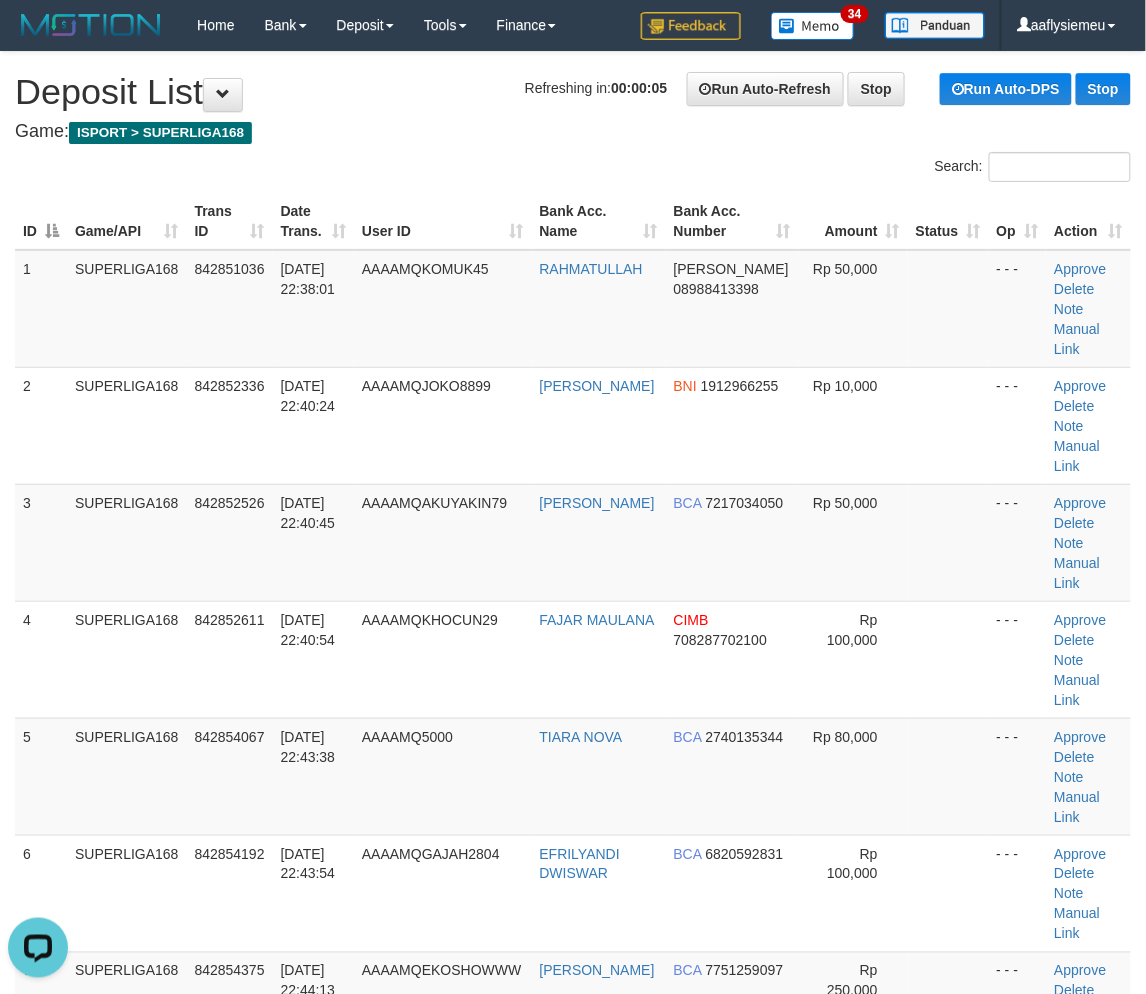 drag, startPoint x: 140, startPoint y: 576, endPoint x: 3, endPoint y: 597, distance: 138.60014 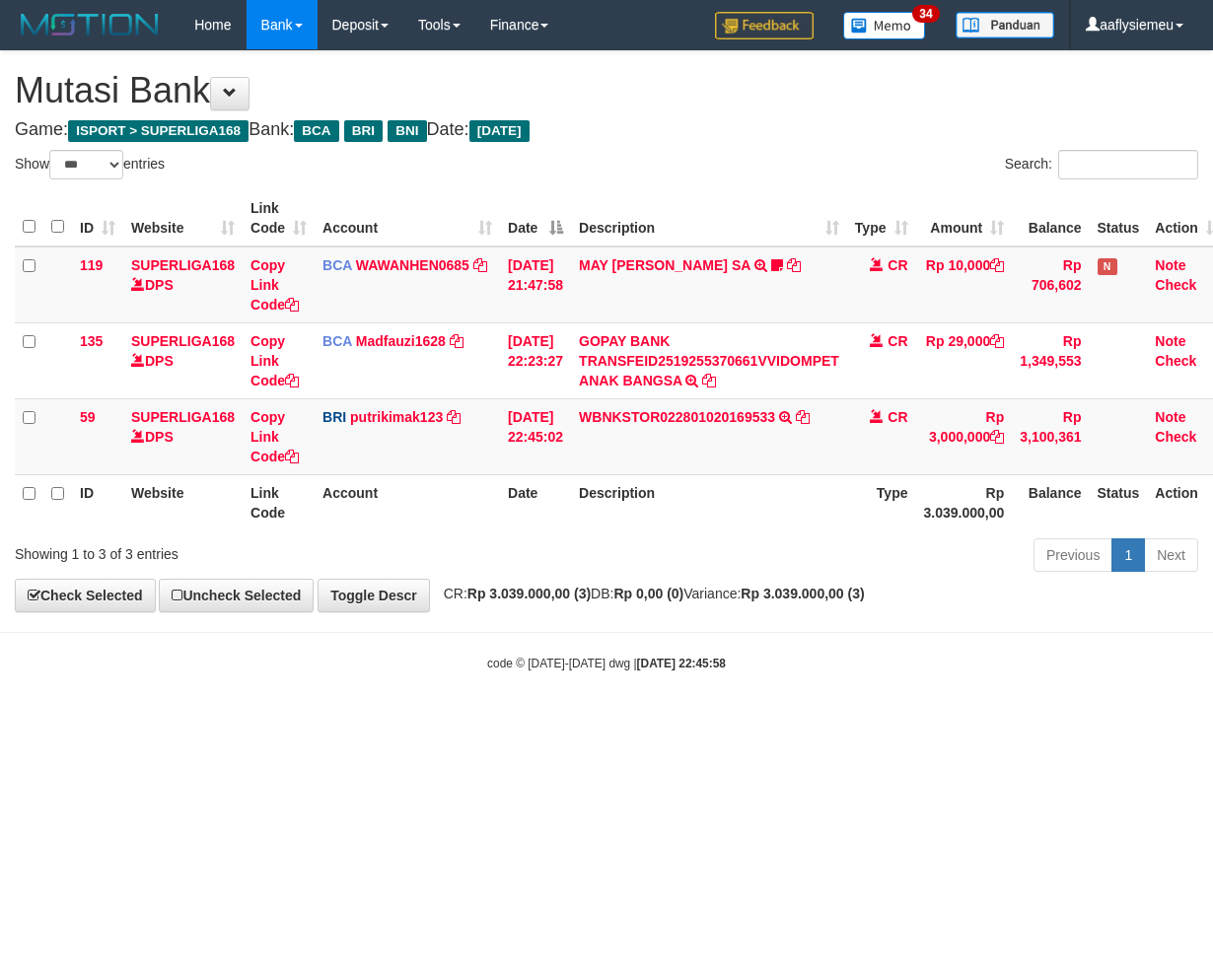 select on "***" 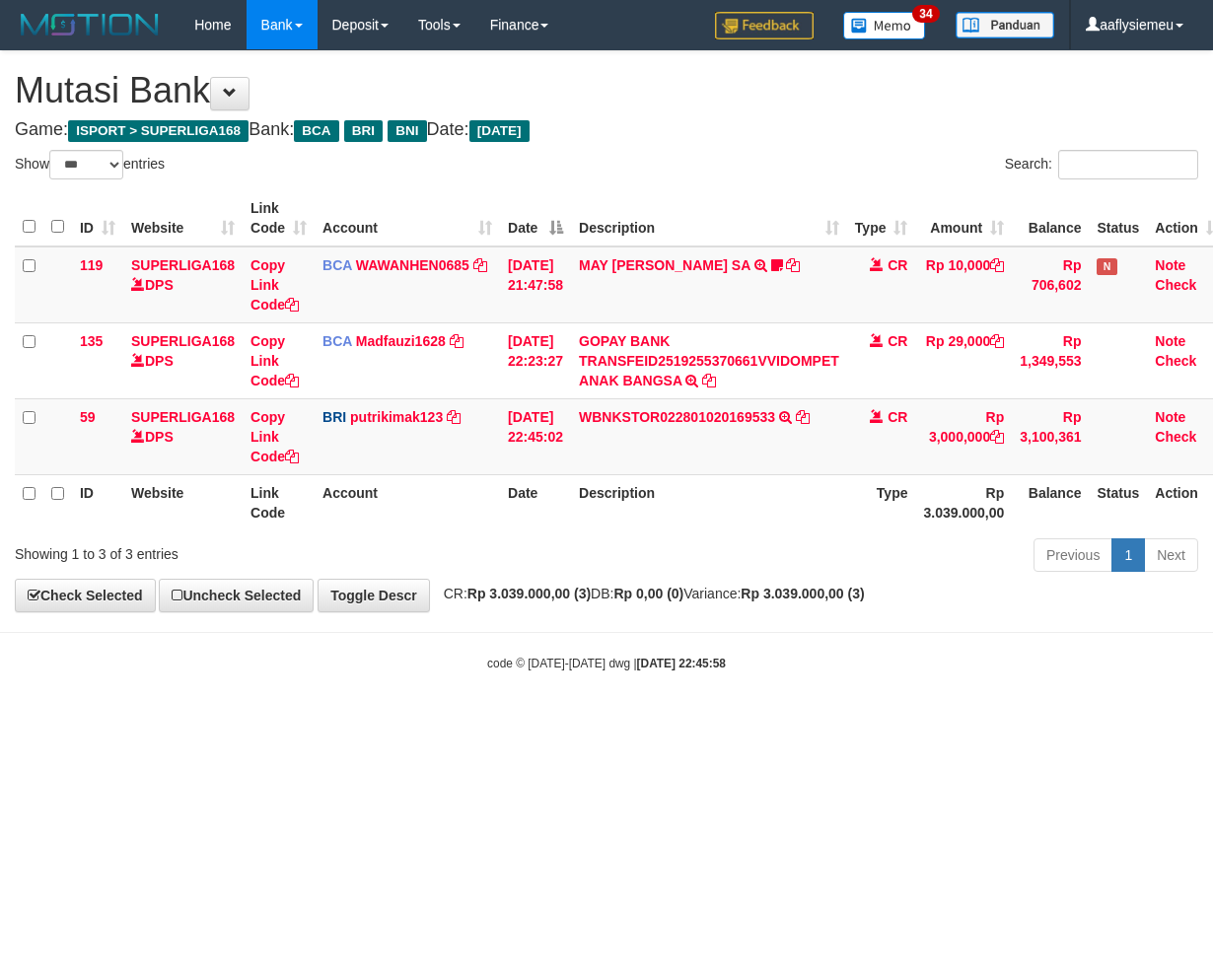 scroll, scrollTop: 0, scrollLeft: 0, axis: both 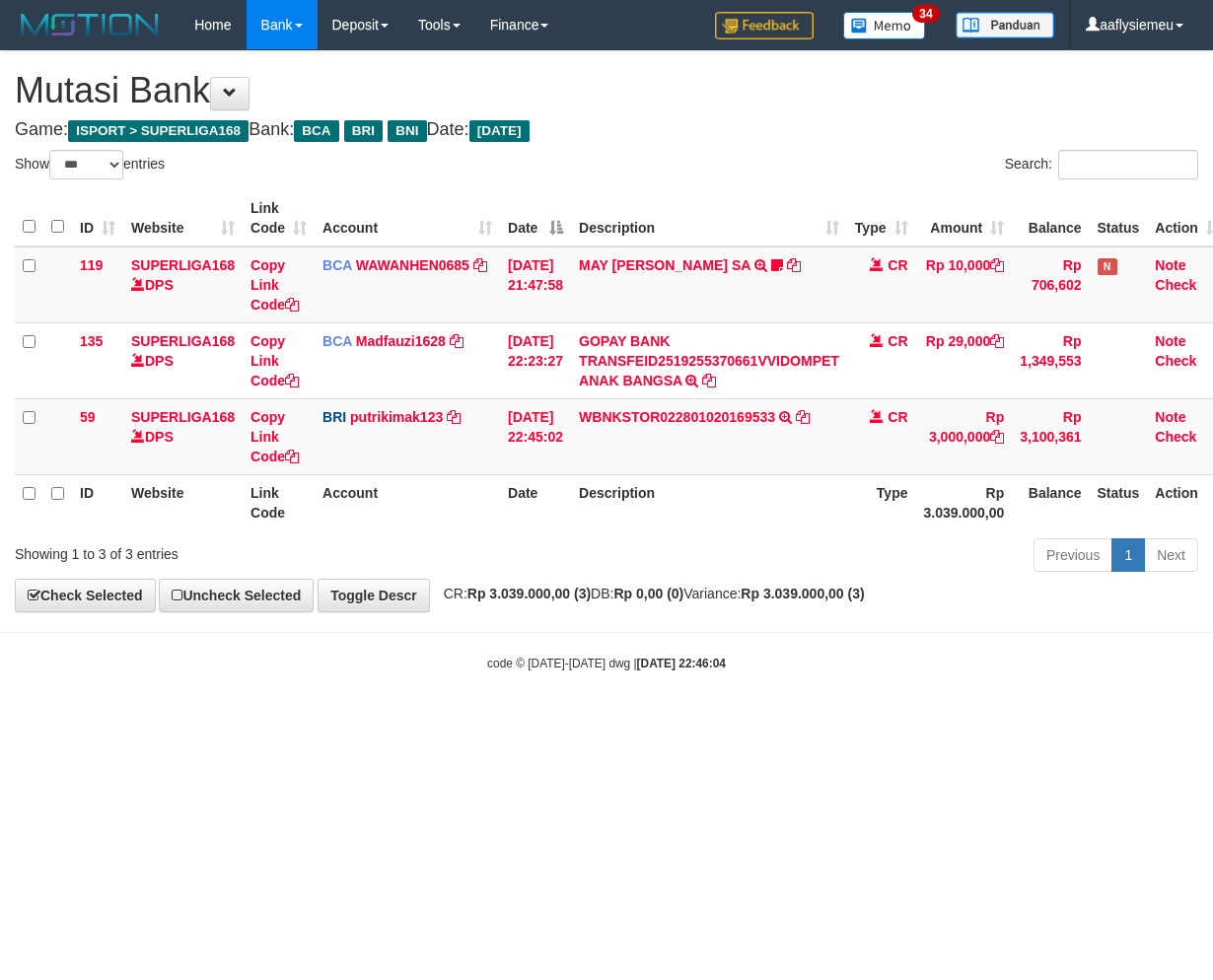 select on "***" 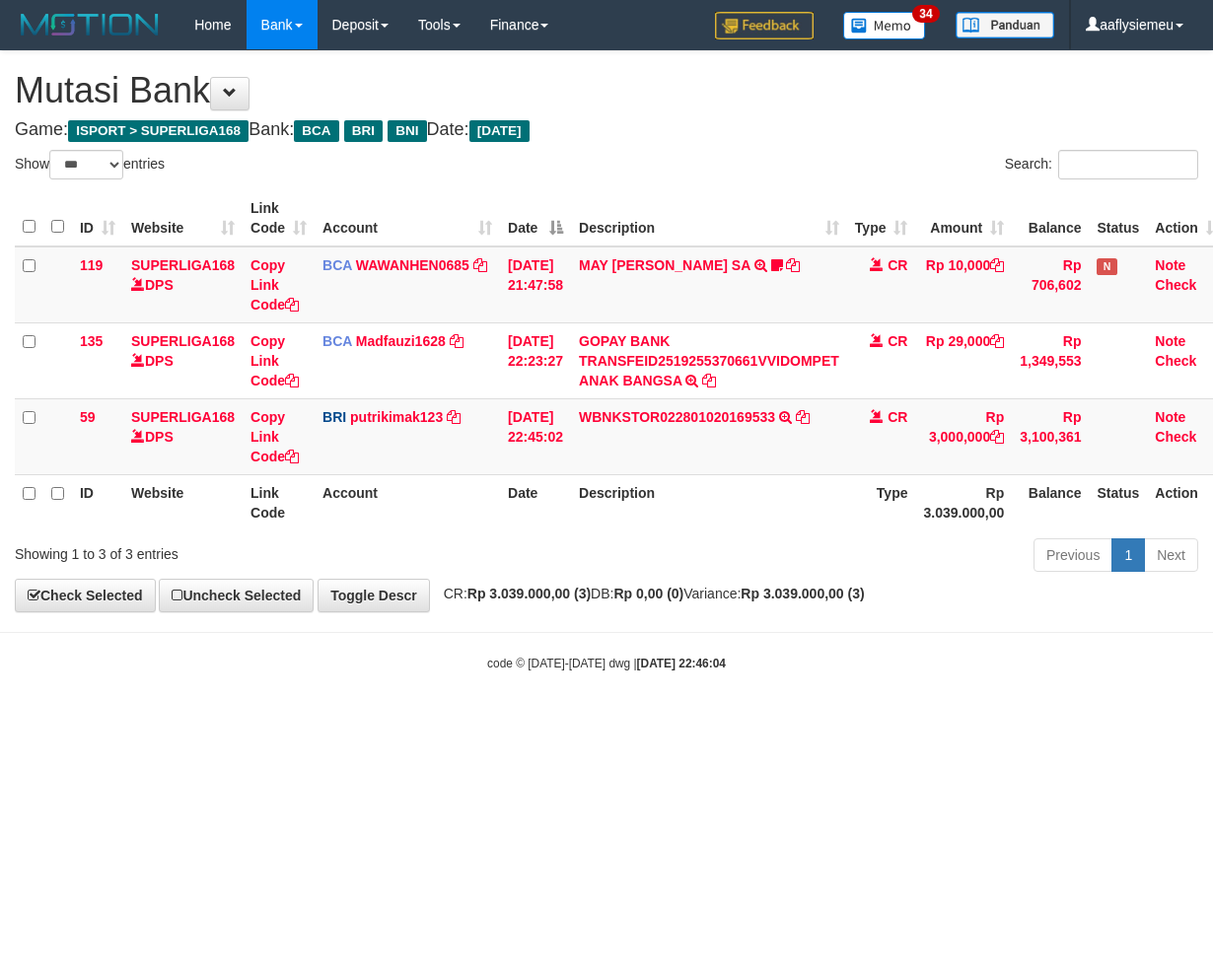 scroll, scrollTop: 0, scrollLeft: 0, axis: both 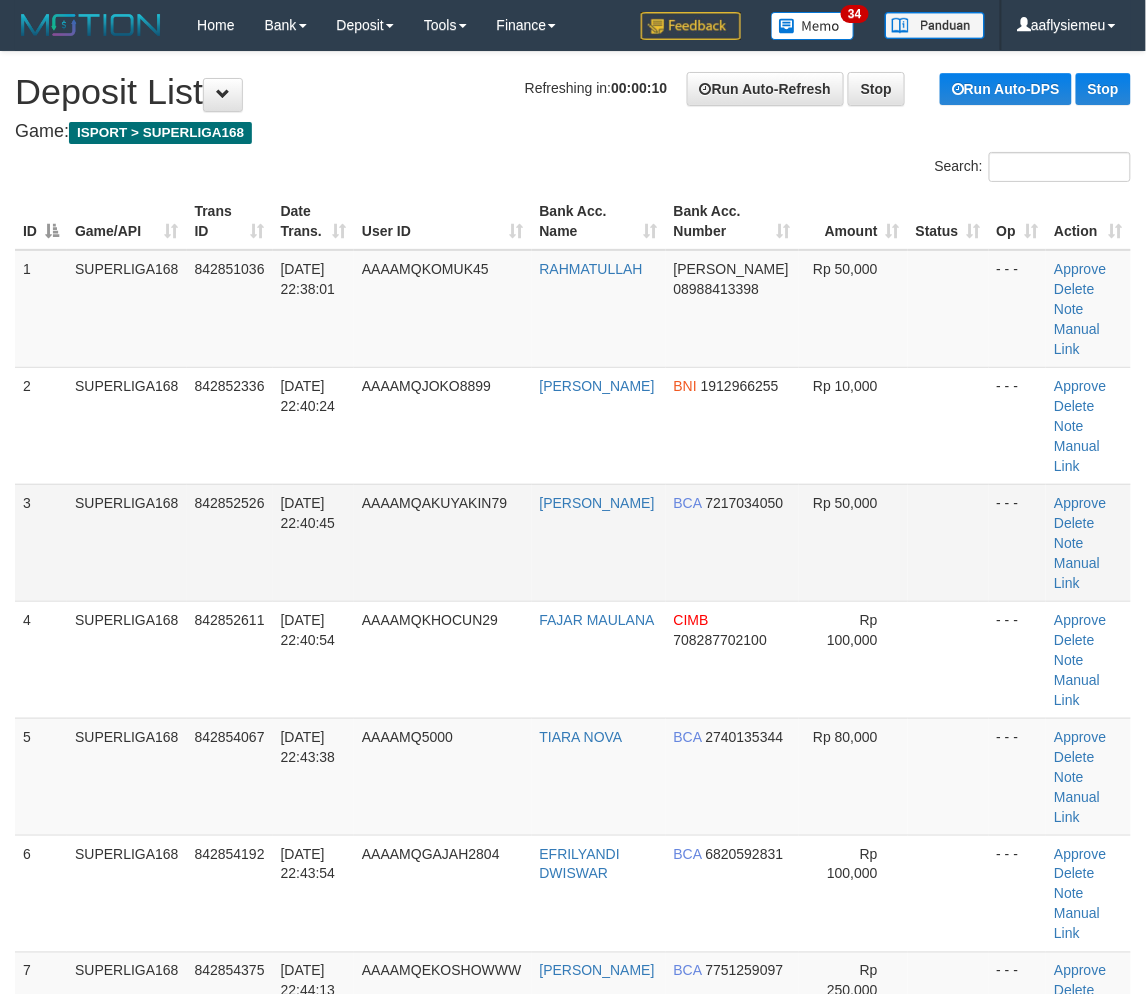 drag, startPoint x: 315, startPoint y: 512, endPoint x: 92, endPoint y: 585, distance: 234.64441 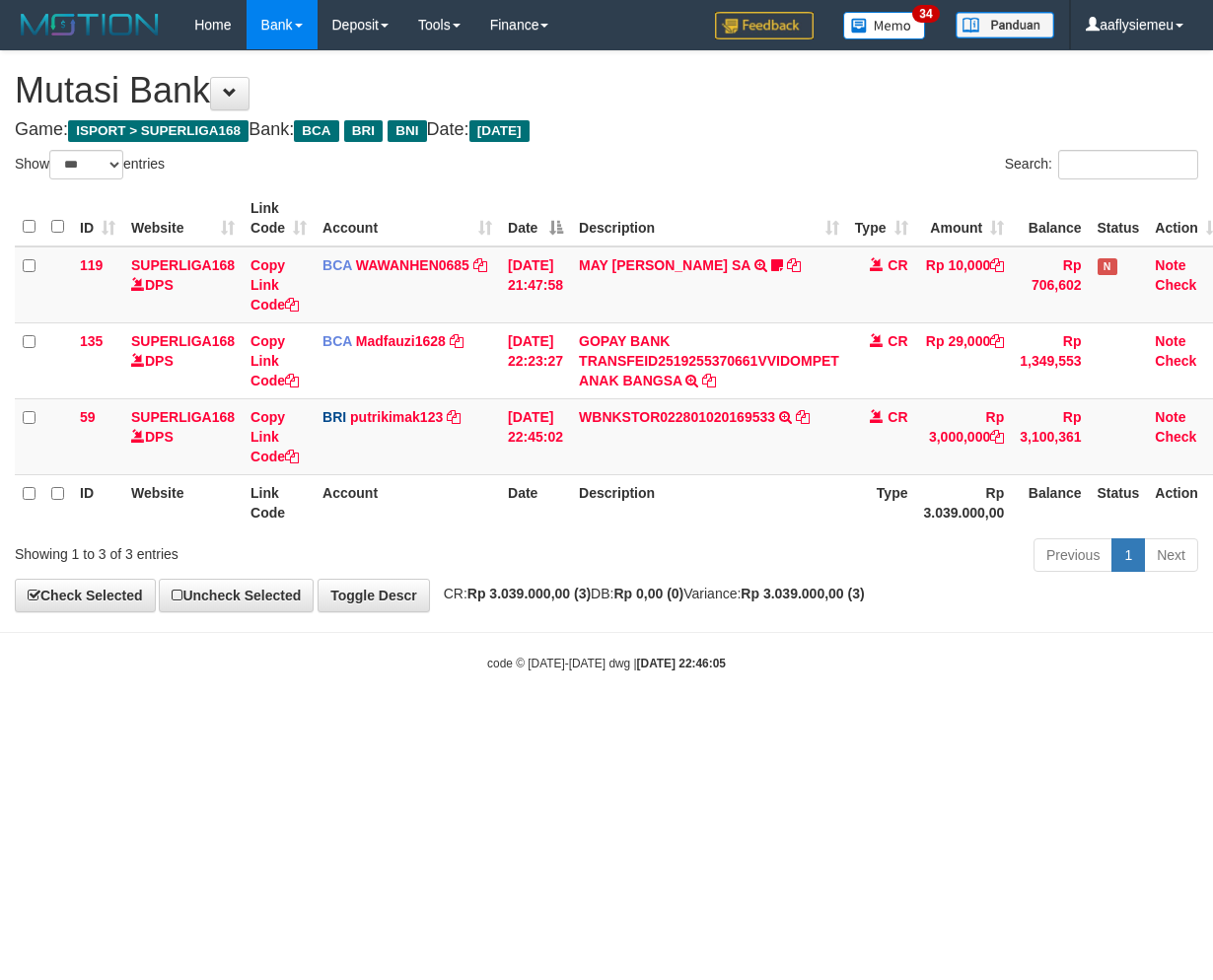 select on "***" 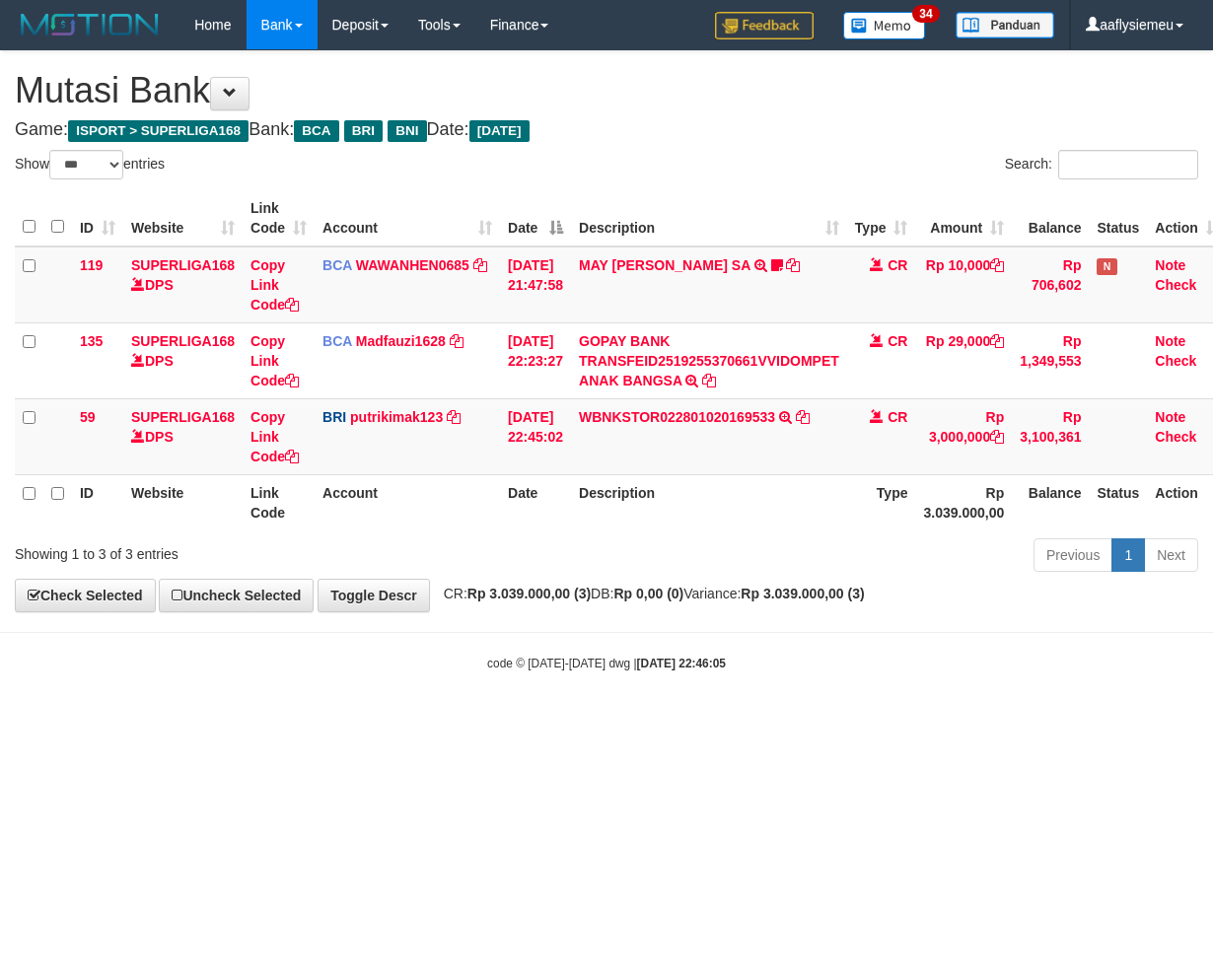 scroll, scrollTop: 0, scrollLeft: 0, axis: both 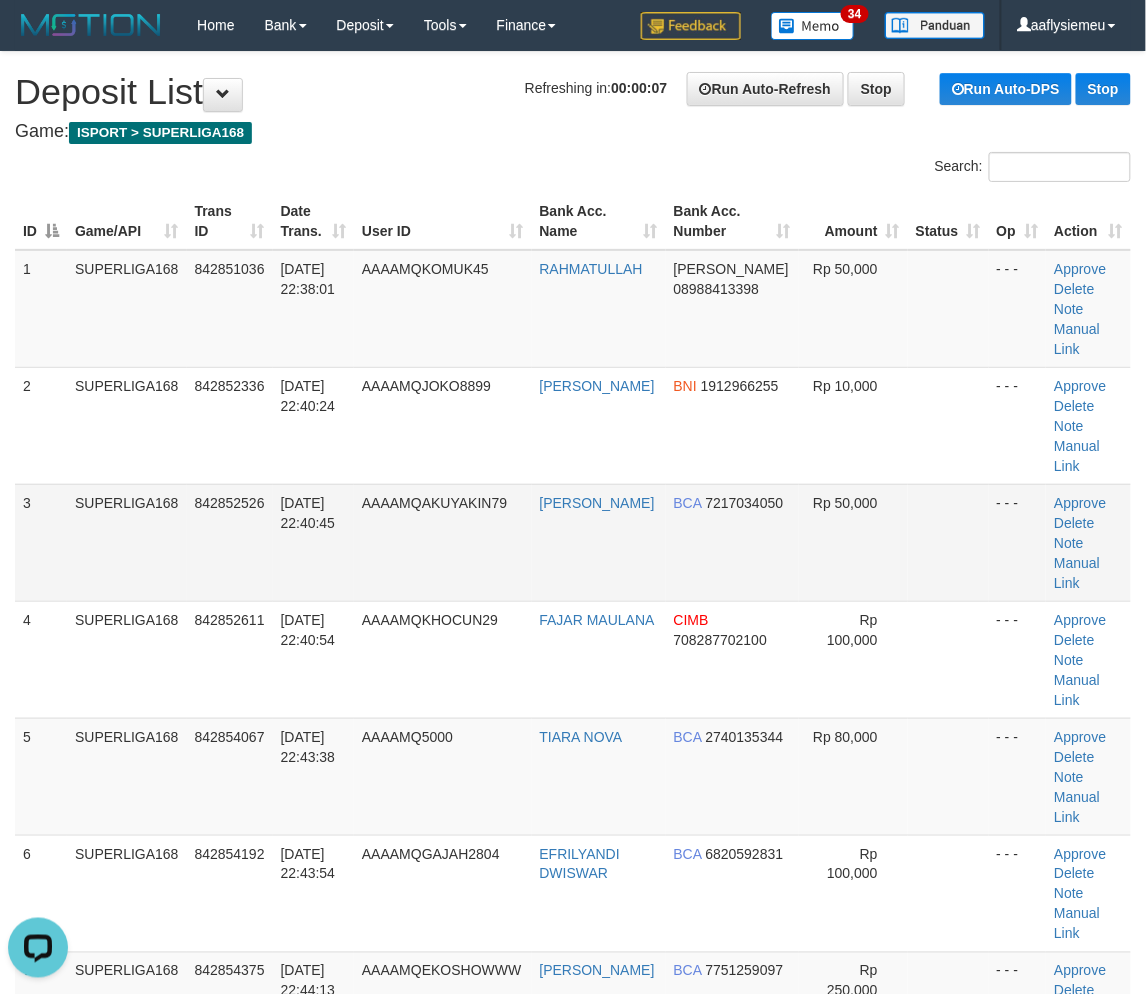 click on "SUPERLIGA168" at bounding box center (127, 542) 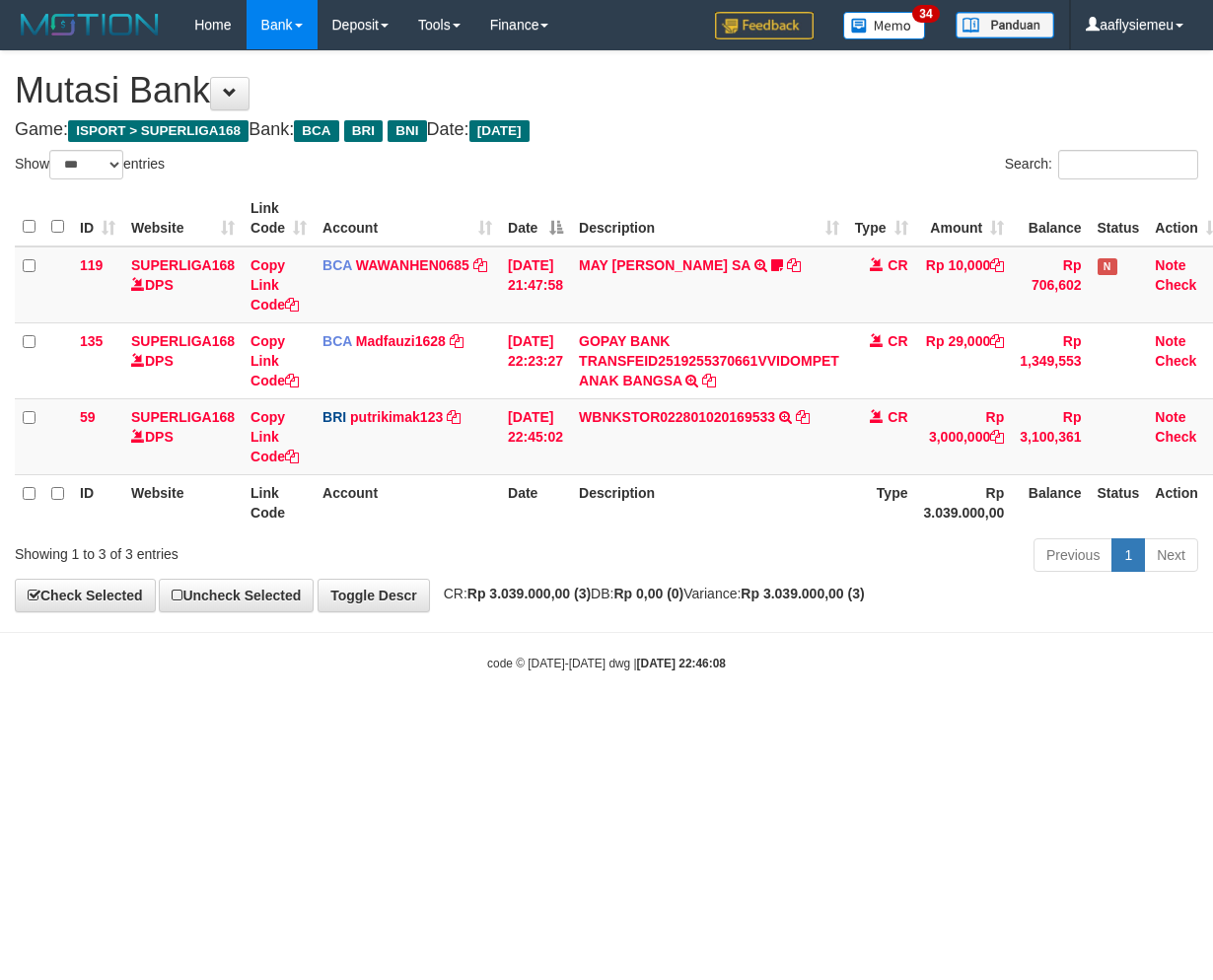 select on "***" 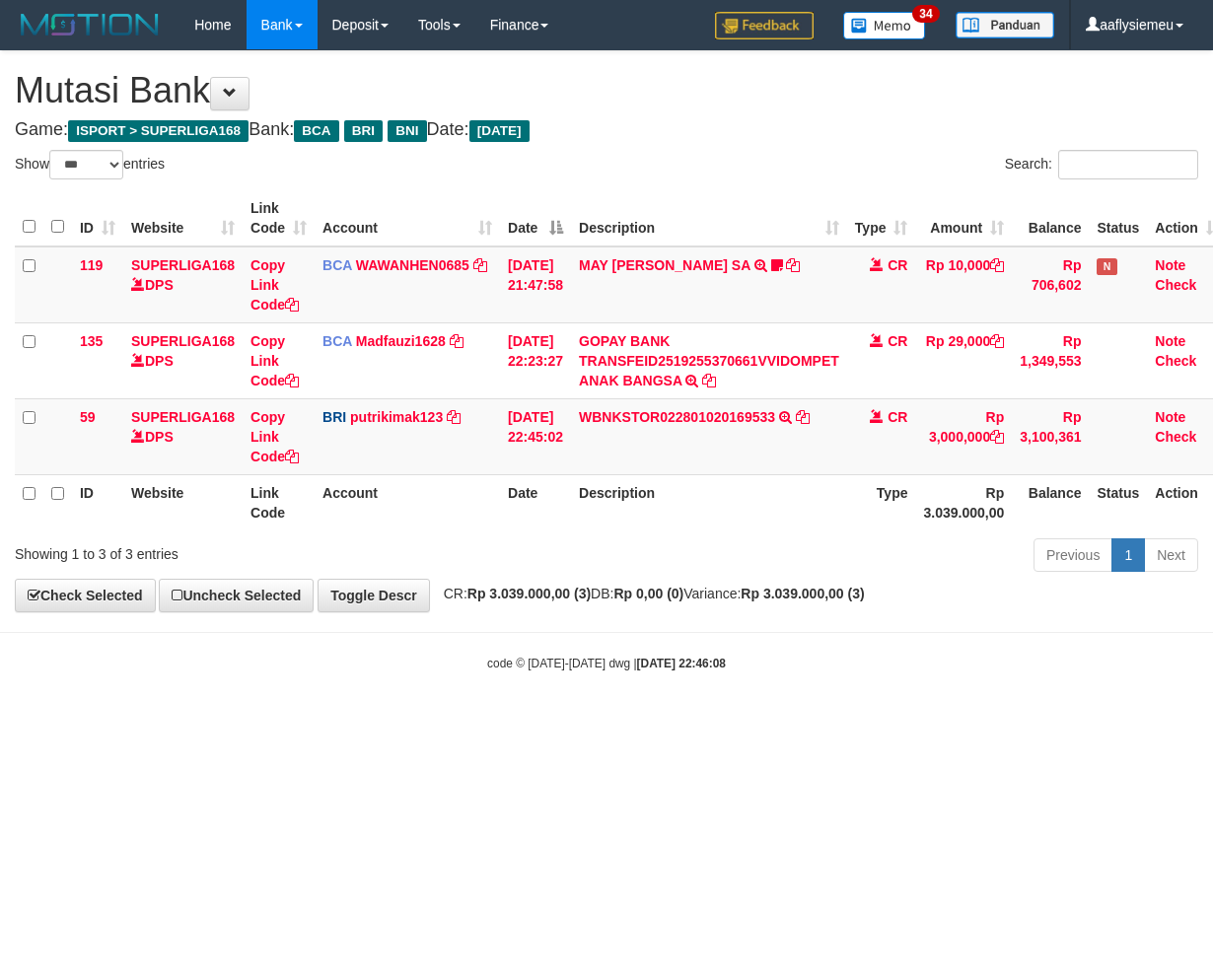 scroll, scrollTop: 0, scrollLeft: 0, axis: both 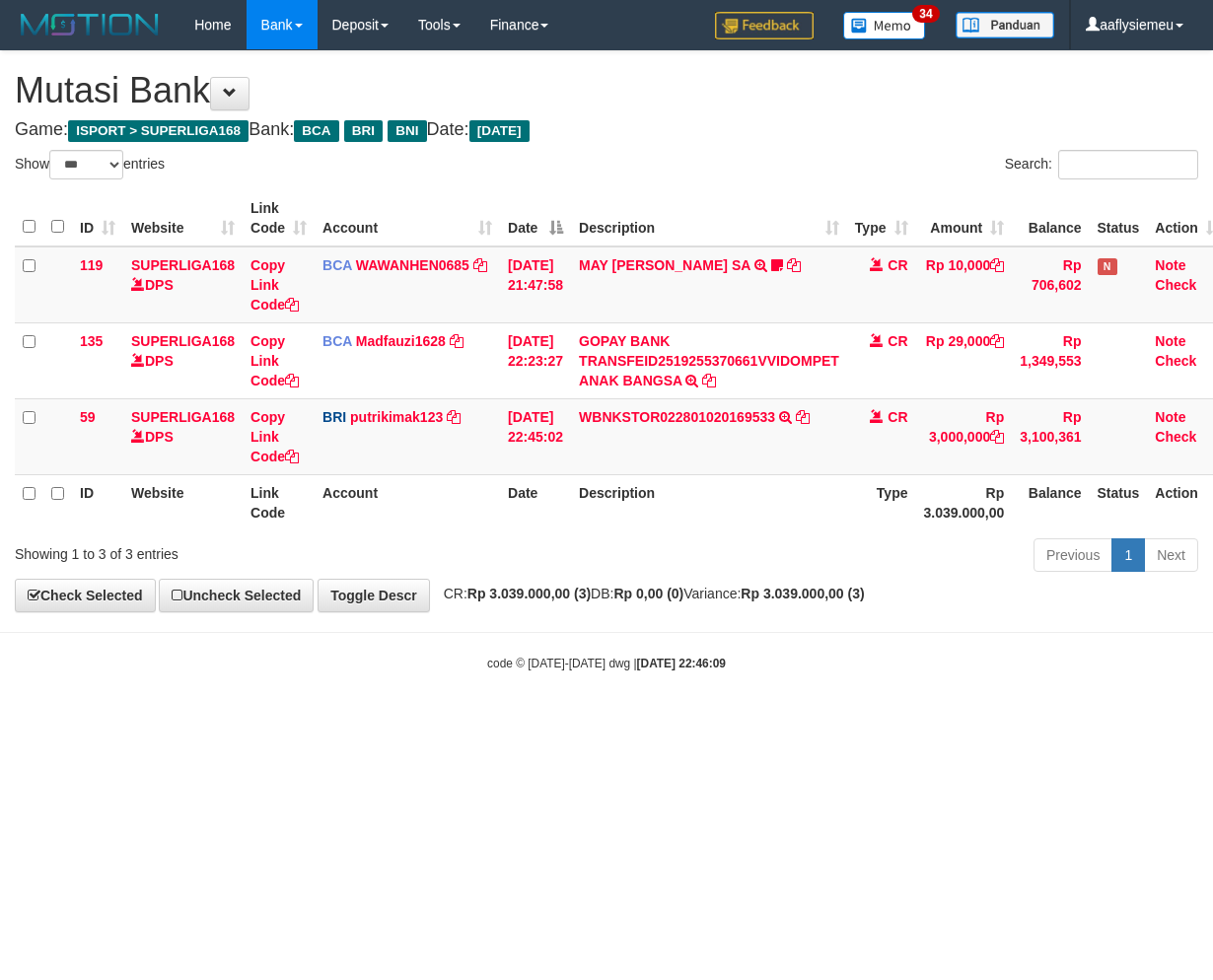select on "***" 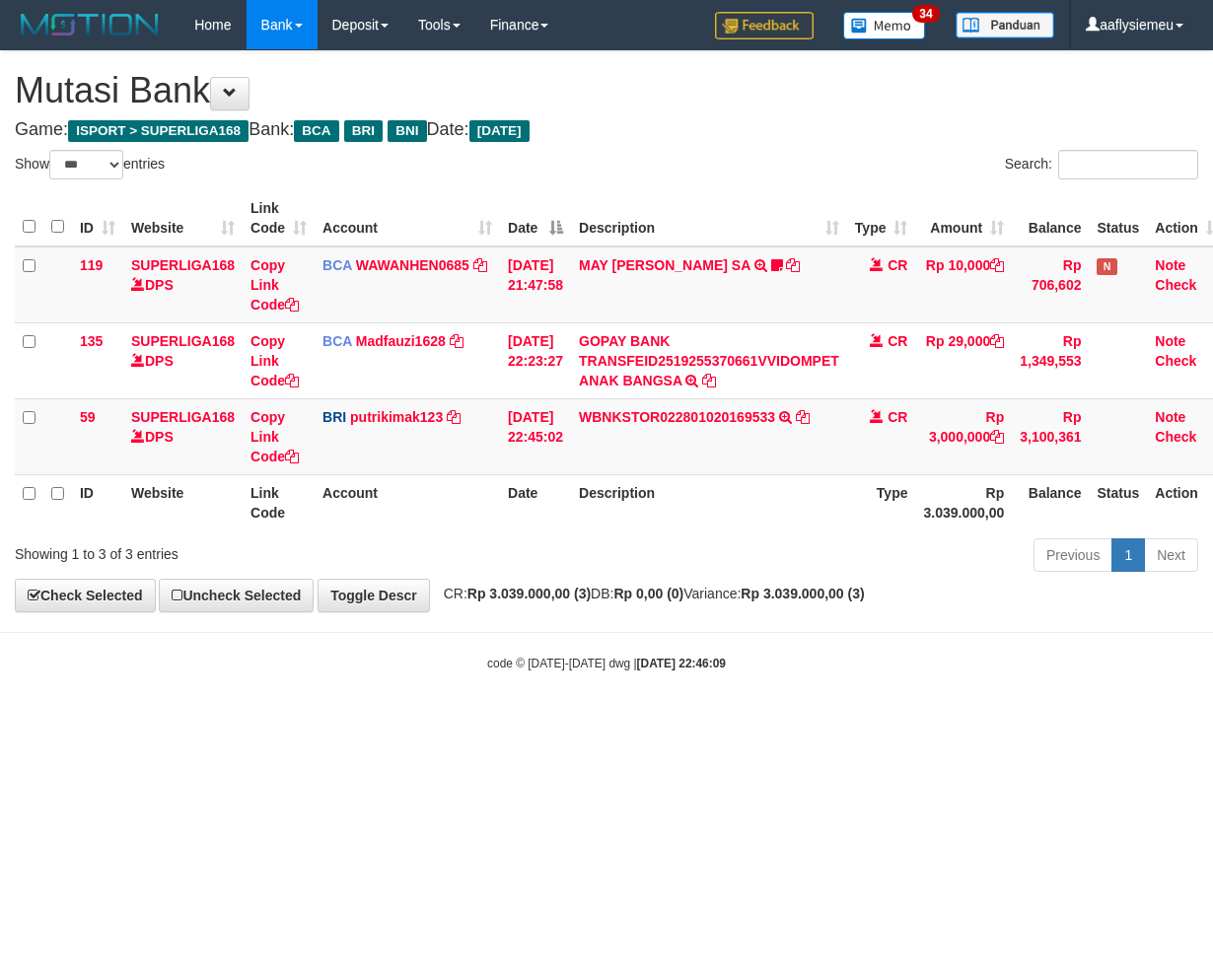 scroll, scrollTop: 0, scrollLeft: 0, axis: both 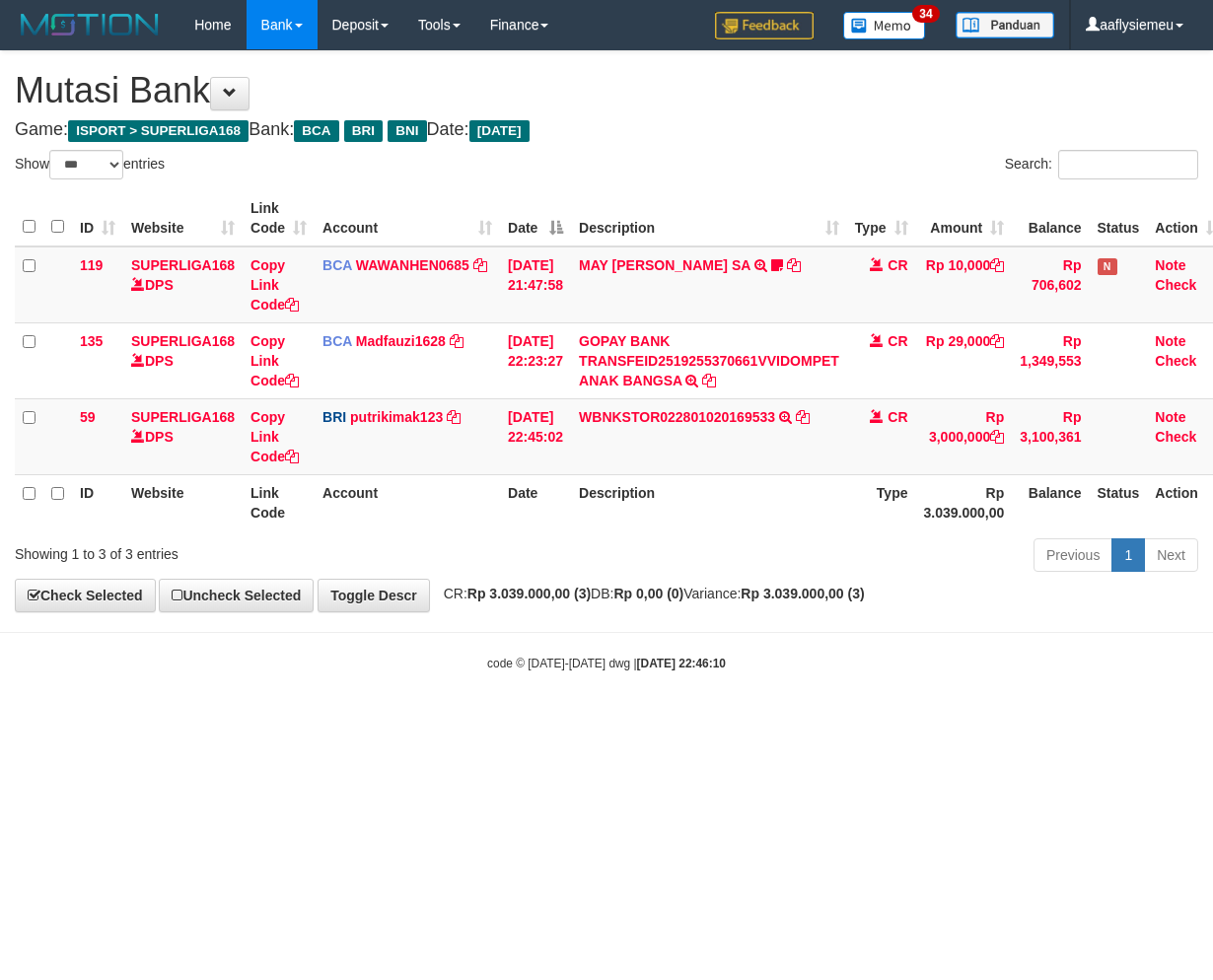 select on "***" 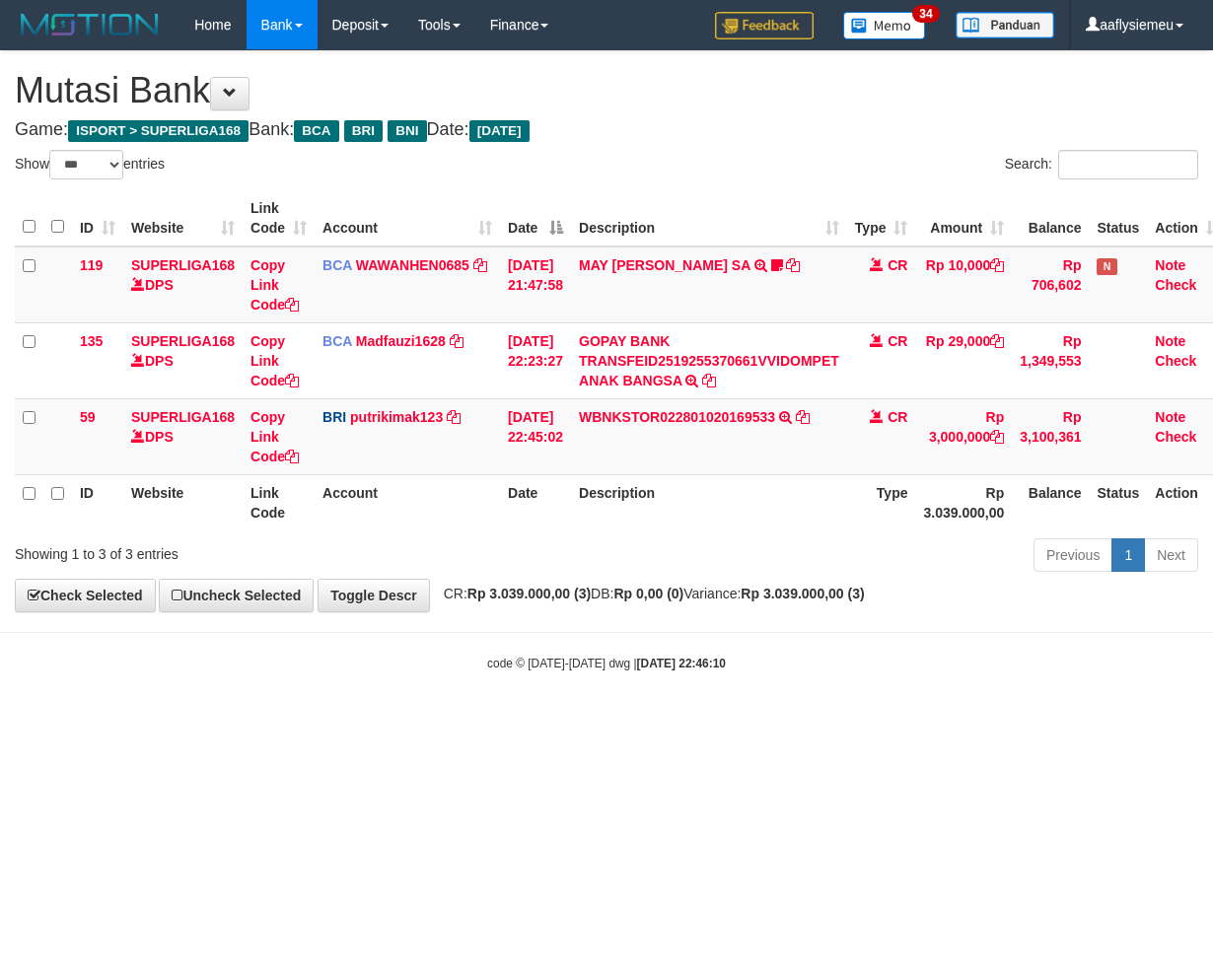 scroll, scrollTop: 0, scrollLeft: 0, axis: both 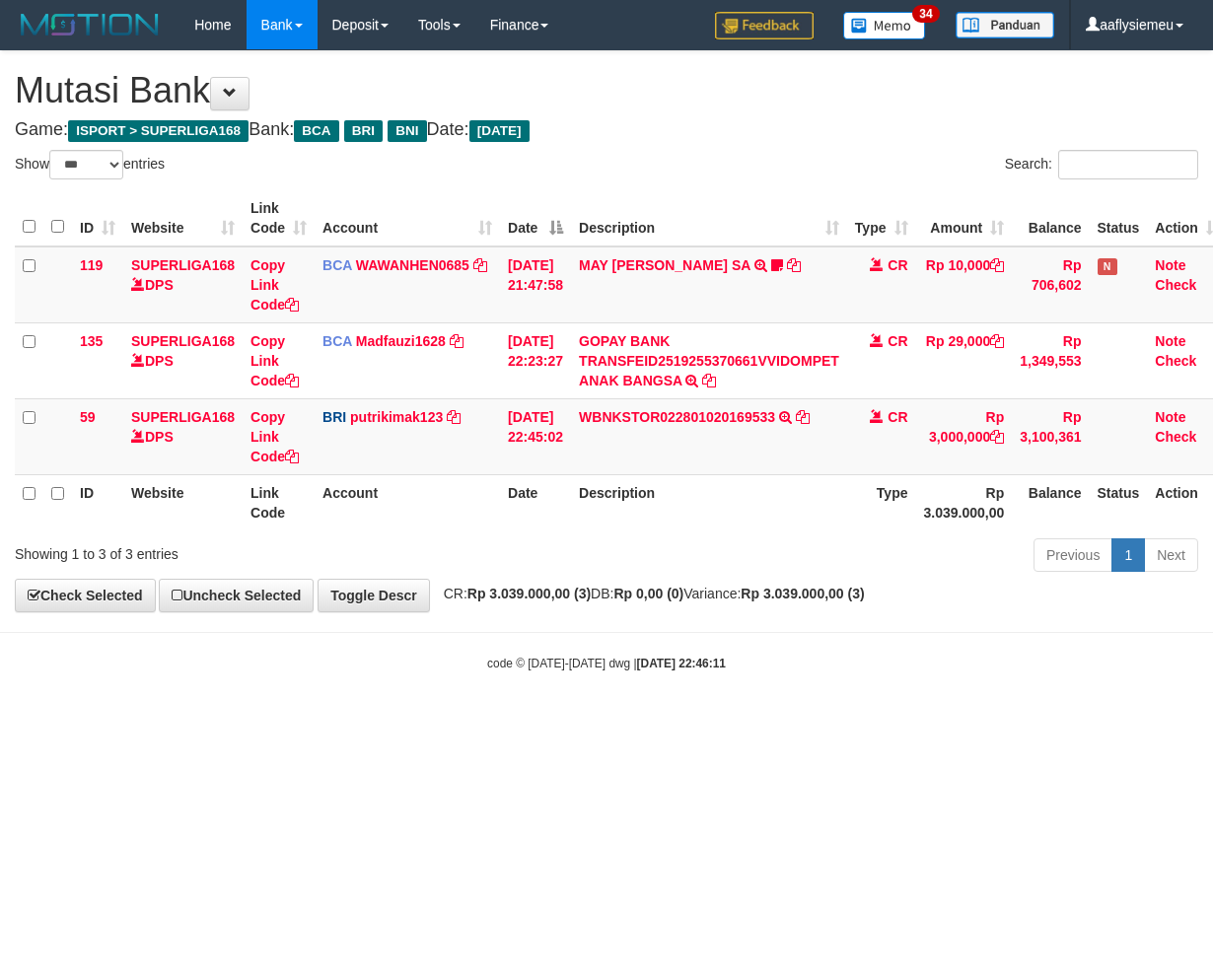select on "***" 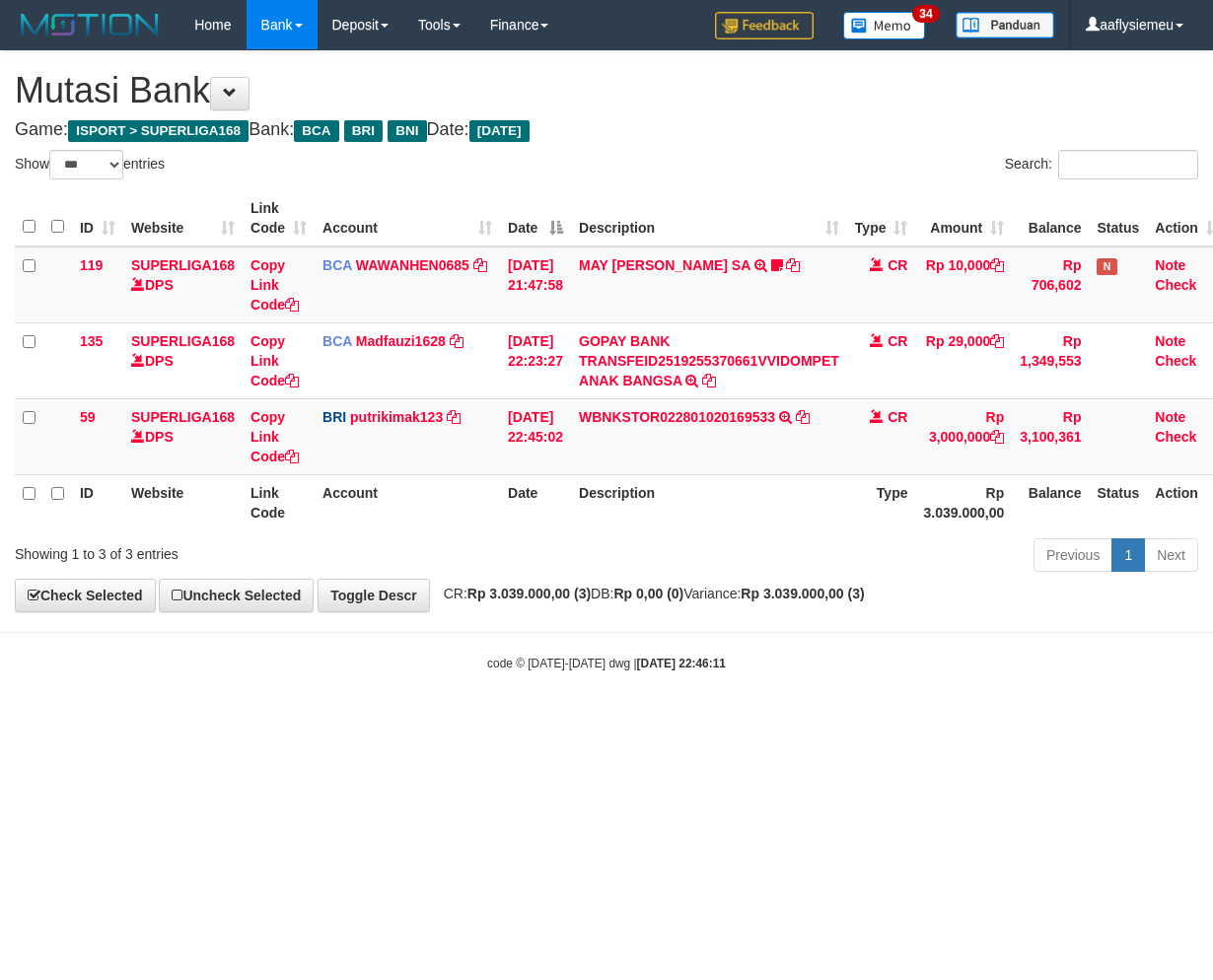 scroll, scrollTop: 0, scrollLeft: 0, axis: both 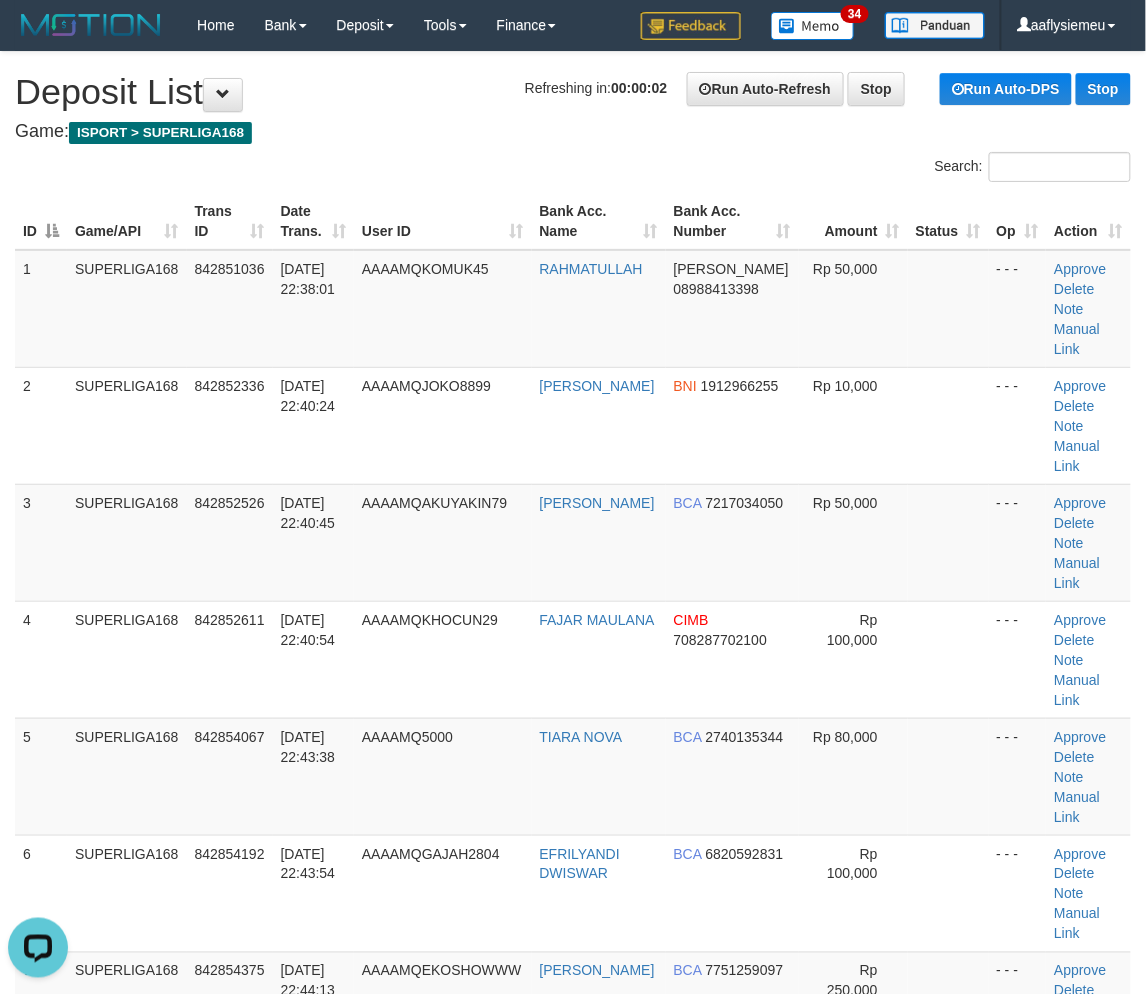 drag, startPoint x: 281, startPoint y: 412, endPoint x: 5, endPoint y: 518, distance: 295.6552 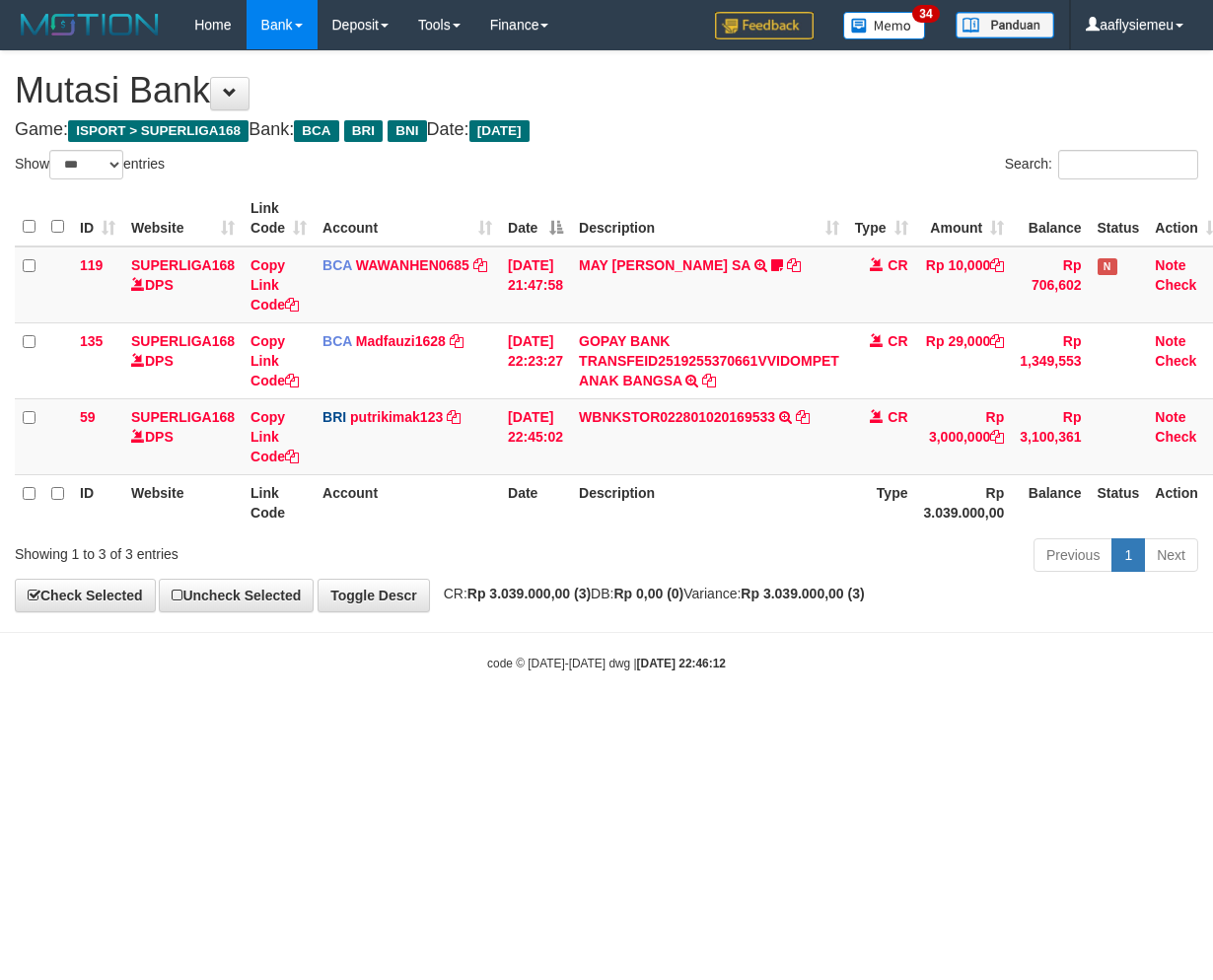 select on "***" 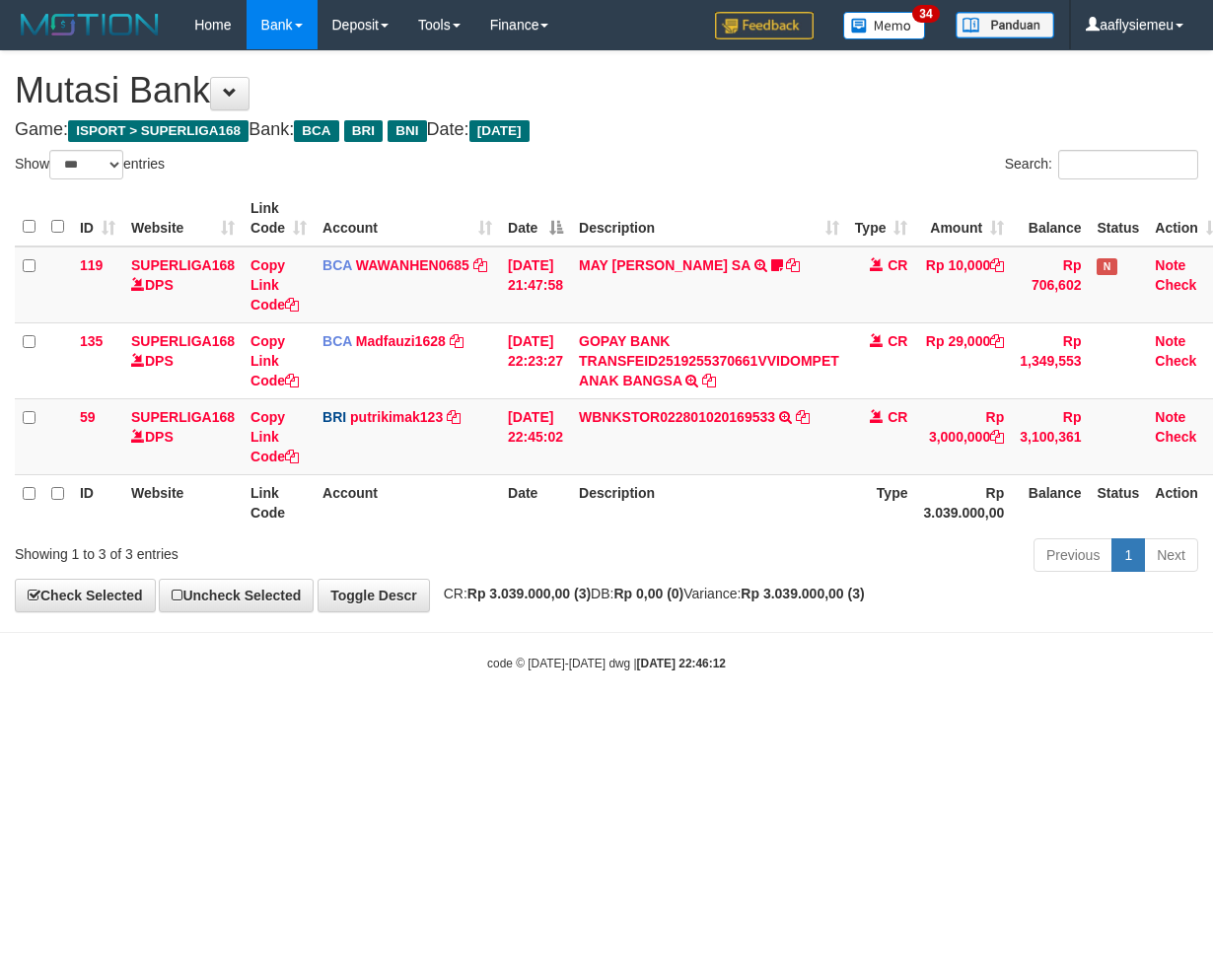 scroll, scrollTop: 0, scrollLeft: 0, axis: both 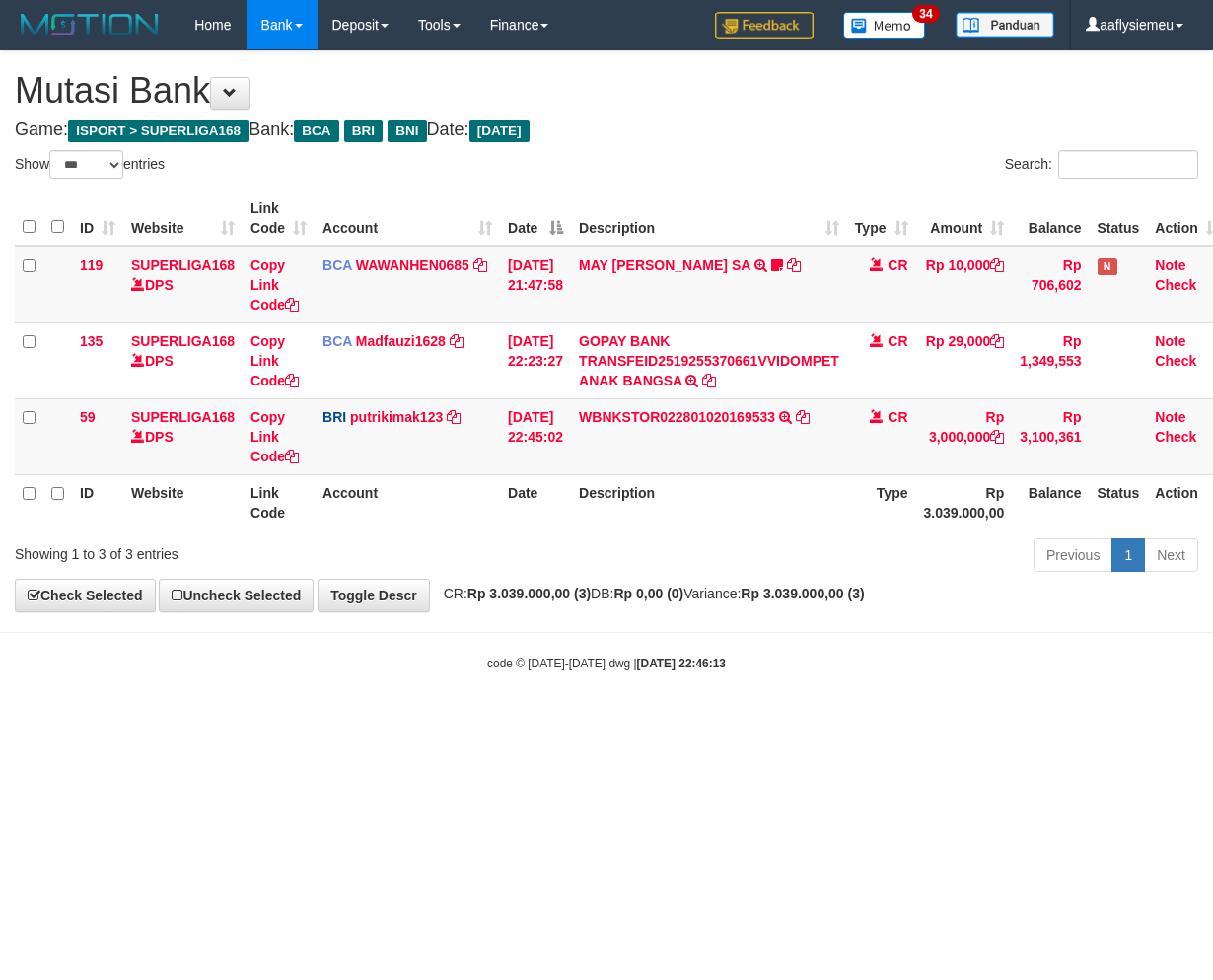 select on "***" 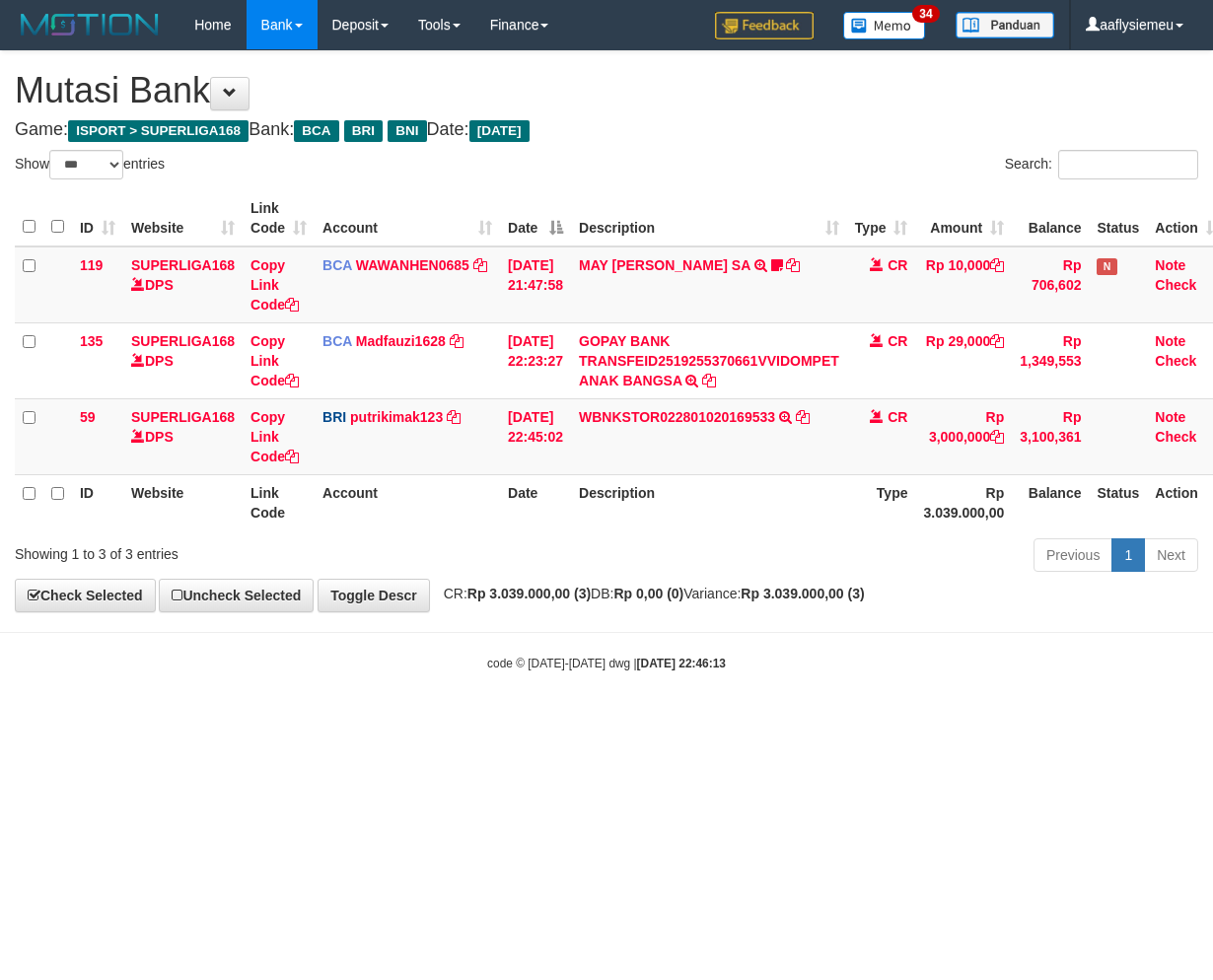 scroll, scrollTop: 0, scrollLeft: 0, axis: both 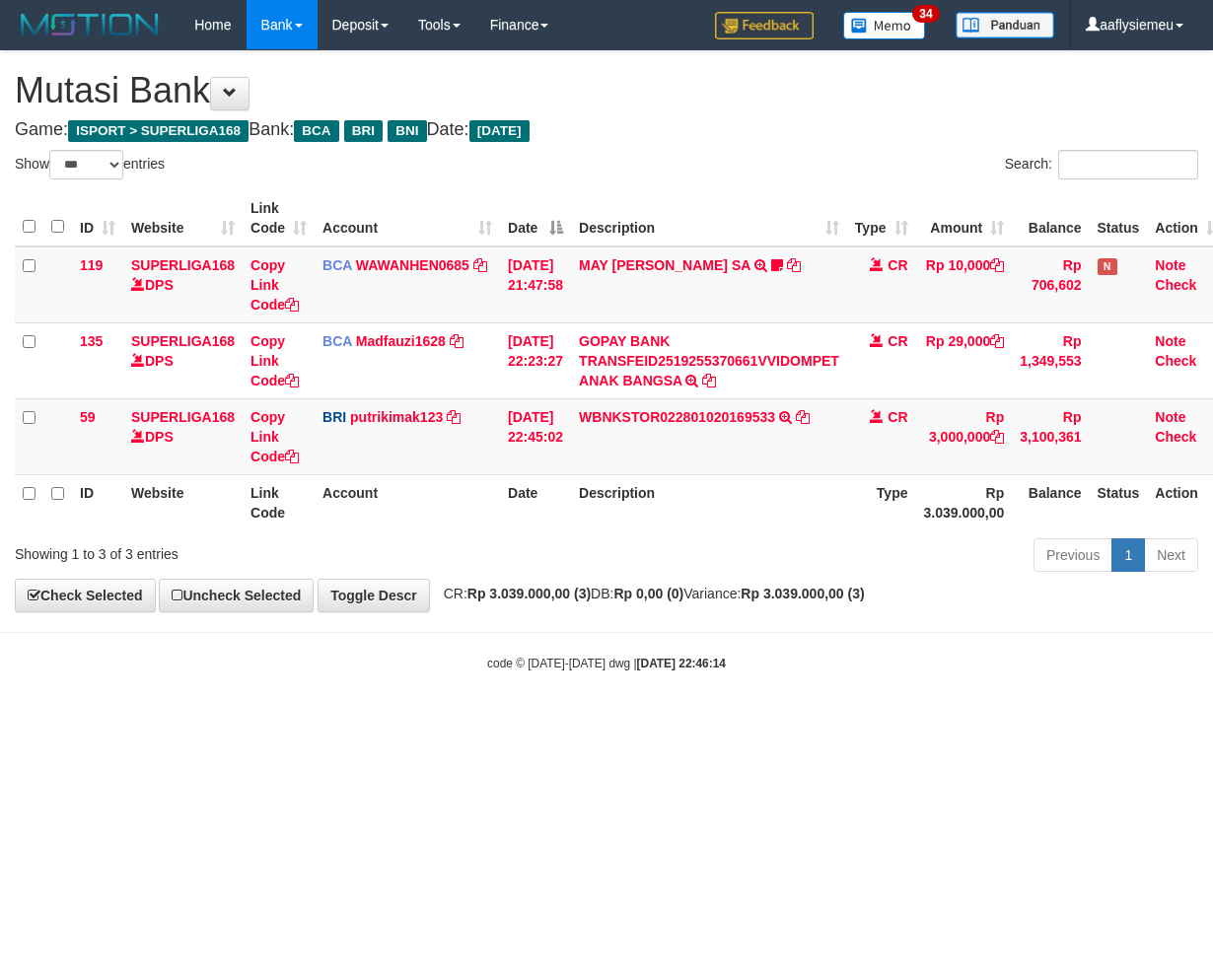 select on "***" 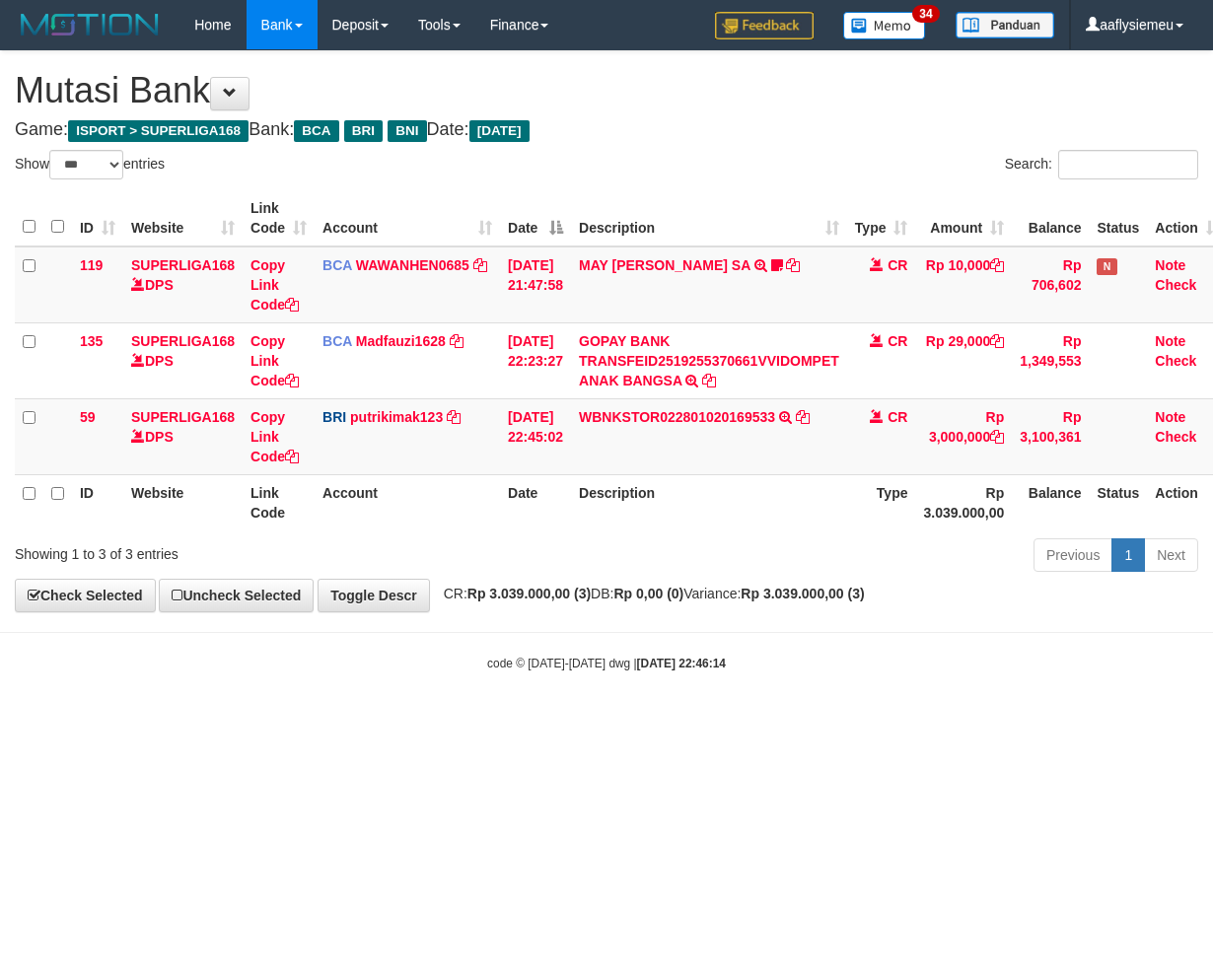 scroll, scrollTop: 0, scrollLeft: 0, axis: both 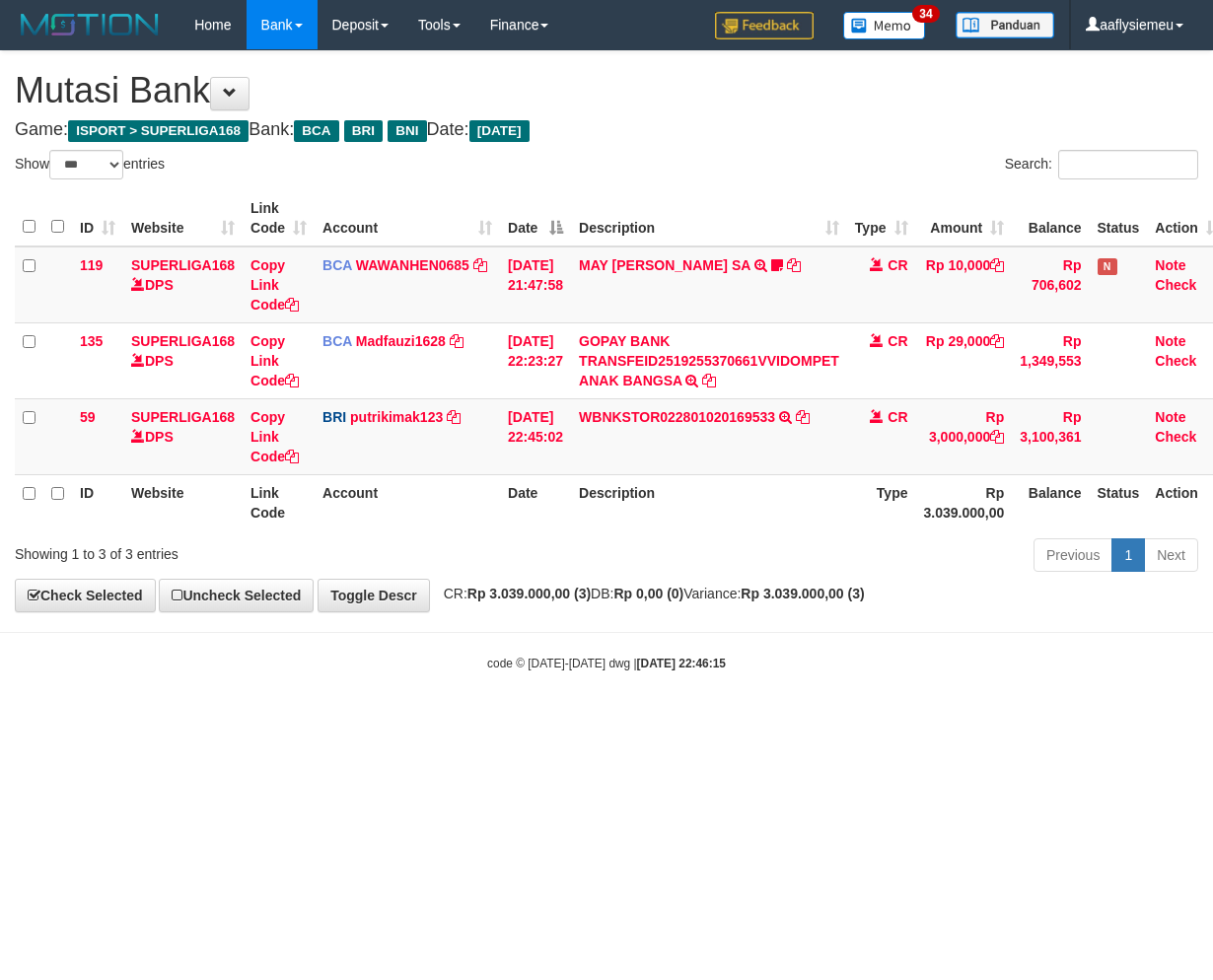 select on "***" 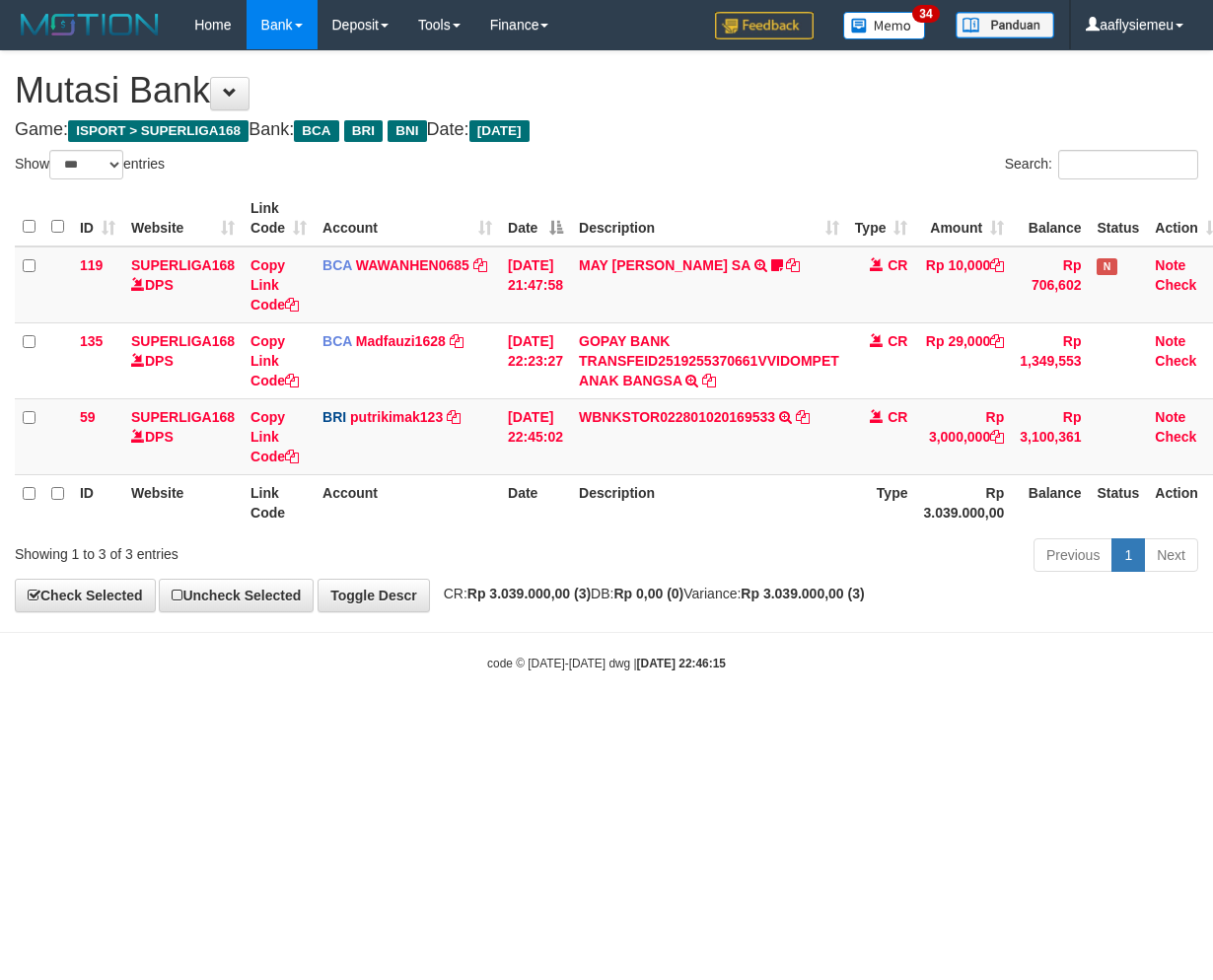 scroll, scrollTop: 0, scrollLeft: 0, axis: both 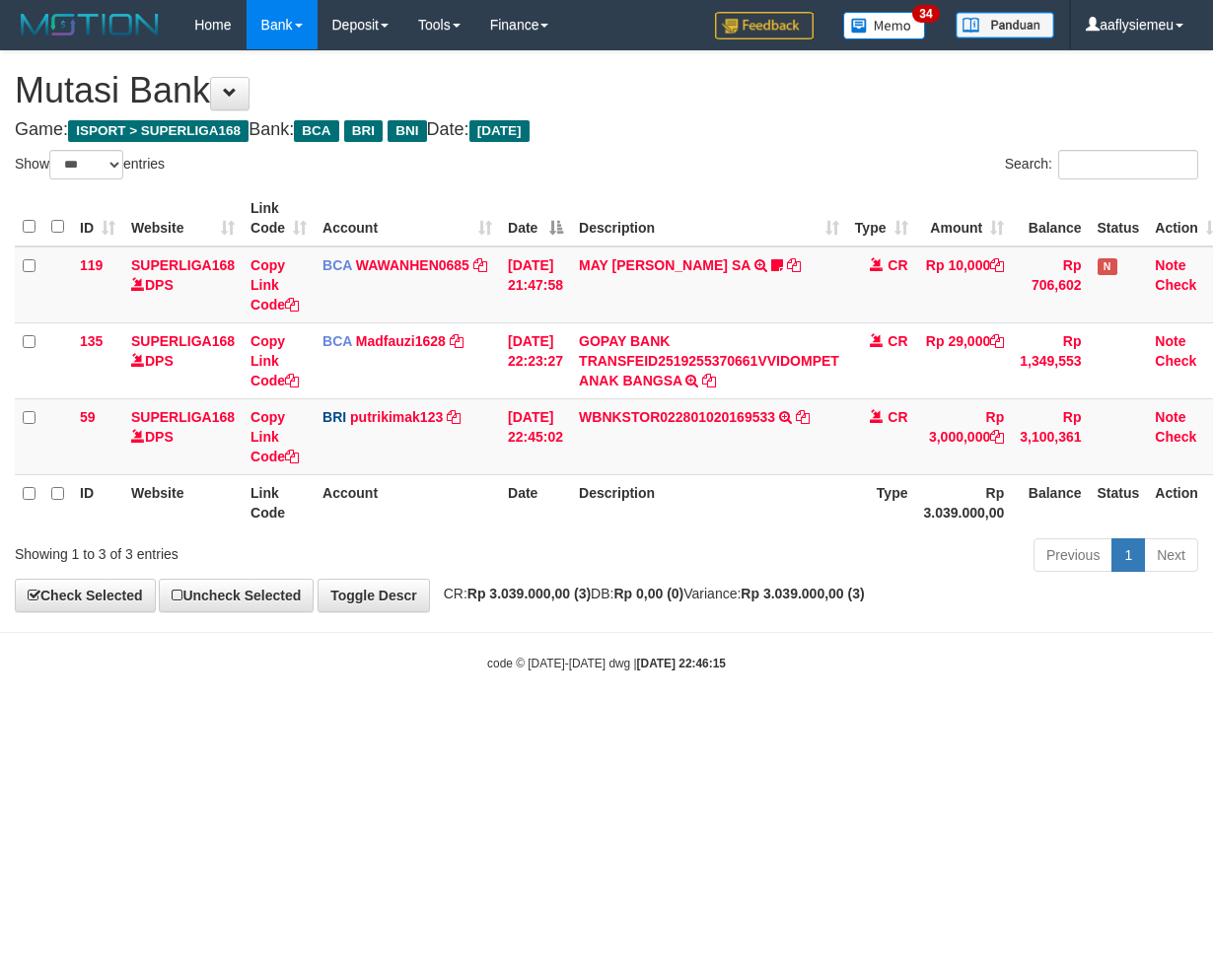 select on "***" 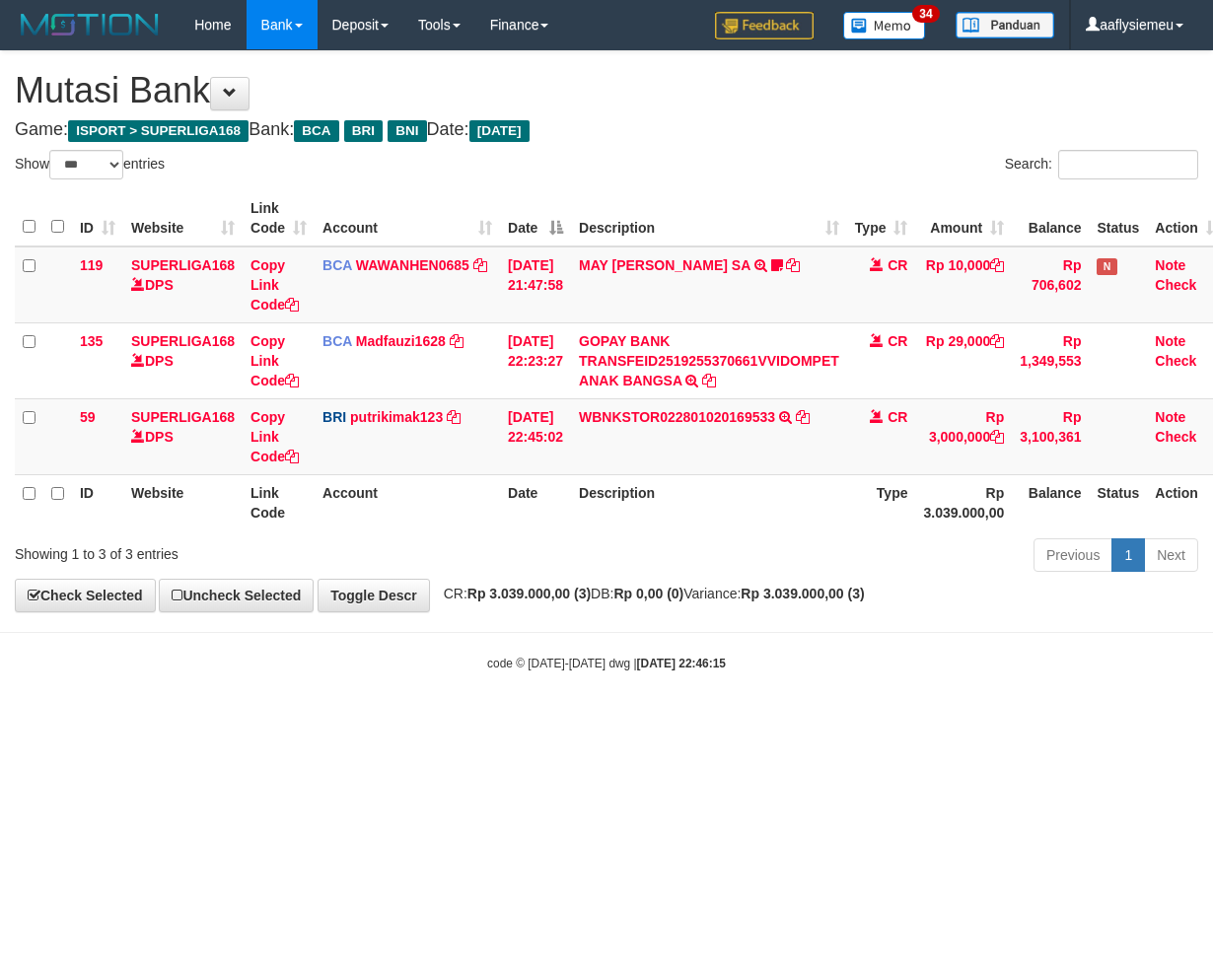 scroll, scrollTop: 0, scrollLeft: 0, axis: both 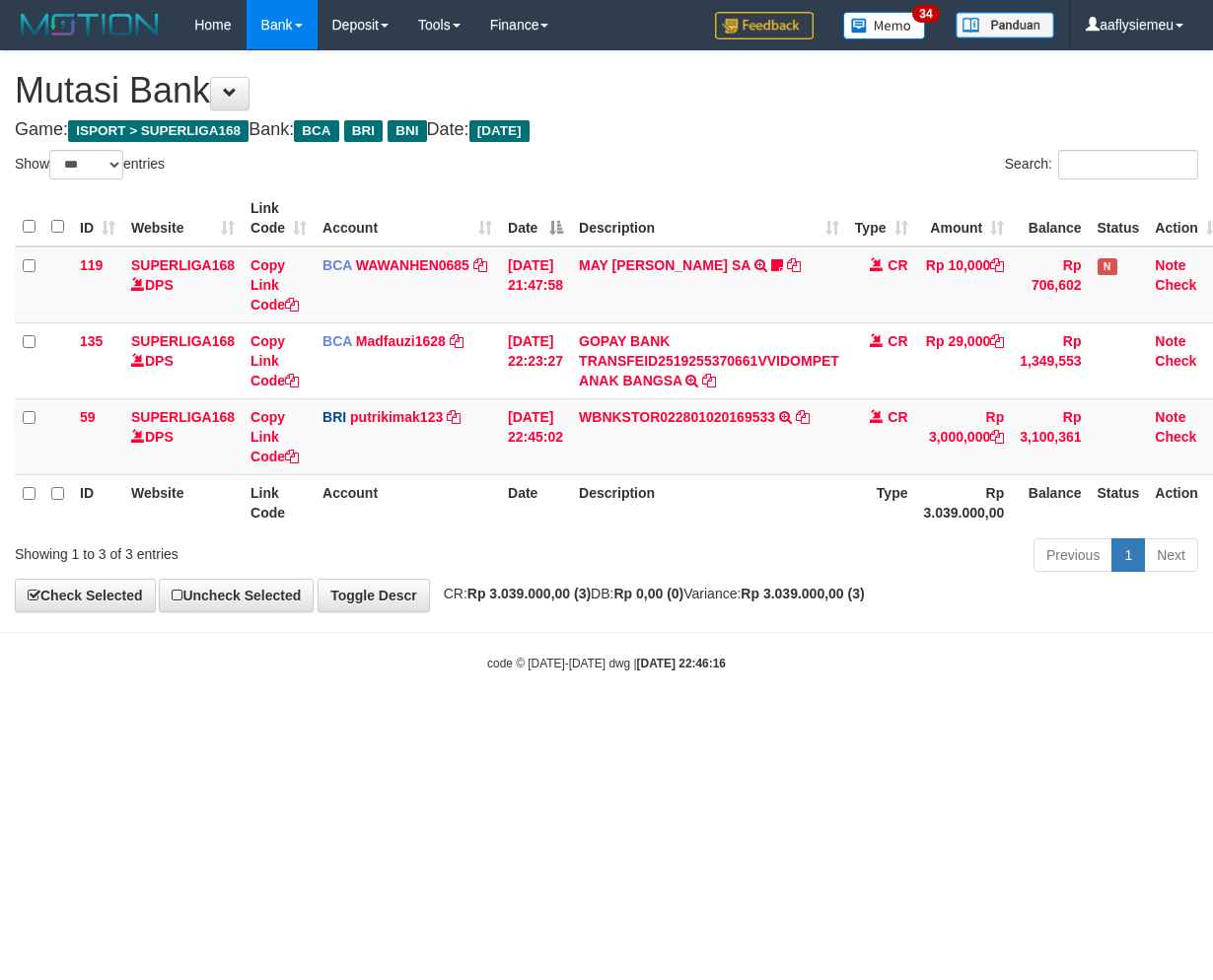 select on "***" 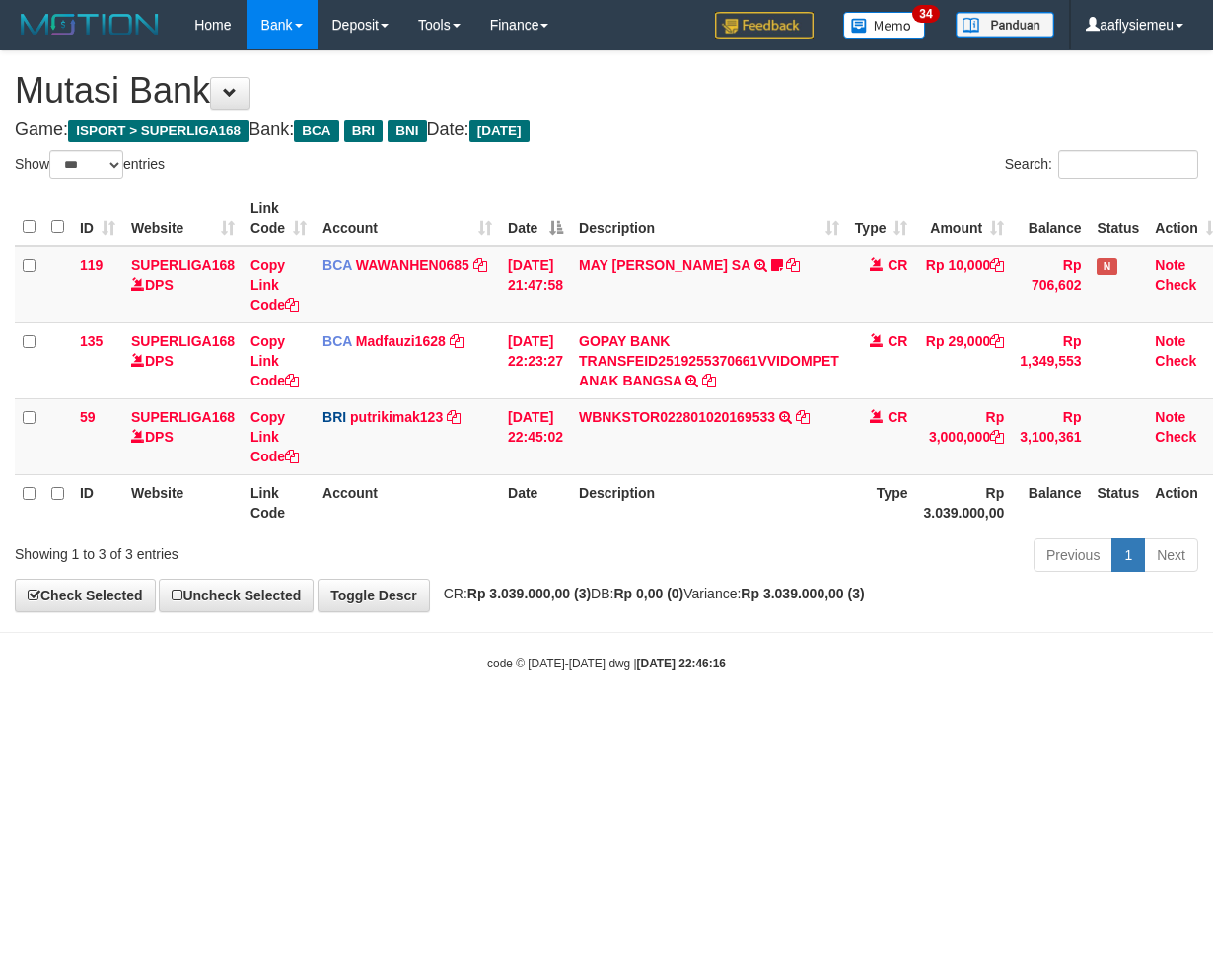 scroll, scrollTop: 0, scrollLeft: 0, axis: both 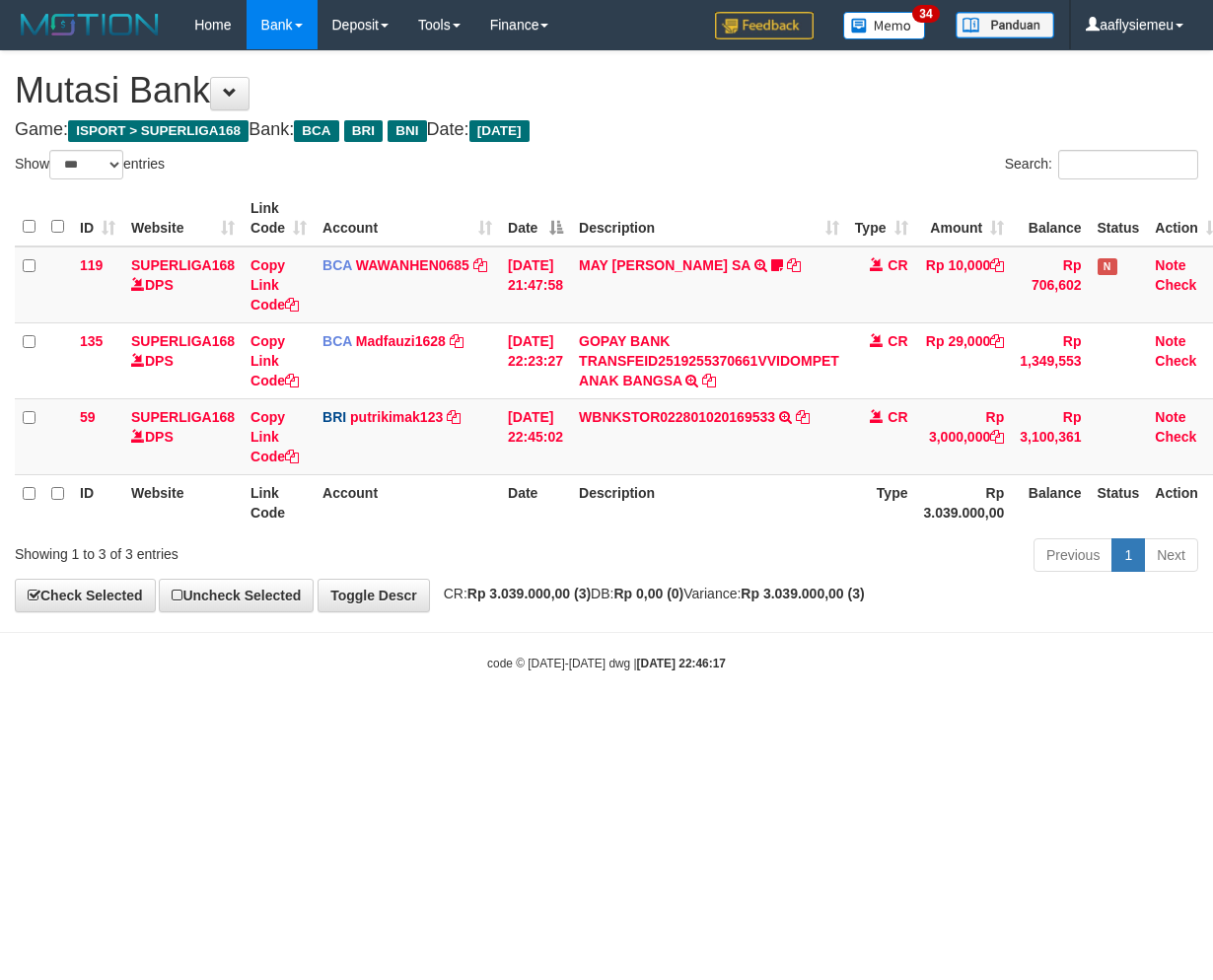 select on "***" 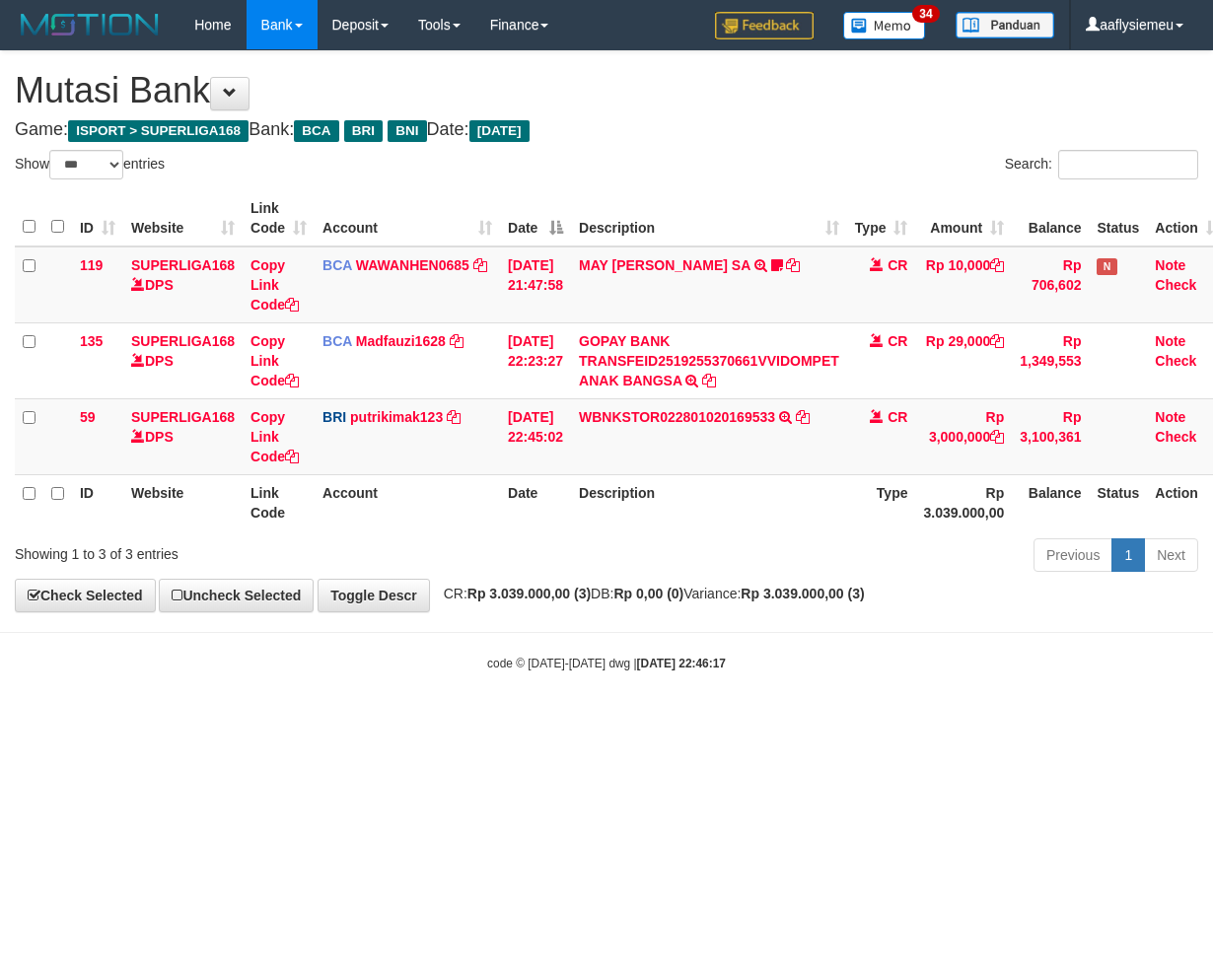 scroll, scrollTop: 0, scrollLeft: 0, axis: both 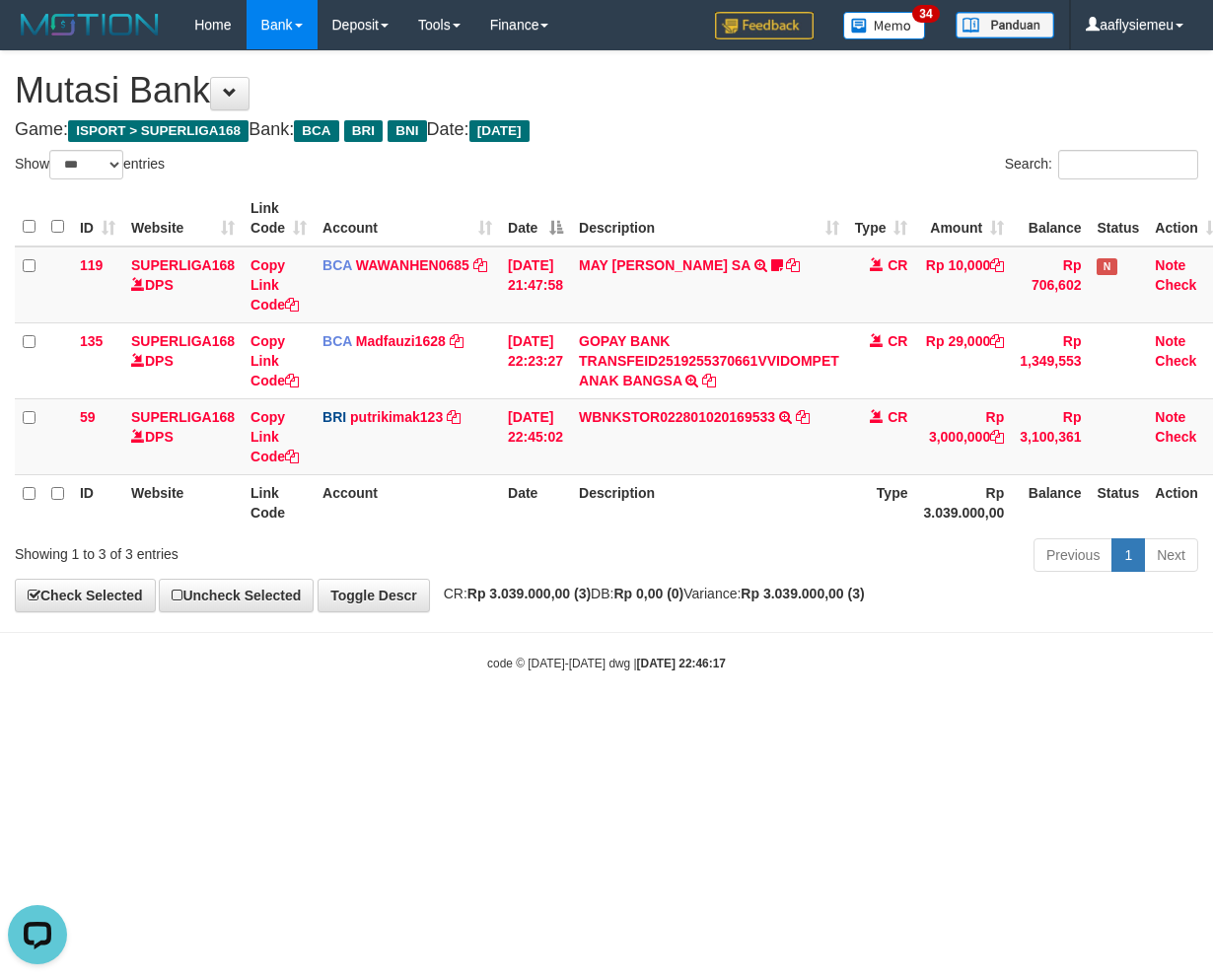 click on "Toggle navigation
Home
Bank
Account List
Load
By Website
Group
[ISPORT]													SUPERLIGA168
By Load Group (DPS)
34" at bounding box center [606, 361] 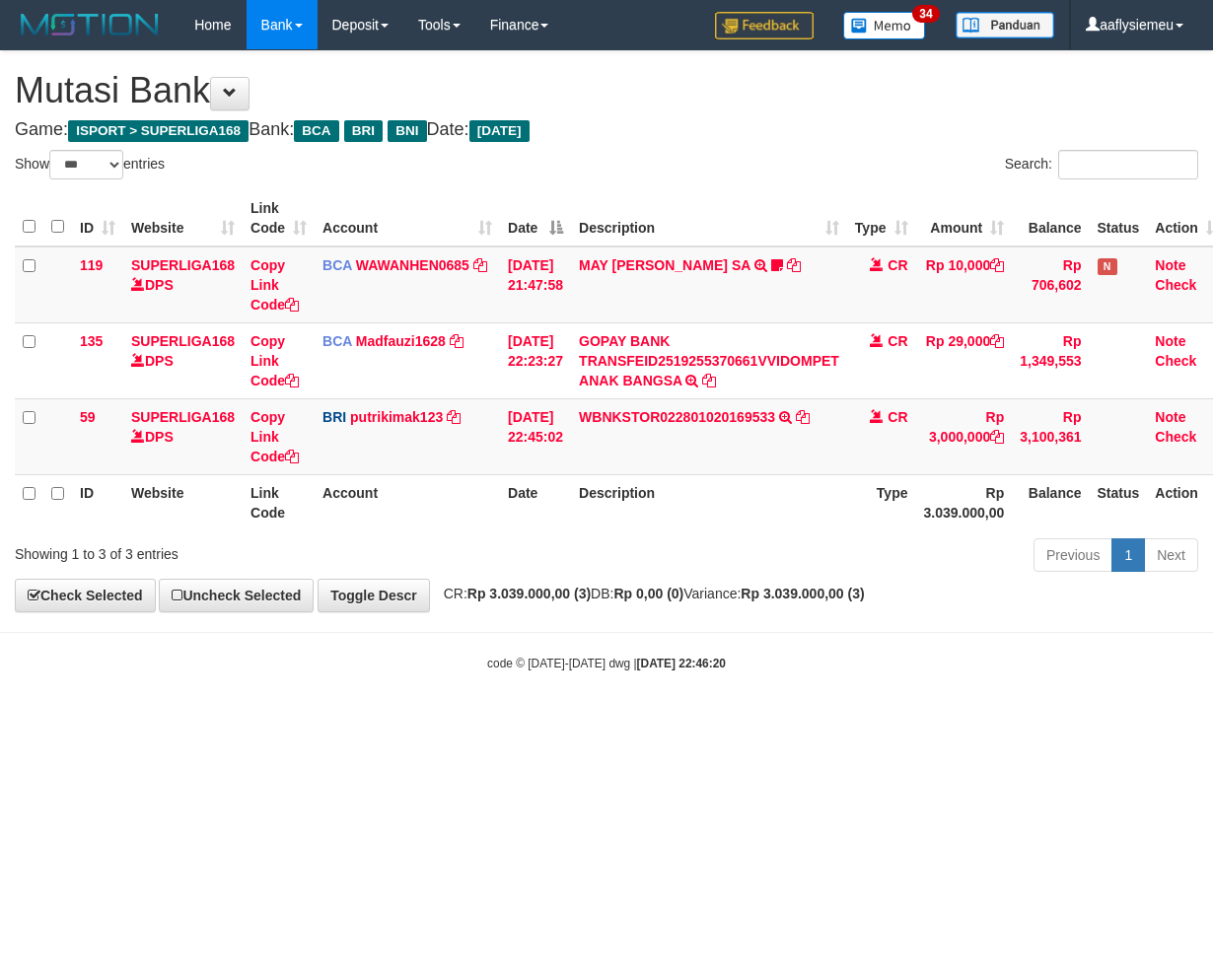 select on "***" 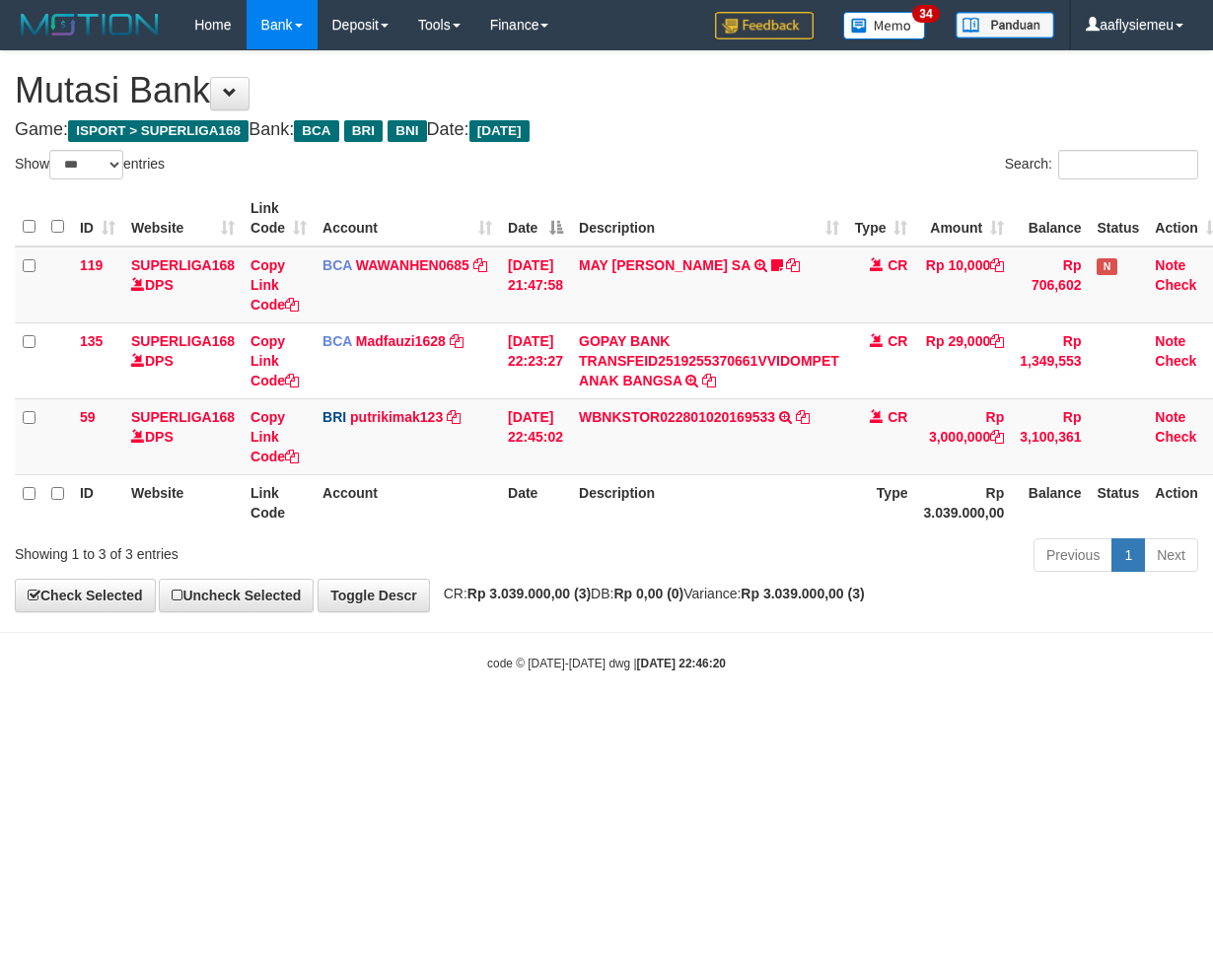 scroll, scrollTop: 0, scrollLeft: 0, axis: both 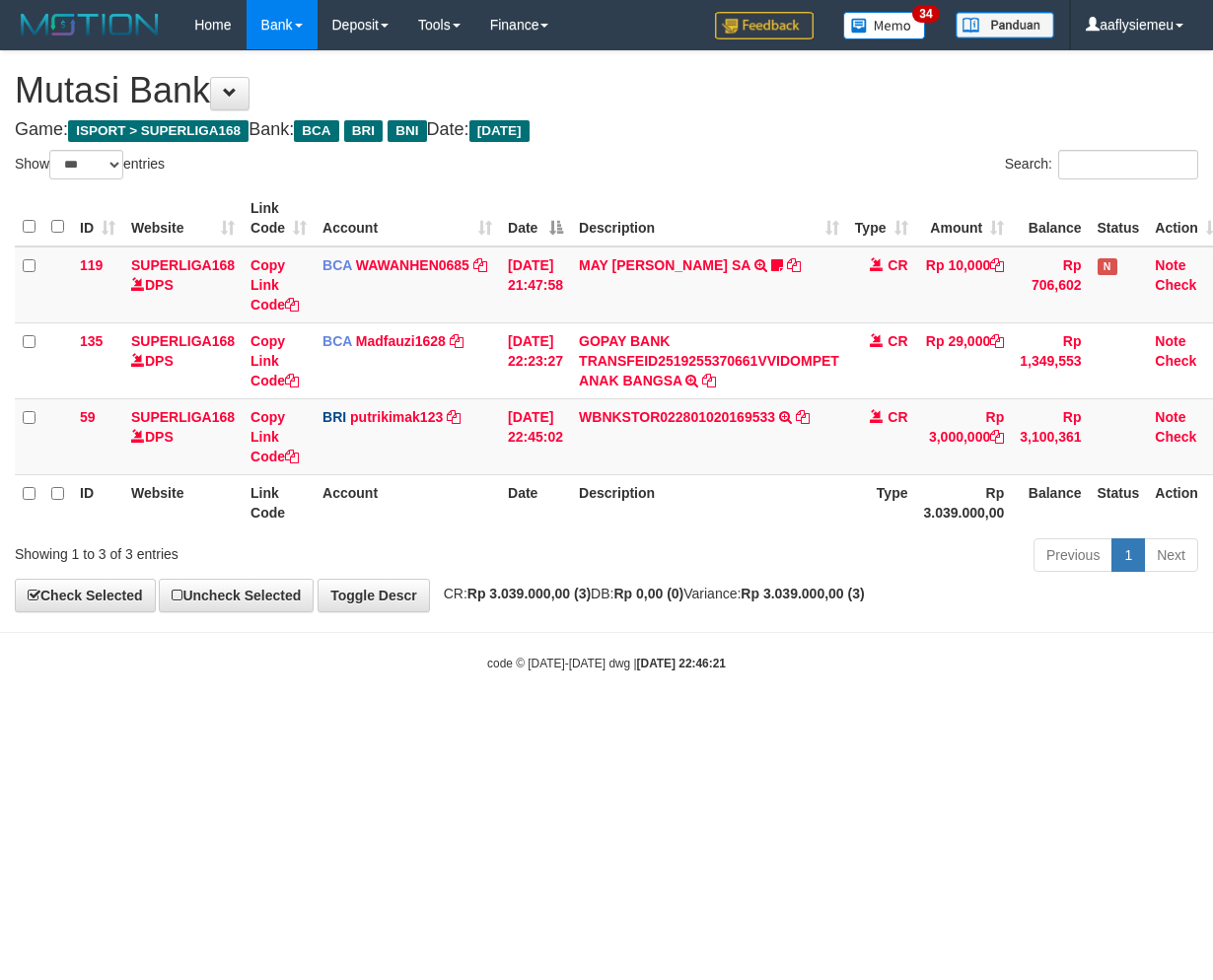 select on "***" 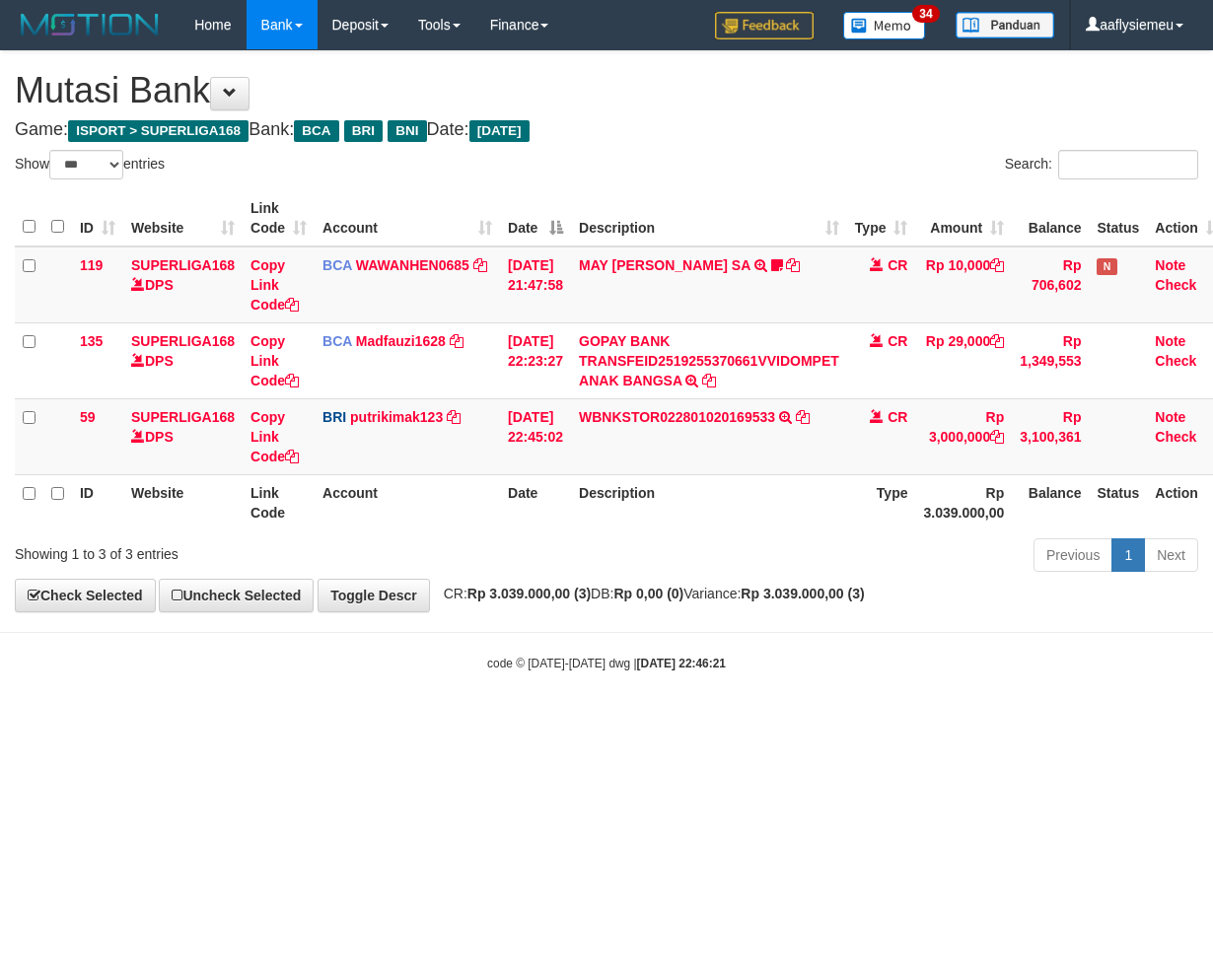 scroll, scrollTop: 0, scrollLeft: 0, axis: both 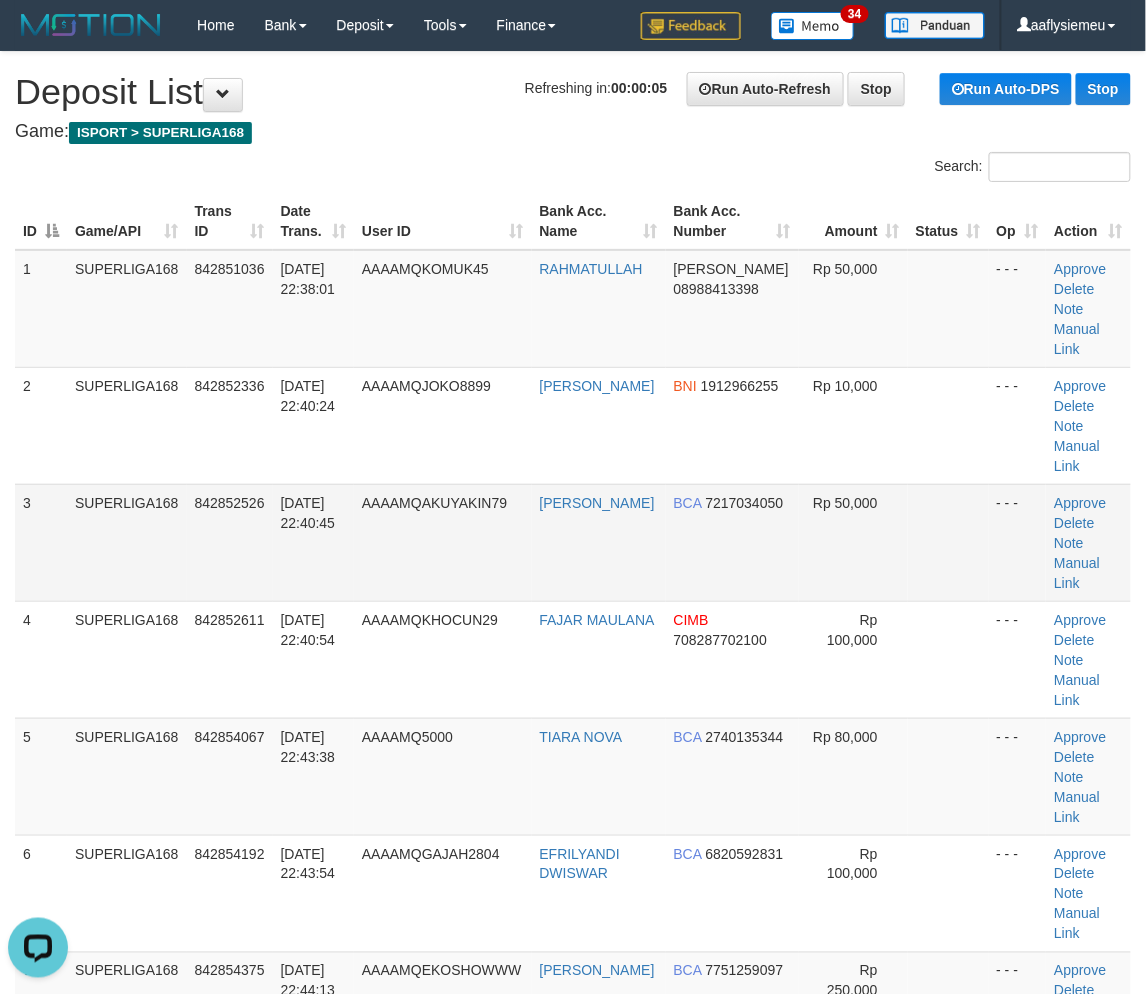 click on "842852526" at bounding box center [230, 503] 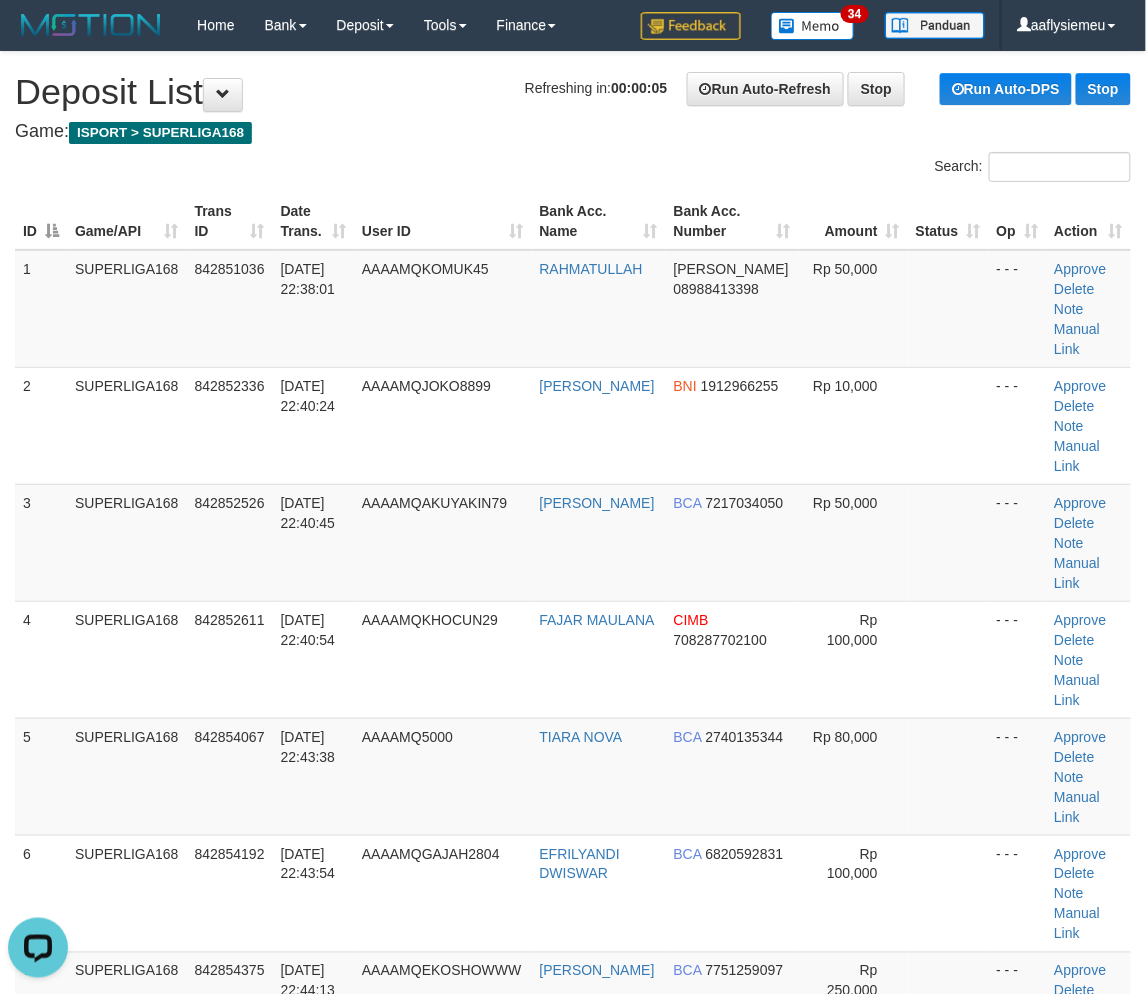 drag, startPoint x: 184, startPoint y: 506, endPoint x: 1, endPoint y: 546, distance: 187.32059 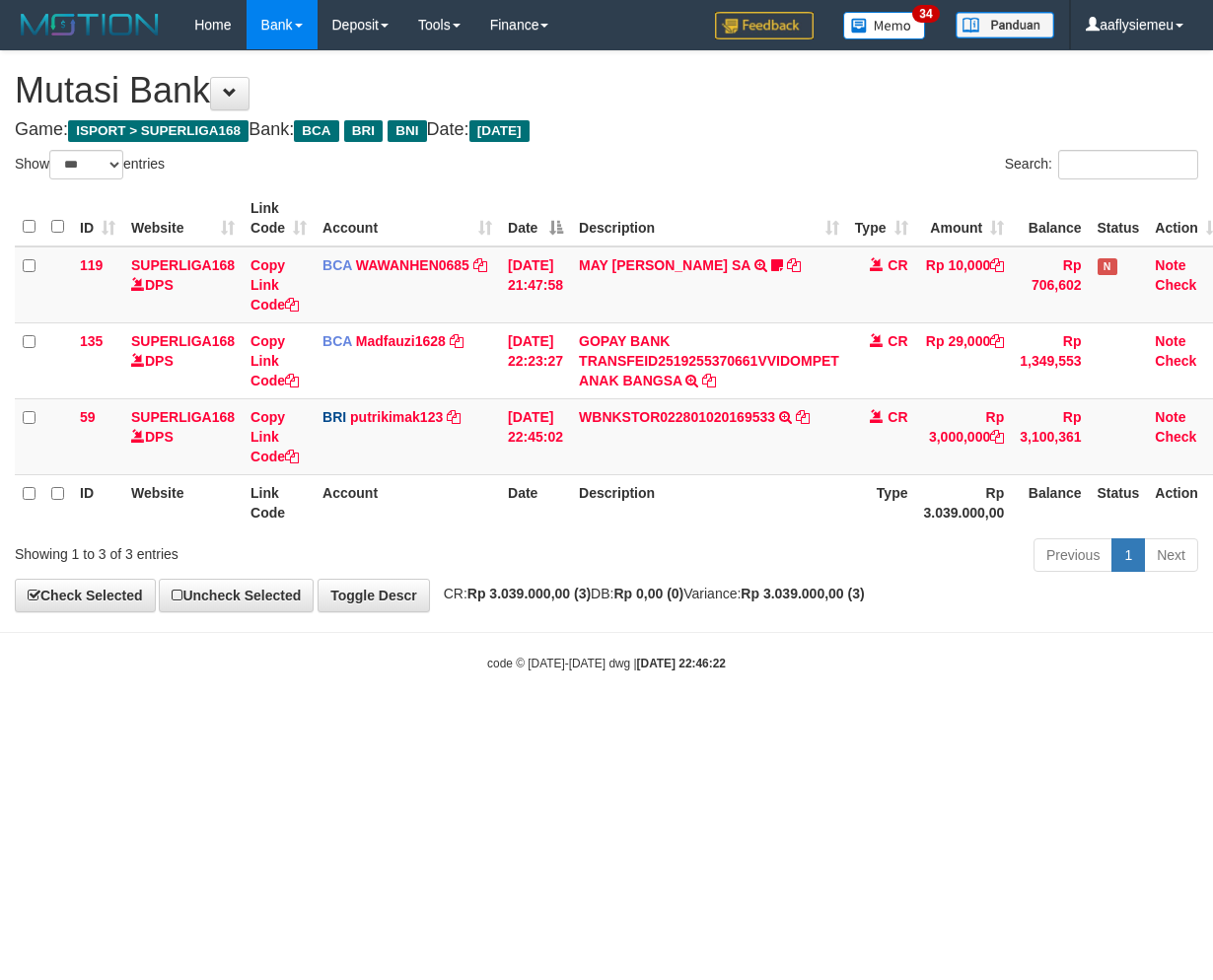 select on "***" 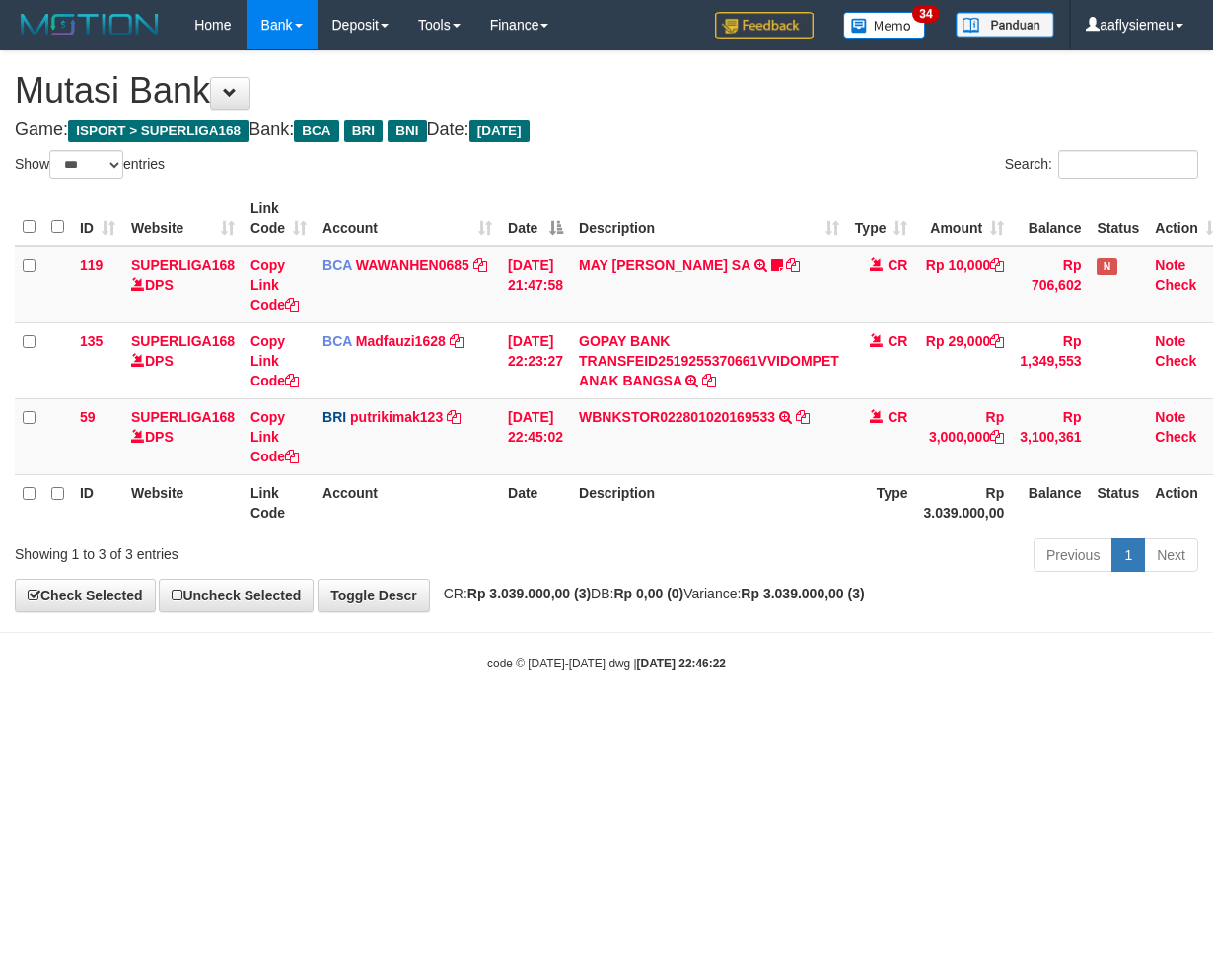 scroll, scrollTop: 0, scrollLeft: 0, axis: both 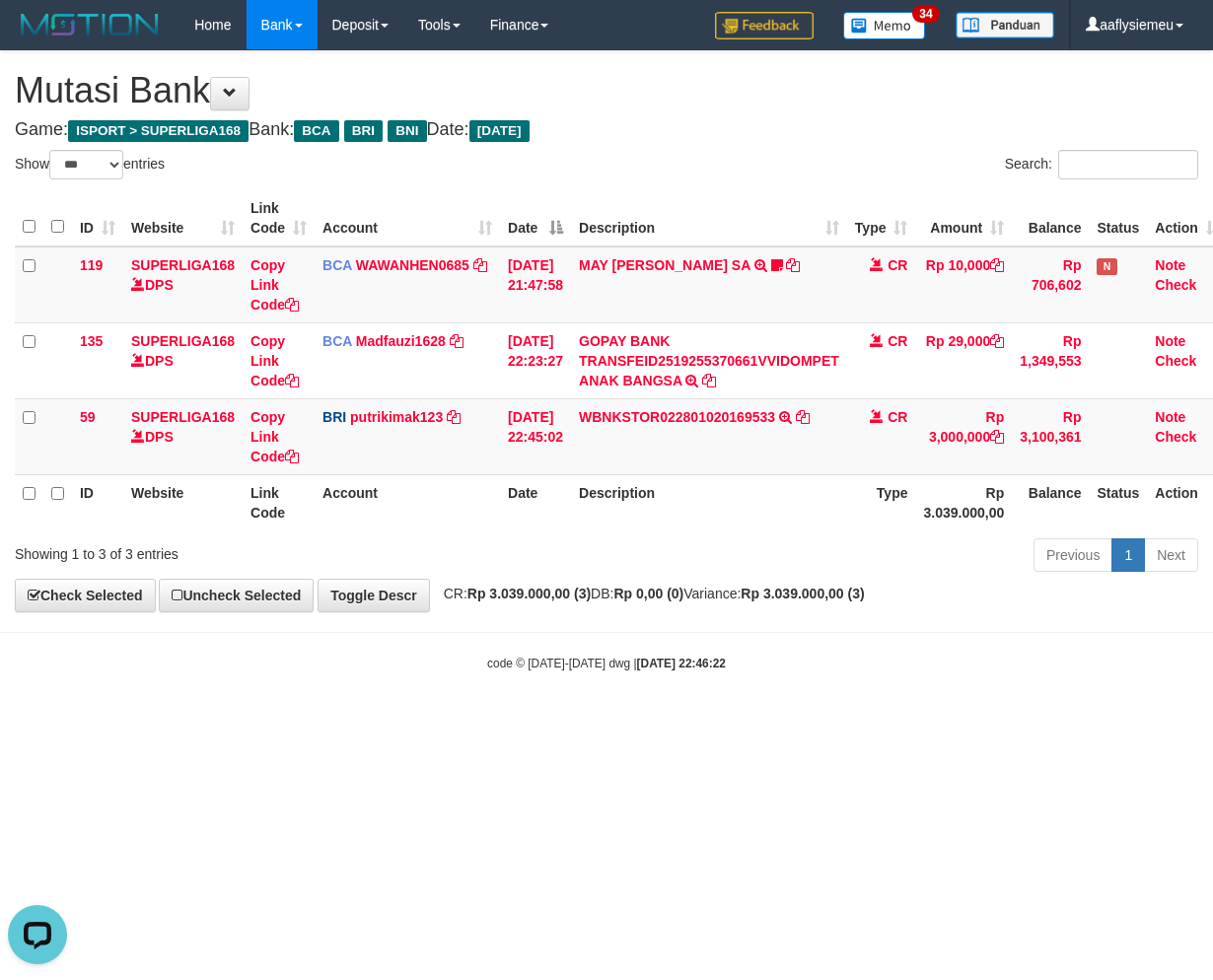 click on "Toggle navigation
Home
Bank
Account List
Load
By Website
Group
[ISPORT]													SUPERLIGA168
By Load Group (DPS)
34" at bounding box center (606, 361) 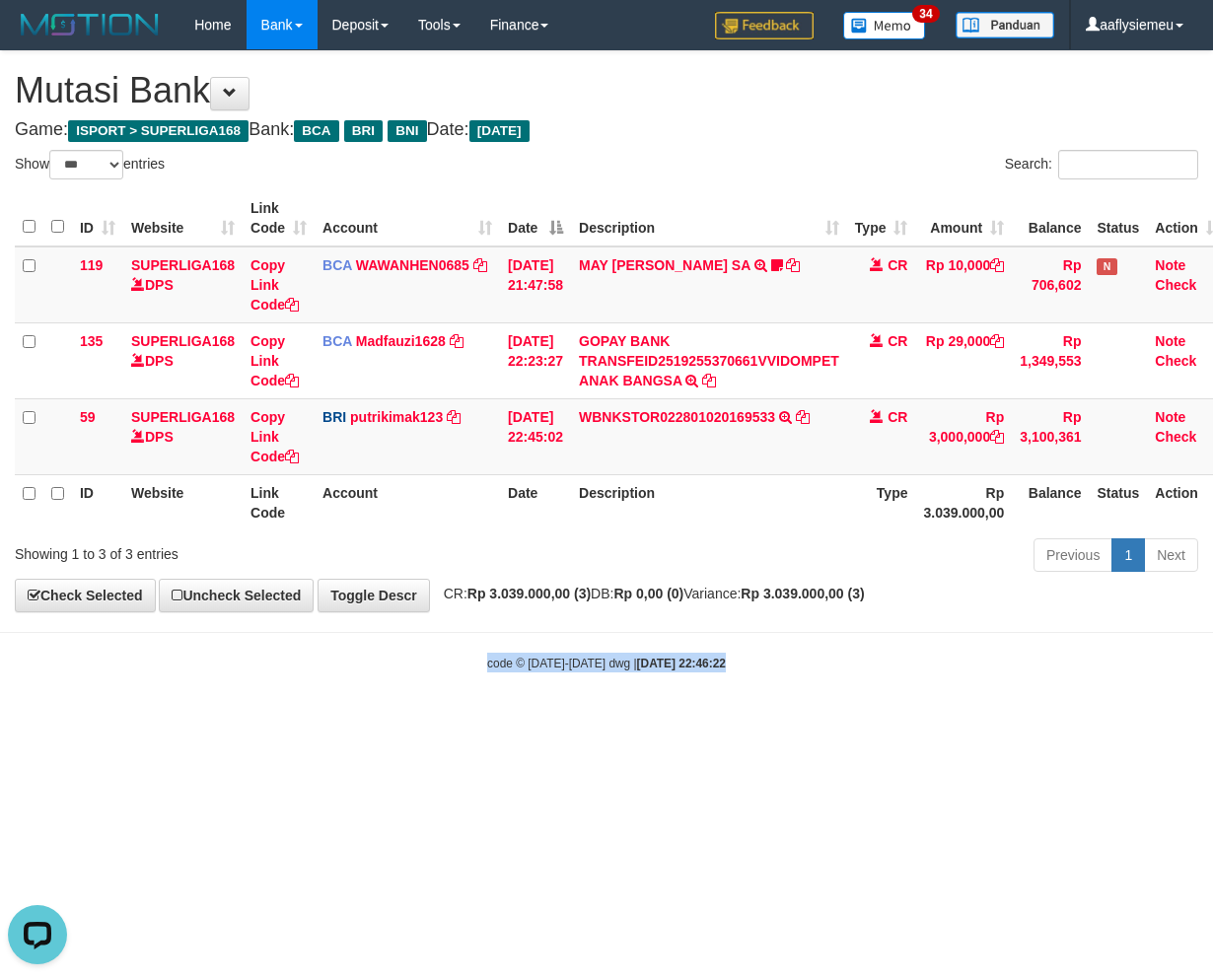 click on "Toggle navigation
Home
Bank
Account List
Load
By Website
Group
[ISPORT]													SUPERLIGA168
By Load Group (DPS)
34" at bounding box center [606, 361] 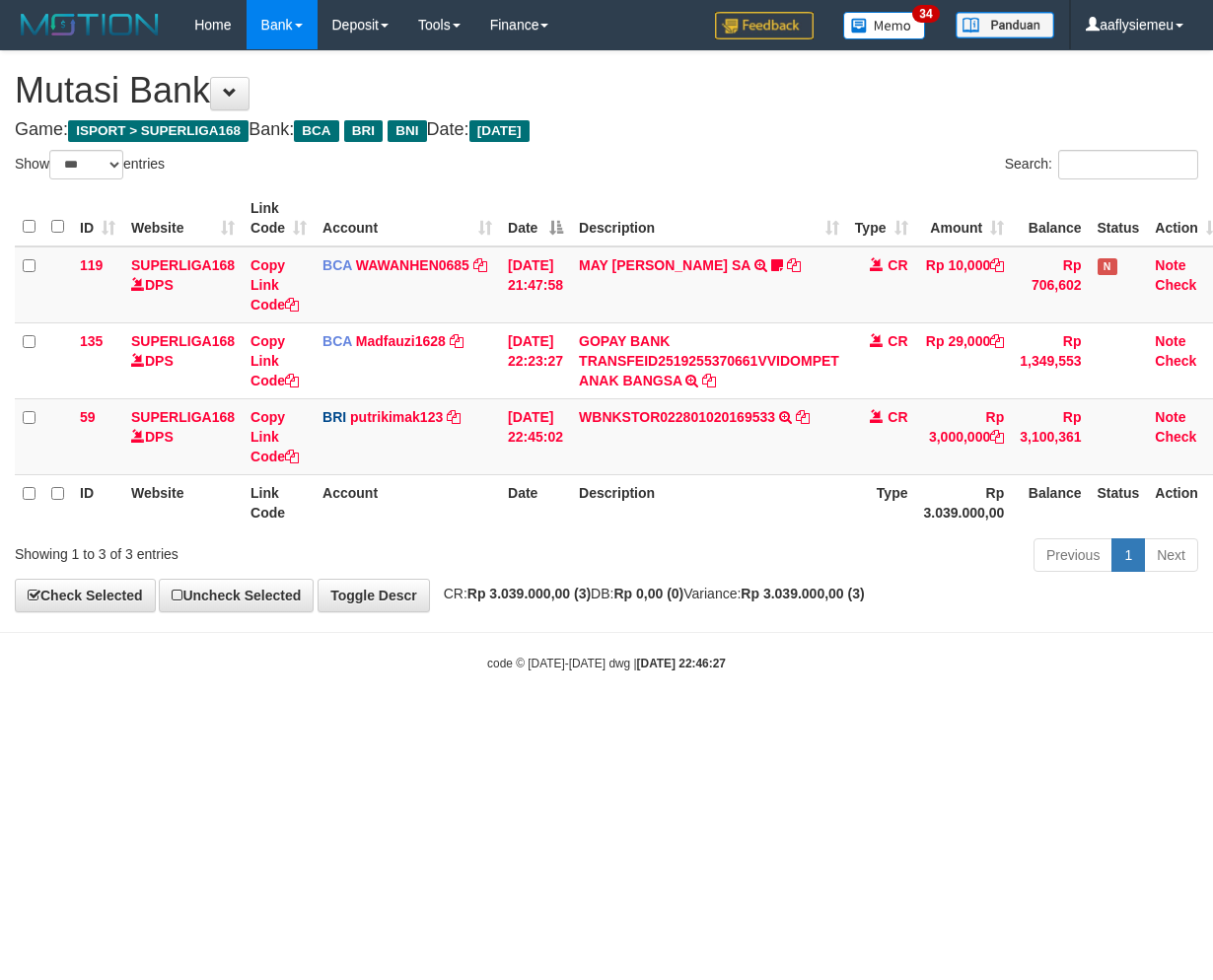 select on "***" 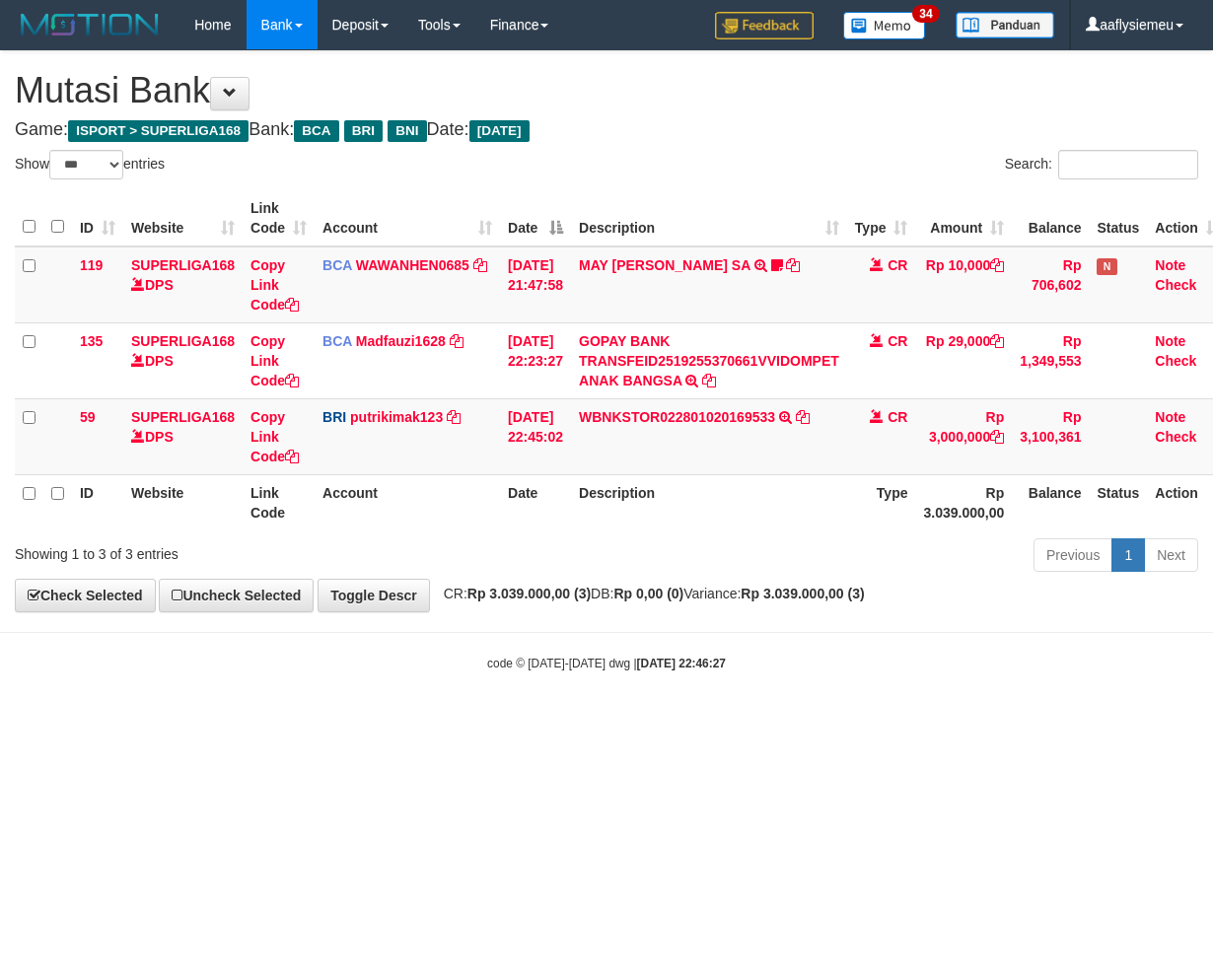scroll, scrollTop: 0, scrollLeft: 0, axis: both 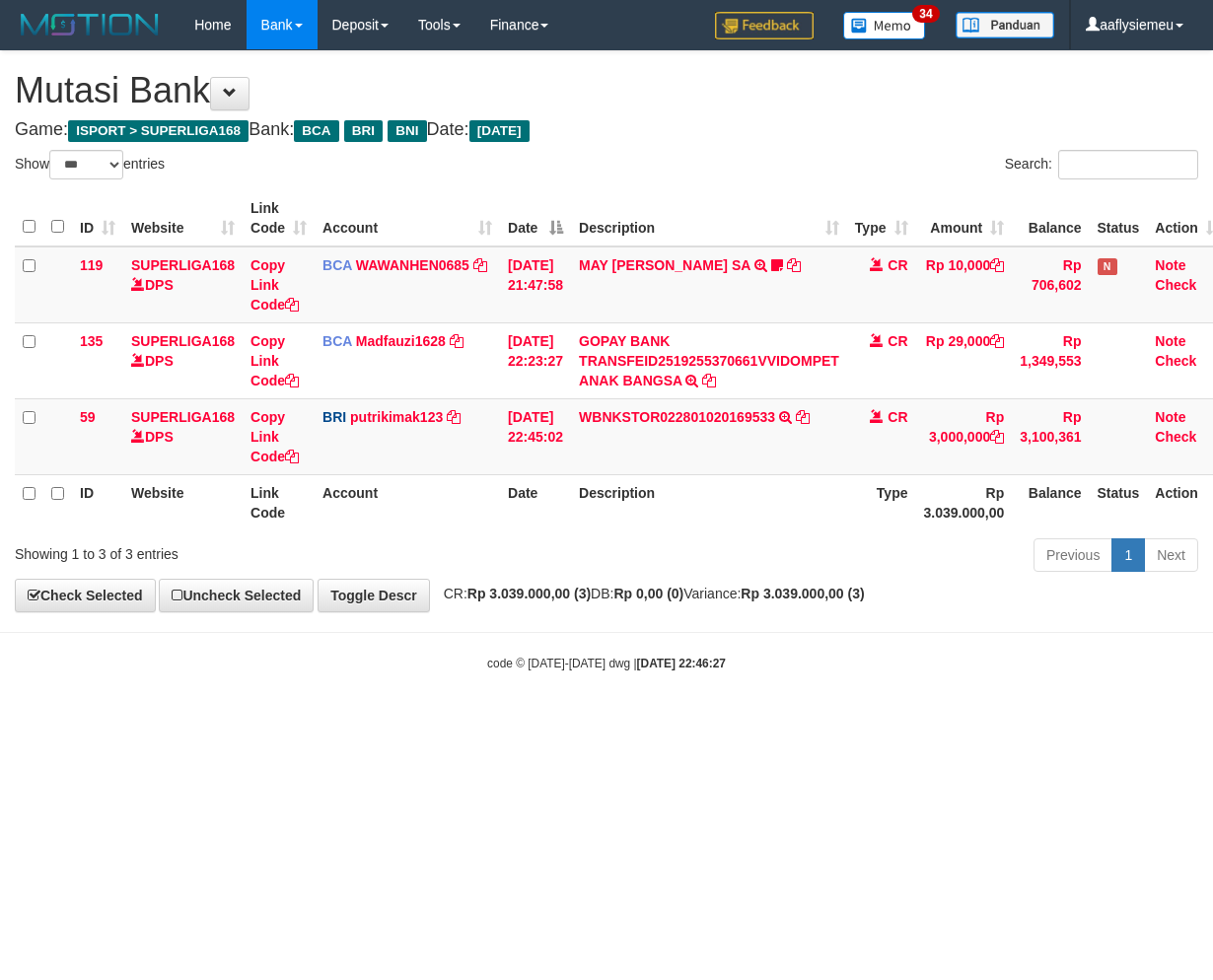select on "***" 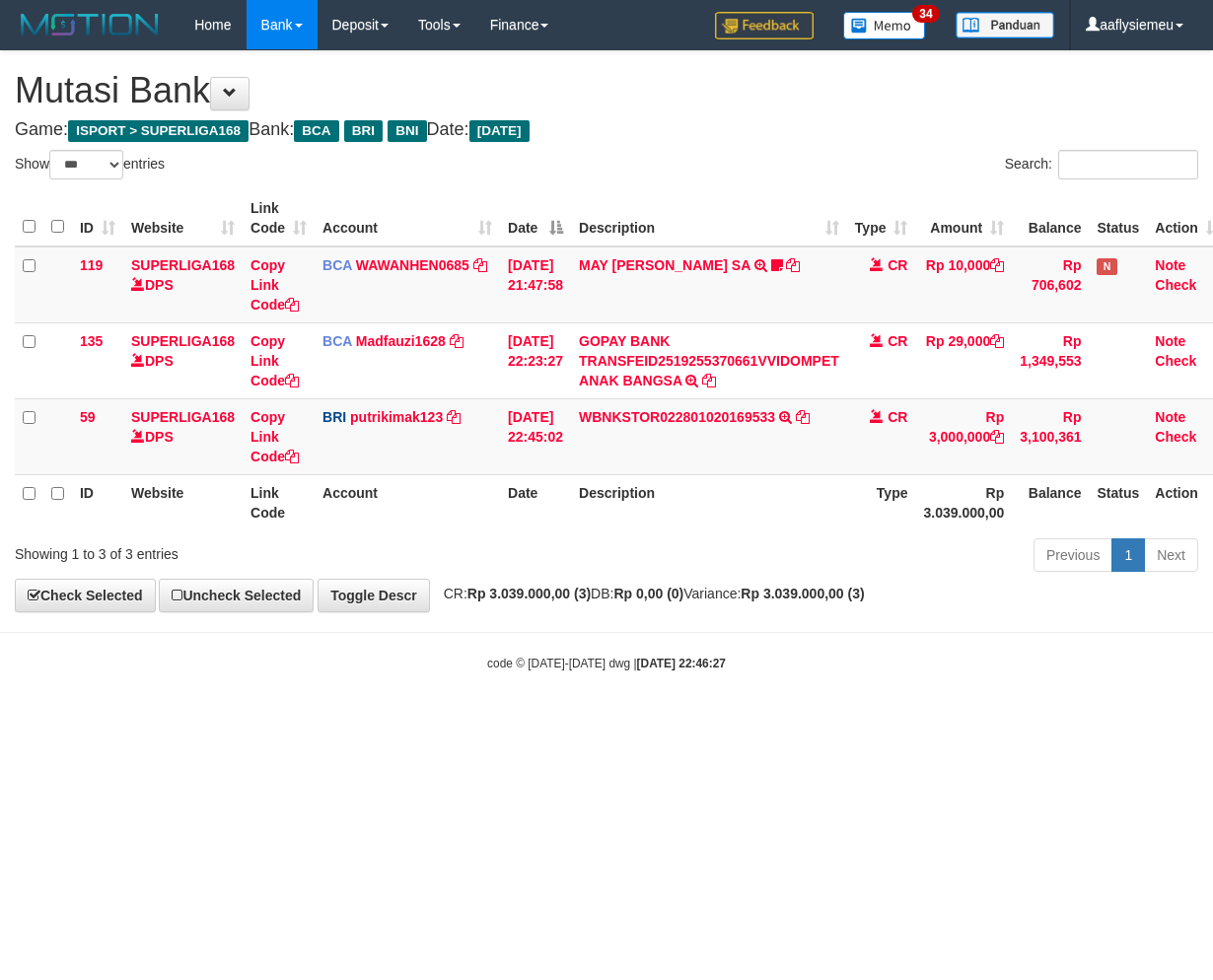 scroll, scrollTop: 0, scrollLeft: 0, axis: both 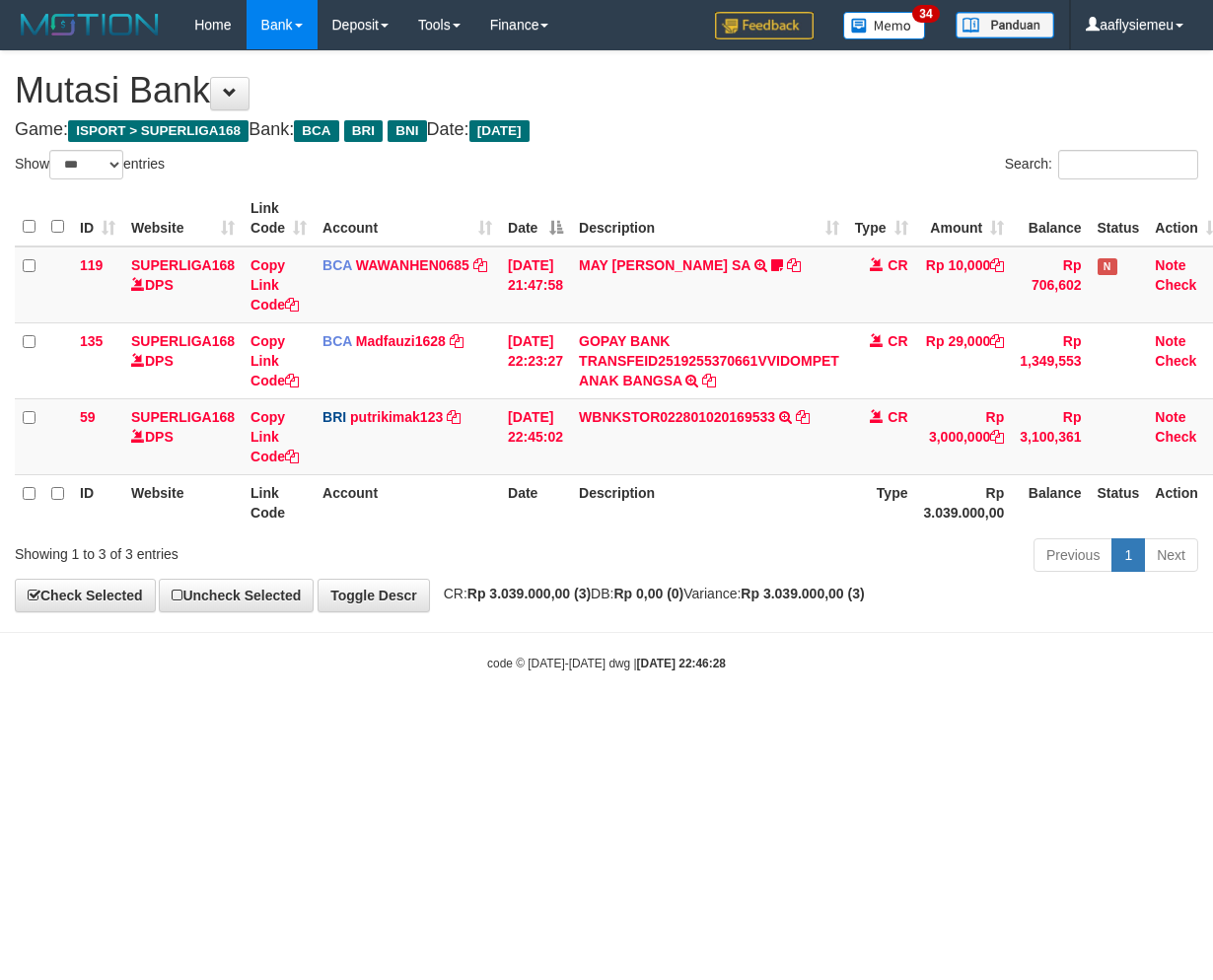 select on "***" 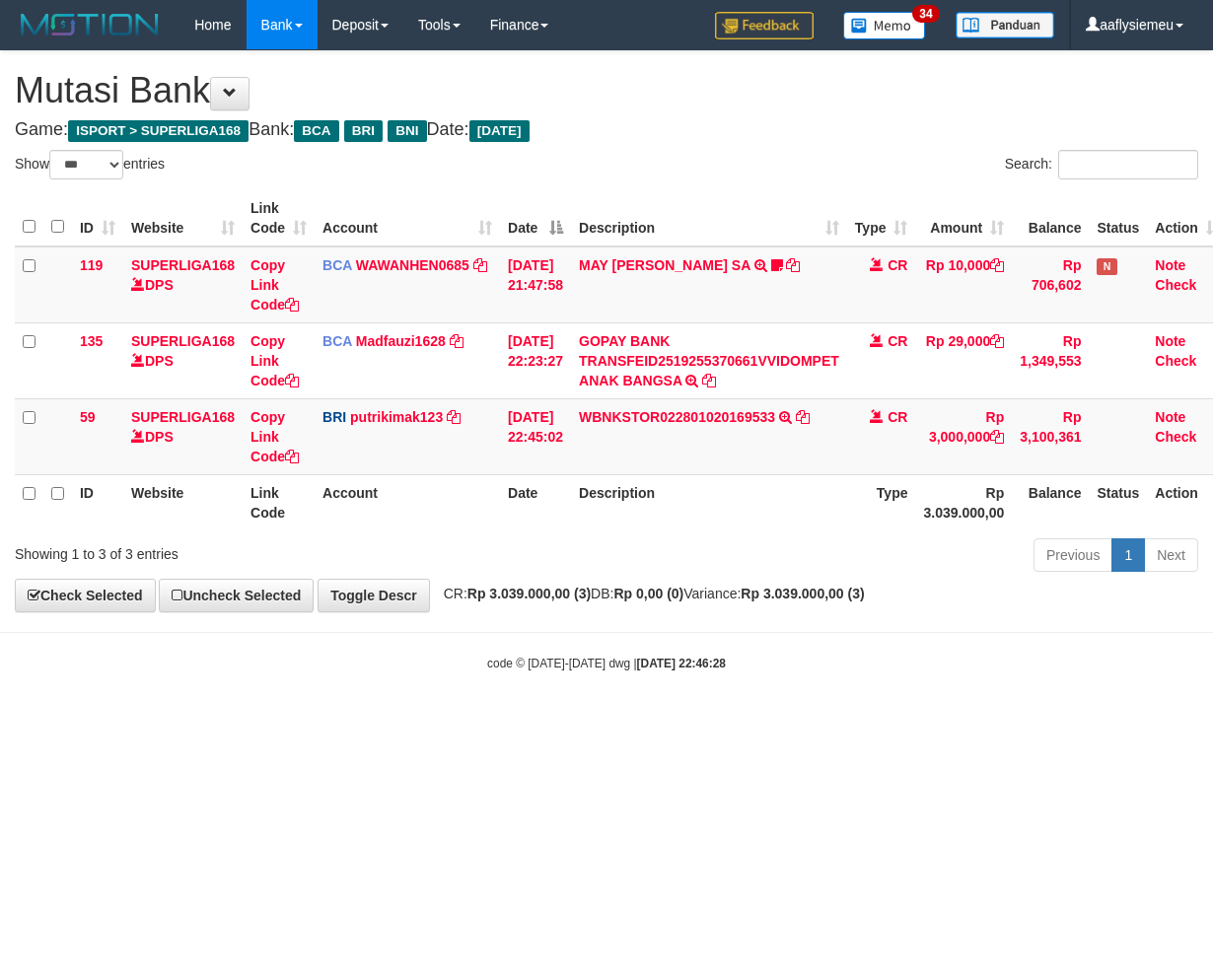scroll, scrollTop: 0, scrollLeft: 0, axis: both 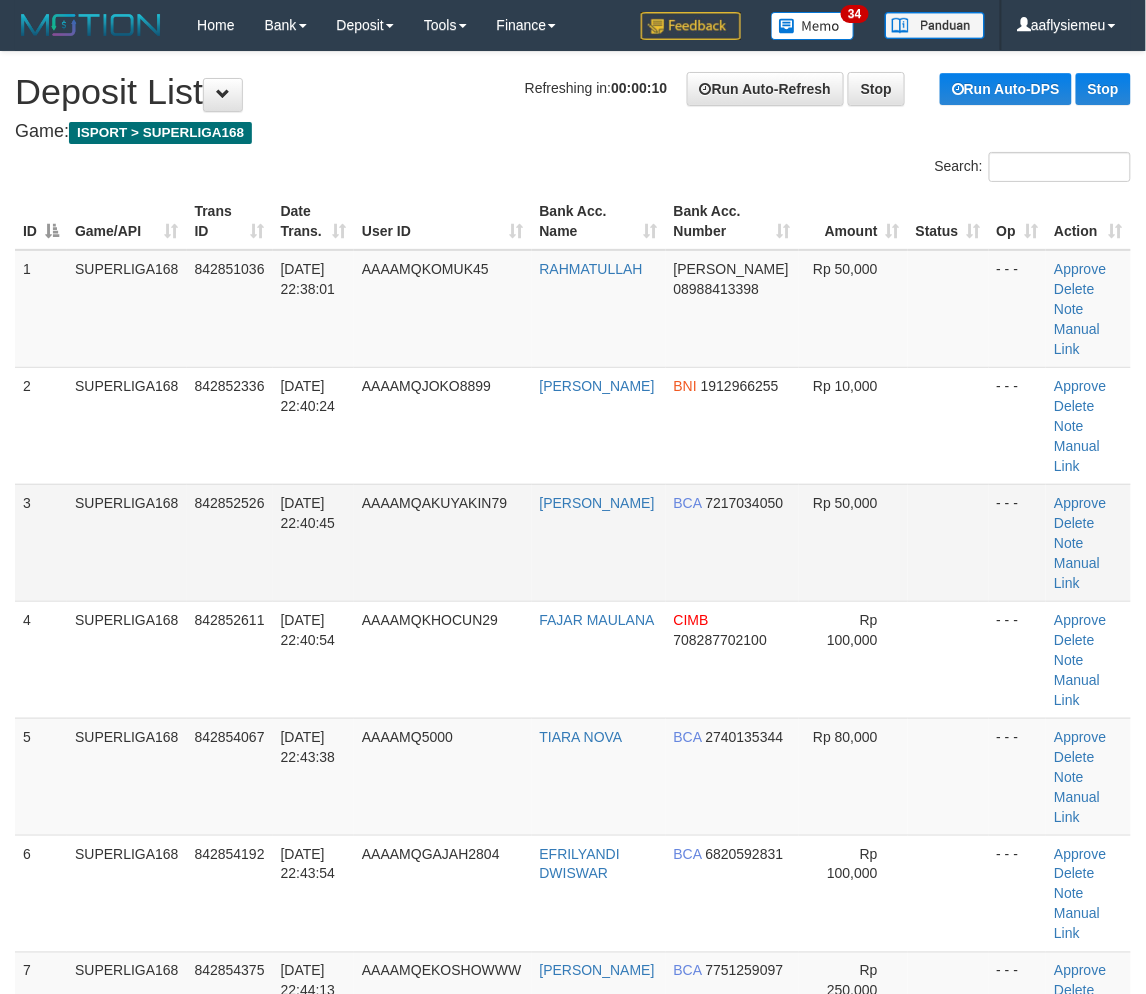 click on "SUPERLIGA168" at bounding box center (127, 542) 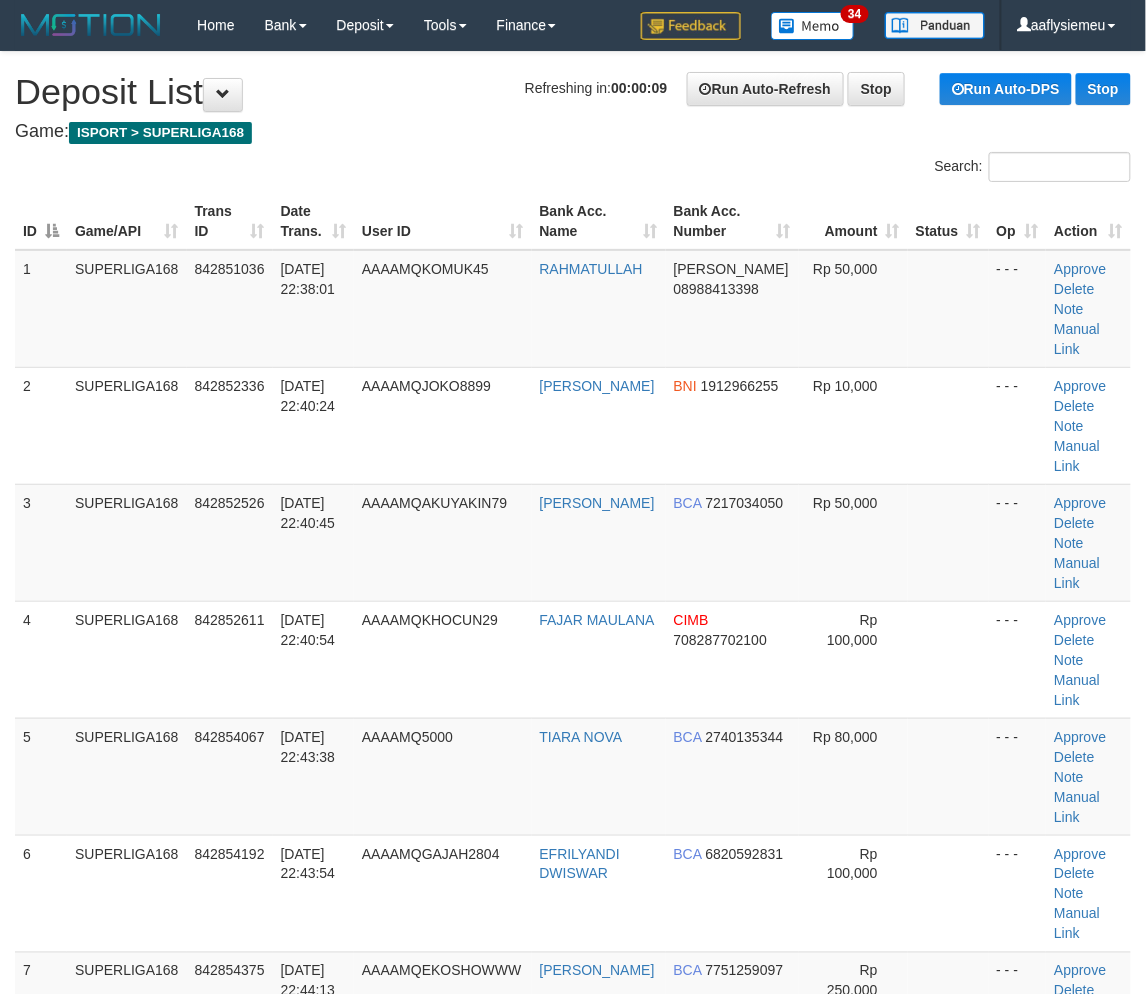 drag, startPoint x: 45, startPoint y: 528, endPoint x: 1, endPoint y: 543, distance: 46.486557 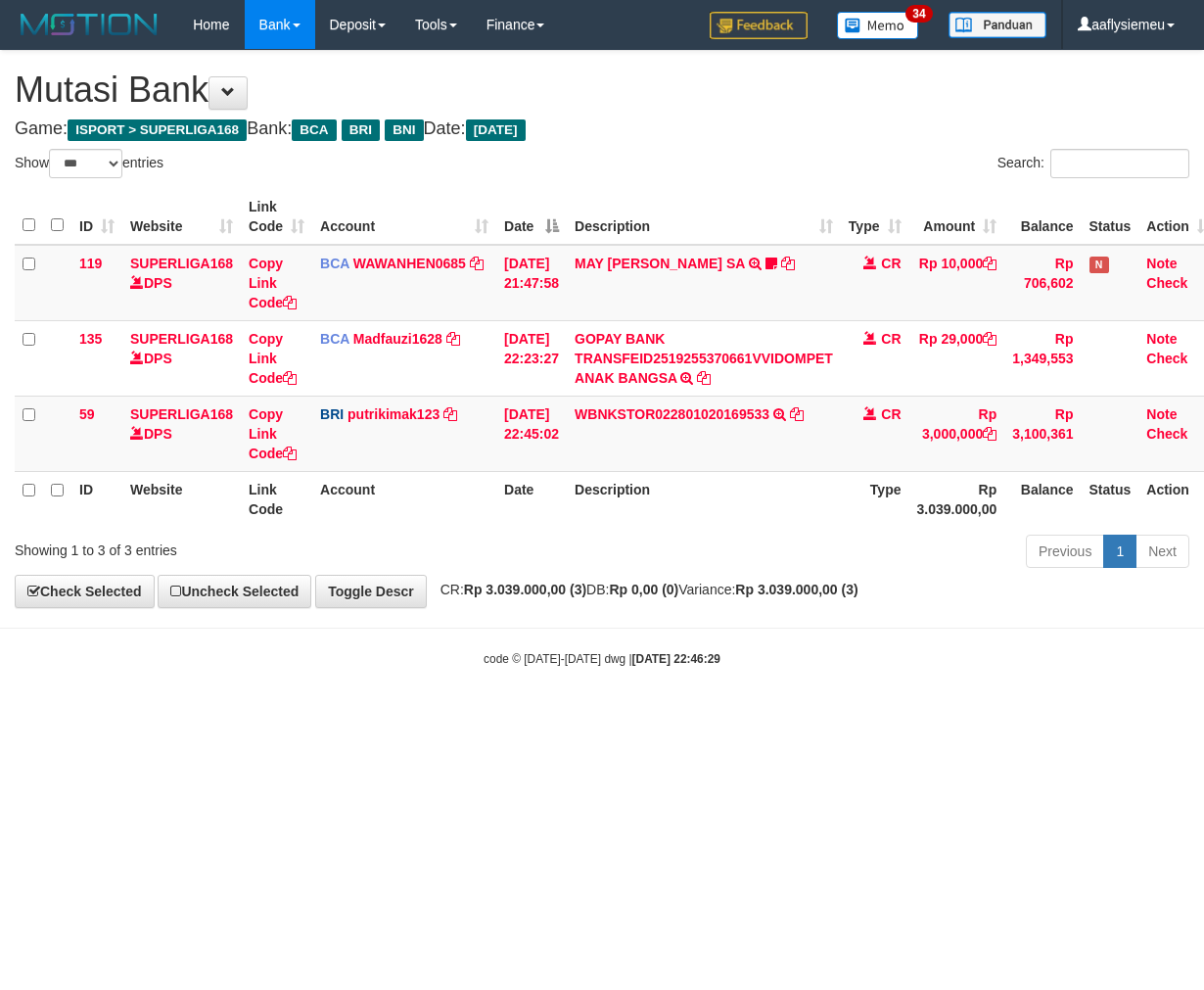 select on "***" 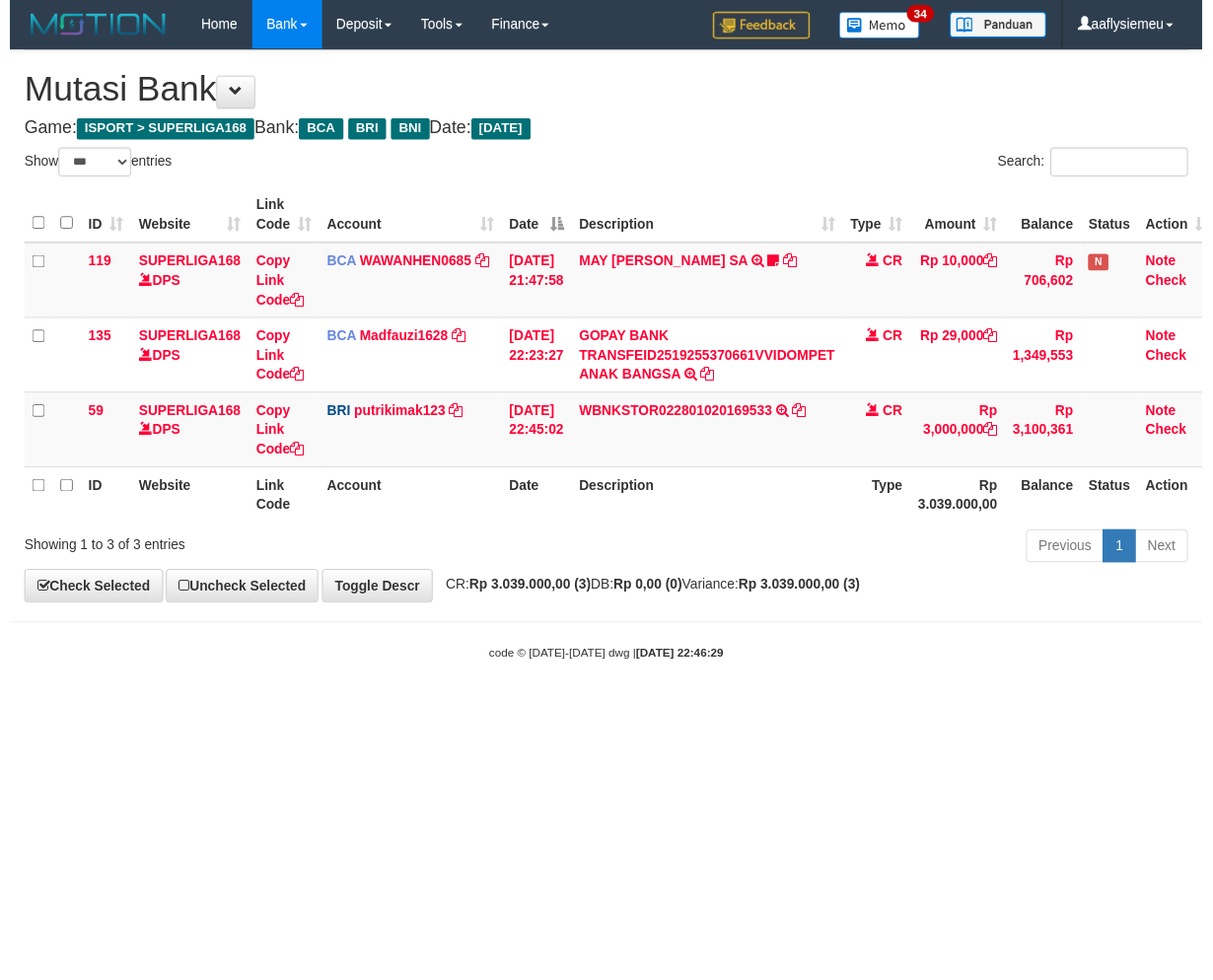scroll, scrollTop: 0, scrollLeft: 0, axis: both 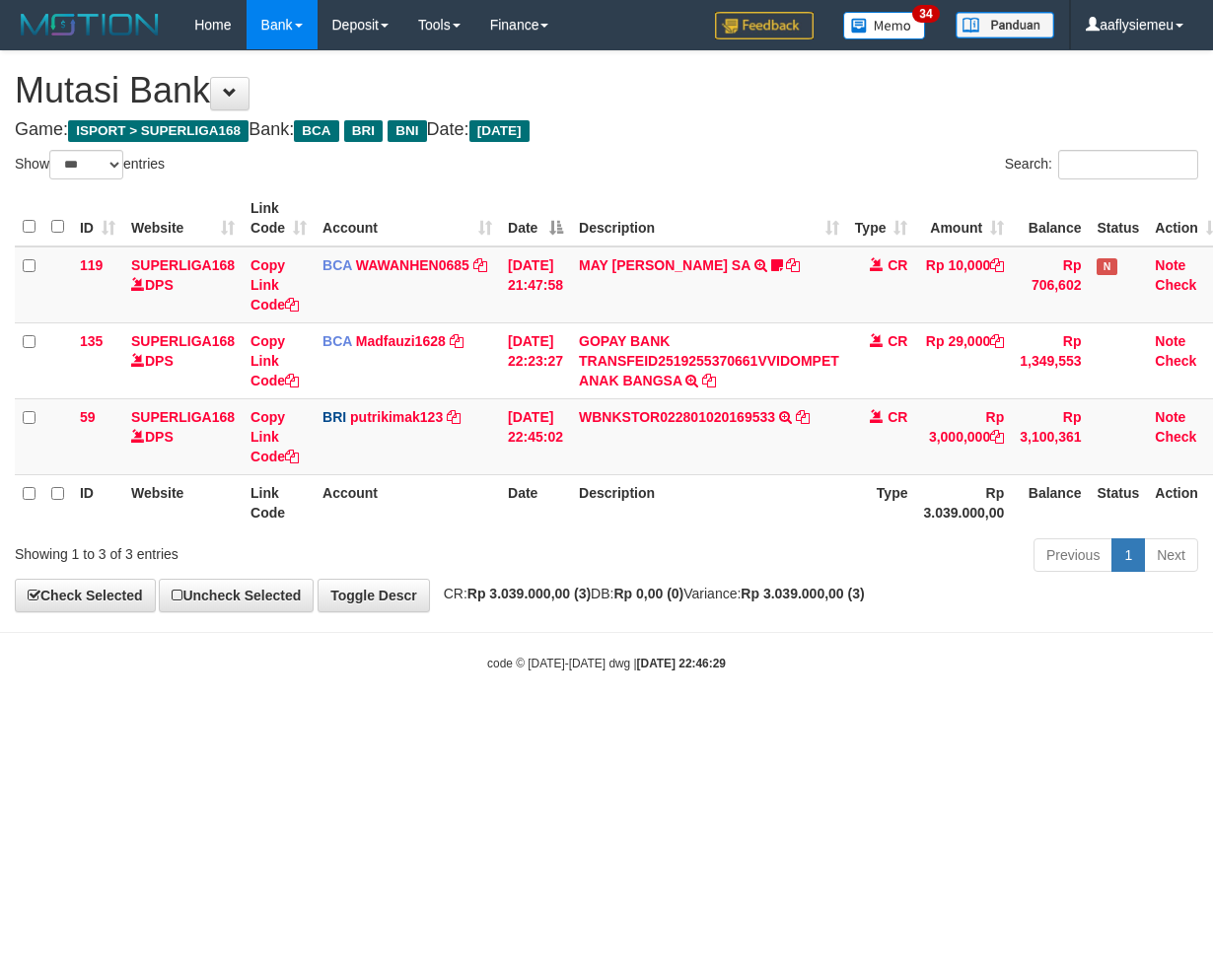 click on "code © [DATE]-[DATE] dwg |  [DATE] 22:46:29" at bounding box center [606, 663] 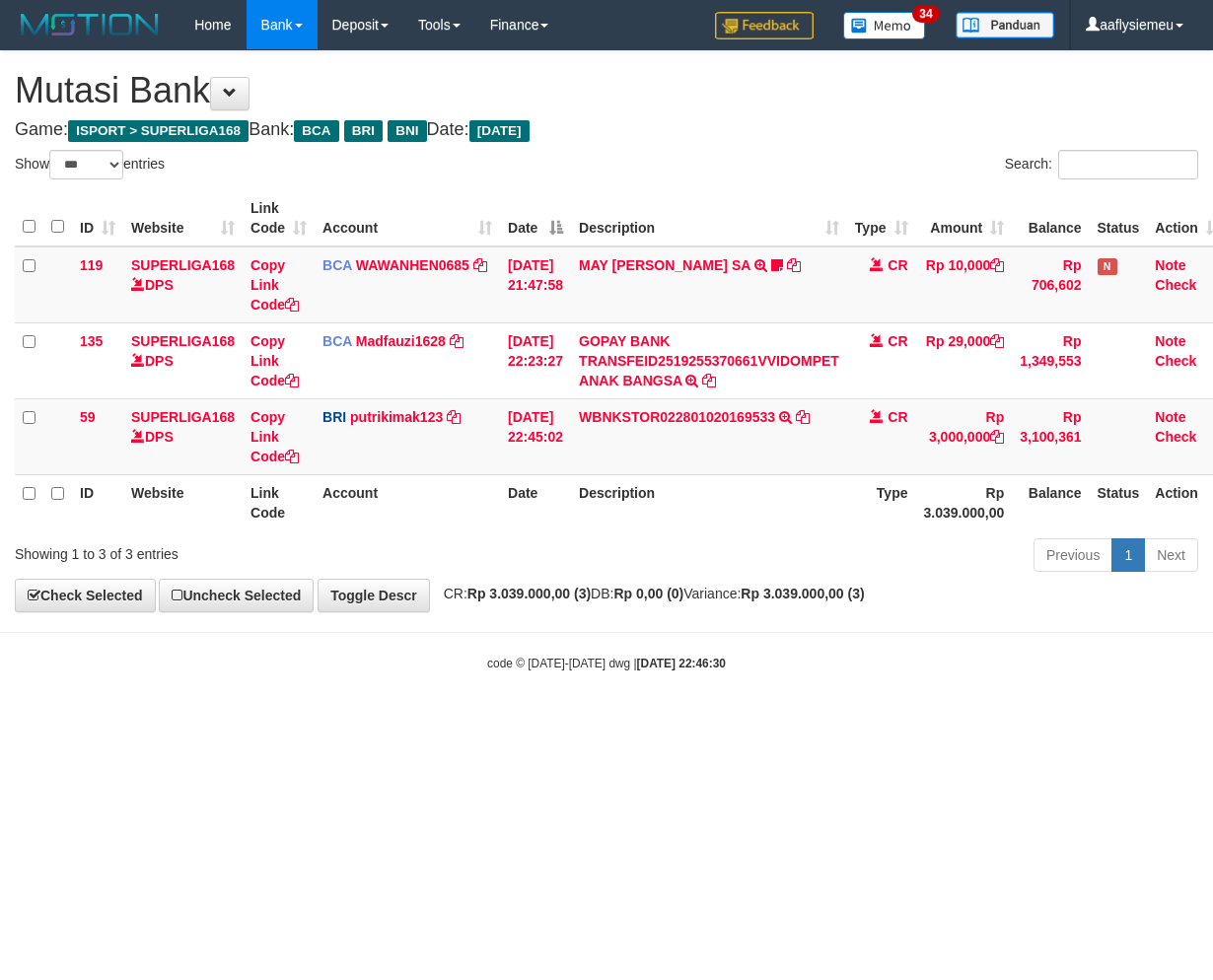 select on "***" 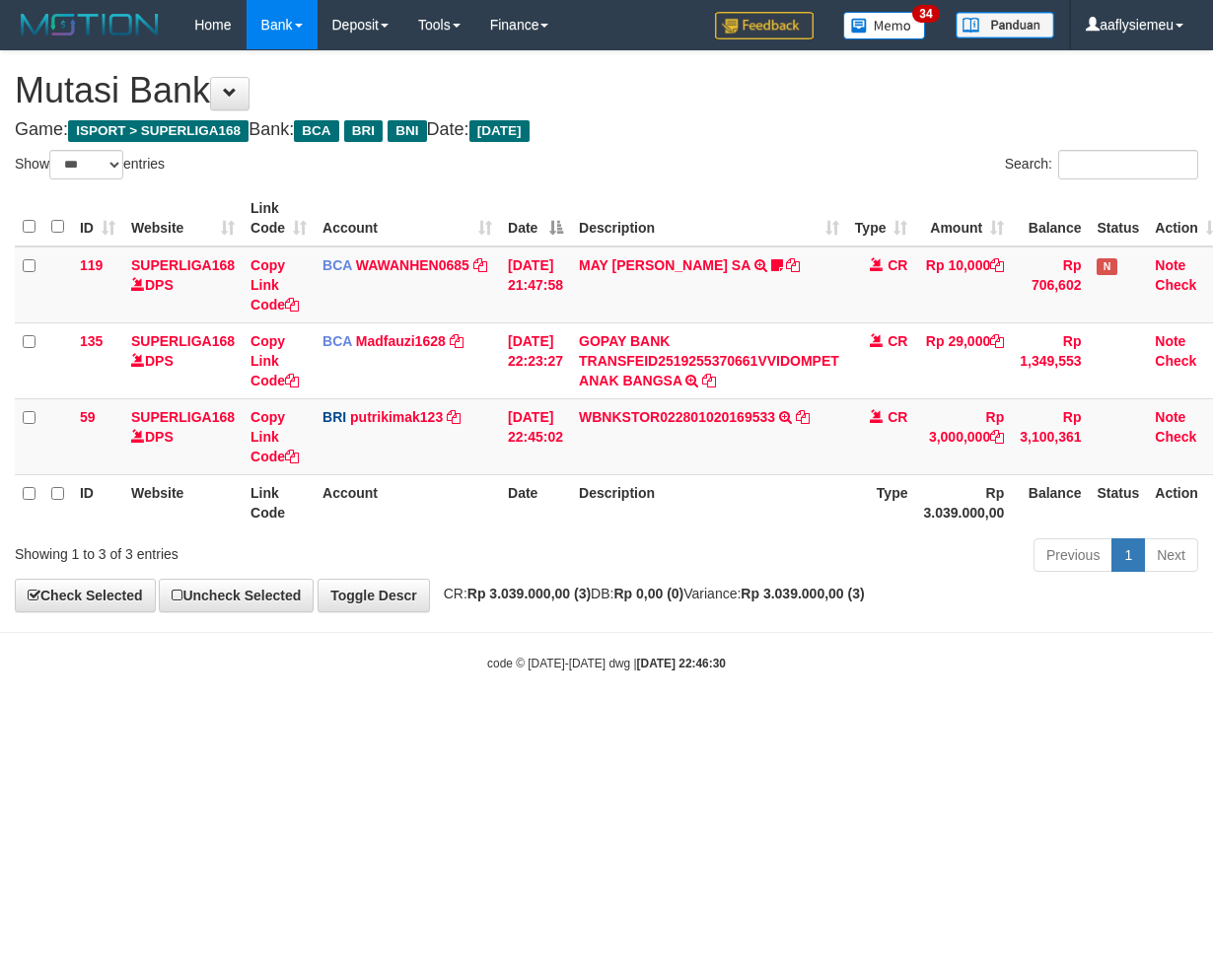 scroll, scrollTop: 0, scrollLeft: 0, axis: both 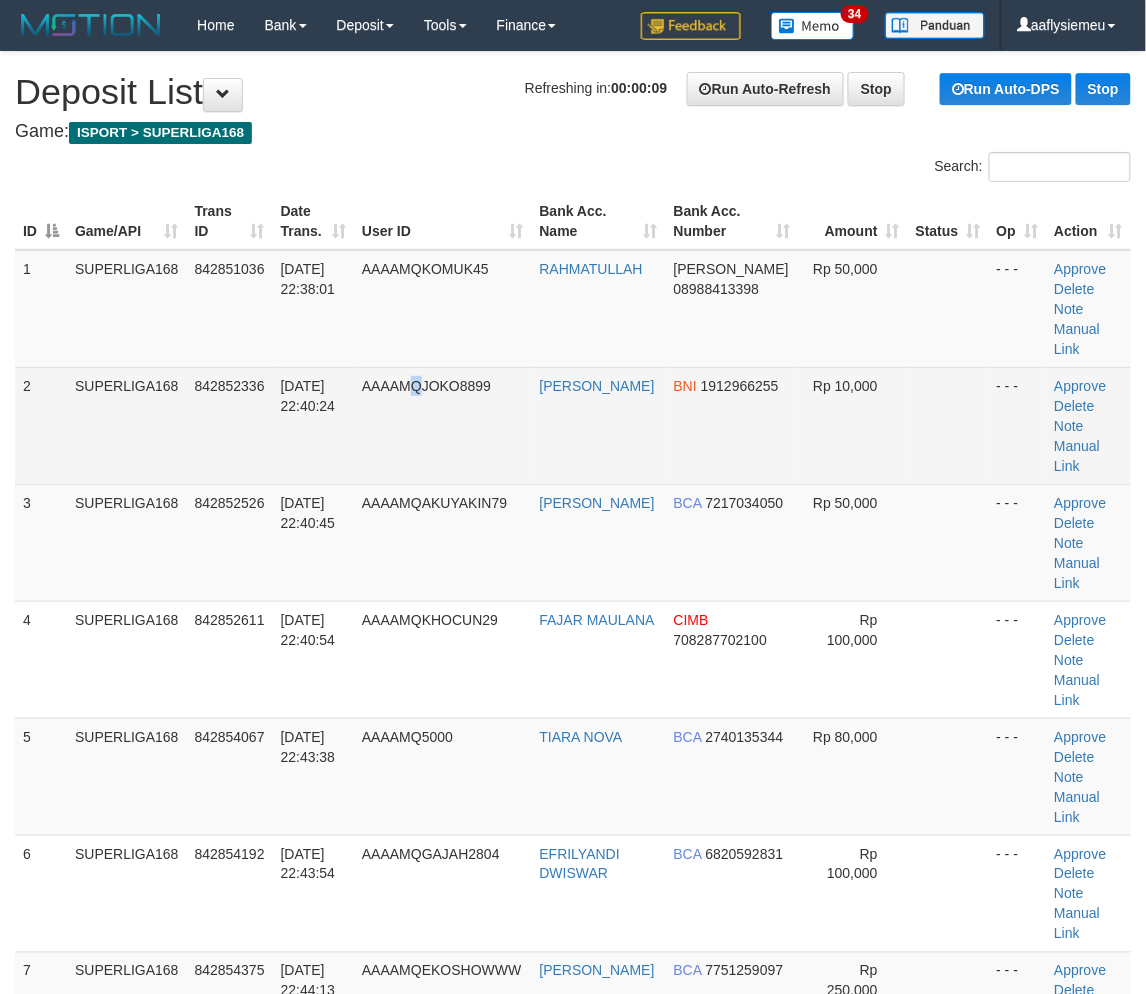 click on "AAAAMQJOKO8899" at bounding box center (443, 425) 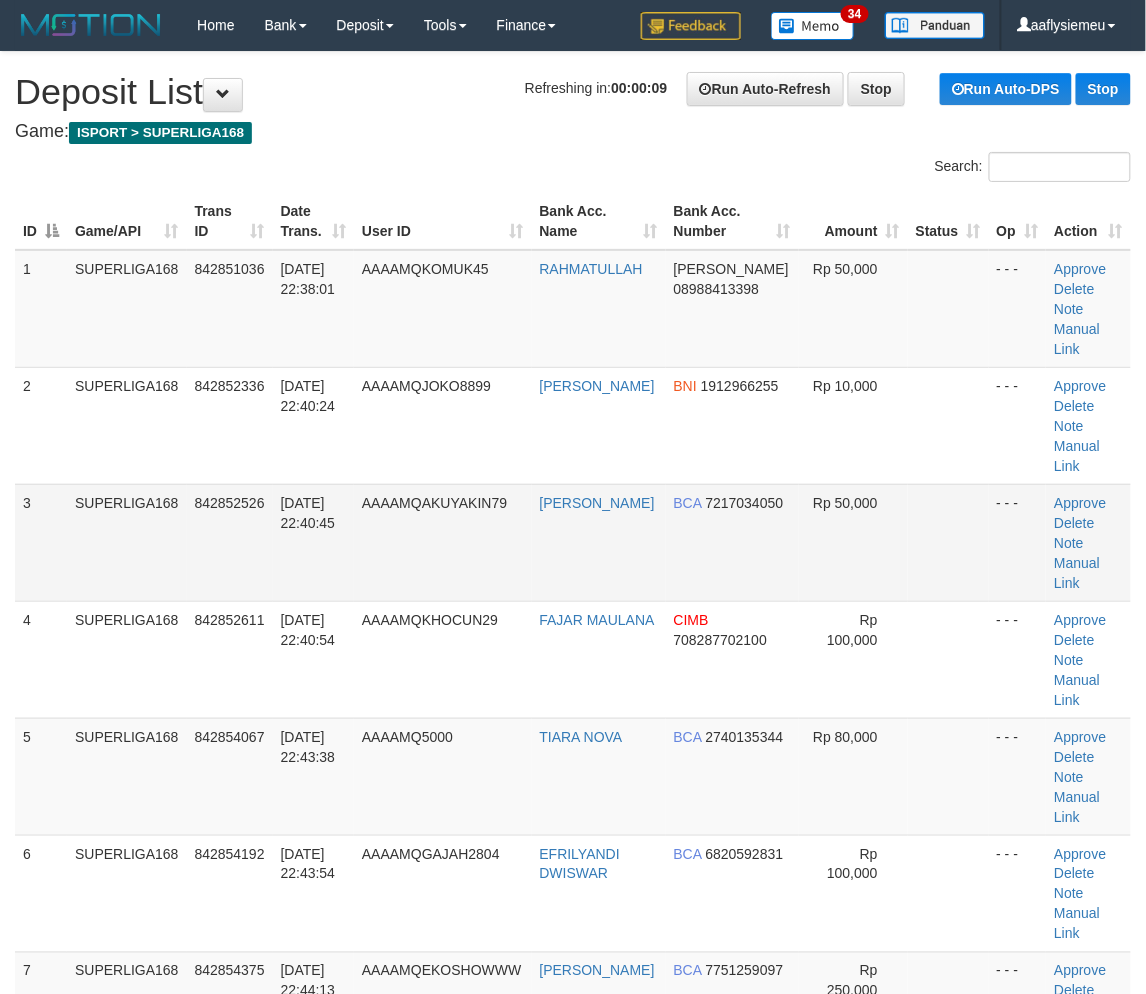 drag, startPoint x: 322, startPoint y: 504, endPoint x: 2, endPoint y: 573, distance: 327.35455 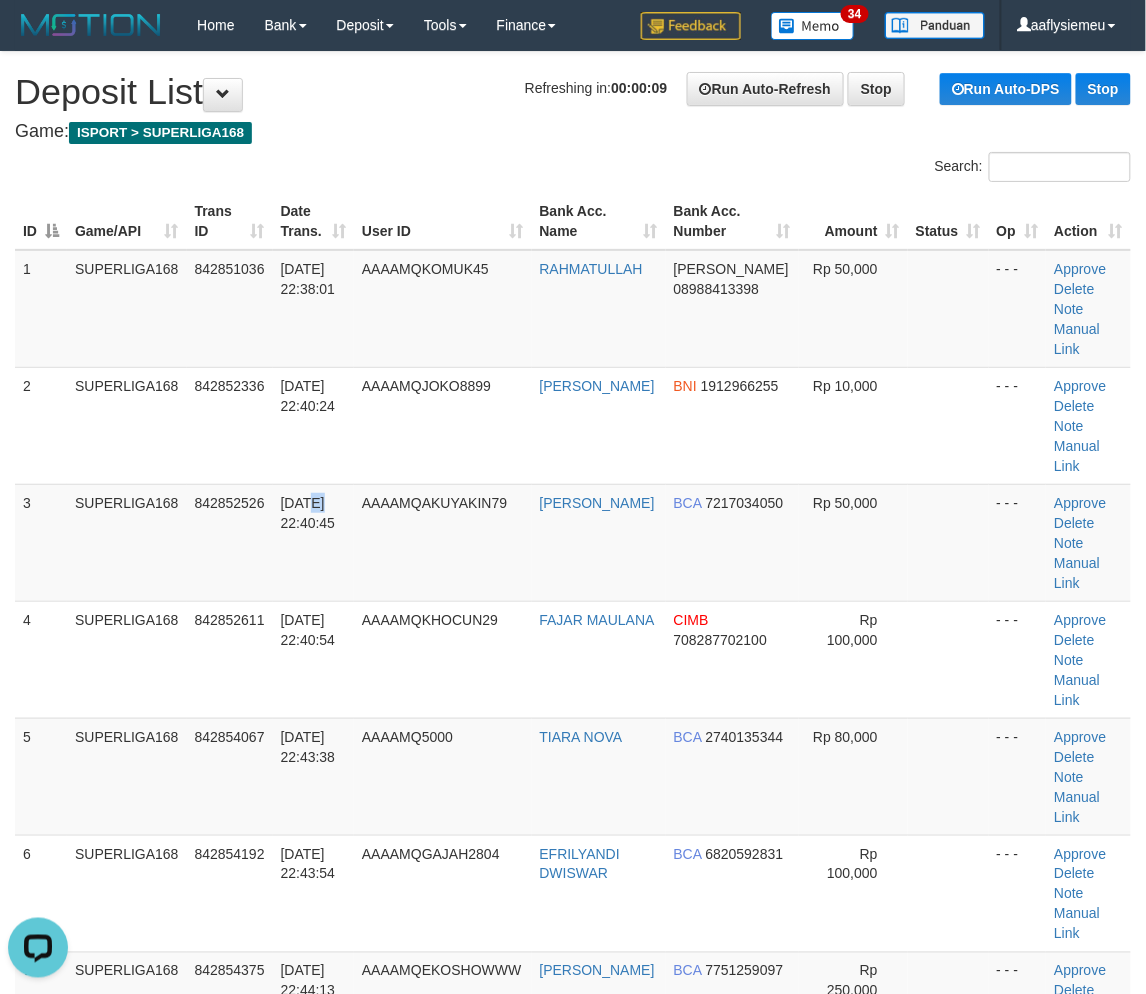 scroll, scrollTop: 0, scrollLeft: 0, axis: both 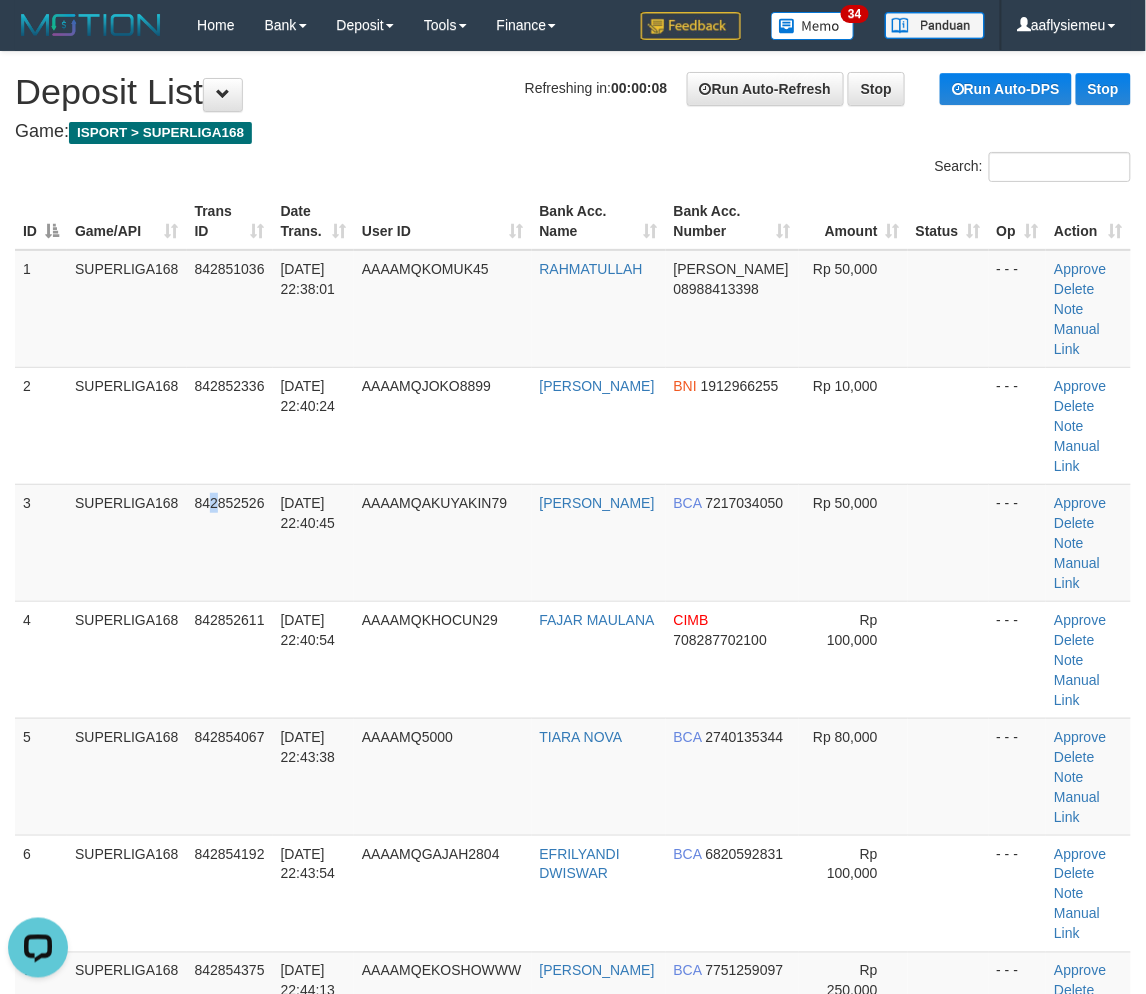 drag, startPoint x: 217, startPoint y: 535, endPoint x: 0, endPoint y: 590, distance: 223.86156 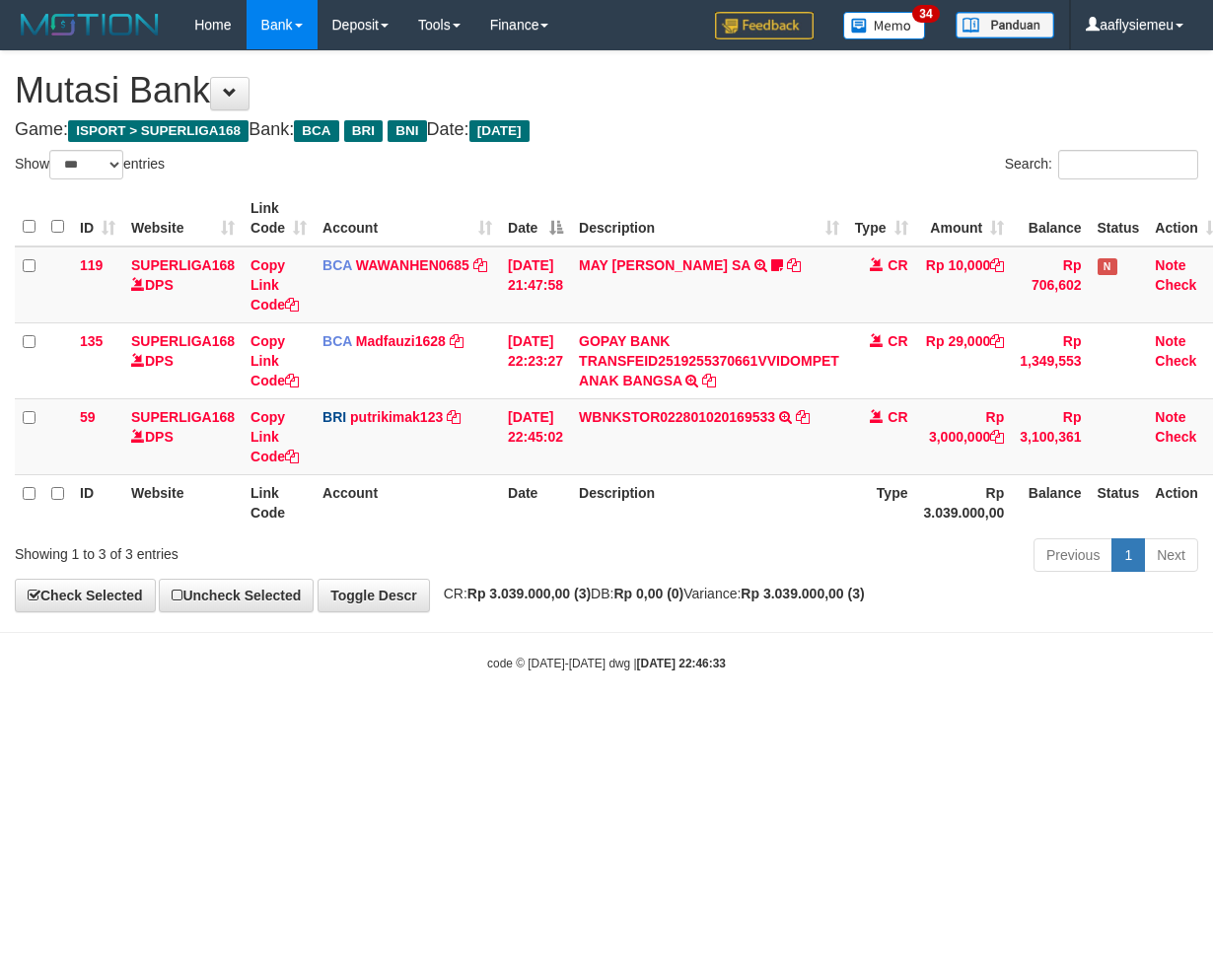 select on "***" 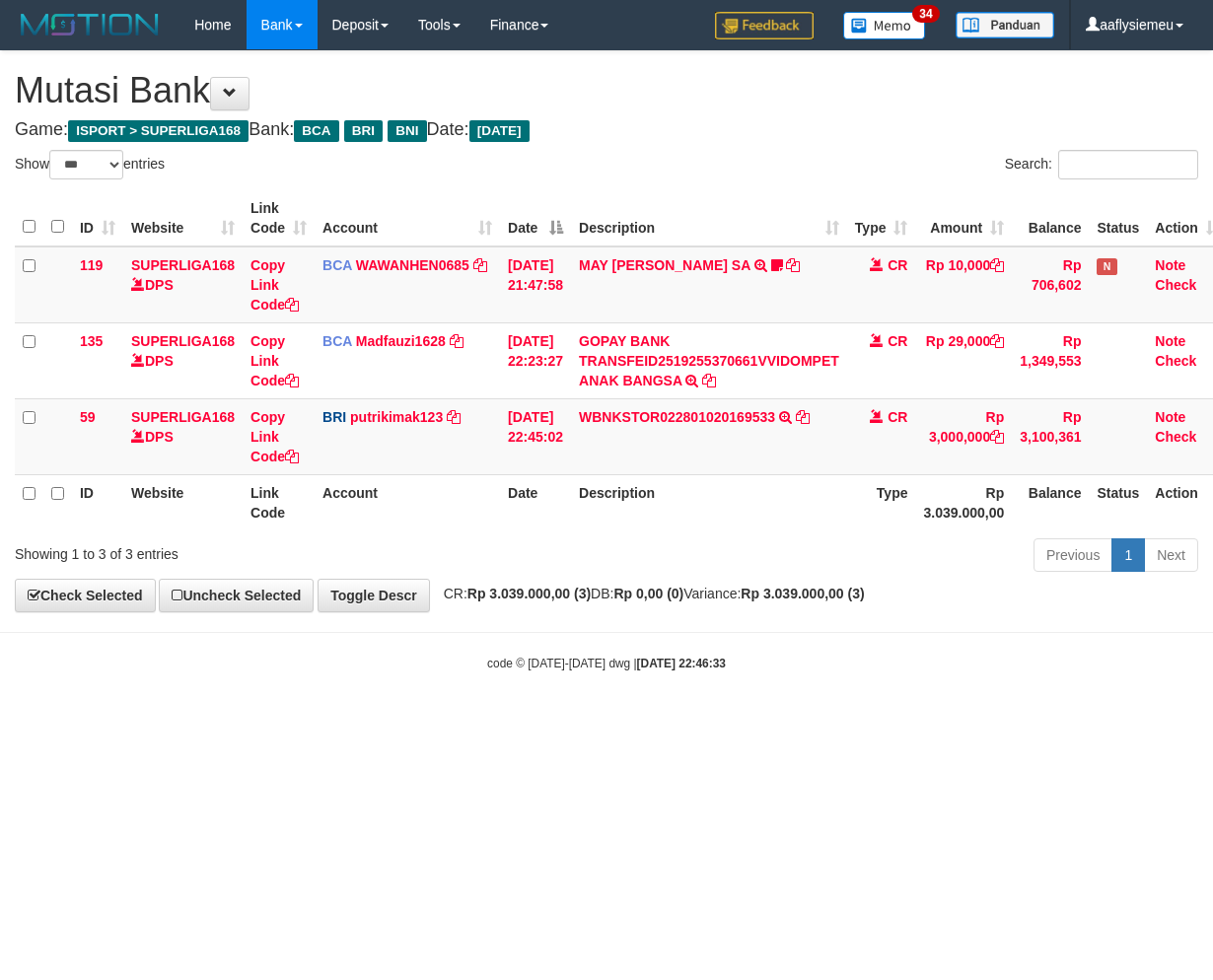 scroll, scrollTop: 0, scrollLeft: 0, axis: both 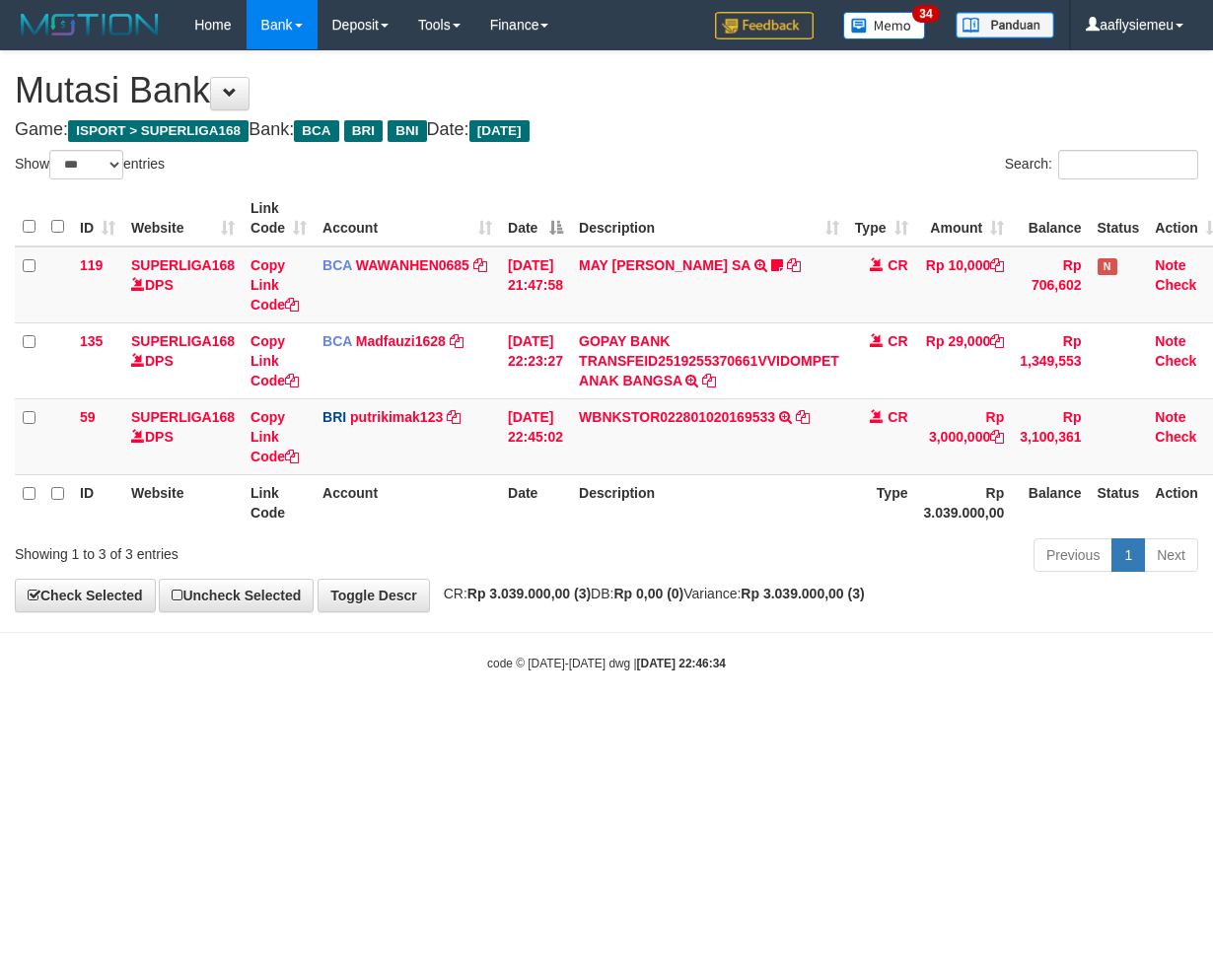 select on "***" 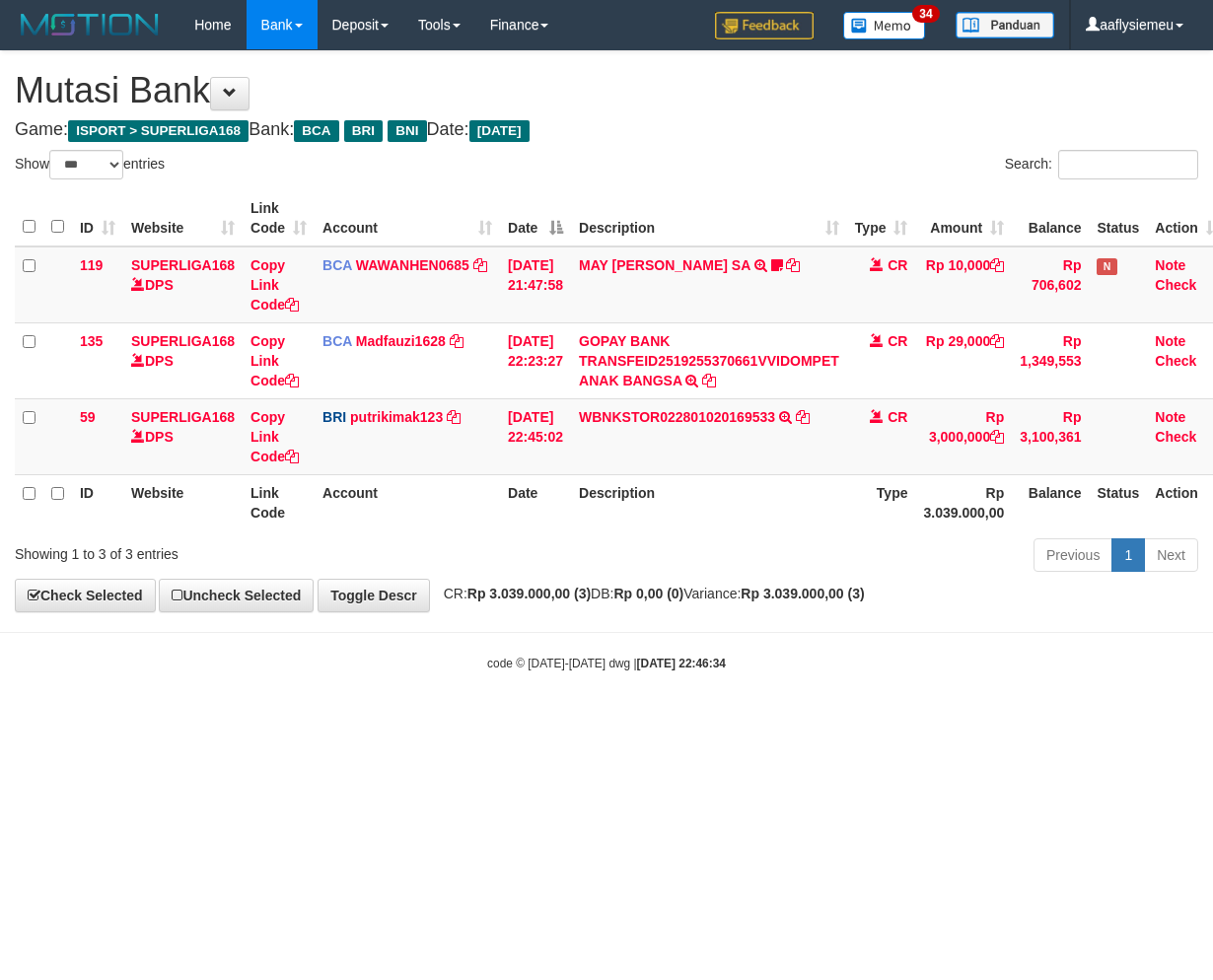 scroll, scrollTop: 0, scrollLeft: 0, axis: both 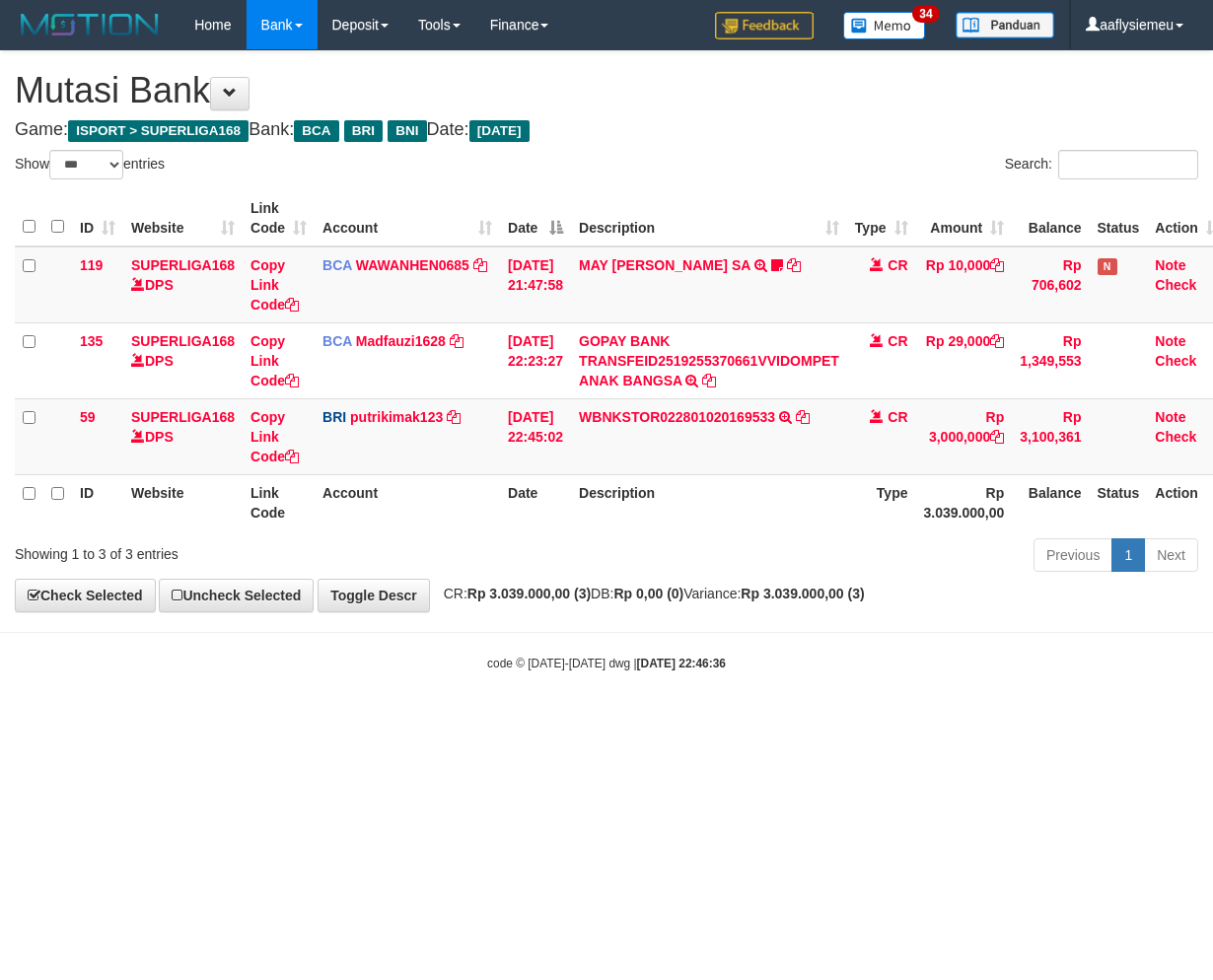select on "***" 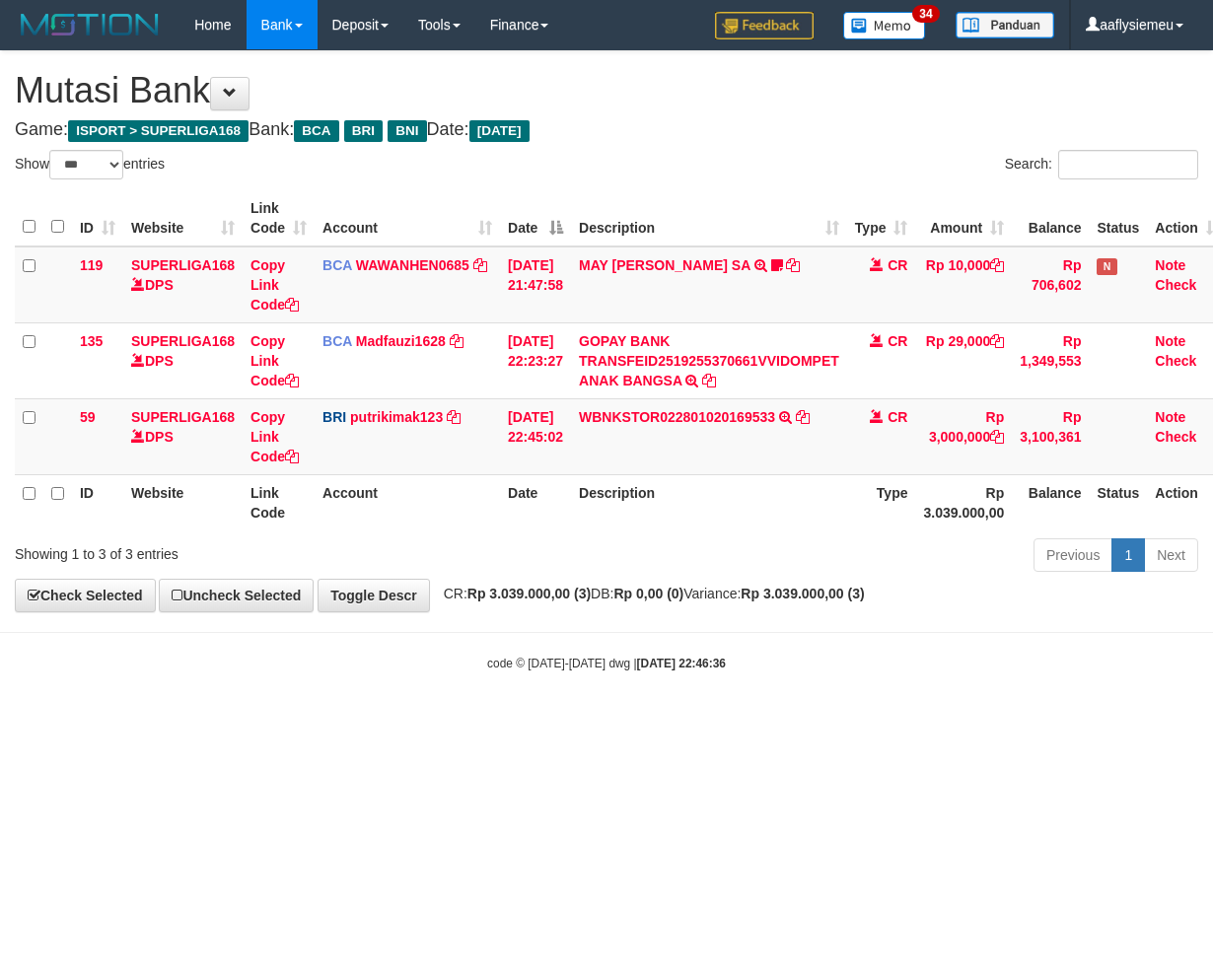 scroll, scrollTop: 0, scrollLeft: 0, axis: both 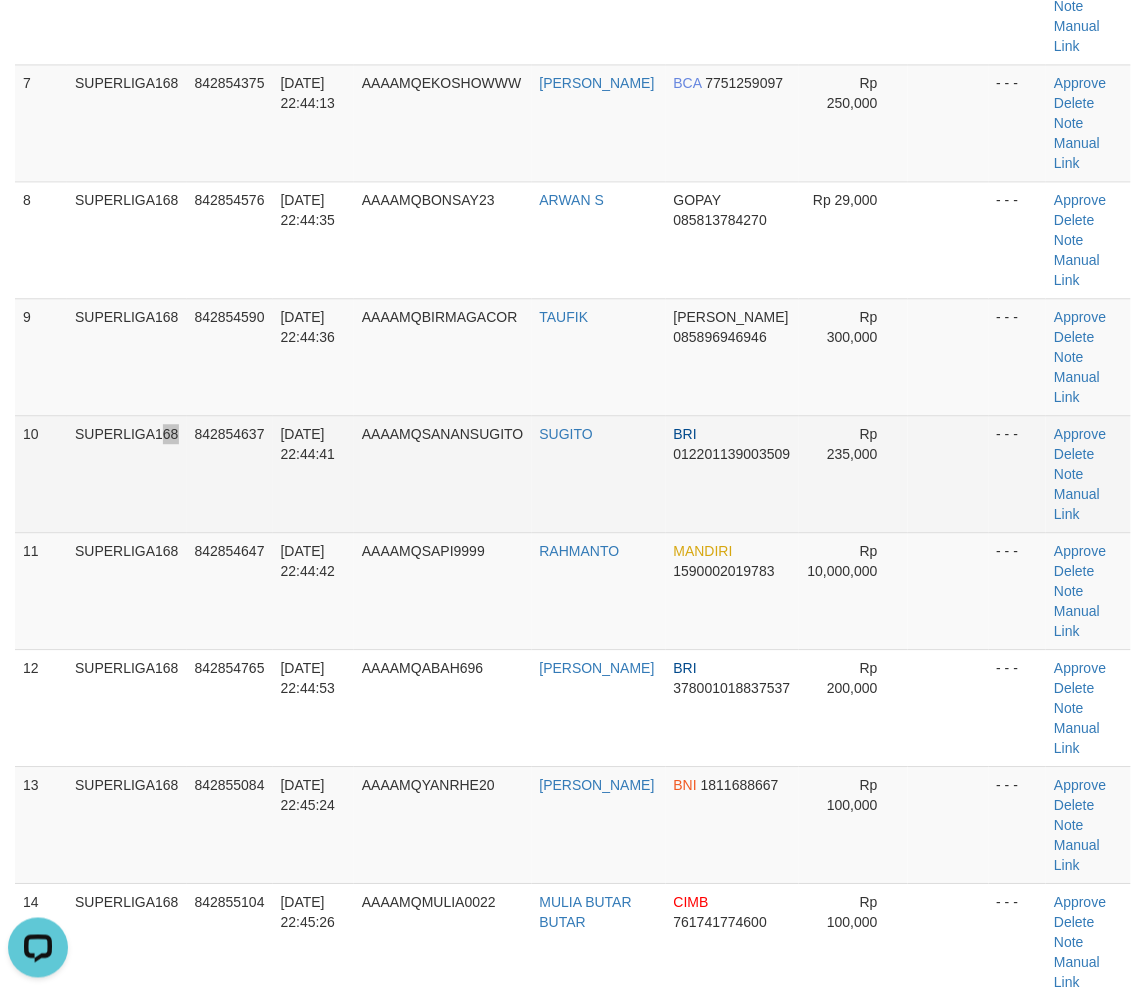 click on "SUPERLIGA168" at bounding box center (127, 473) 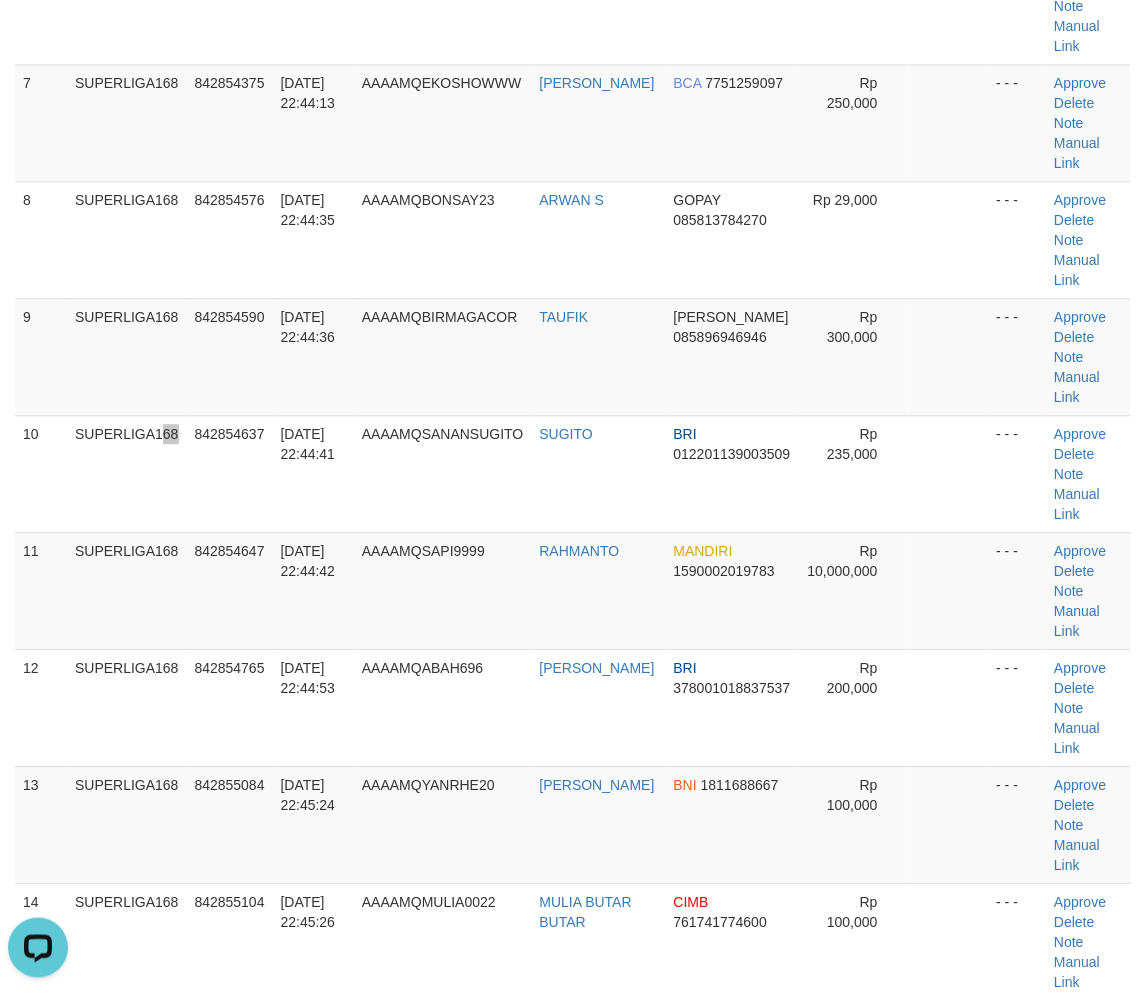 scroll, scrollTop: 1524, scrollLeft: 0, axis: vertical 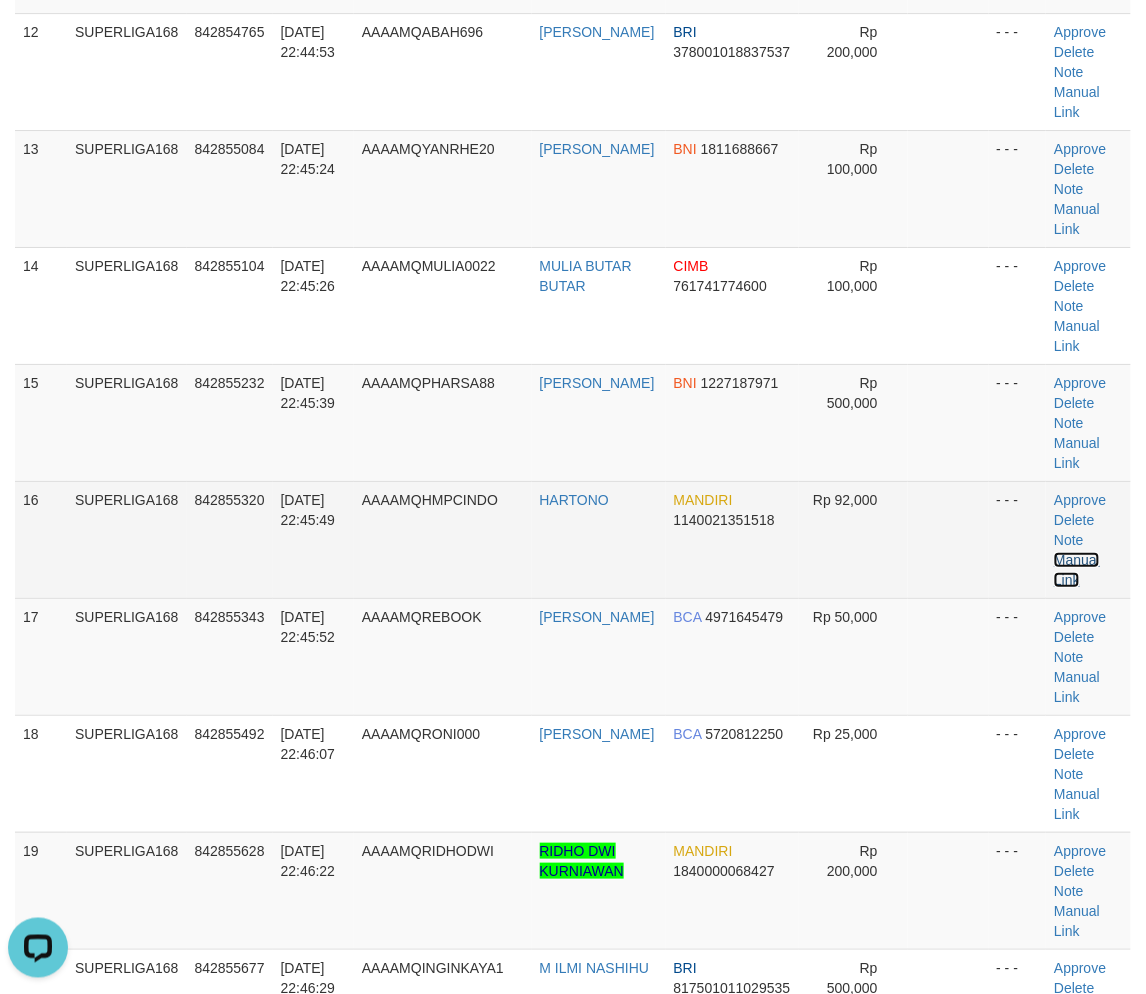 click on "Manual Link" at bounding box center (1077, 570) 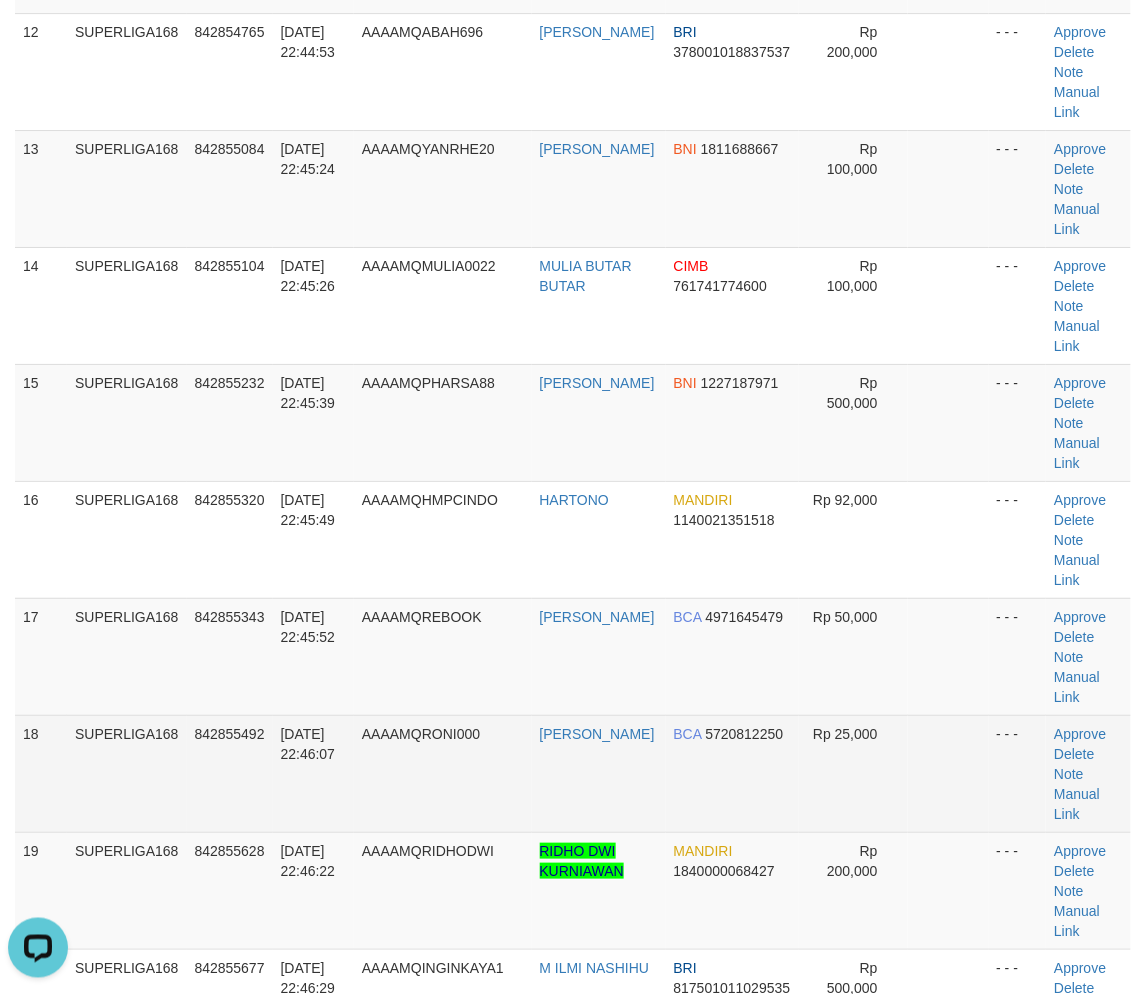 drag, startPoint x: 340, startPoint y: 797, endPoint x: 2, endPoint y: 668, distance: 361.78033 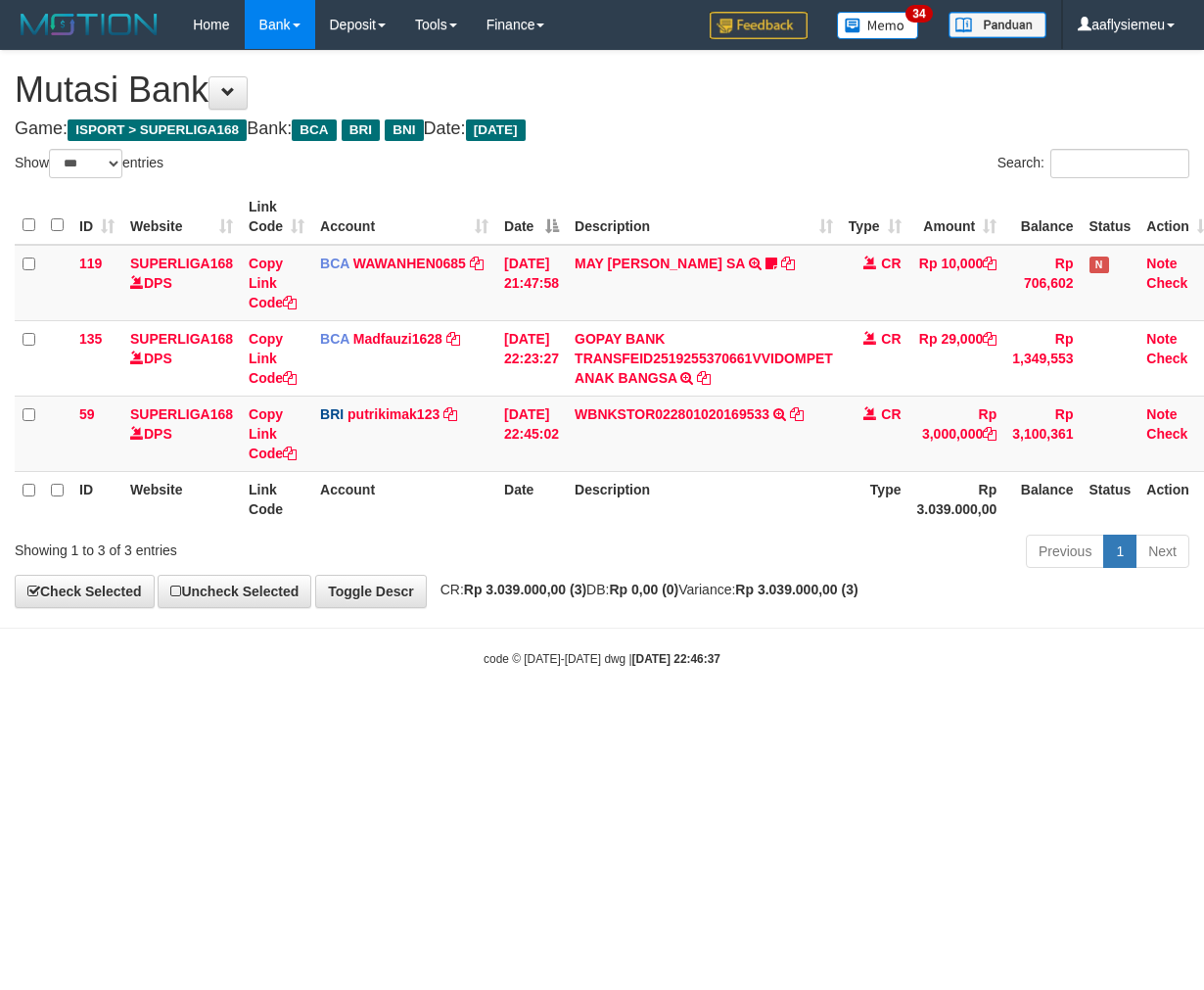 select on "***" 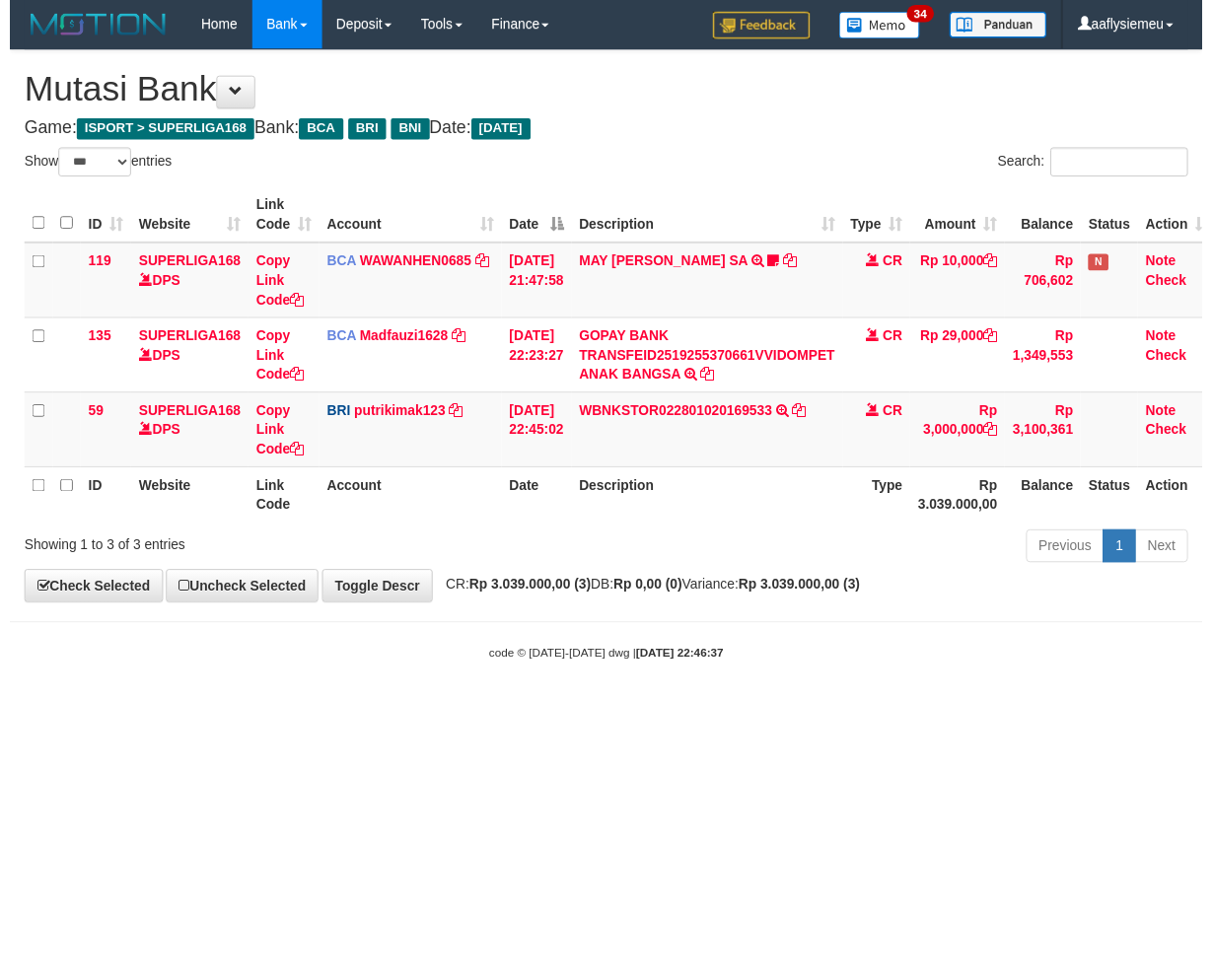 scroll, scrollTop: 0, scrollLeft: 0, axis: both 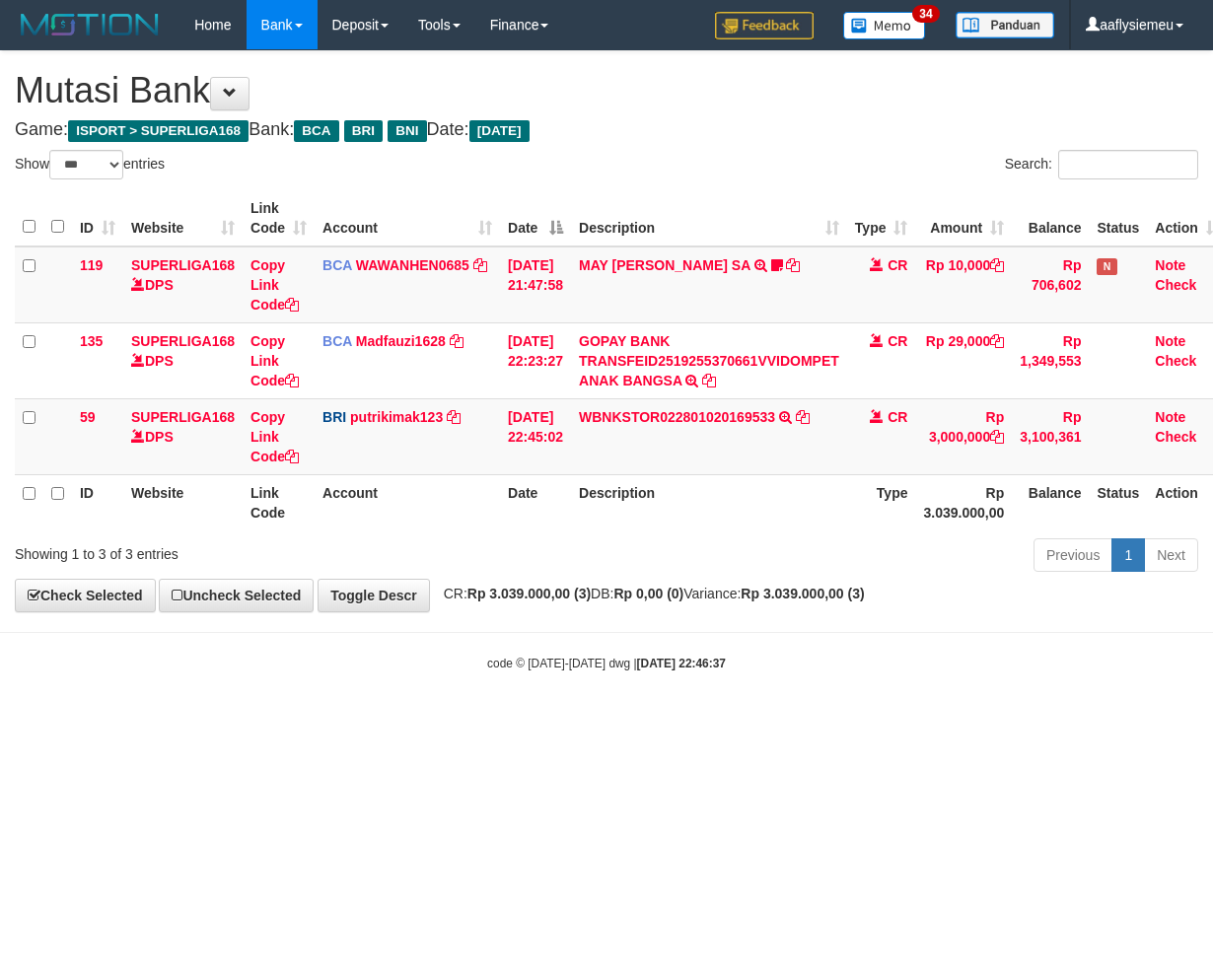 click on "Toggle navigation
Home
Bank
Account List
Load
By Website
Group
[ISPORT]													SUPERLIGA168
By Load Group (DPS)
34" at bounding box center [606, 361] 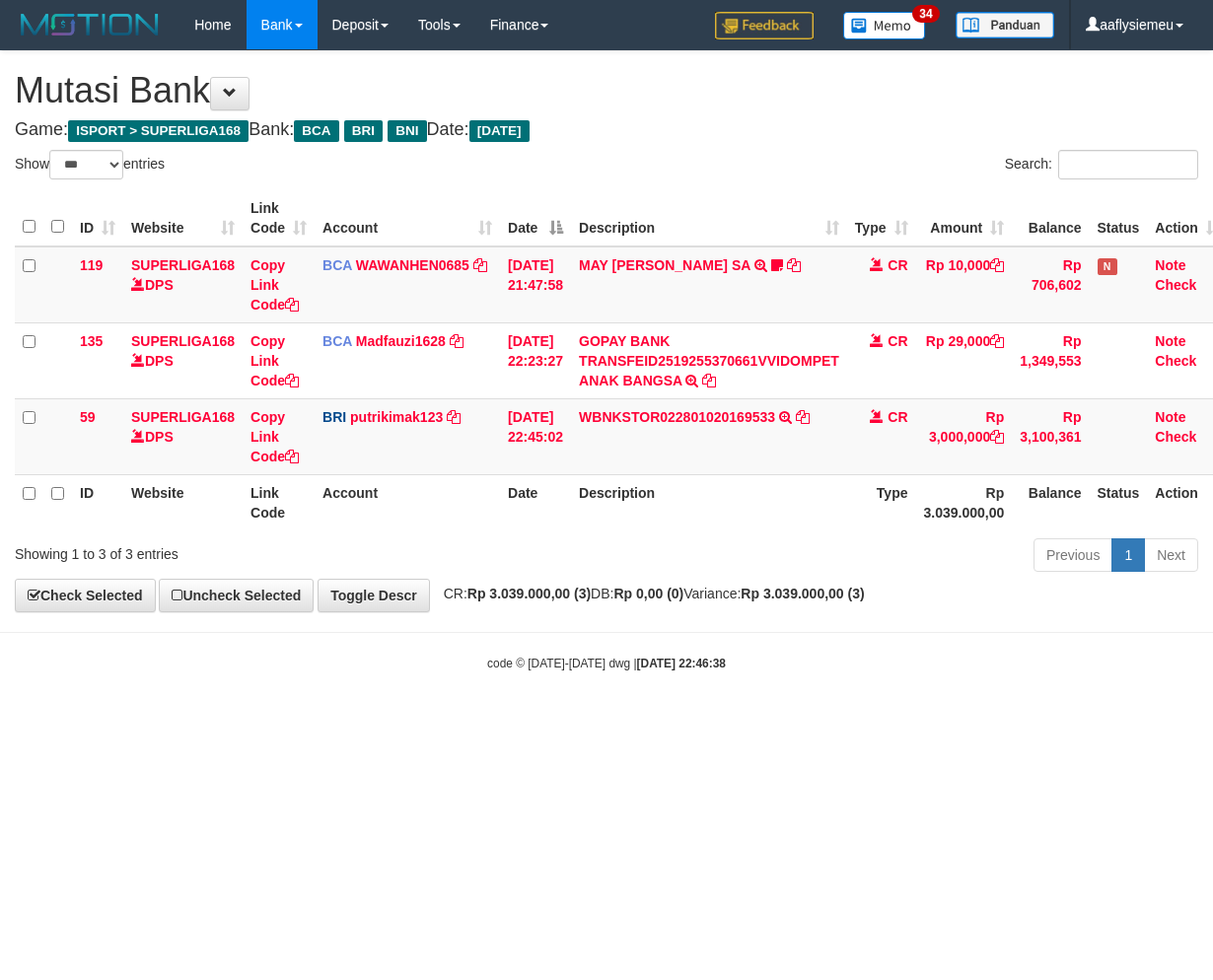 select on "***" 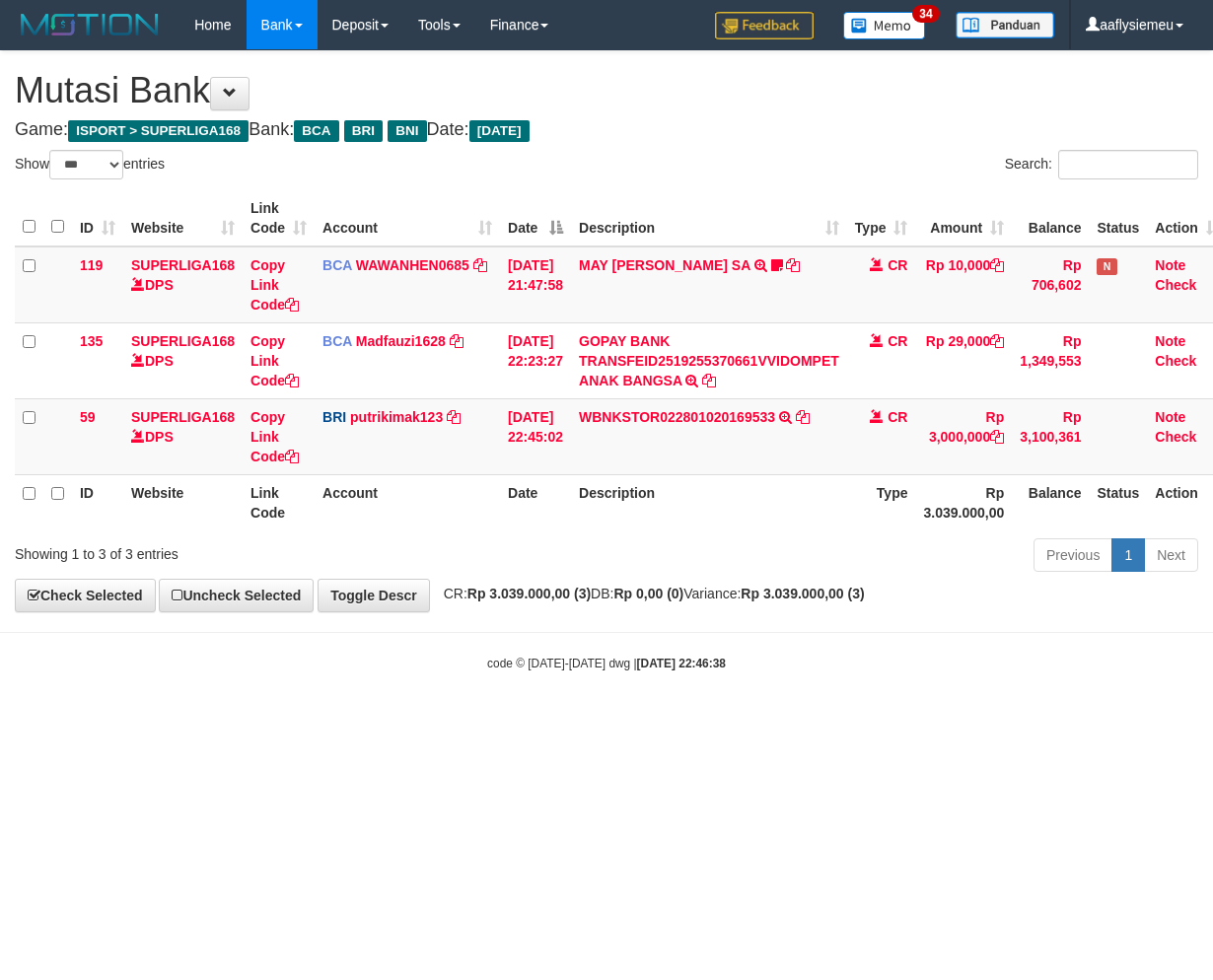scroll, scrollTop: 0, scrollLeft: 0, axis: both 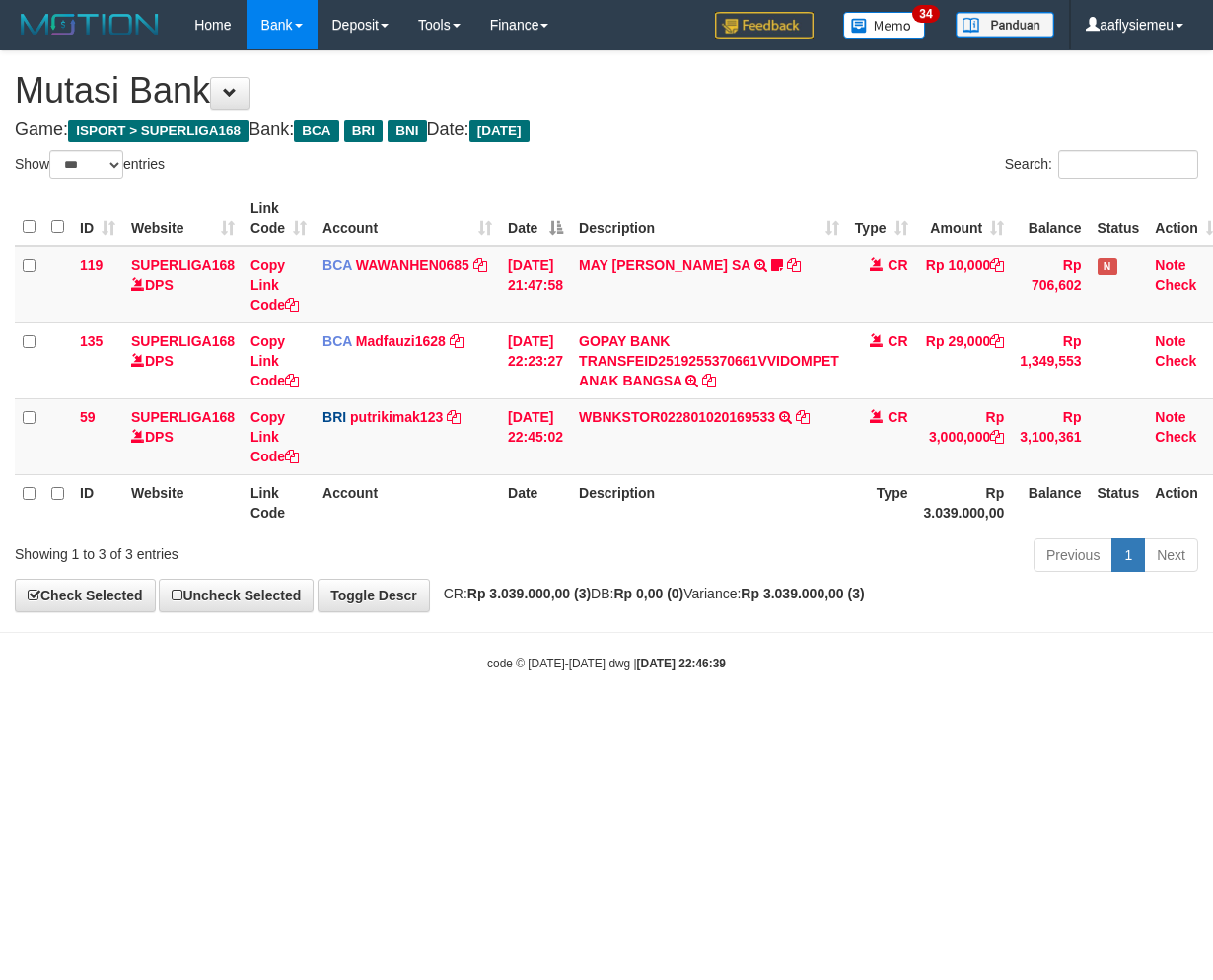 select on "***" 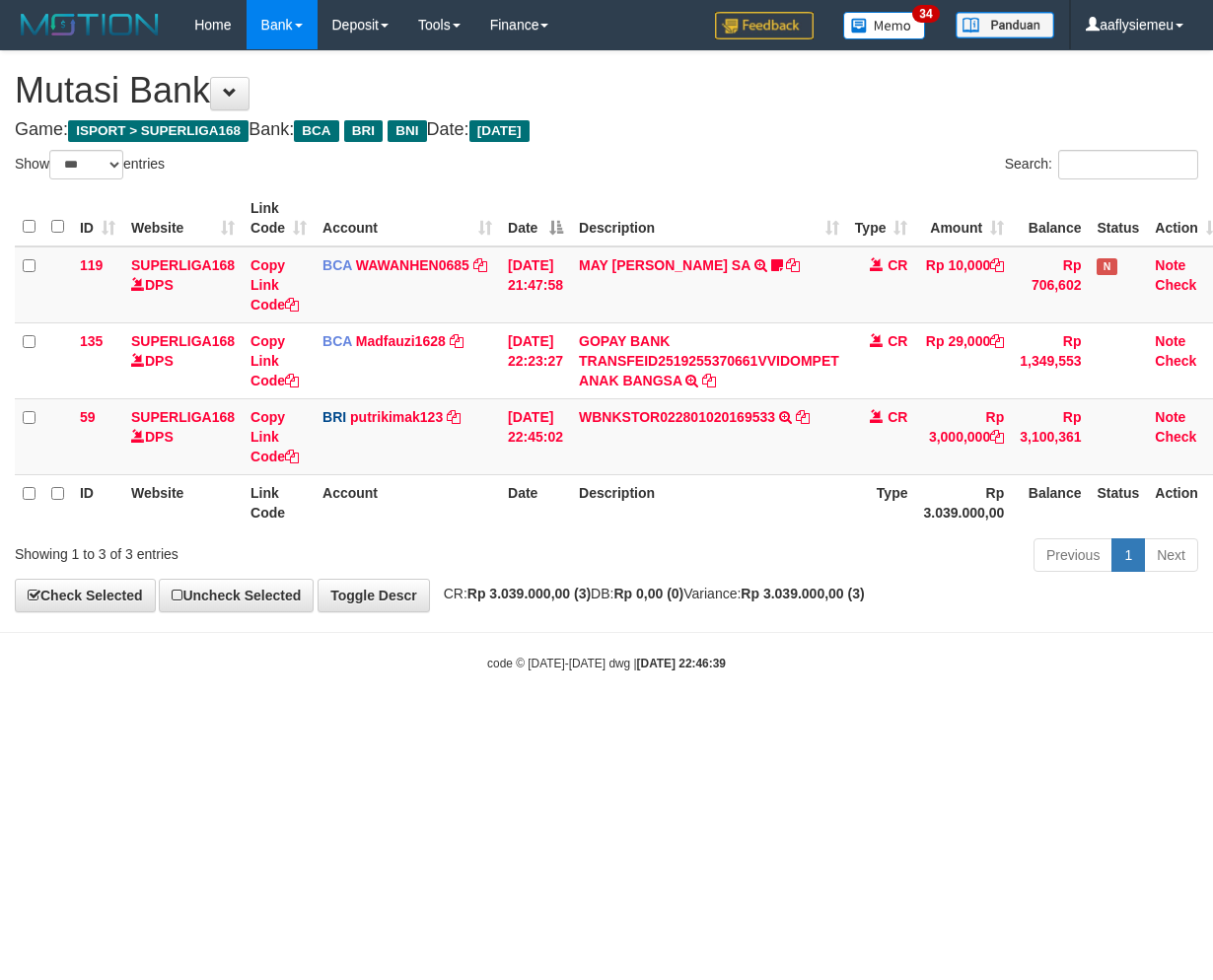 scroll, scrollTop: 0, scrollLeft: 0, axis: both 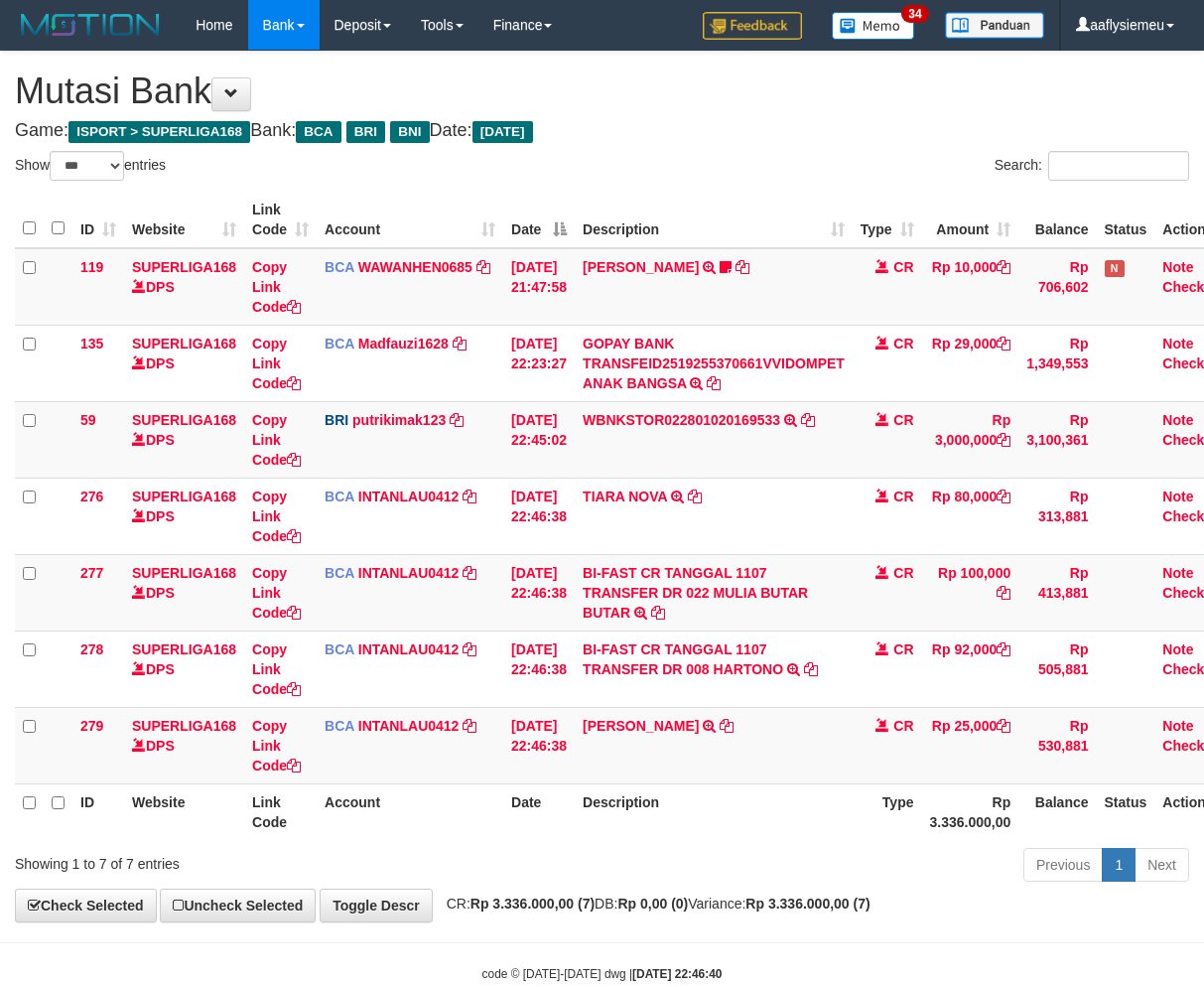 select on "***" 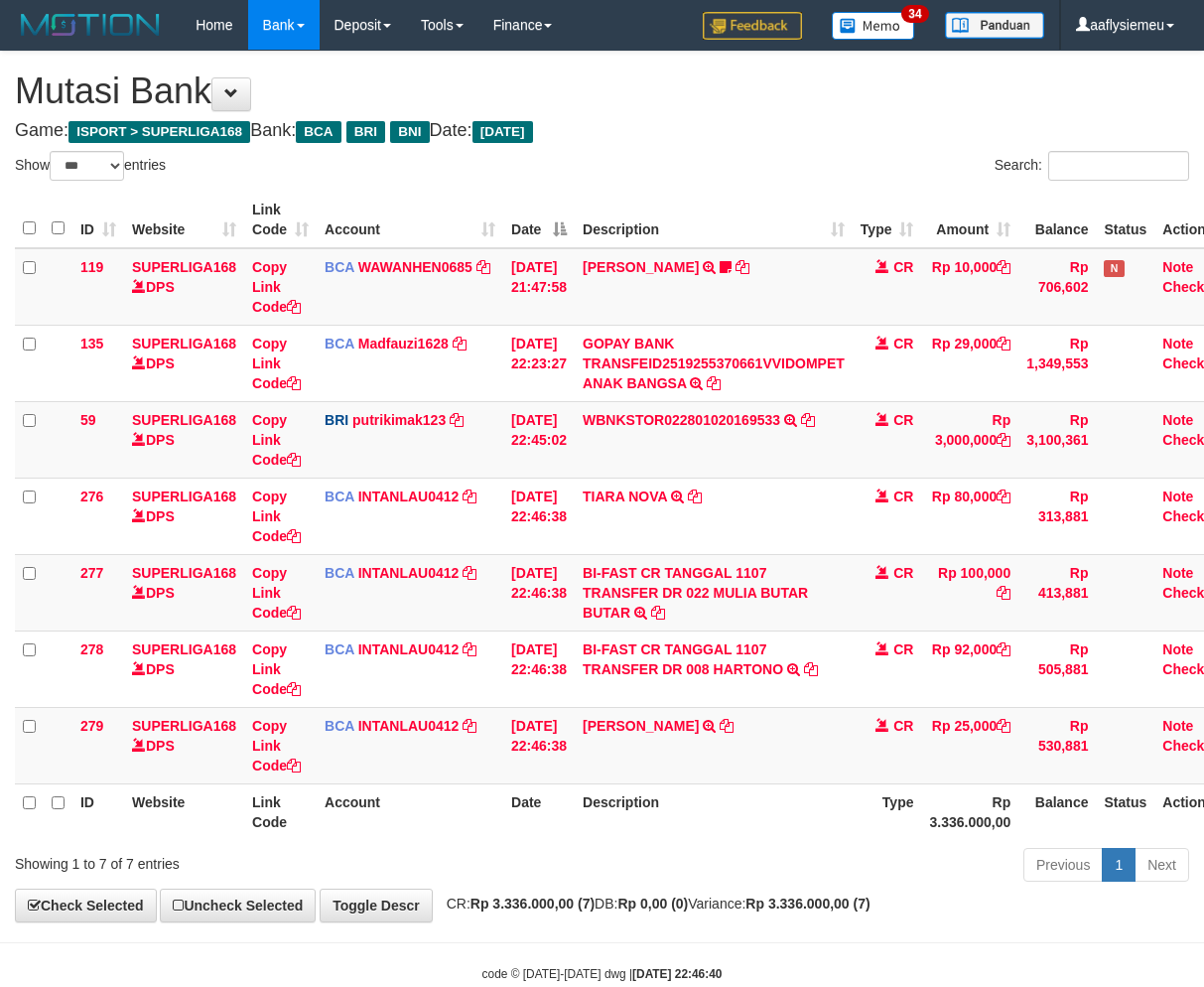 scroll, scrollTop: 0, scrollLeft: 0, axis: both 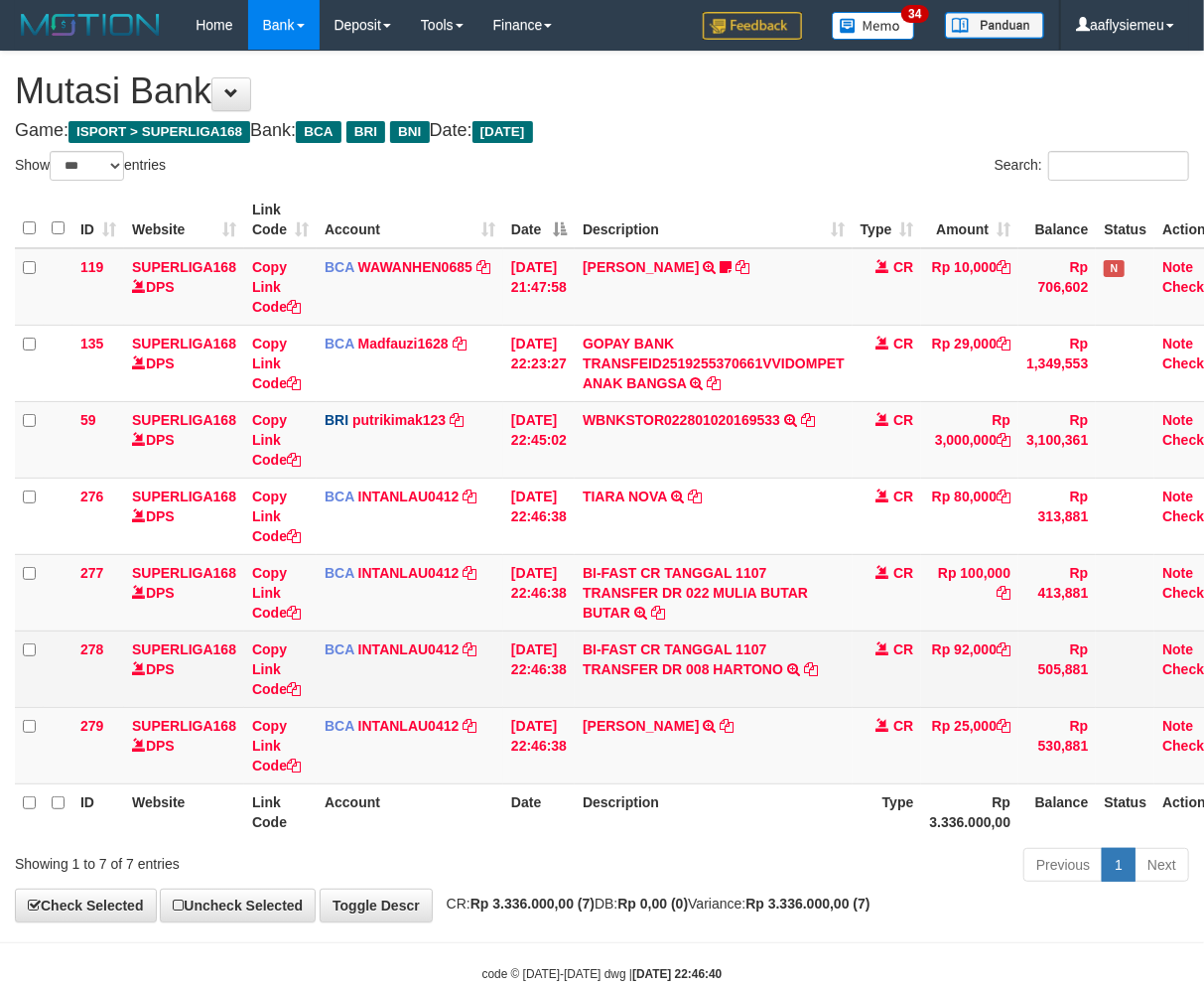 click on "BI-FAST CR TANGGAL 1107 TRANSFER DR 008 HARTONO         BI-FAST CR TANGGAL :11/07 TRANSFER DR 008 HARTONO" at bounding box center (714, 668) 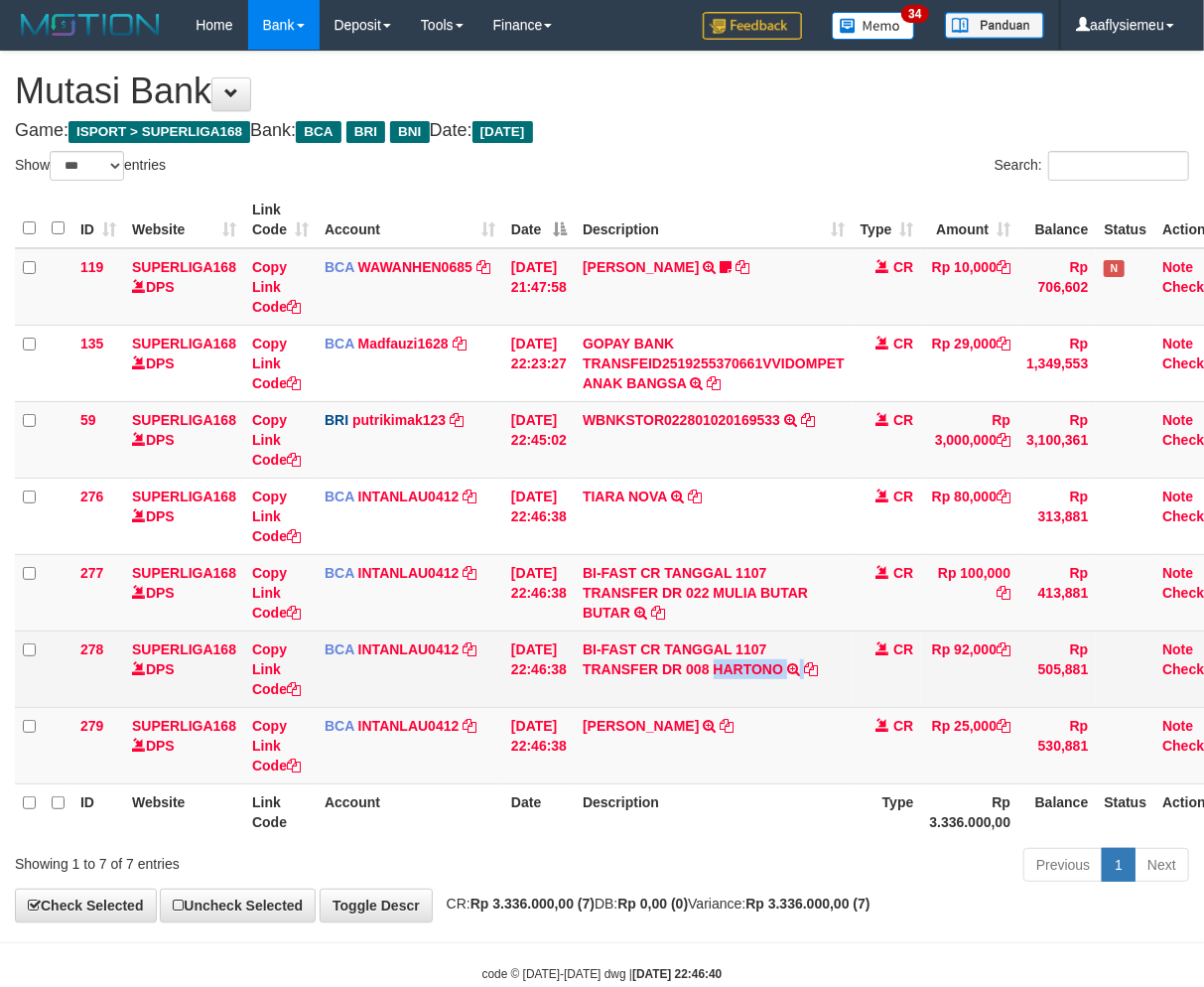 click on "BI-FAST CR TANGGAL 1107 TRANSFER DR 008 HARTONO         BI-FAST CR TANGGAL :11/07 TRANSFER DR 008 HARTONO" at bounding box center [714, 668] 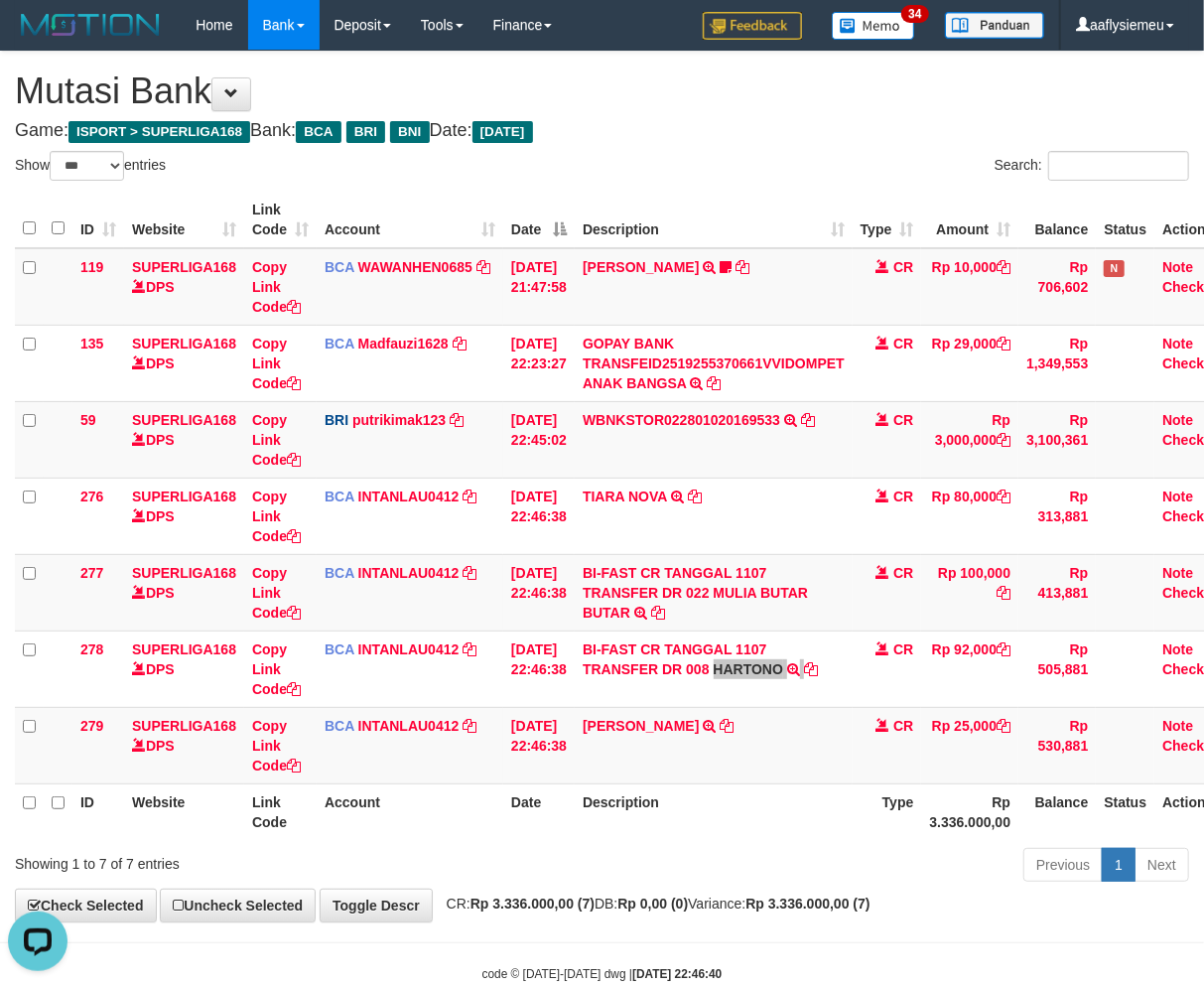 scroll, scrollTop: 0, scrollLeft: 0, axis: both 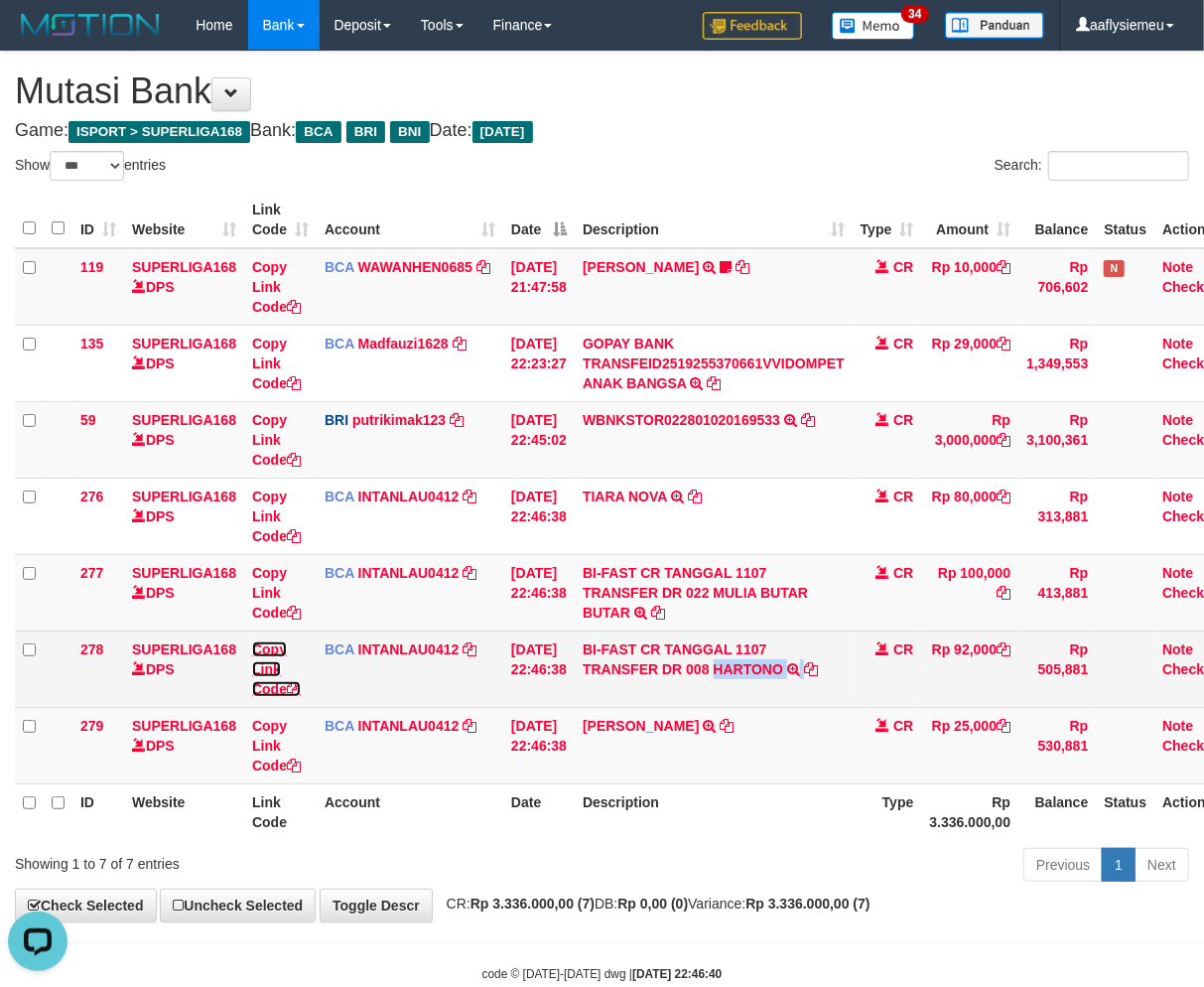 drag, startPoint x: 279, startPoint y: 685, endPoint x: 391, endPoint y: 675, distance: 112.44554 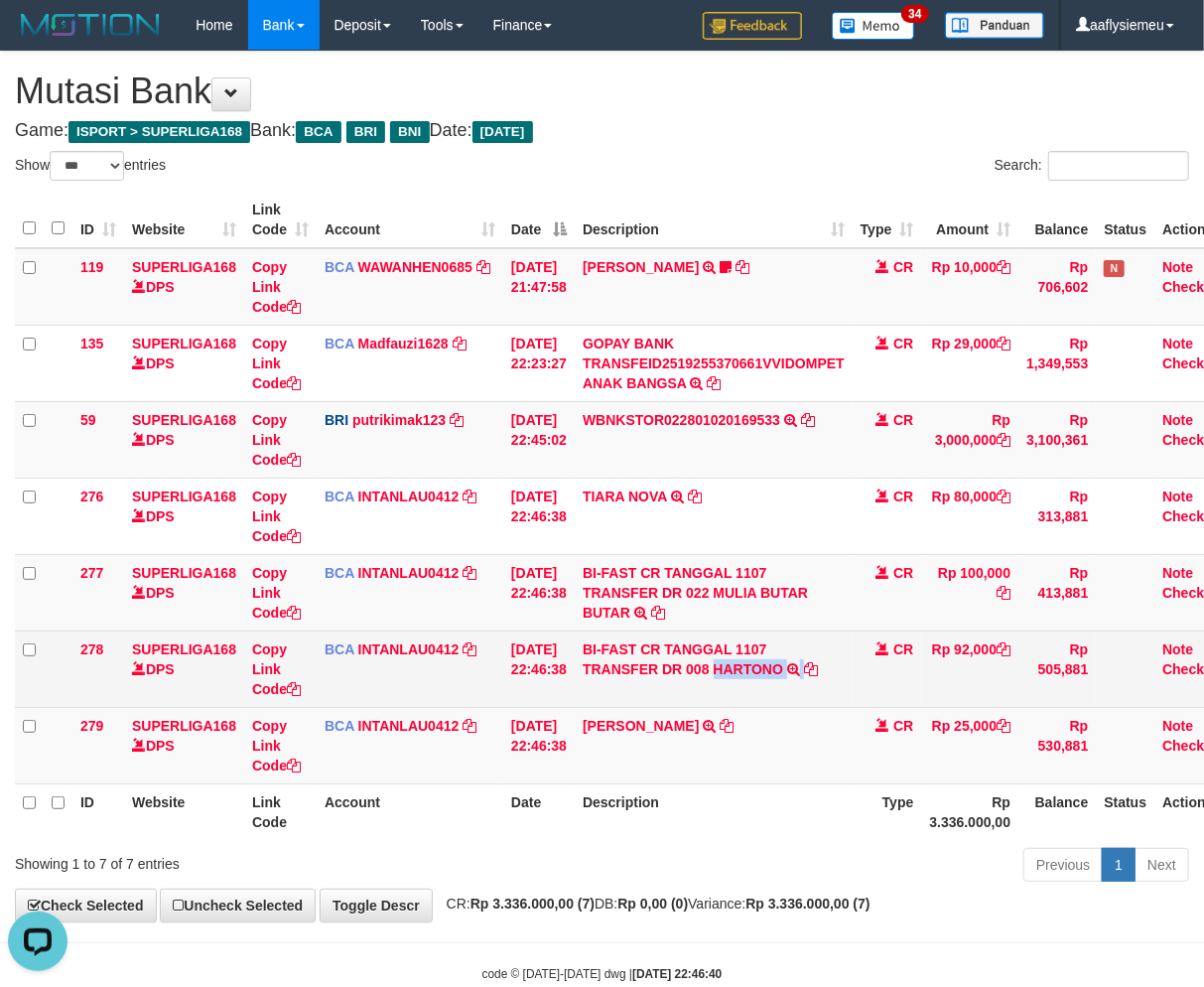 copy on "HARTONO" 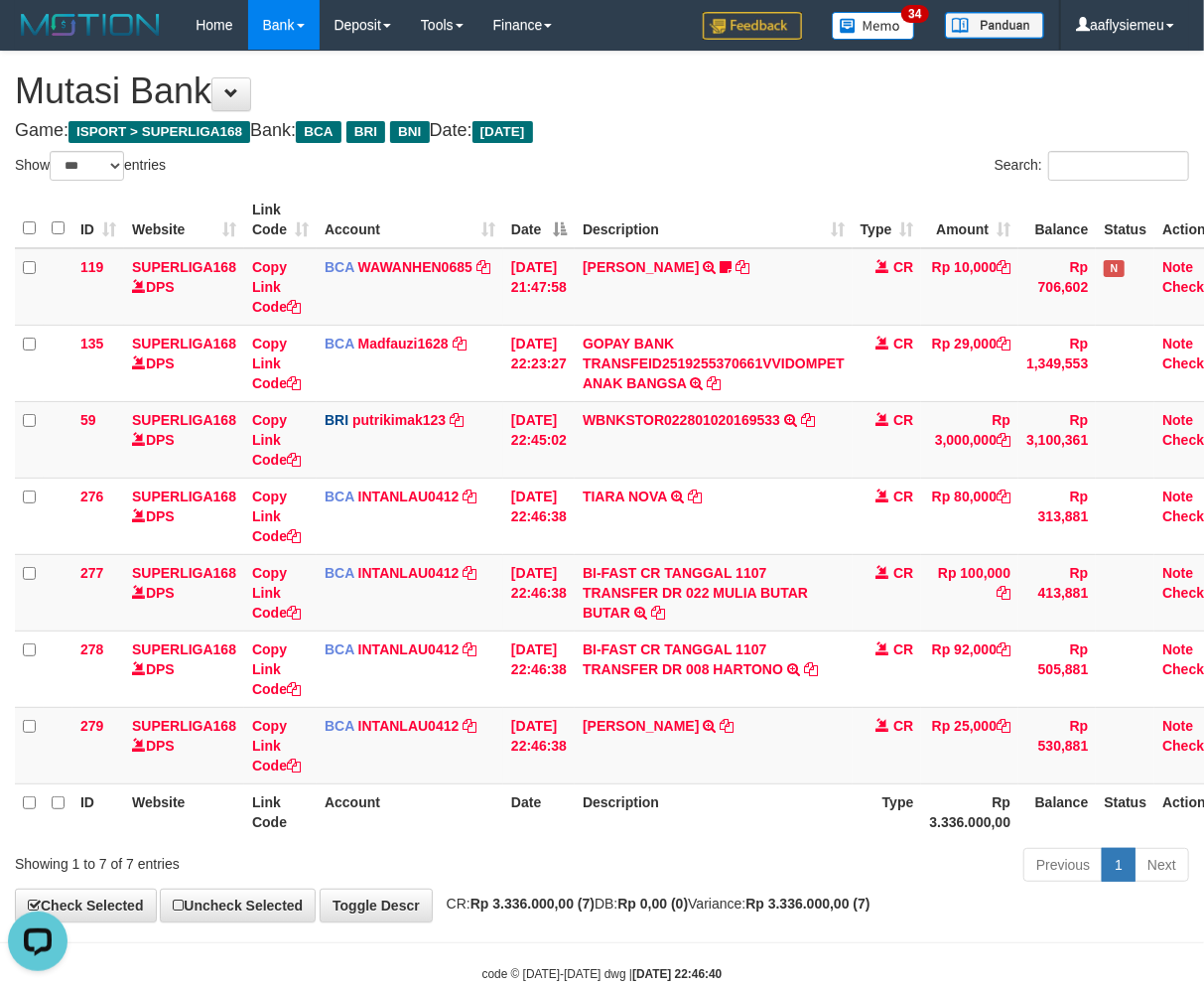scroll, scrollTop: 295, scrollLeft: 0, axis: vertical 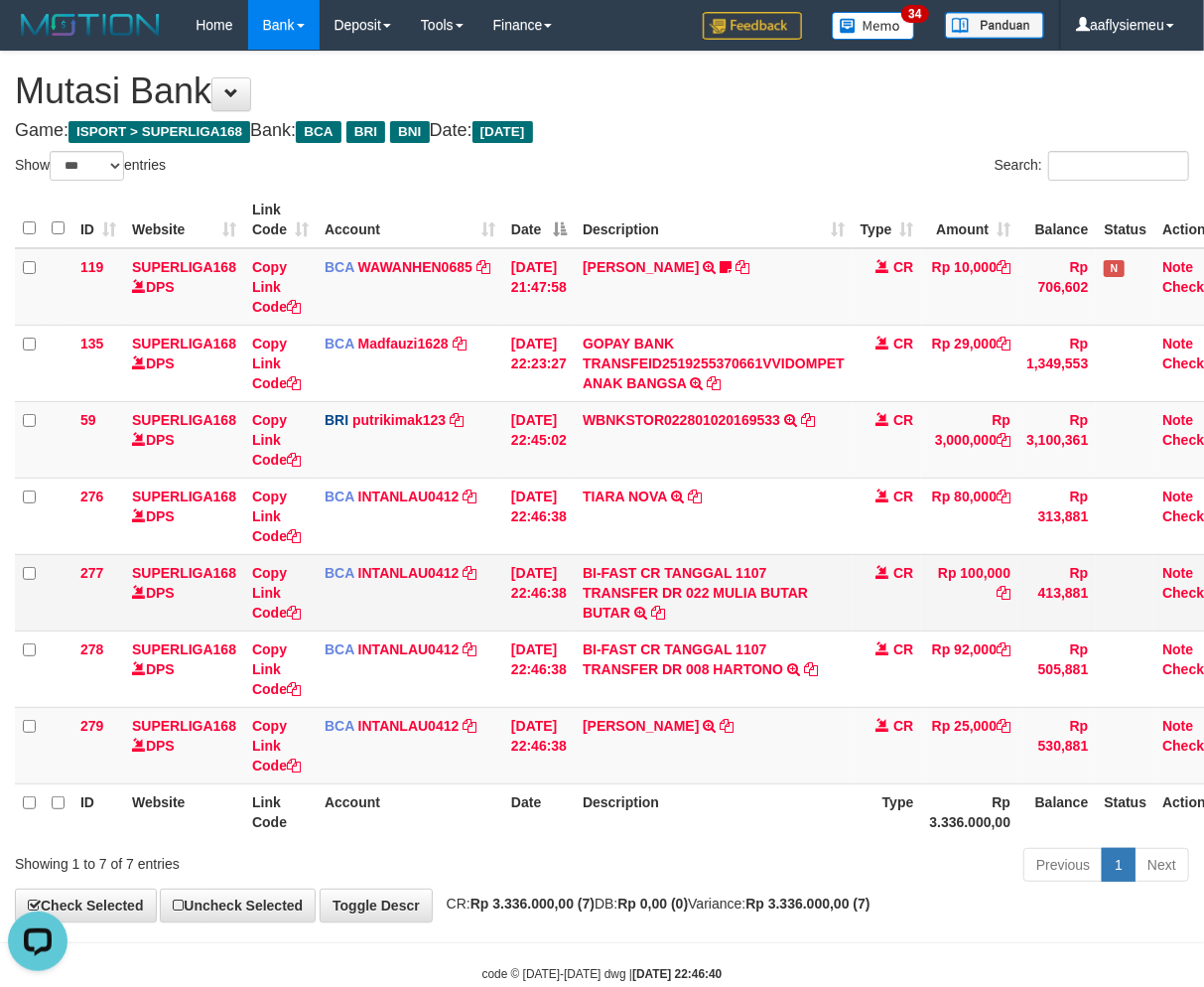 click on "BI-FAST CR TANGGAL 1107 TRANSFER DR 022 MULIA BUTAR BUTAR         BI-FAST CR TANGGAL :11/07 TRANSFER DR 022 MULIA BUTAR BUTAR" at bounding box center (714, 592) 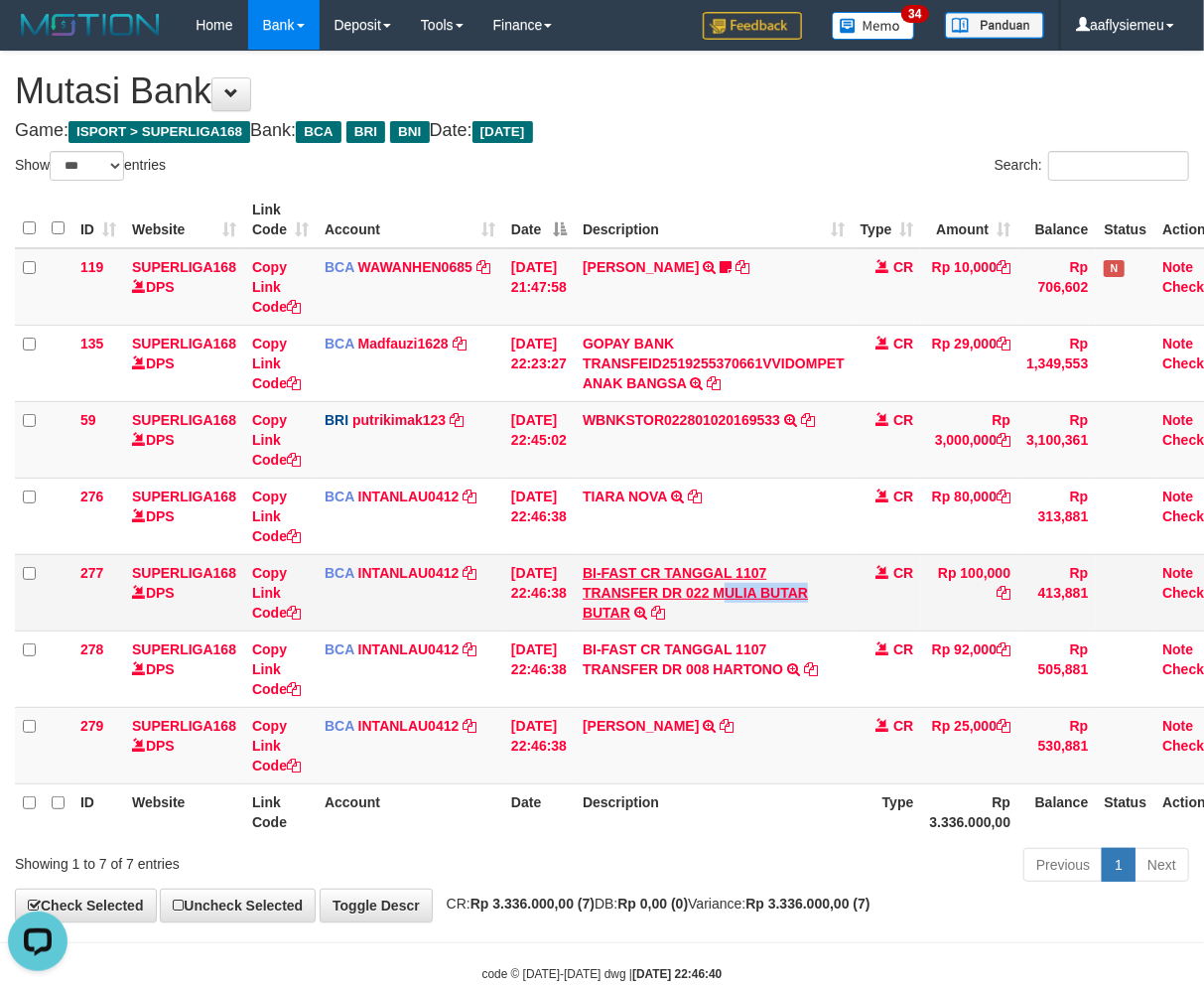 copy on "ULIA BUTAR" 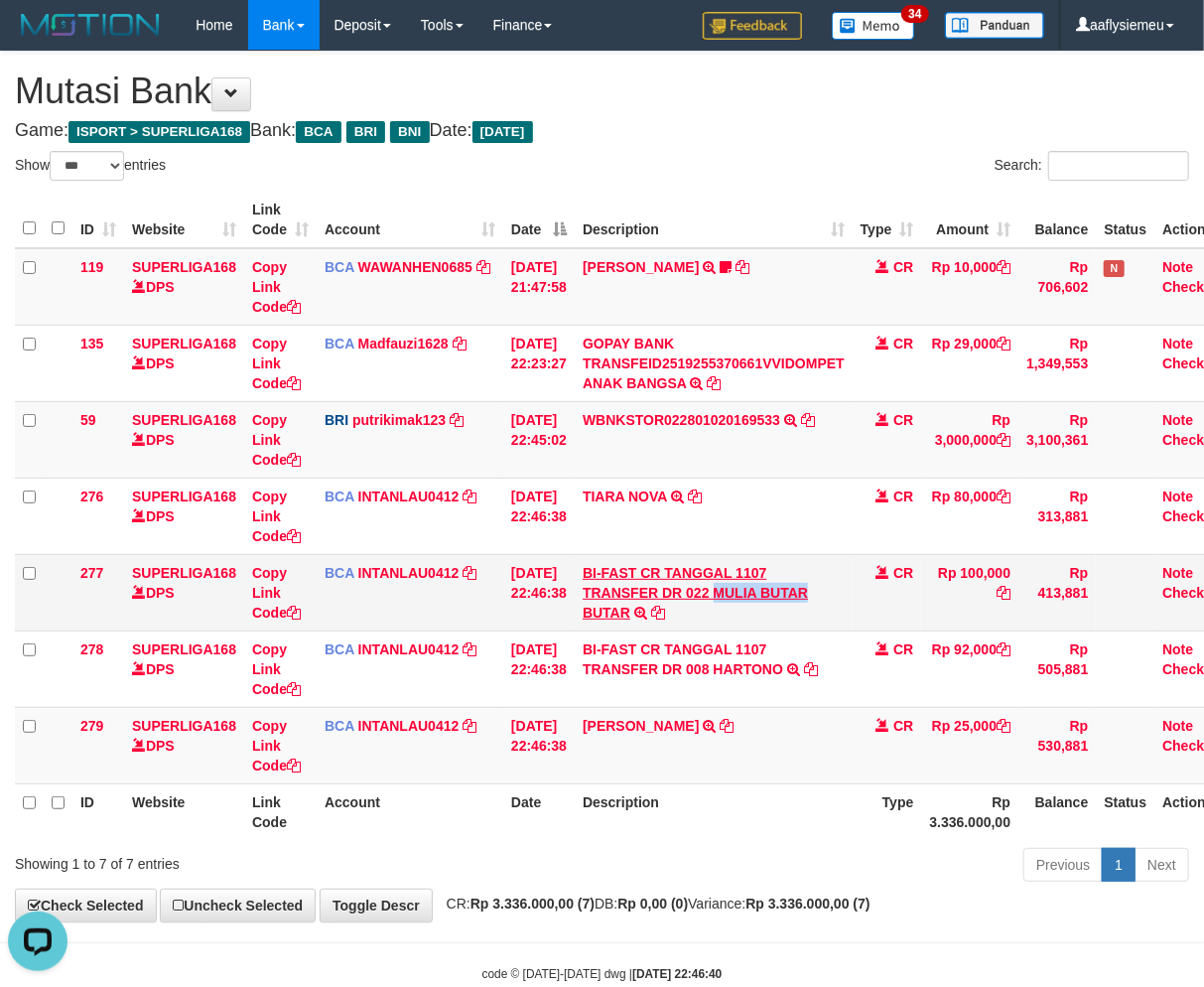 drag, startPoint x: 830, startPoint y: 590, endPoint x: 731, endPoint y: 584, distance: 99.18165 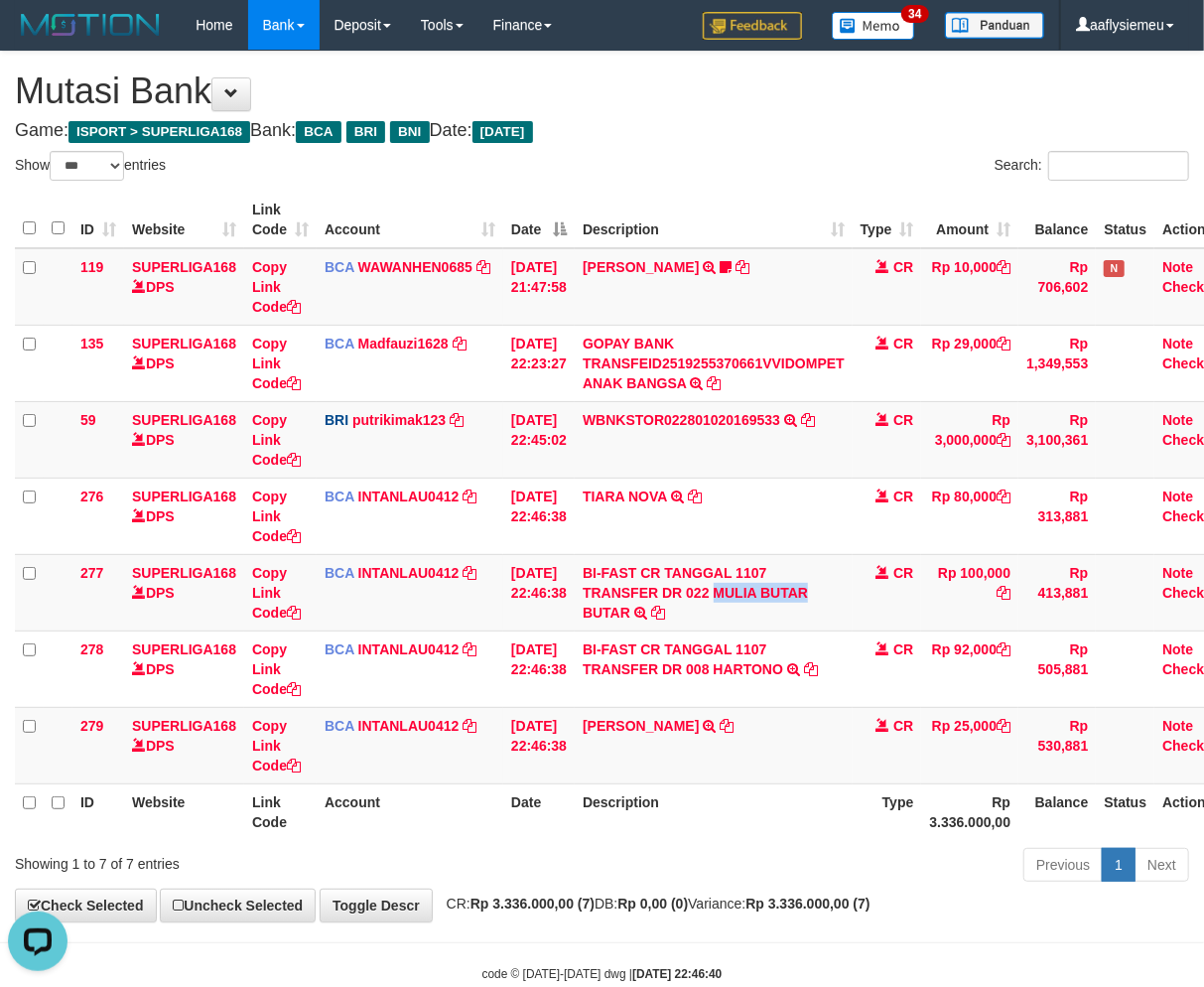 copy on "MULIA BUTAR" 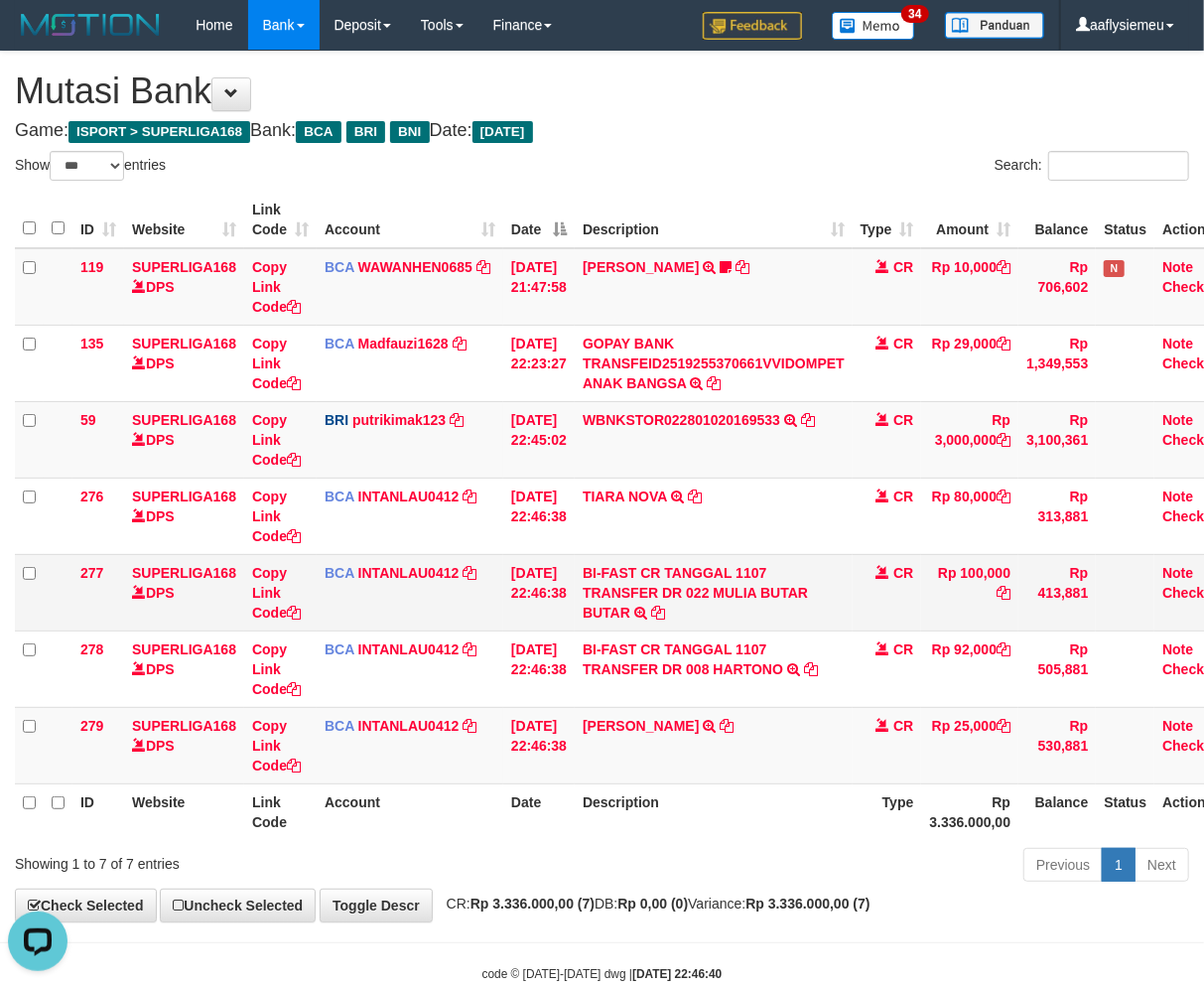 drag, startPoint x: 289, startPoint y: 601, endPoint x: 394, endPoint y: 590, distance: 105.57462 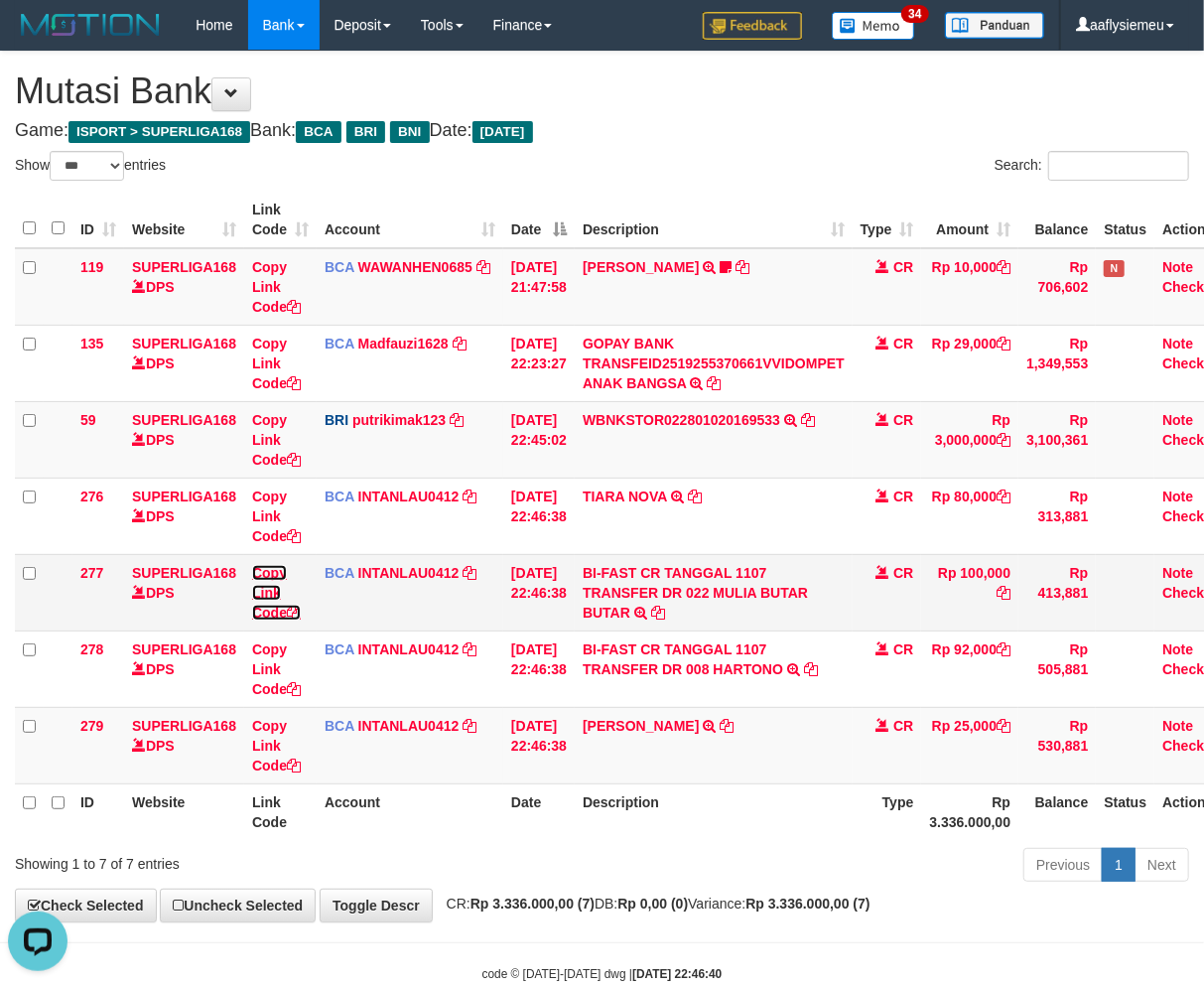 click on "Copy Link Code" at bounding box center [276, 593] 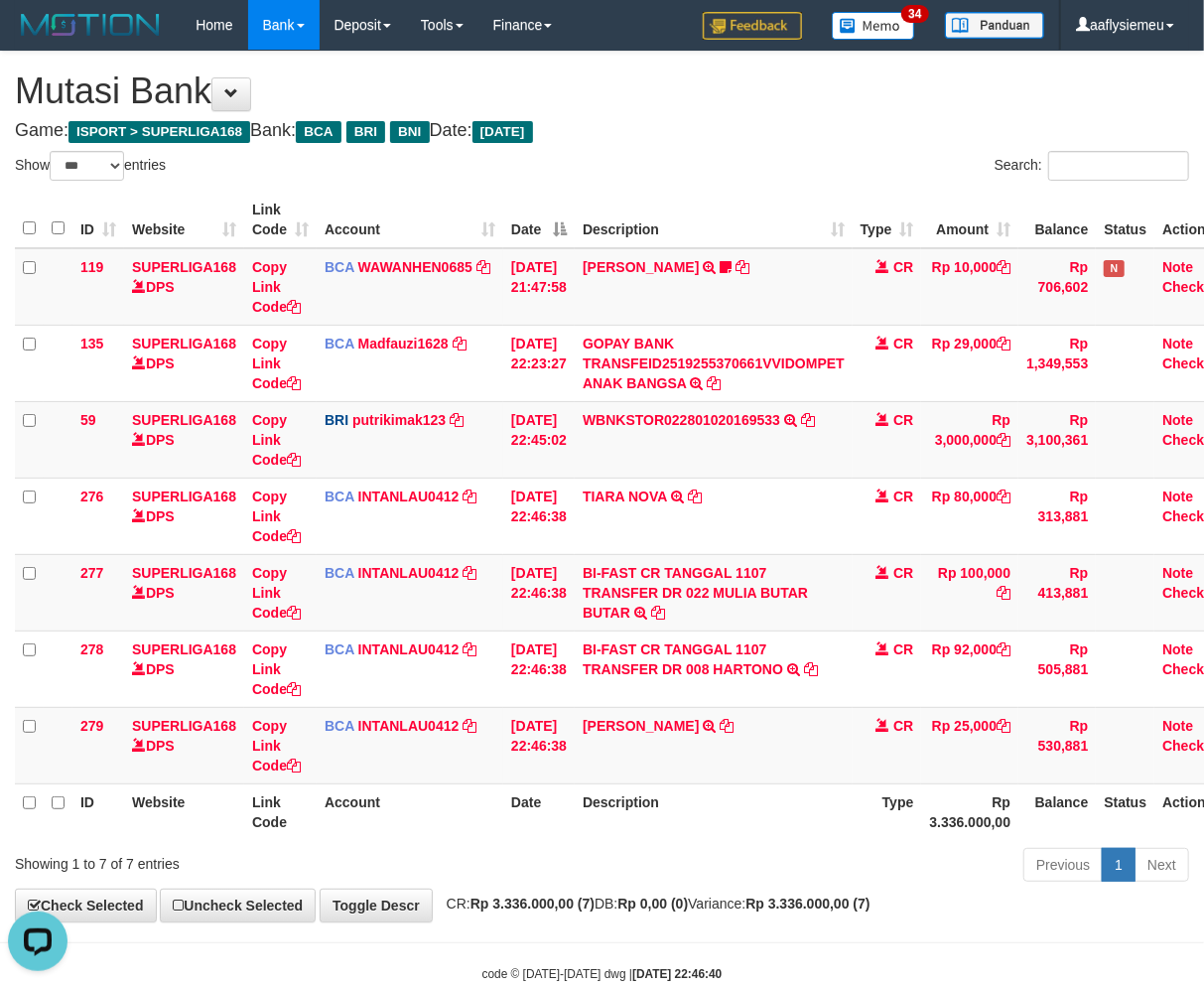 scroll, scrollTop: 318, scrollLeft: 0, axis: vertical 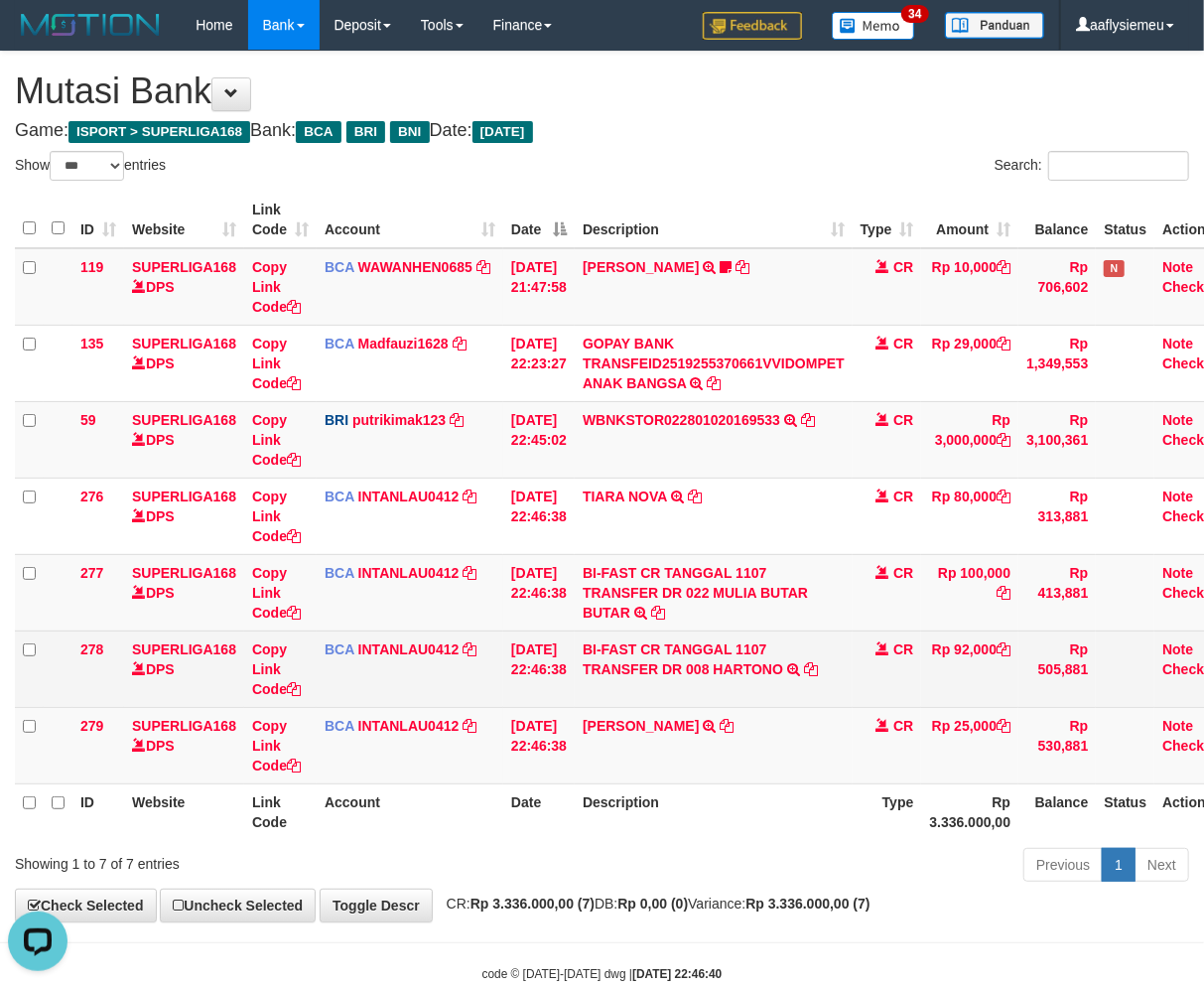 drag, startPoint x: 831, startPoint y: 672, endPoint x: 1216, endPoint y: 579, distance: 396.07323 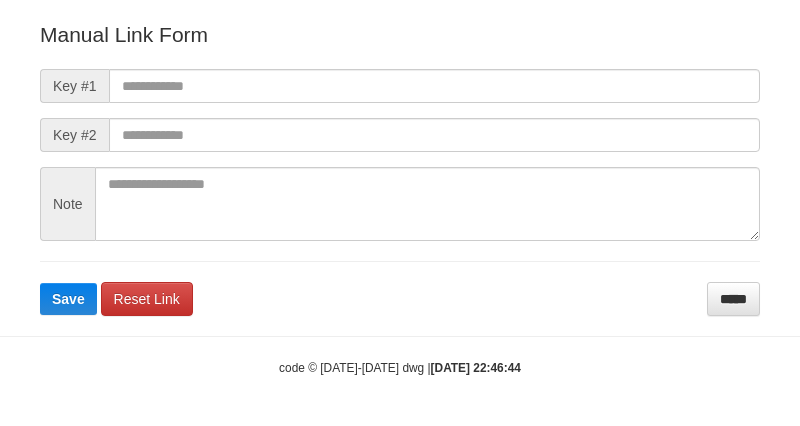 scroll, scrollTop: 222, scrollLeft: 0, axis: vertical 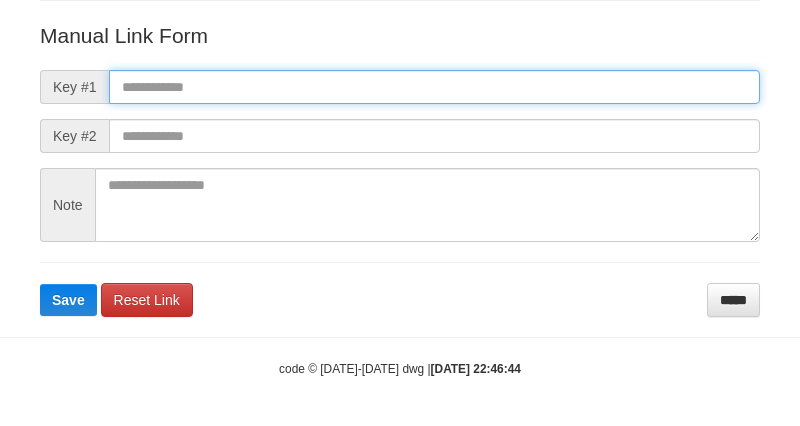 drag, startPoint x: 250, startPoint y: 83, endPoint x: 181, endPoint y: 213, distance: 147.17676 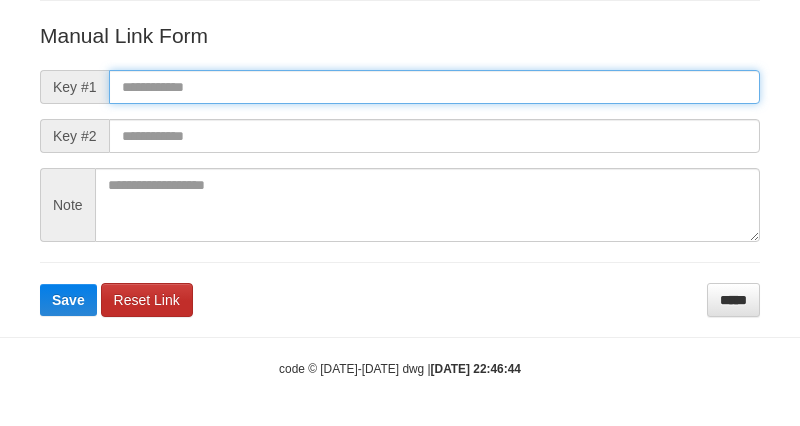 paste on "**********" 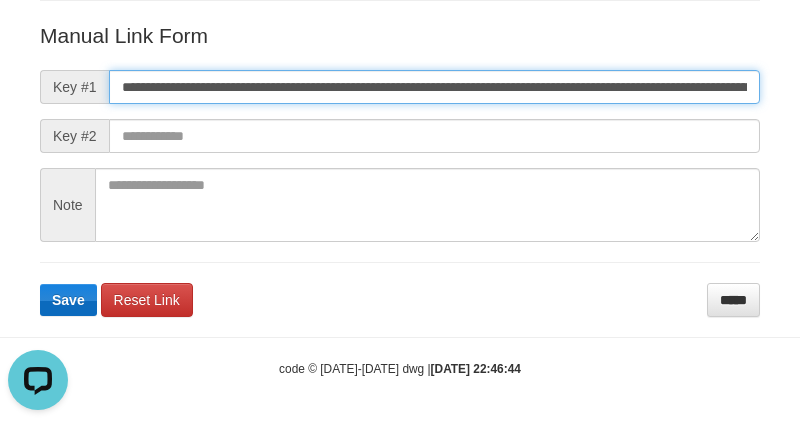 scroll, scrollTop: 0, scrollLeft: 0, axis: both 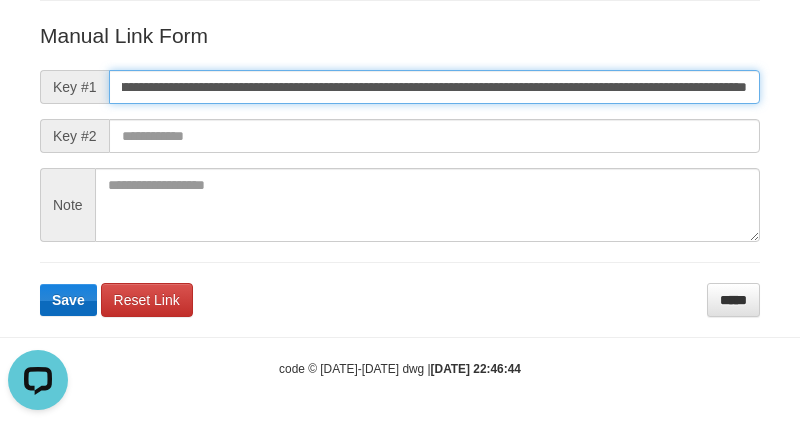 type on "**********" 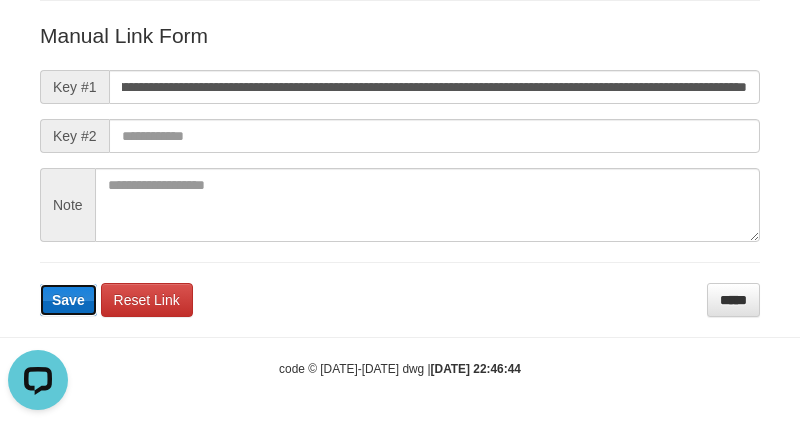 click on "Save" at bounding box center (68, 300) 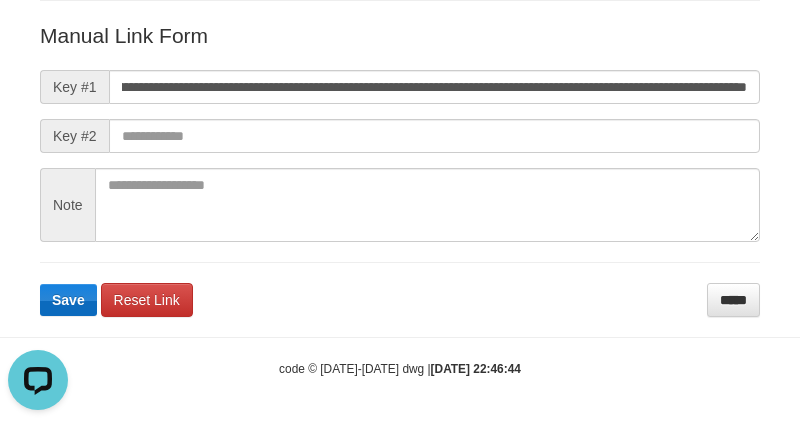 scroll, scrollTop: 0, scrollLeft: 0, axis: both 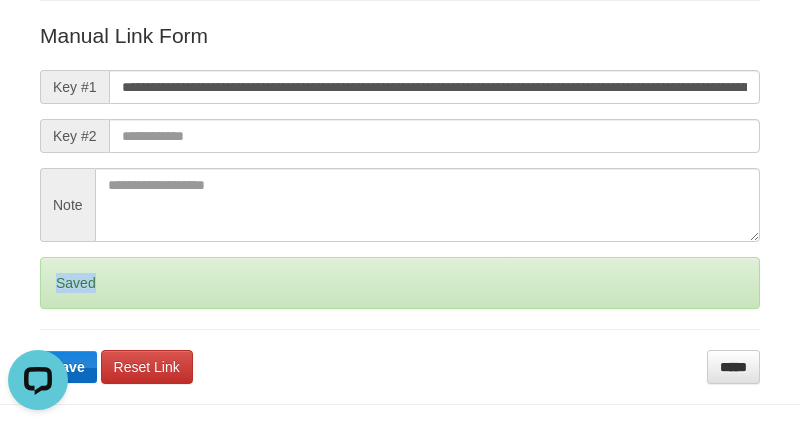 click on "Saved" at bounding box center [400, 283] 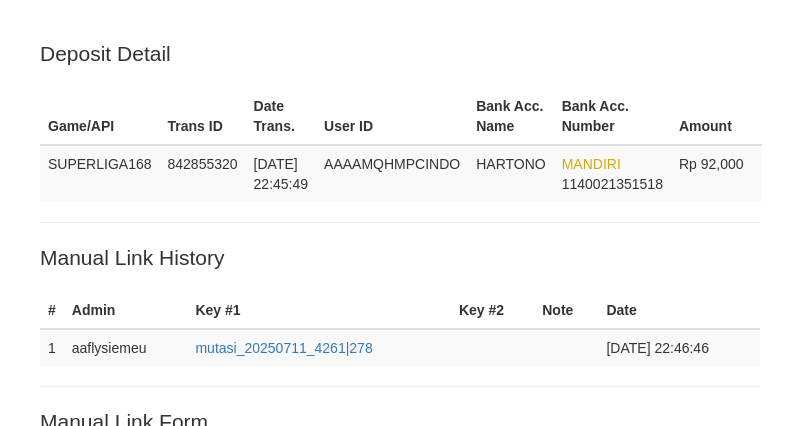 click on "Note" at bounding box center (67, 706) 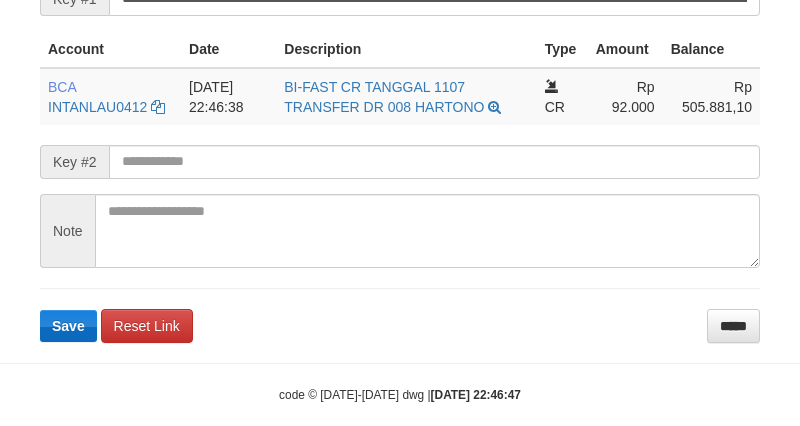 scroll, scrollTop: 500, scrollLeft: 0, axis: vertical 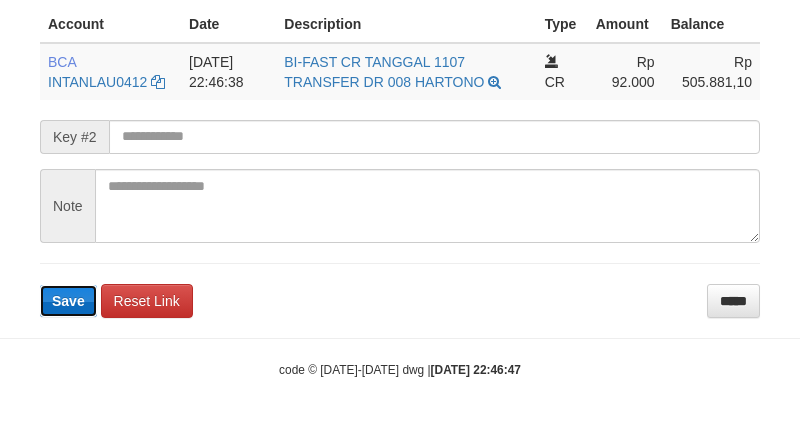 click on "Save" at bounding box center (68, 301) 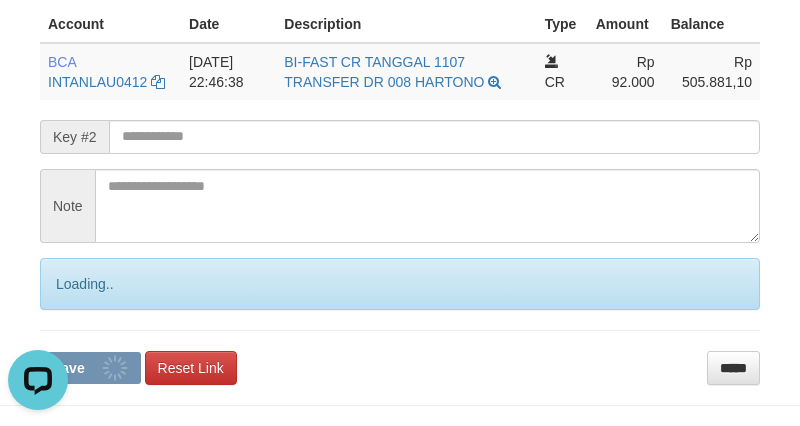 scroll, scrollTop: 0, scrollLeft: 0, axis: both 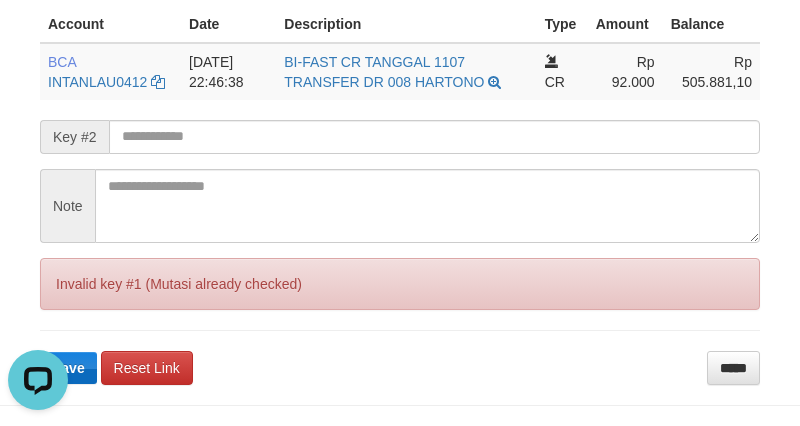 click on "Invalid key #1 (Mutasi already checked)" at bounding box center [400, 284] 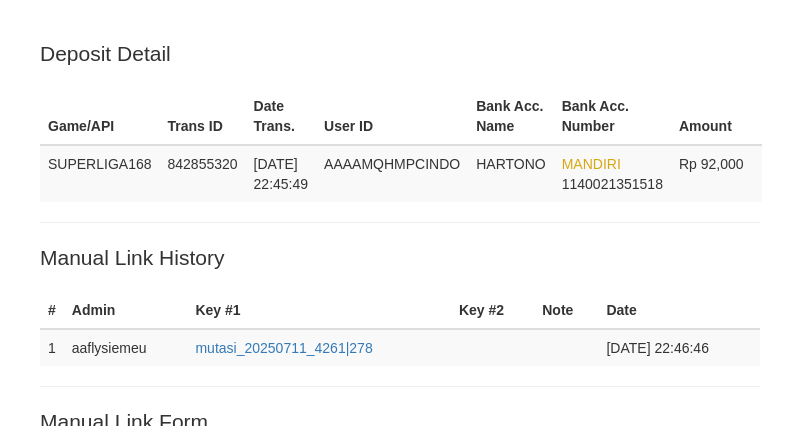 scroll, scrollTop: 500, scrollLeft: 0, axis: vertical 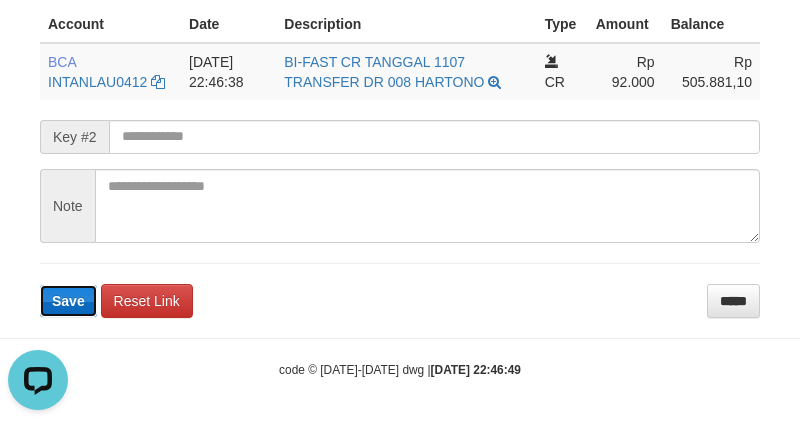 click on "Save" at bounding box center [68, 301] 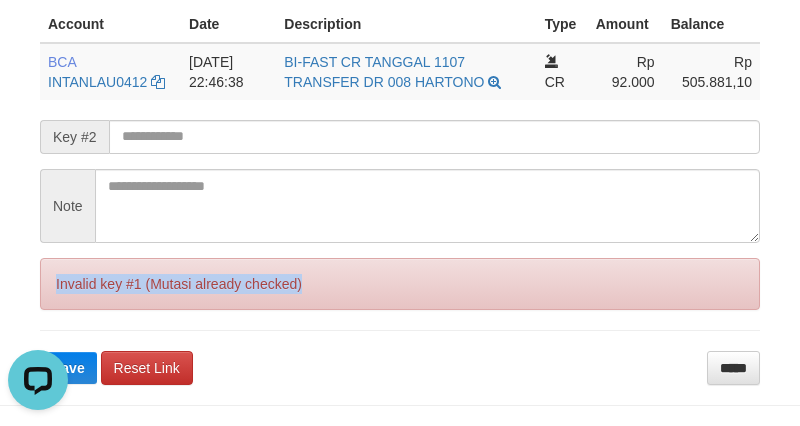 drag, startPoint x: 75, startPoint y: 296, endPoint x: 60, endPoint y: 306, distance: 18.027756 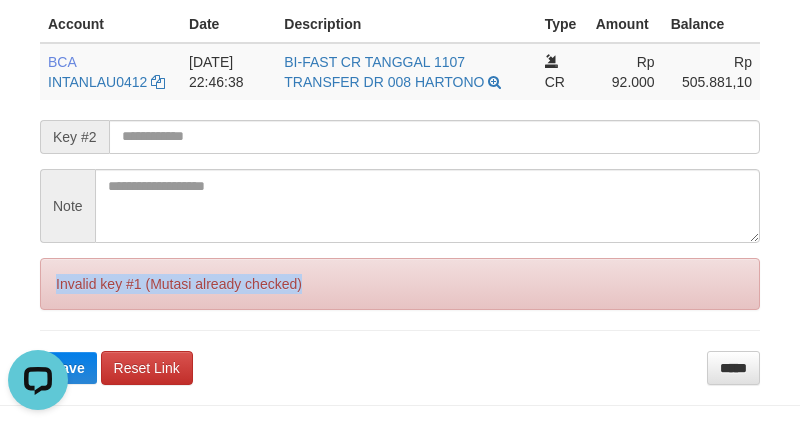 click on "Invalid key #1 (Mutasi already checked)" at bounding box center (400, 284) 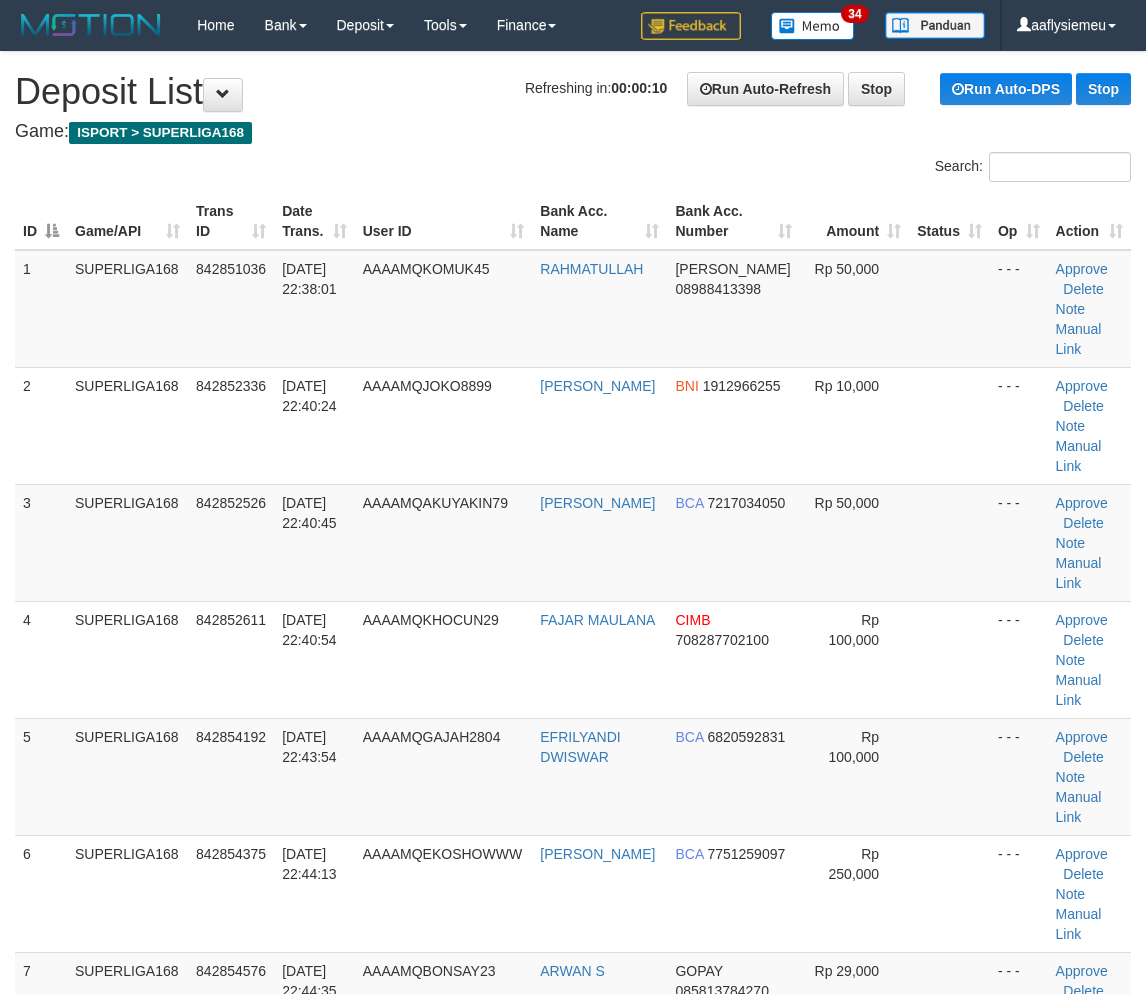 scroll, scrollTop: 1918, scrollLeft: 0, axis: vertical 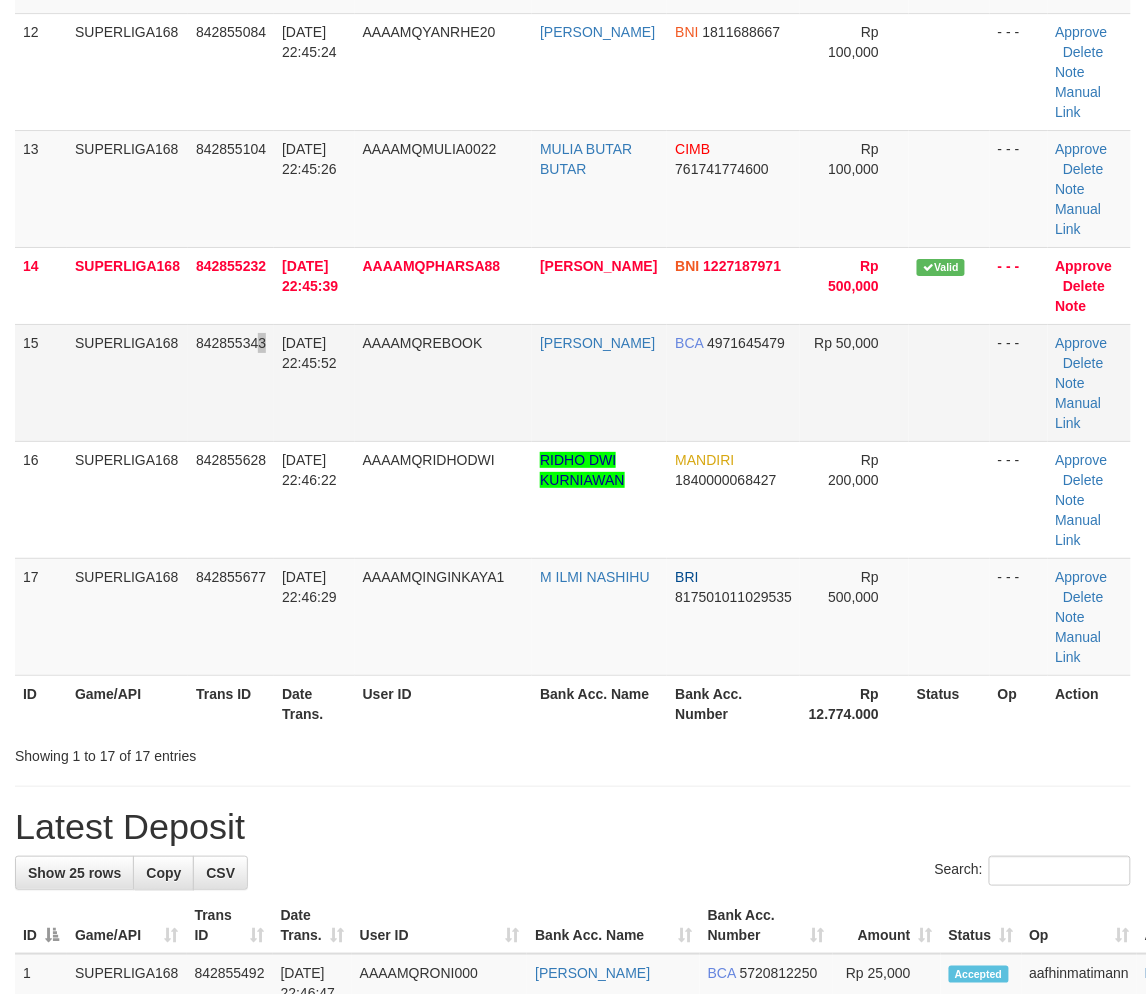 click on "842855343" at bounding box center (231, 382) 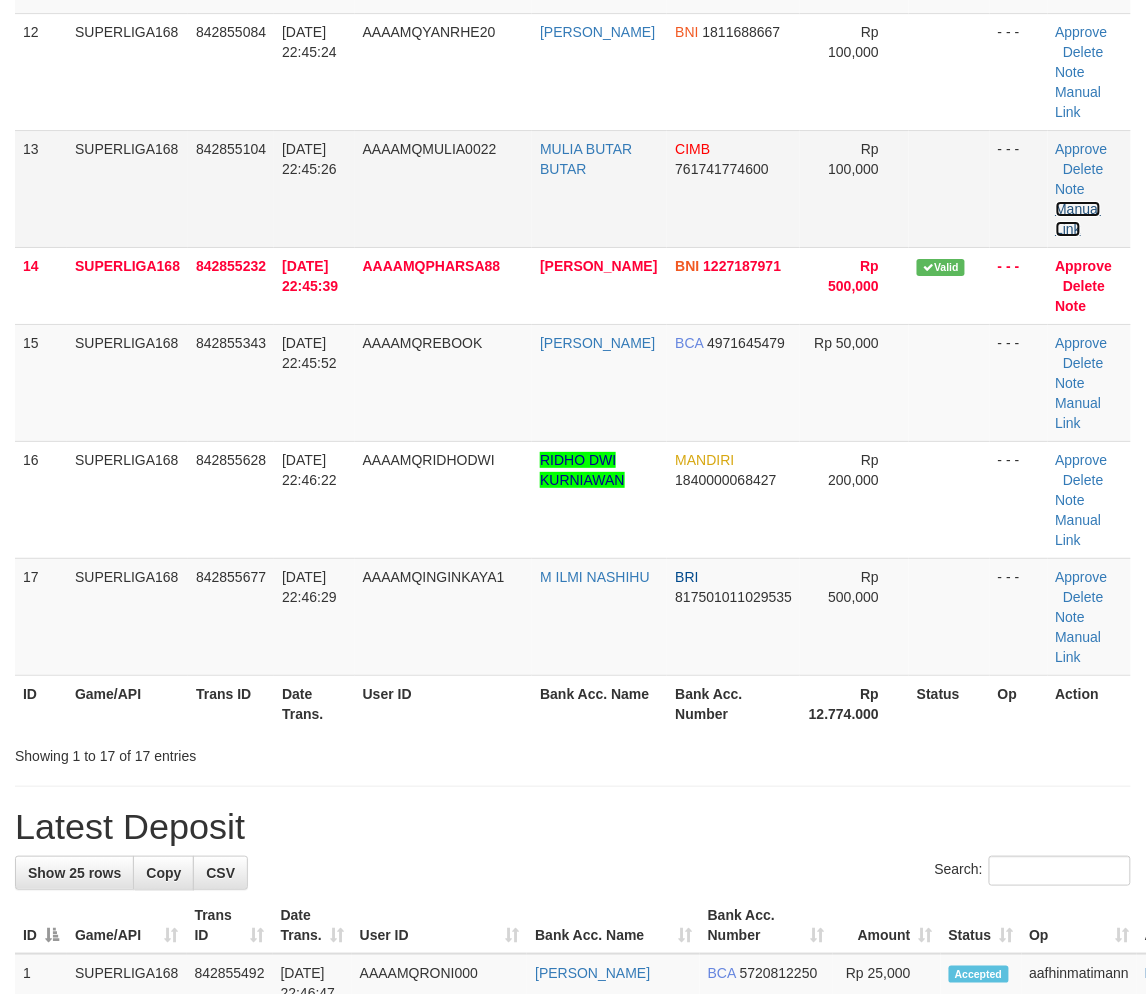 click on "Manual Link" at bounding box center (1079, 219) 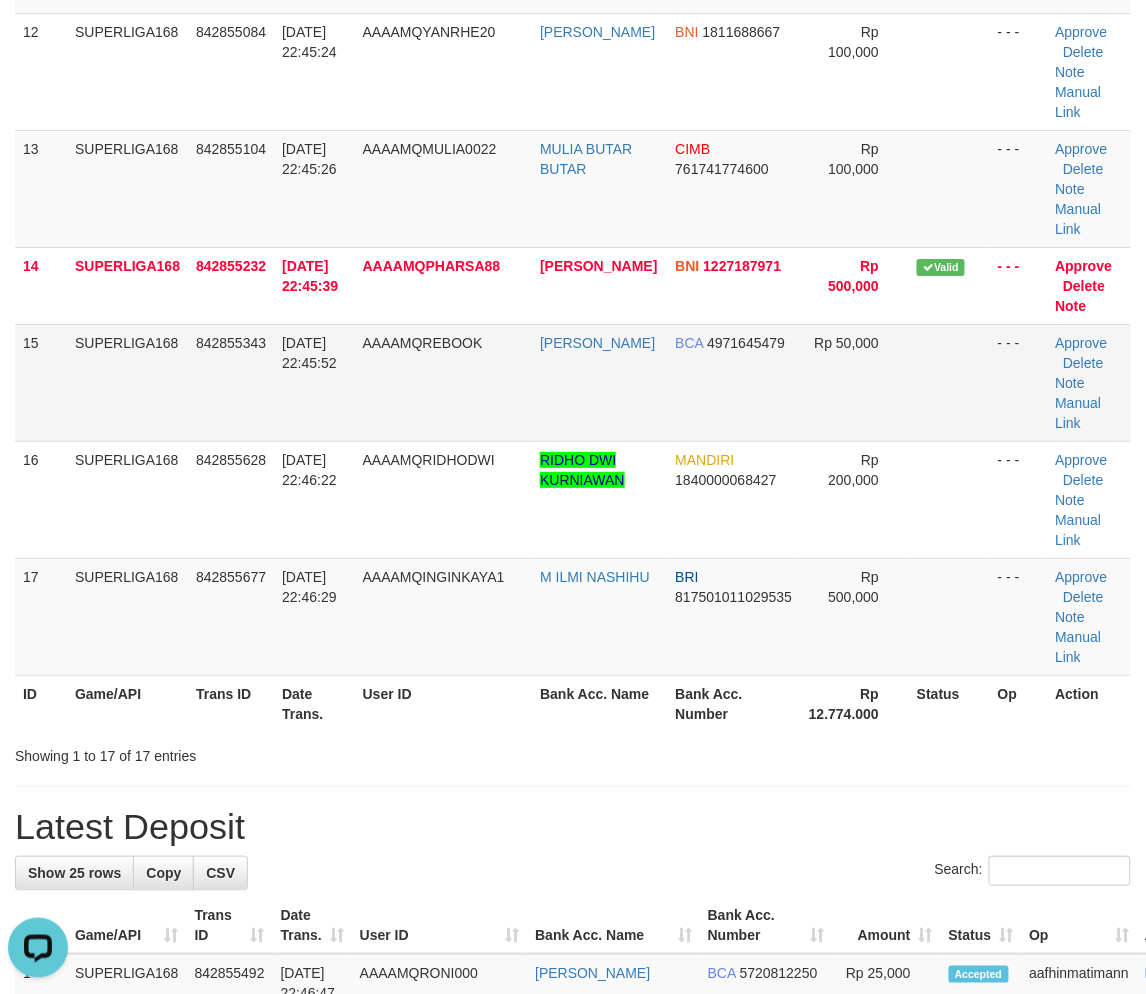 scroll, scrollTop: 0, scrollLeft: 0, axis: both 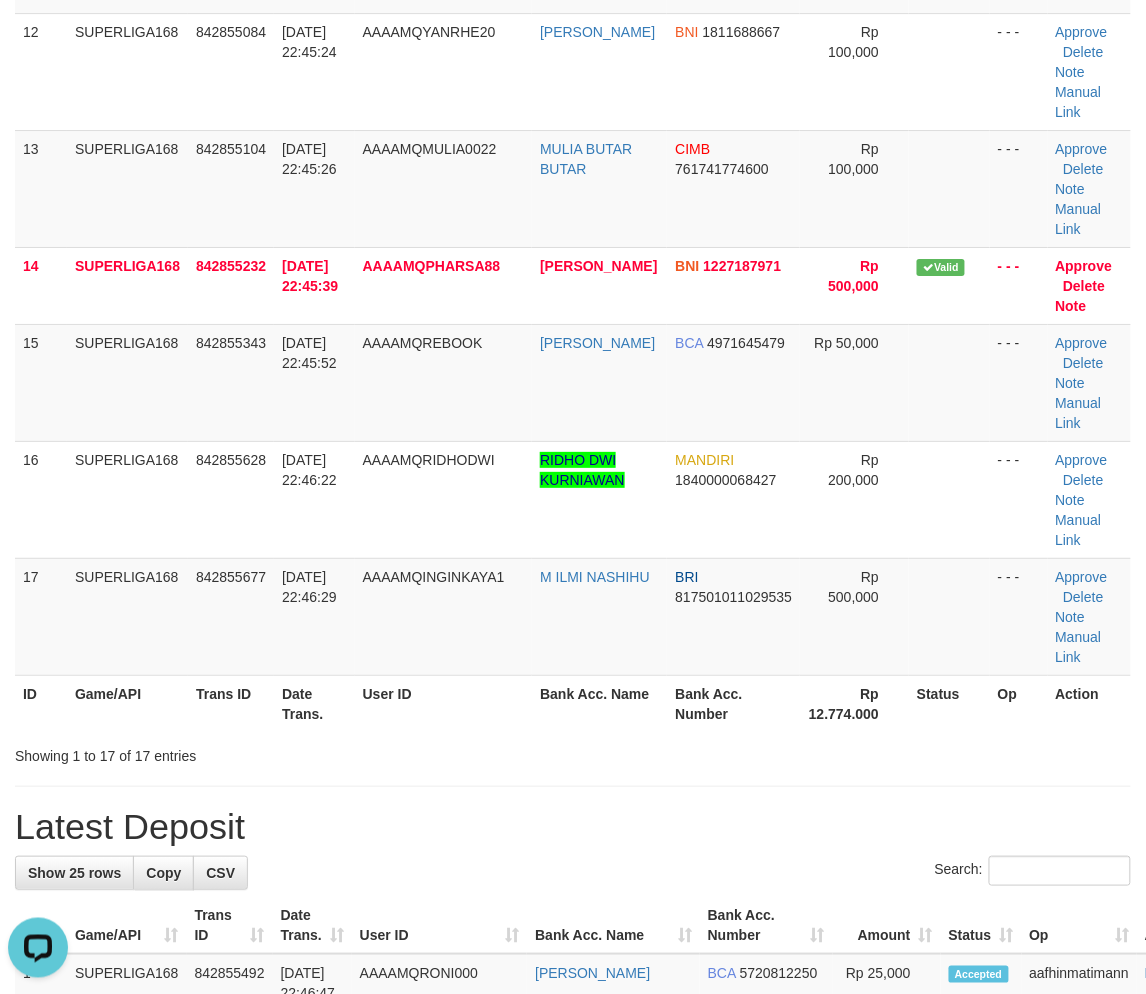 drag, startPoint x: 265, startPoint y: 677, endPoint x: 3, endPoint y: 735, distance: 268.34308 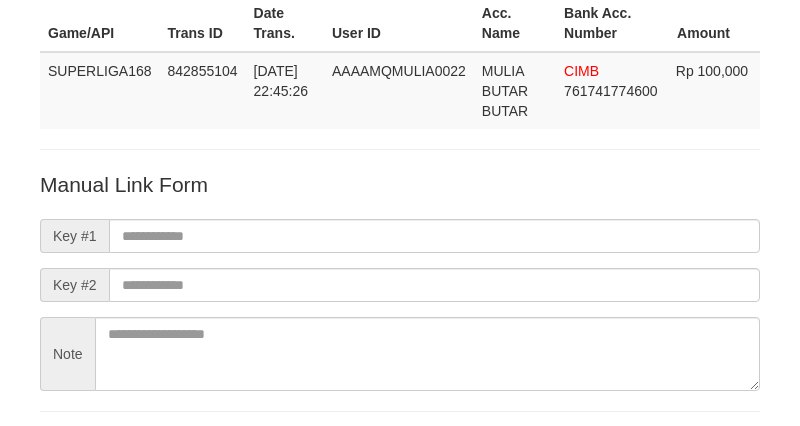 scroll, scrollTop: 152, scrollLeft: 0, axis: vertical 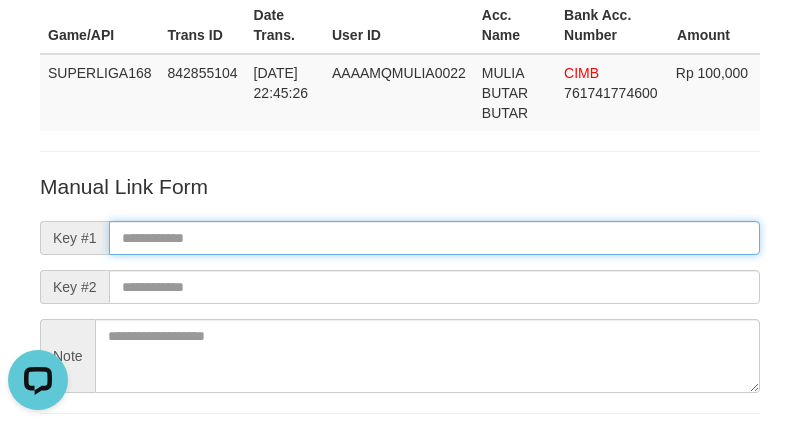 click at bounding box center (434, 238) 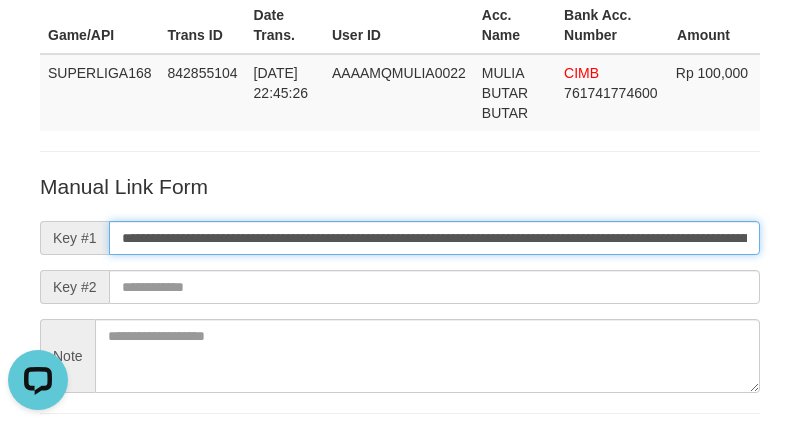 scroll, scrollTop: 0, scrollLeft: 1394, axis: horizontal 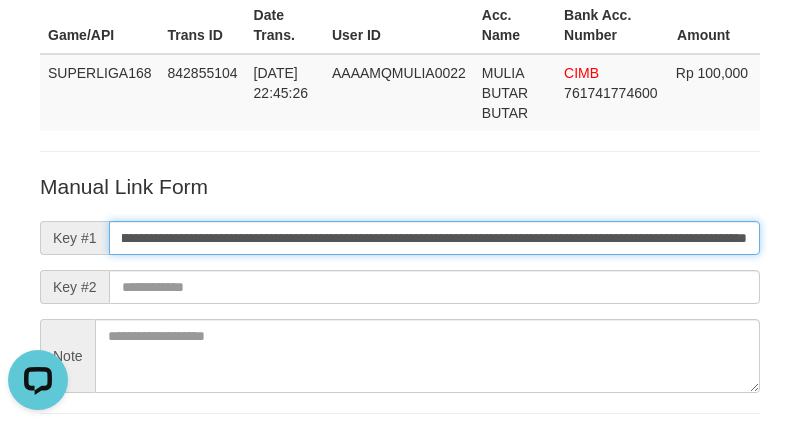 type on "**********" 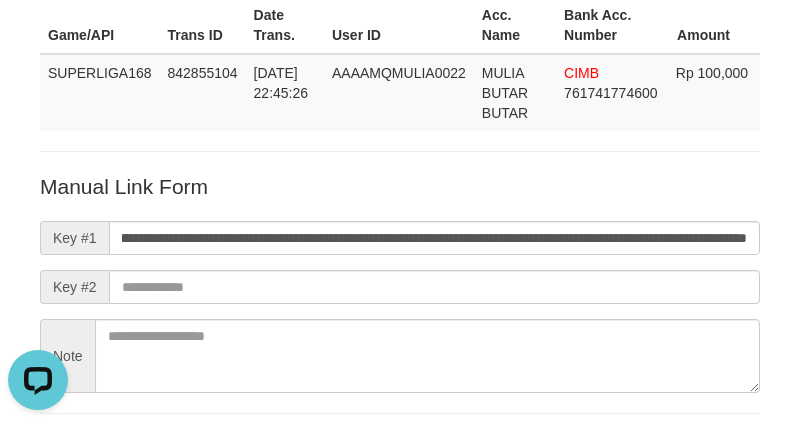 click on "**********" at bounding box center (400, 198) 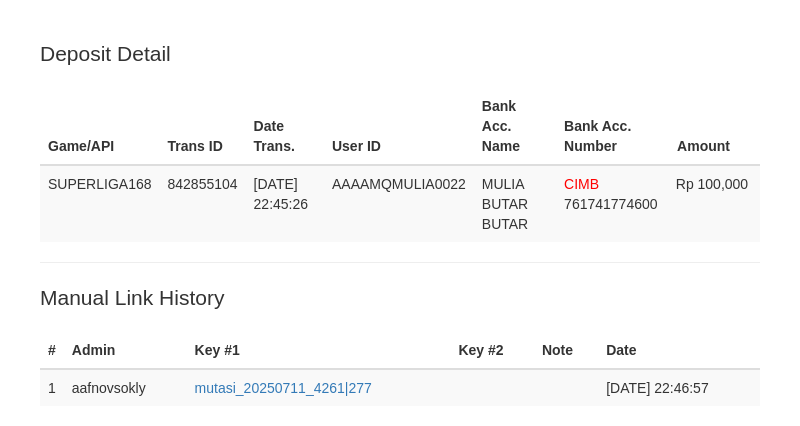 scroll, scrollTop: 62, scrollLeft: 0, axis: vertical 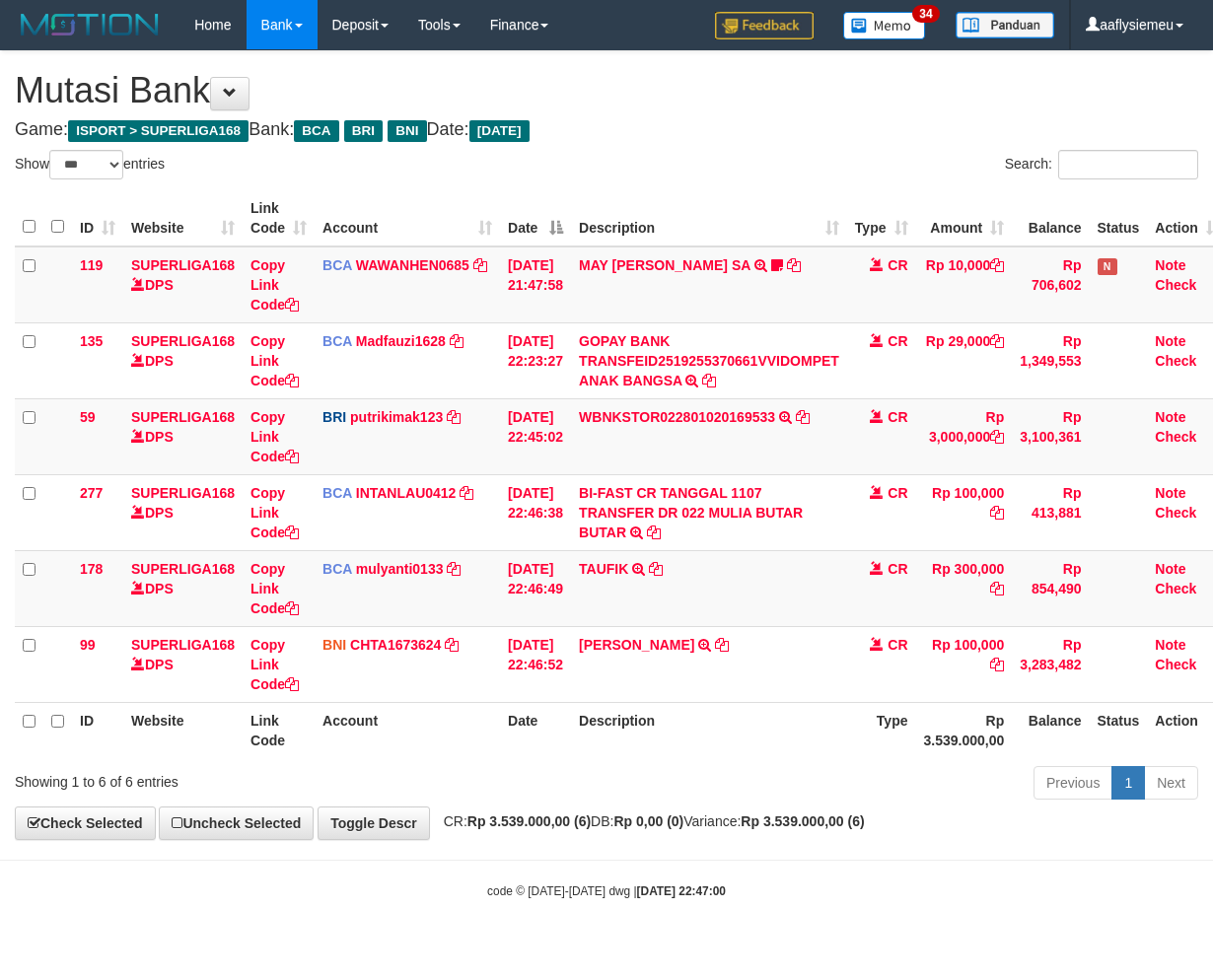 select on "***" 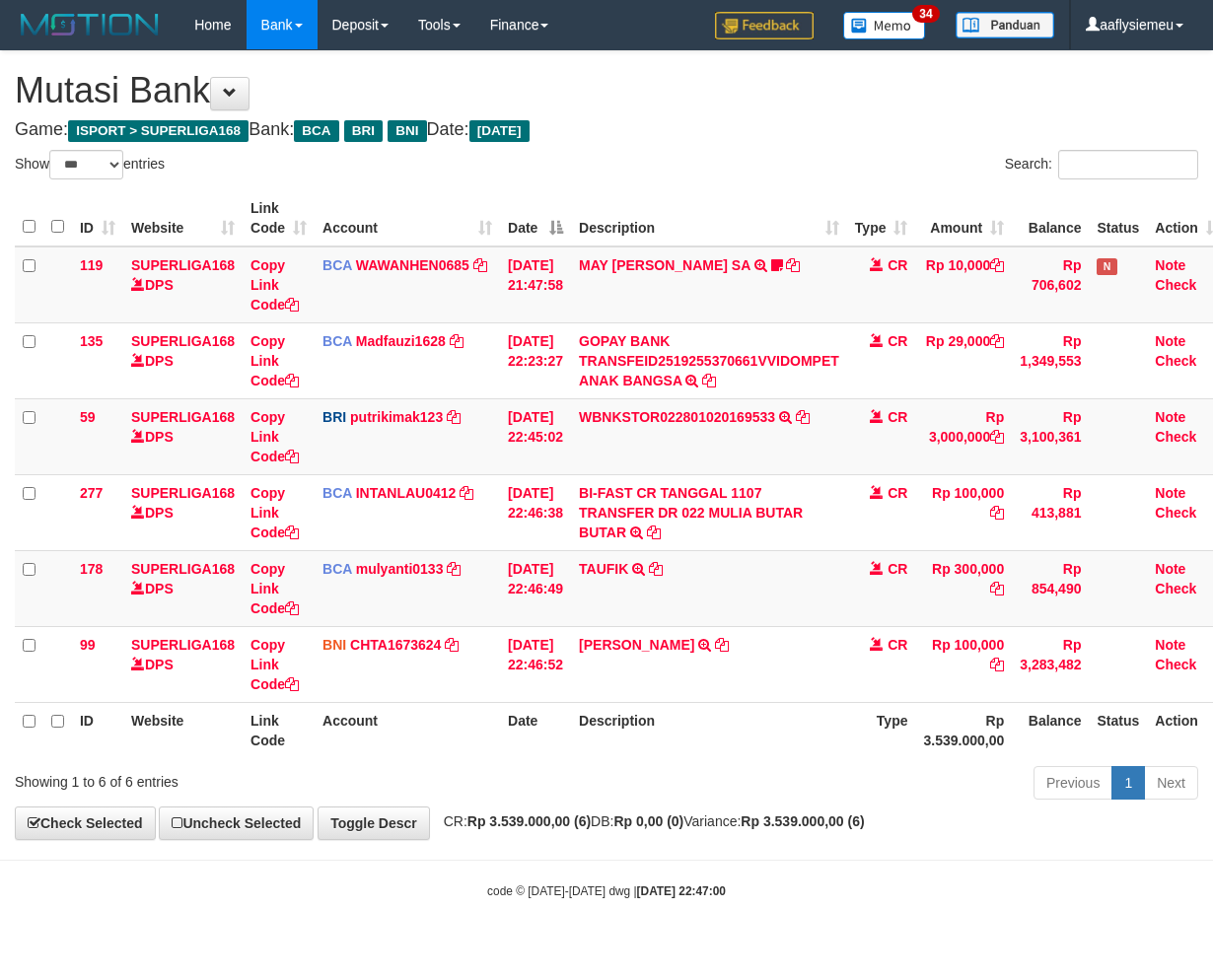 scroll, scrollTop: 0, scrollLeft: 0, axis: both 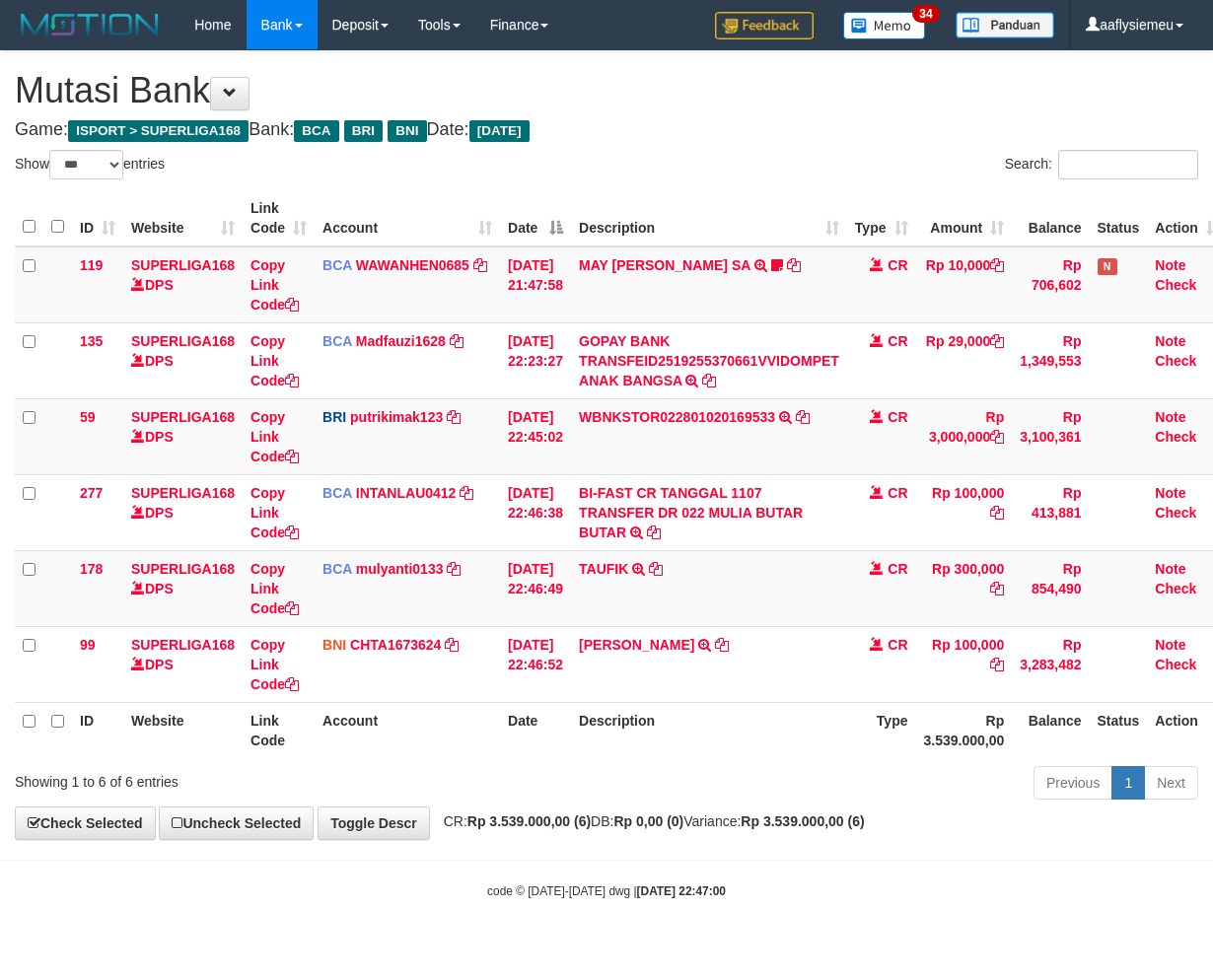 select on "***" 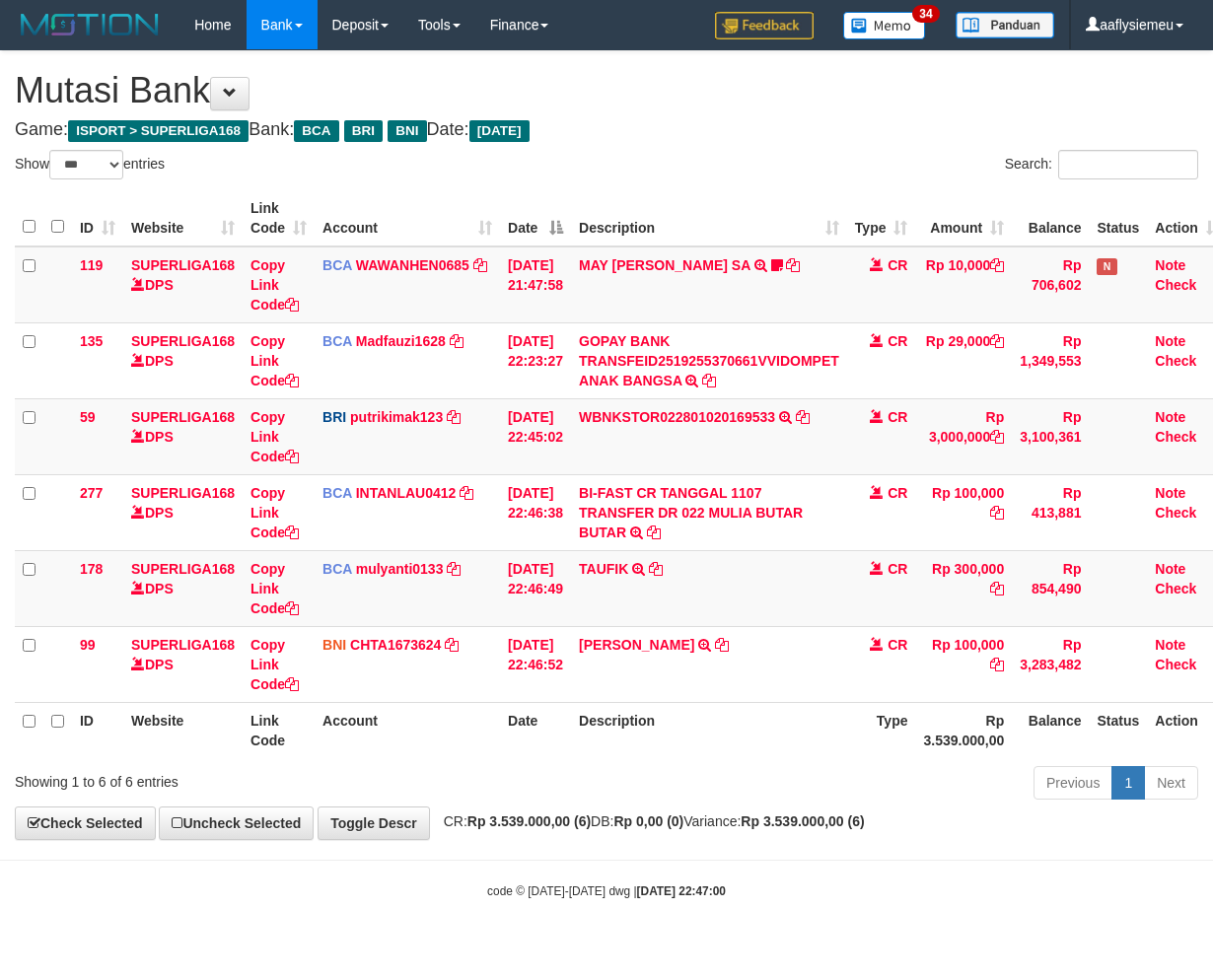 scroll, scrollTop: 0, scrollLeft: 0, axis: both 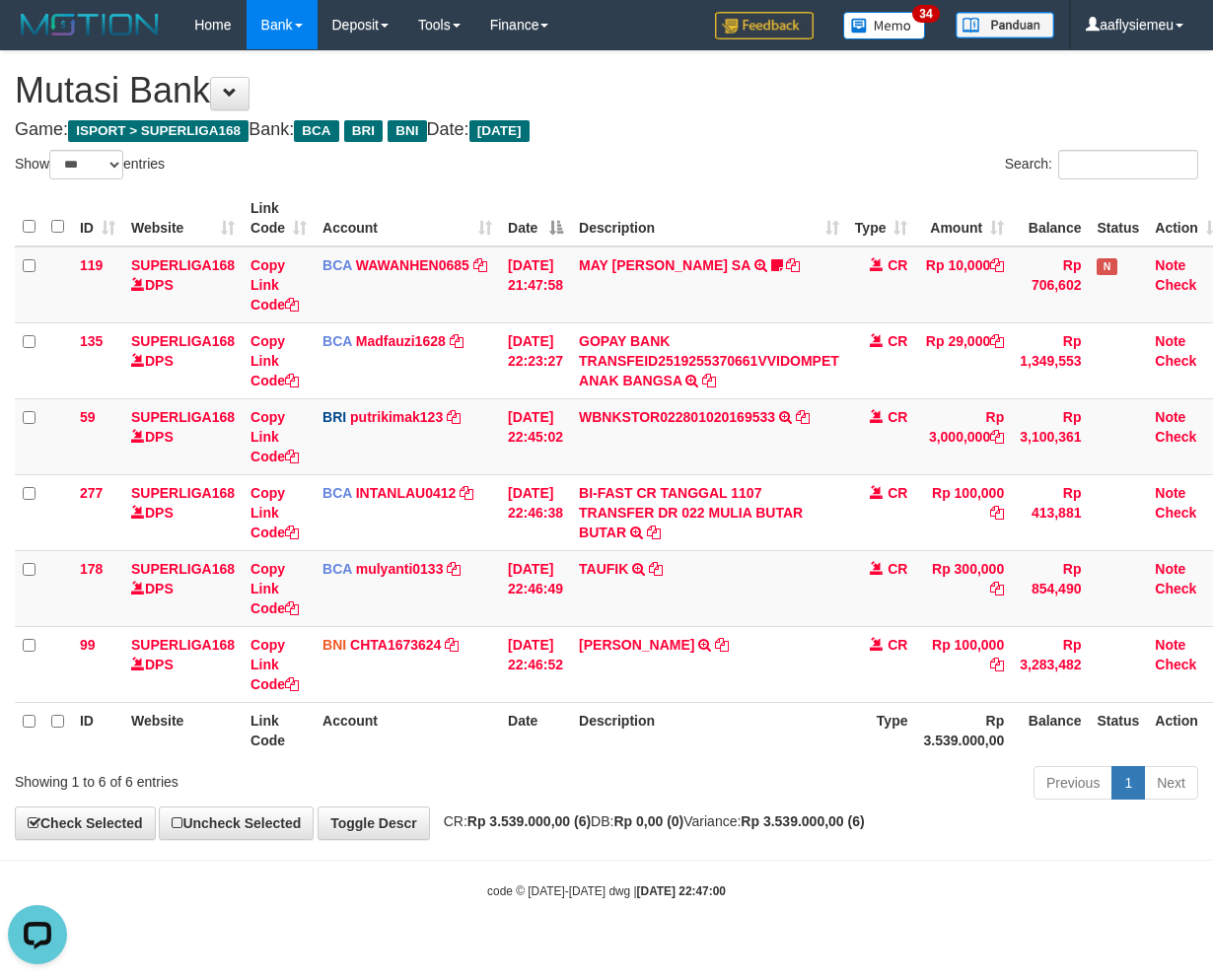 drag, startPoint x: 876, startPoint y: 755, endPoint x: 1188, endPoint y: 647, distance: 330.1636 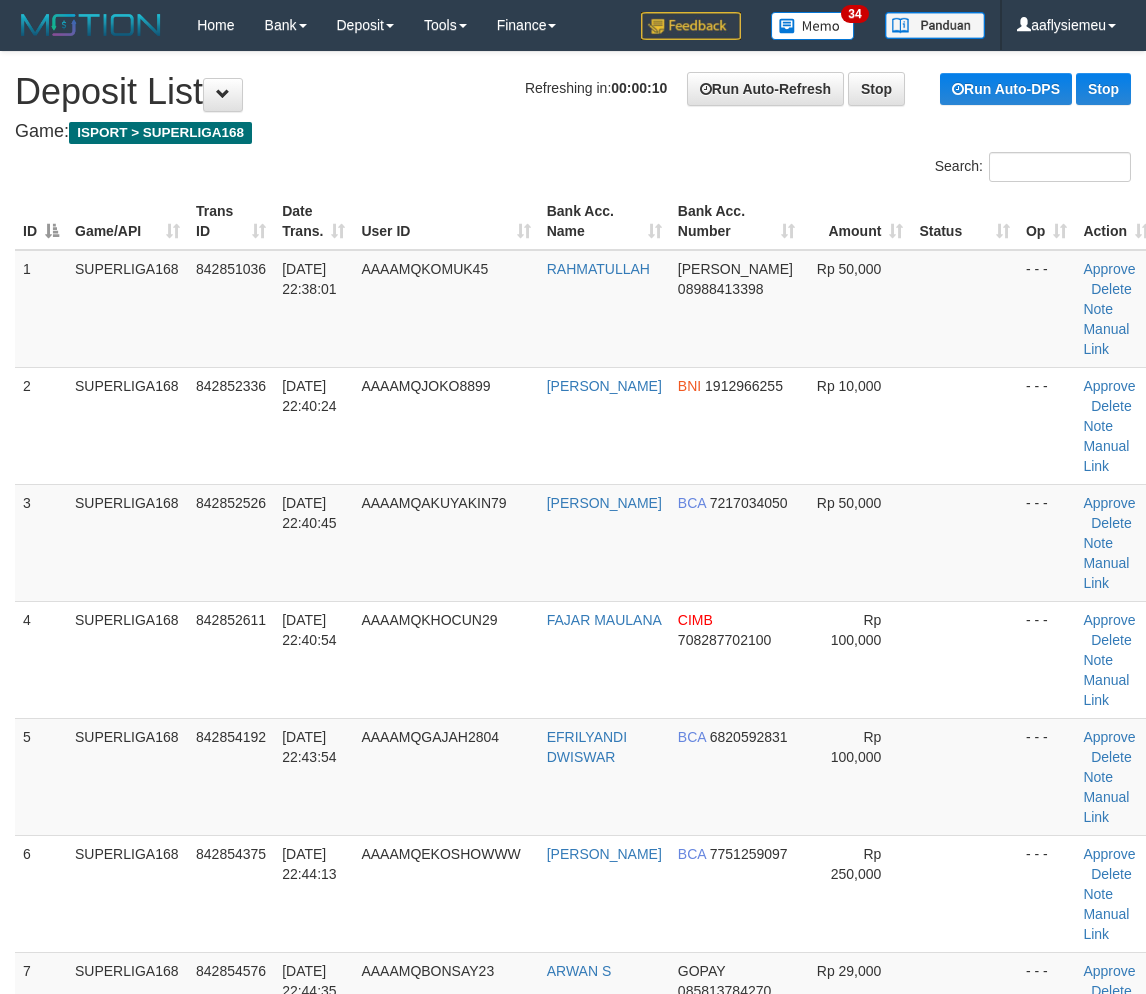 scroll, scrollTop: 0, scrollLeft: 0, axis: both 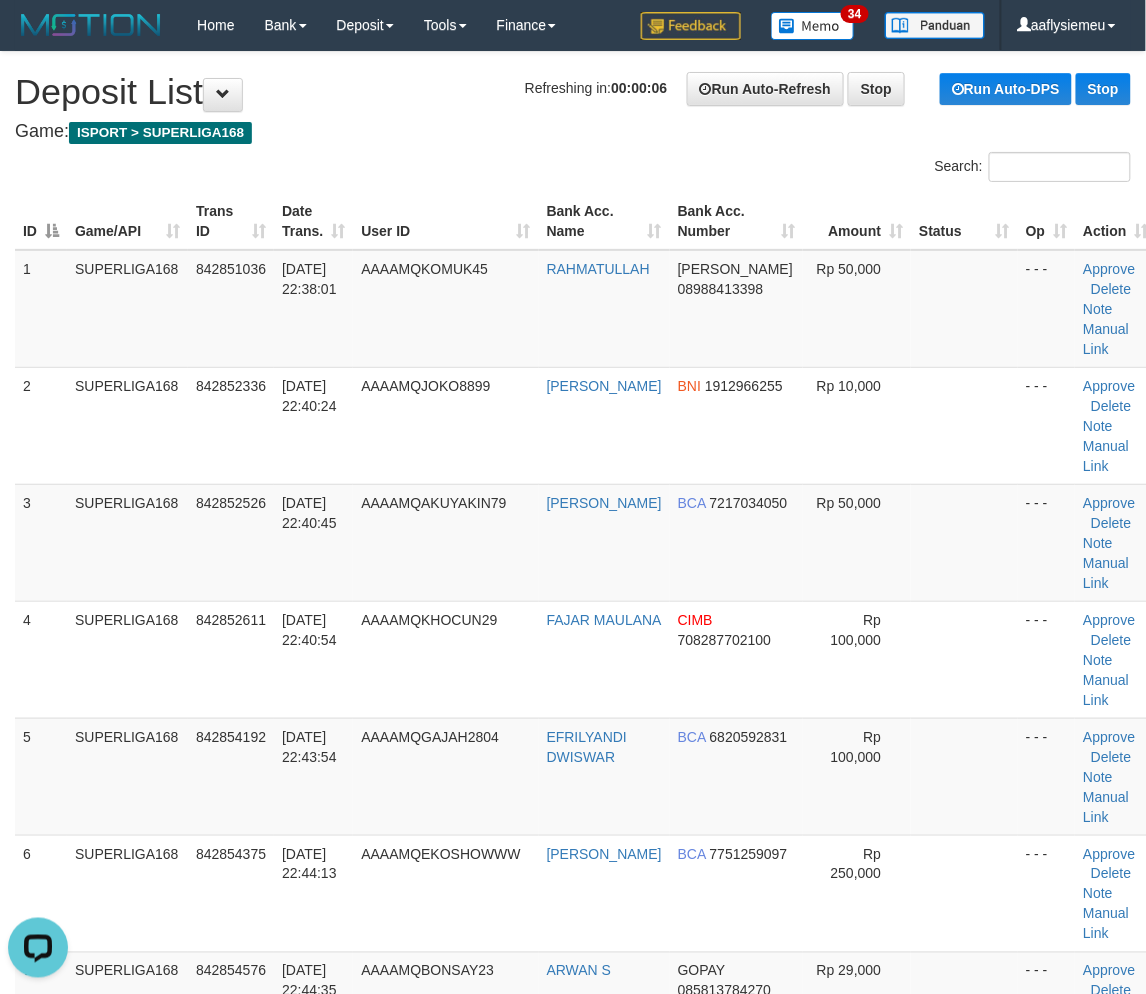 drag, startPoint x: 346, startPoint y: 550, endPoint x: 0, endPoint y: 638, distance: 357.0154 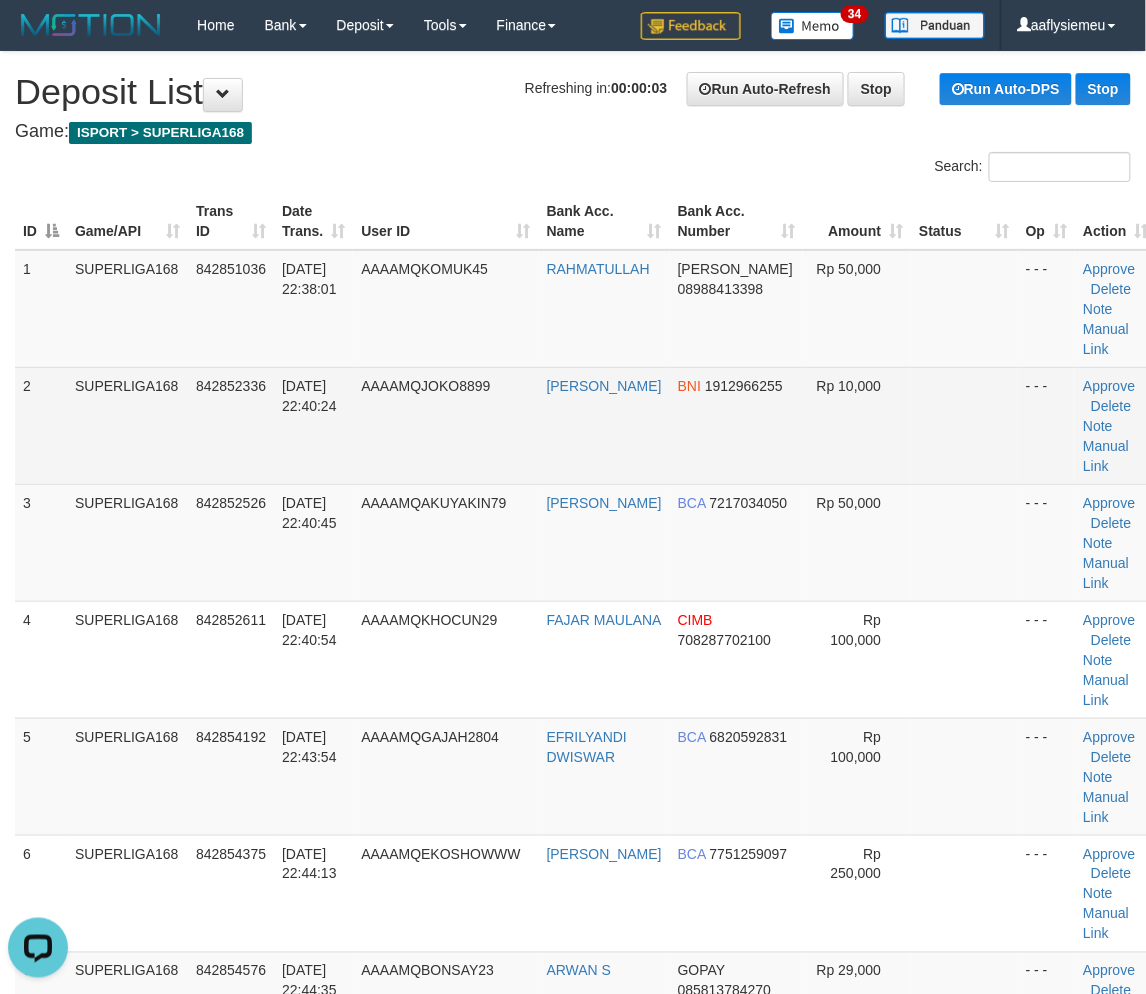 click on "SUPERLIGA168" at bounding box center (127, 425) 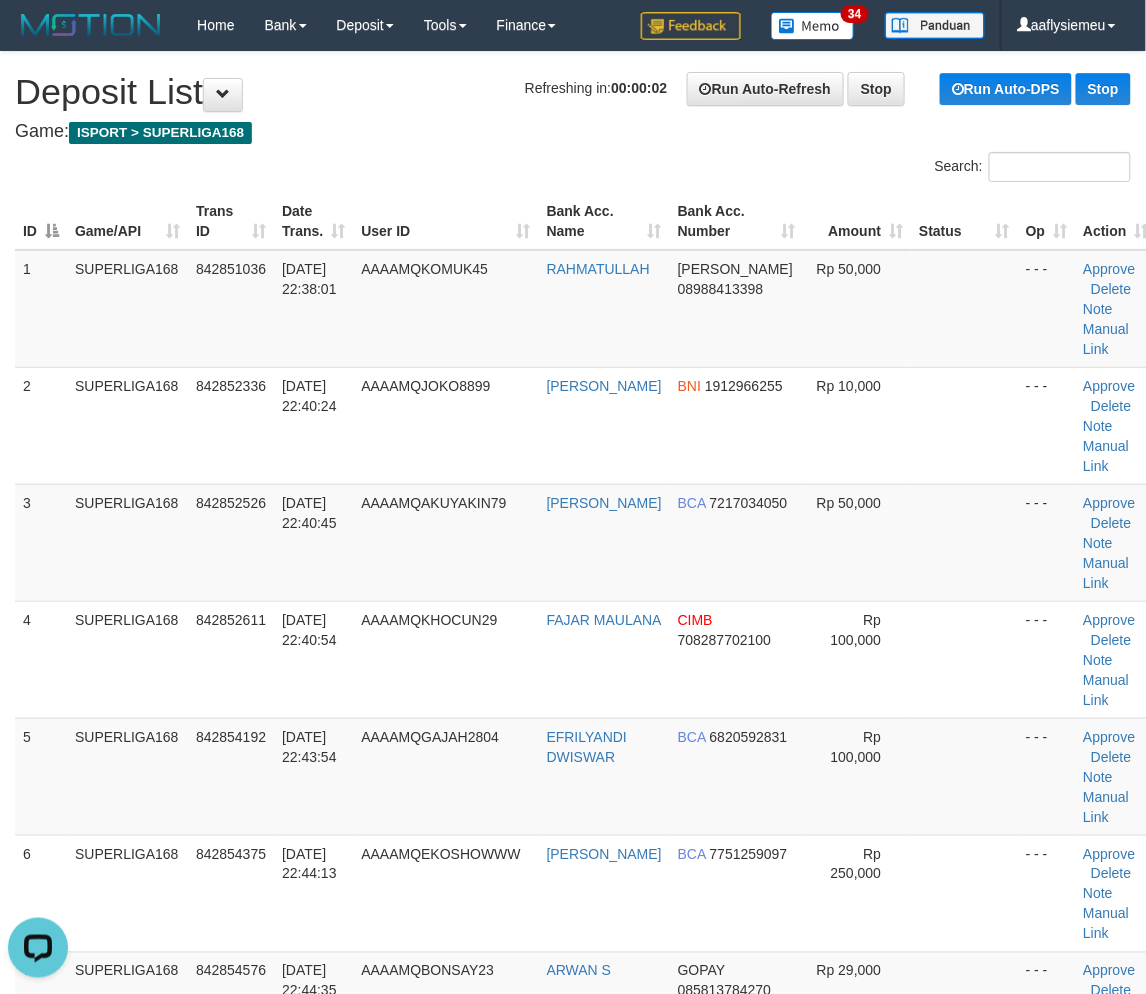 drag, startPoint x: 187, startPoint y: 555, endPoint x: 4, endPoint y: 617, distance: 193.2175 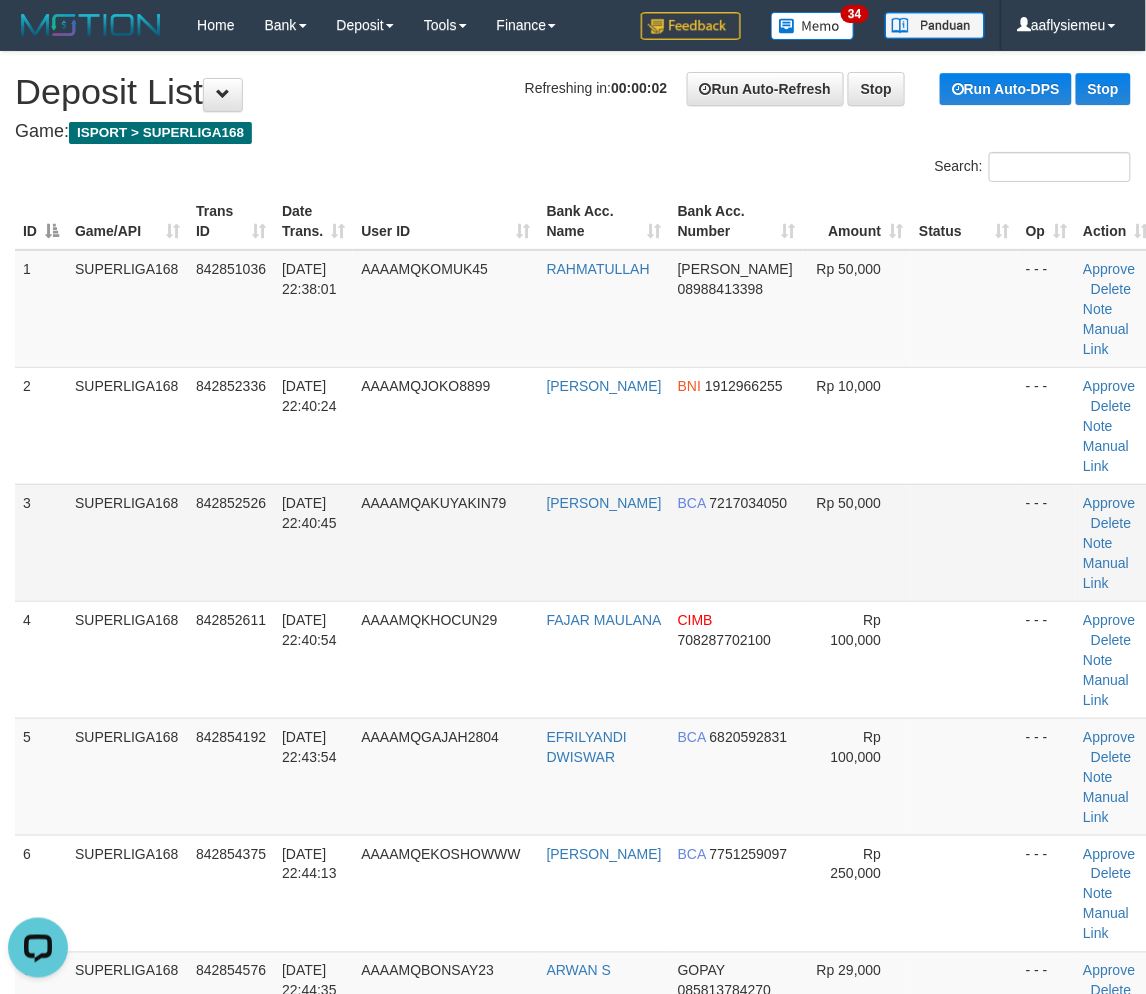 click on "AAAAMQAKUYAKIN79" at bounding box center [445, 542] 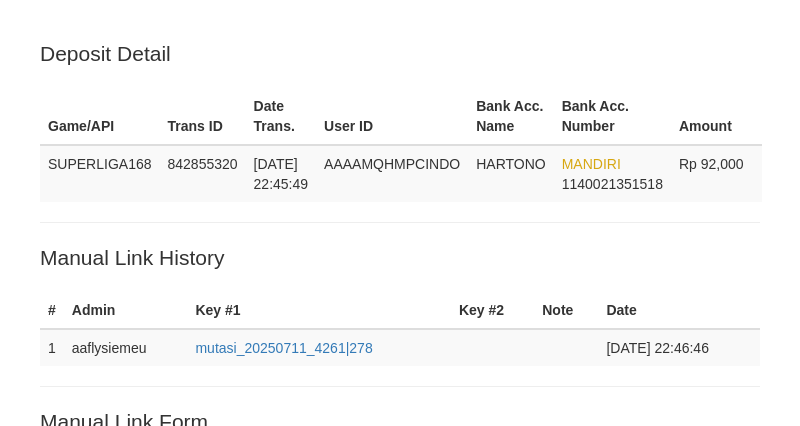 scroll, scrollTop: 55, scrollLeft: 0, axis: vertical 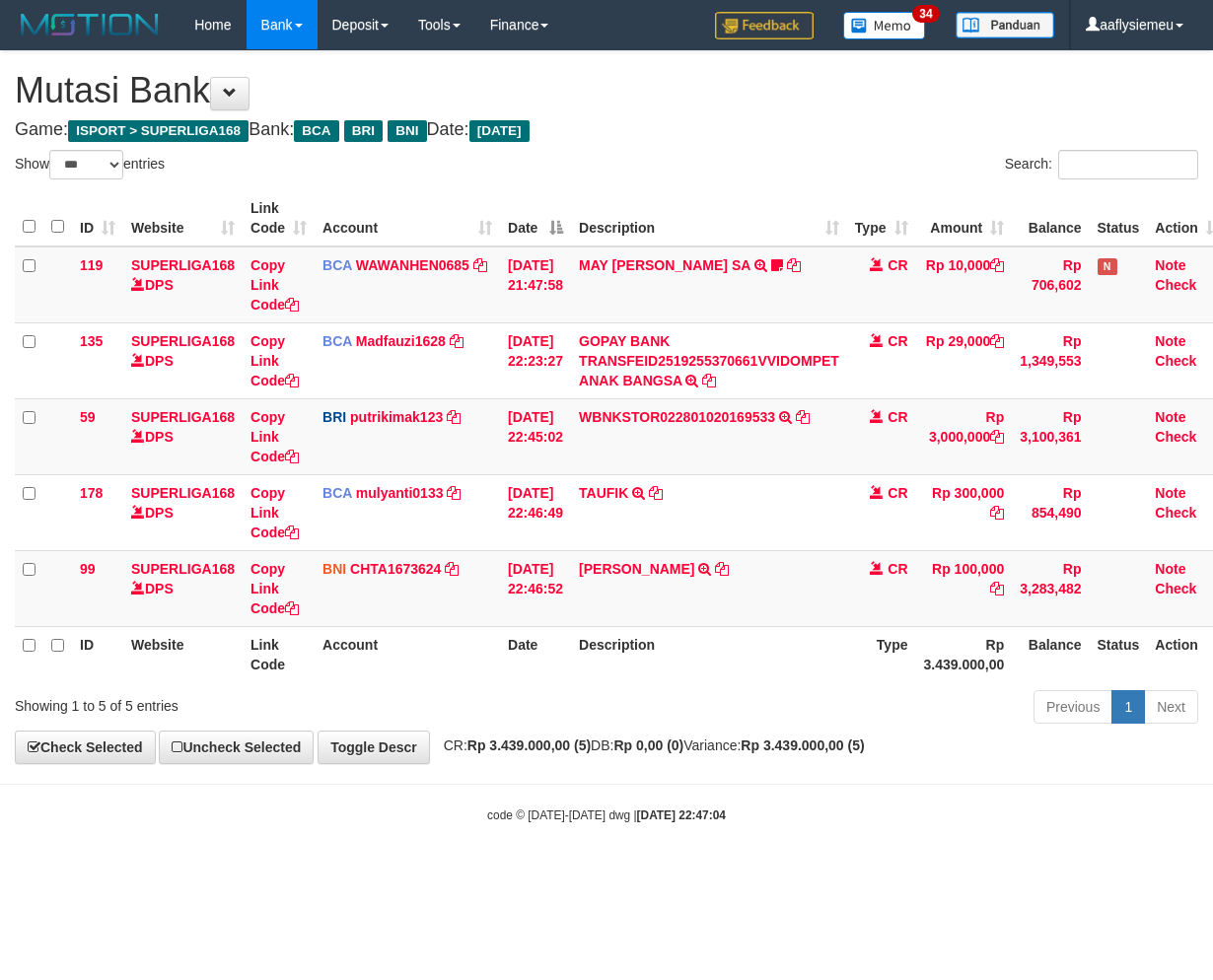select on "***" 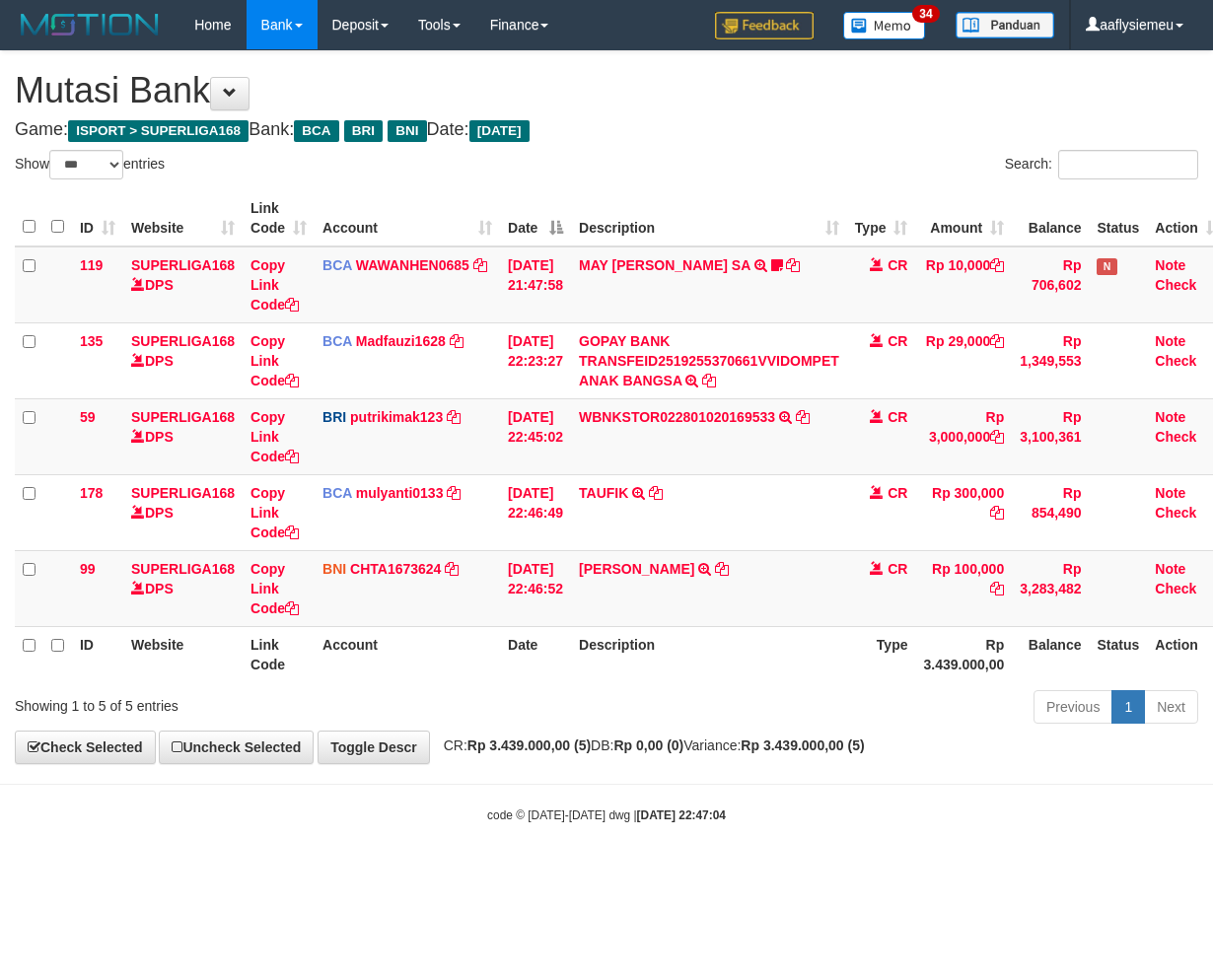 scroll, scrollTop: 0, scrollLeft: 0, axis: both 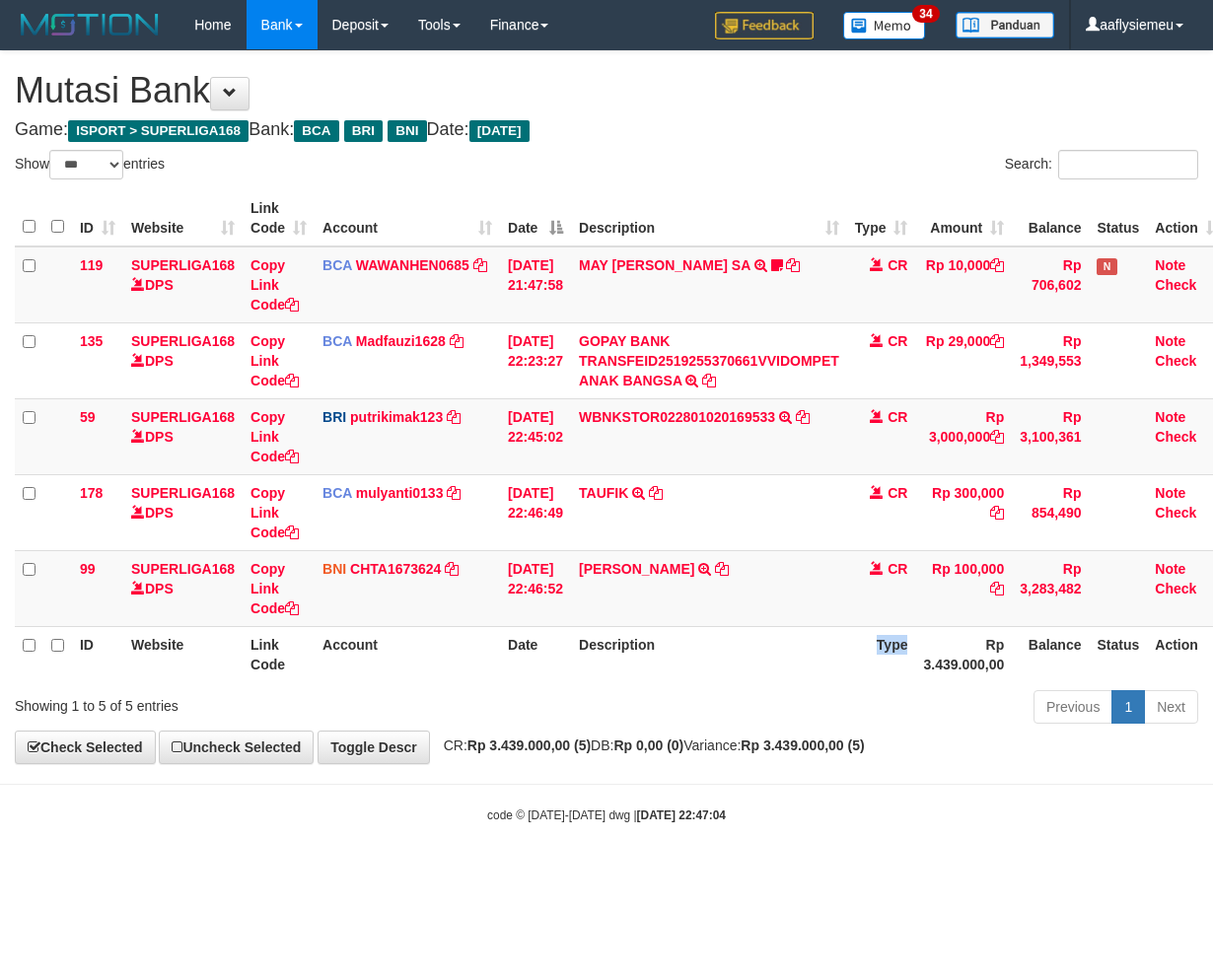drag, startPoint x: 878, startPoint y: 645, endPoint x: 1048, endPoint y: 642, distance: 170.02647 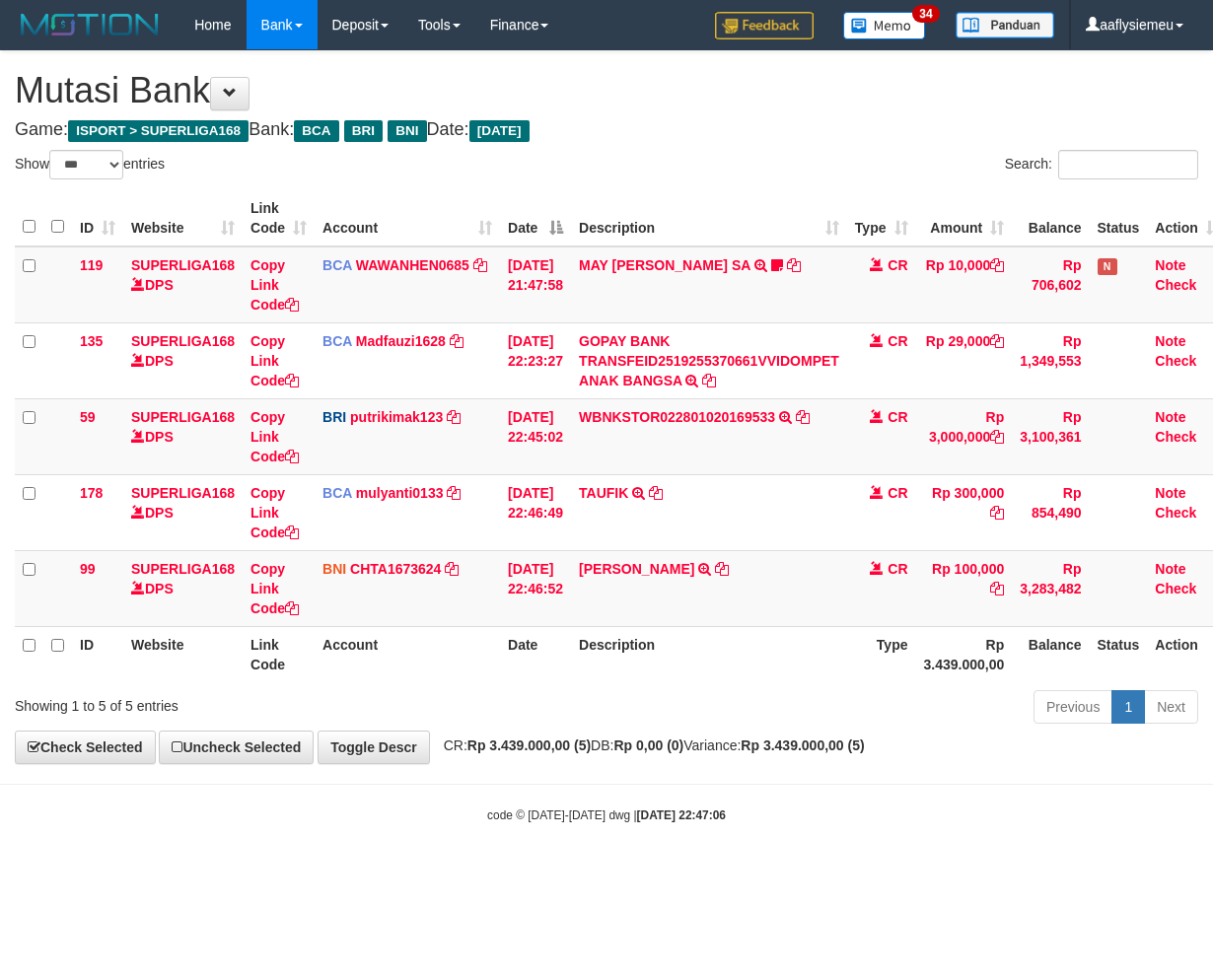 select on "***" 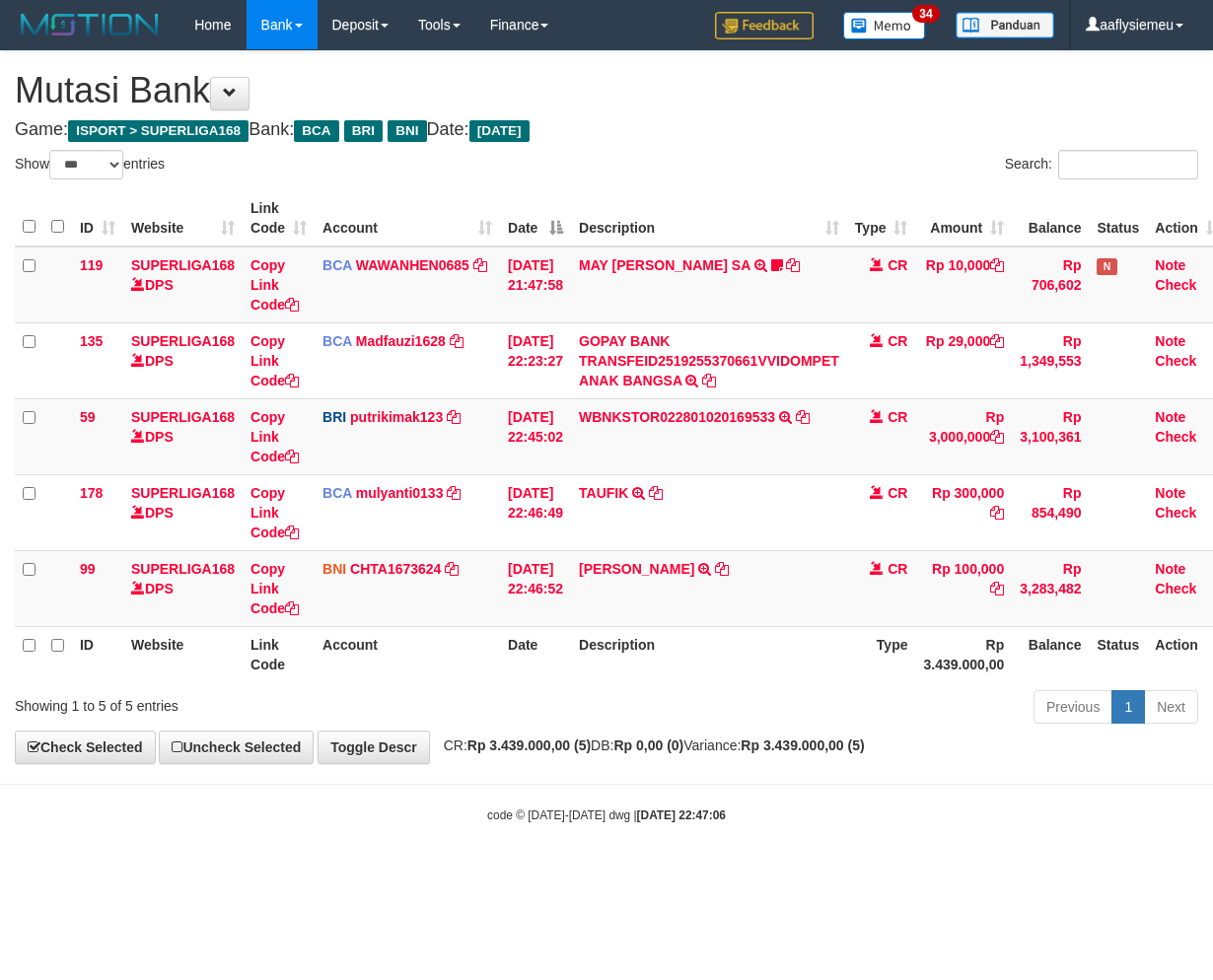 scroll, scrollTop: 0, scrollLeft: 0, axis: both 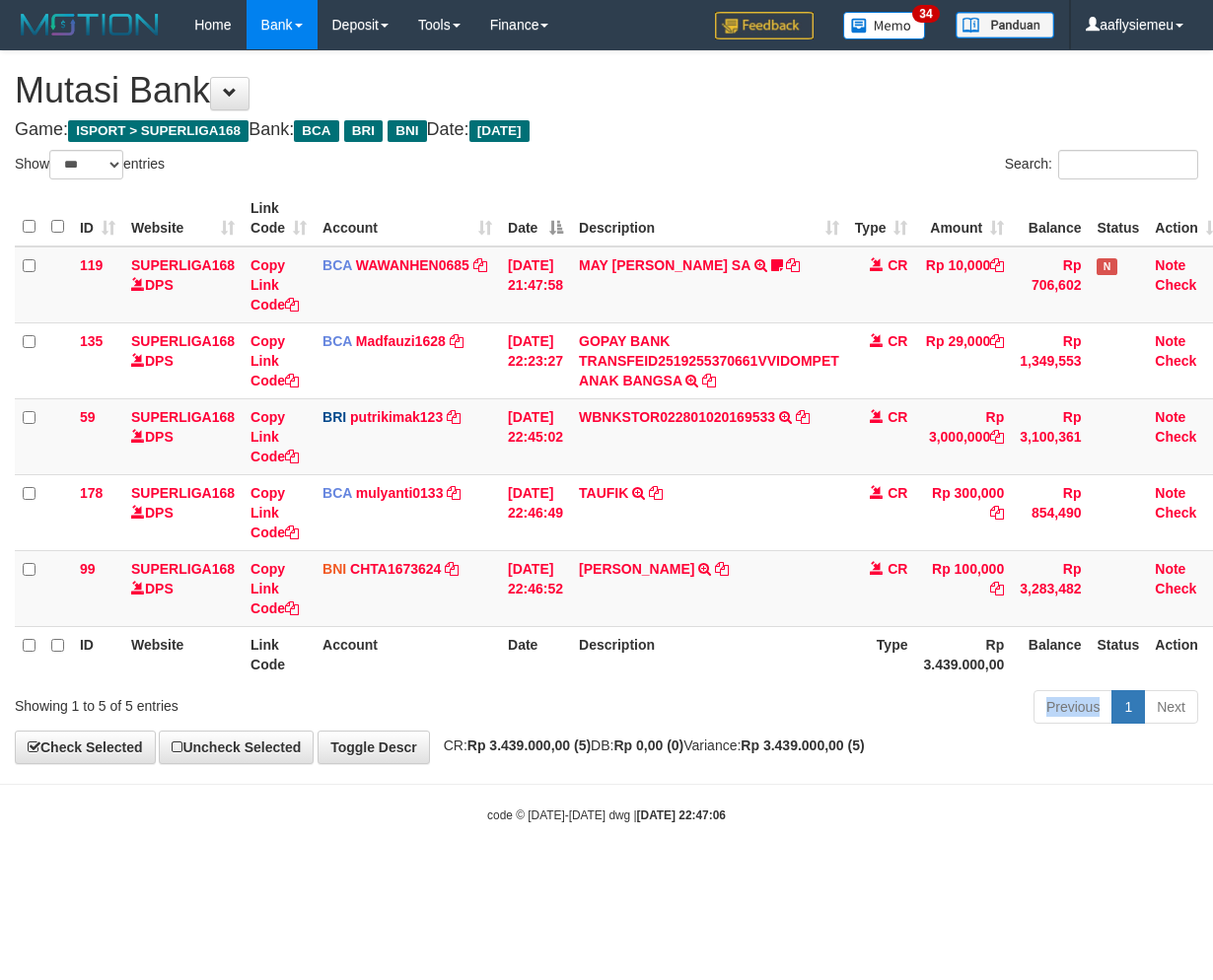 click on "Previous 1 Next" at bounding box center (860, 709) 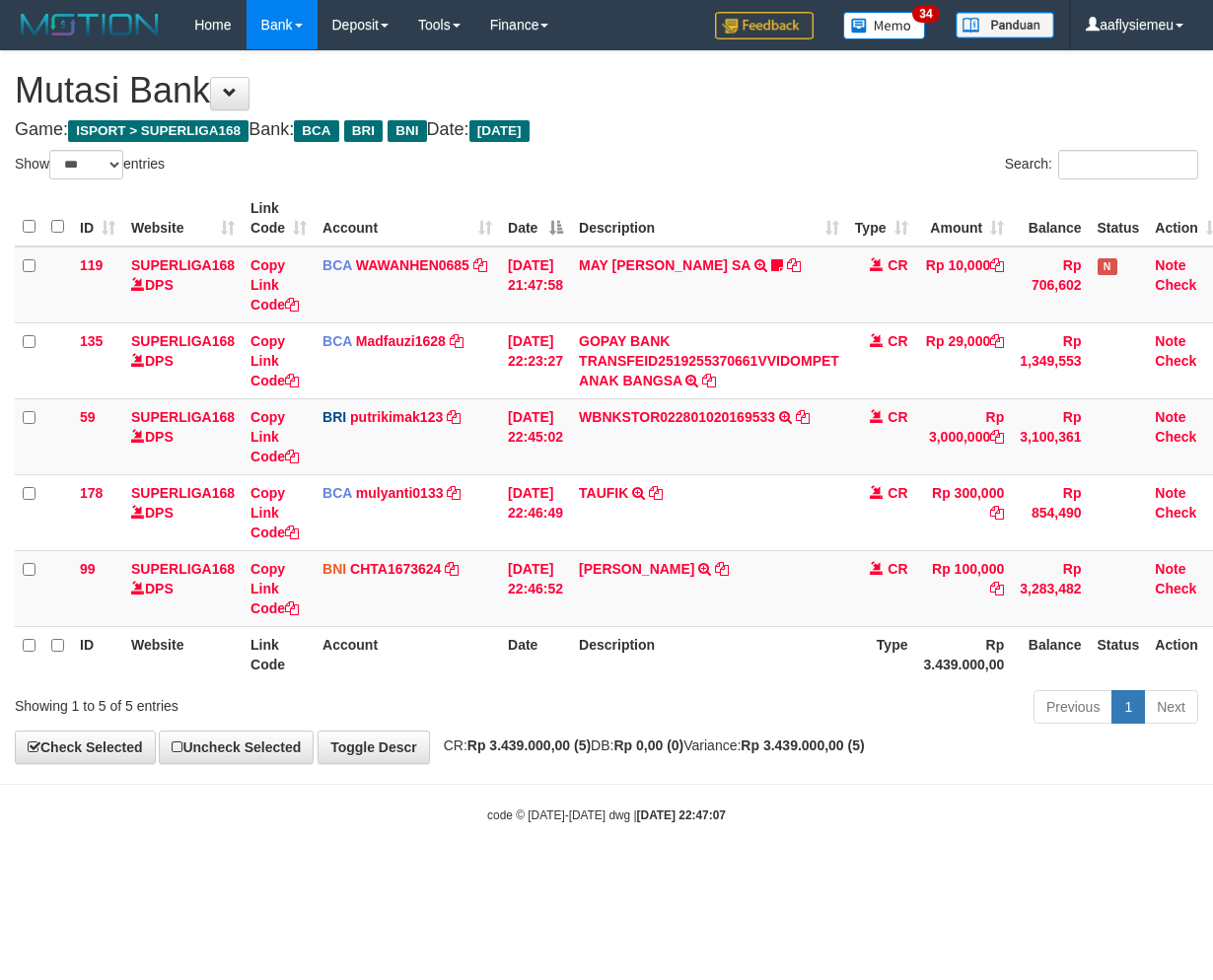 select on "***" 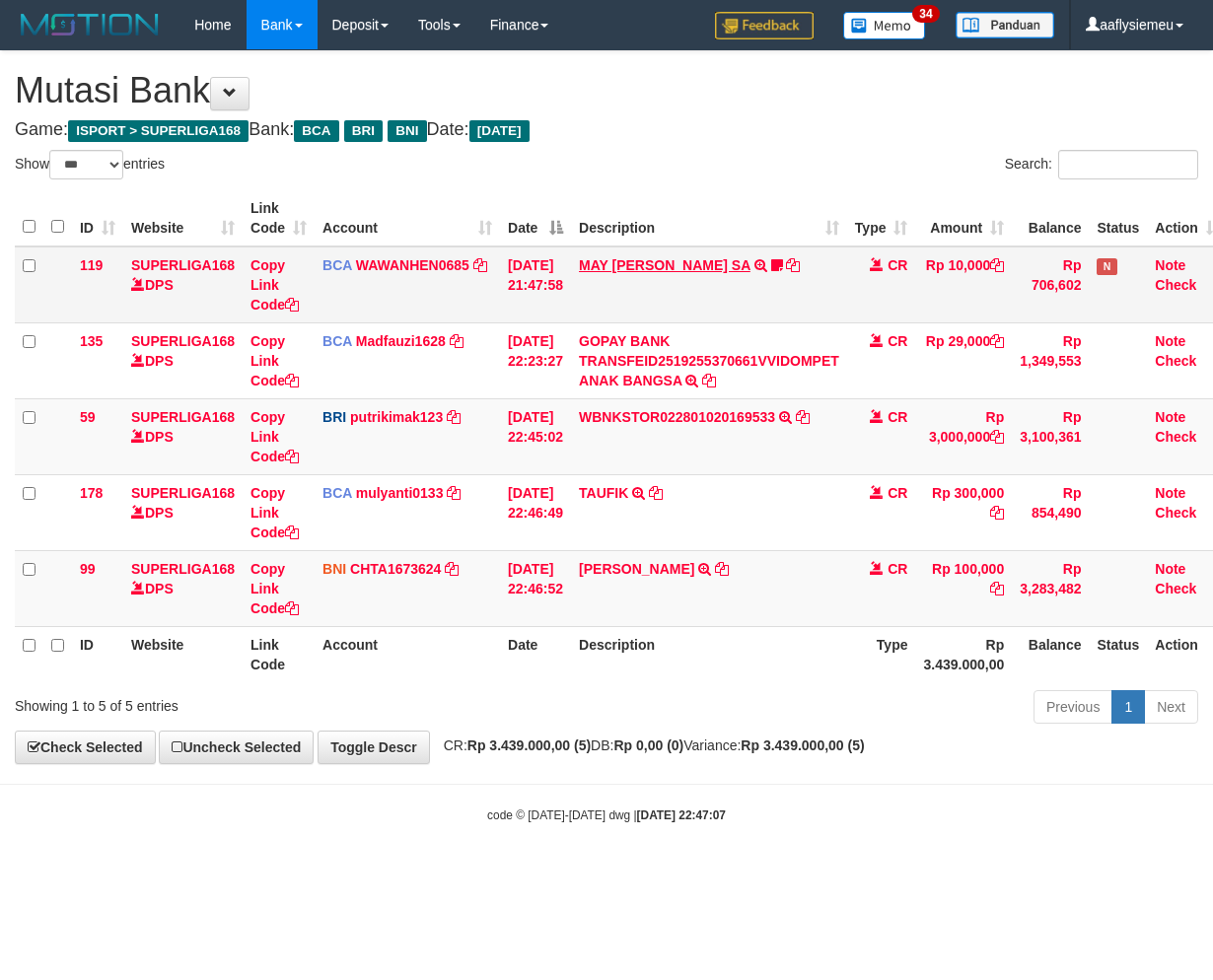 scroll, scrollTop: 0, scrollLeft: 0, axis: both 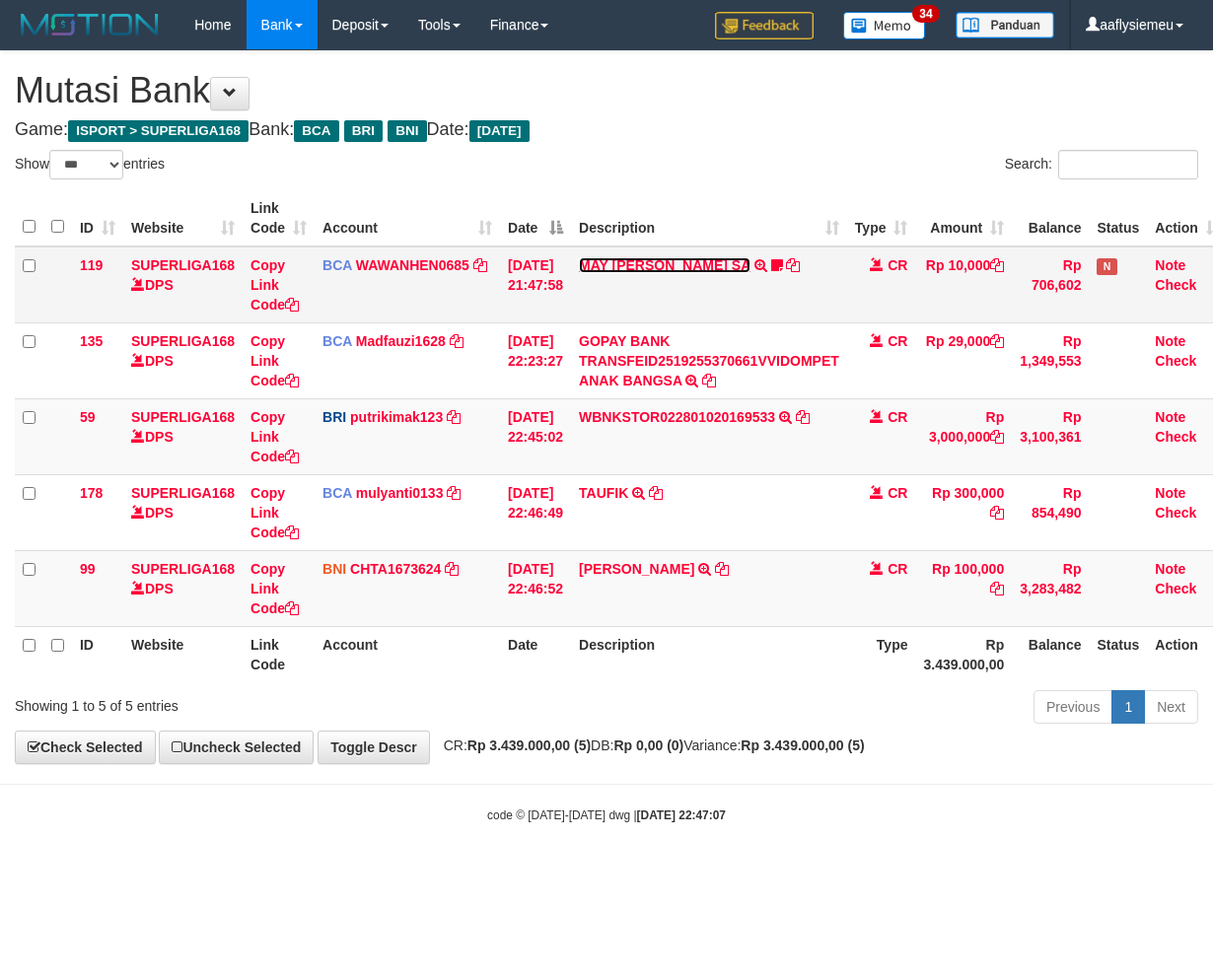 click on "MAY LINDA SA" at bounding box center (665, 265) 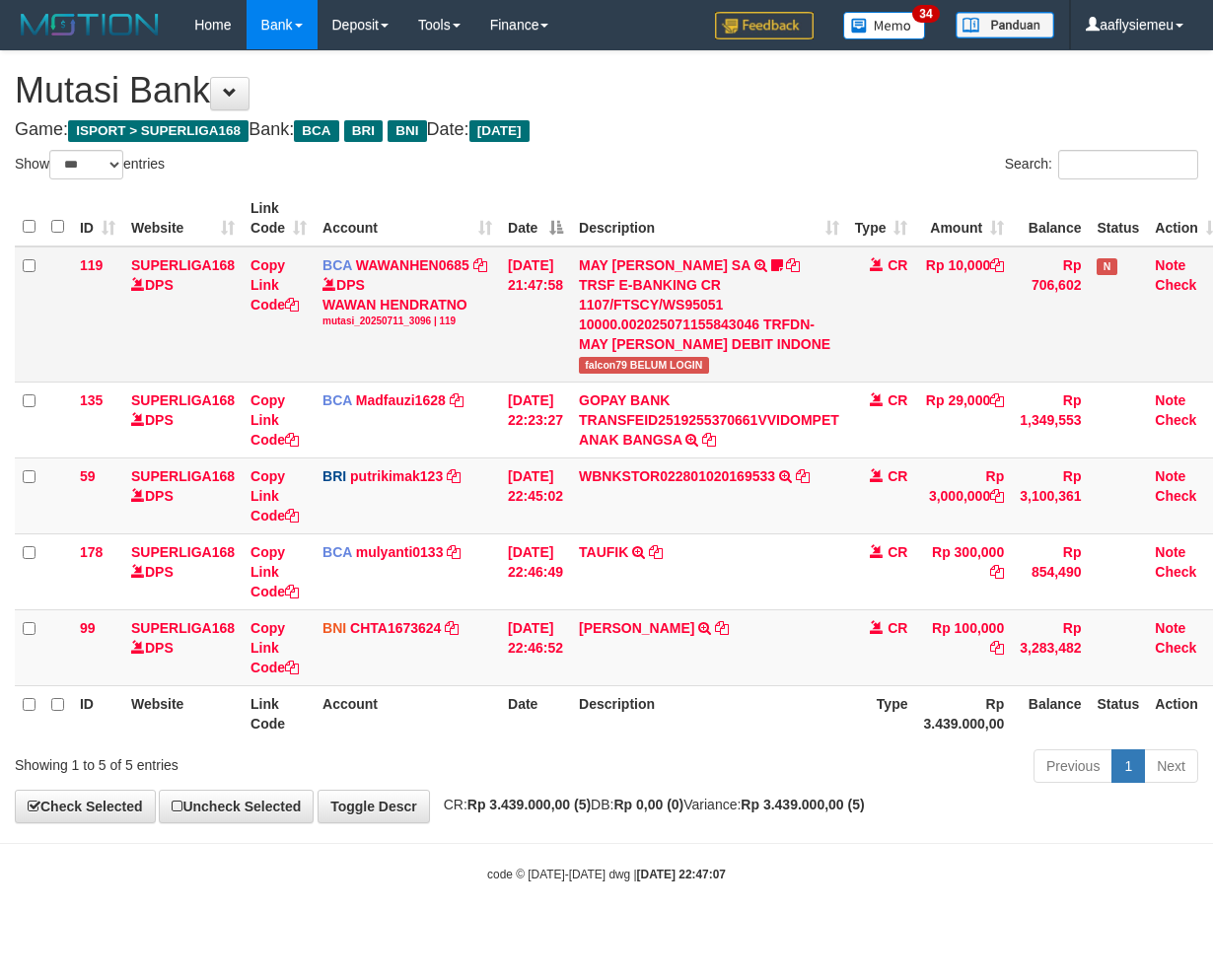 click on "falcon79 BELUM LOGIN" at bounding box center [644, 365] 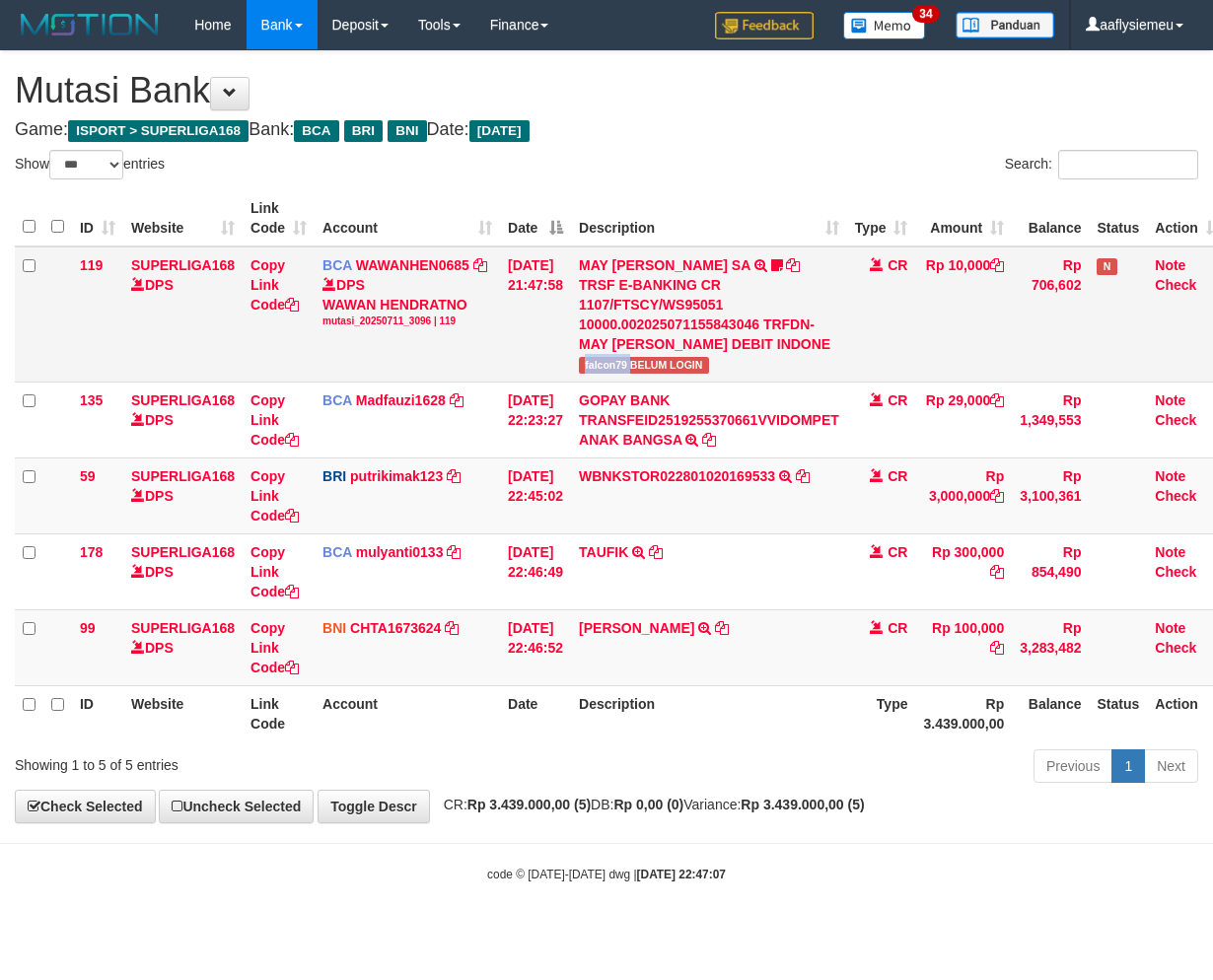 click on "falcon79 BELUM LOGIN" at bounding box center [644, 365] 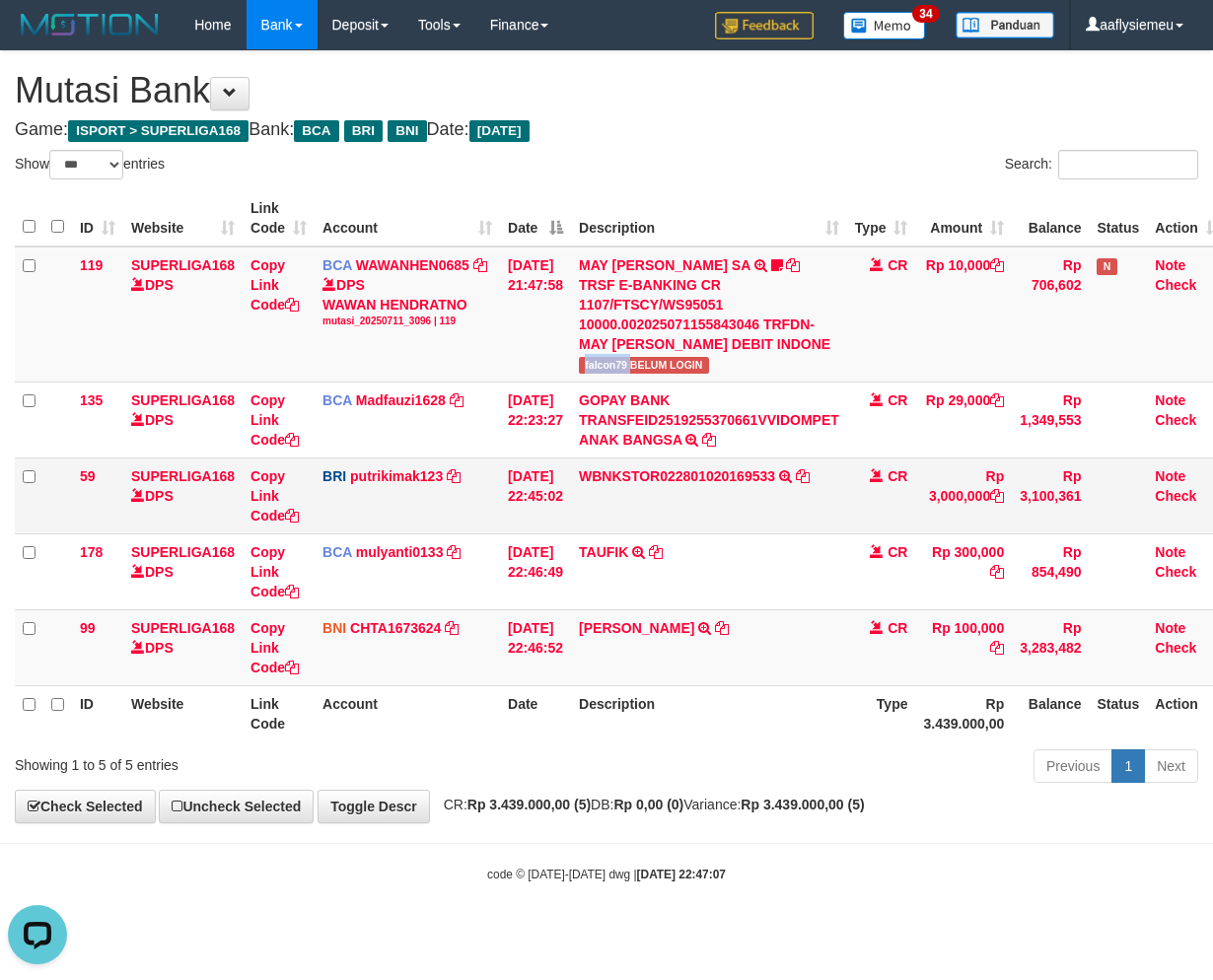 scroll, scrollTop: 0, scrollLeft: 0, axis: both 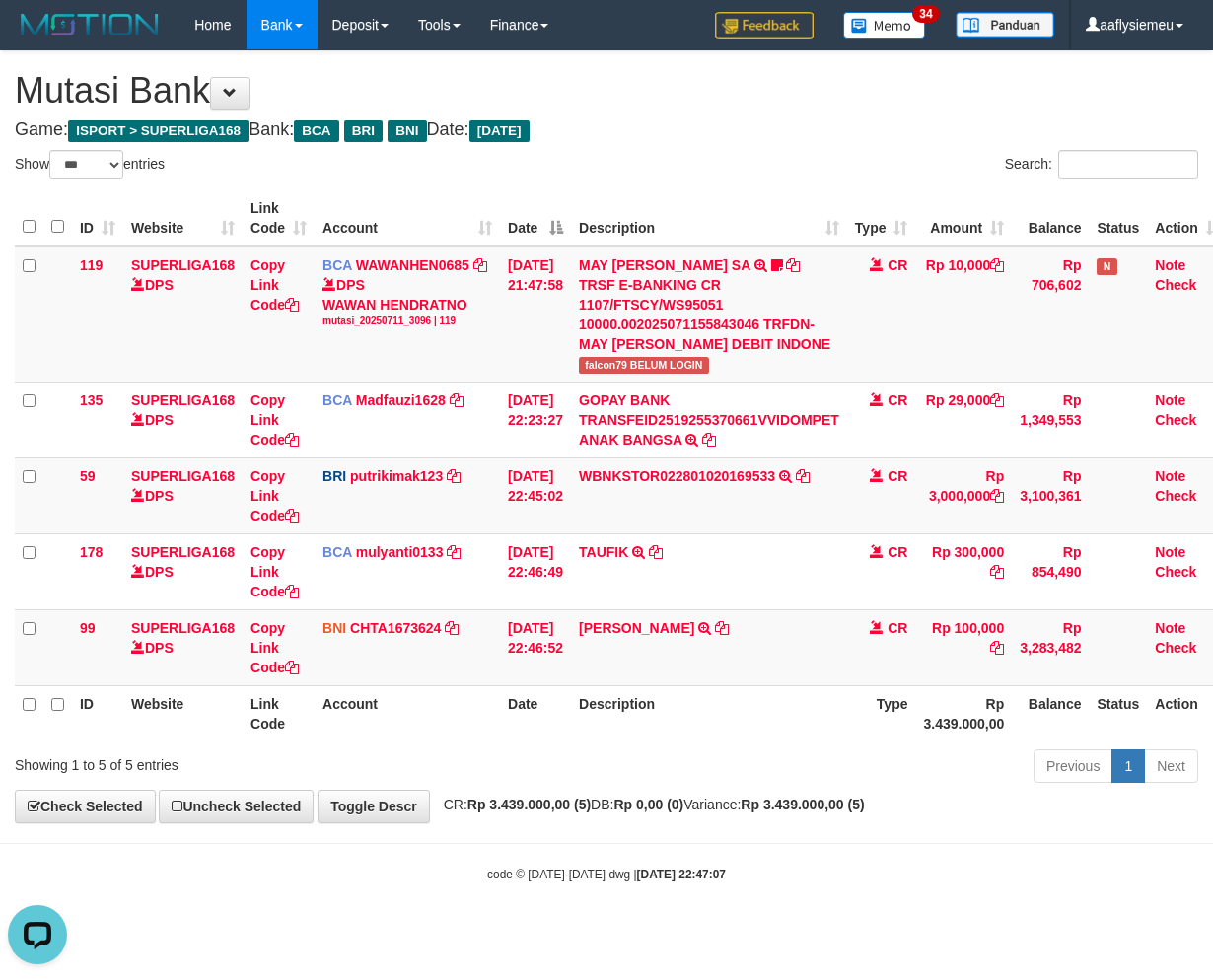click on "Description" at bounding box center (709, 713) 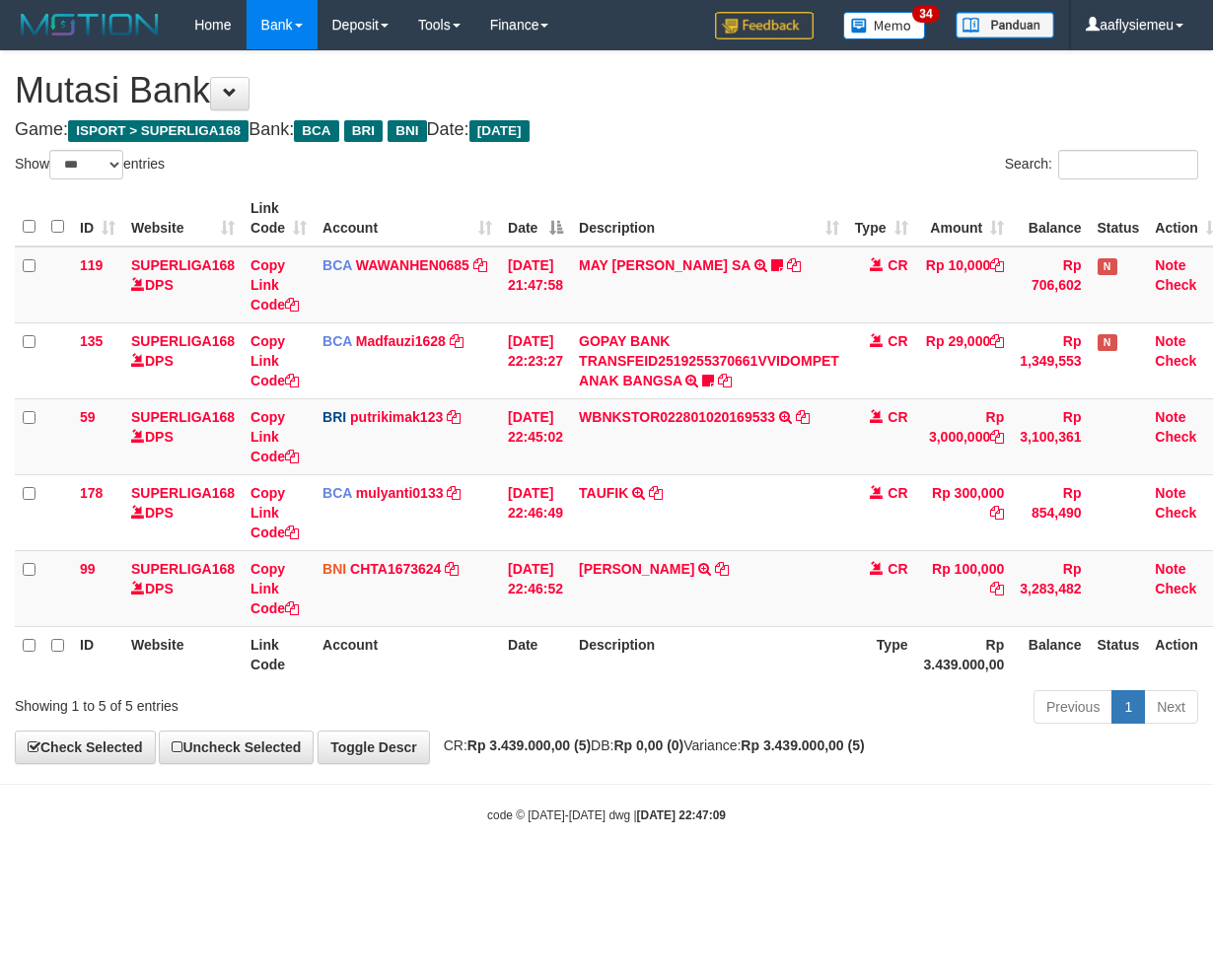 select on "***" 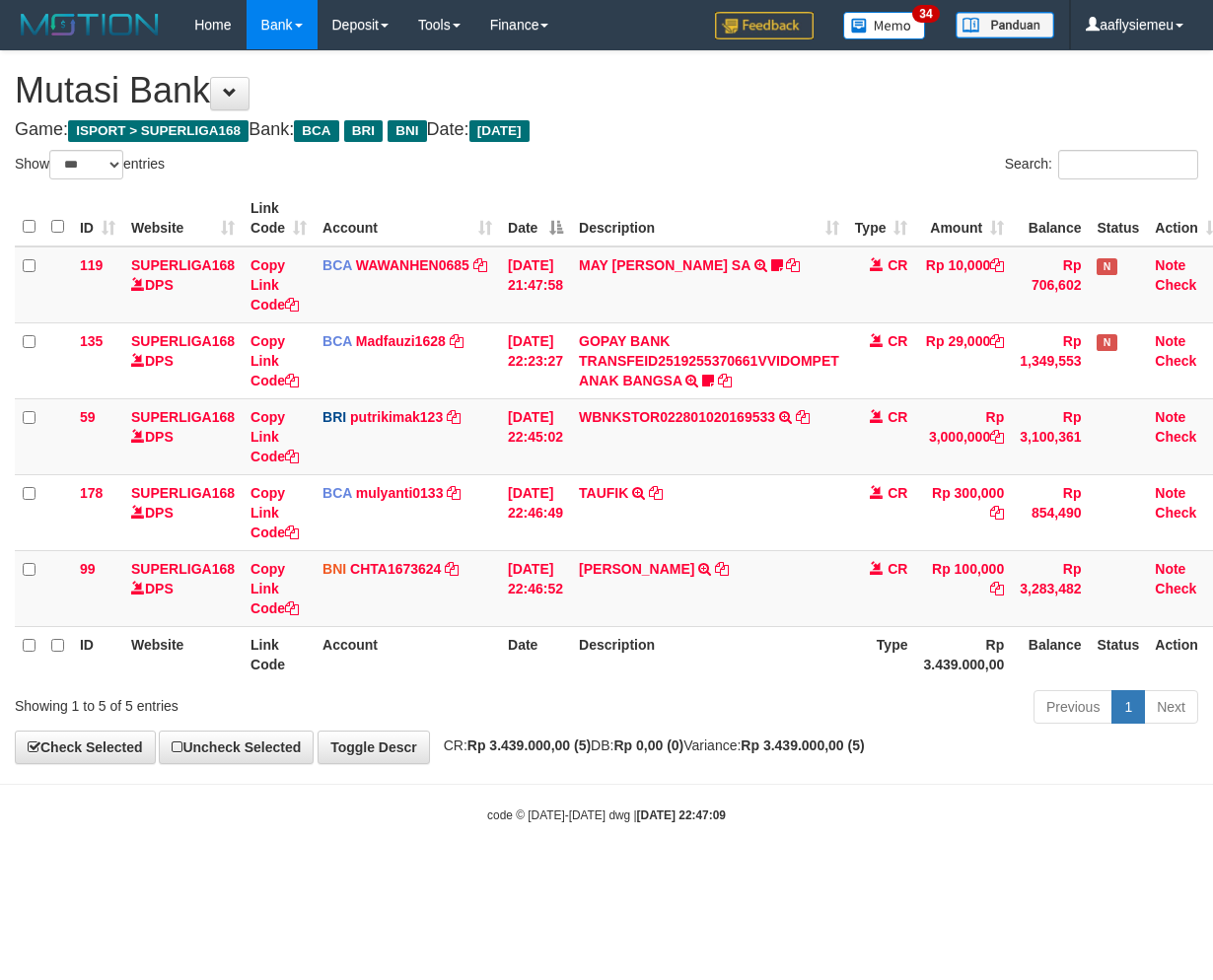 scroll, scrollTop: 0, scrollLeft: 0, axis: both 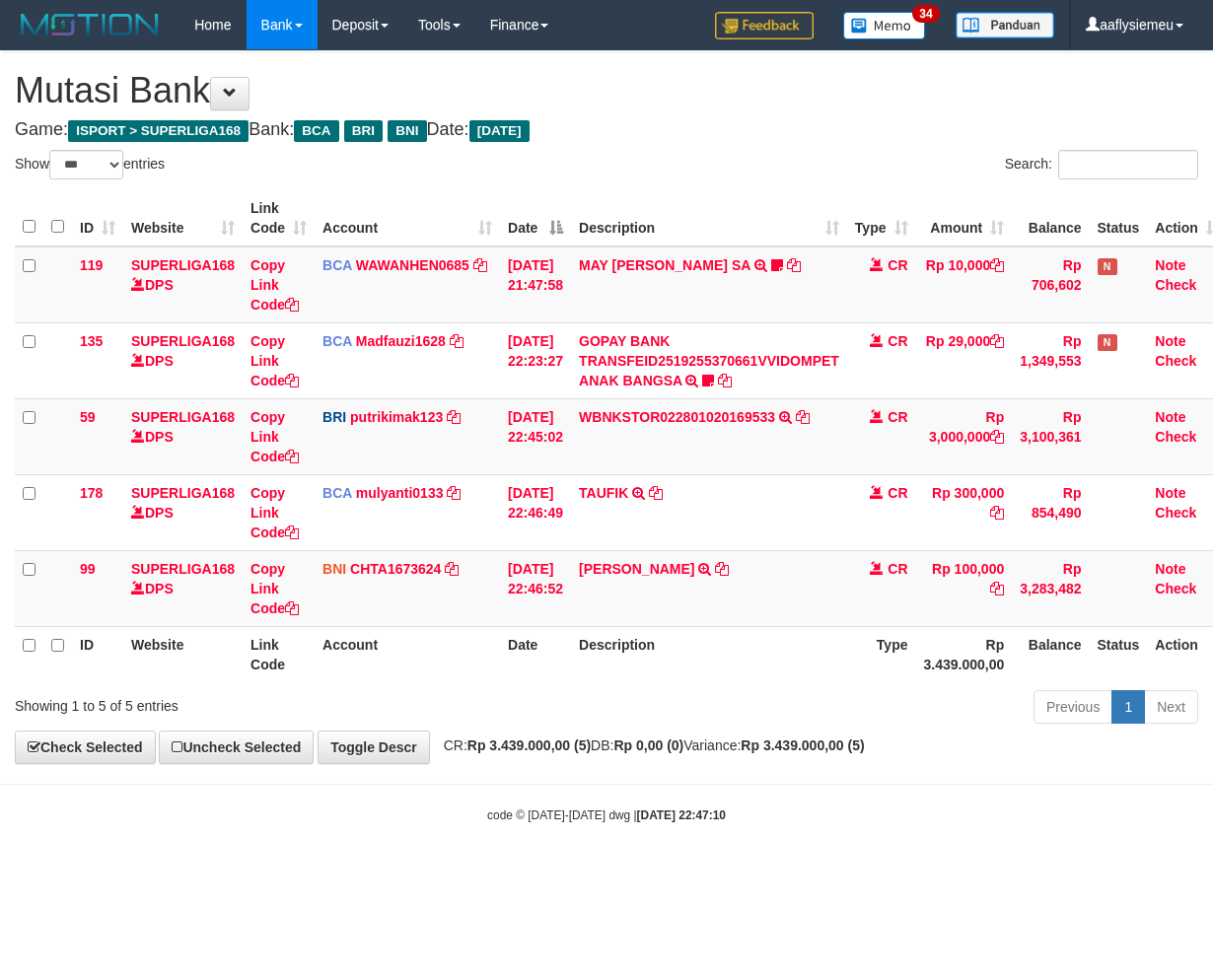 select on "***" 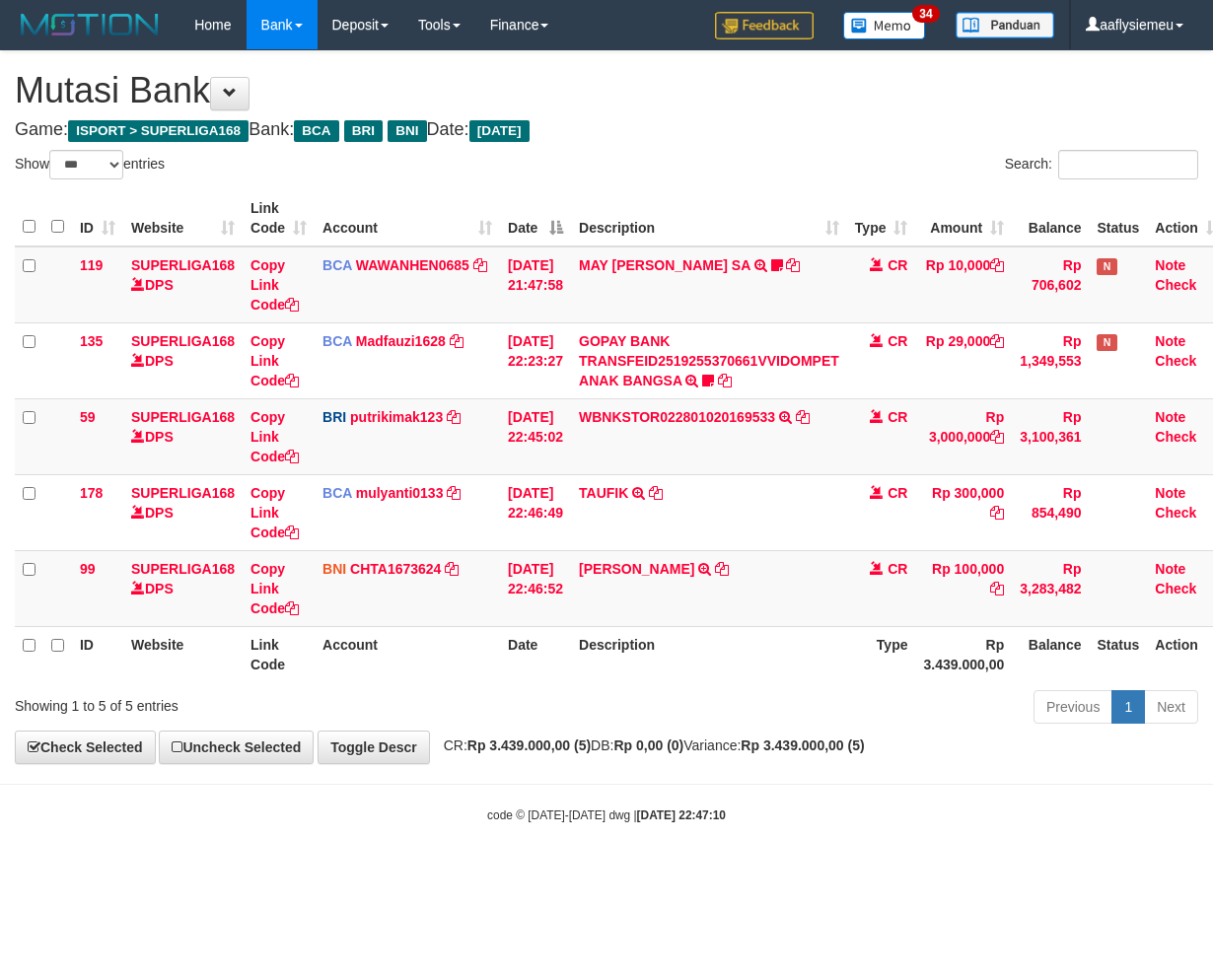 scroll, scrollTop: 0, scrollLeft: 0, axis: both 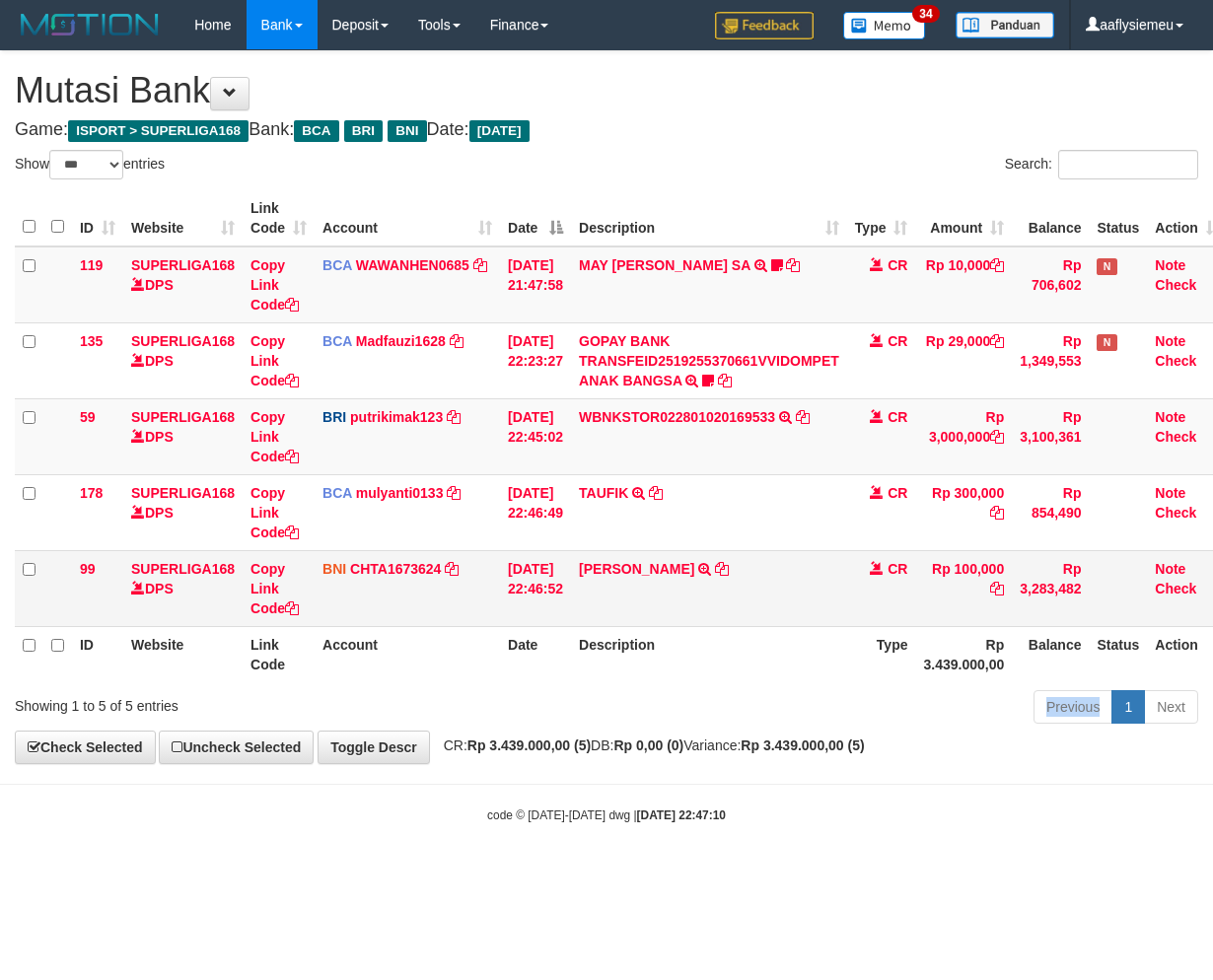 click on "Previous 1 Next" at bounding box center [860, 709] 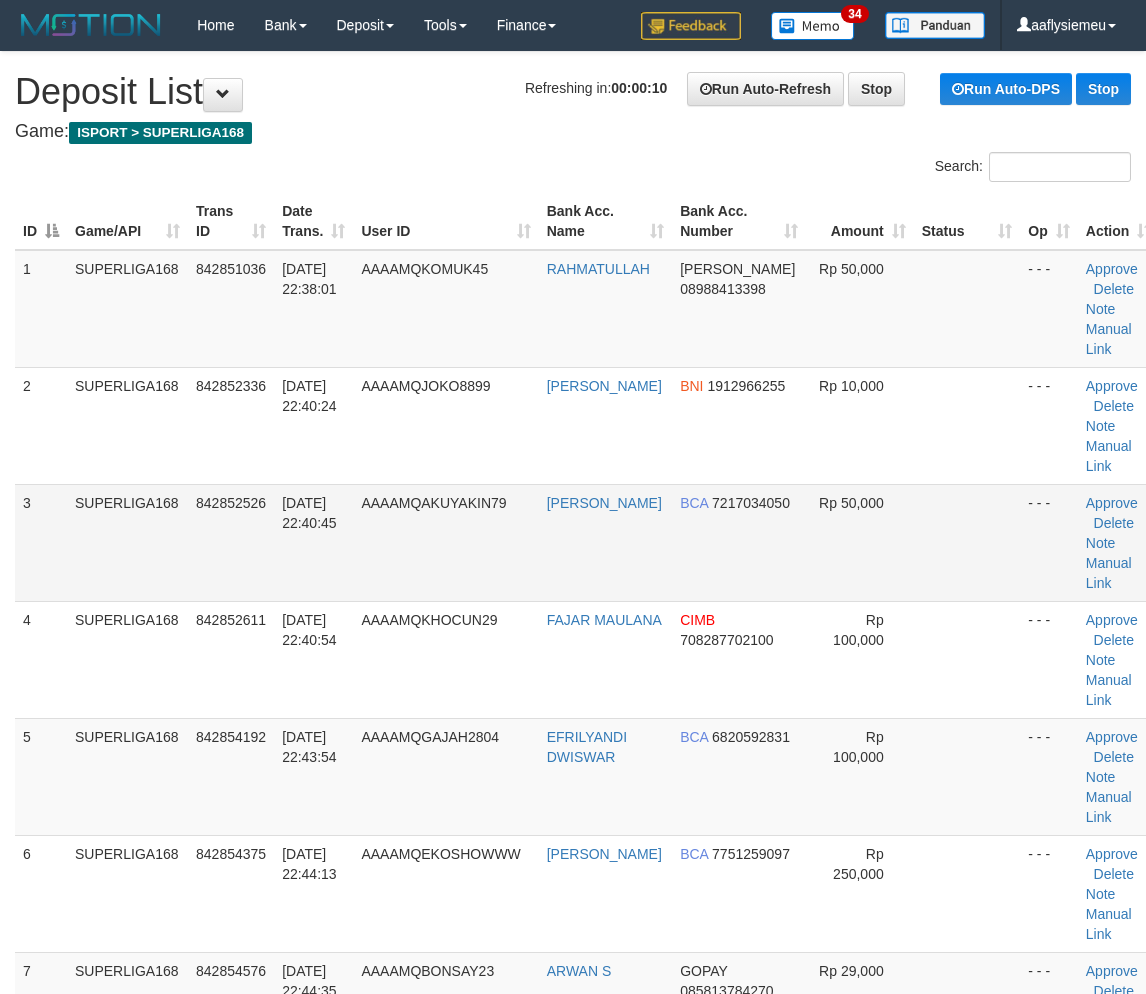 scroll, scrollTop: 0, scrollLeft: 0, axis: both 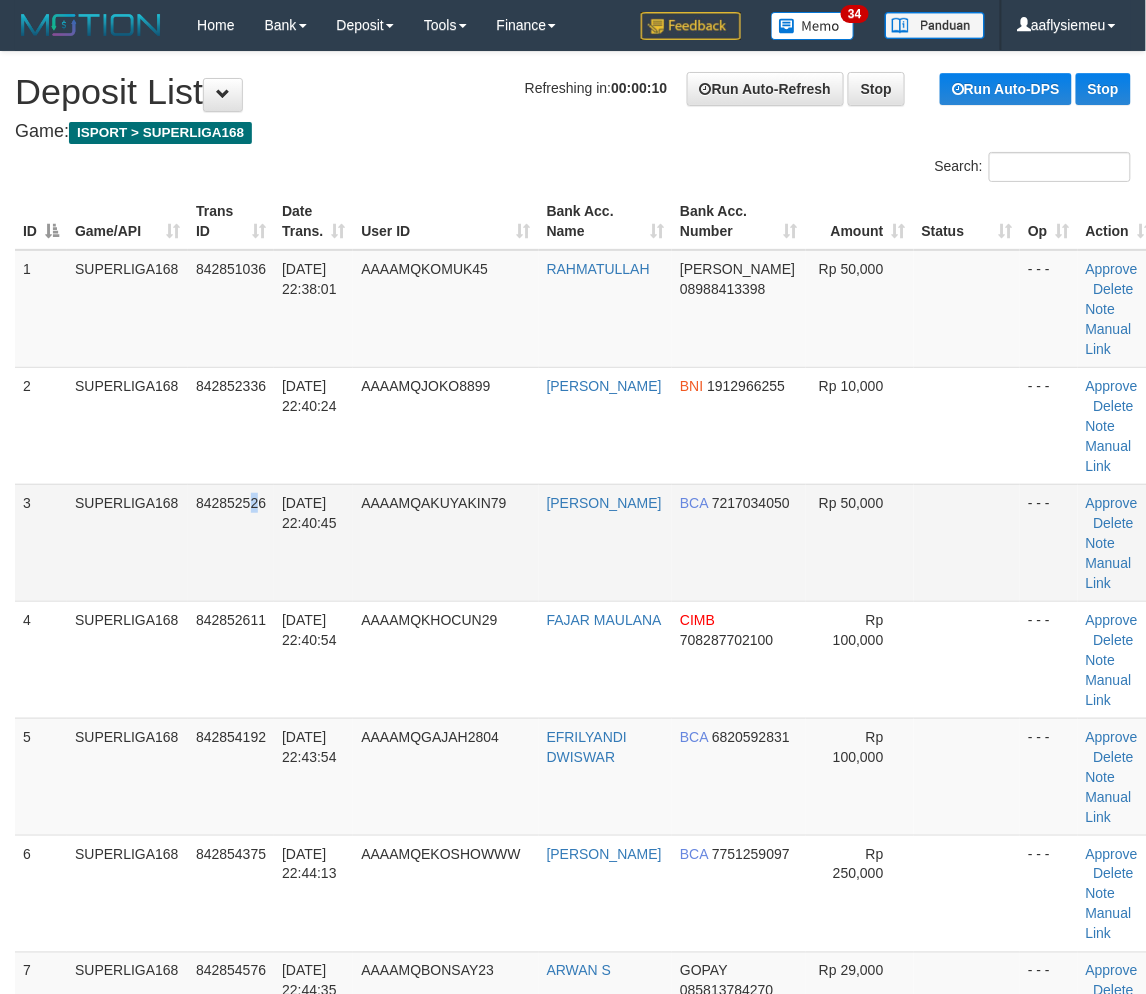 click on "842852526" at bounding box center (231, 542) 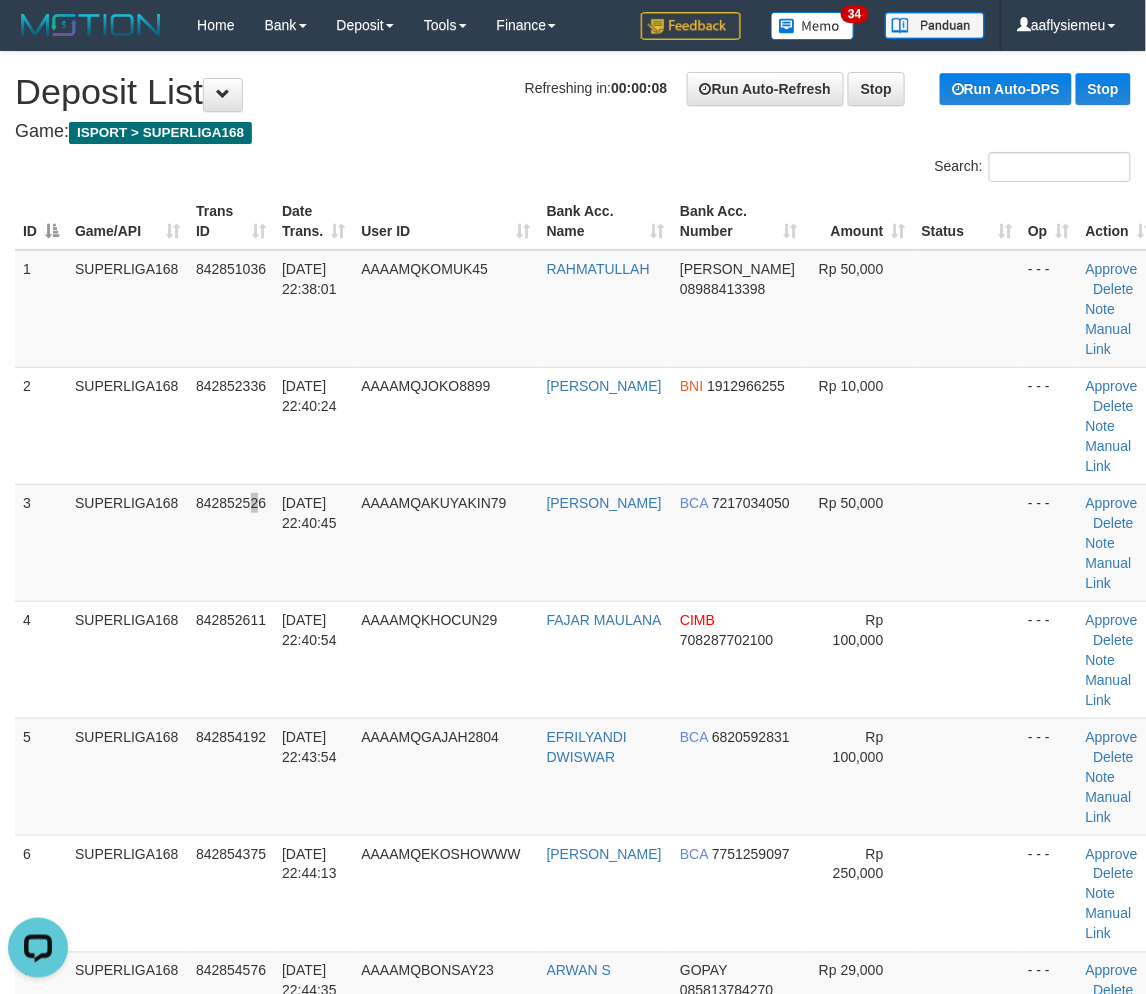 scroll, scrollTop: 0, scrollLeft: 0, axis: both 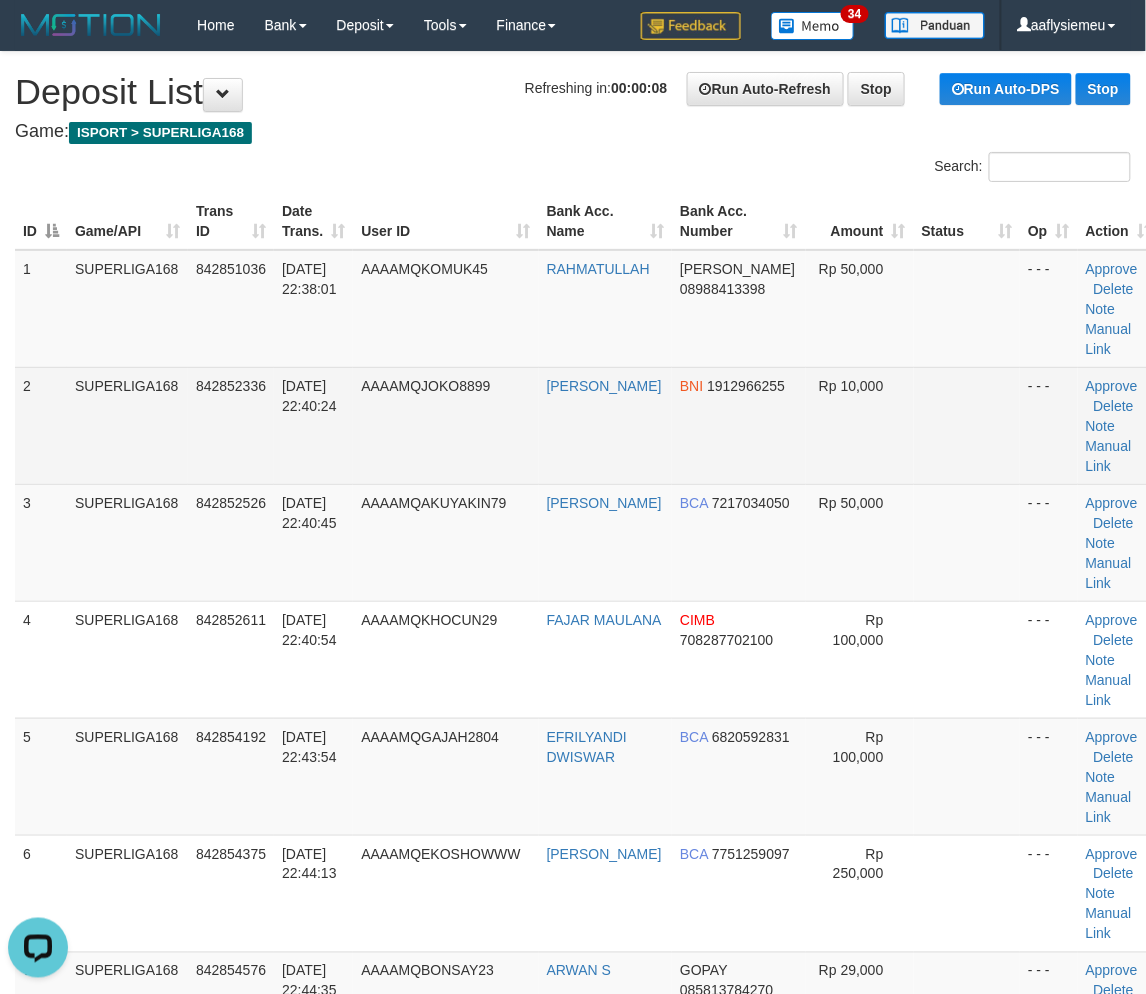 drag, startPoint x: 268, startPoint y: 408, endPoint x: 350, endPoint y: 441, distance: 88.391174 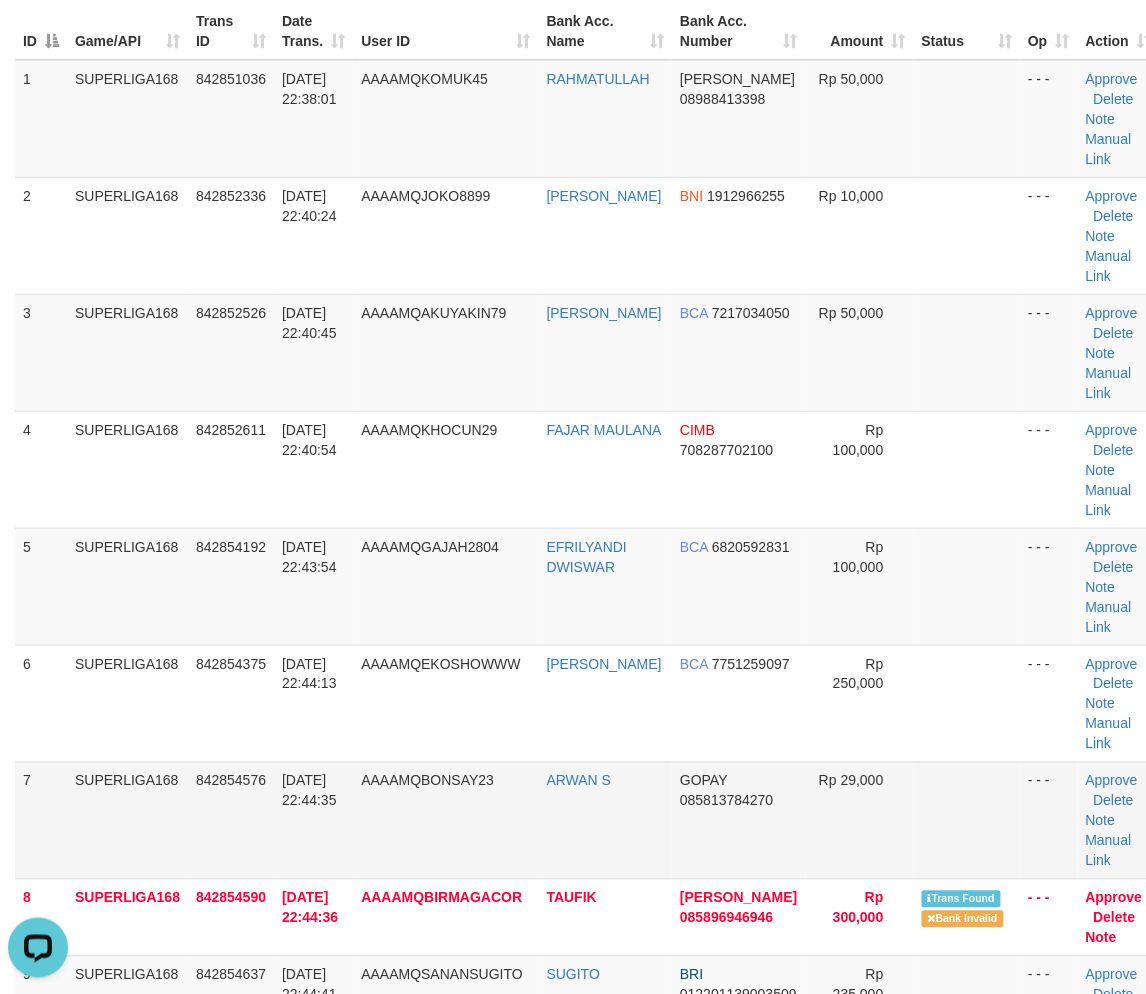 scroll, scrollTop: 222, scrollLeft: 0, axis: vertical 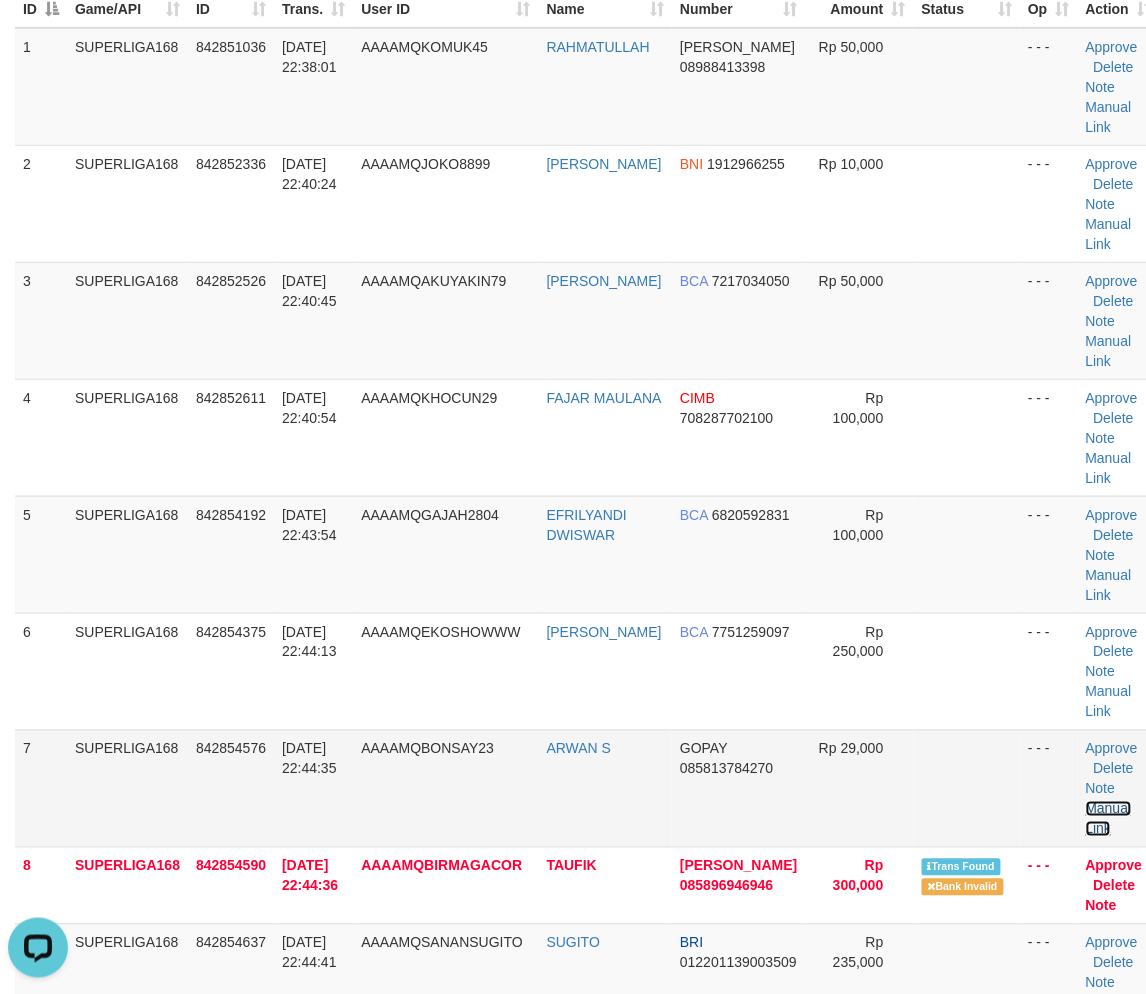 drag, startPoint x: 1102, startPoint y: 802, endPoint x: 922, endPoint y: 806, distance: 180.04443 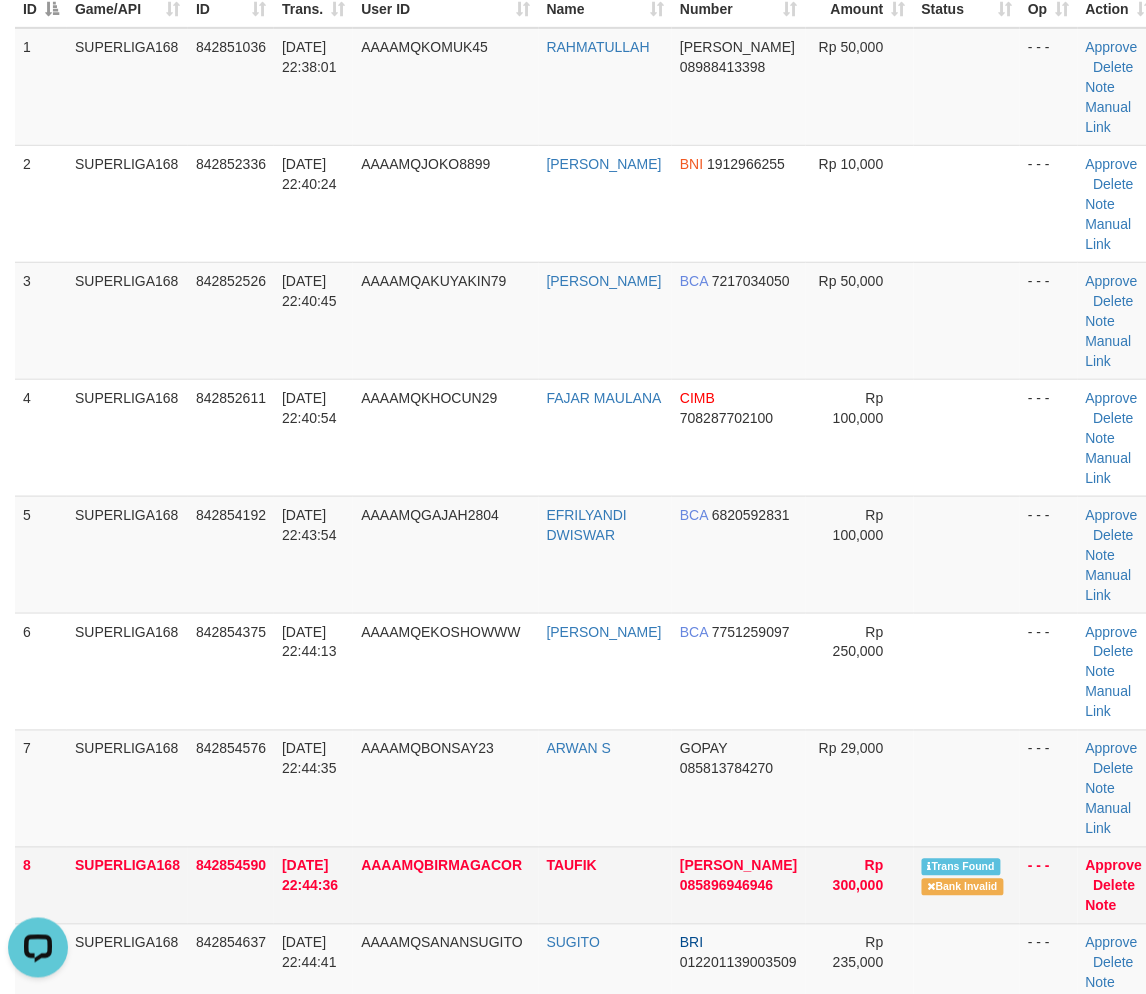 click on "SUPERLIGA168" at bounding box center [127, 885] 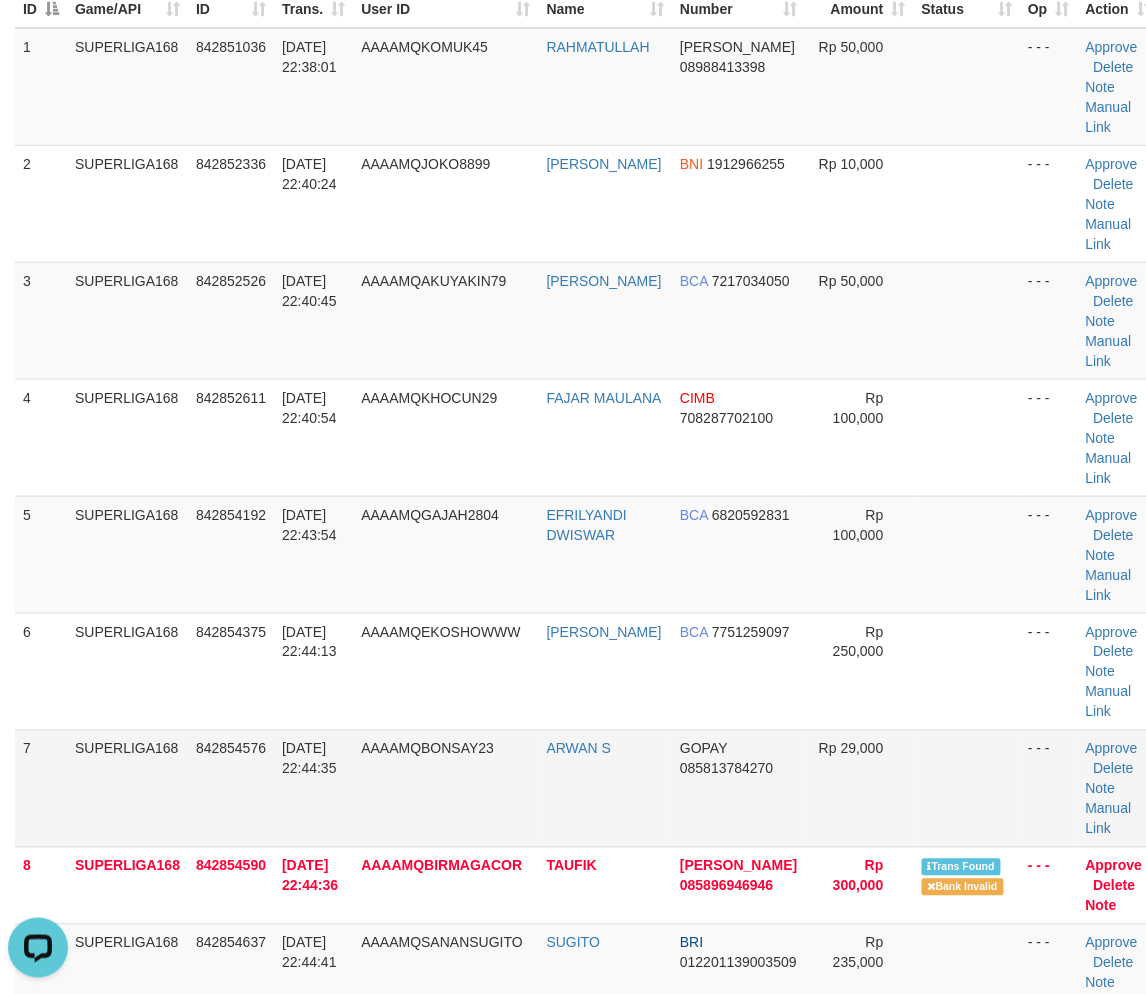 drag, startPoint x: 135, startPoint y: 855, endPoint x: 48, endPoint y: 794, distance: 106.25441 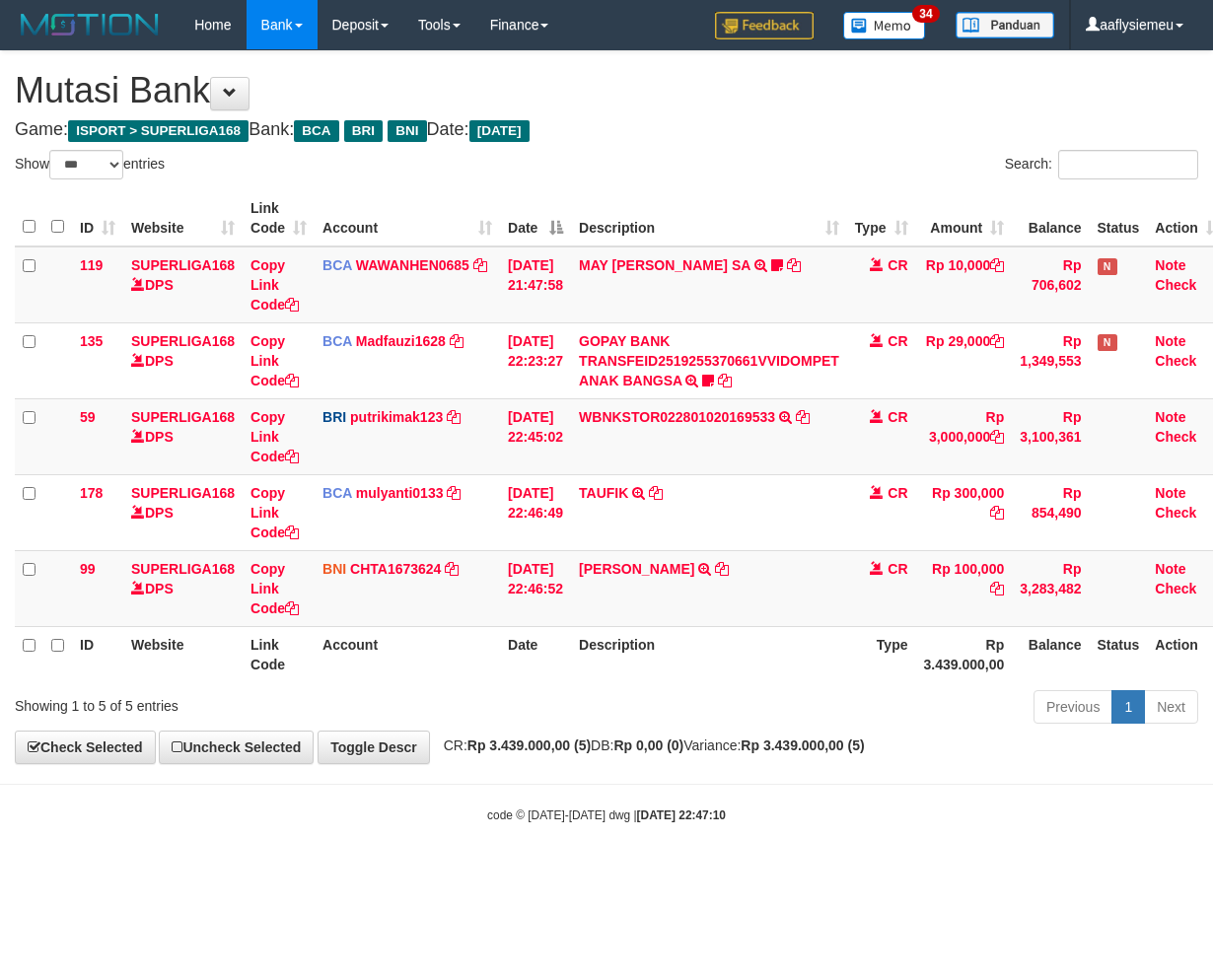 select on "***" 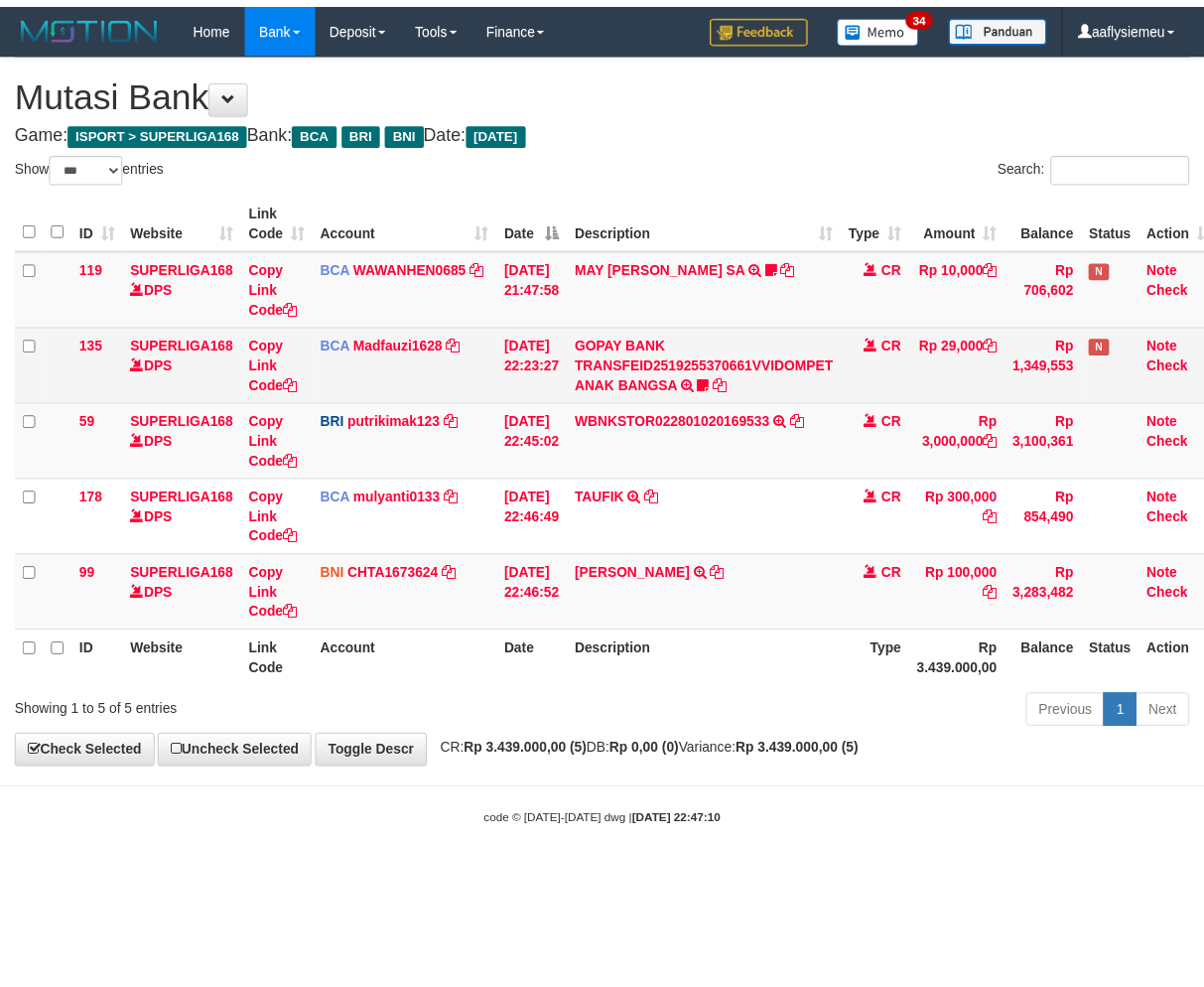 scroll, scrollTop: 0, scrollLeft: 0, axis: both 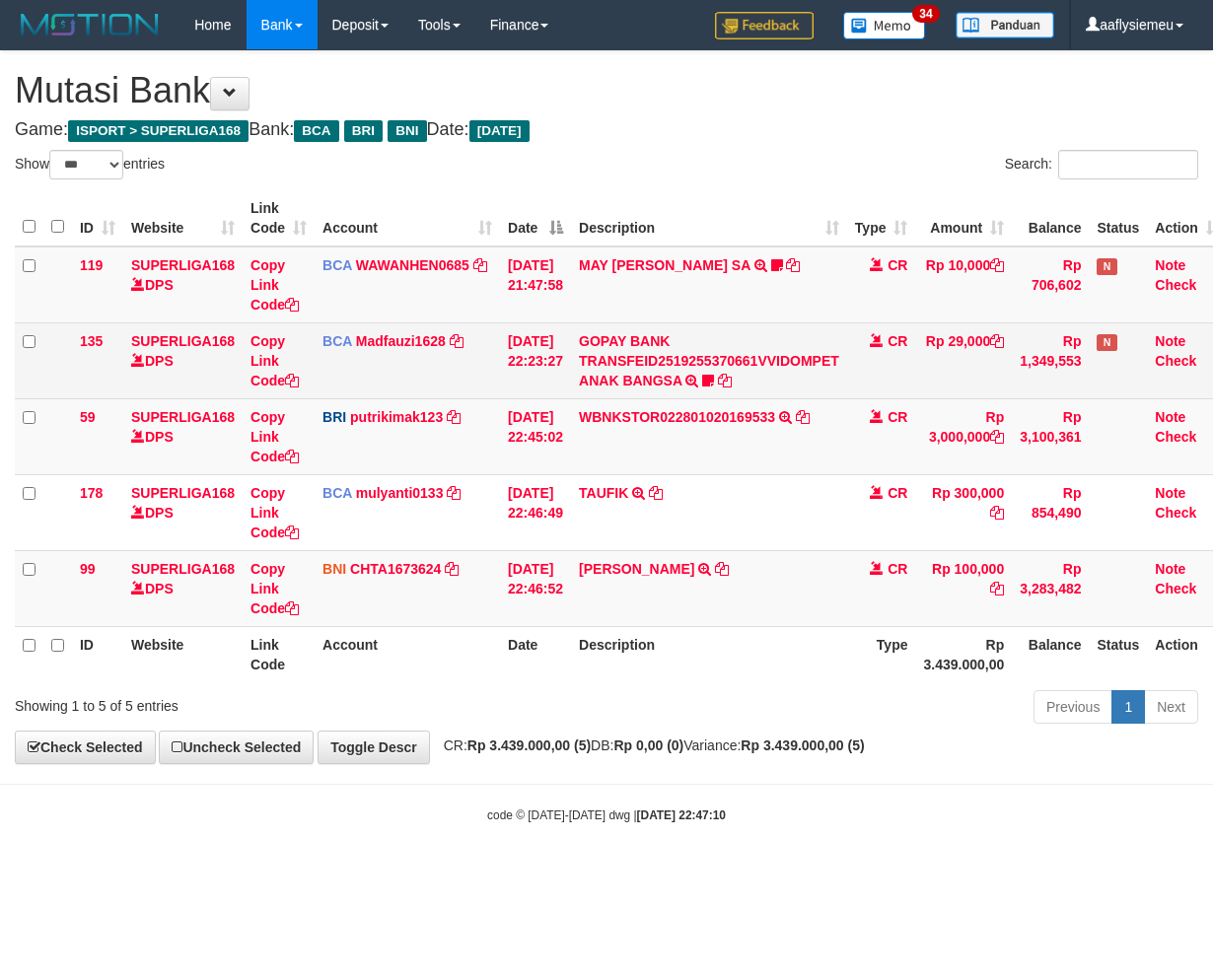 click on "GOPAY BANK TRANSFEID2519255370661VVIDOMPET ANAK BANGSA            TRSF E-BANKING CR 1107/FTSCY/WS95051
29000.00GOPAY BANK TRANSFEID2519255370661VVIDOMPET ANAK BANGSA    bonsay23" at bounding box center (709, 360) 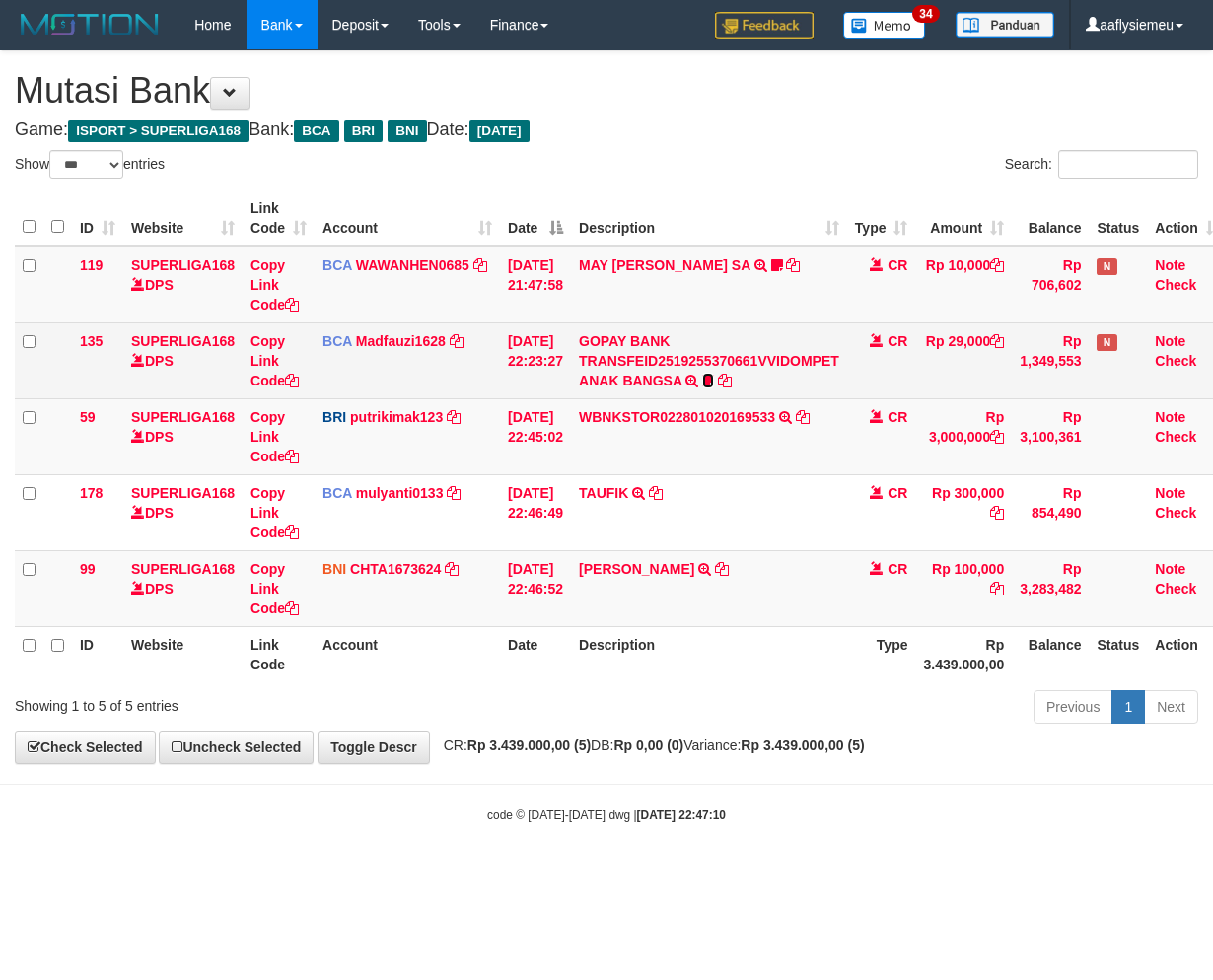 click at bounding box center (708, 381) 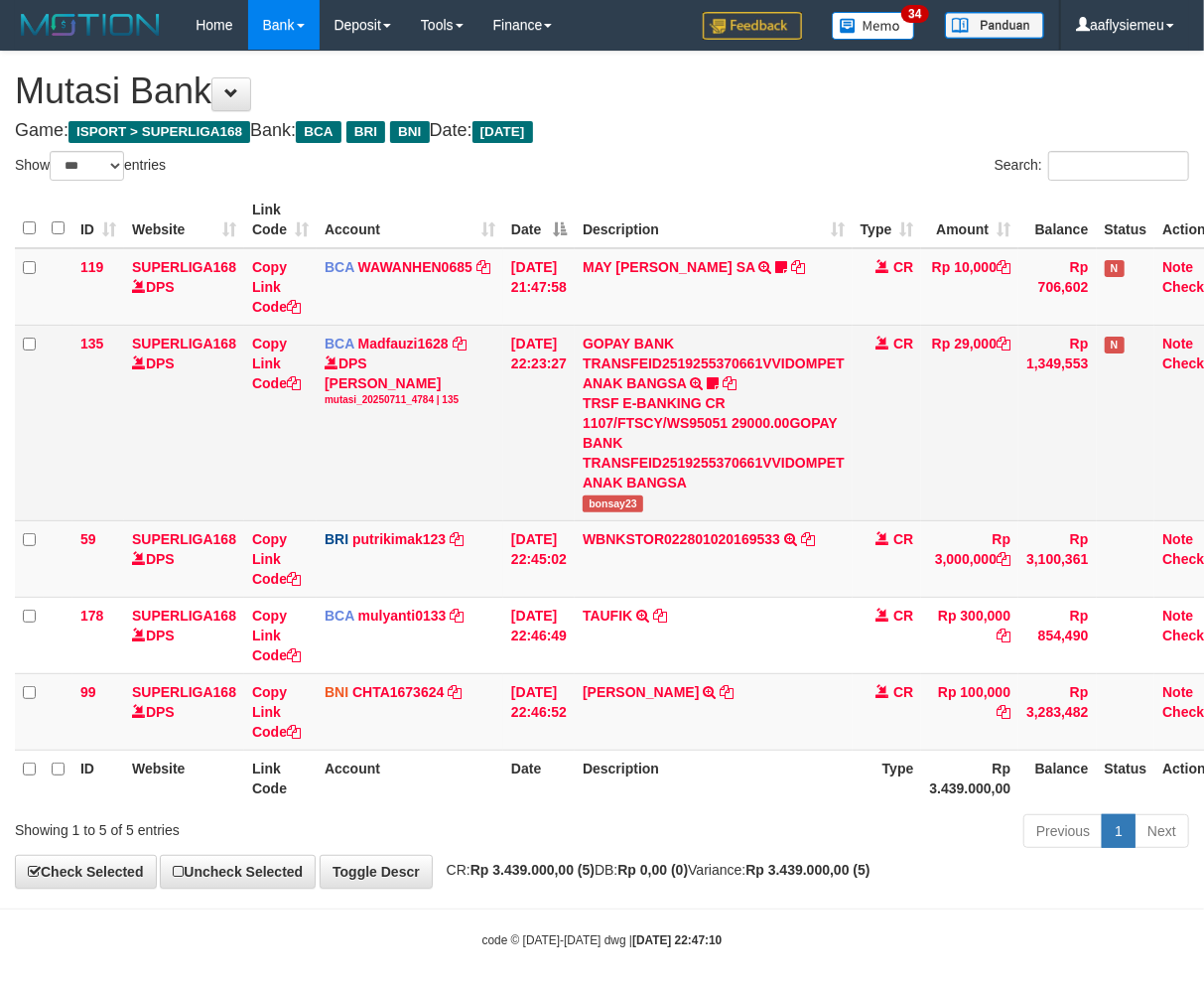 click on "bonsay23" at bounding box center [612, 503] 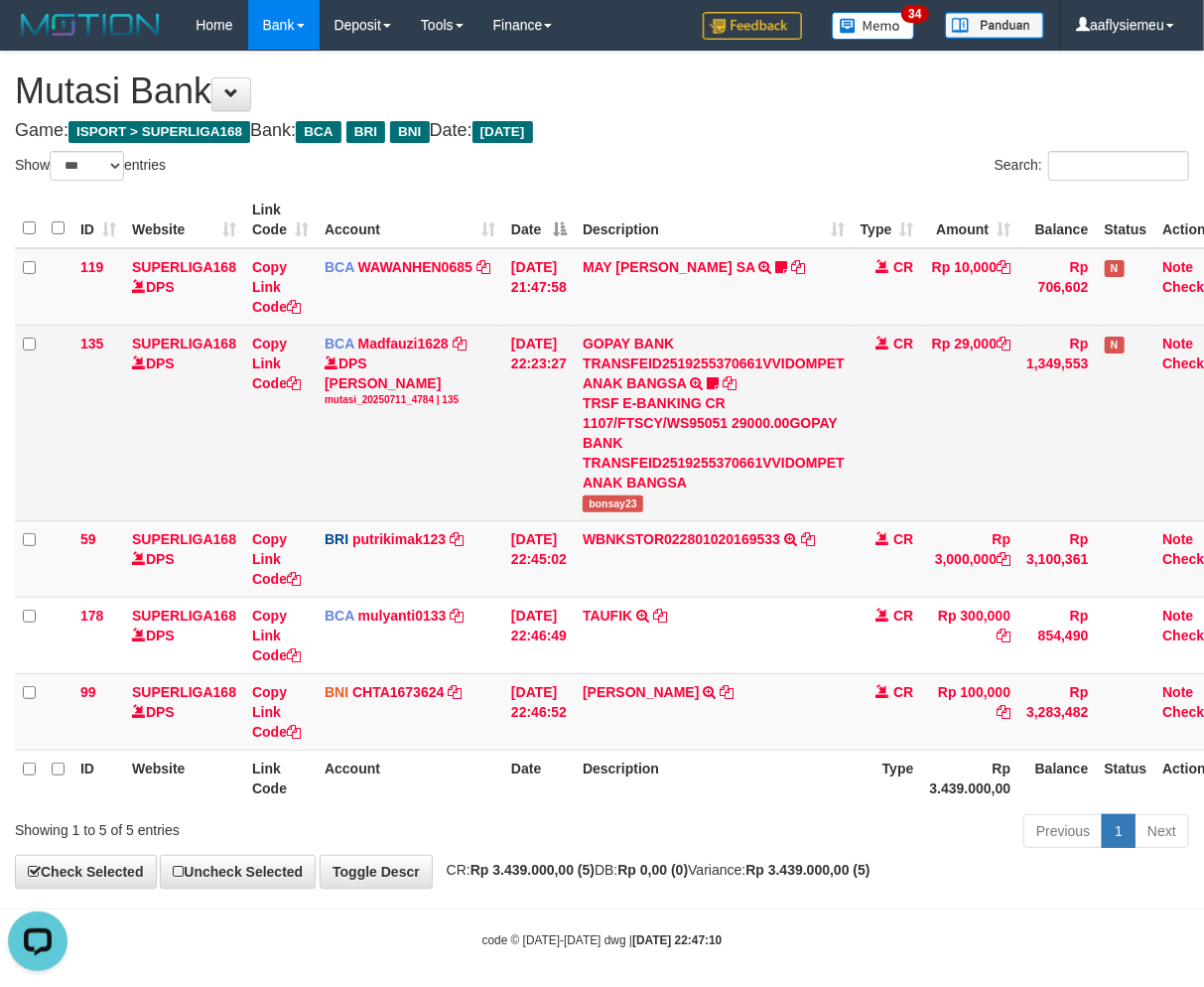 scroll, scrollTop: 0, scrollLeft: 0, axis: both 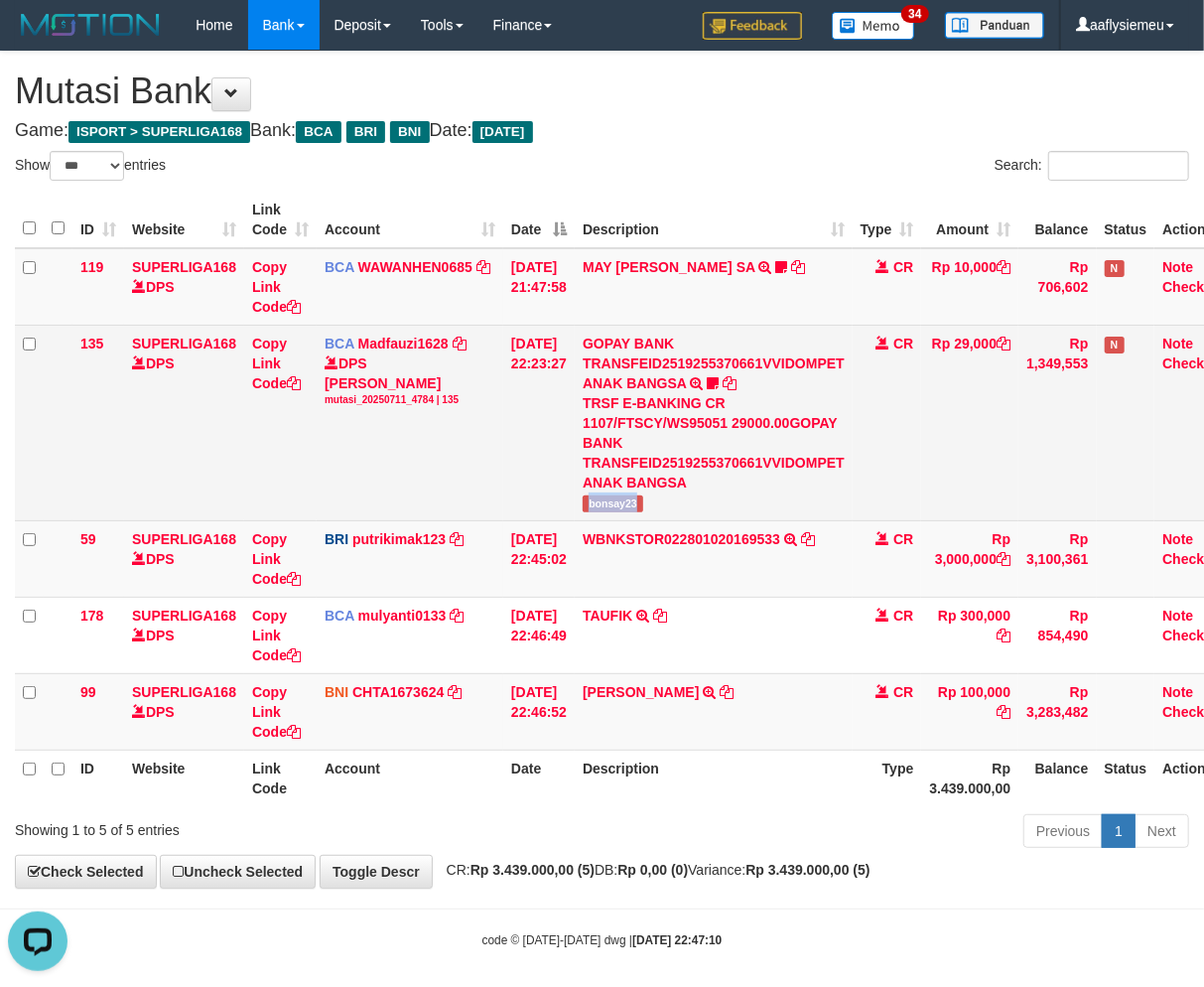 copy on "bonsay23" 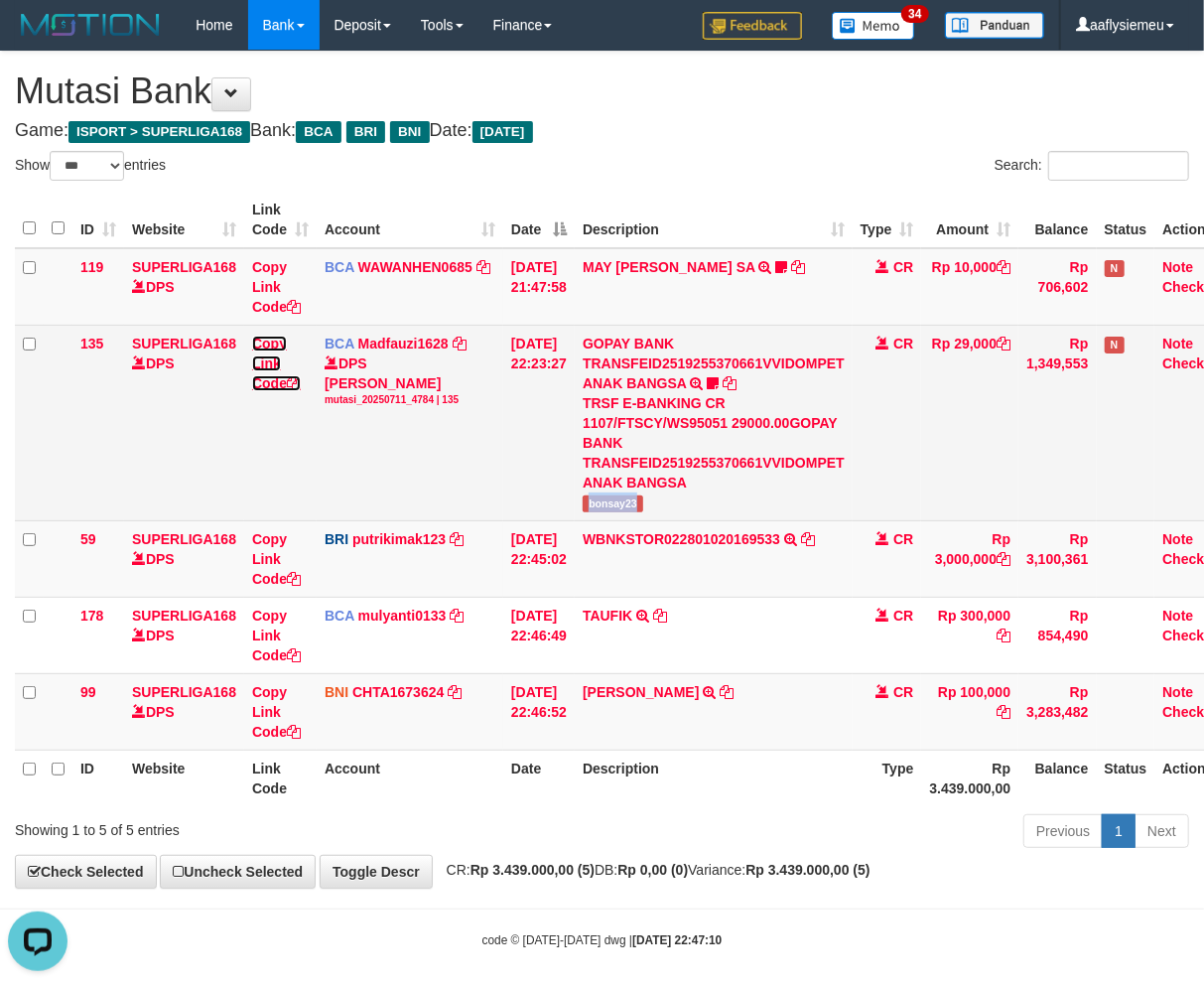 click on "Copy Link Code" at bounding box center (276, 363) 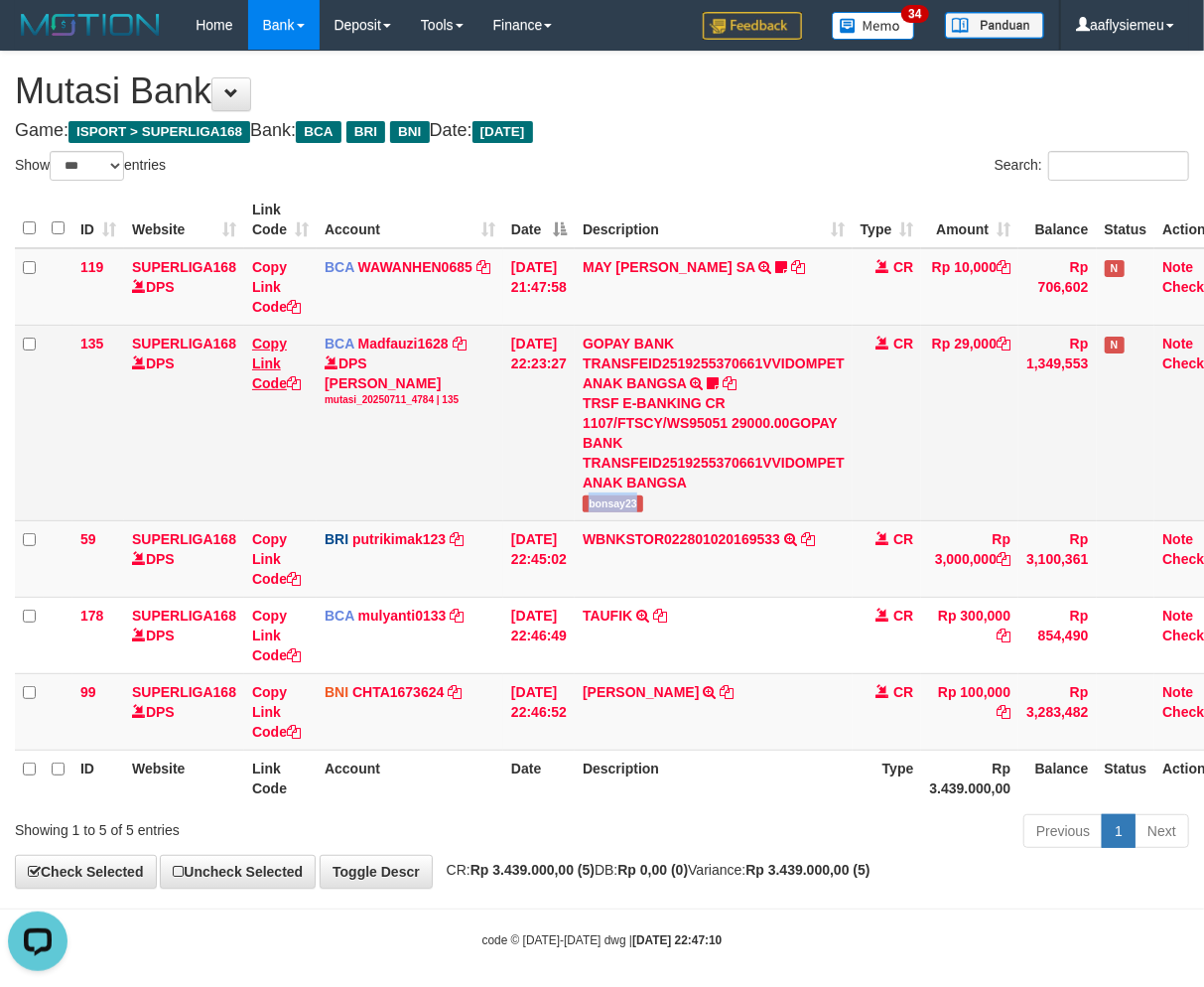 copy on "bonsay23" 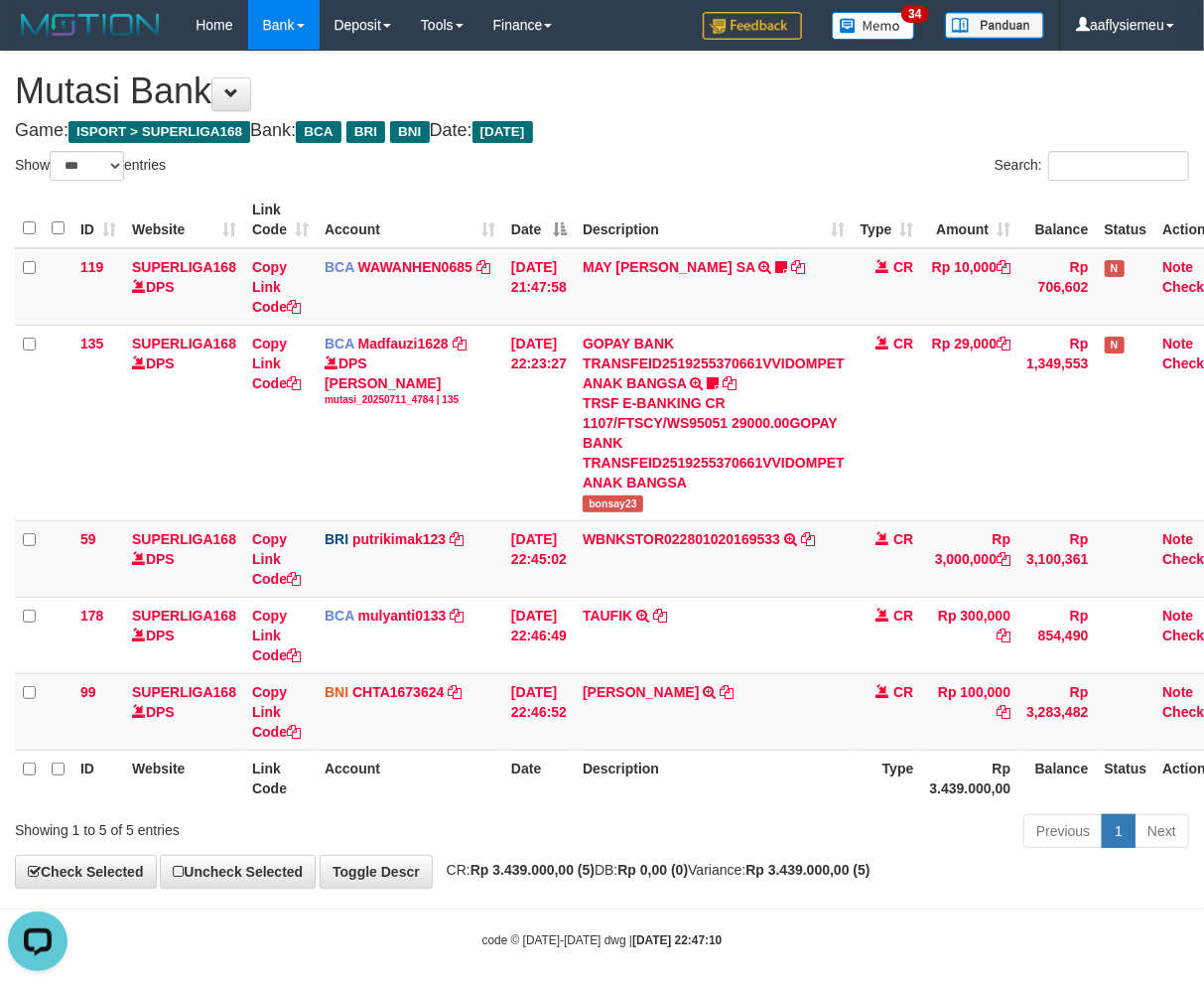 scroll, scrollTop: 295, scrollLeft: 0, axis: vertical 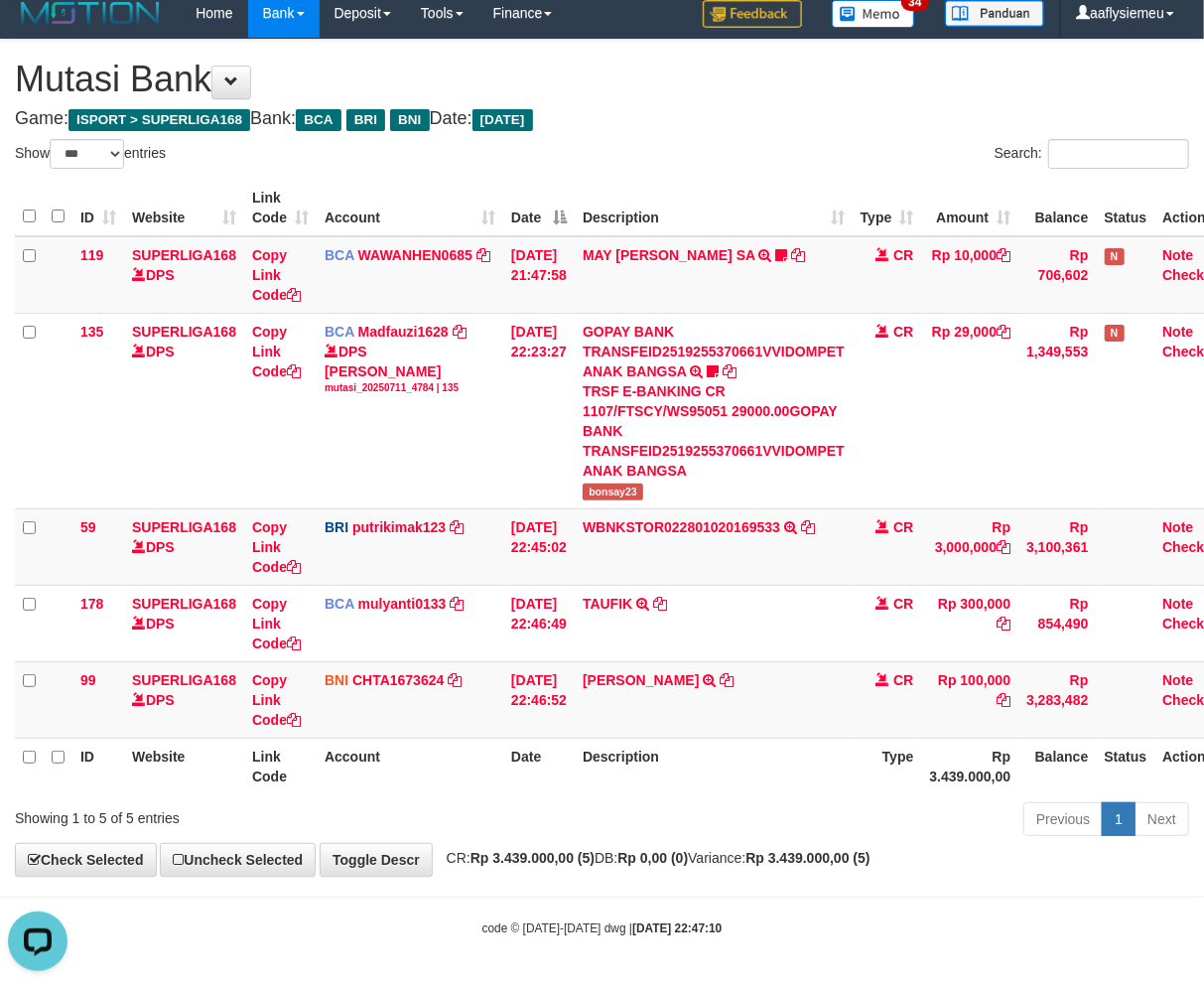 drag, startPoint x: 850, startPoint y: 740, endPoint x: 886, endPoint y: 748, distance: 36.87818 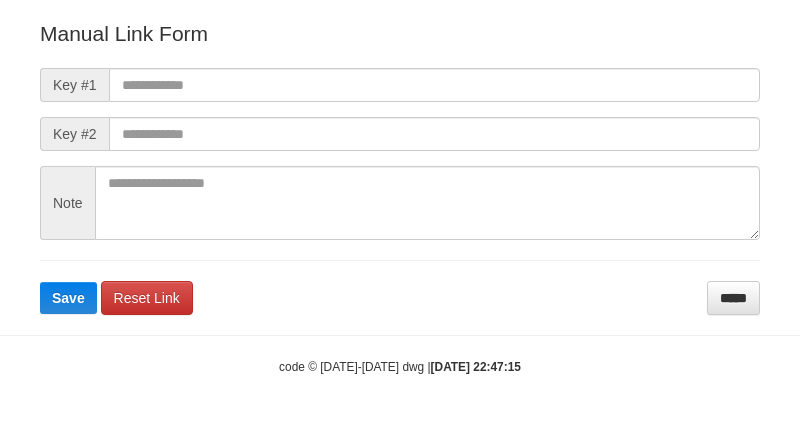 scroll, scrollTop: 242, scrollLeft: 0, axis: vertical 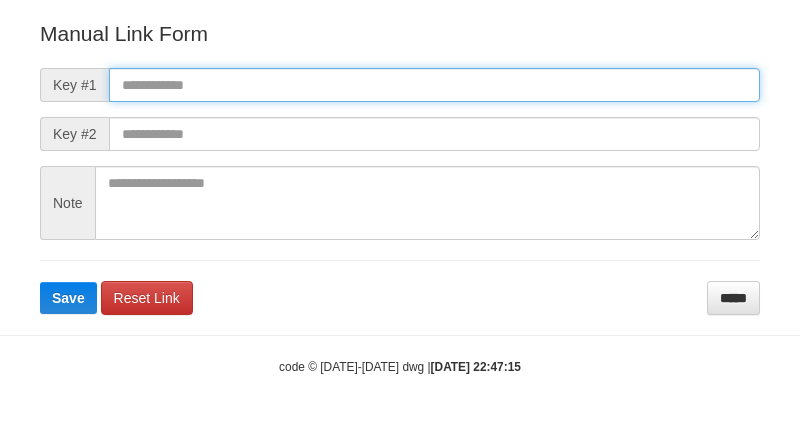 click at bounding box center [434, 85] 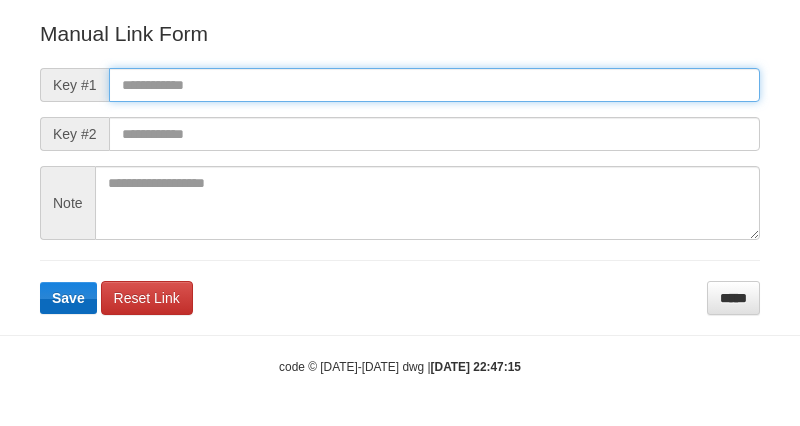 paste on "**********" 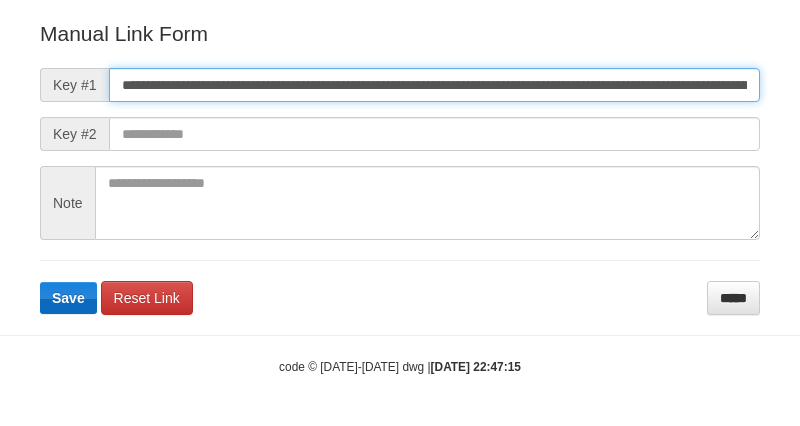scroll, scrollTop: 0, scrollLeft: 1376, axis: horizontal 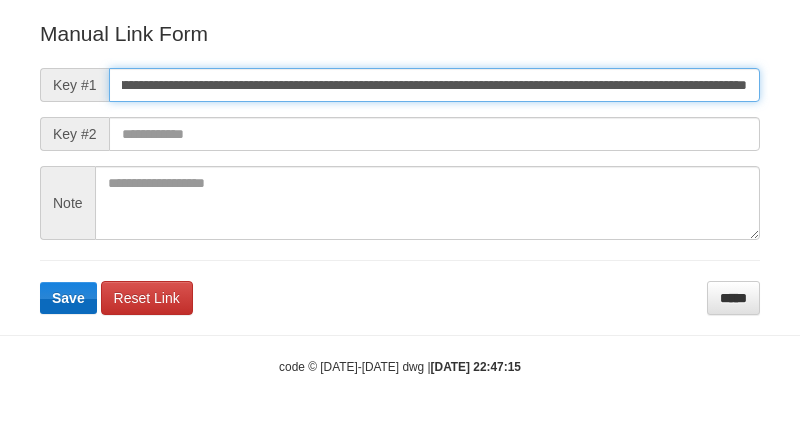 type on "**********" 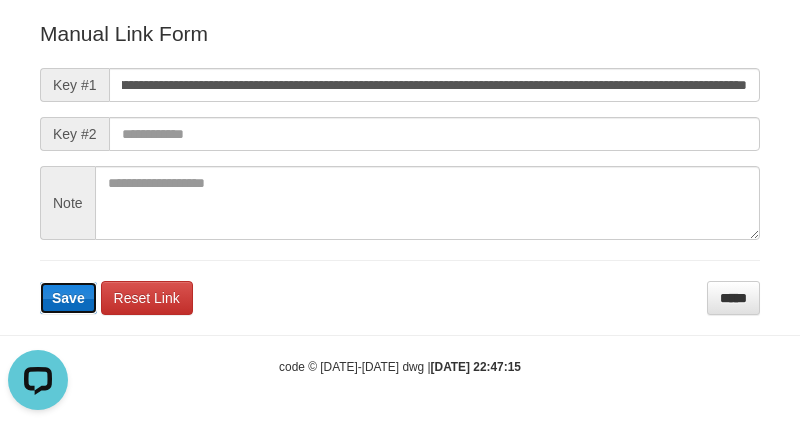click on "Save" at bounding box center (68, 298) 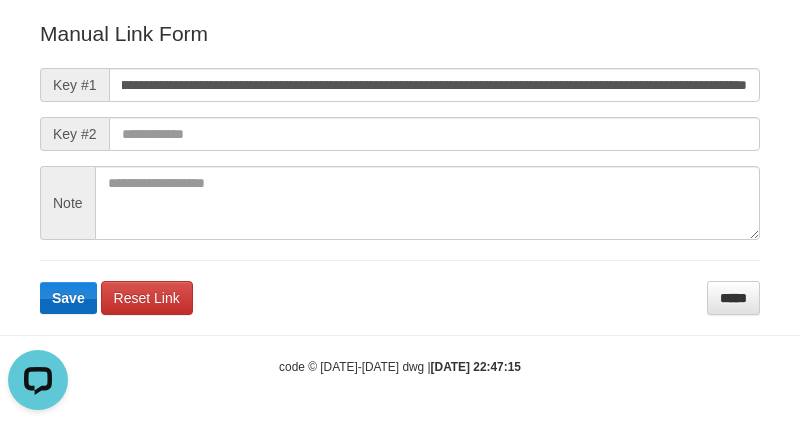 scroll, scrollTop: 0, scrollLeft: 0, axis: both 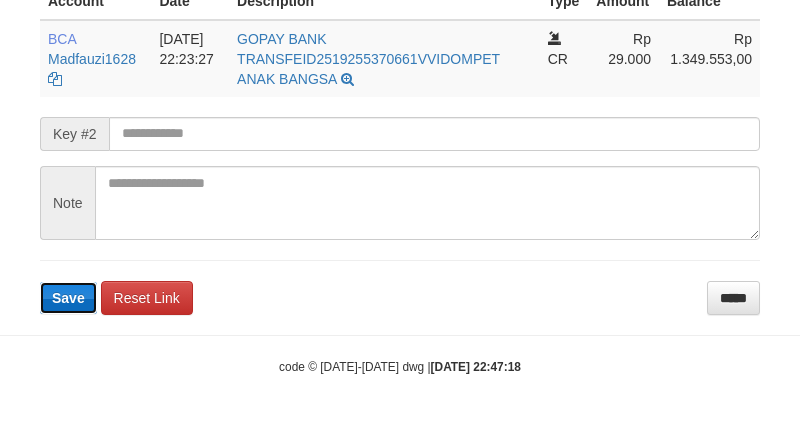 click on "Save" at bounding box center [68, 298] 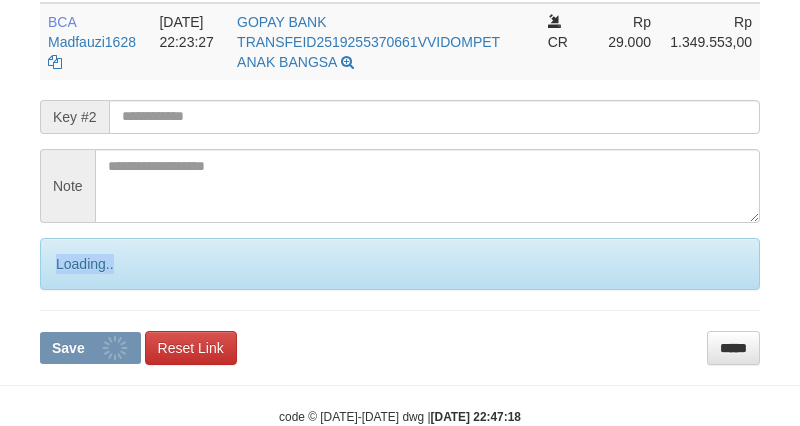 click on "**********" at bounding box center (400, 115) 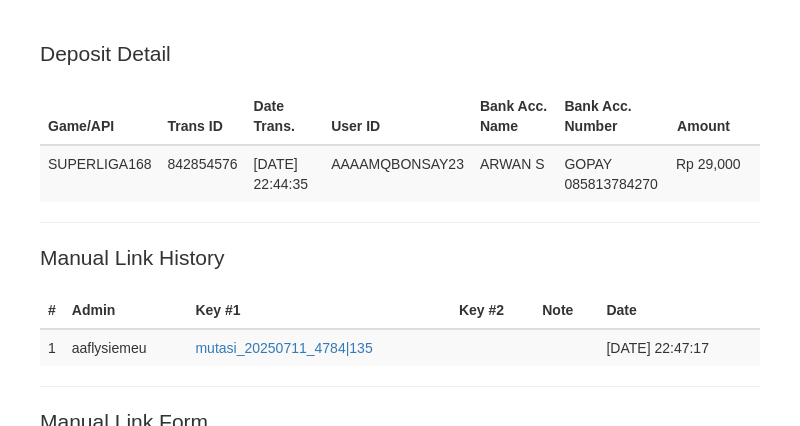 scroll, scrollTop: 531, scrollLeft: 0, axis: vertical 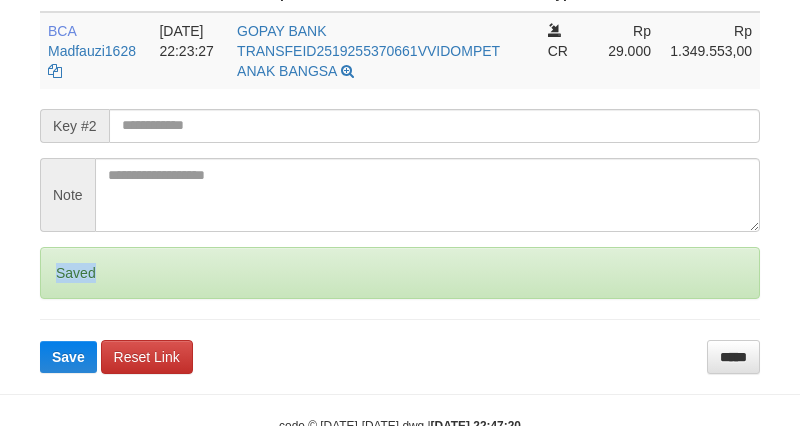 click on "Saved" at bounding box center [400, 273] 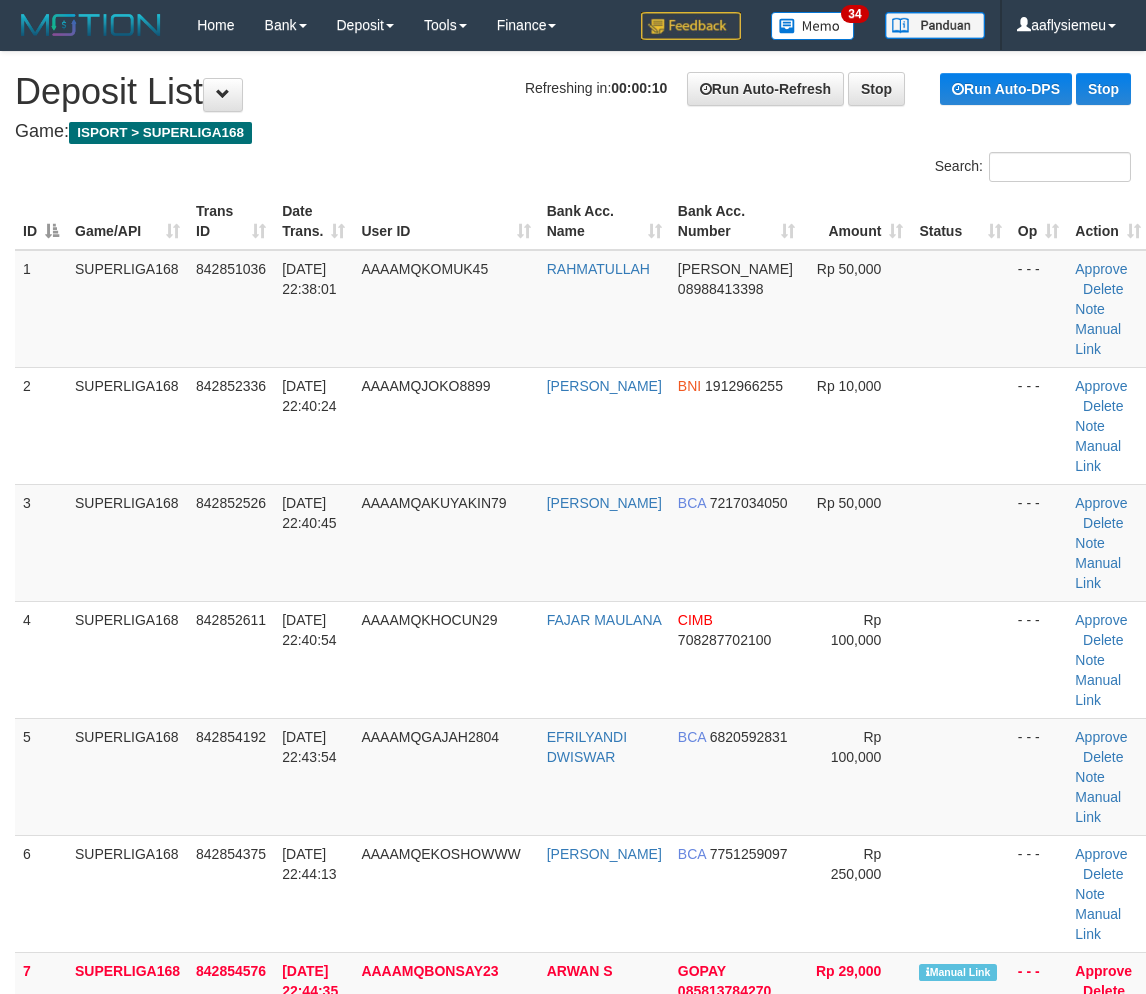scroll, scrollTop: 222, scrollLeft: 0, axis: vertical 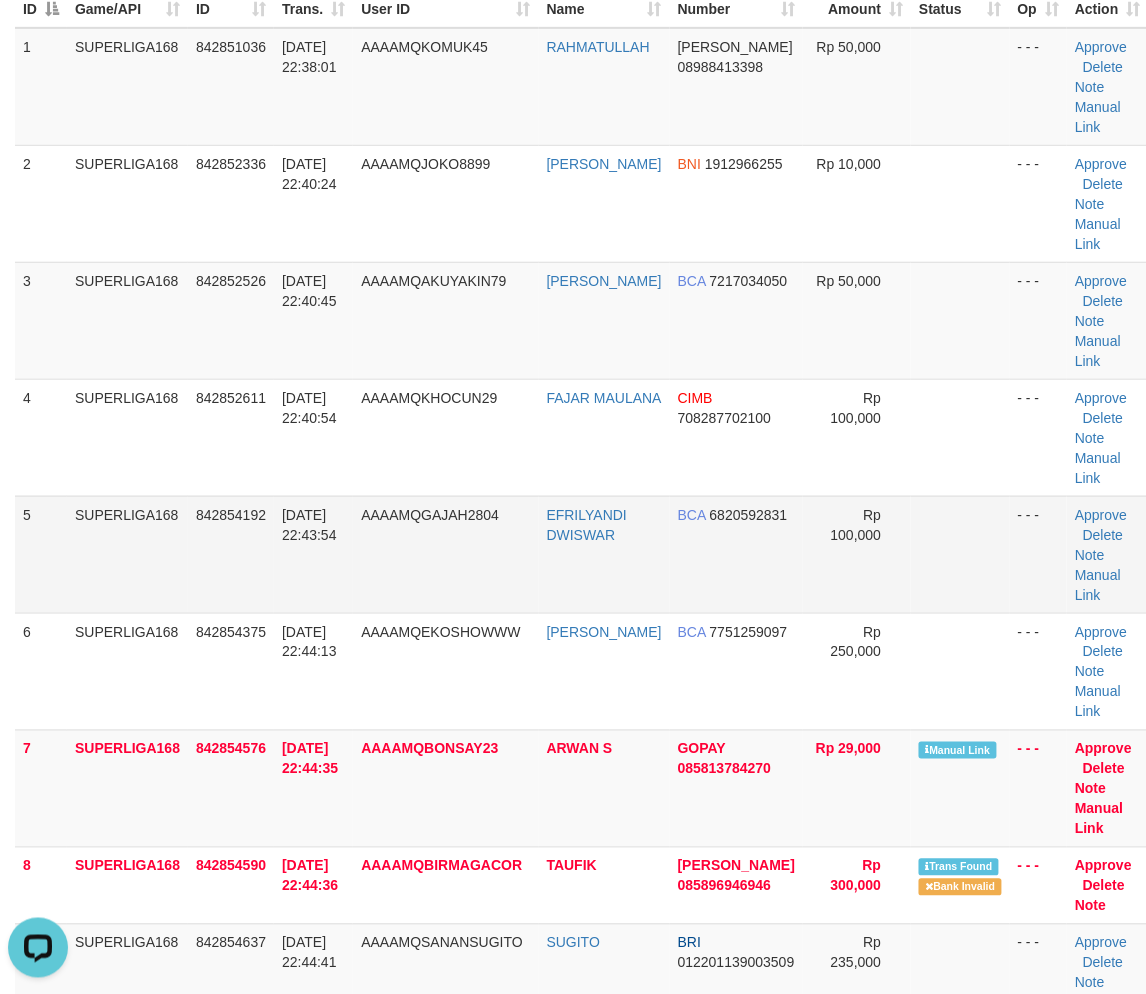 drag, startPoint x: 194, startPoint y: 513, endPoint x: 26, endPoint y: 587, distance: 183.57559 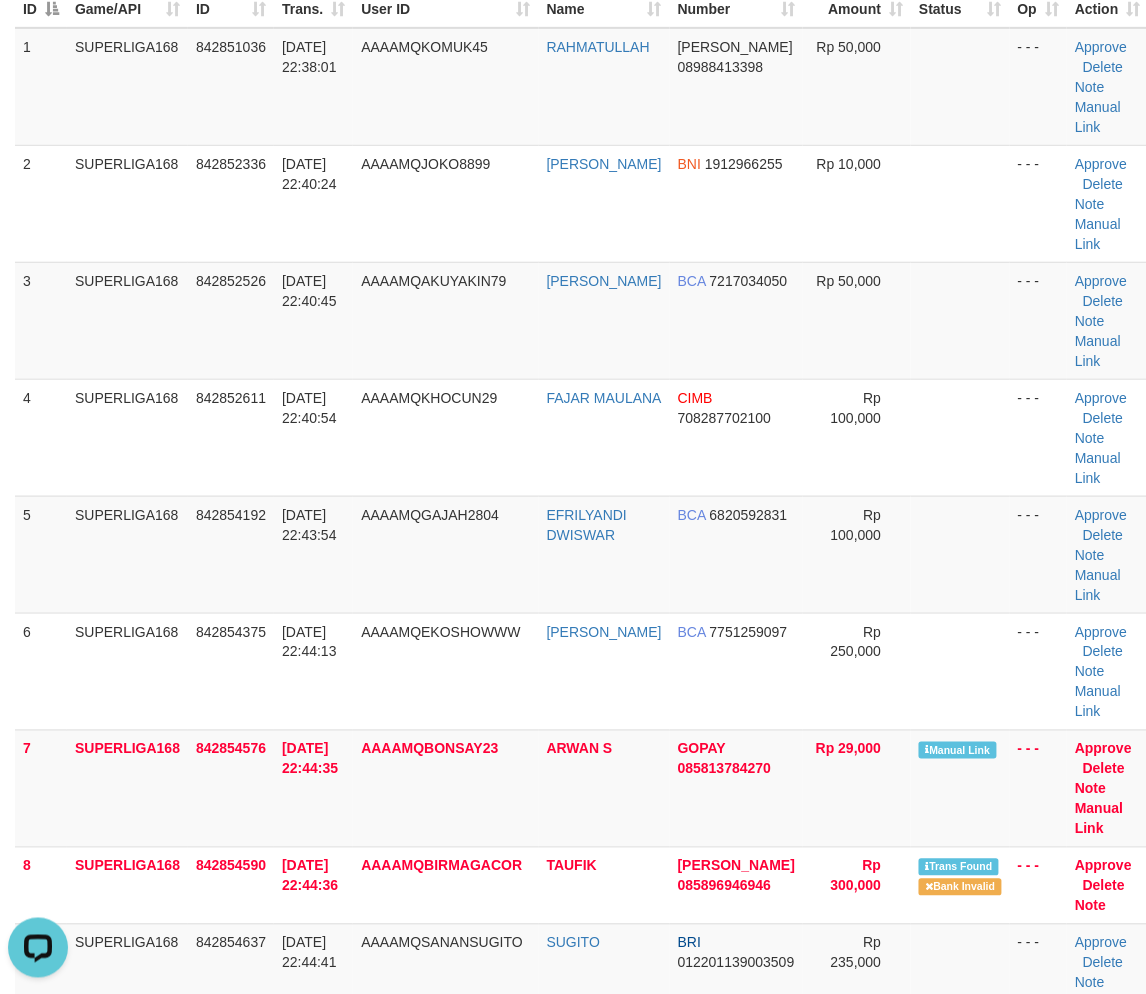 drag, startPoint x: 203, startPoint y: 622, endPoint x: 2, endPoint y: 674, distance: 207.61743 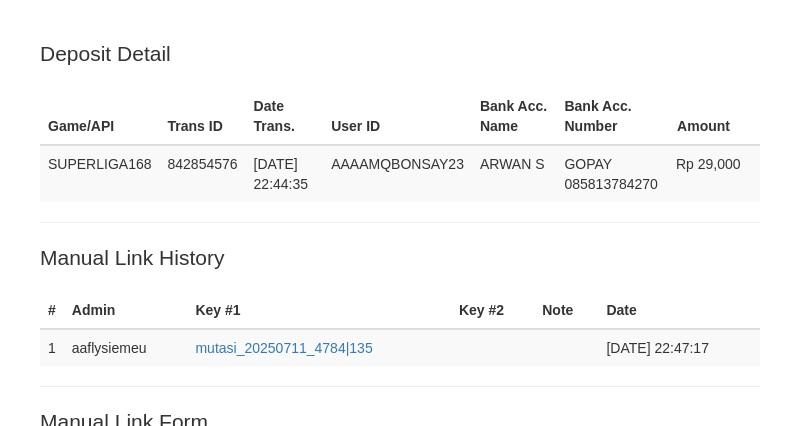 scroll, scrollTop: 531, scrollLeft: 0, axis: vertical 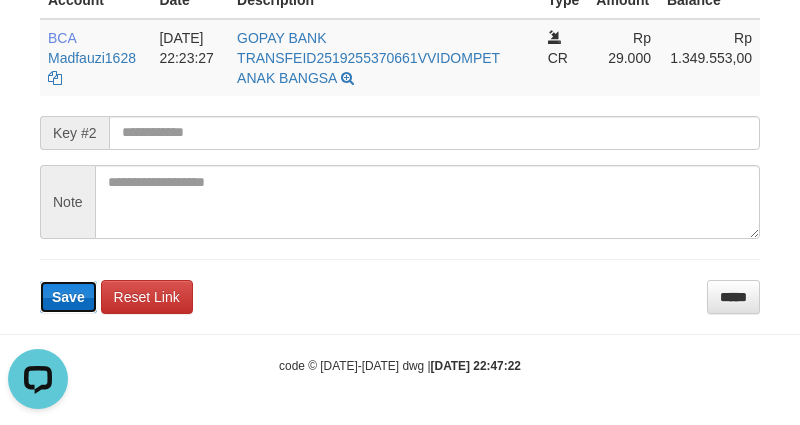 click on "Save" at bounding box center [68, 297] 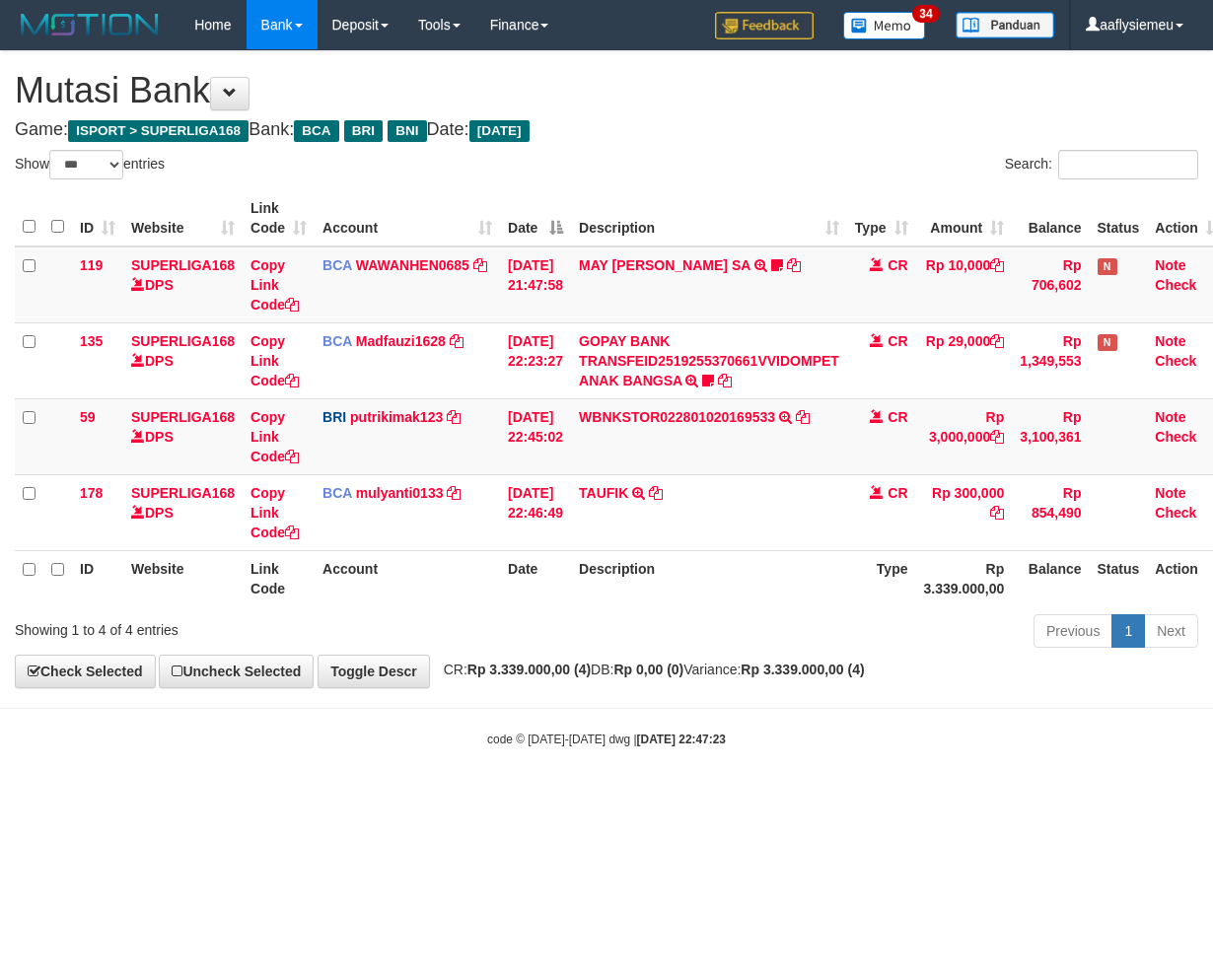 select on "***" 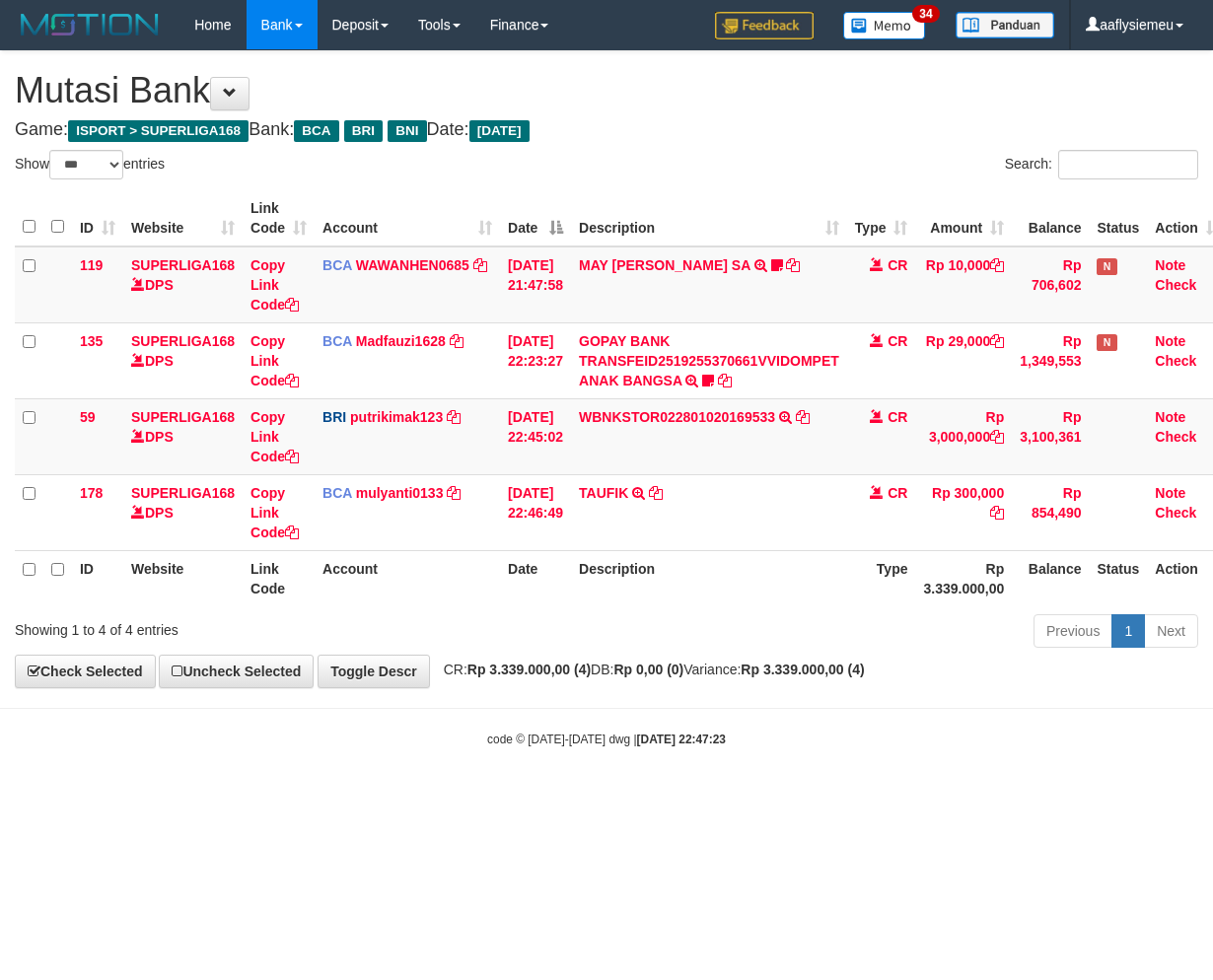 scroll, scrollTop: 0, scrollLeft: 0, axis: both 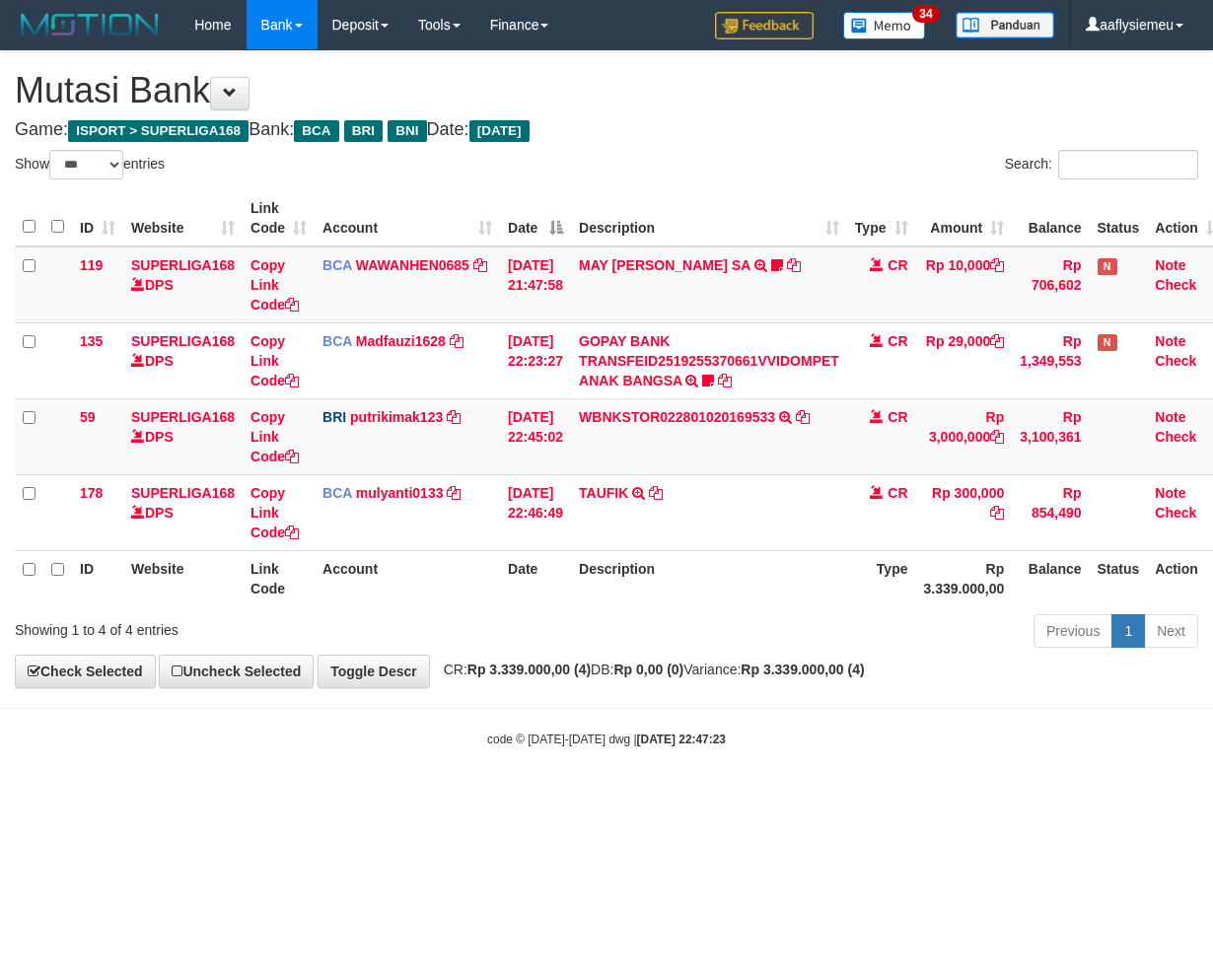 select on "***" 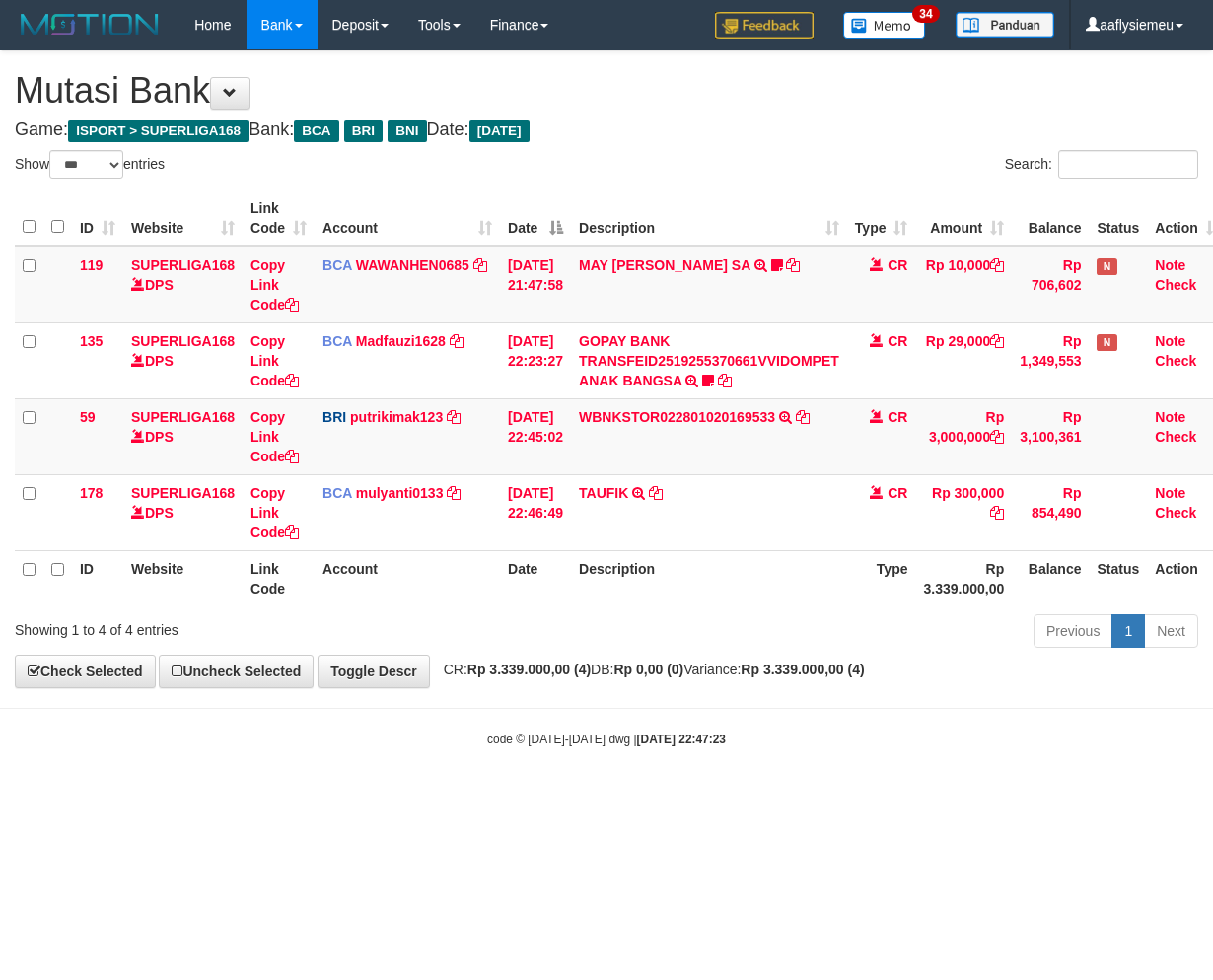 scroll, scrollTop: 0, scrollLeft: 0, axis: both 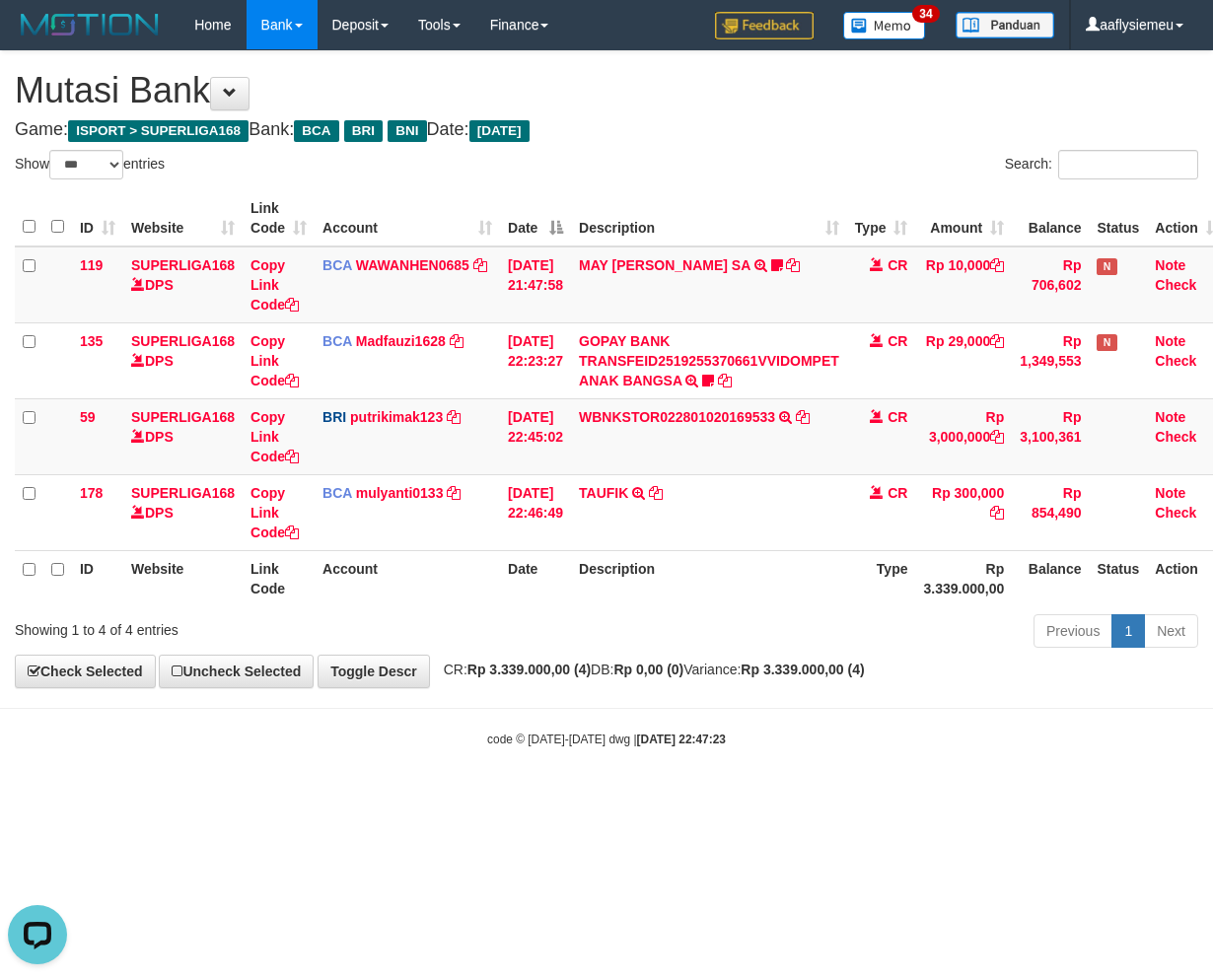 click on "**********" at bounding box center (606, 369) 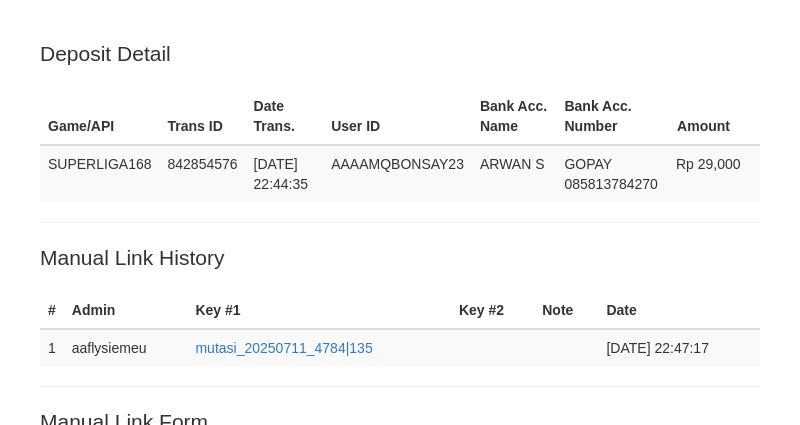 click on "Save" at bounding box center [68, 821] 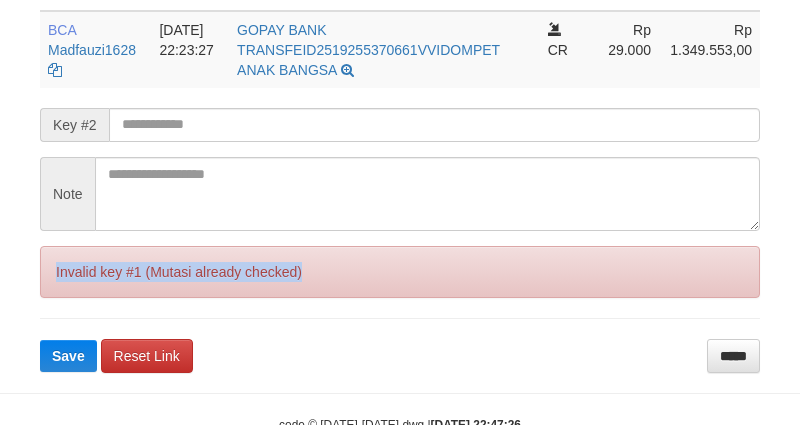 scroll, scrollTop: 541, scrollLeft: 0, axis: vertical 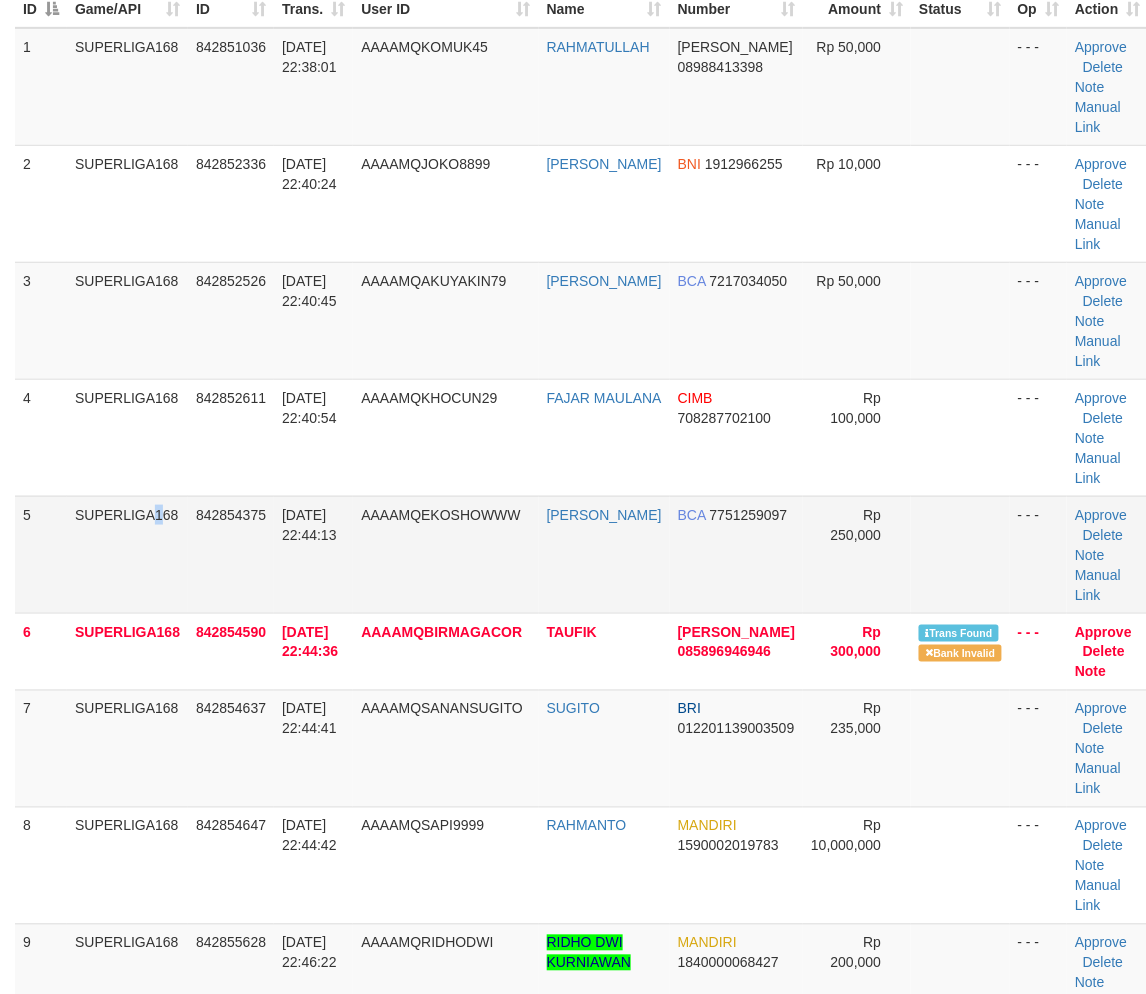 click on "SUPERLIGA168" at bounding box center [127, 554] 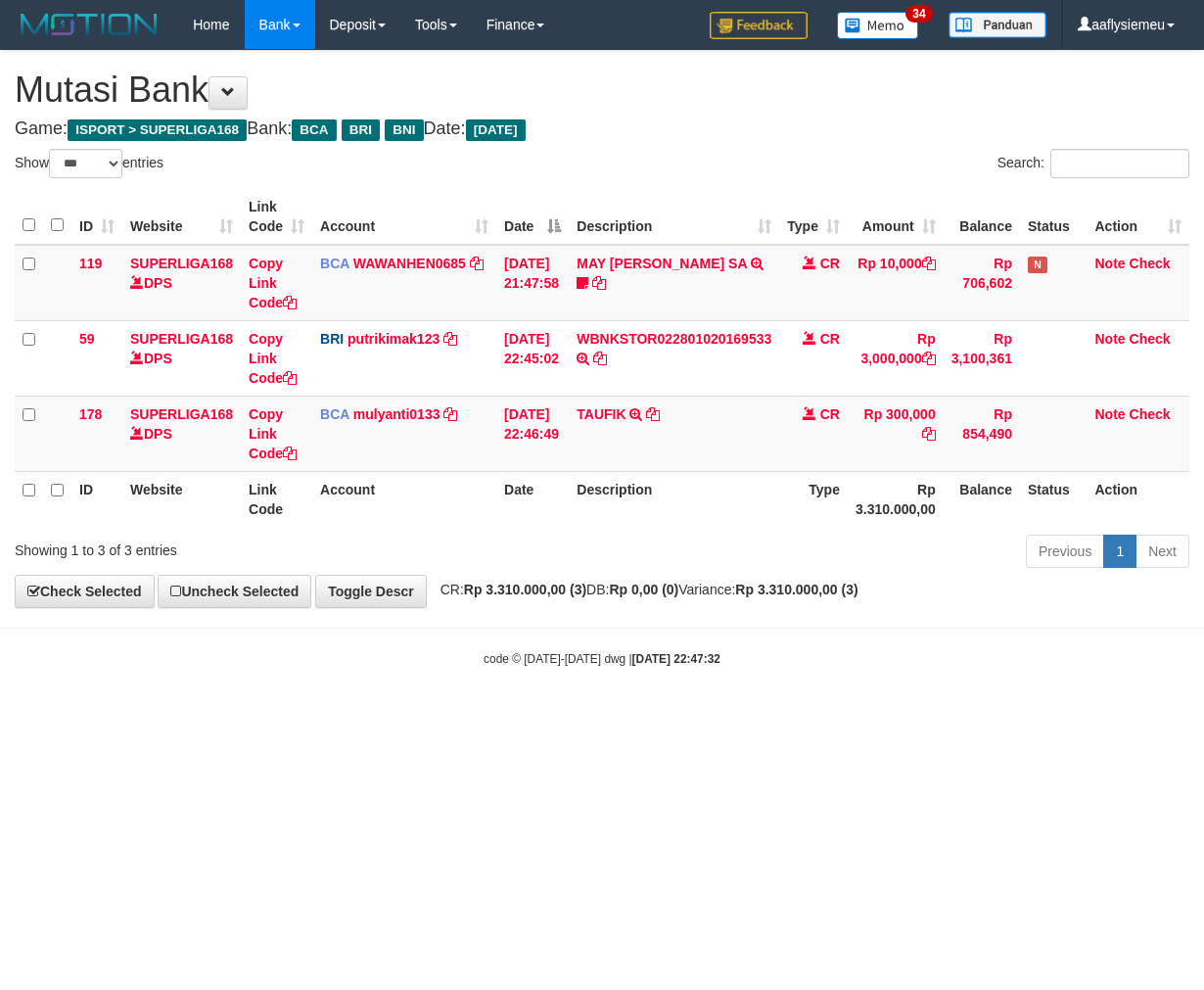 select on "***" 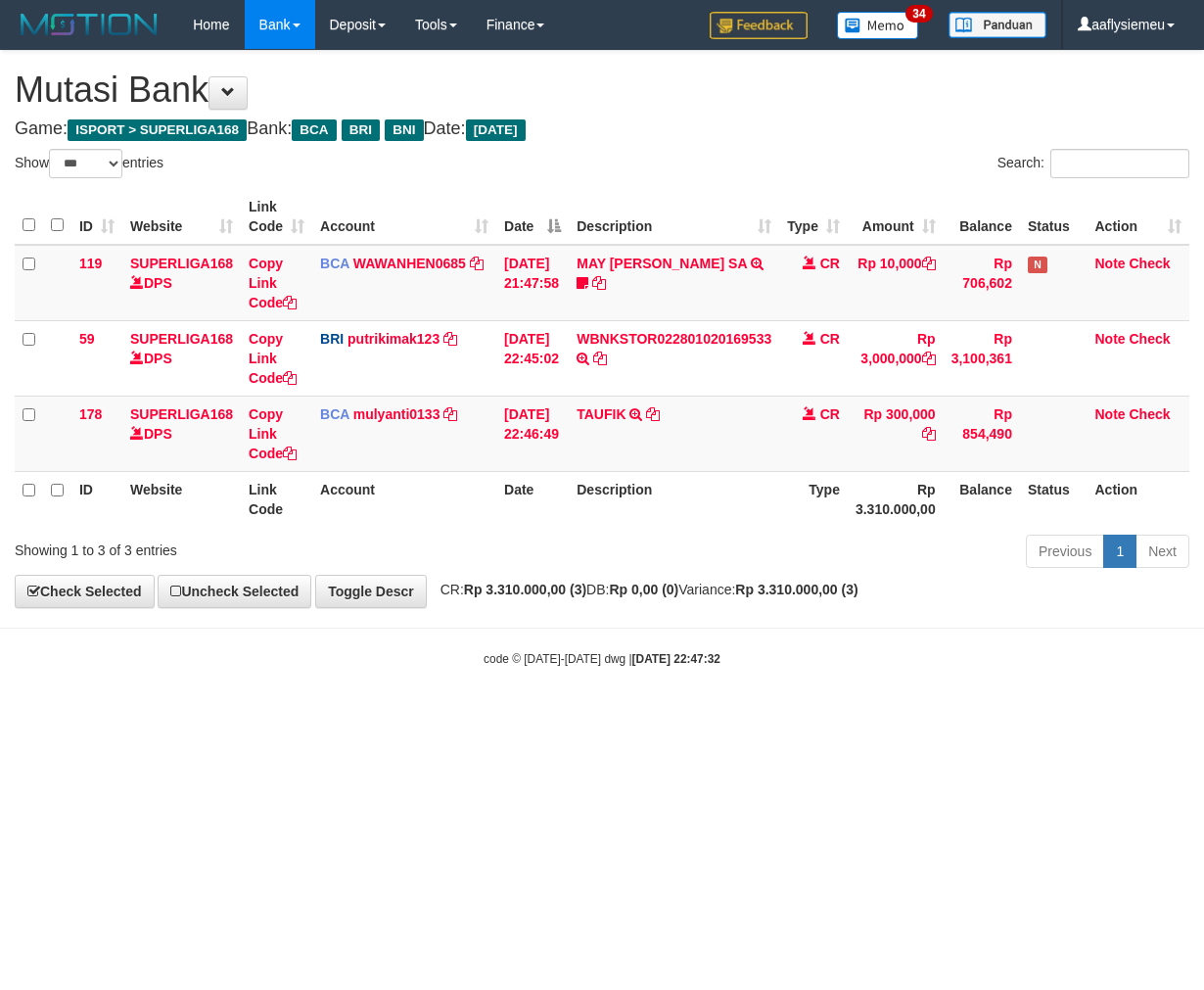 scroll, scrollTop: 0, scrollLeft: 0, axis: both 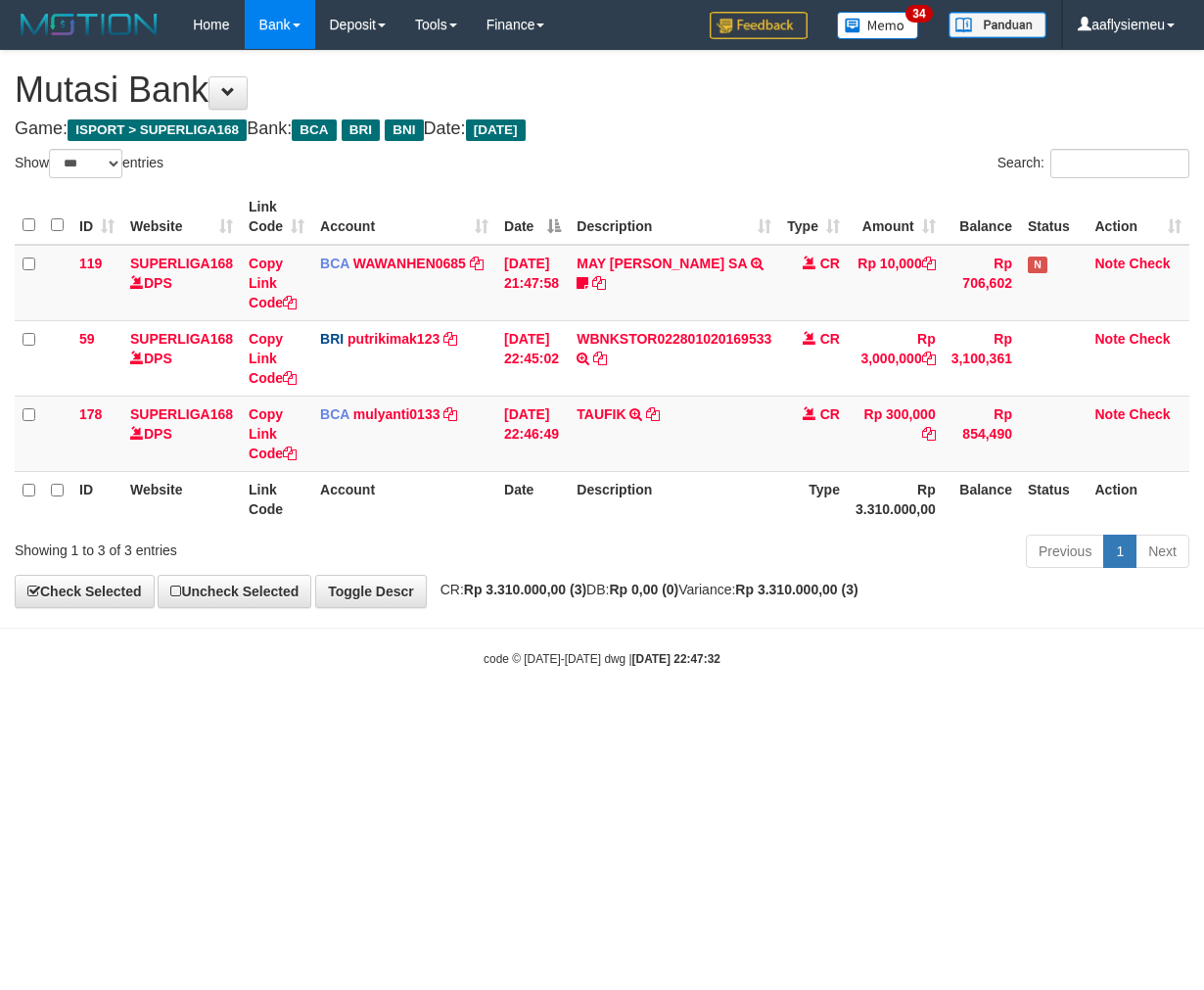 select on "***" 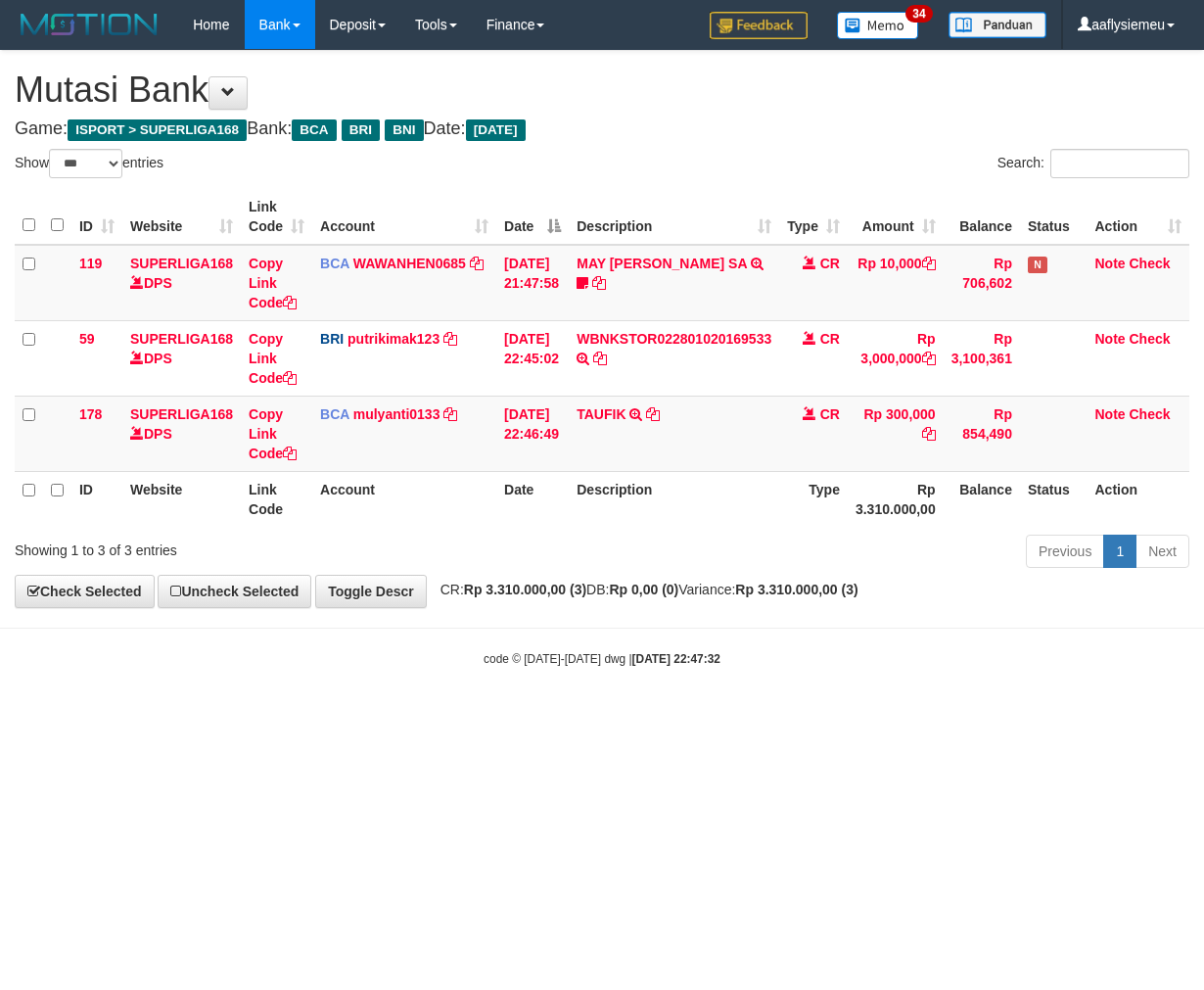 scroll, scrollTop: 0, scrollLeft: 0, axis: both 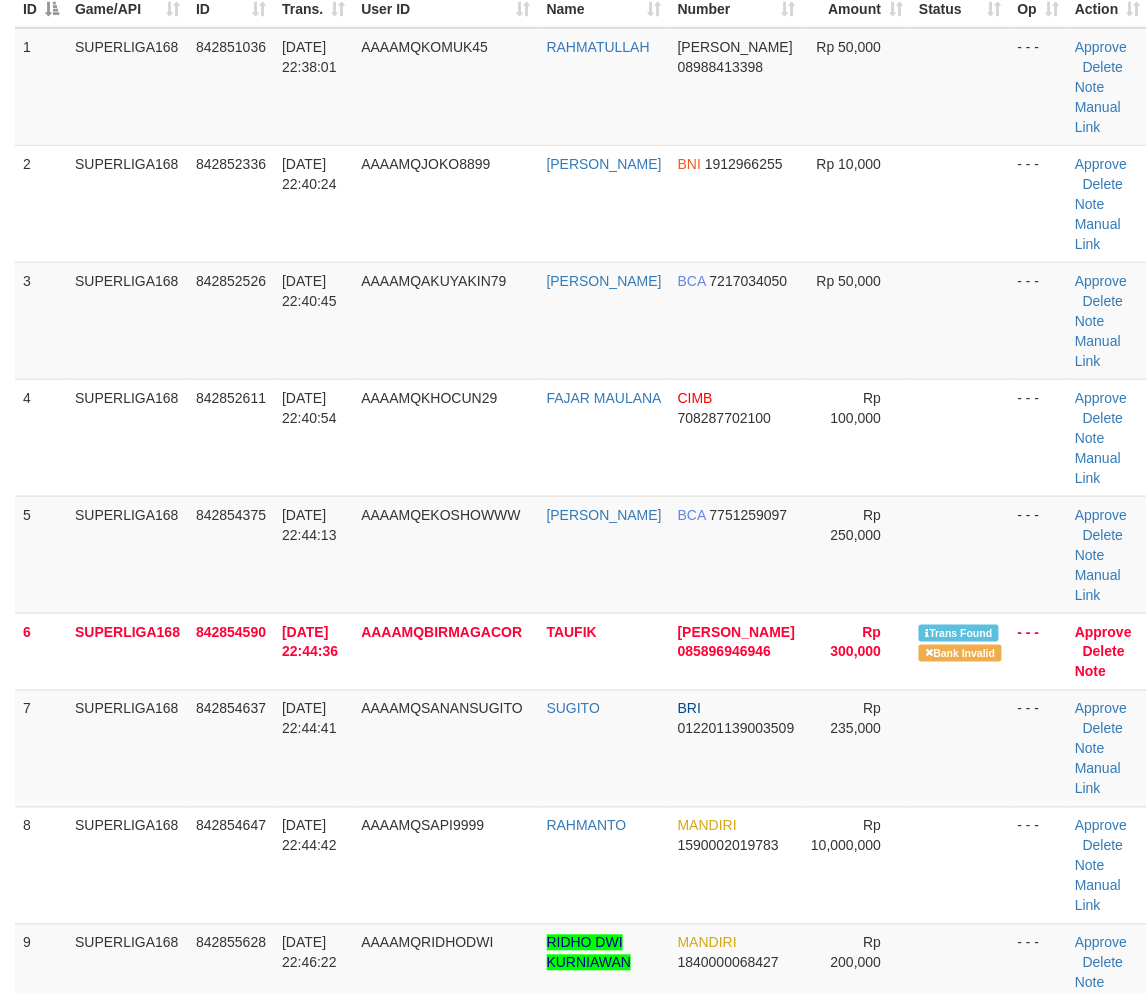 click on "1
SUPERLIGA168
842851036
[DATE] 22:38:01
AAAAMQKOMUK45
[GEOGRAPHIC_DATA][PERSON_NAME]
08988413398
Rp 50,000
- - -
Approve
[GEOGRAPHIC_DATA]
Note
Manual Link
2
SUPERLIGA168
842852336
[DATE] 22:40:24
AAAAMQJOKO8899
[PERSON_NAME]
BNI
1912966255
Rp 10,000
BCA" at bounding box center (582, 769) 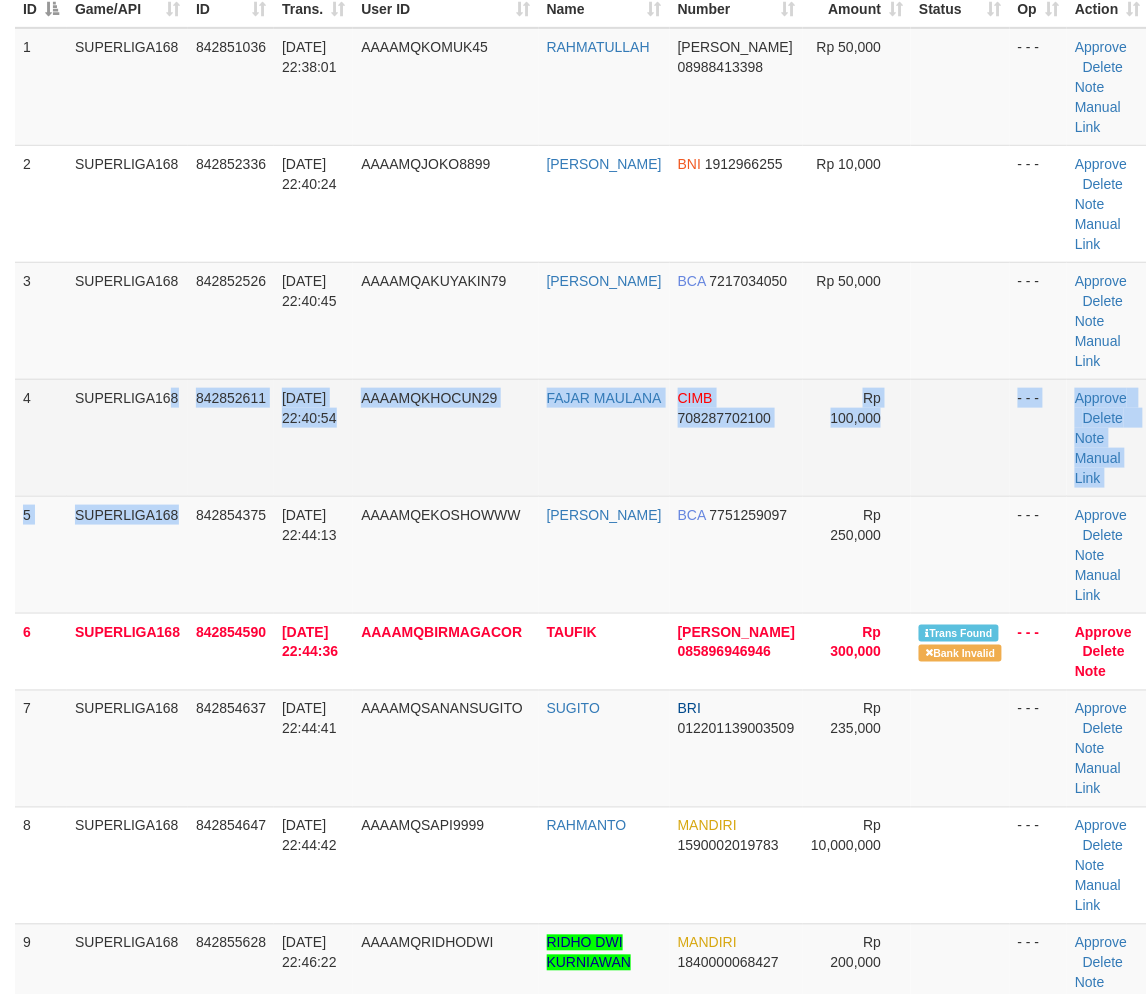 click on "AAAAMQKHOCUN29" at bounding box center (445, 437) 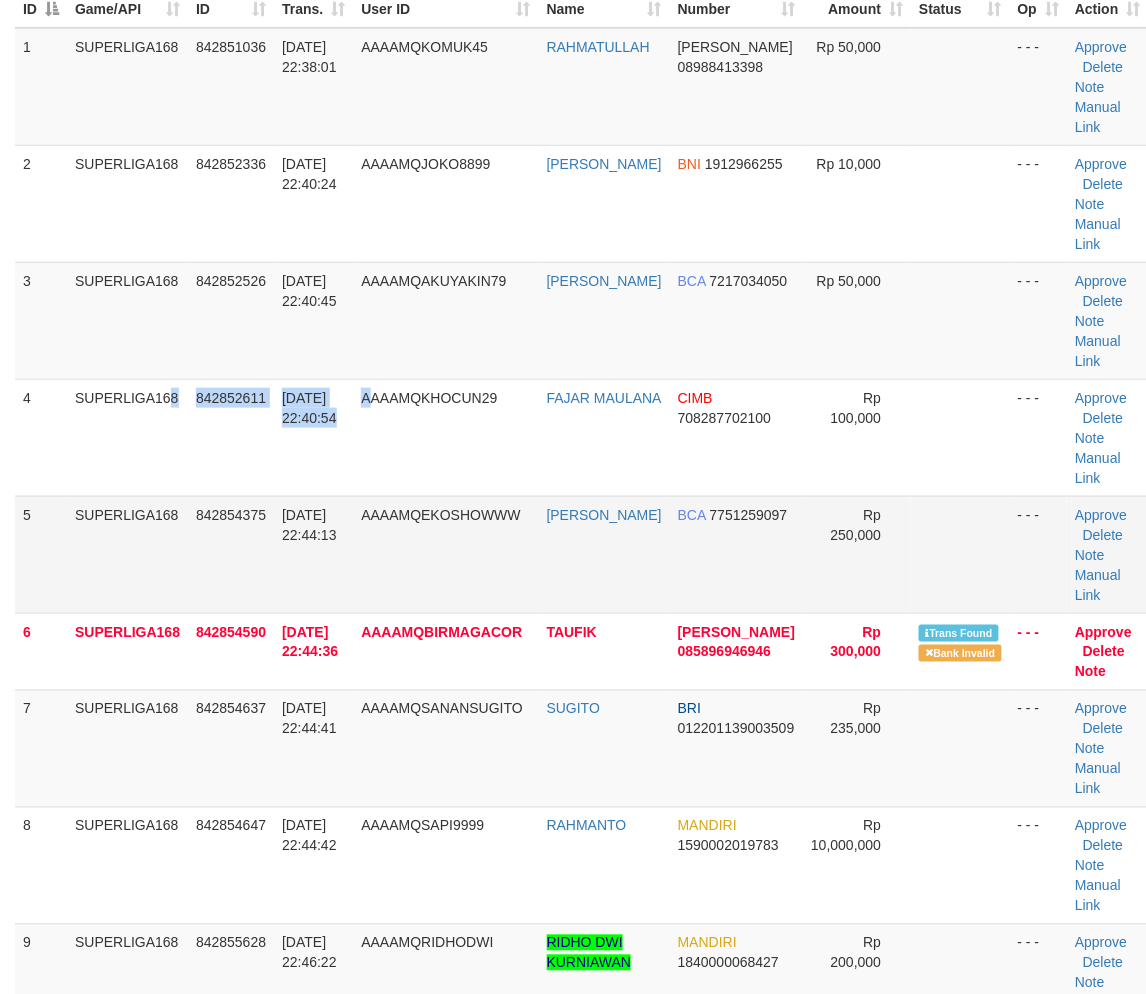 drag, startPoint x: 376, startPoint y: 481, endPoint x: 238, endPoint y: 542, distance: 150.88075 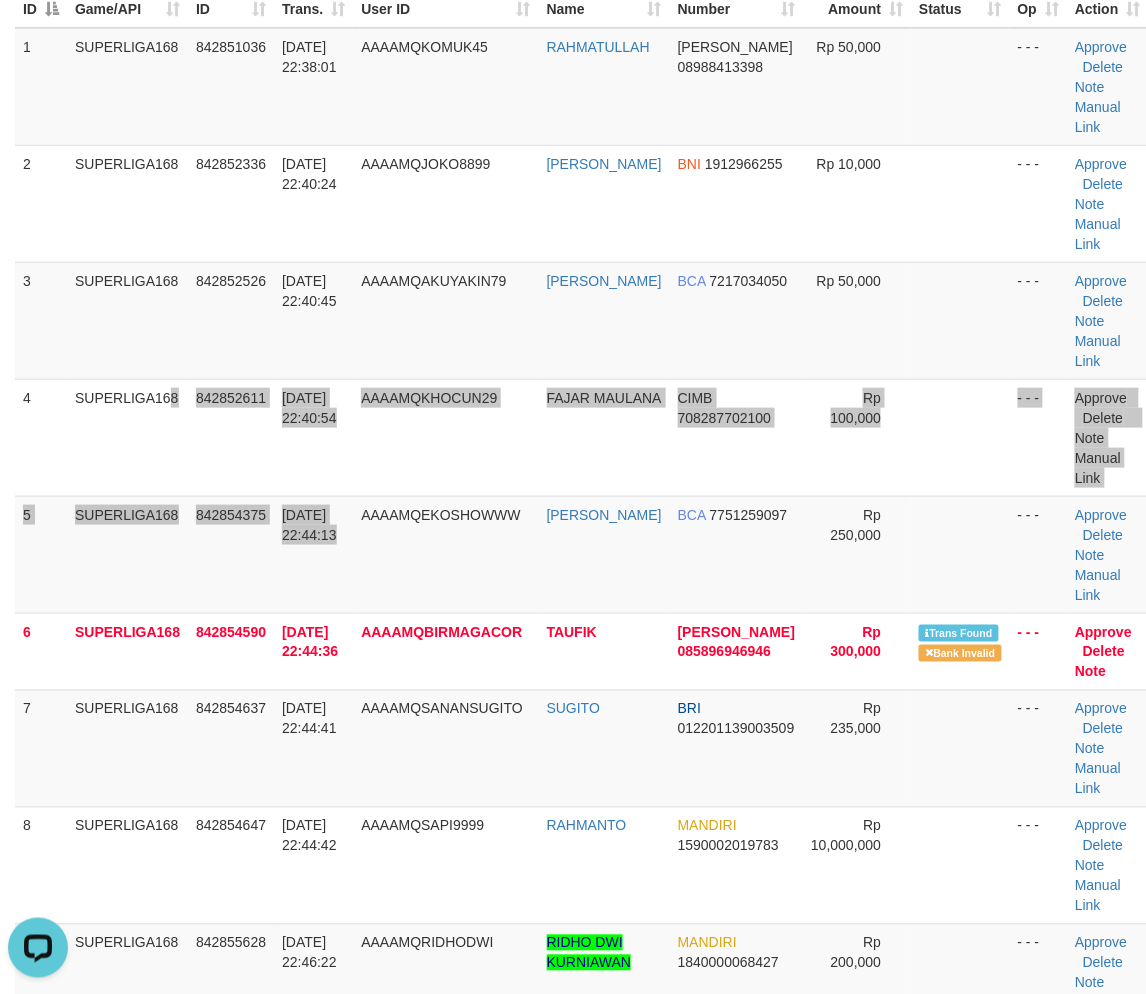 scroll, scrollTop: 0, scrollLeft: 0, axis: both 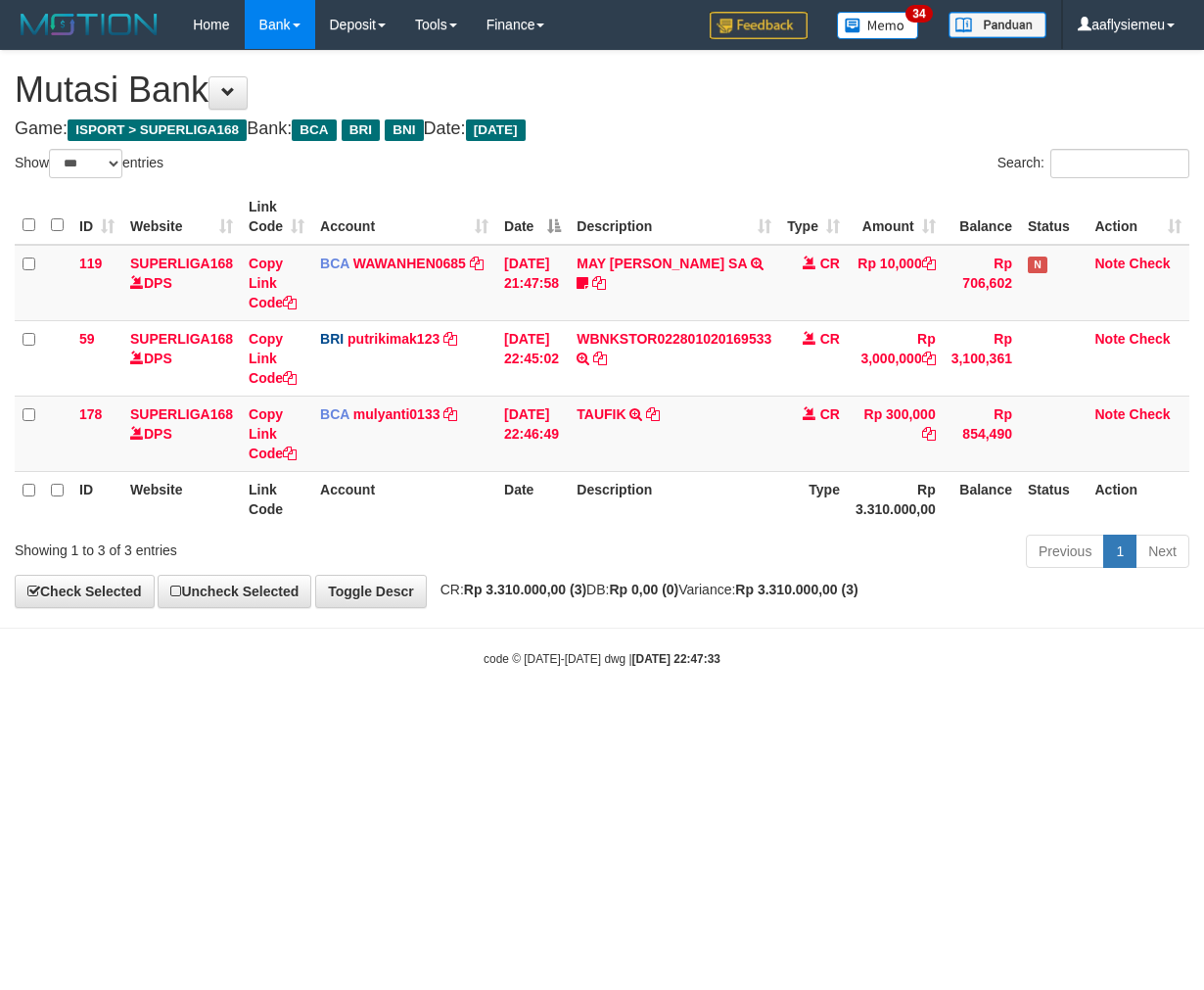 select on "***" 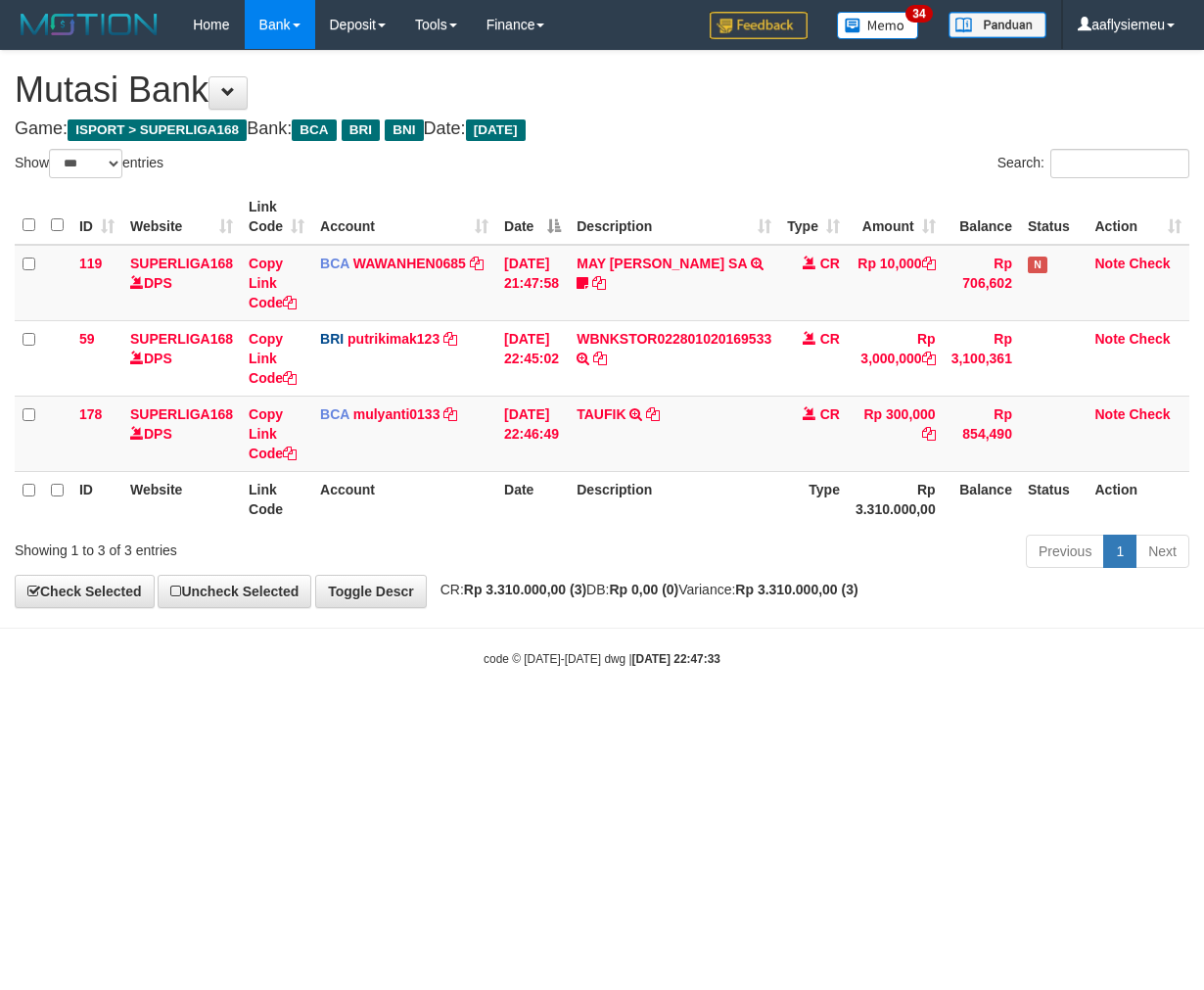 scroll, scrollTop: 0, scrollLeft: 0, axis: both 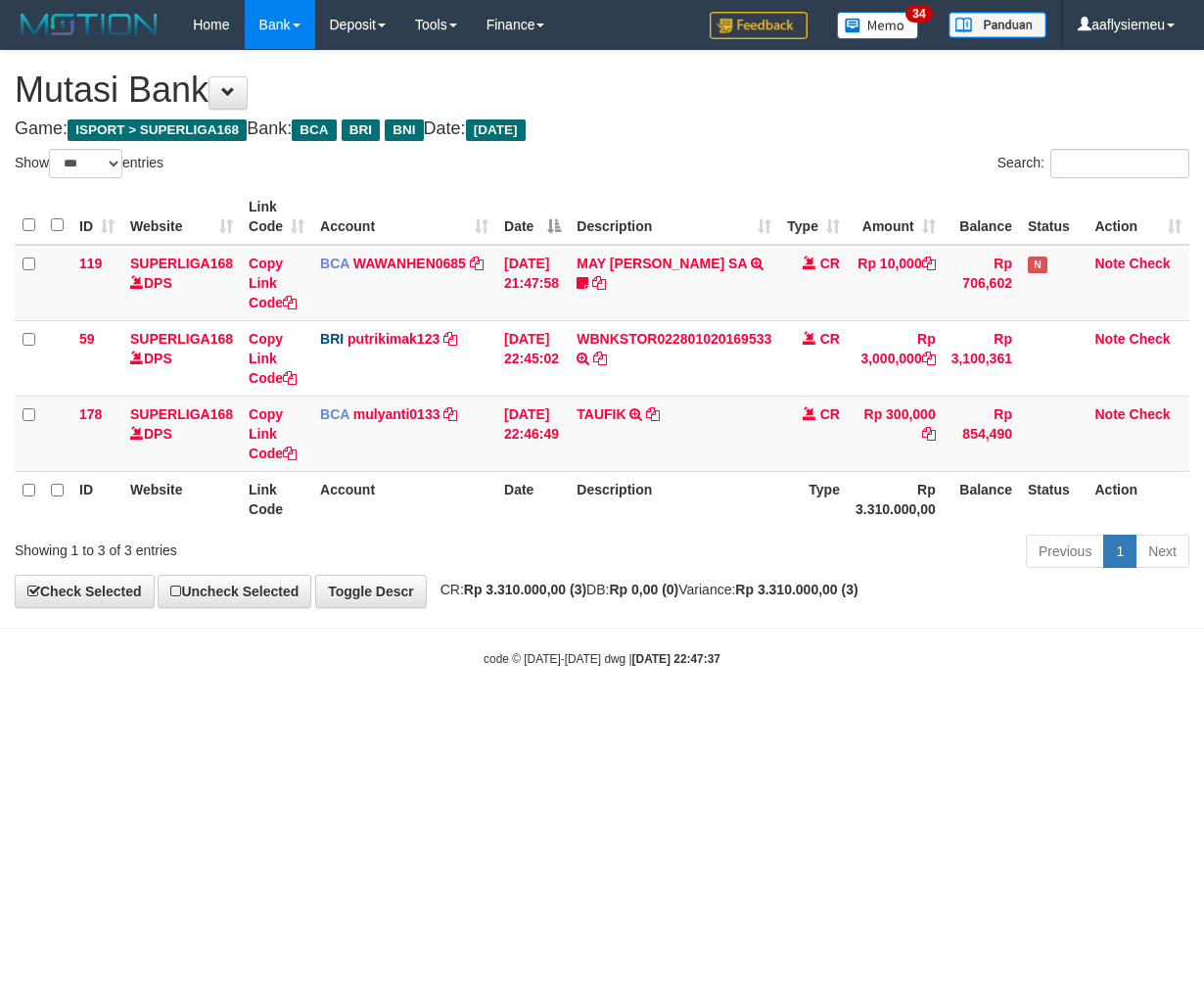 select on "***" 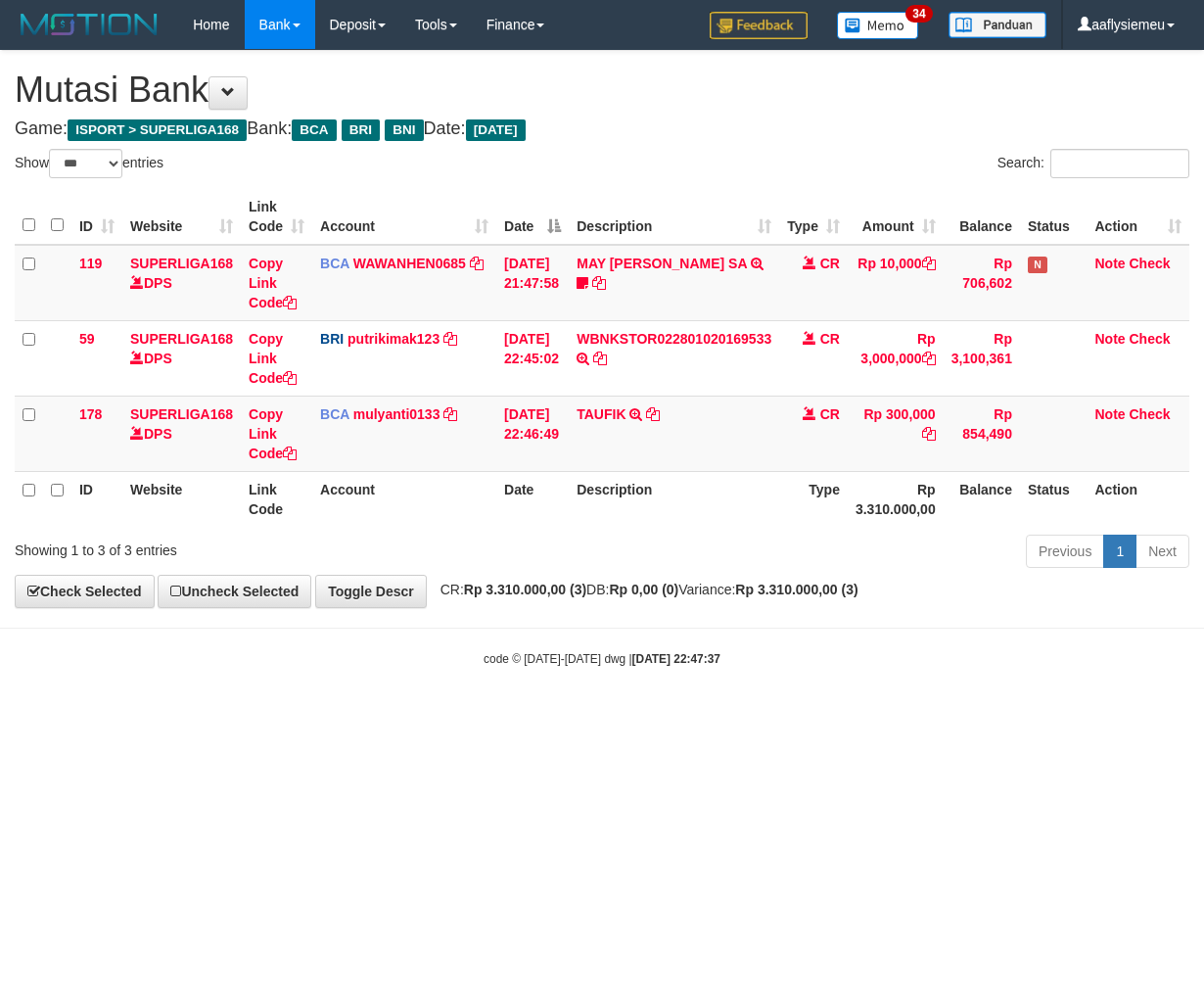 scroll, scrollTop: 0, scrollLeft: 0, axis: both 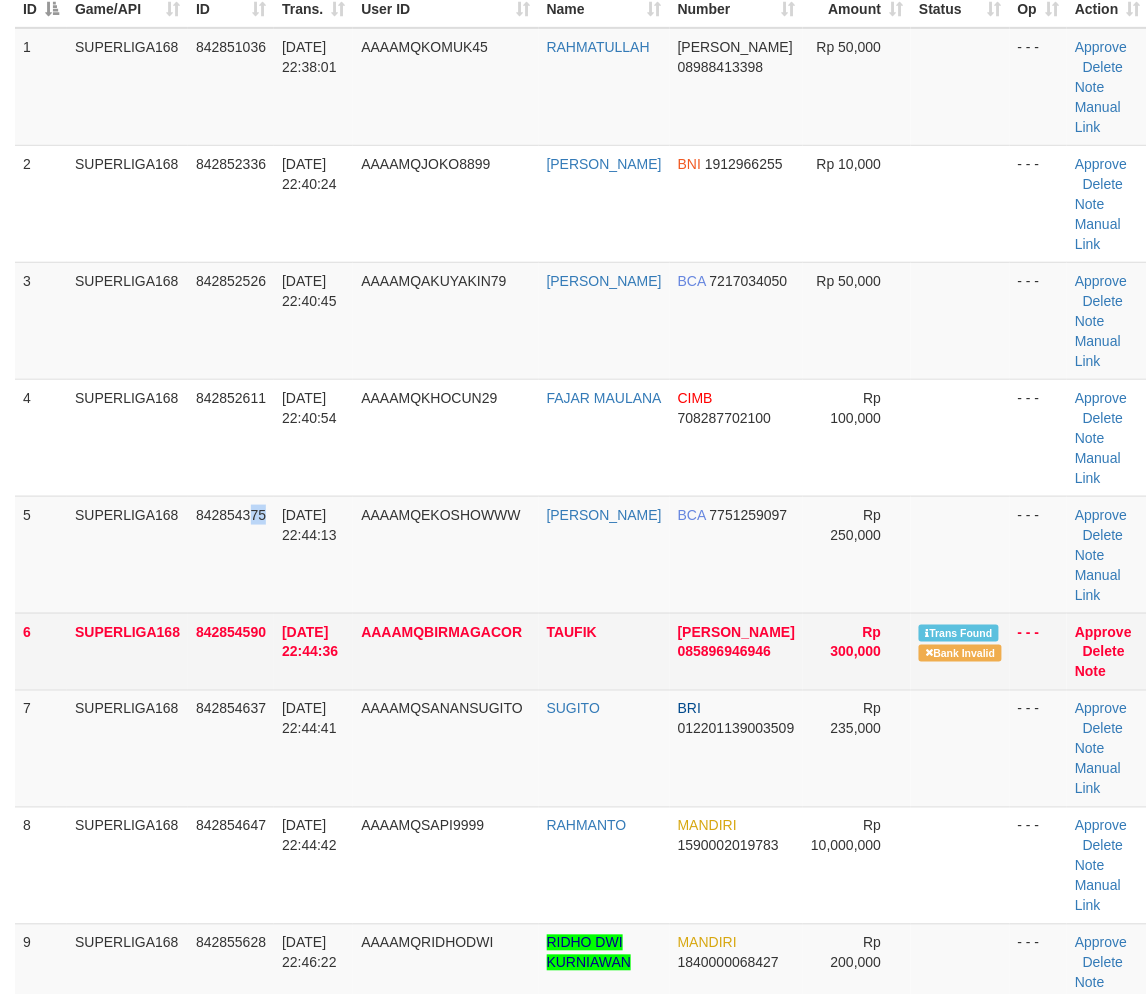 drag, startPoint x: 263, startPoint y: 585, endPoint x: 16, endPoint y: 664, distance: 259.32605 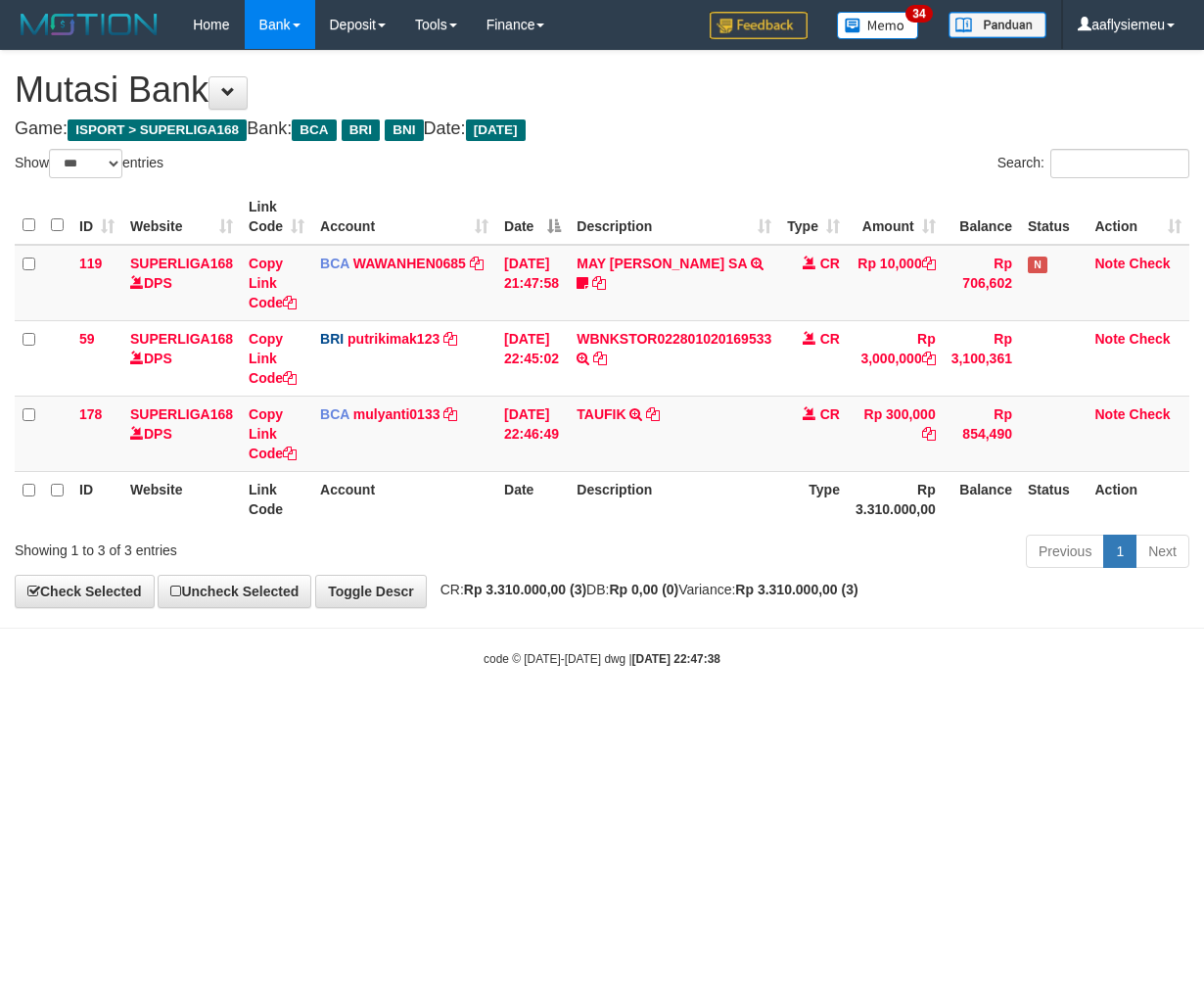 select on "***" 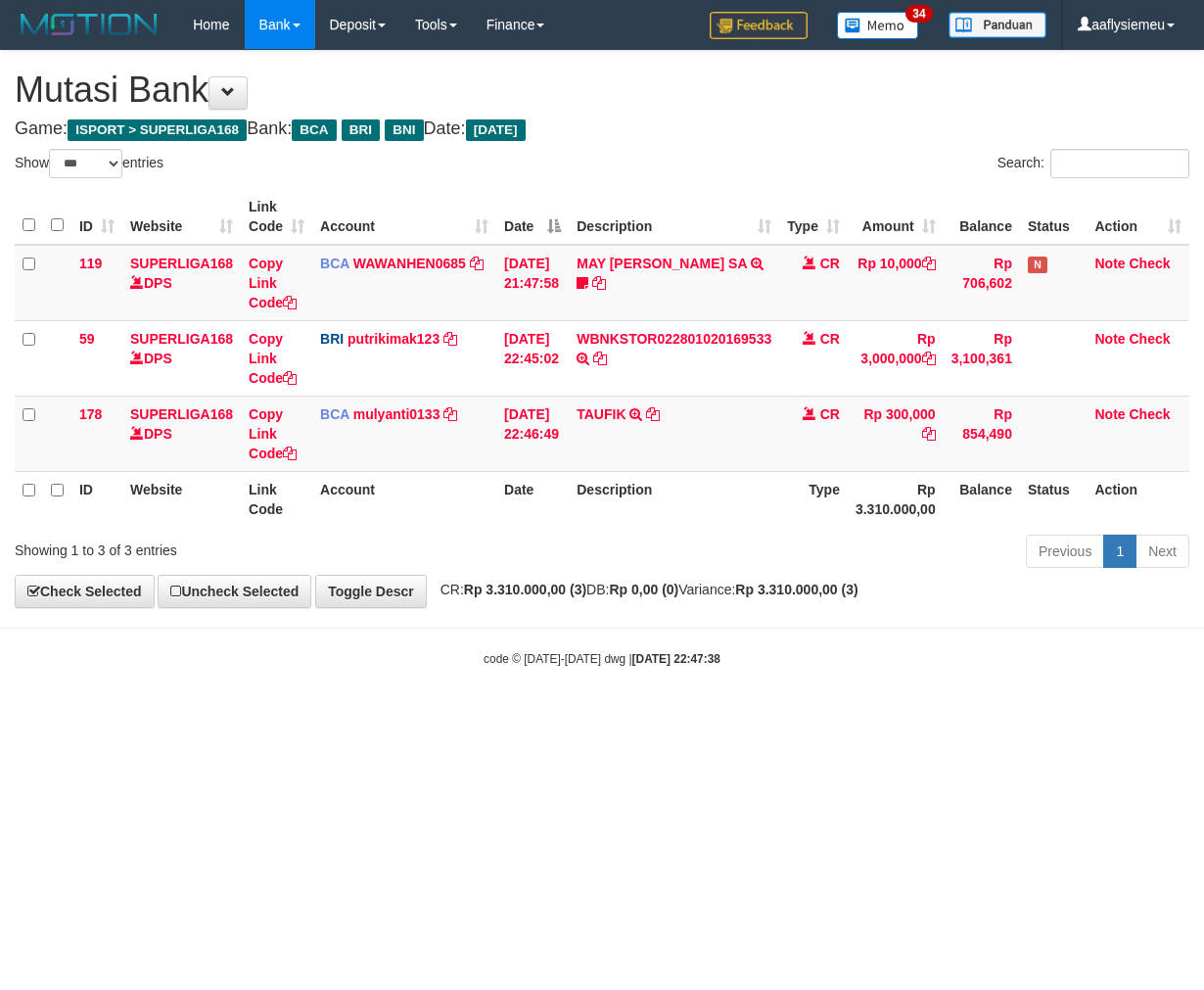 scroll, scrollTop: 0, scrollLeft: 0, axis: both 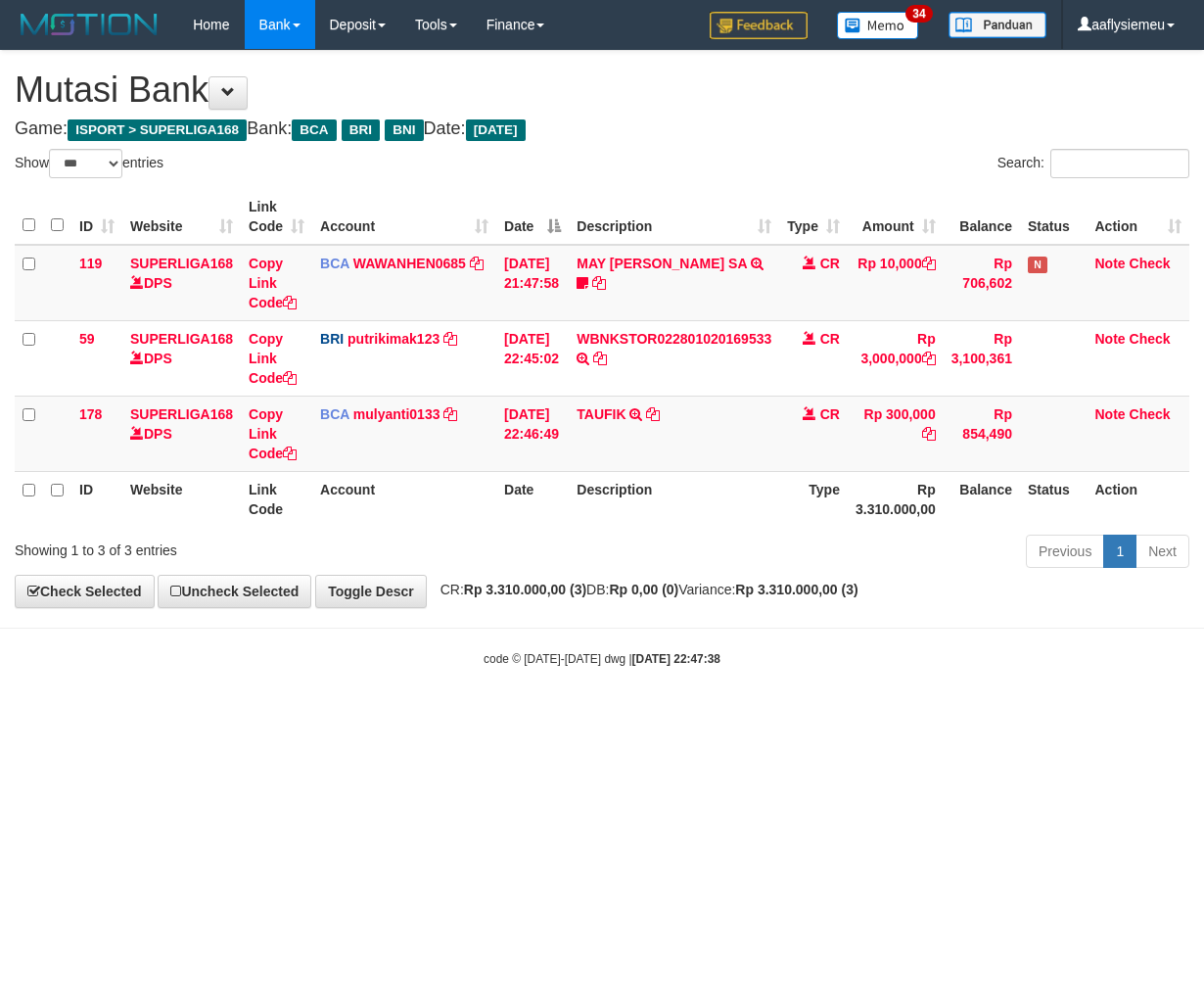 select on "***" 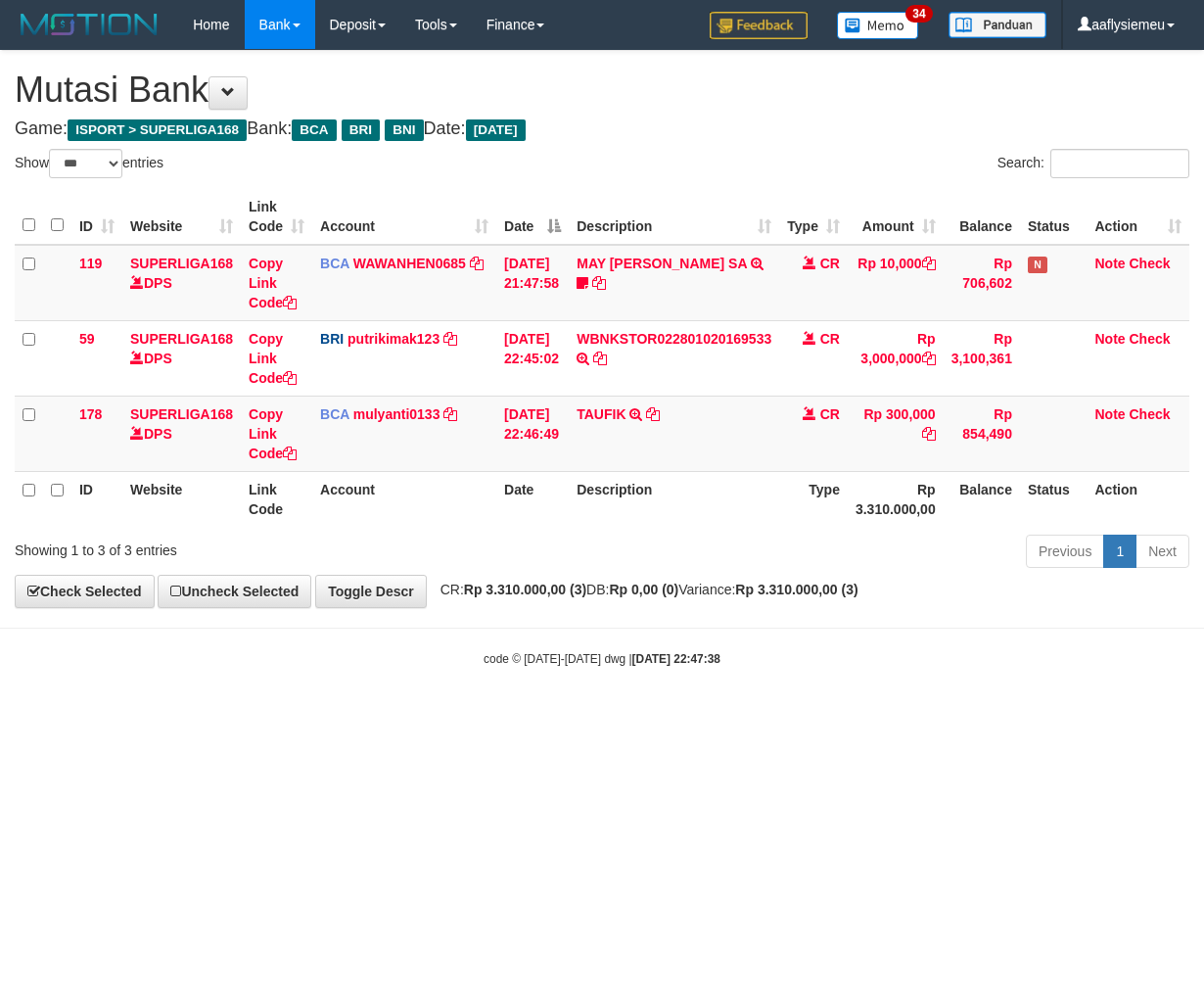 scroll, scrollTop: 0, scrollLeft: 0, axis: both 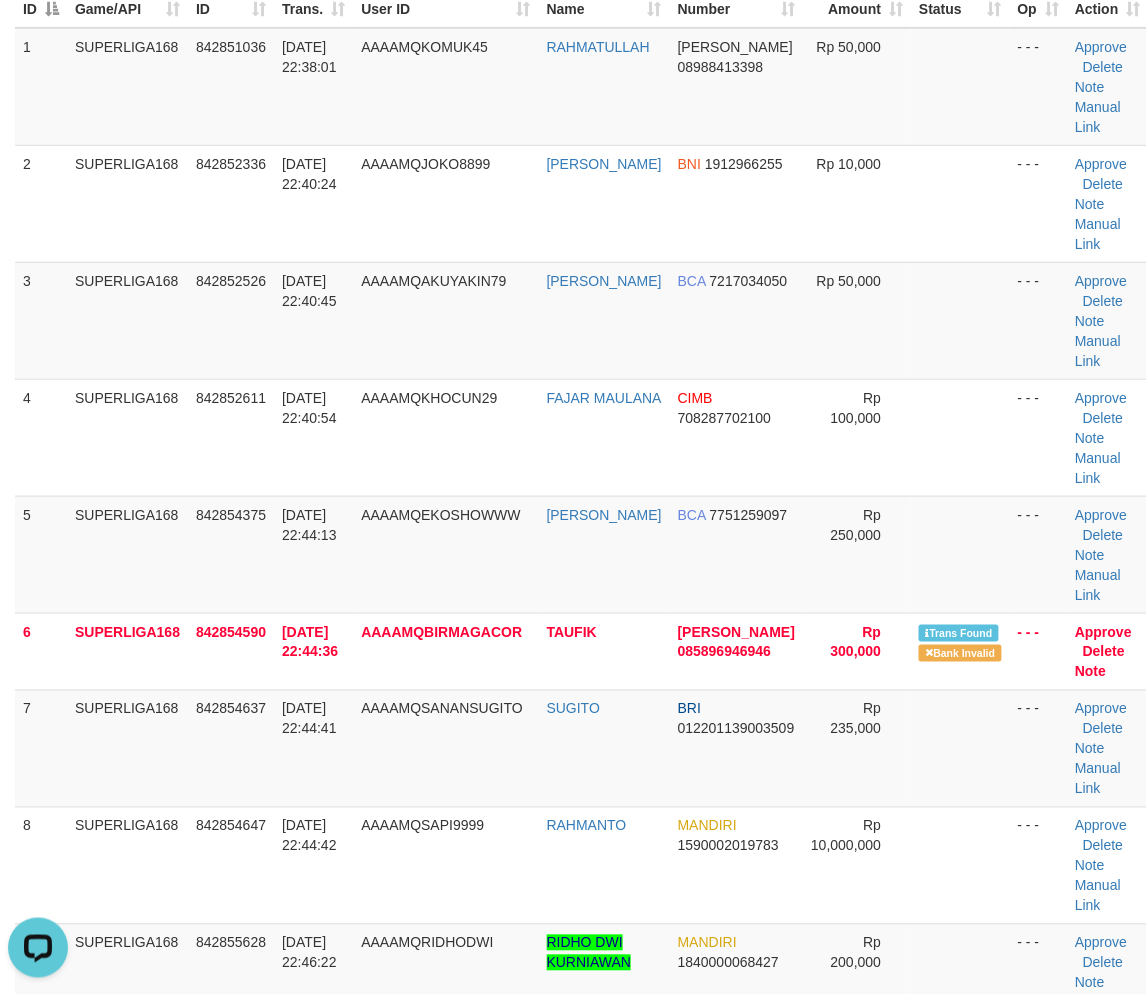 drag, startPoint x: 323, startPoint y: 486, endPoint x: 5, endPoint y: 616, distance: 343.5462 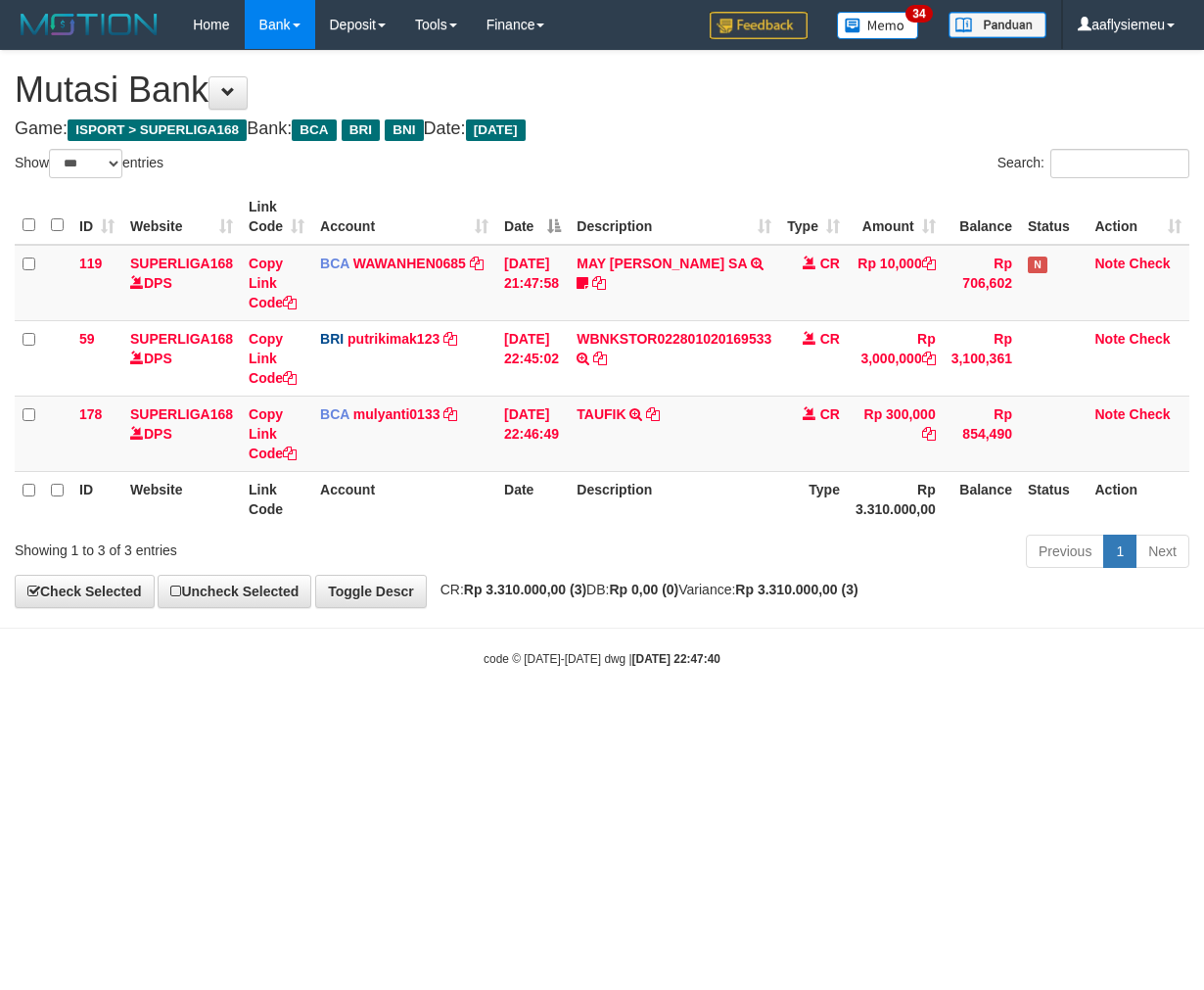 select on "***" 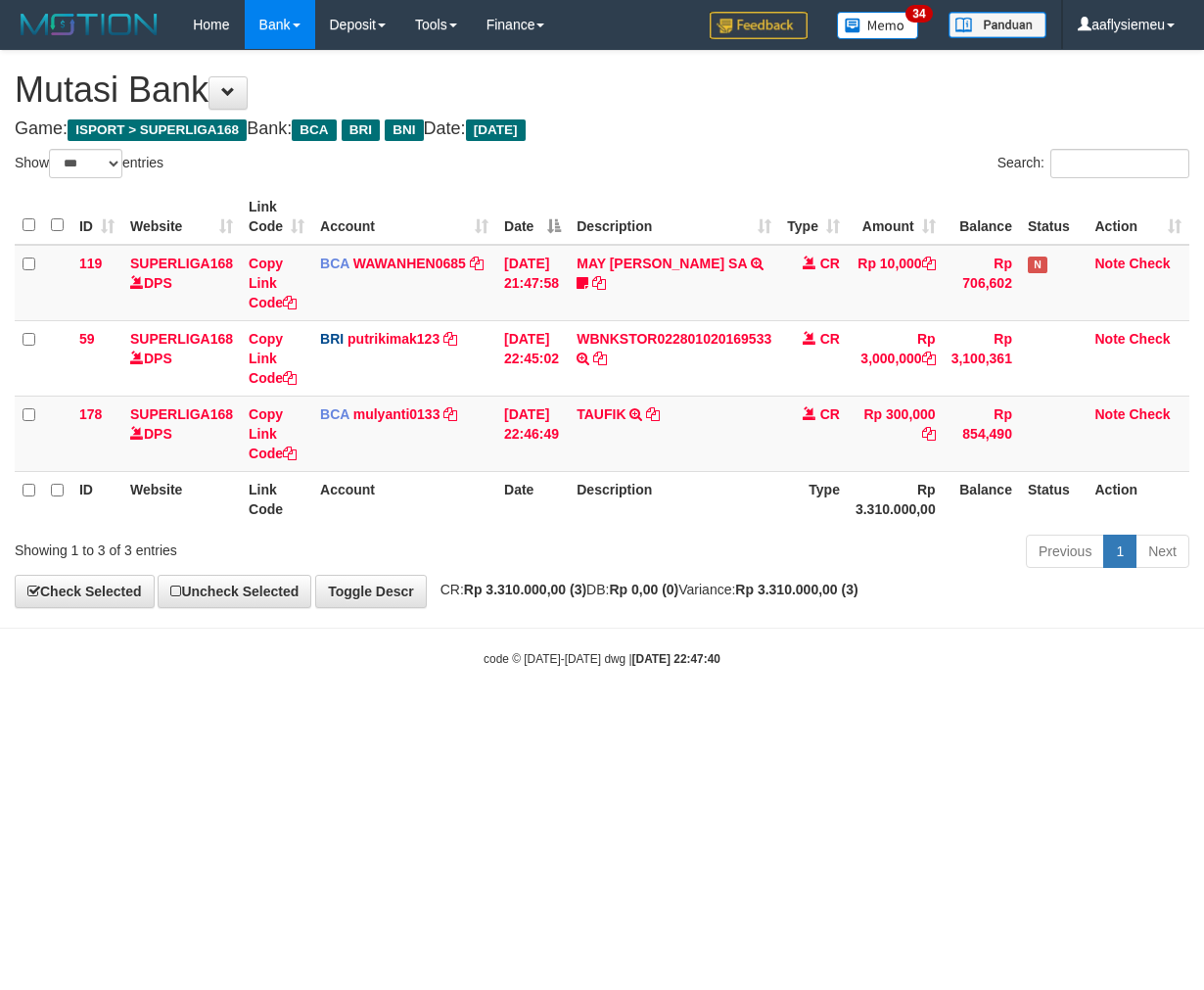 scroll, scrollTop: 0, scrollLeft: 0, axis: both 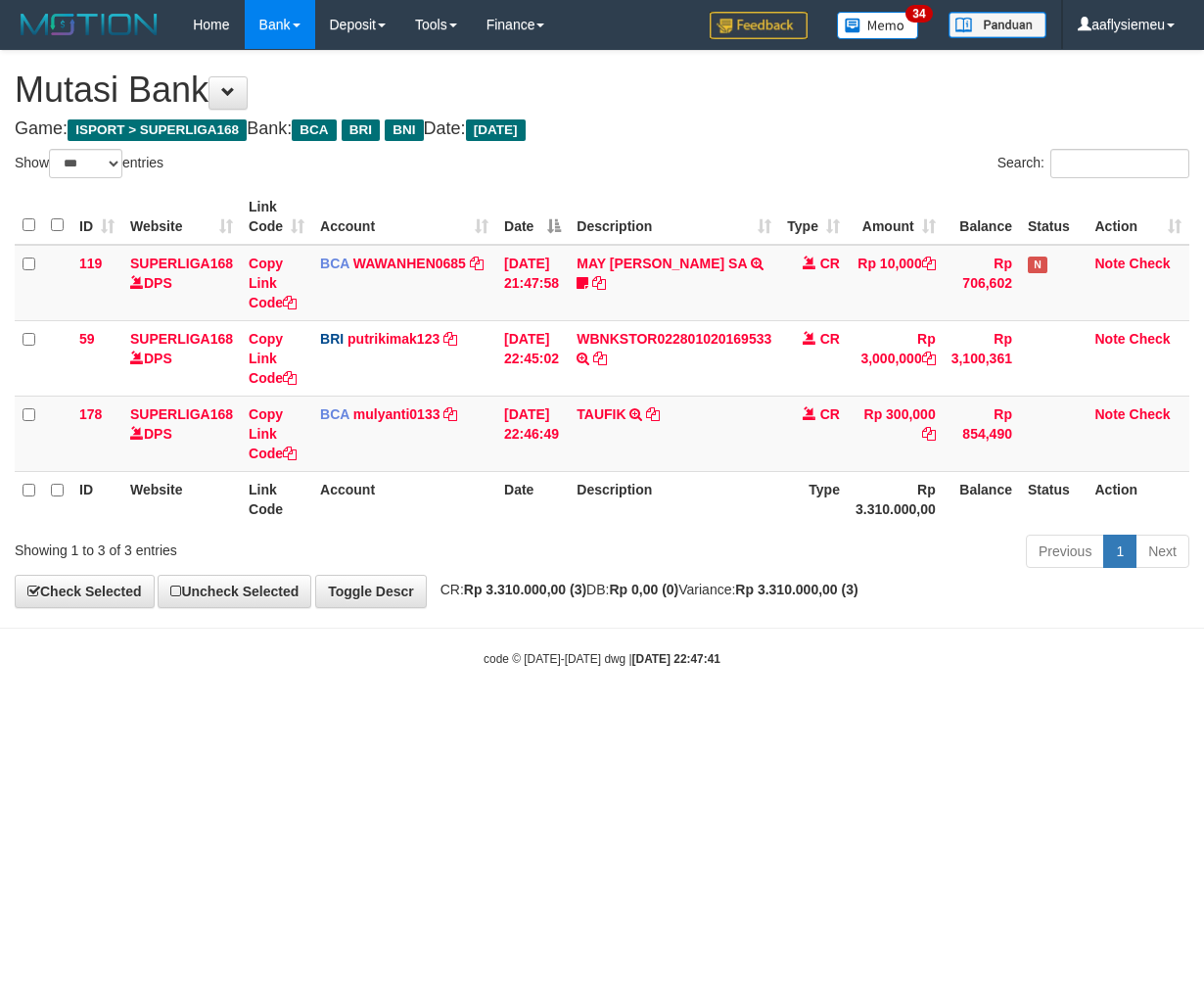 select on "***" 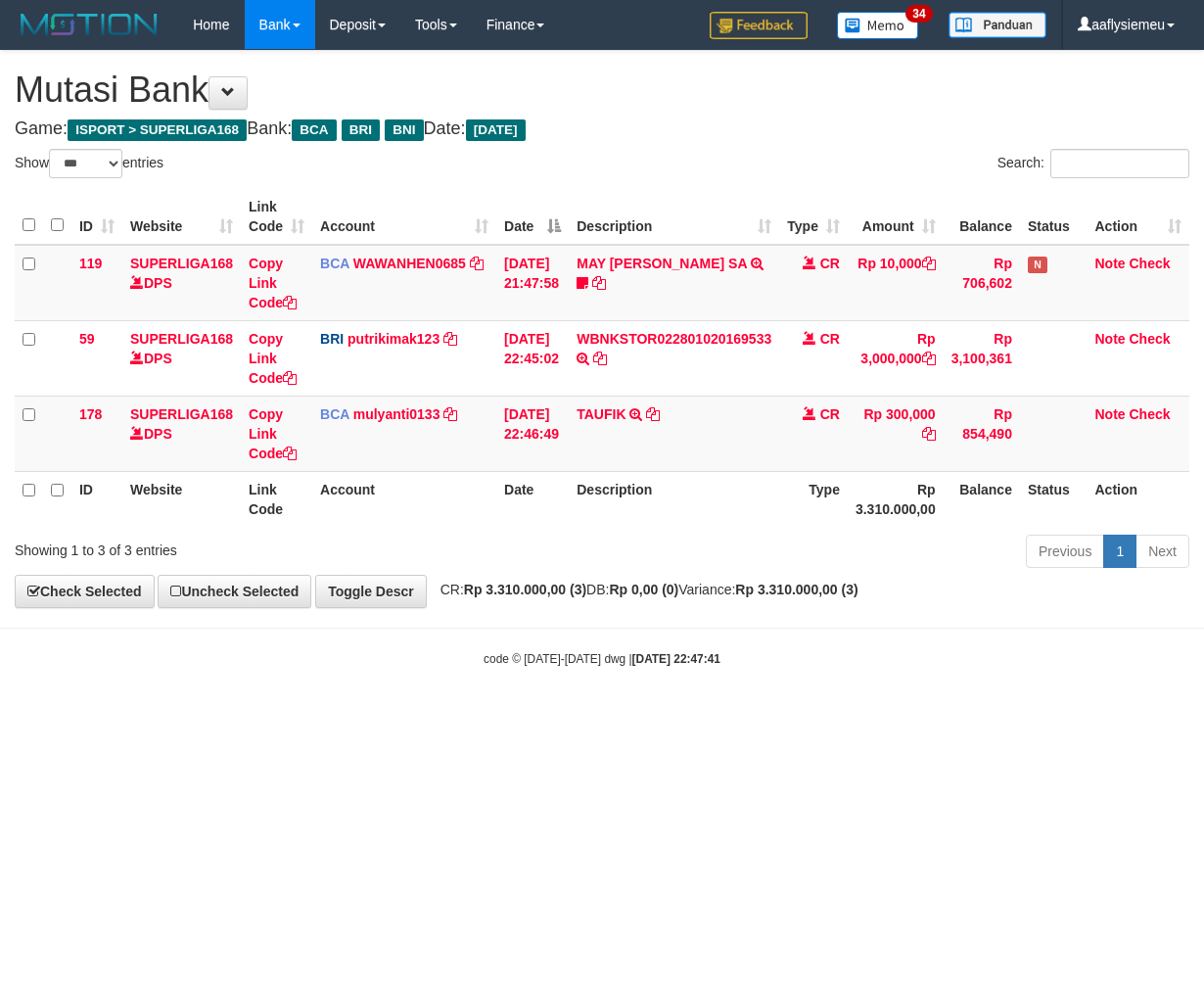 scroll, scrollTop: 0, scrollLeft: 0, axis: both 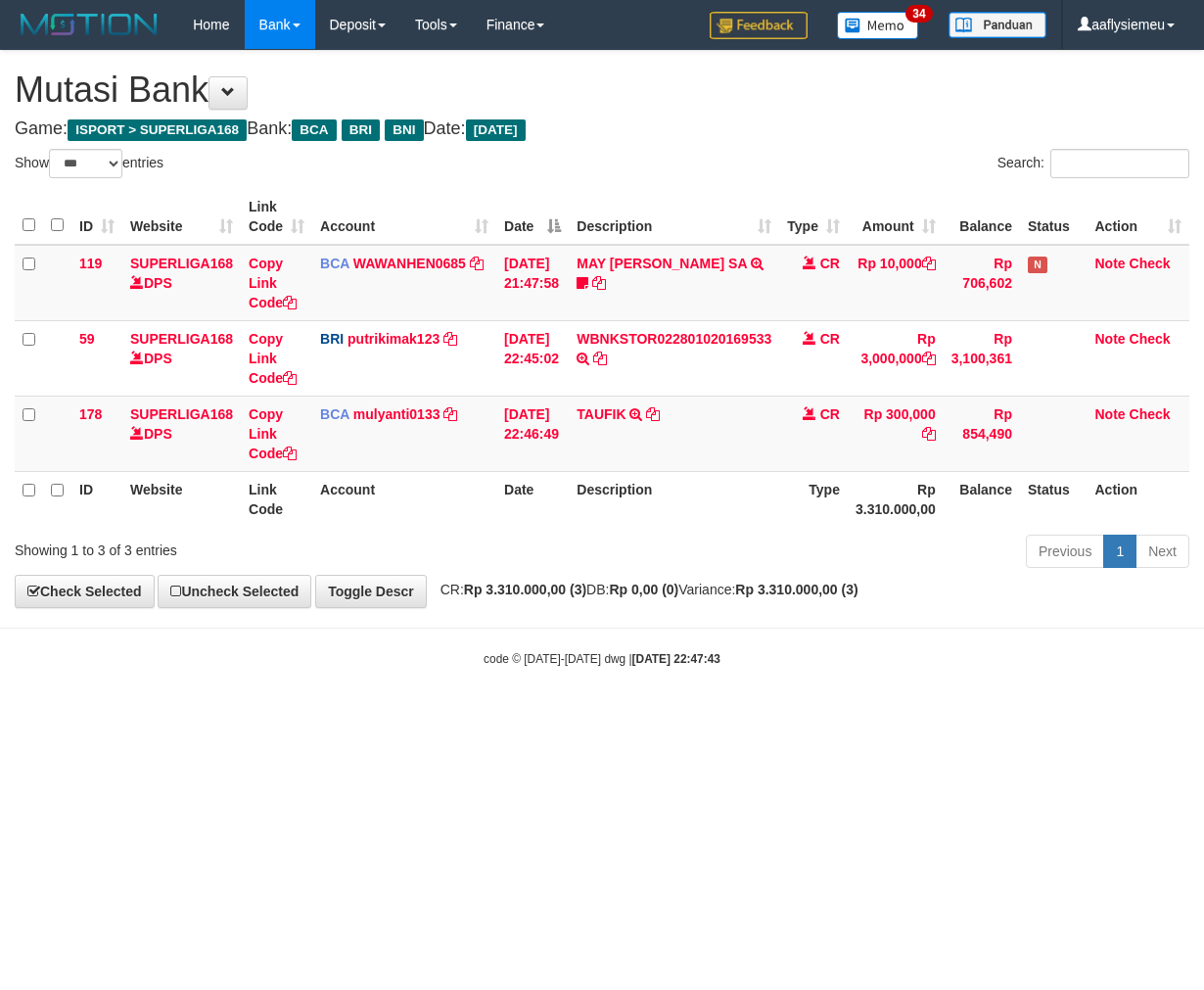 select on "***" 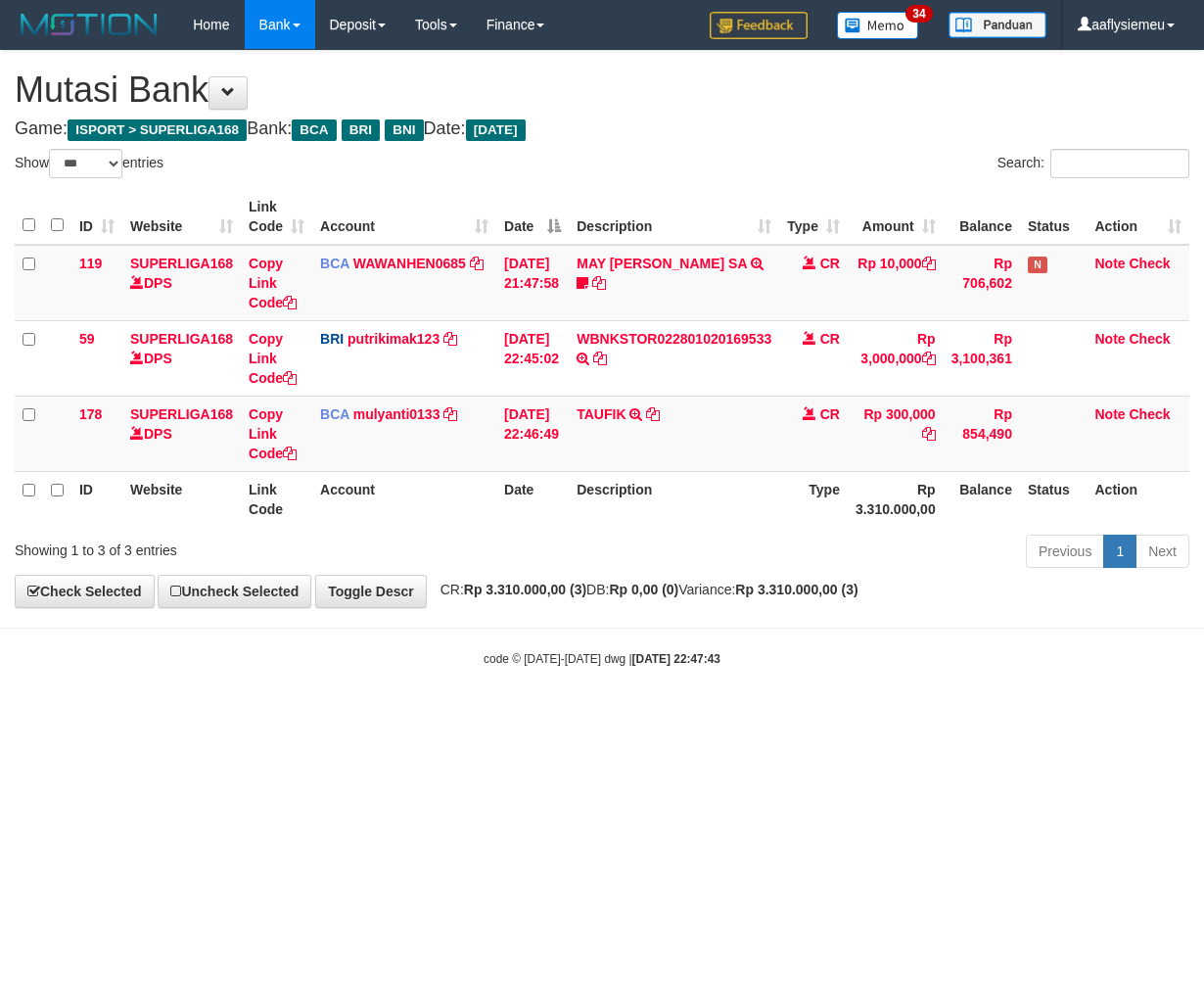 scroll, scrollTop: 0, scrollLeft: 0, axis: both 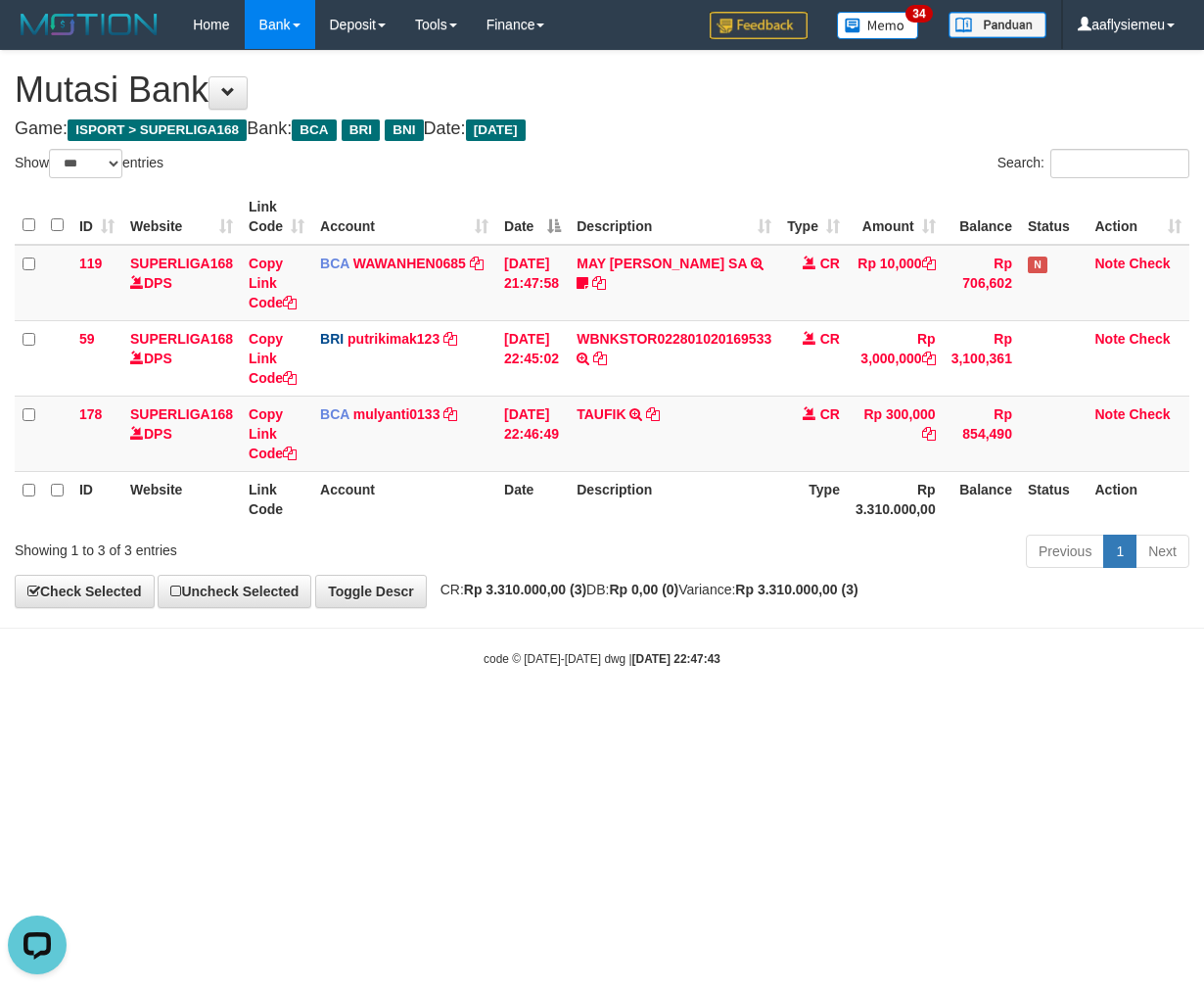 click on "Toggle navigation
Home
Bank
Account List
Load
By Website
Group
[ISPORT]													SUPERLIGA168
By Load Group (DPS)" at bounding box center (602, 358) 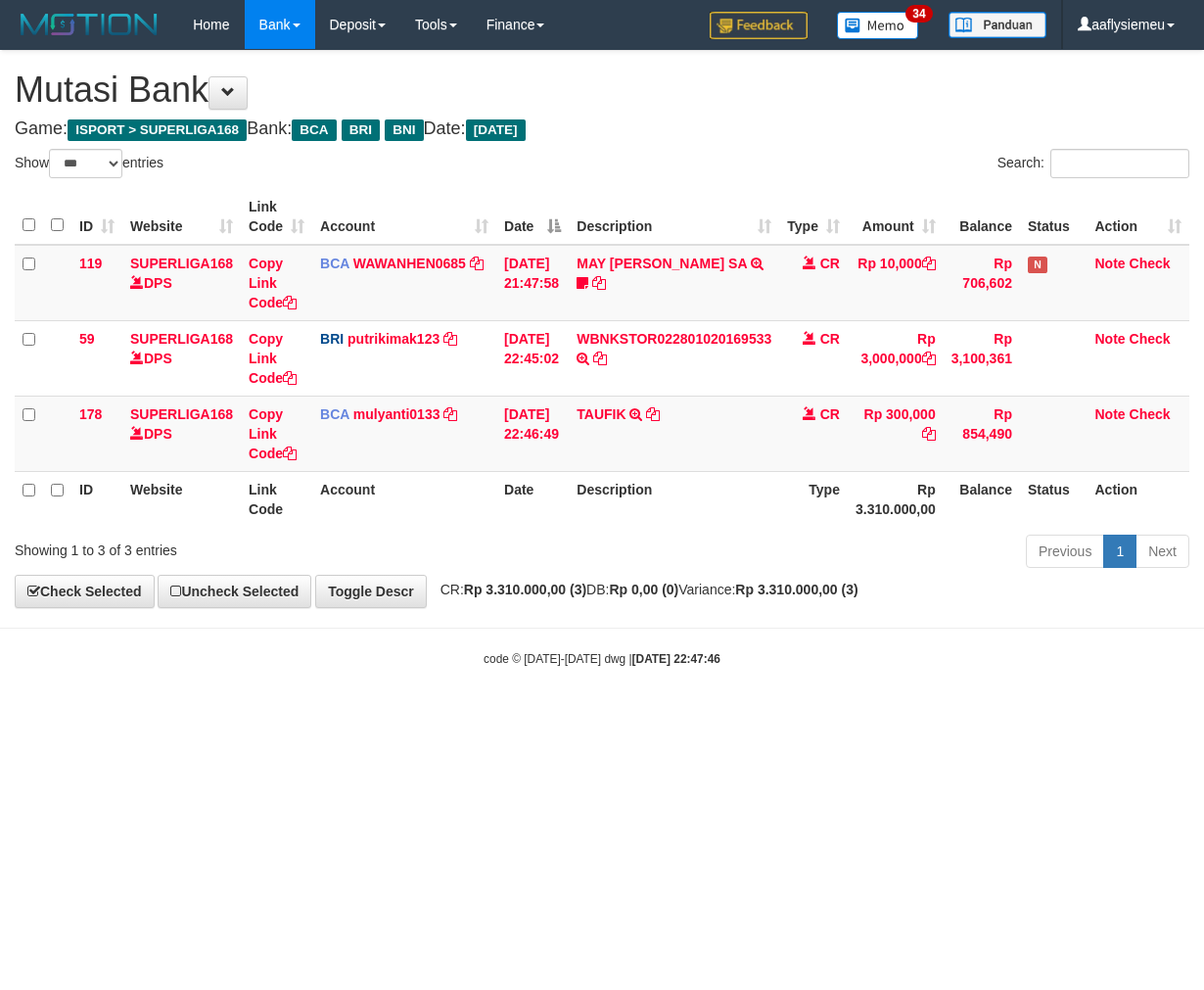 select on "***" 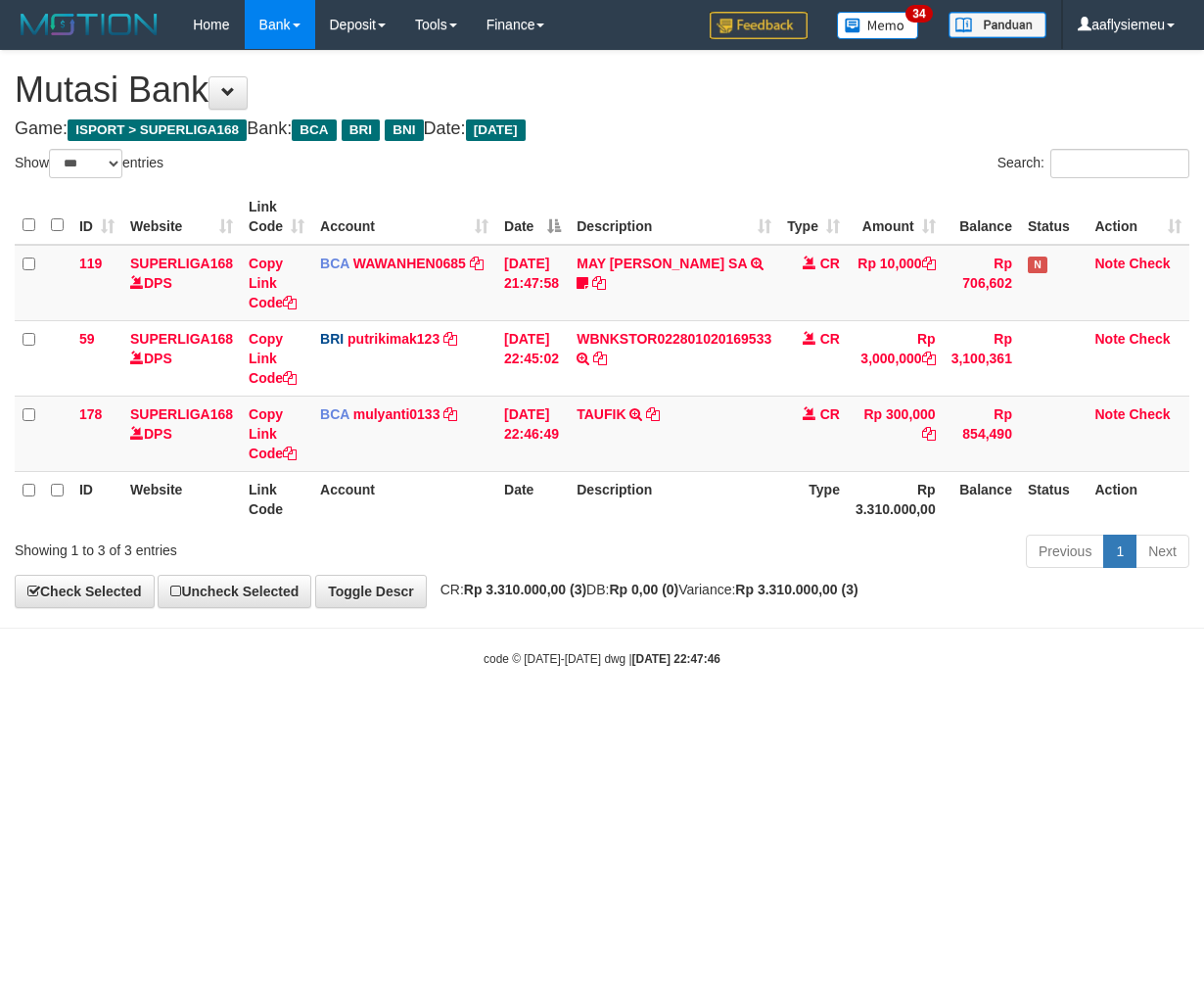 scroll, scrollTop: 0, scrollLeft: 0, axis: both 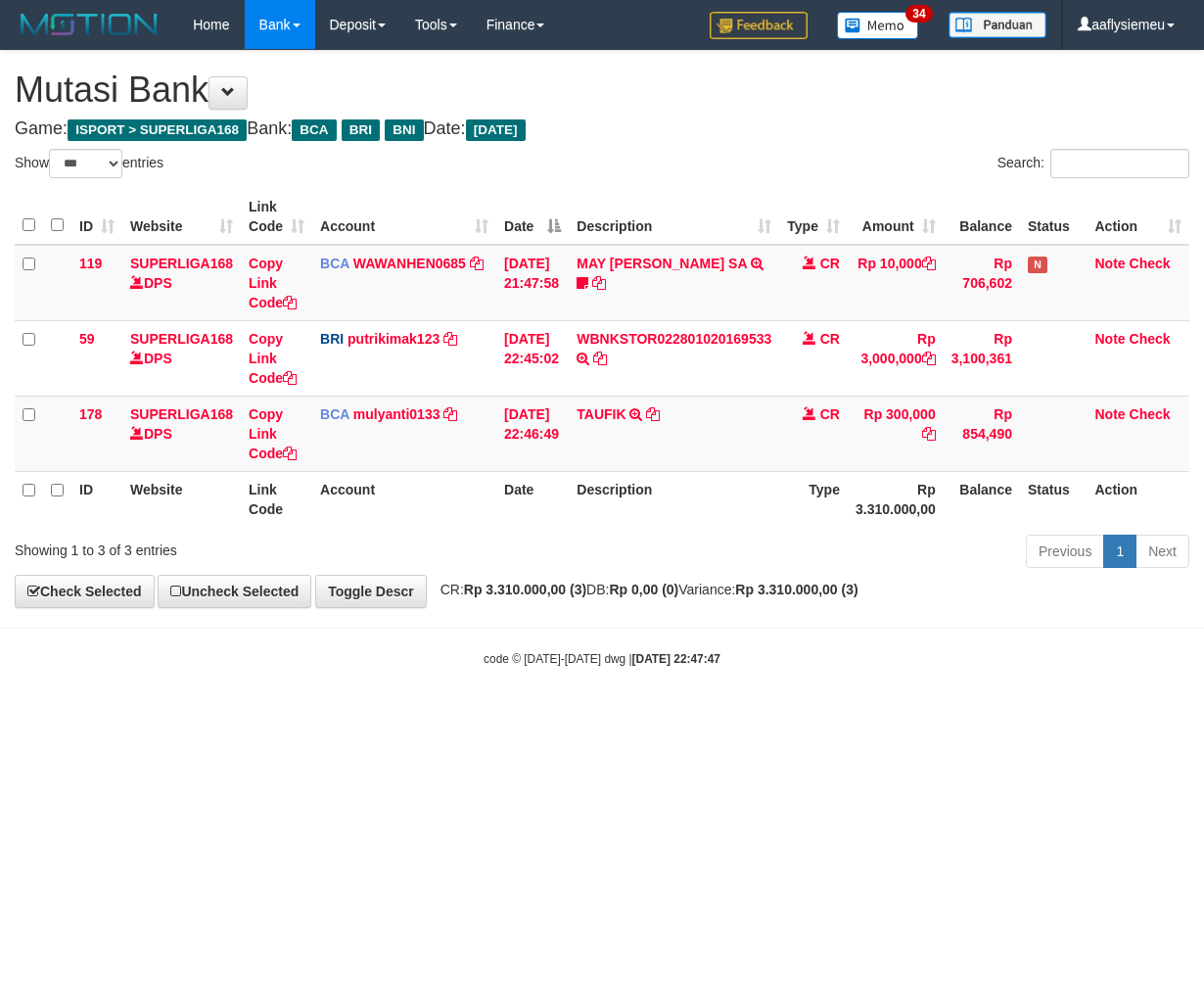select on "***" 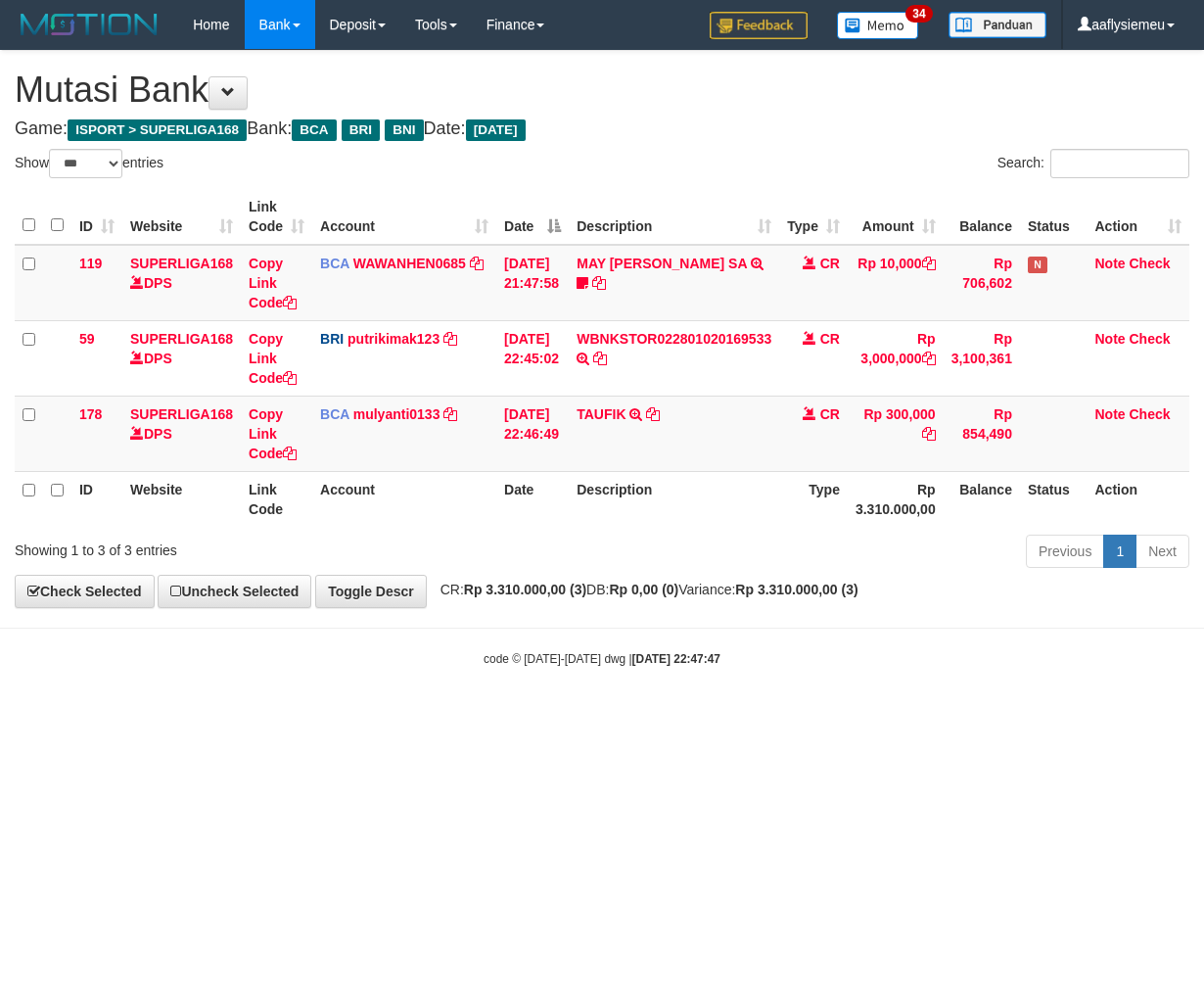 scroll, scrollTop: 0, scrollLeft: 0, axis: both 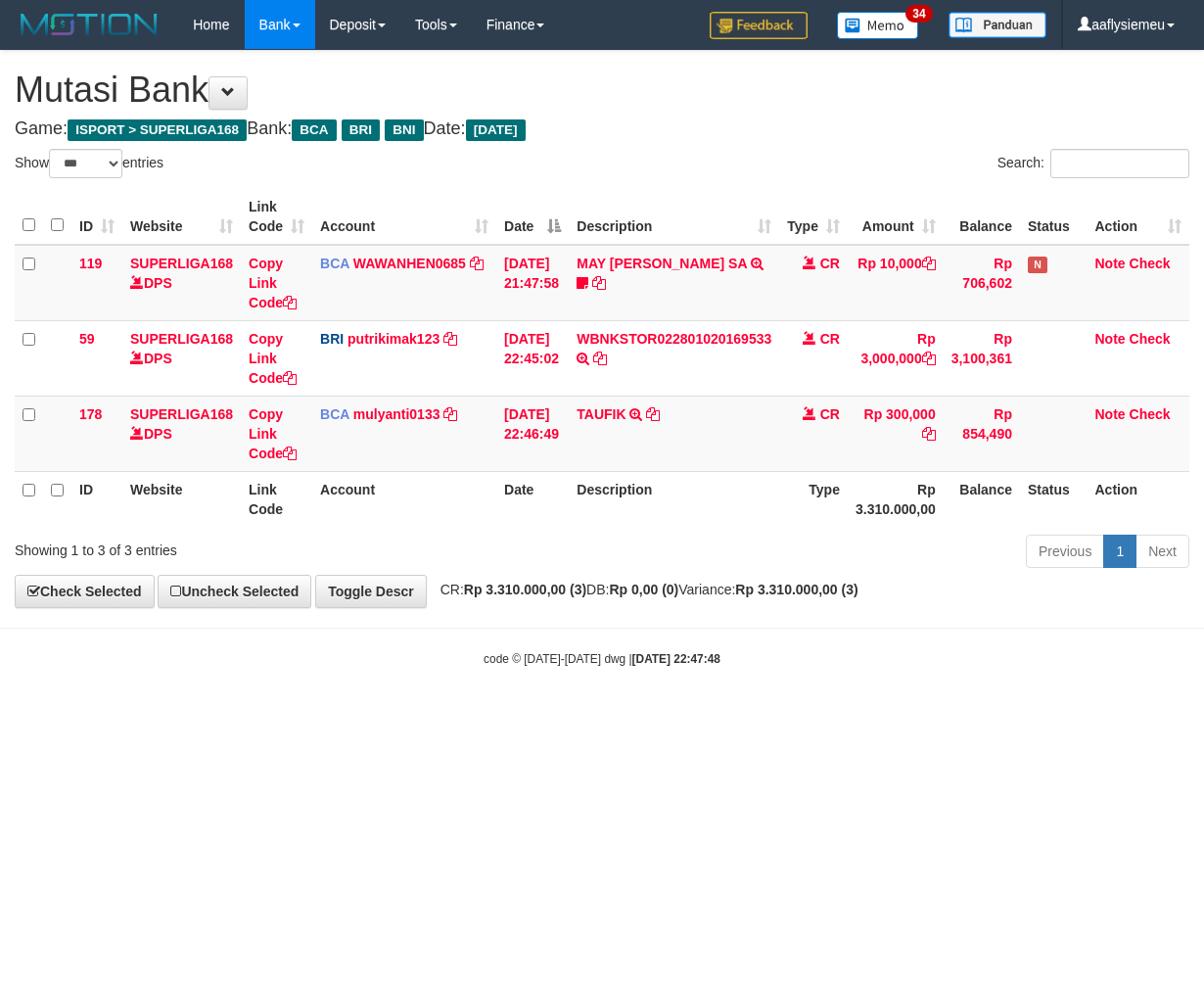 select on "***" 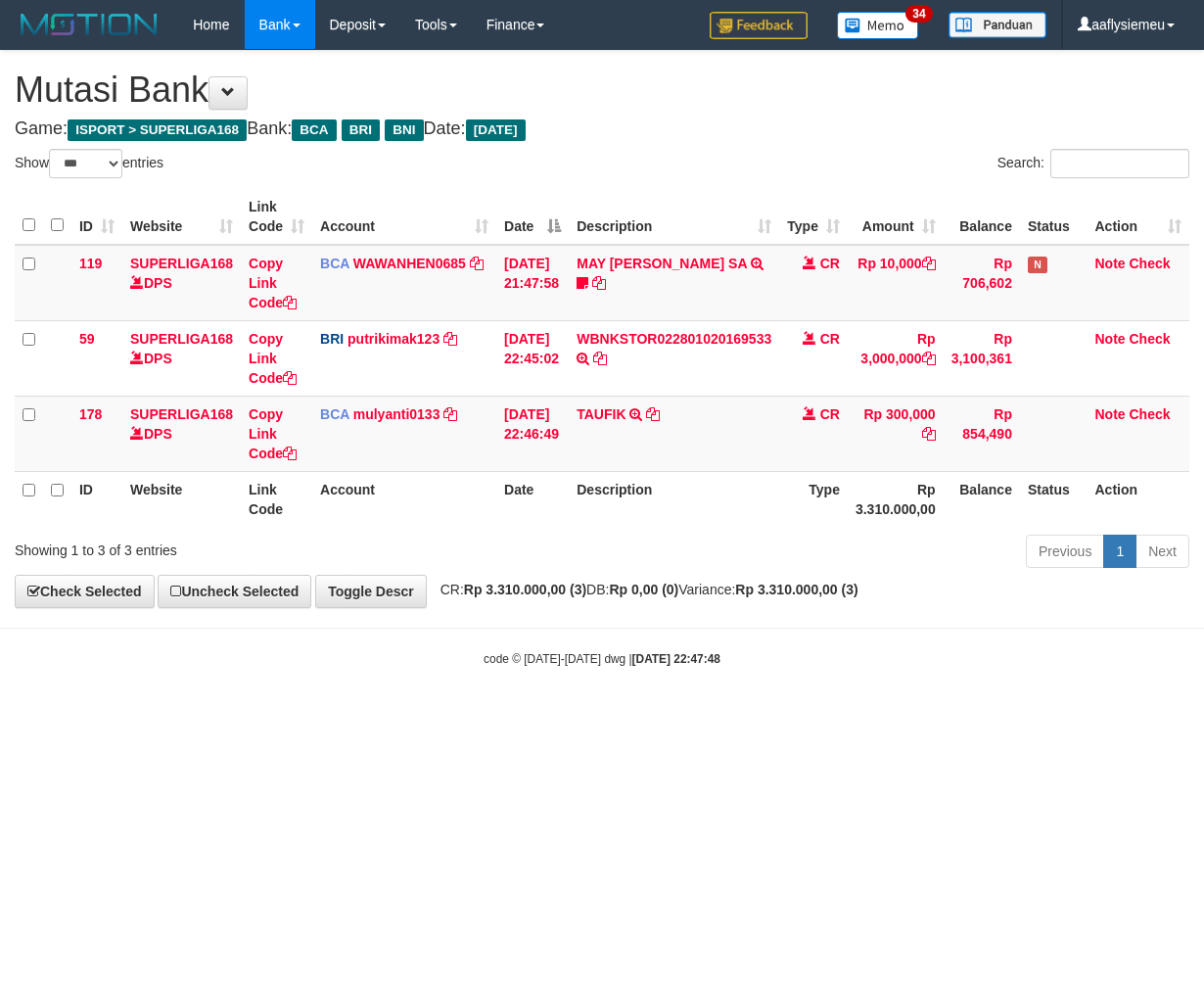 scroll, scrollTop: 0, scrollLeft: 0, axis: both 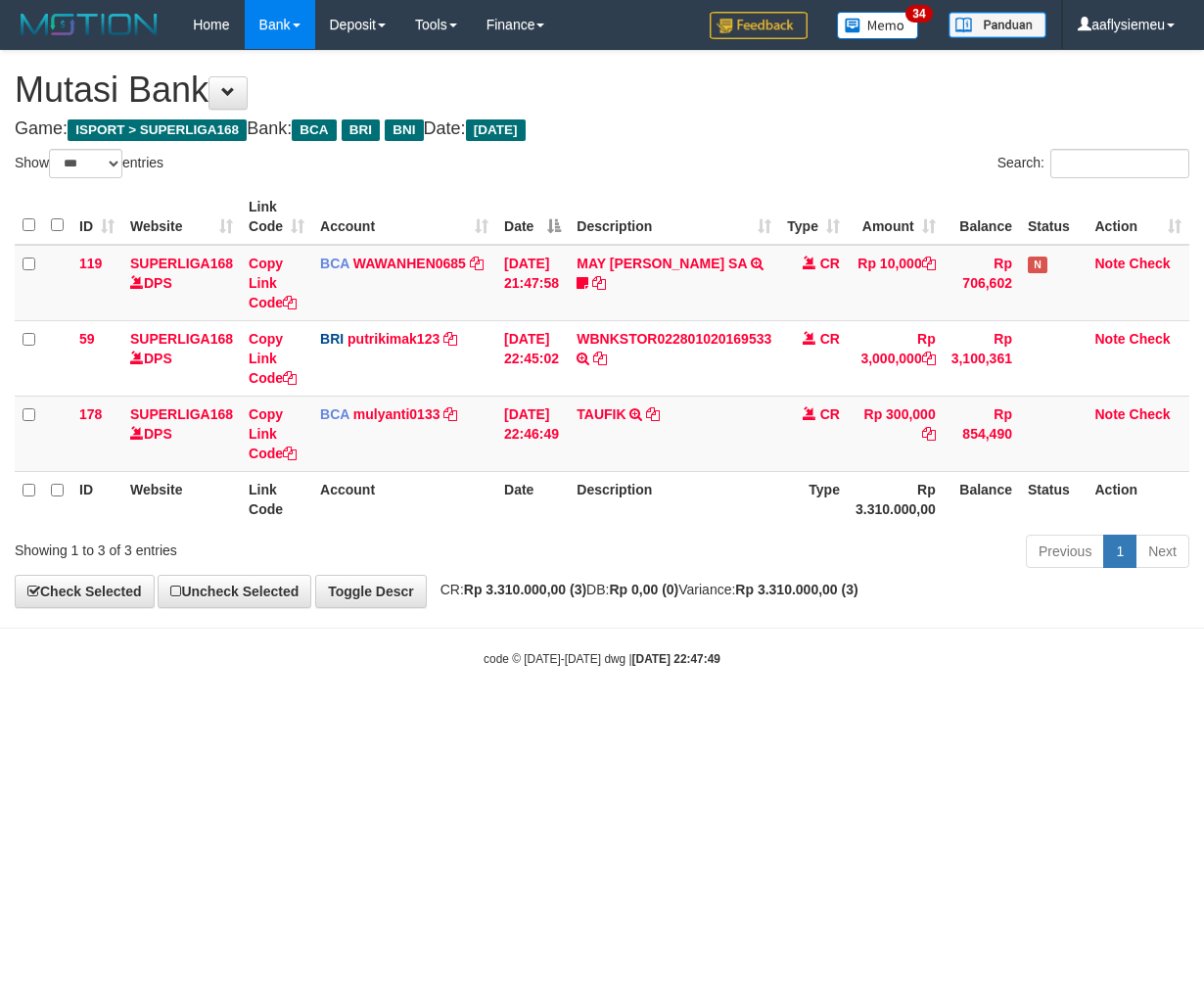 select on "***" 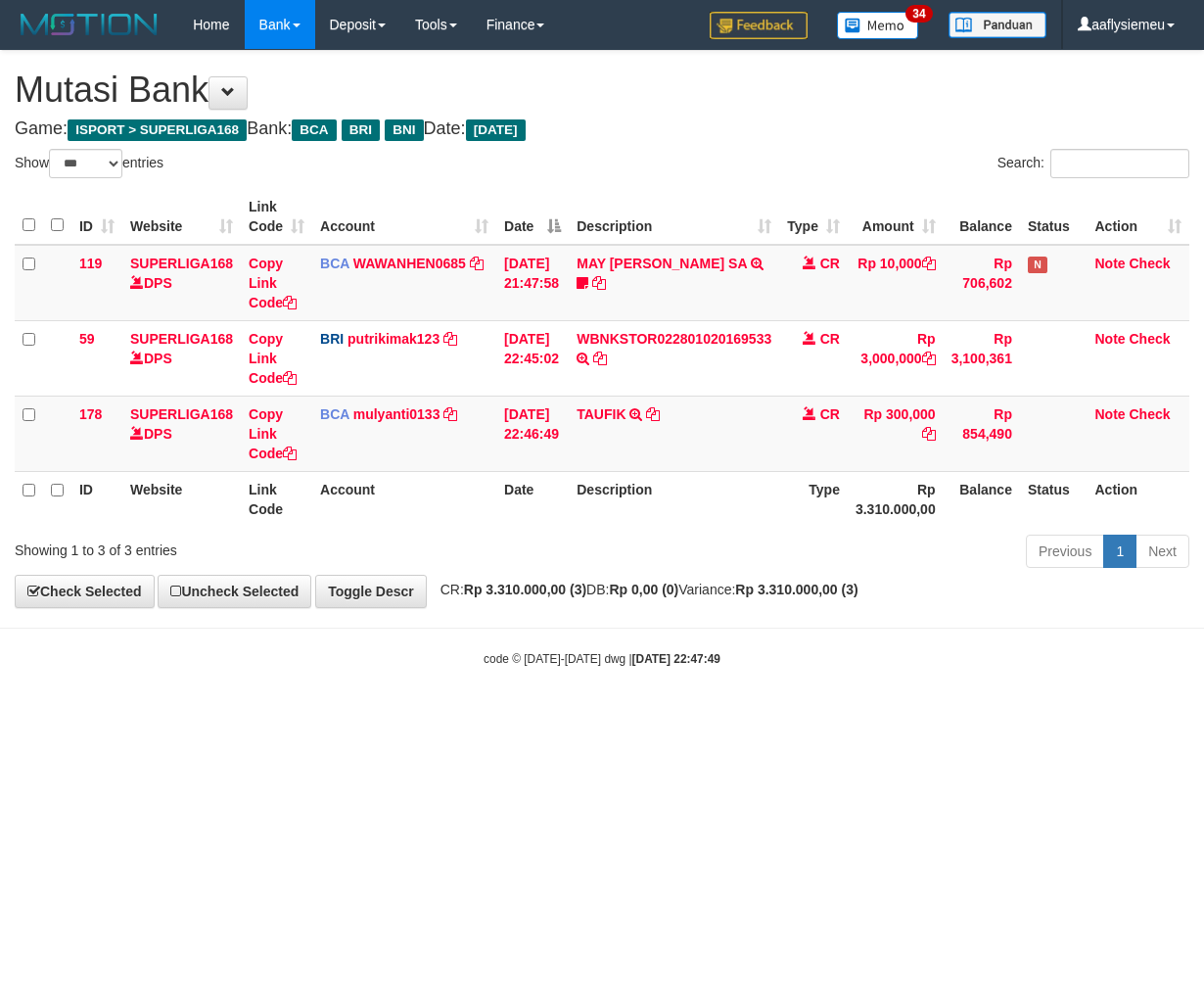 scroll, scrollTop: 0, scrollLeft: 0, axis: both 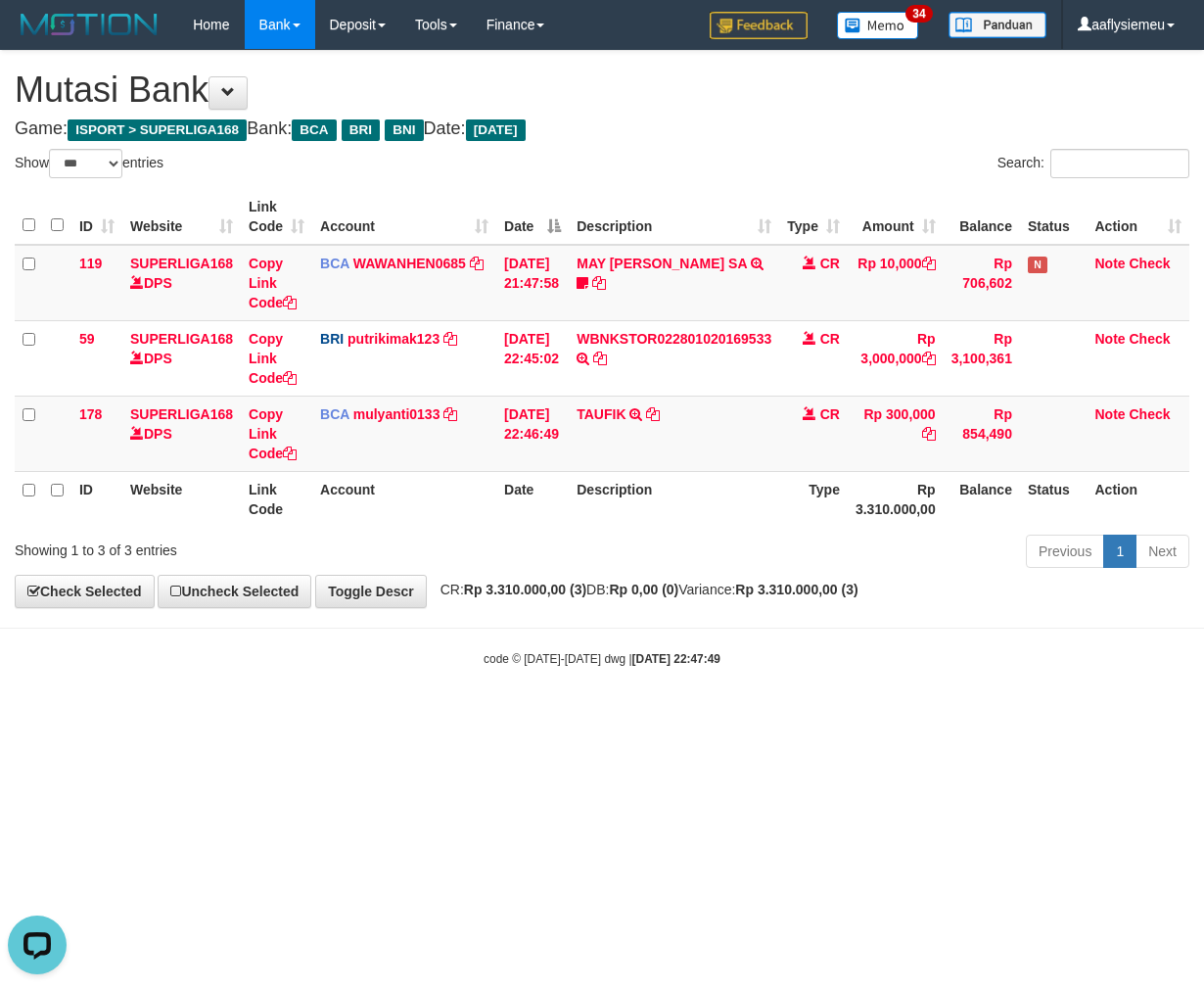 click on "Toggle navigation
Home
Bank
Account List
Load
By Website
Group
[ISPORT]													SUPERLIGA168
By Load Group (DPS)" at bounding box center (602, 358) 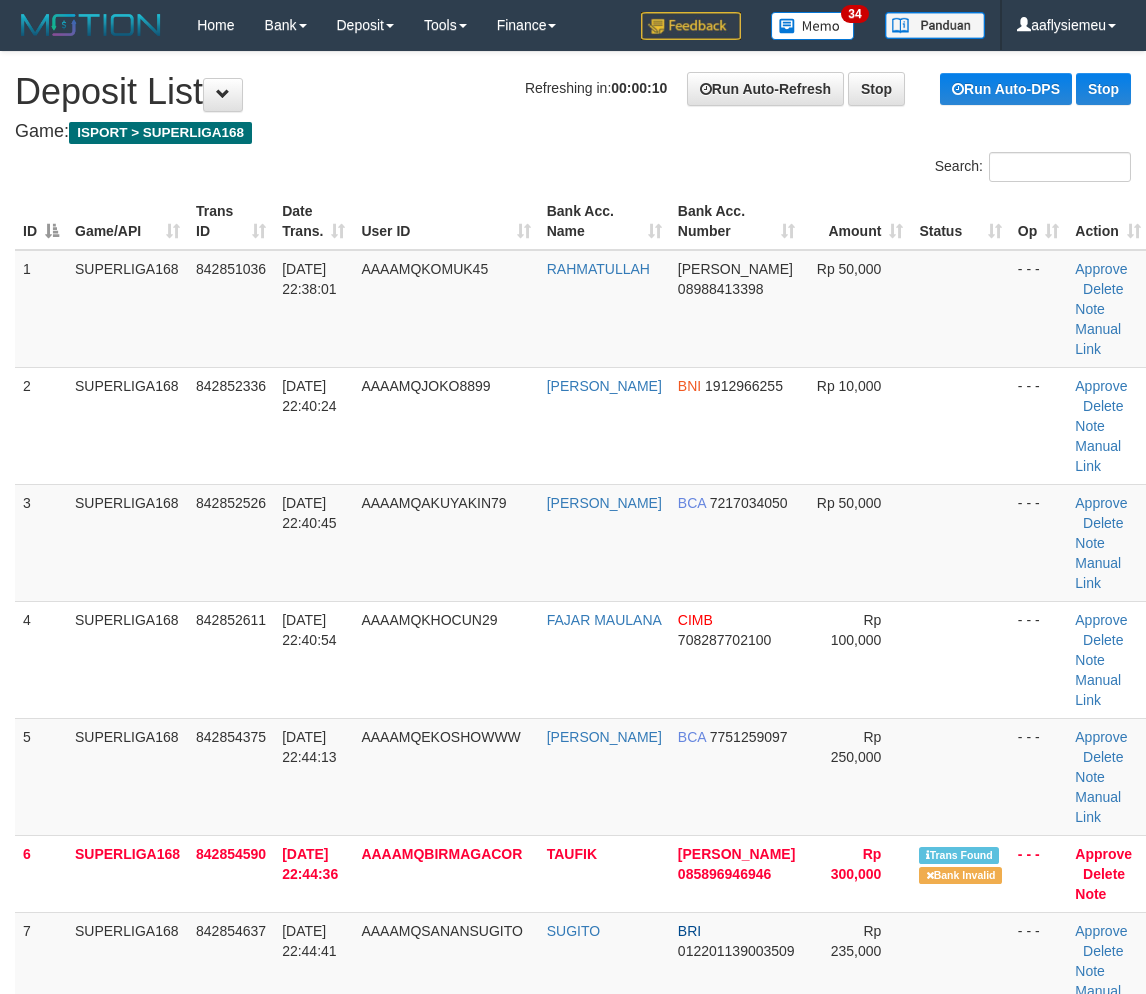 scroll, scrollTop: 0, scrollLeft: 0, axis: both 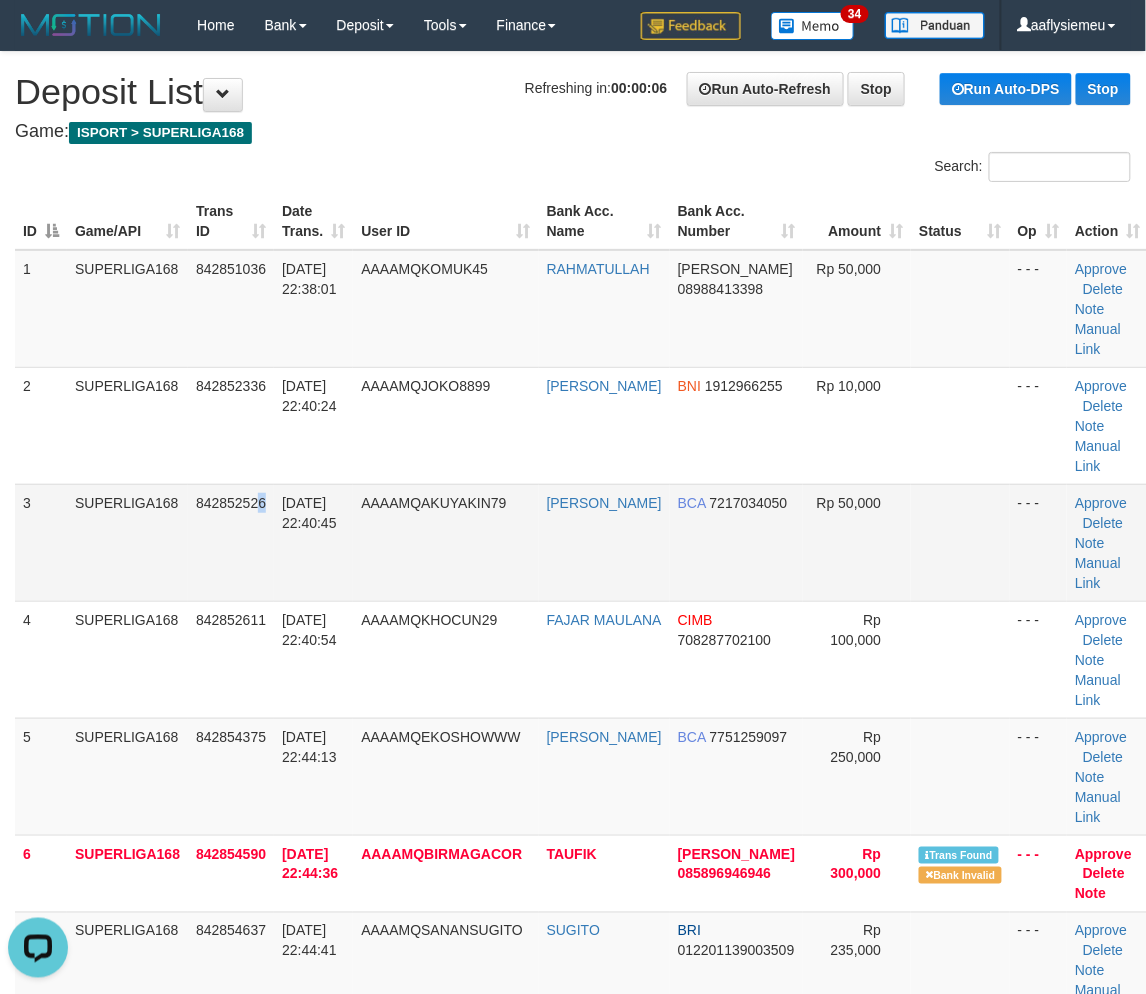 drag, startPoint x: 265, startPoint y: 493, endPoint x: 15, endPoint y: 585, distance: 266.3907 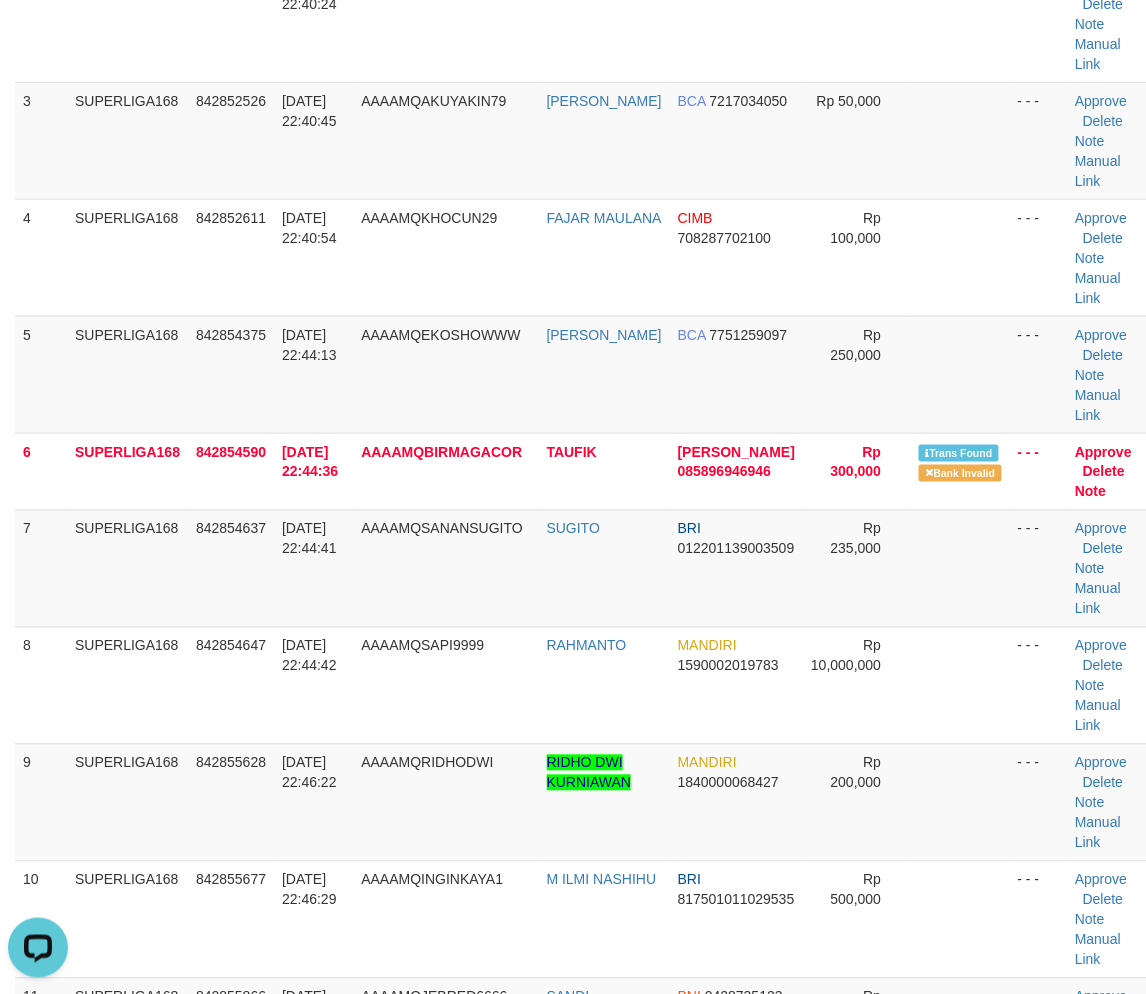 scroll, scrollTop: 444, scrollLeft: 0, axis: vertical 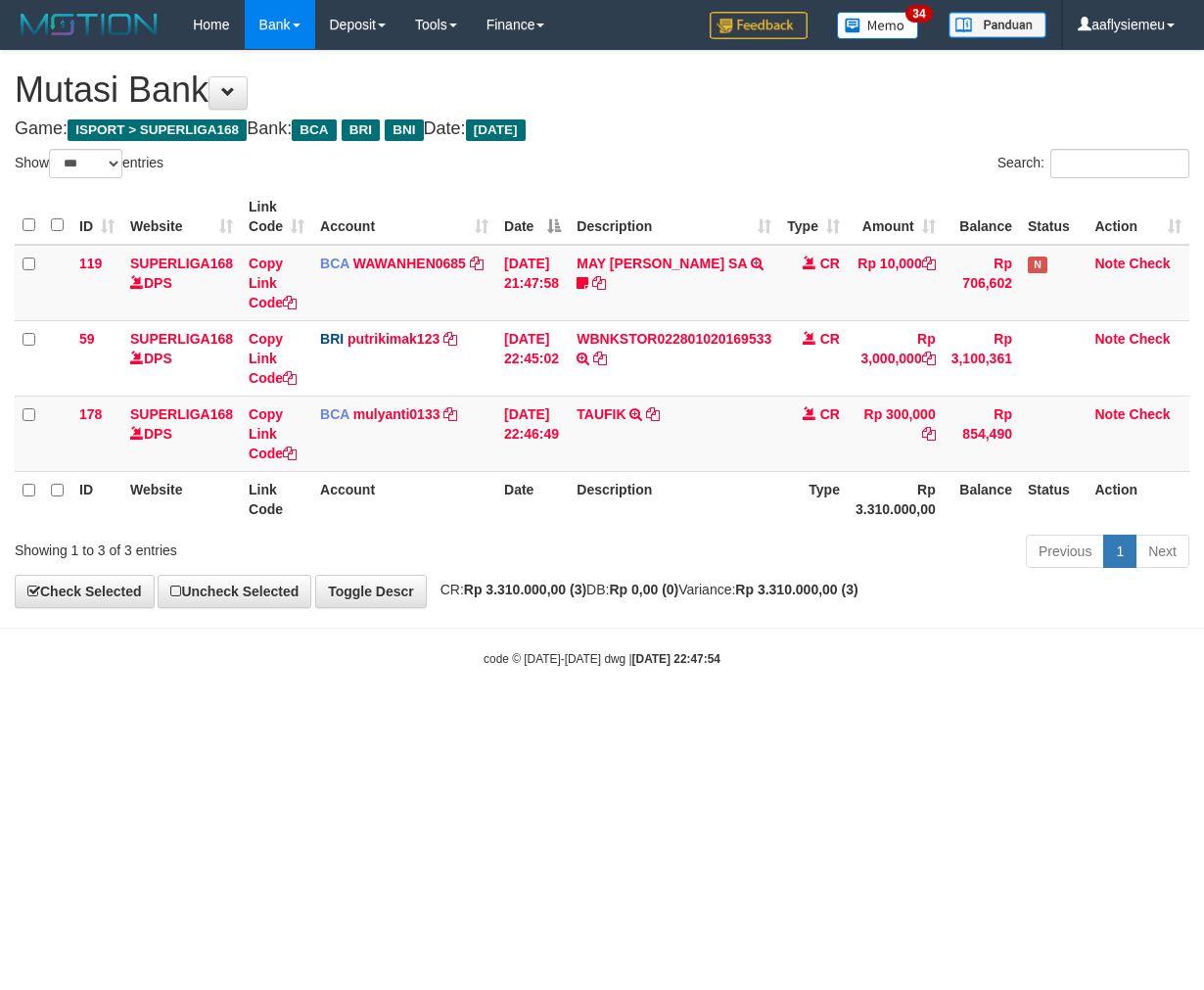 select on "***" 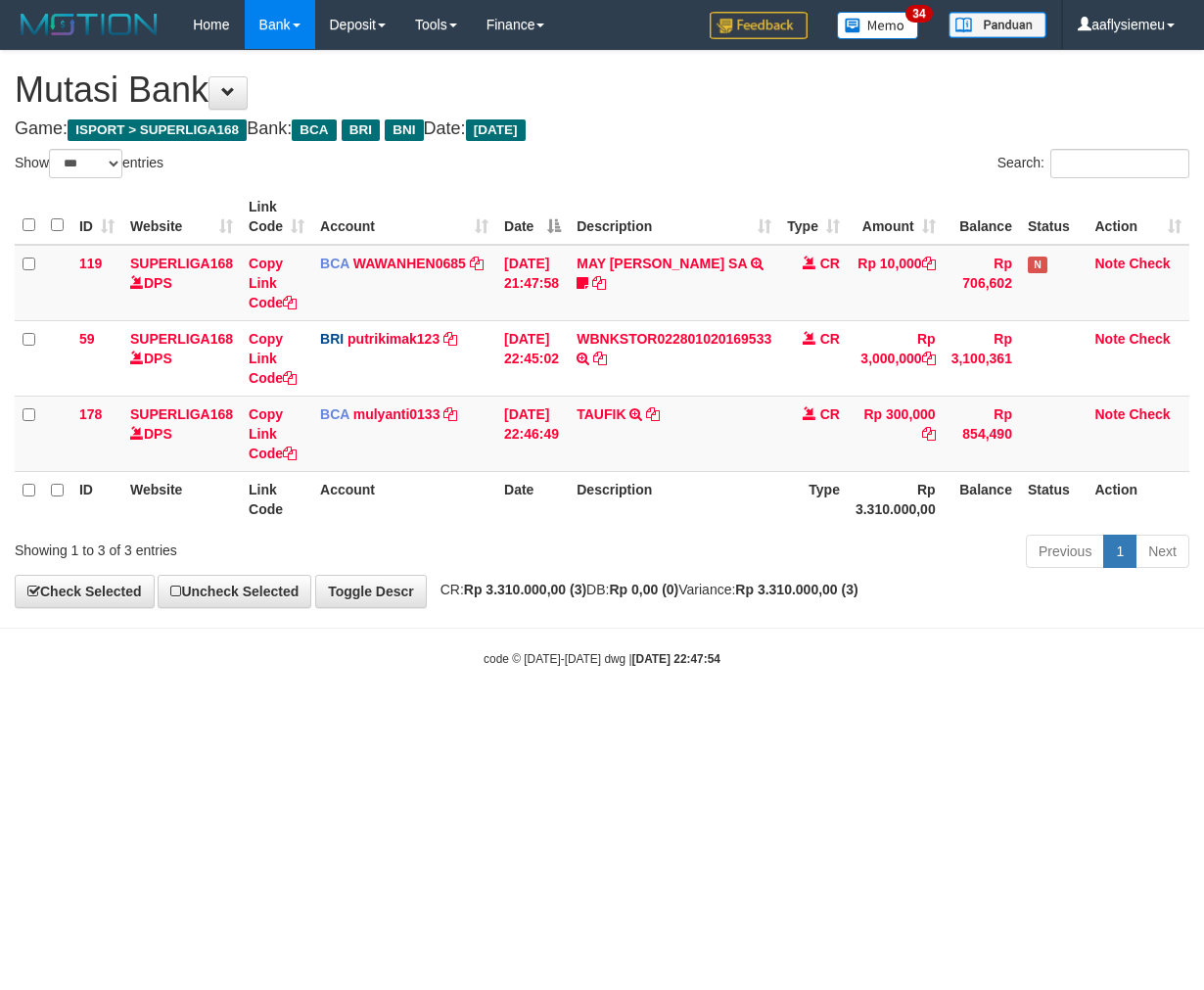 scroll, scrollTop: 0, scrollLeft: 0, axis: both 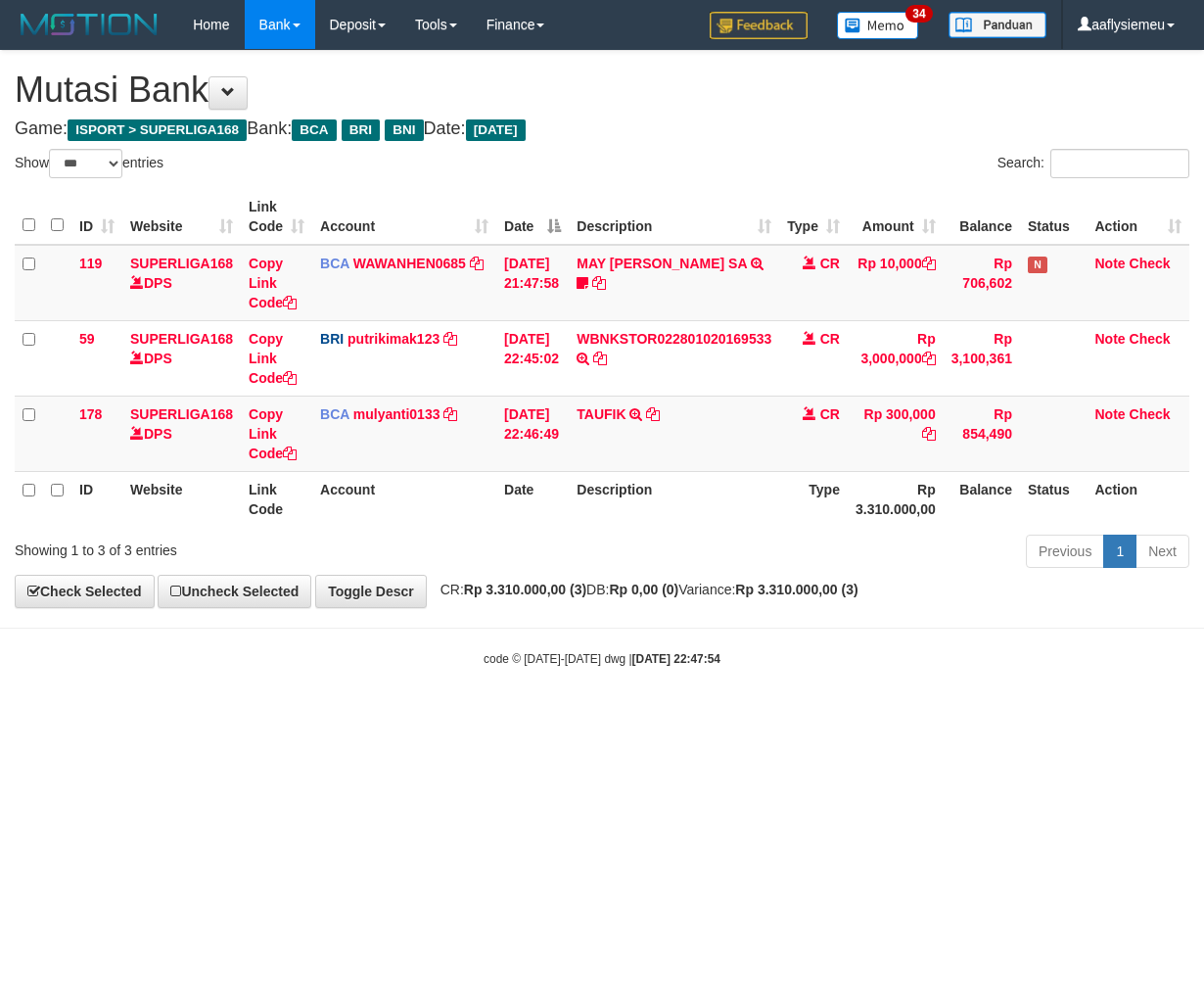 select on "***" 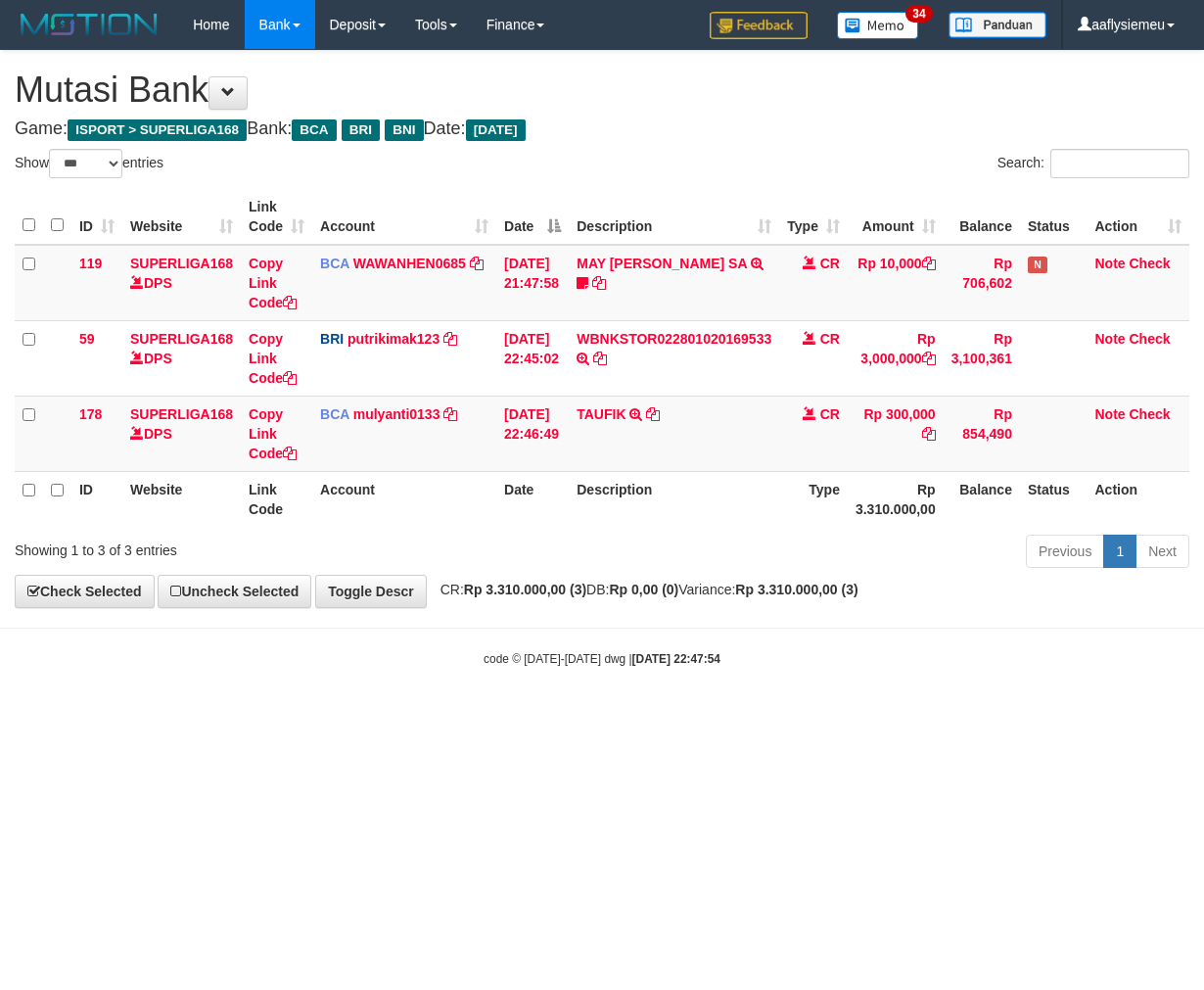 scroll, scrollTop: 0, scrollLeft: 0, axis: both 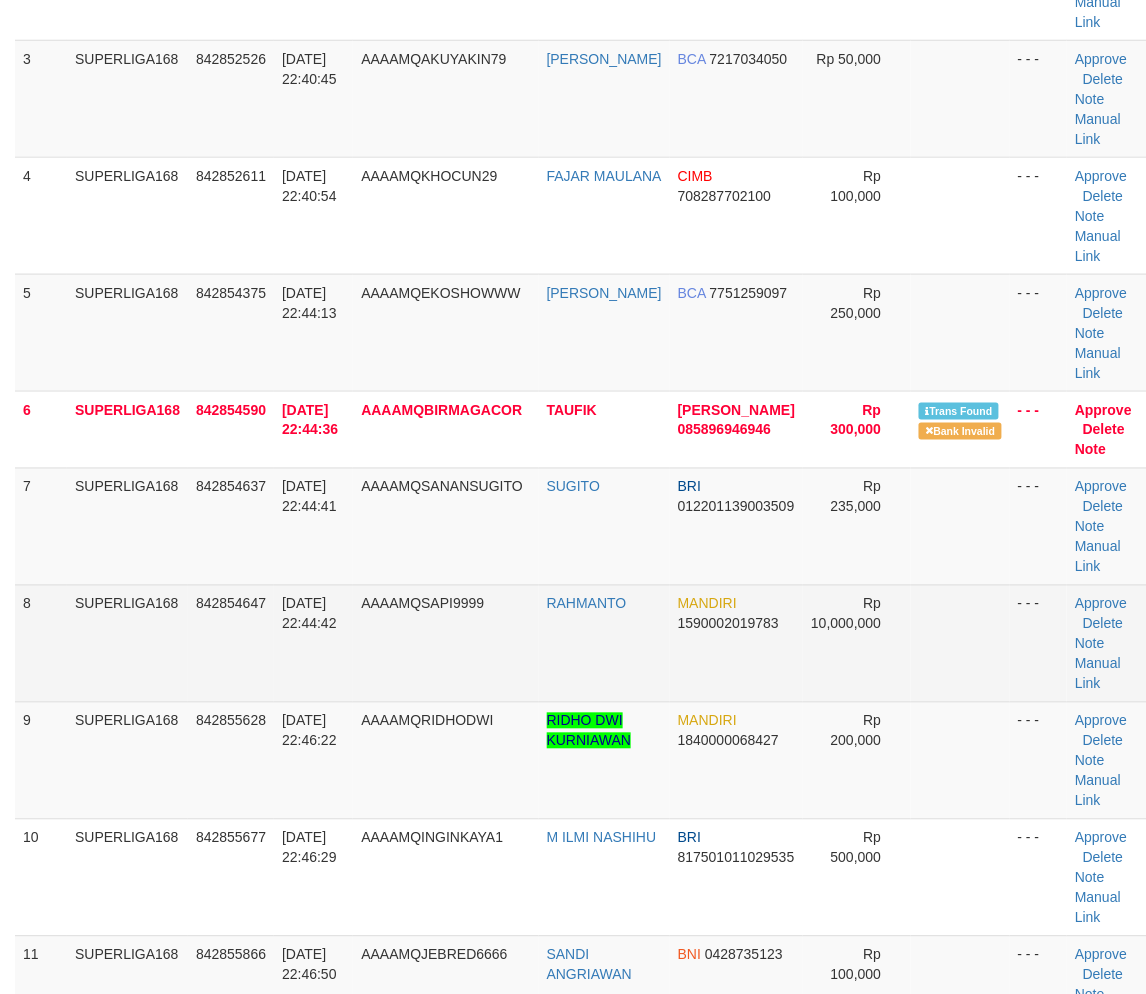 click on "AAAAMQSAPI9999" at bounding box center (445, 643) 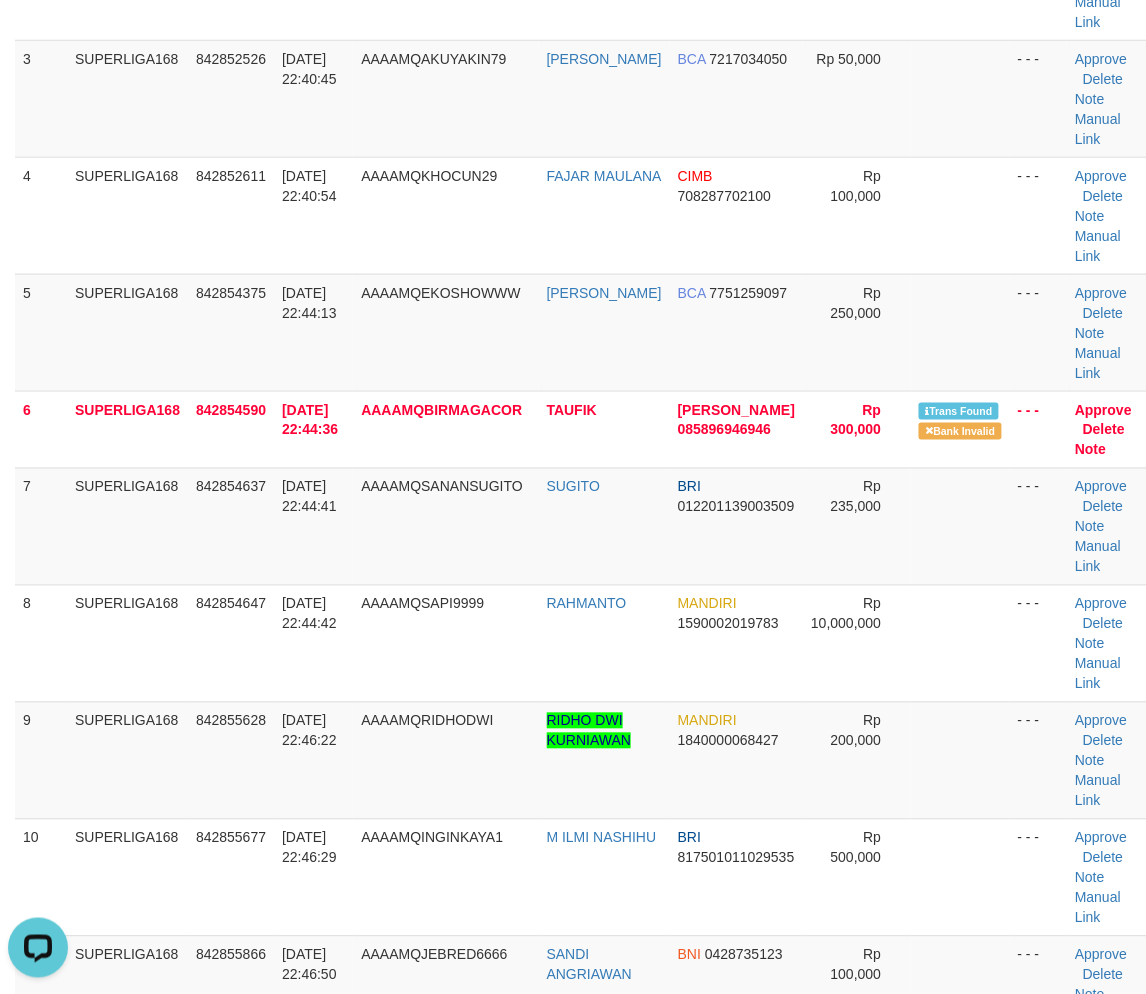 scroll, scrollTop: 0, scrollLeft: 0, axis: both 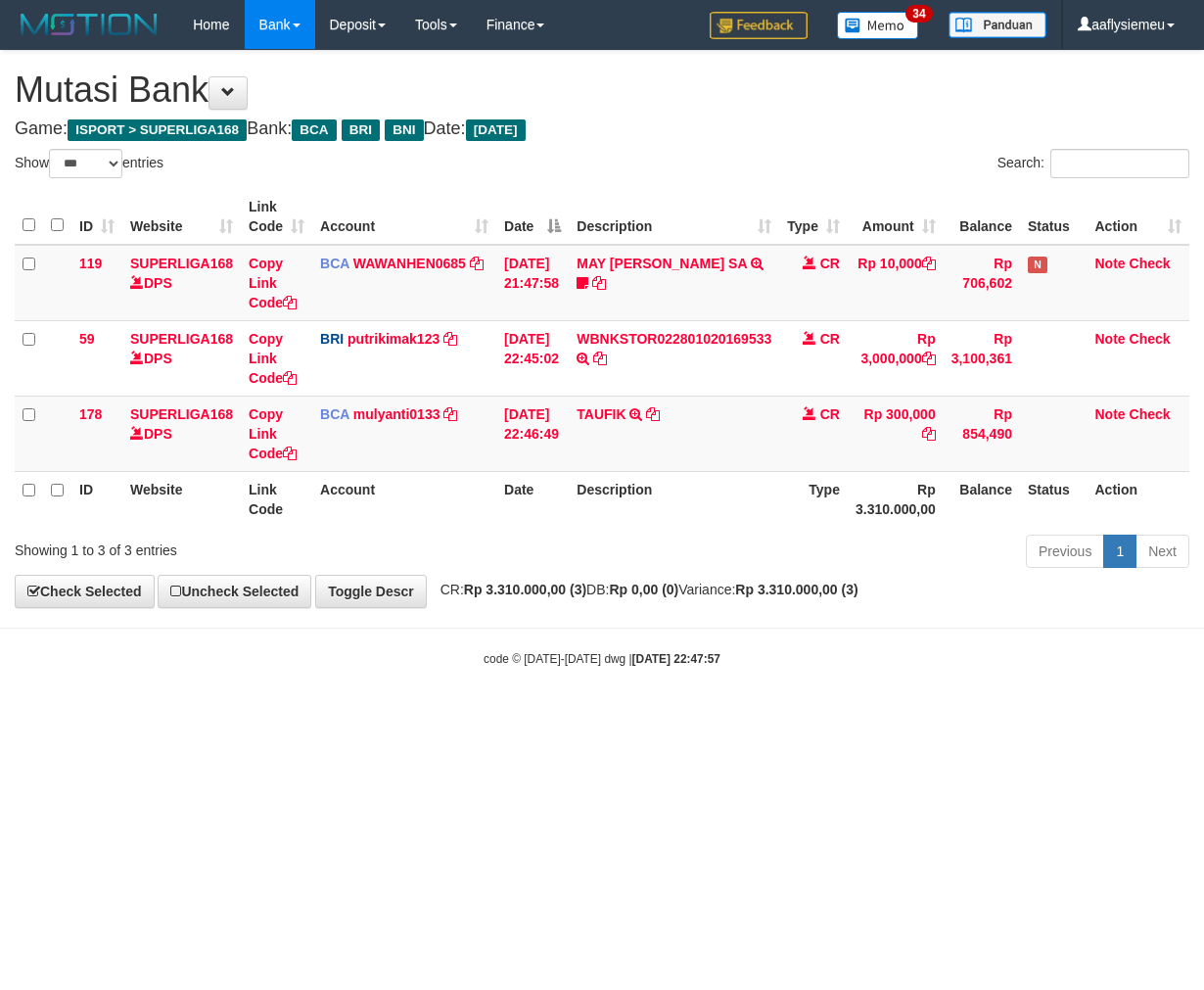 select on "***" 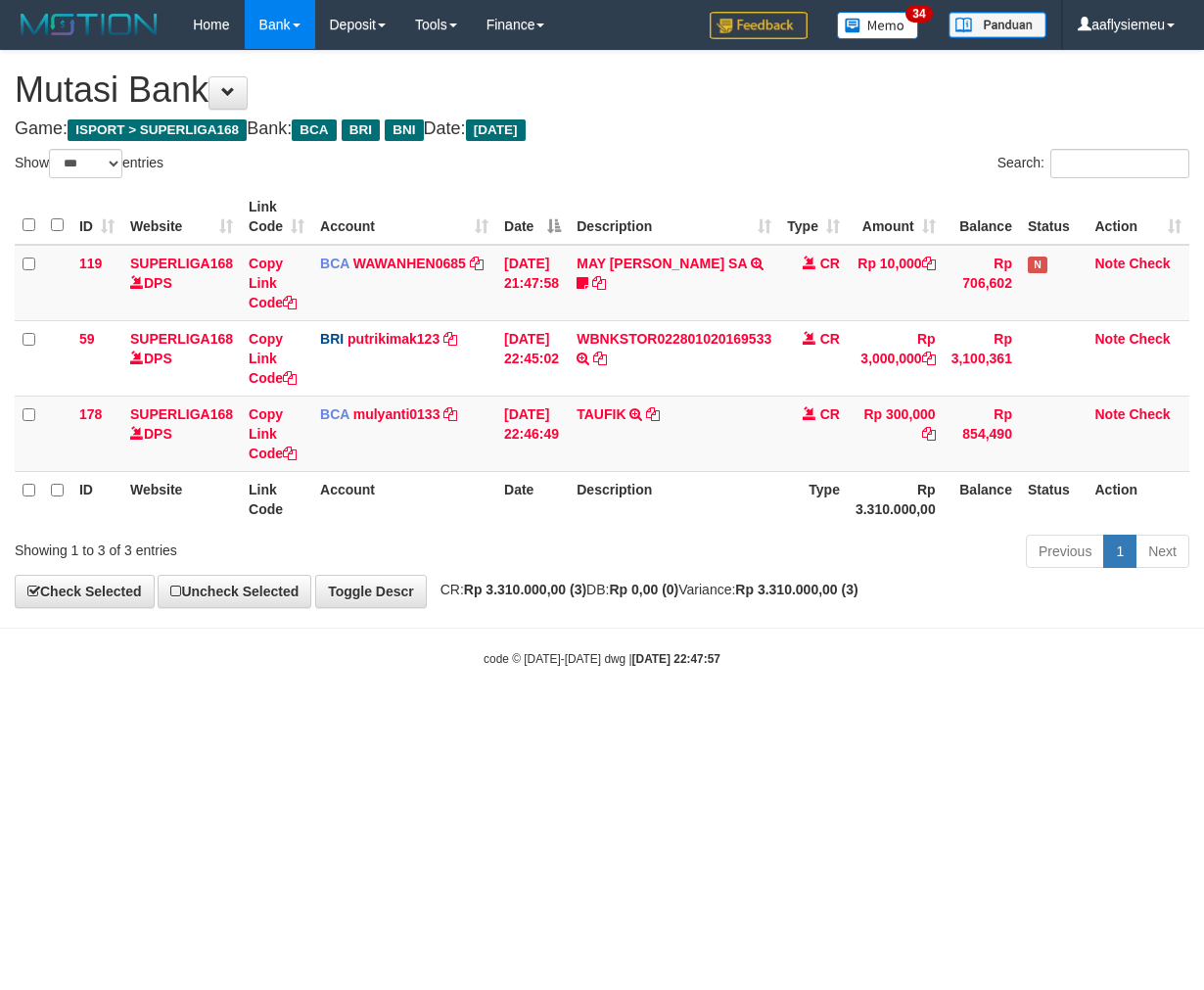 scroll, scrollTop: 0, scrollLeft: 0, axis: both 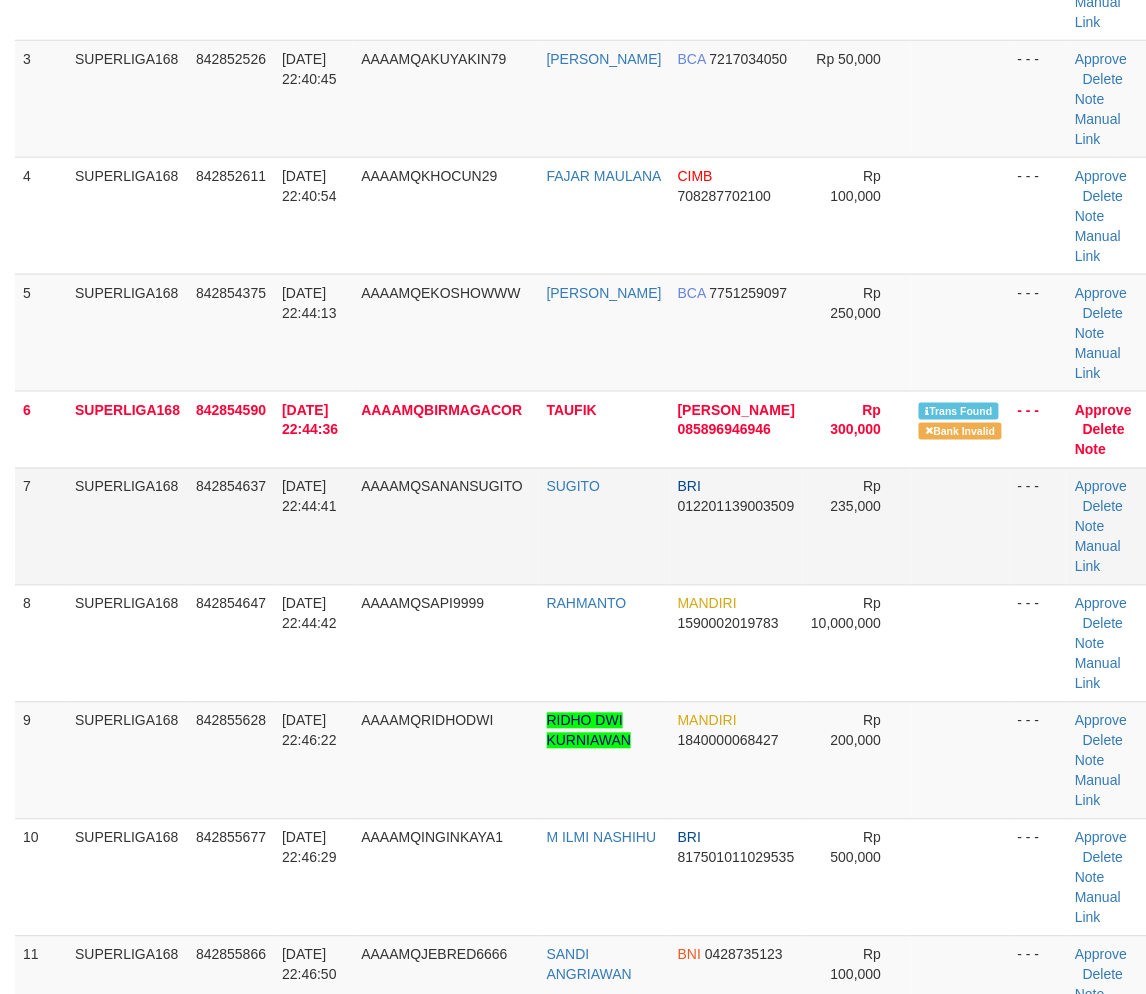 click on "7" at bounding box center [41, 526] 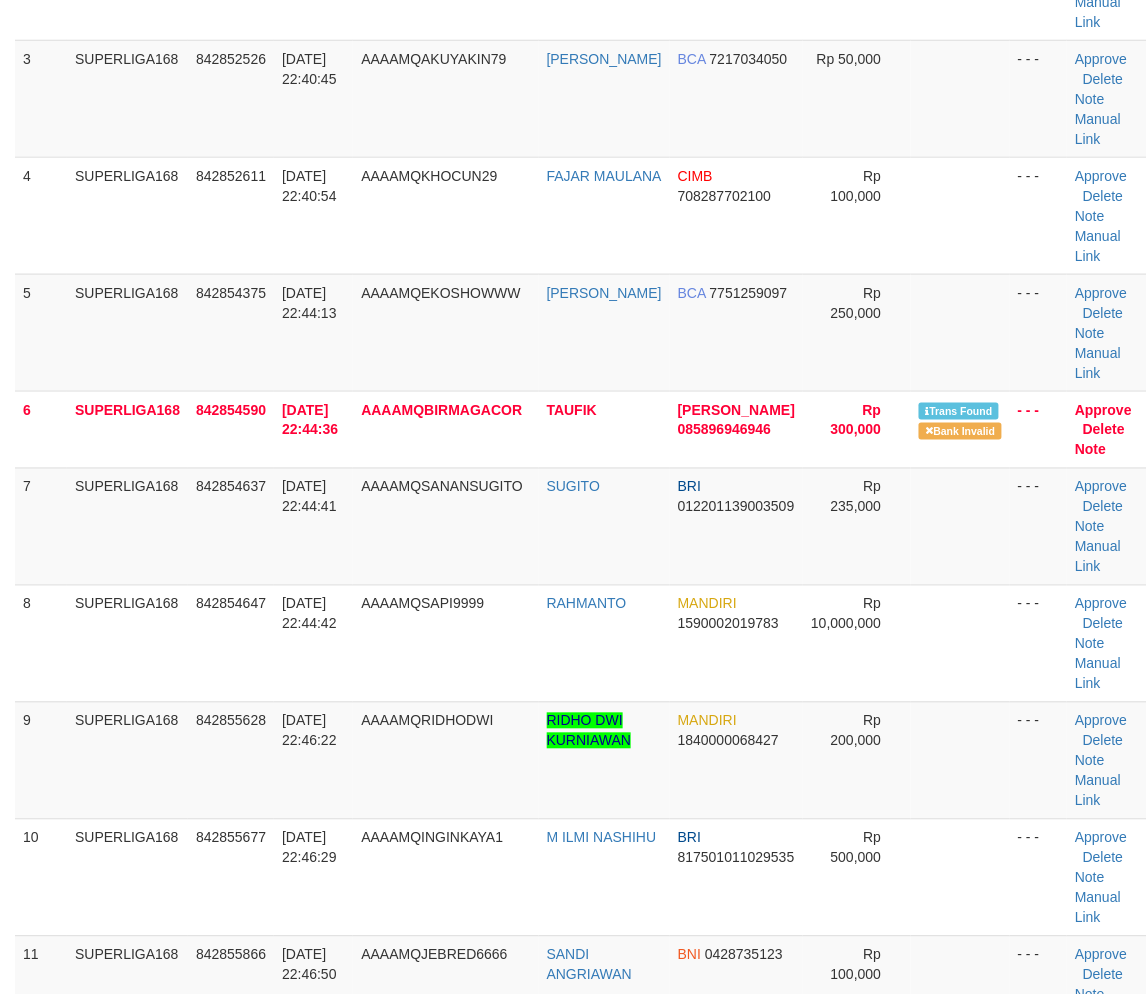 drag, startPoint x: 190, startPoint y: 588, endPoint x: 11, endPoint y: 646, distance: 188.16217 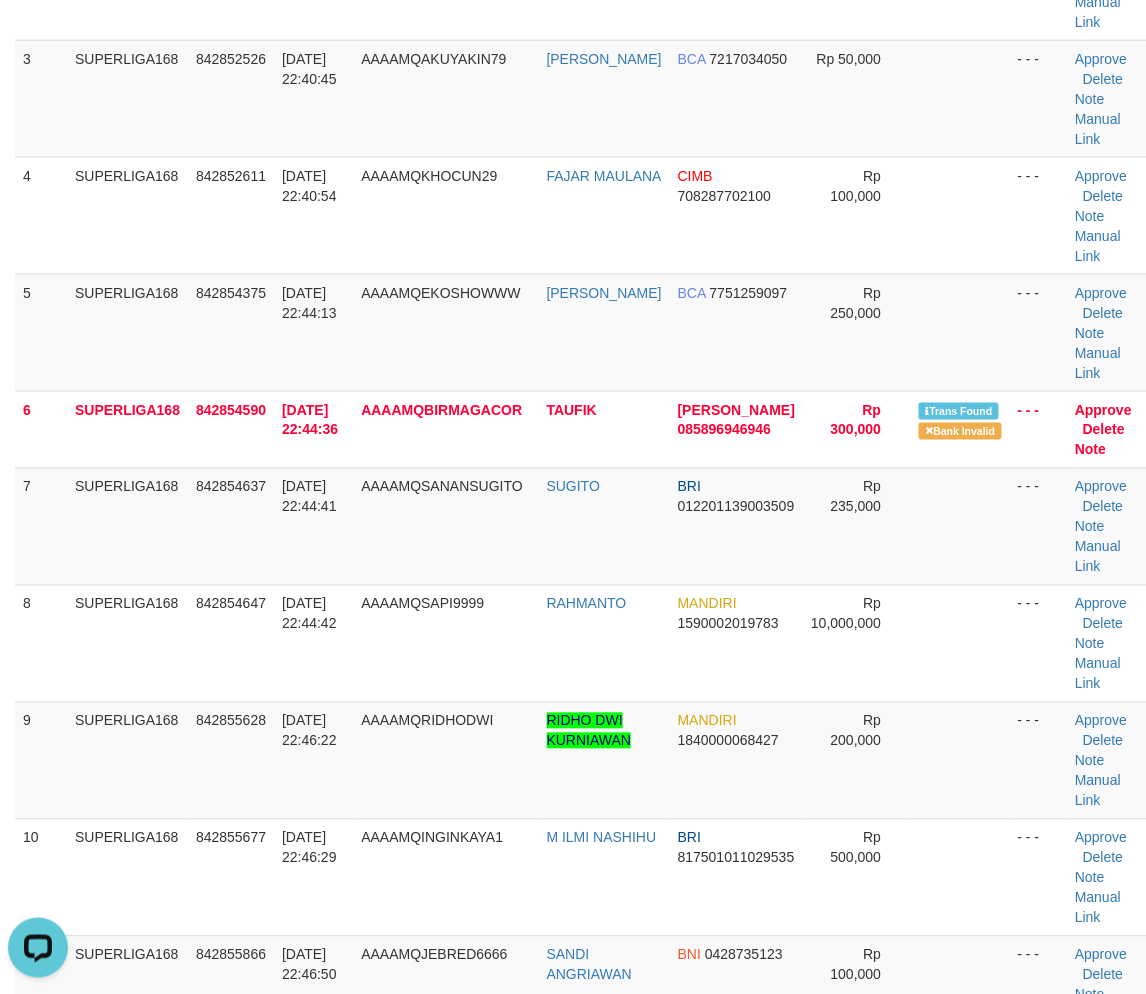 scroll, scrollTop: 0, scrollLeft: 0, axis: both 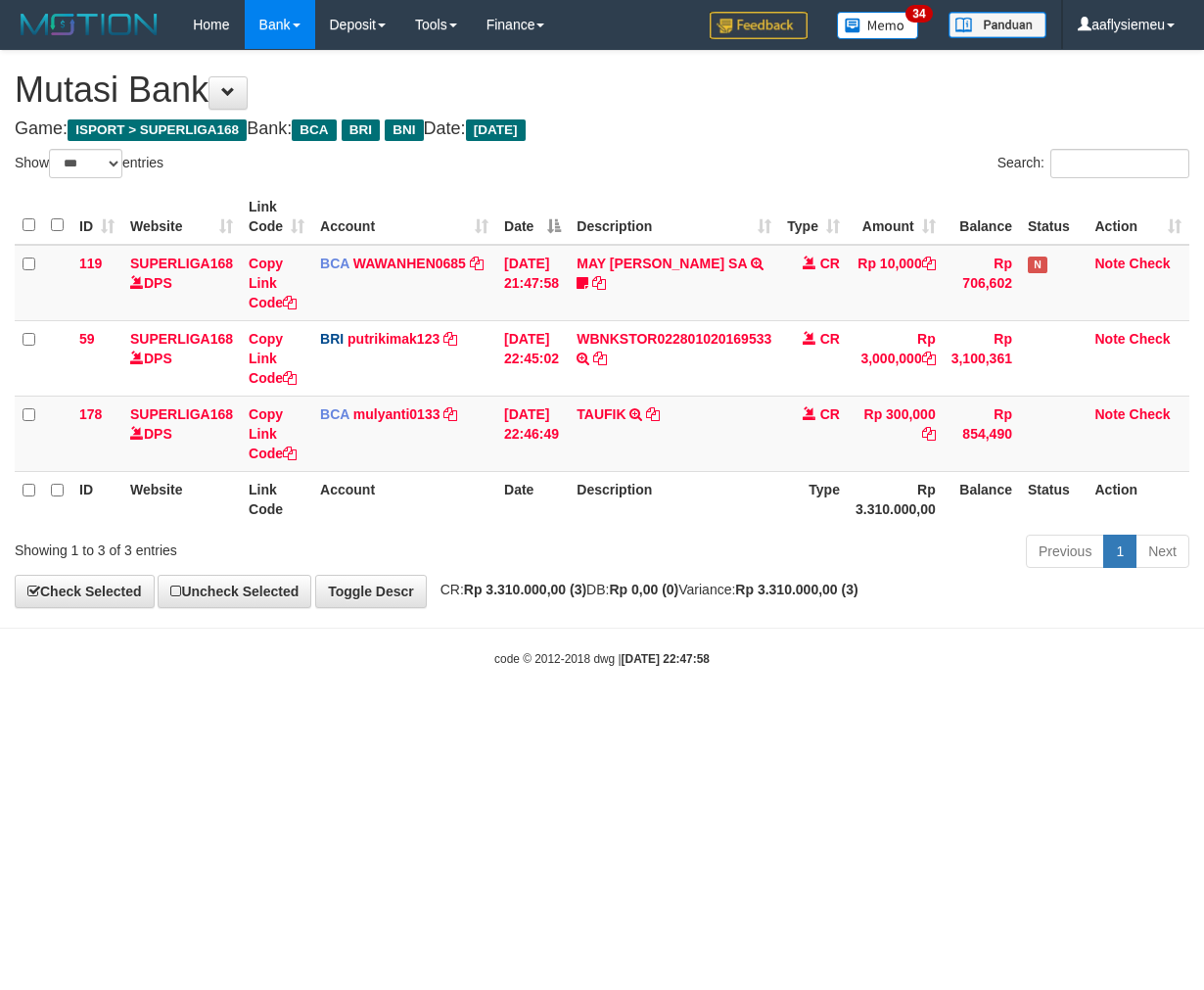 select on "***" 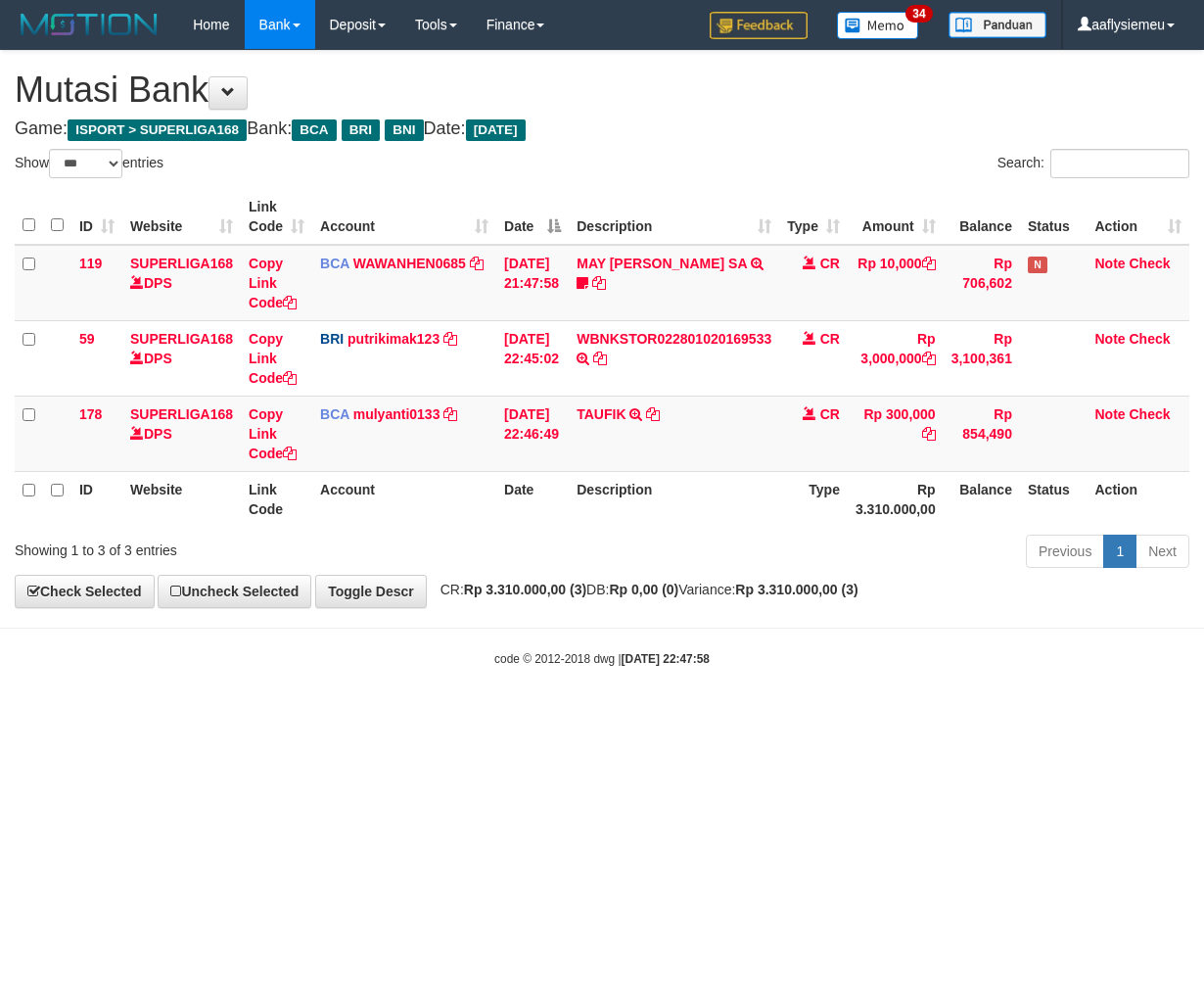 scroll, scrollTop: 0, scrollLeft: 0, axis: both 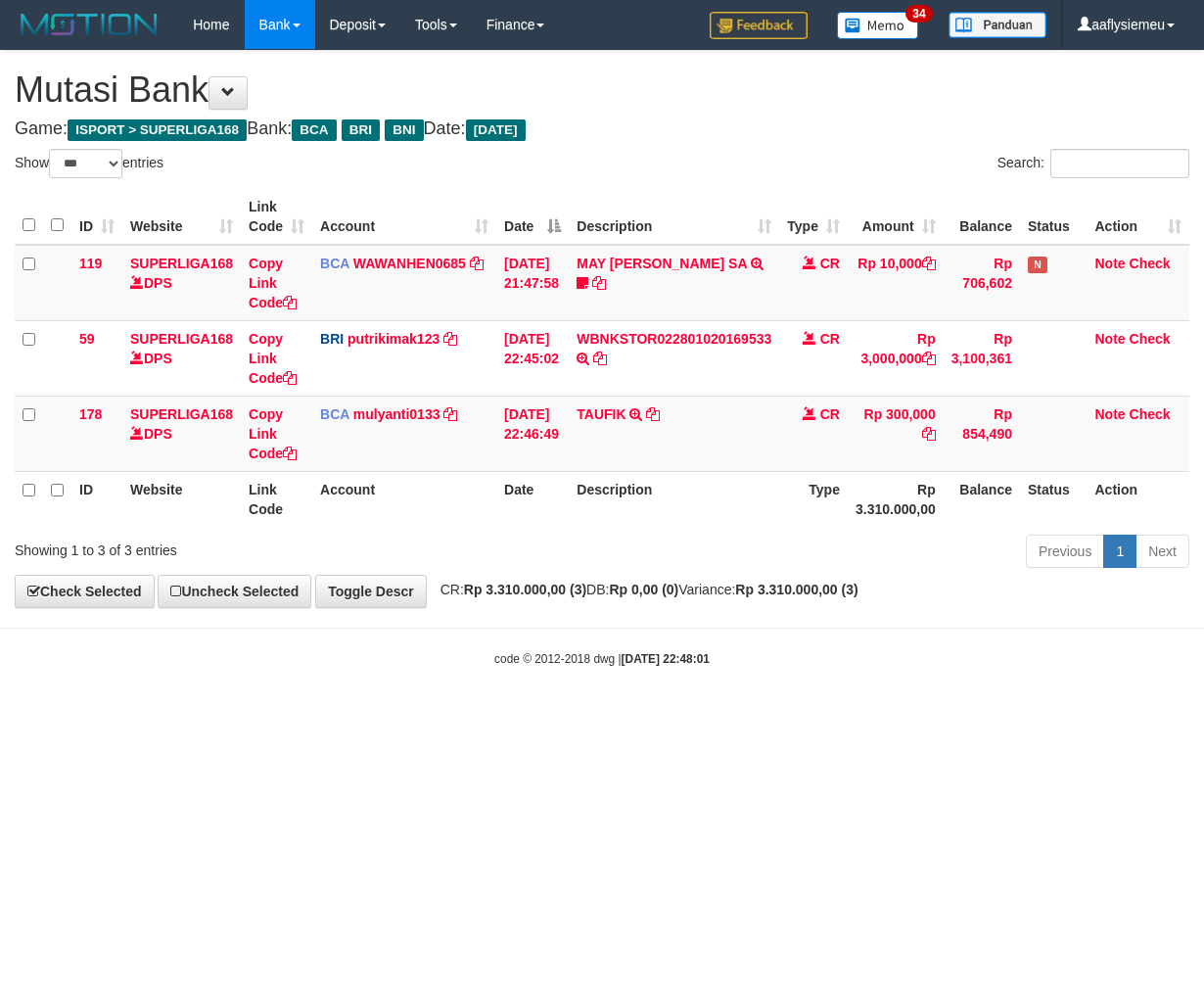 select on "***" 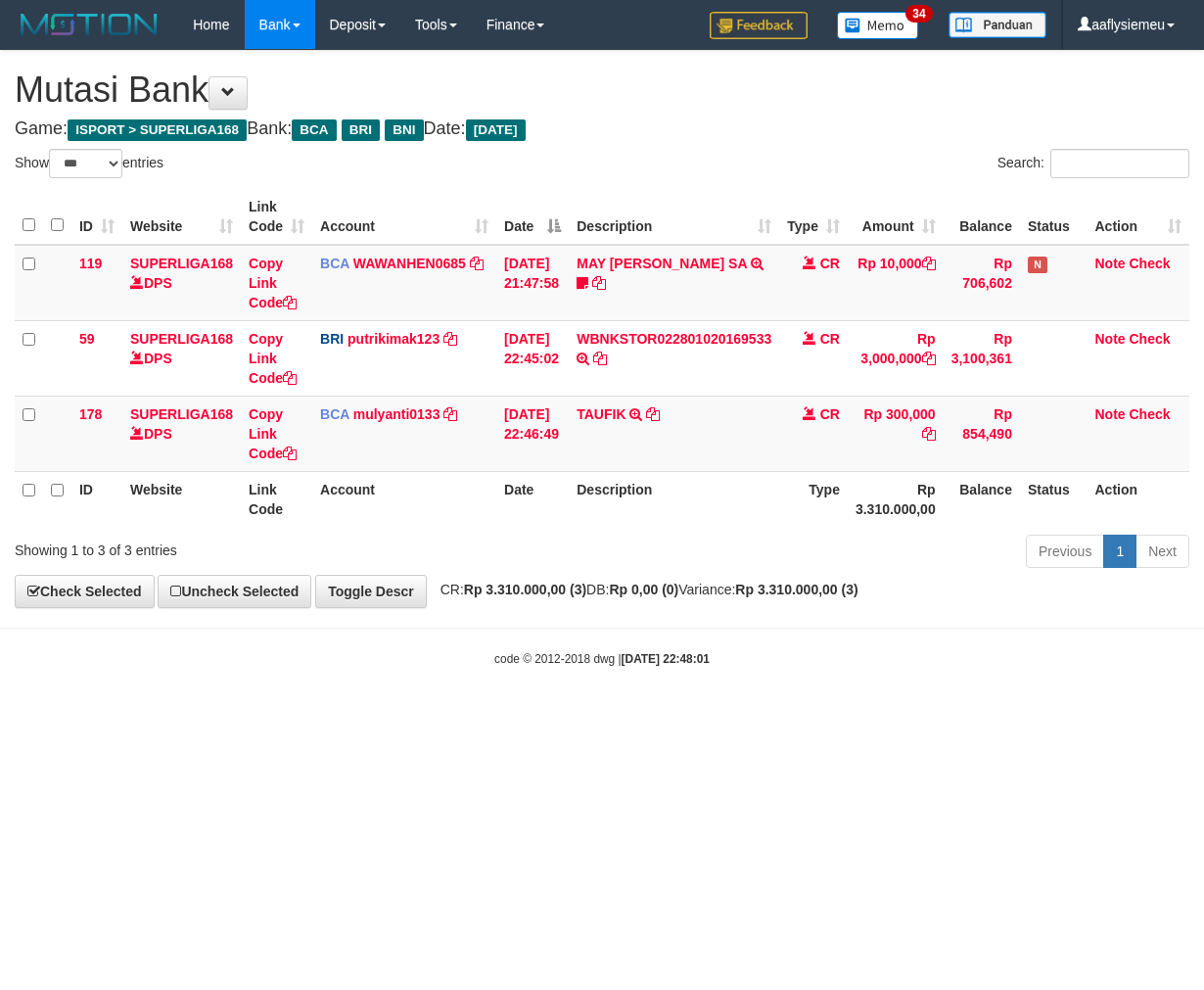 scroll, scrollTop: 0, scrollLeft: 0, axis: both 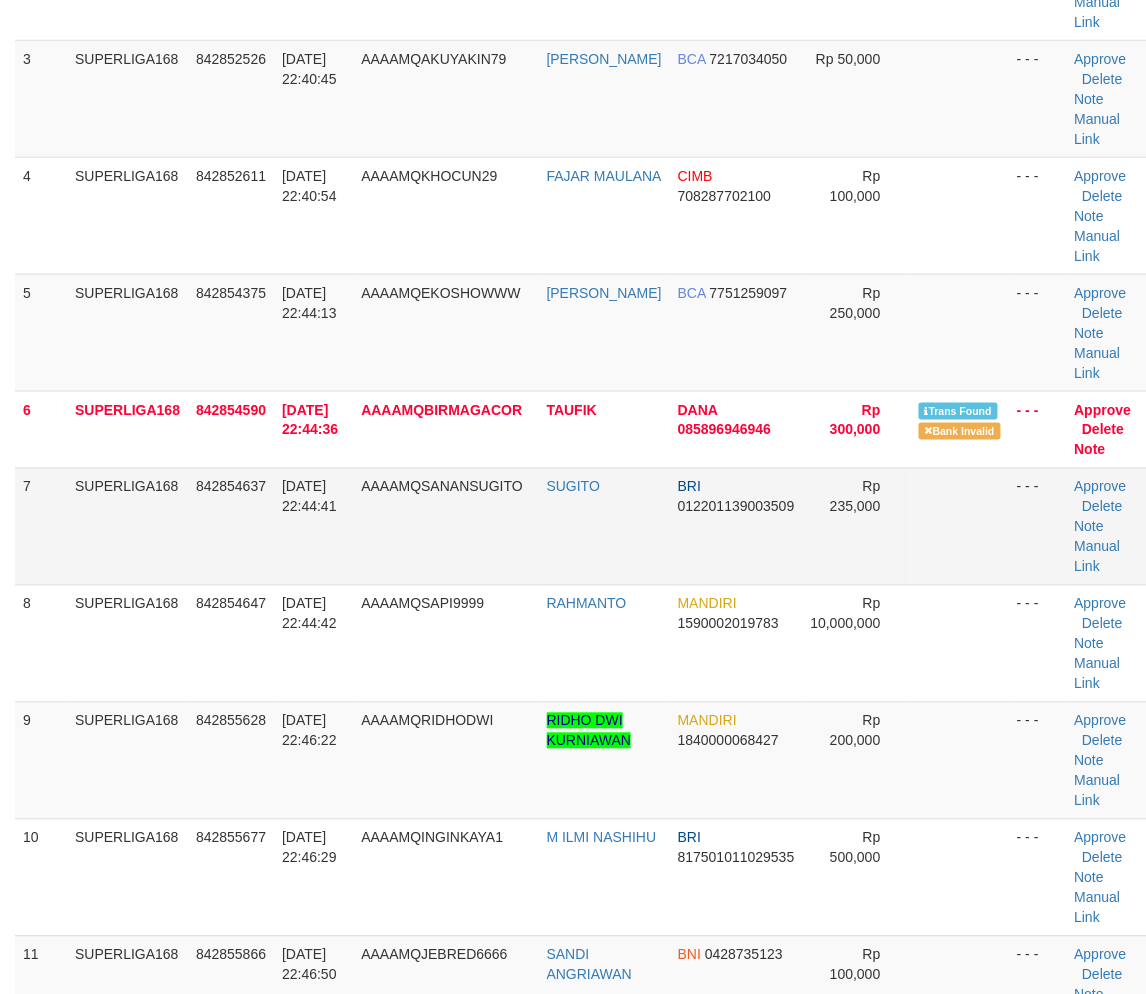 drag, startPoint x: 261, startPoint y: 547, endPoint x: 256, endPoint y: 557, distance: 11.18034 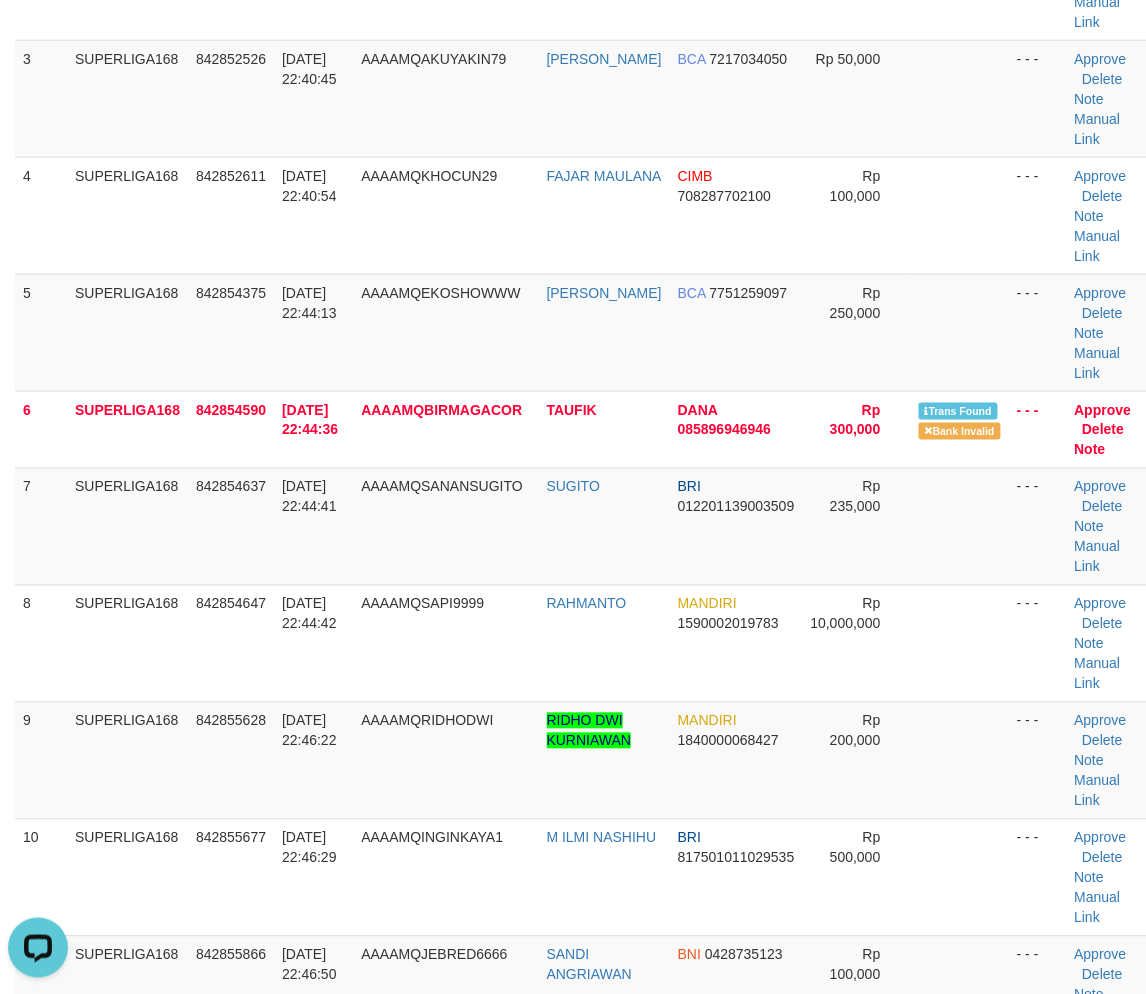 scroll, scrollTop: 0, scrollLeft: 0, axis: both 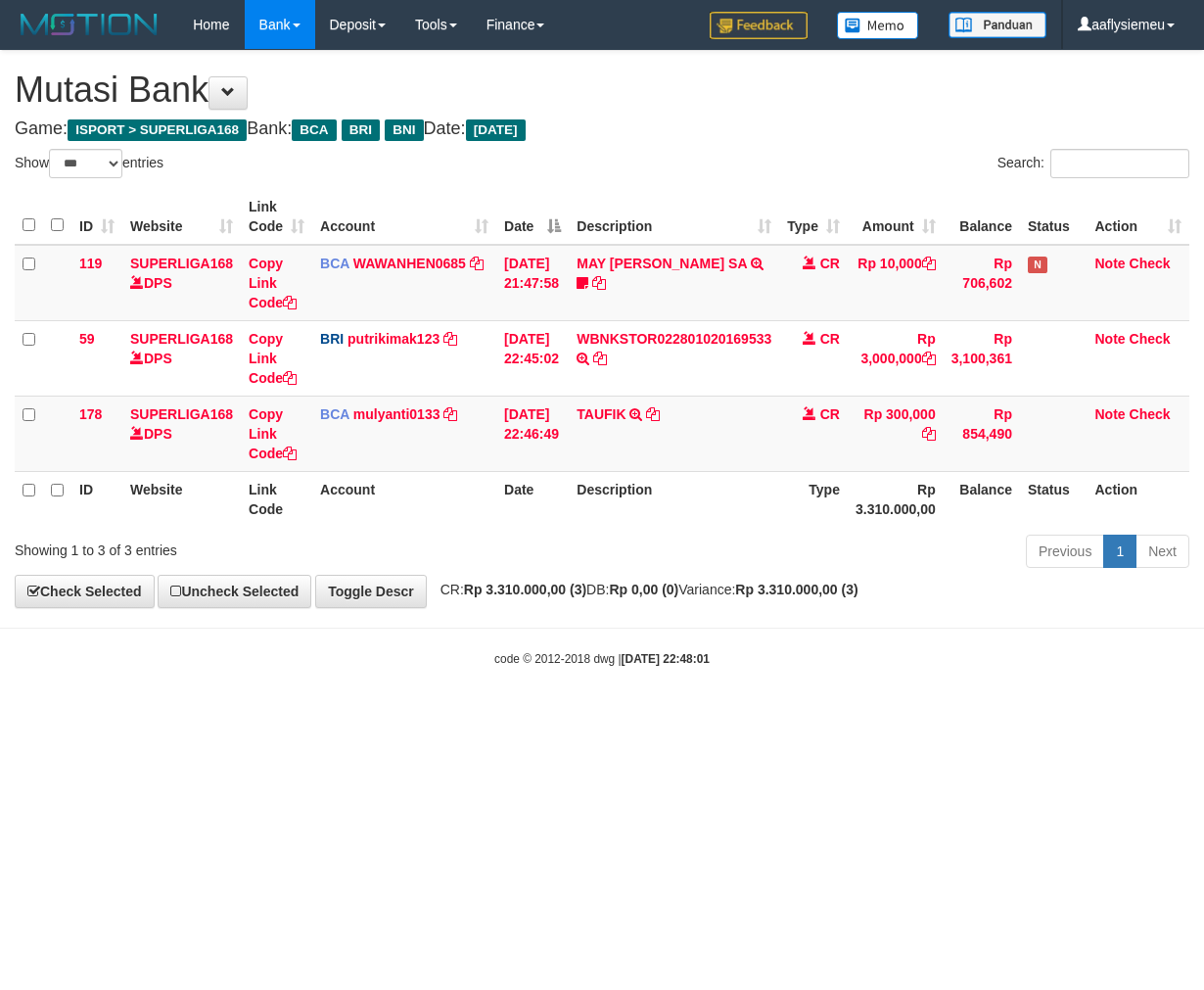 select on "***" 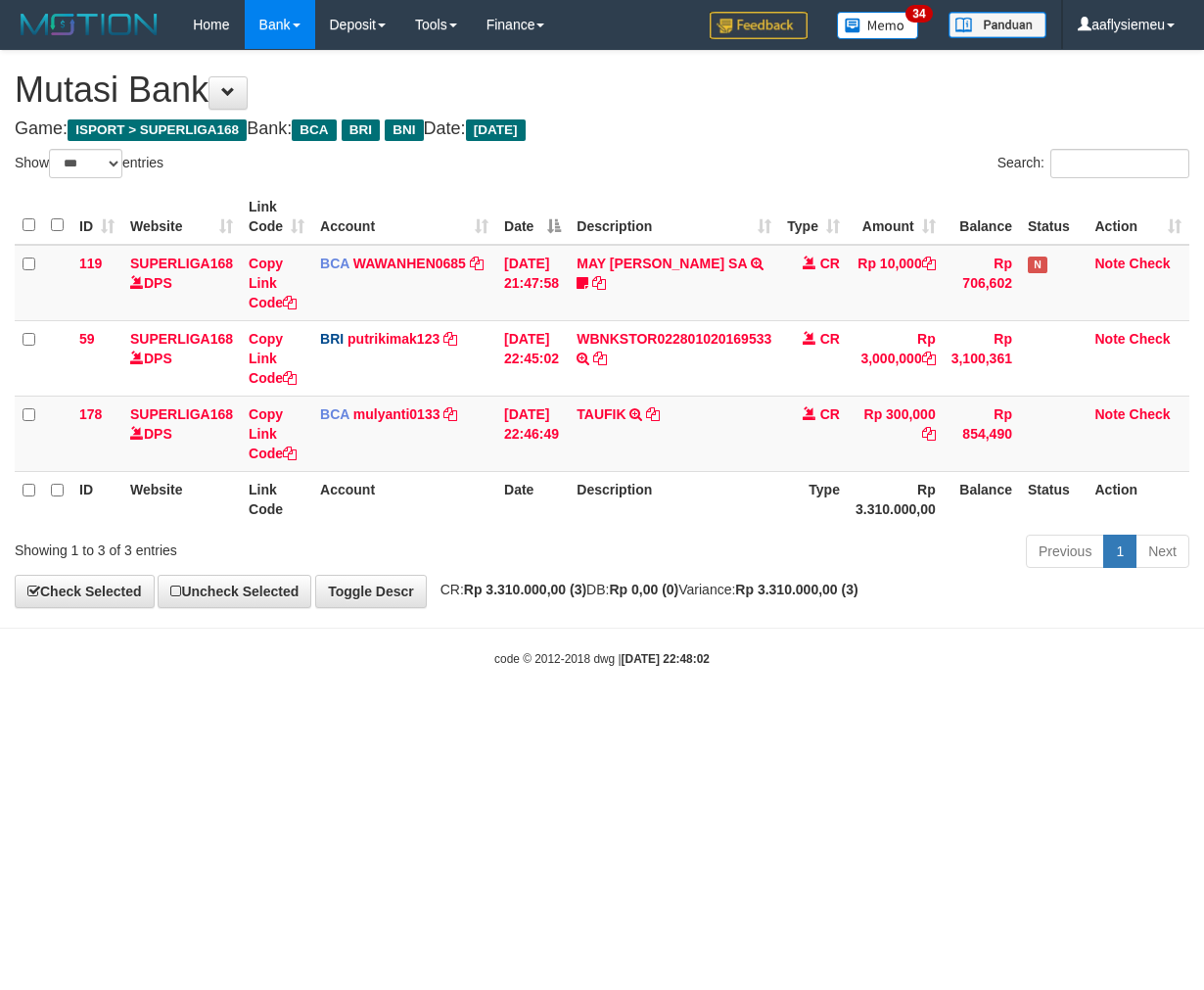 select on "***" 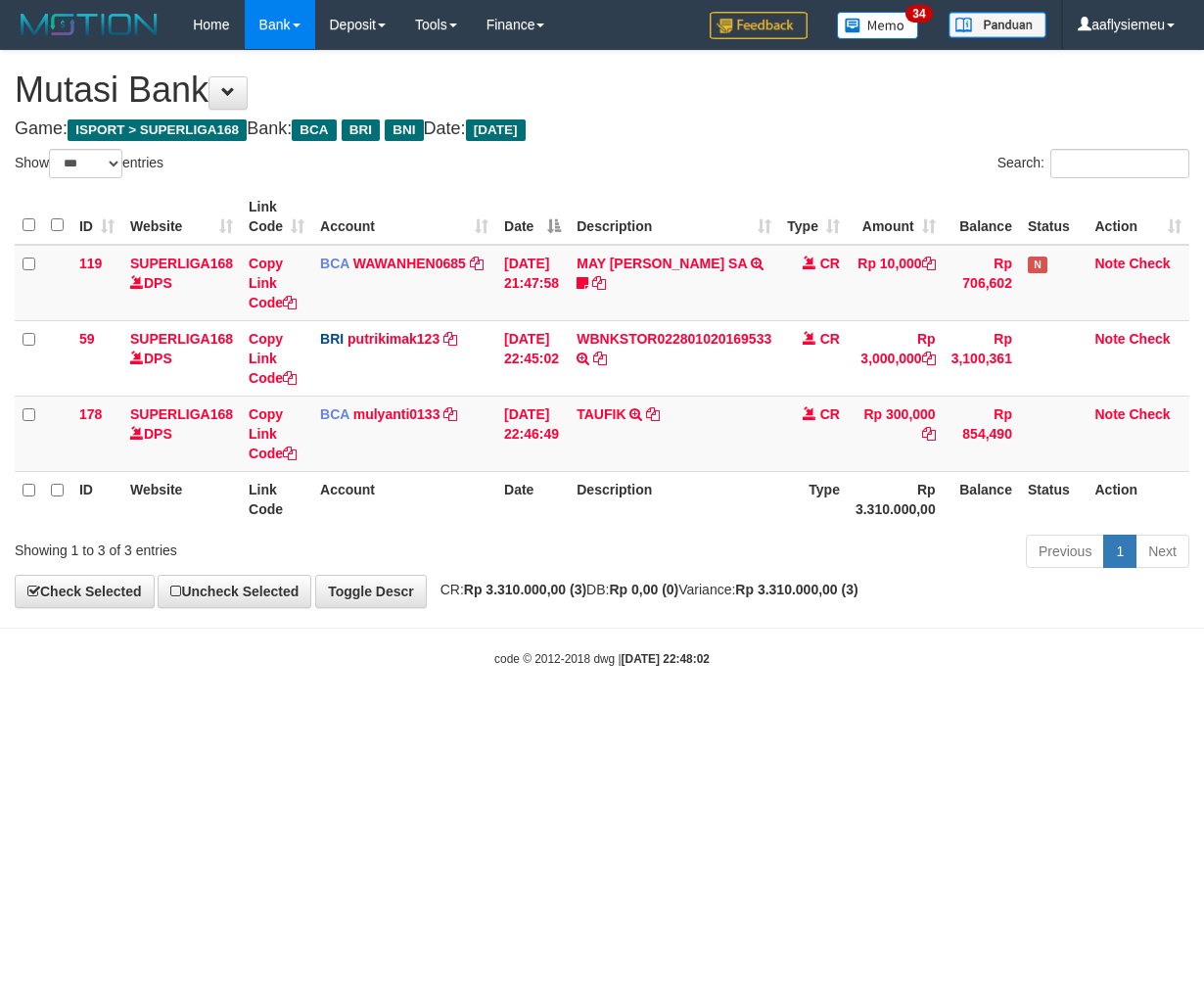 scroll, scrollTop: 0, scrollLeft: 0, axis: both 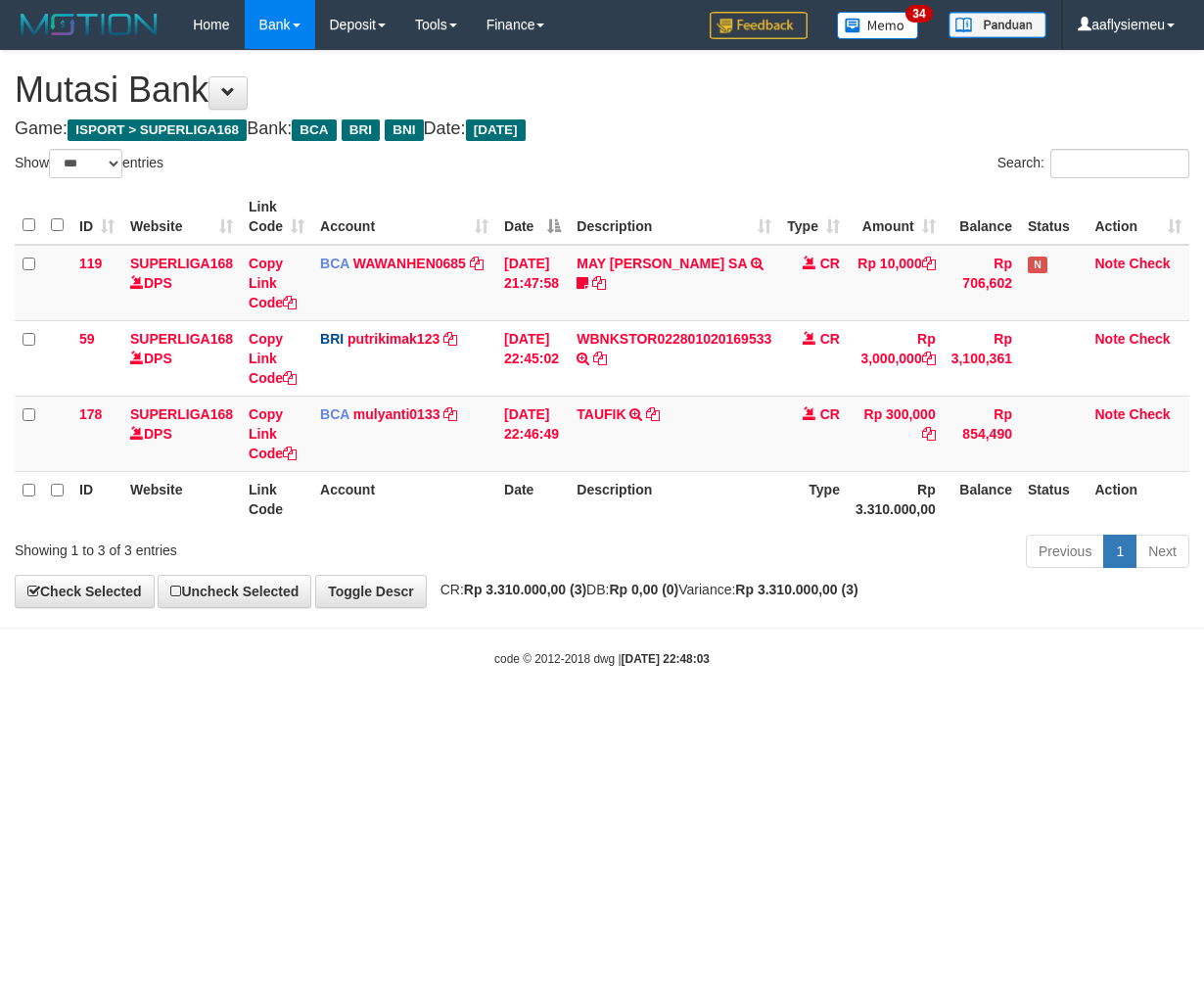 select on "***" 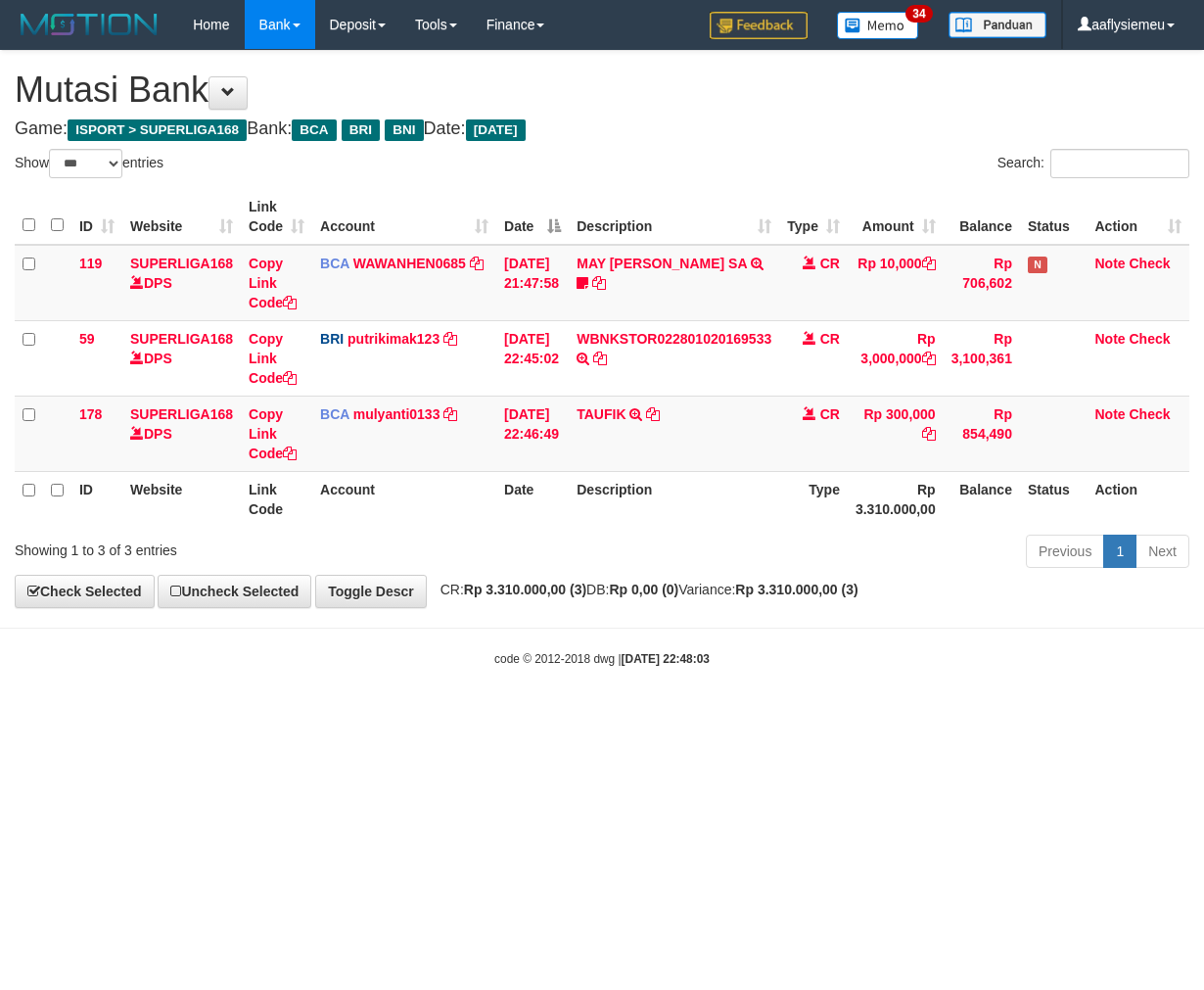 scroll, scrollTop: 0, scrollLeft: 0, axis: both 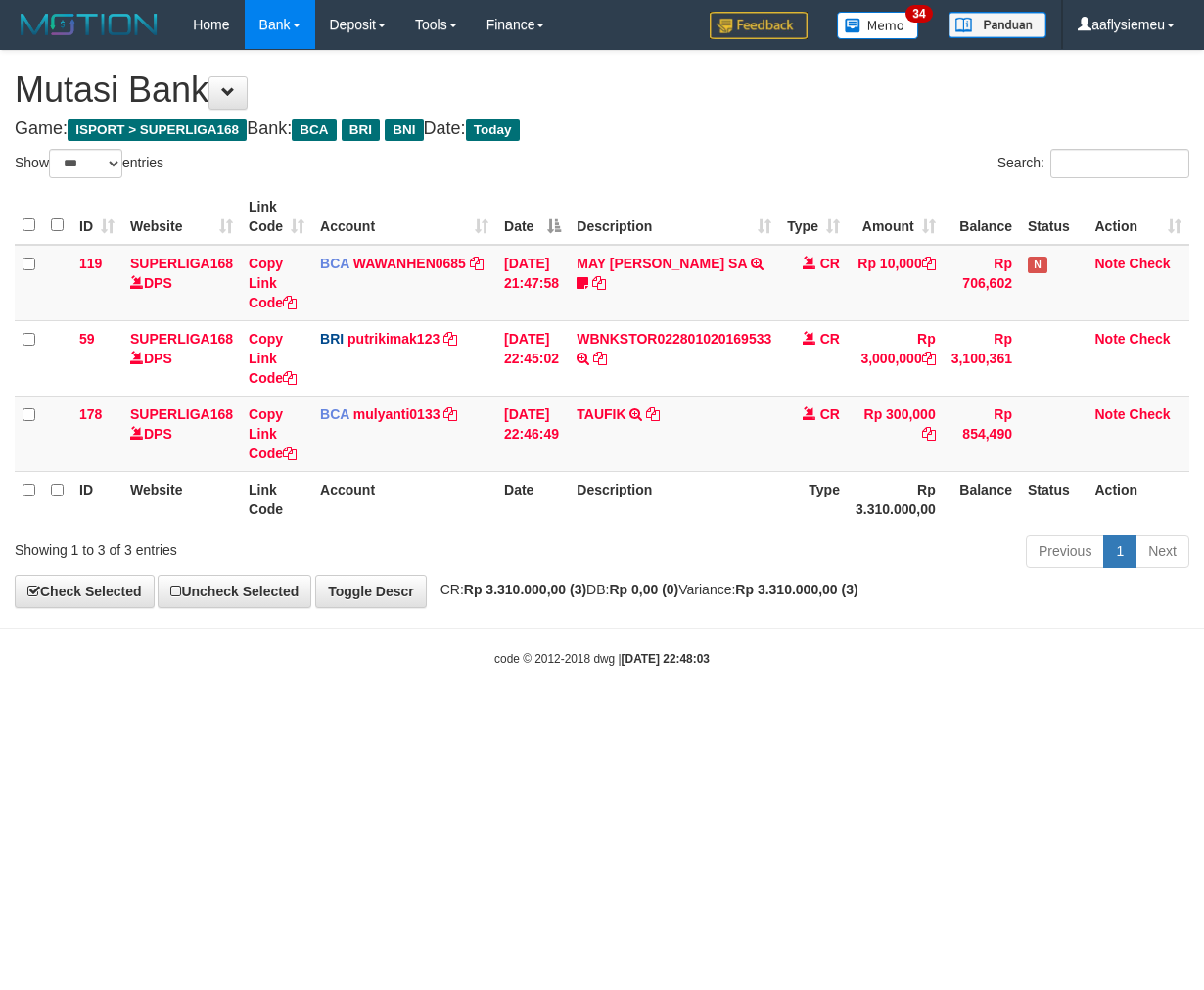 select on "***" 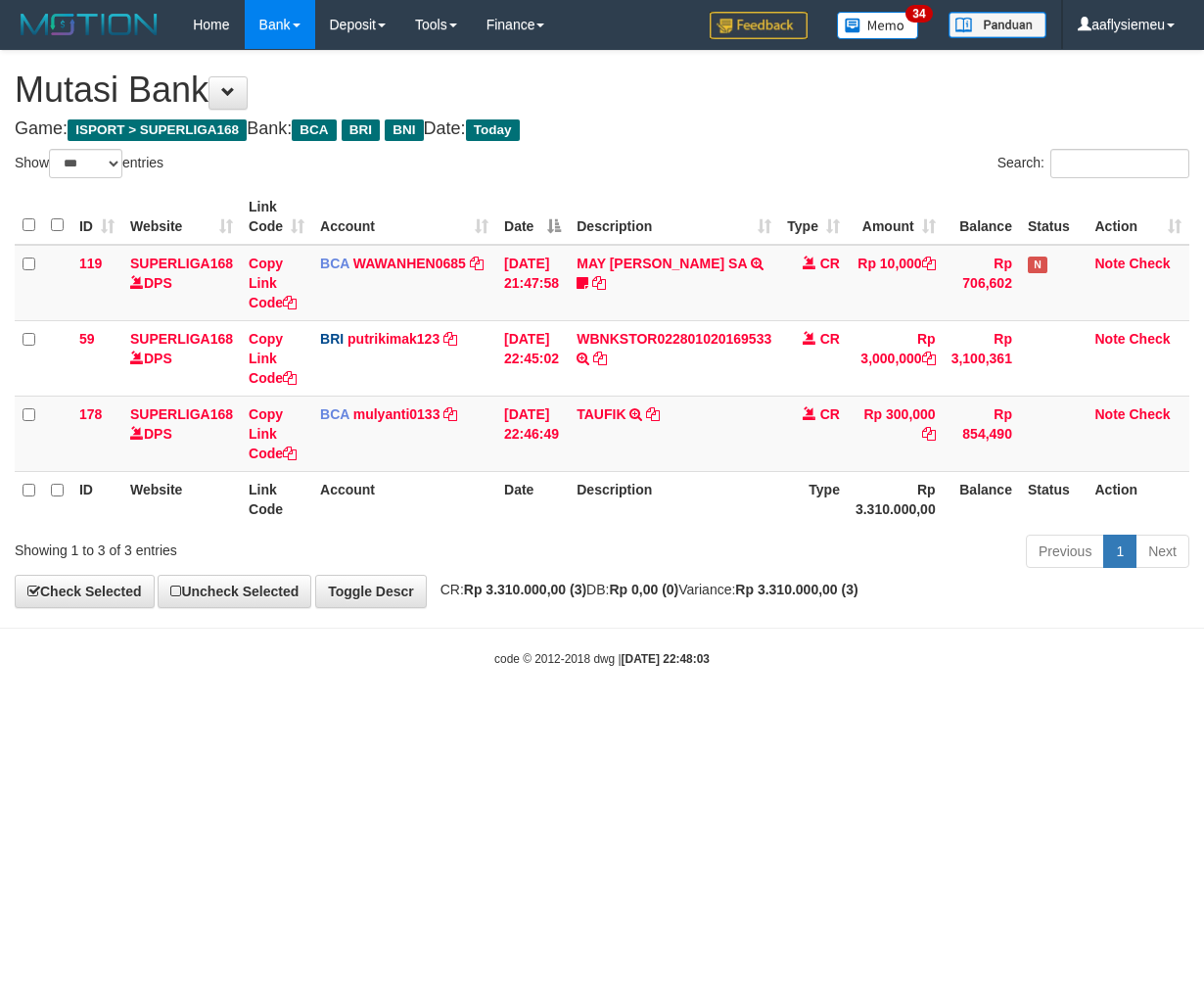 scroll, scrollTop: 0, scrollLeft: 0, axis: both 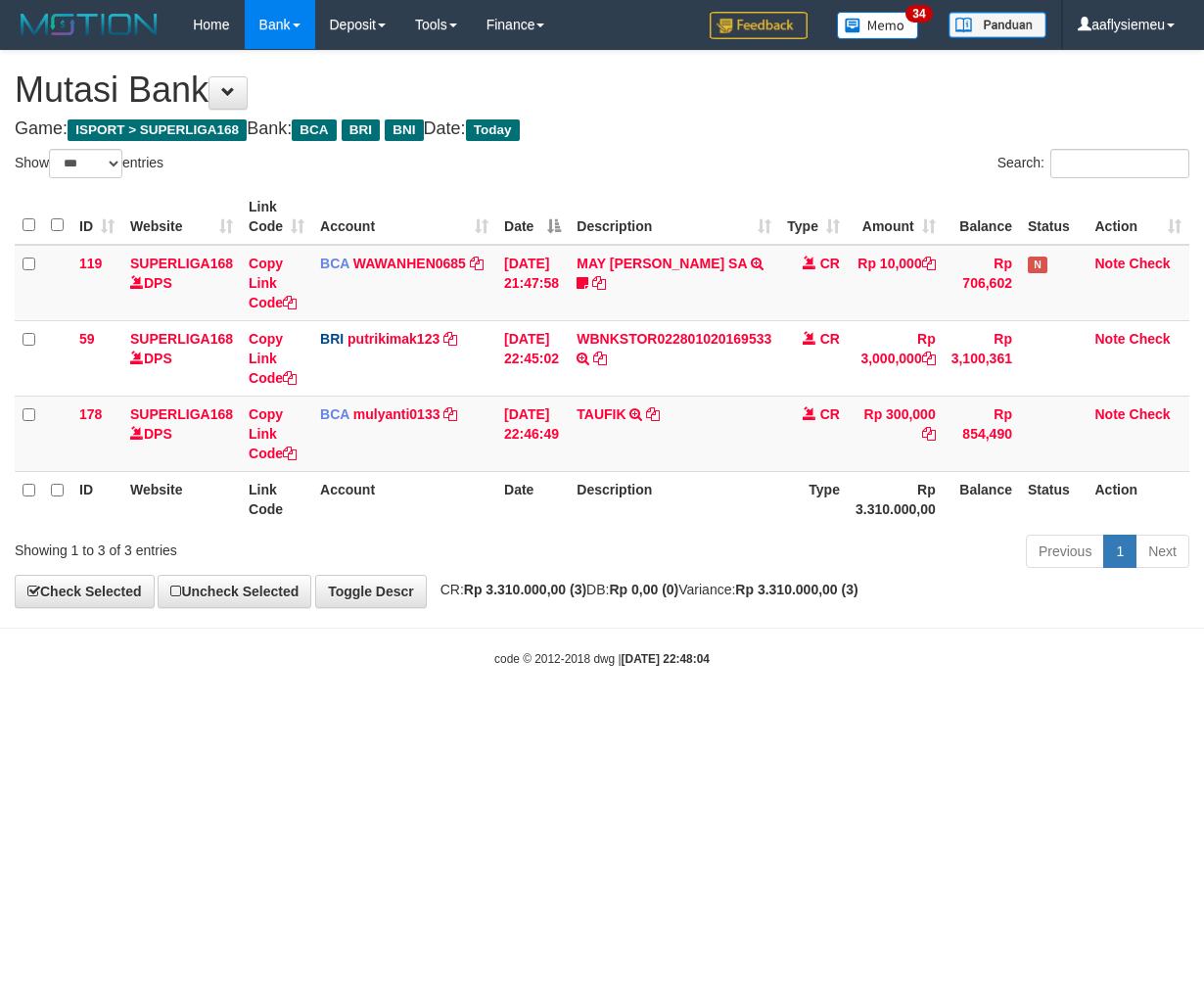 select on "***" 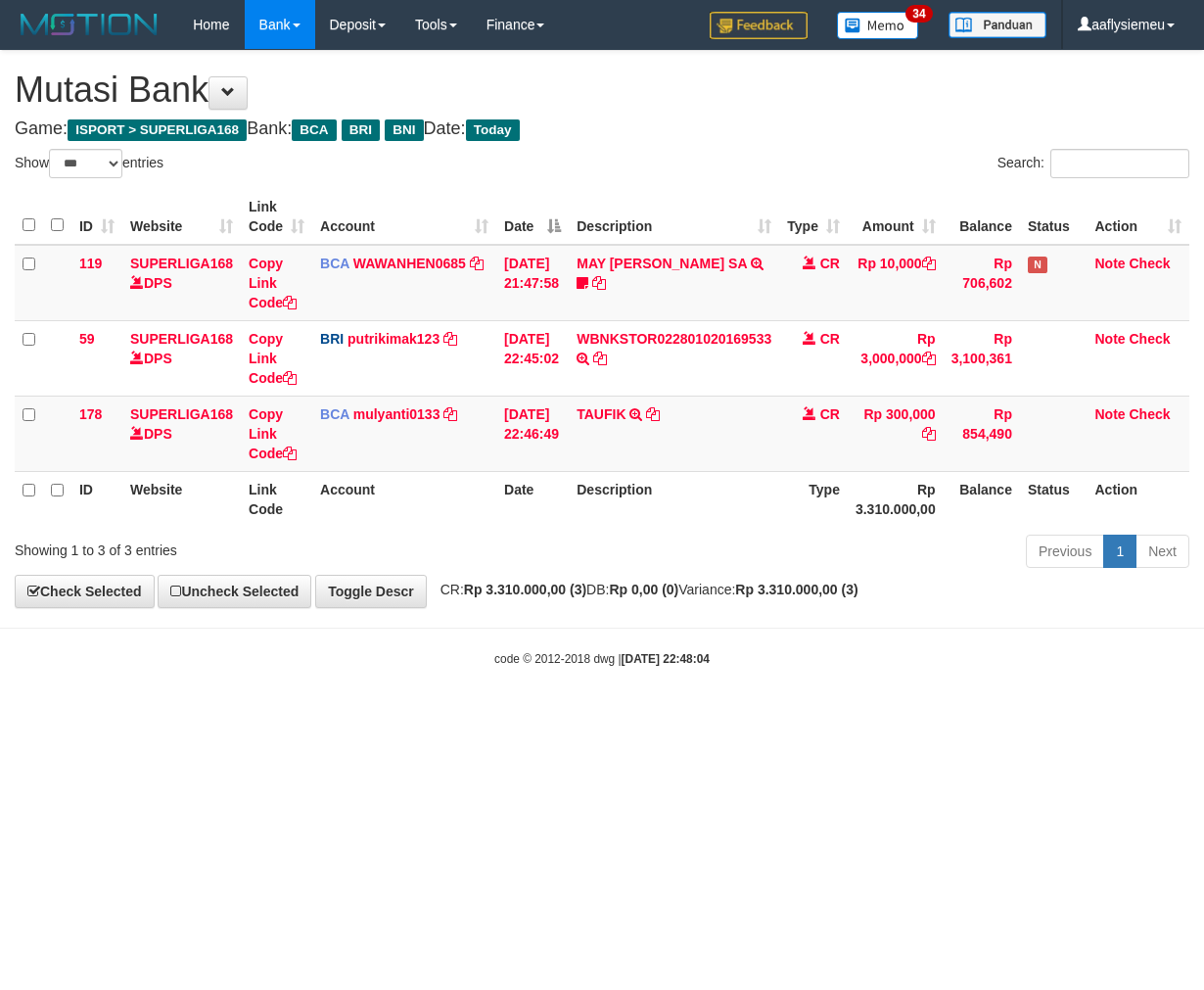 scroll, scrollTop: 0, scrollLeft: 0, axis: both 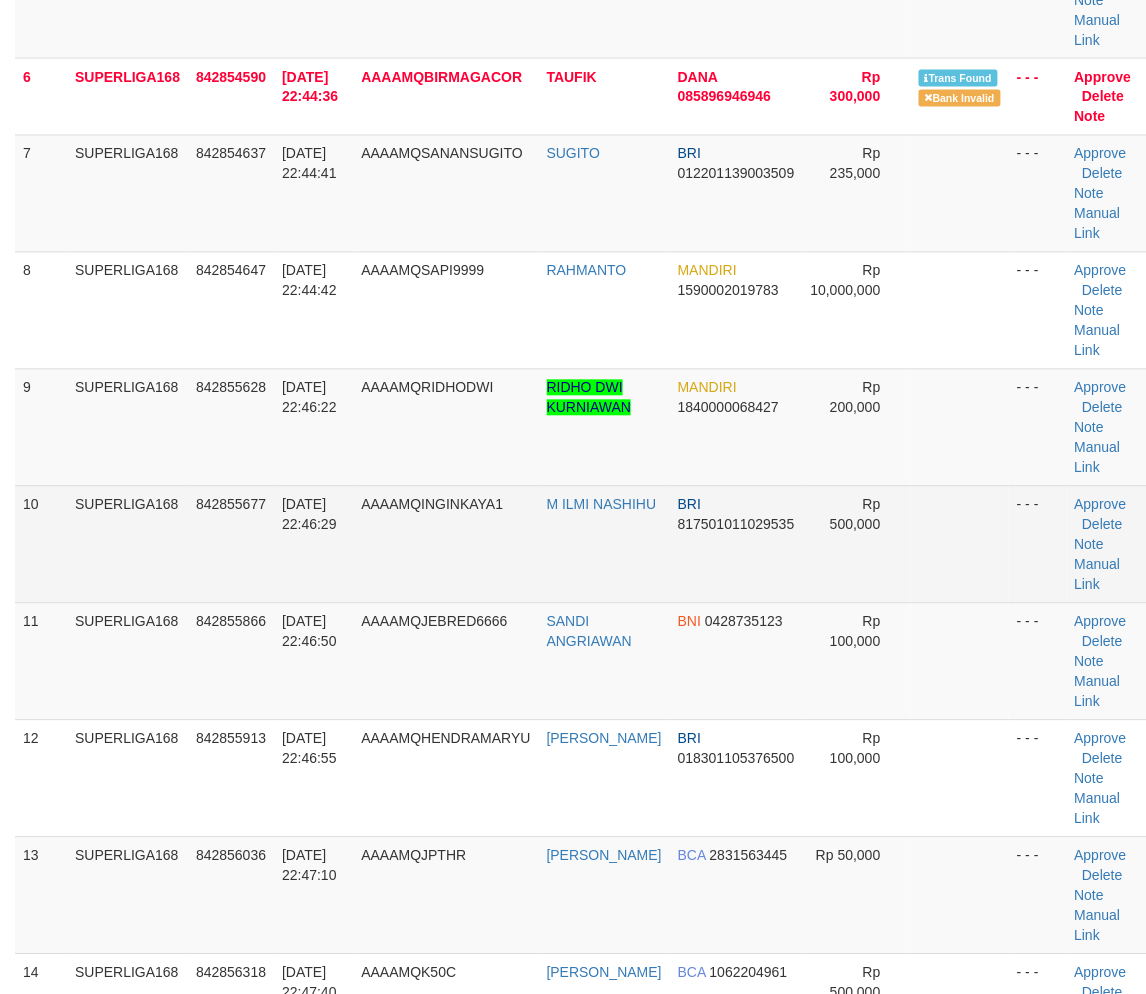 click on "AAAAMQINGINKAYA1" at bounding box center [445, 544] 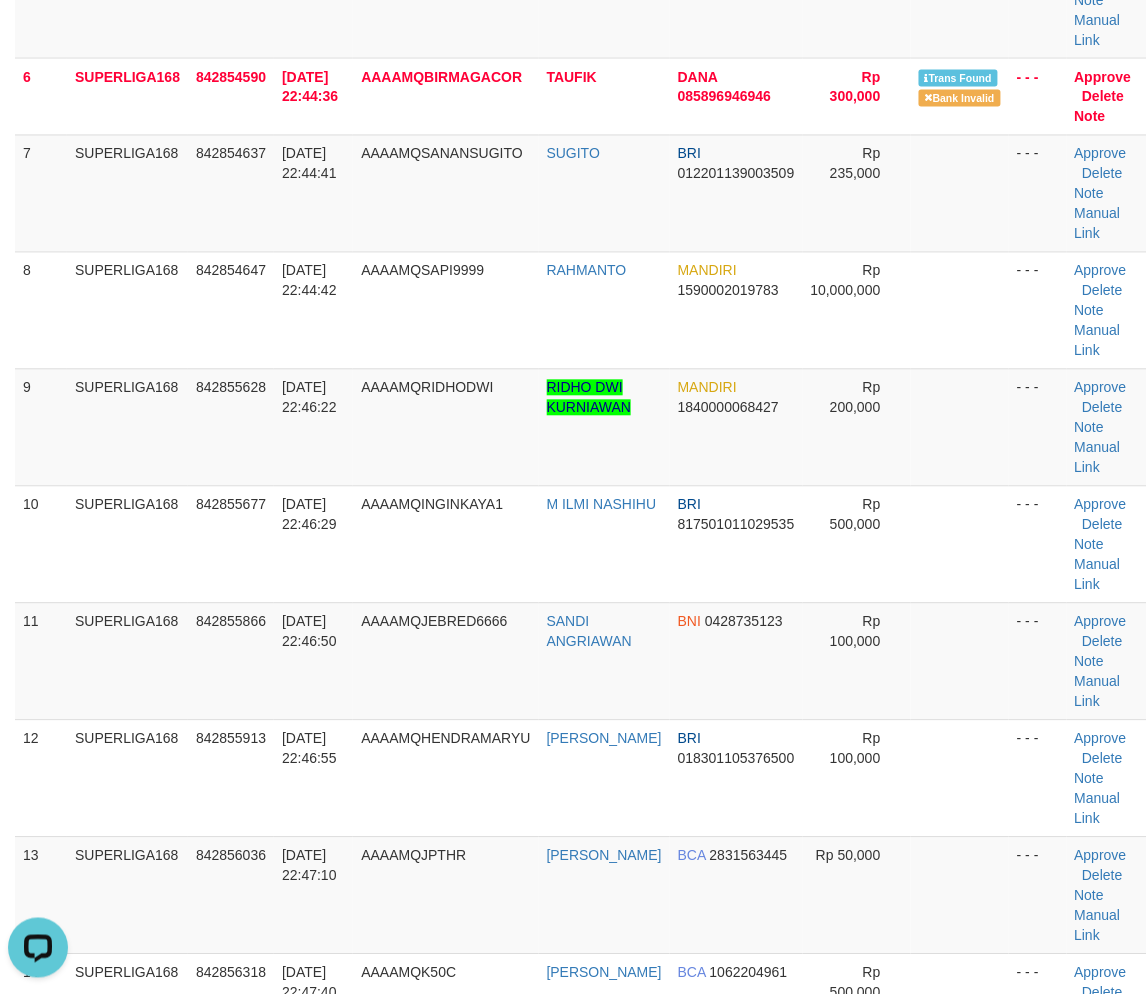scroll, scrollTop: 0, scrollLeft: 0, axis: both 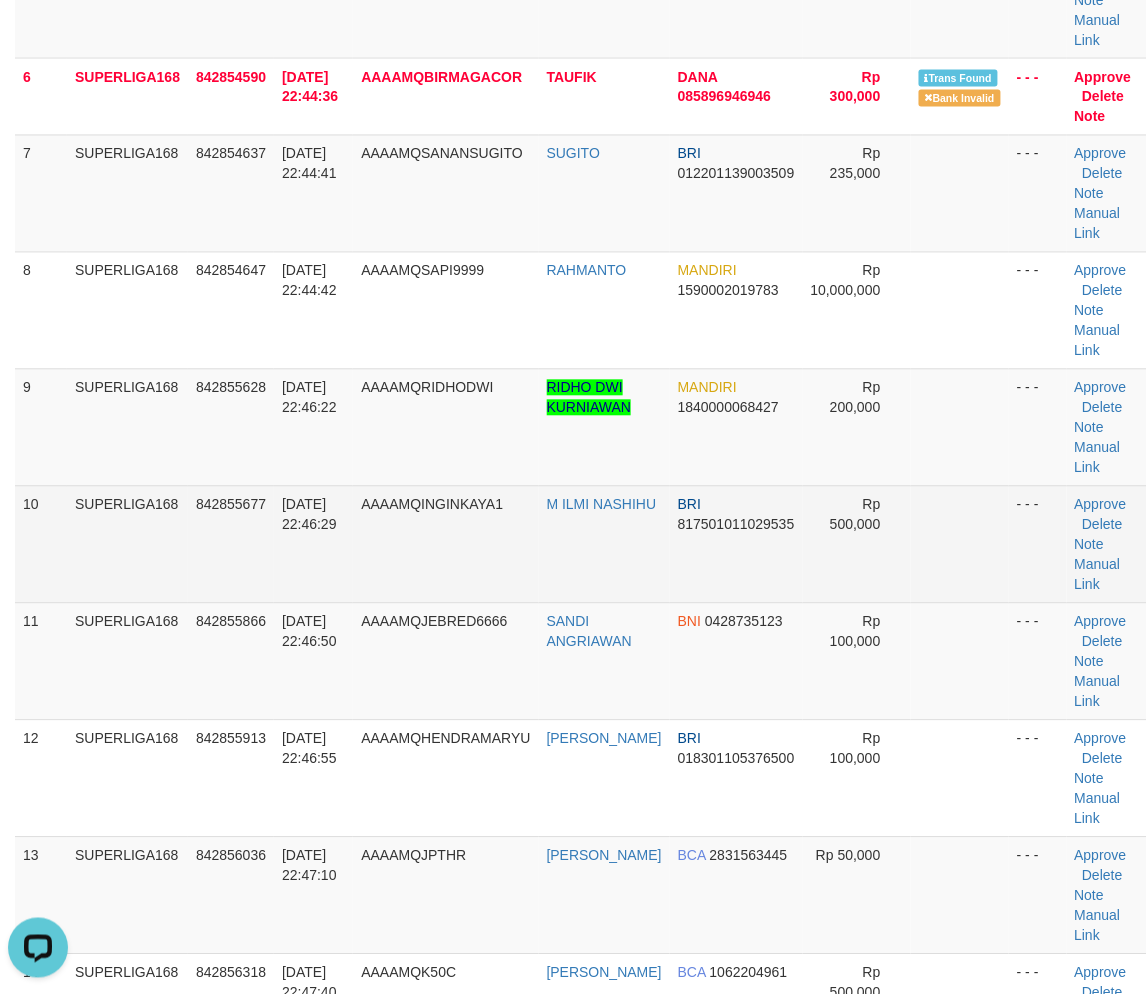 drag, startPoint x: 252, startPoint y: 574, endPoint x: 232, endPoint y: 584, distance: 22.36068 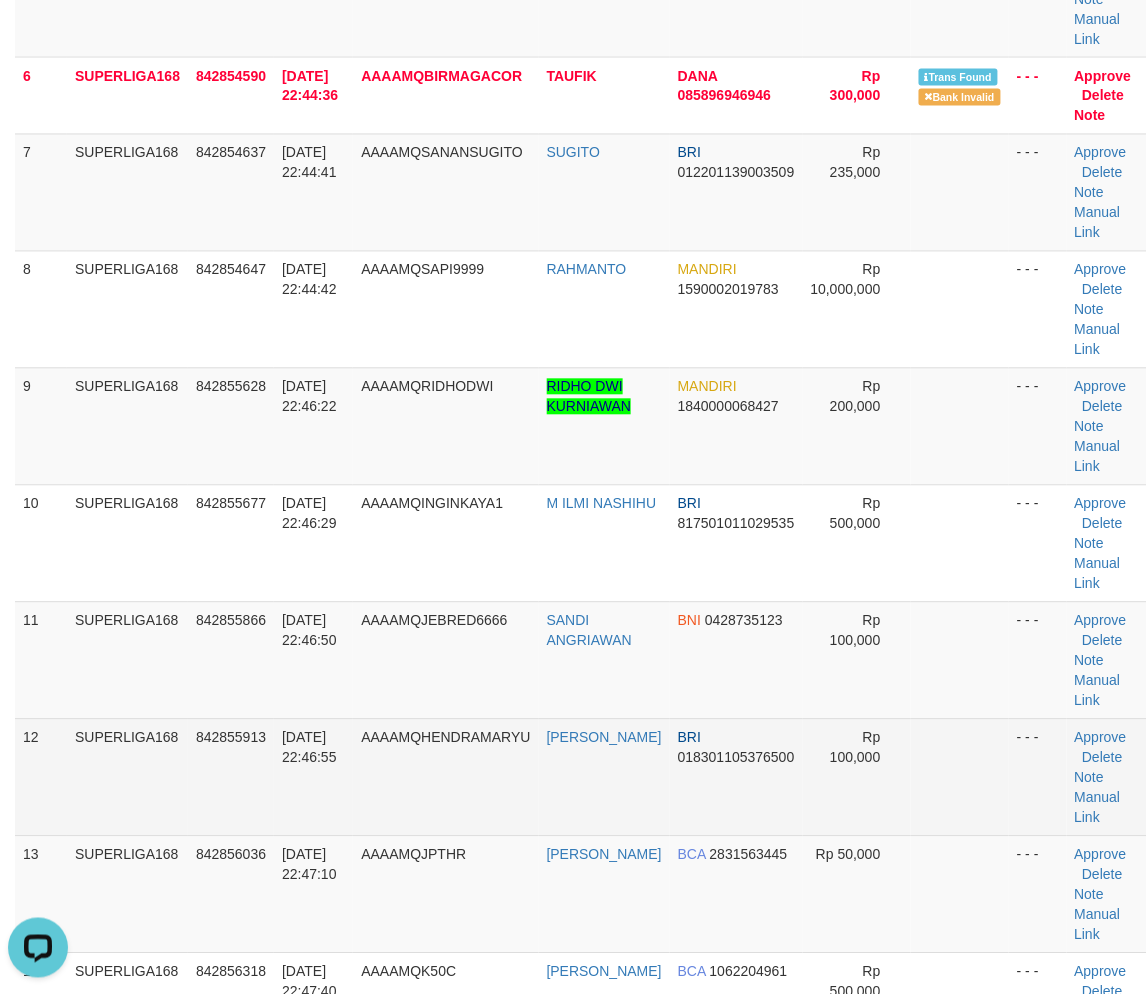 scroll, scrollTop: 893, scrollLeft: 0, axis: vertical 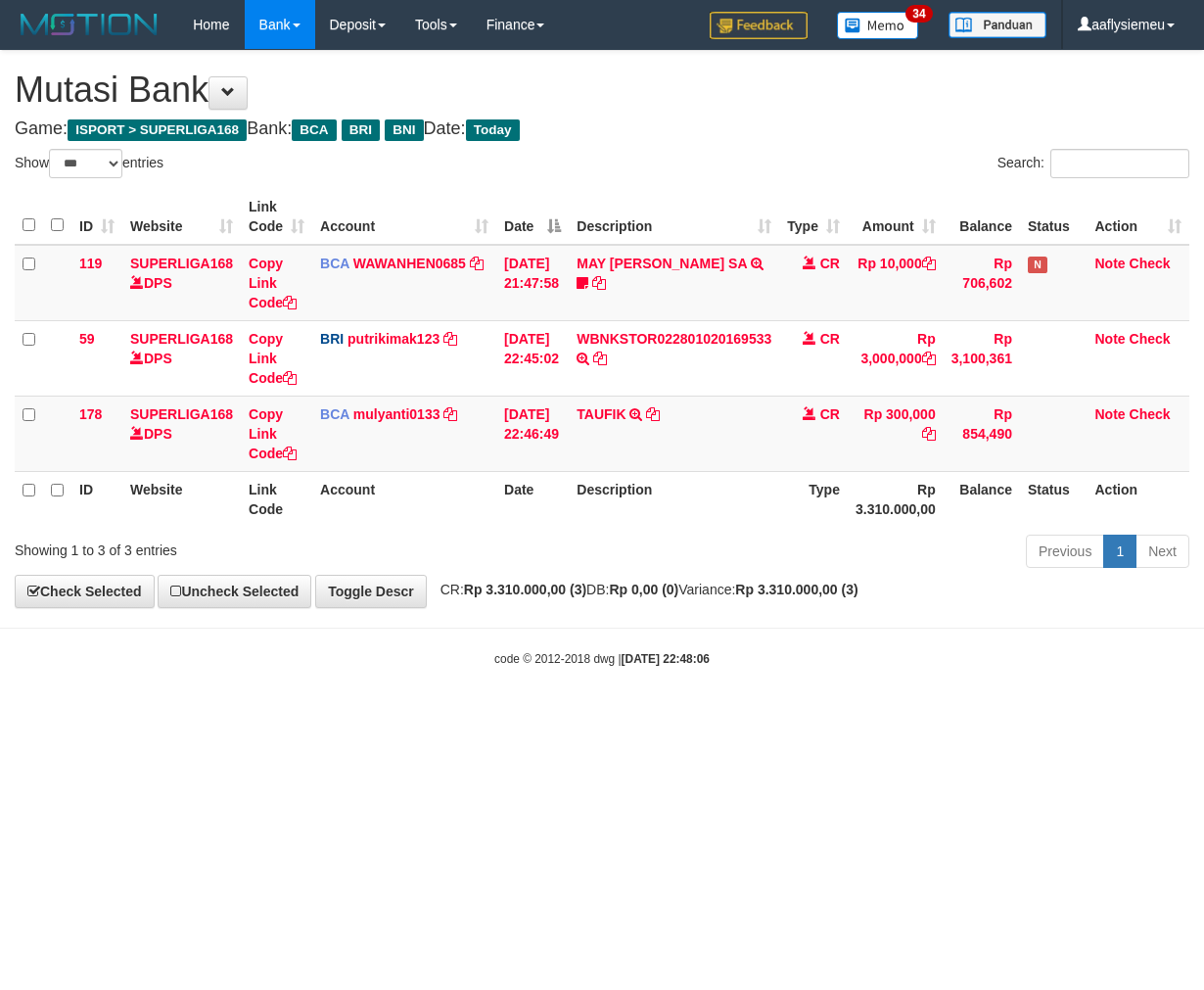 select on "***" 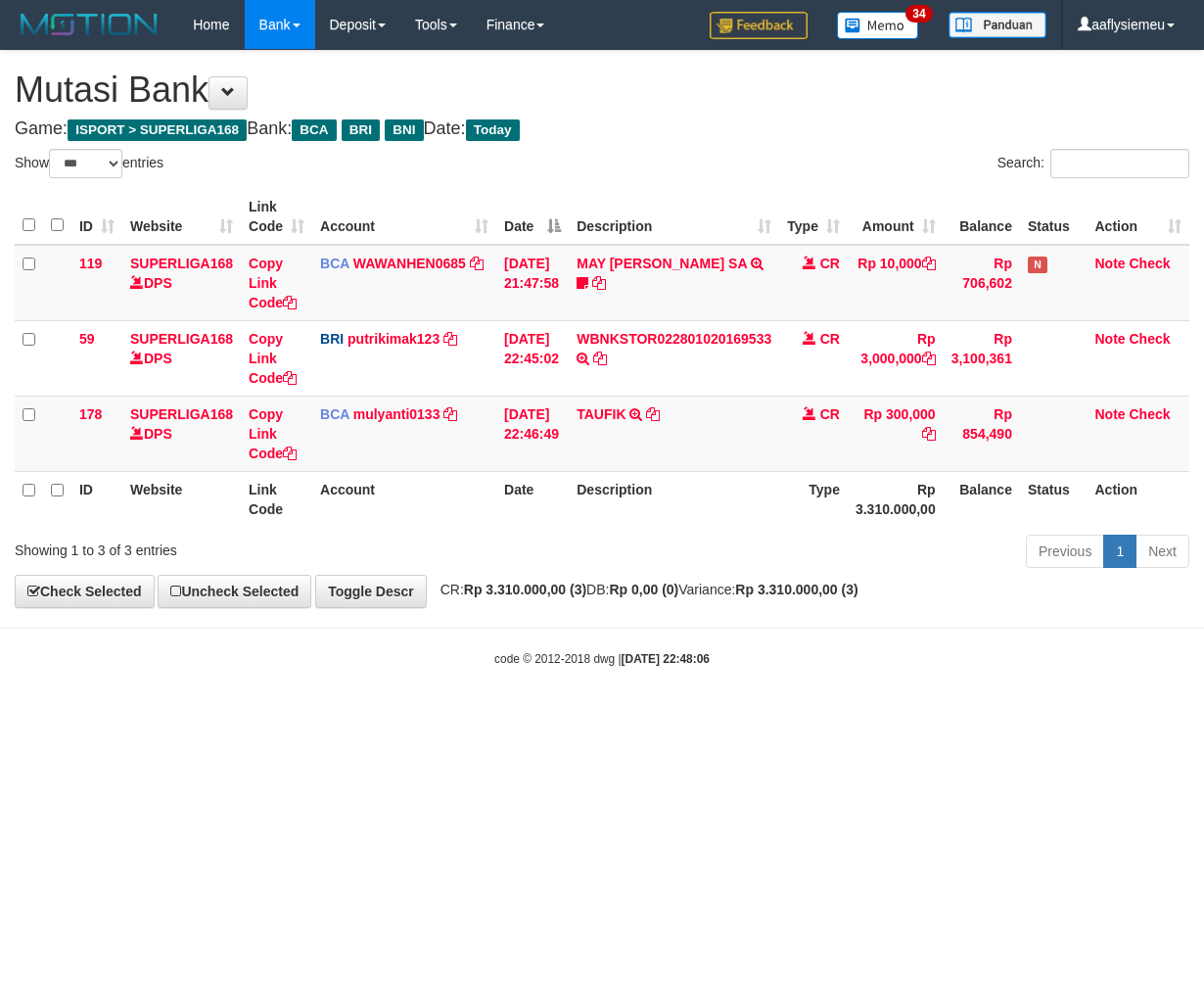 scroll, scrollTop: 0, scrollLeft: 0, axis: both 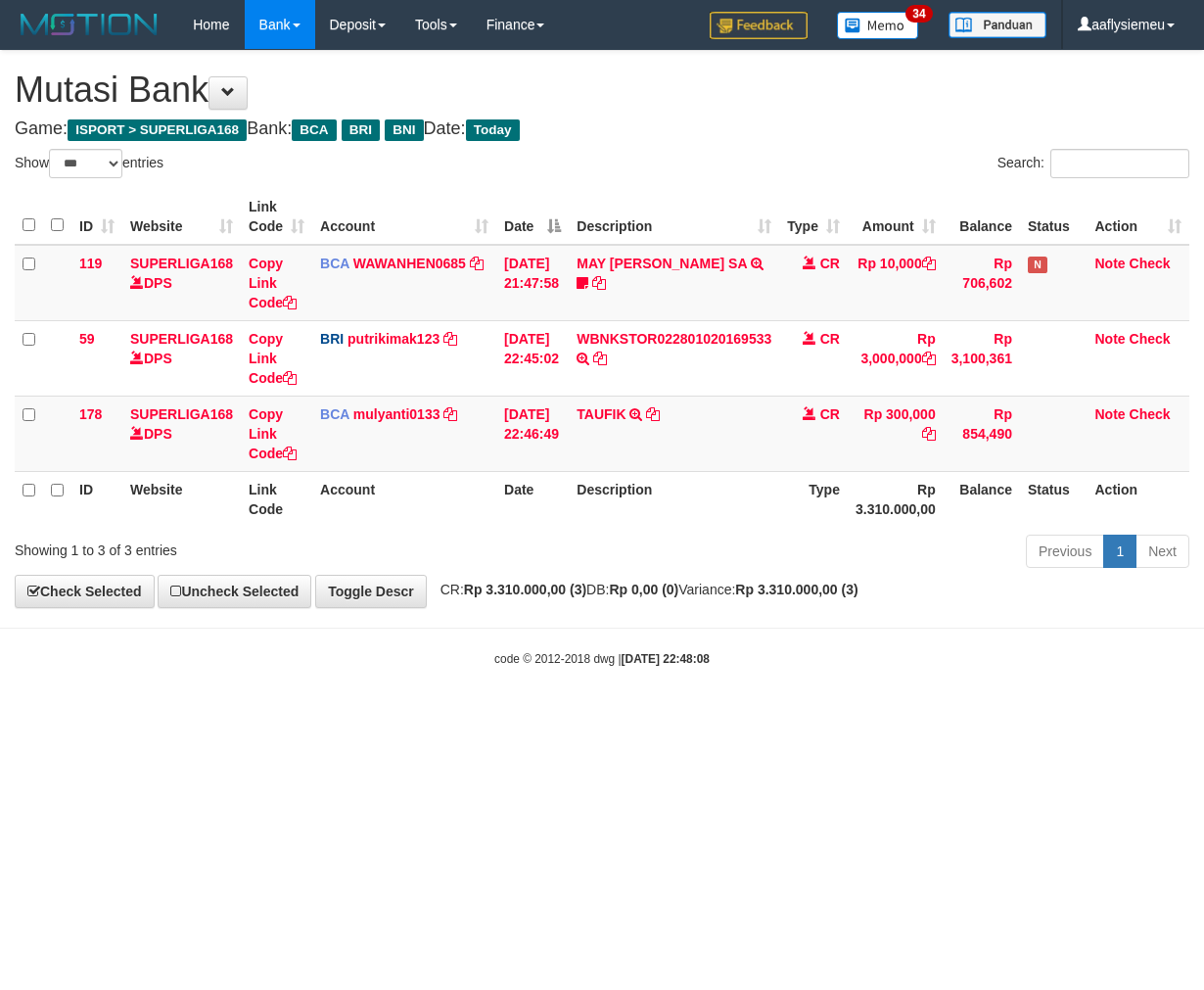 select on "***" 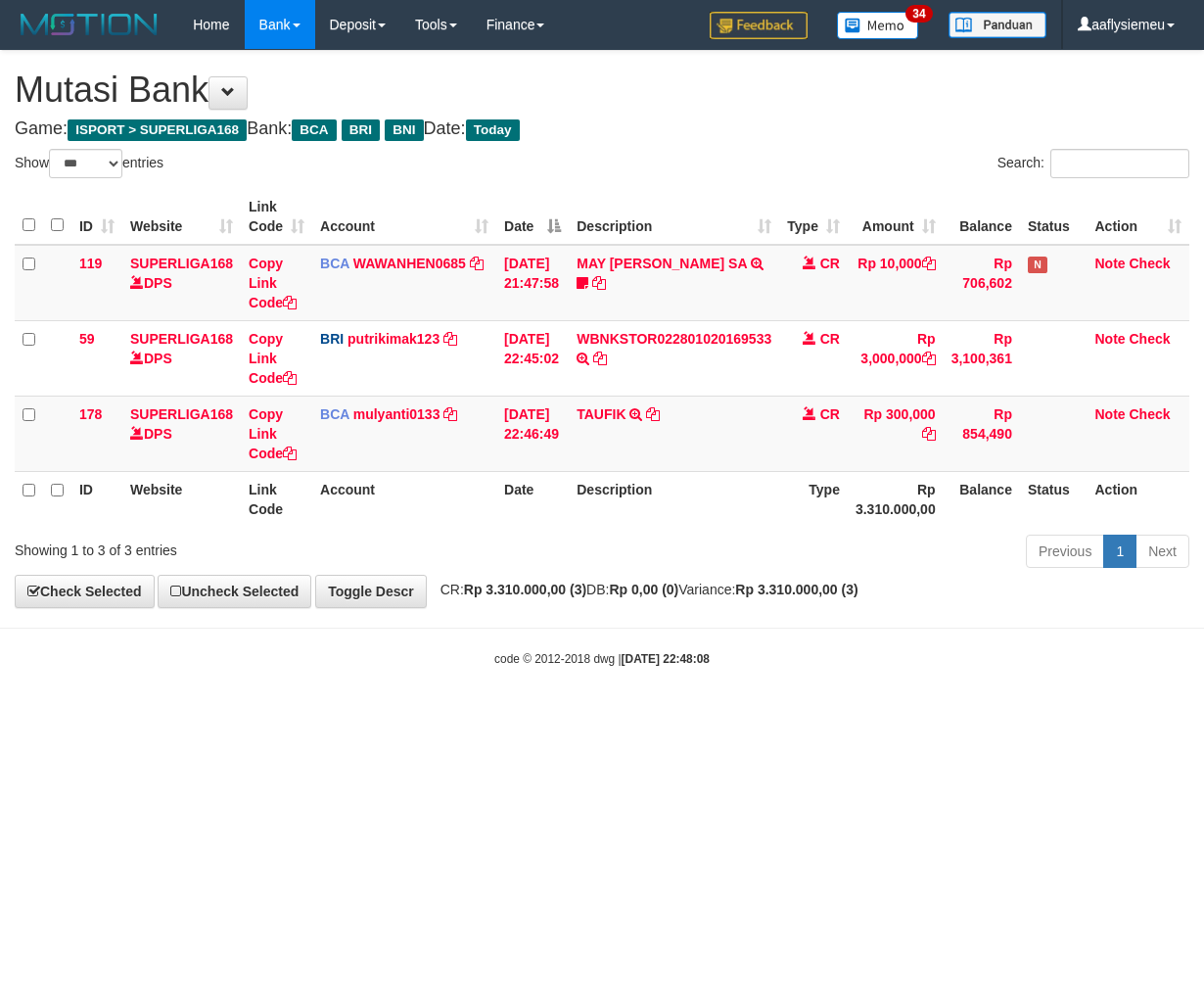 scroll, scrollTop: 0, scrollLeft: 0, axis: both 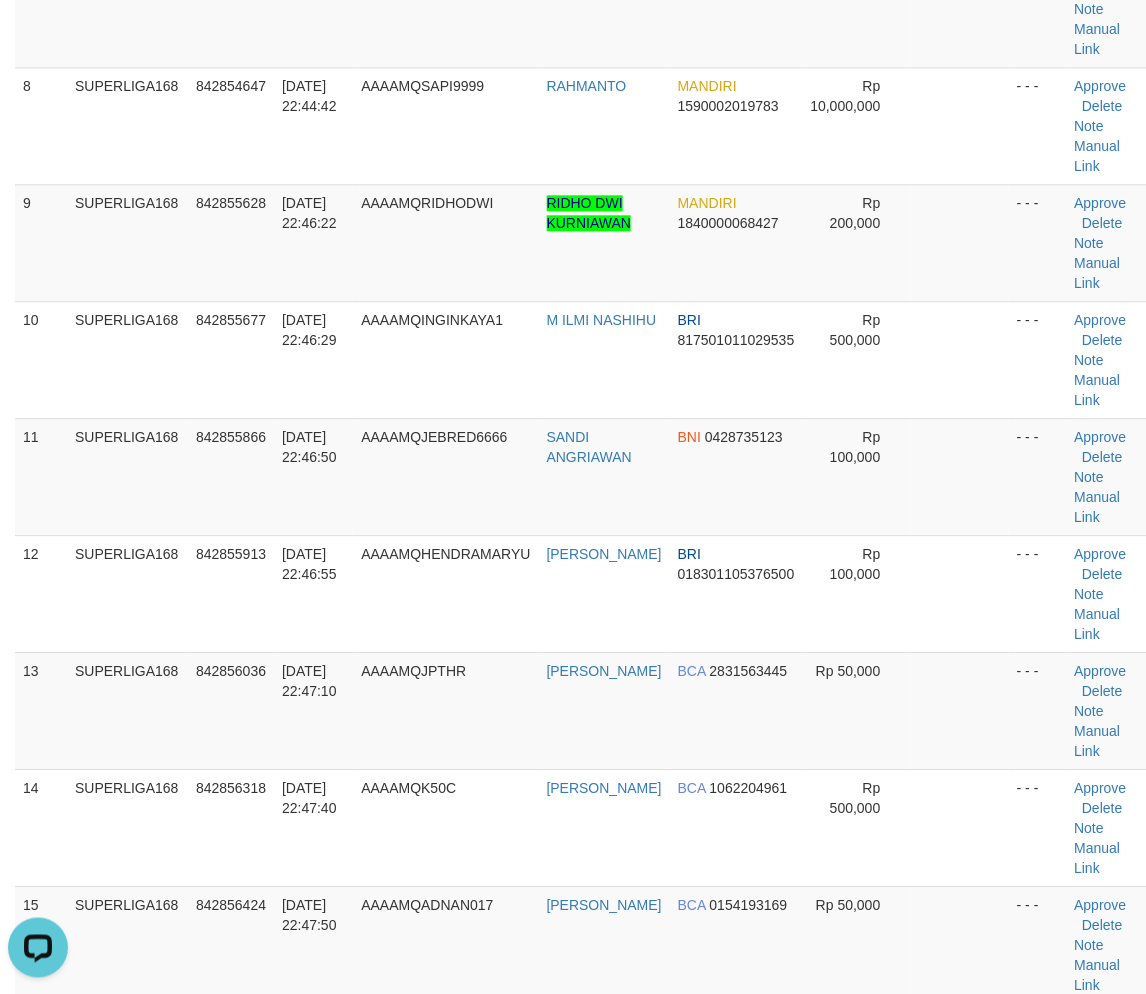 click on "ID Game/API Trans ID Date Trans. User ID Bank Acc. Name Bank Acc. Number Amount Status Op Action
1
SUPERLIGA168
842851036
[DATE] 22:38:01
AAAAMQKOMUK45
[GEOGRAPHIC_DATA][PERSON_NAME]
08988413398
Rp 50,000
- - -
Approve
[GEOGRAPHIC_DATA]
Note
Manual Link
2
SUPERLIGA168
842852336
[DATE] 22:40:24
AAAAMQJOKO8899
[PERSON_NAME]" at bounding box center (573, 321) 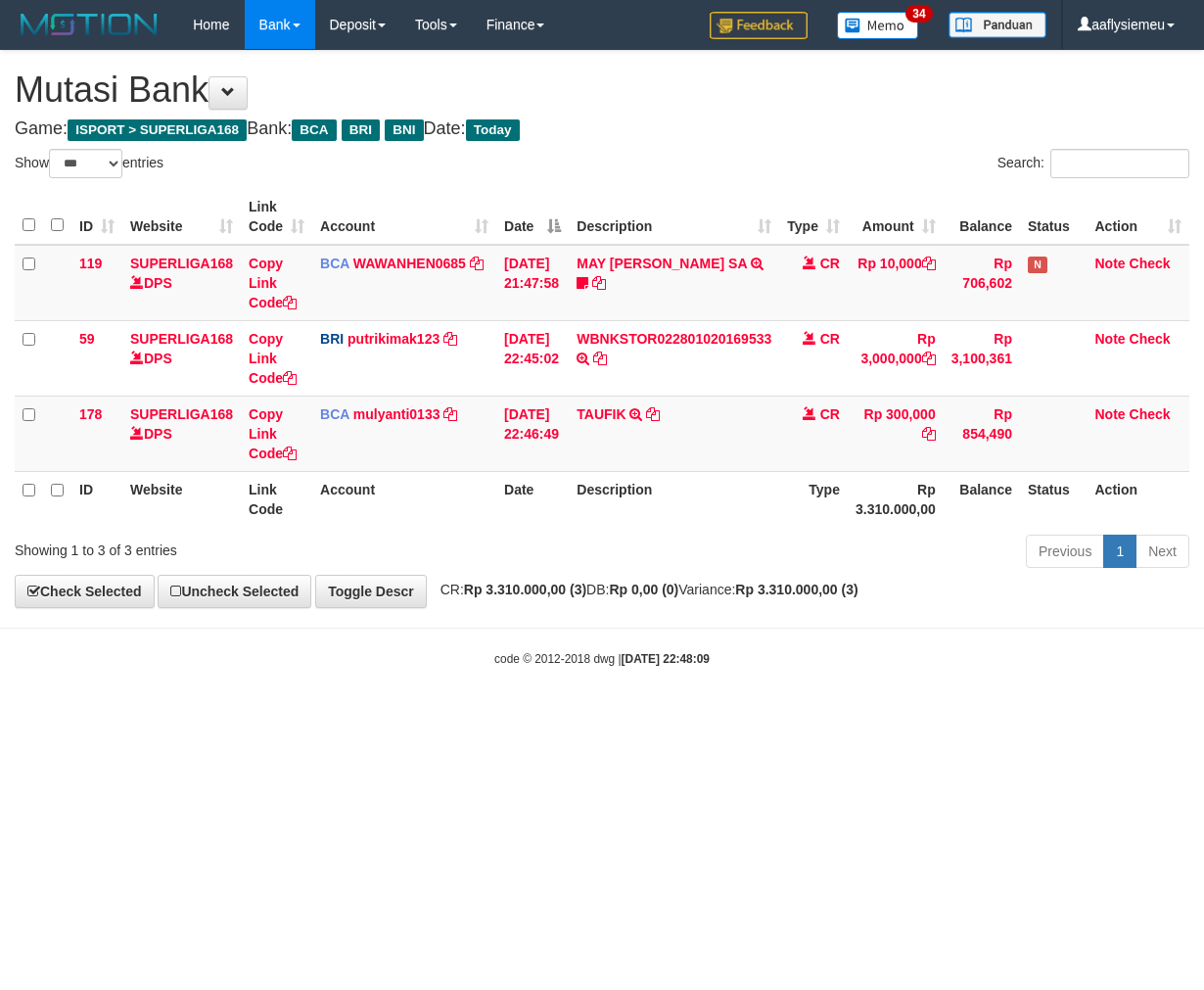 select on "***" 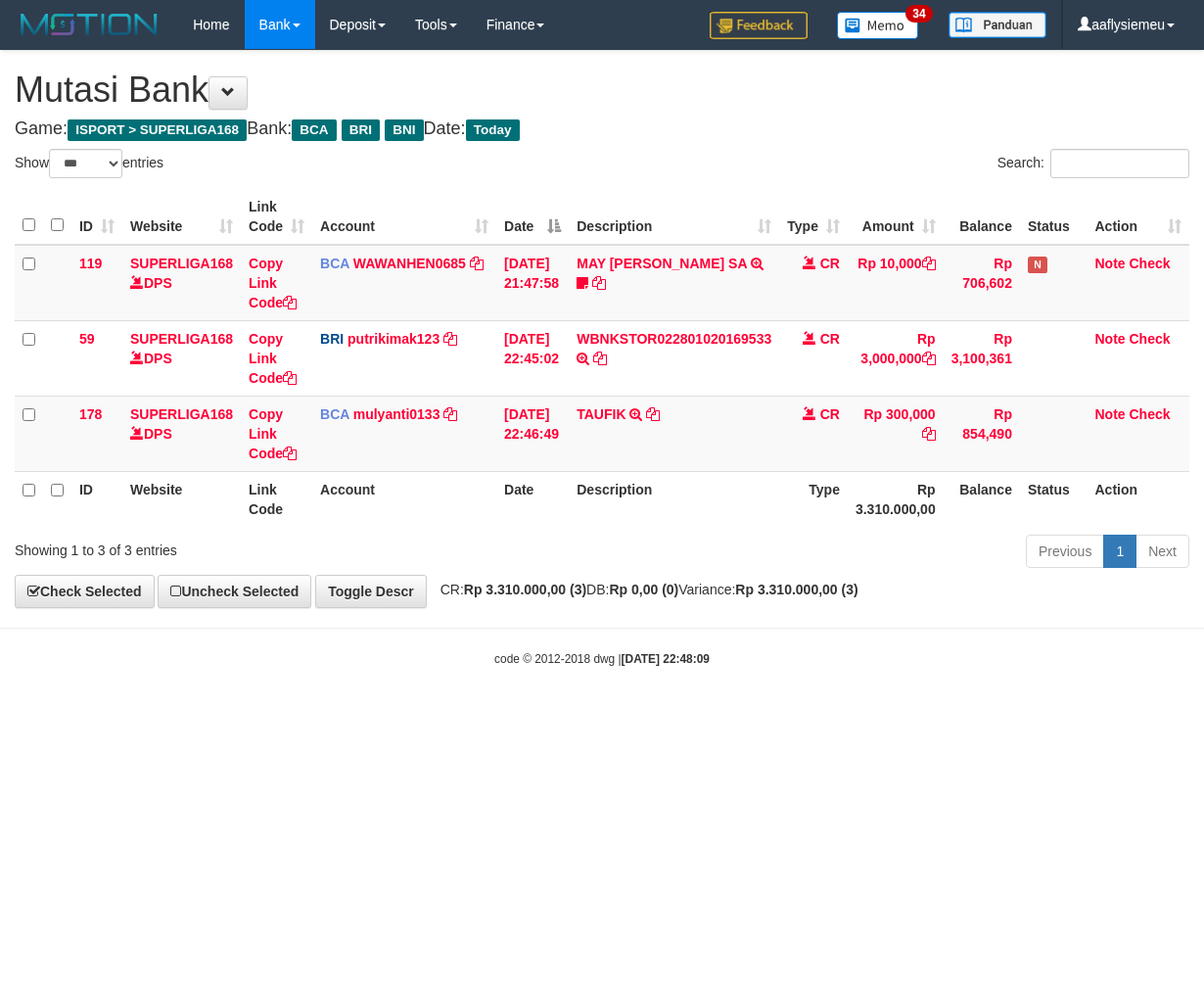 scroll, scrollTop: 0, scrollLeft: 0, axis: both 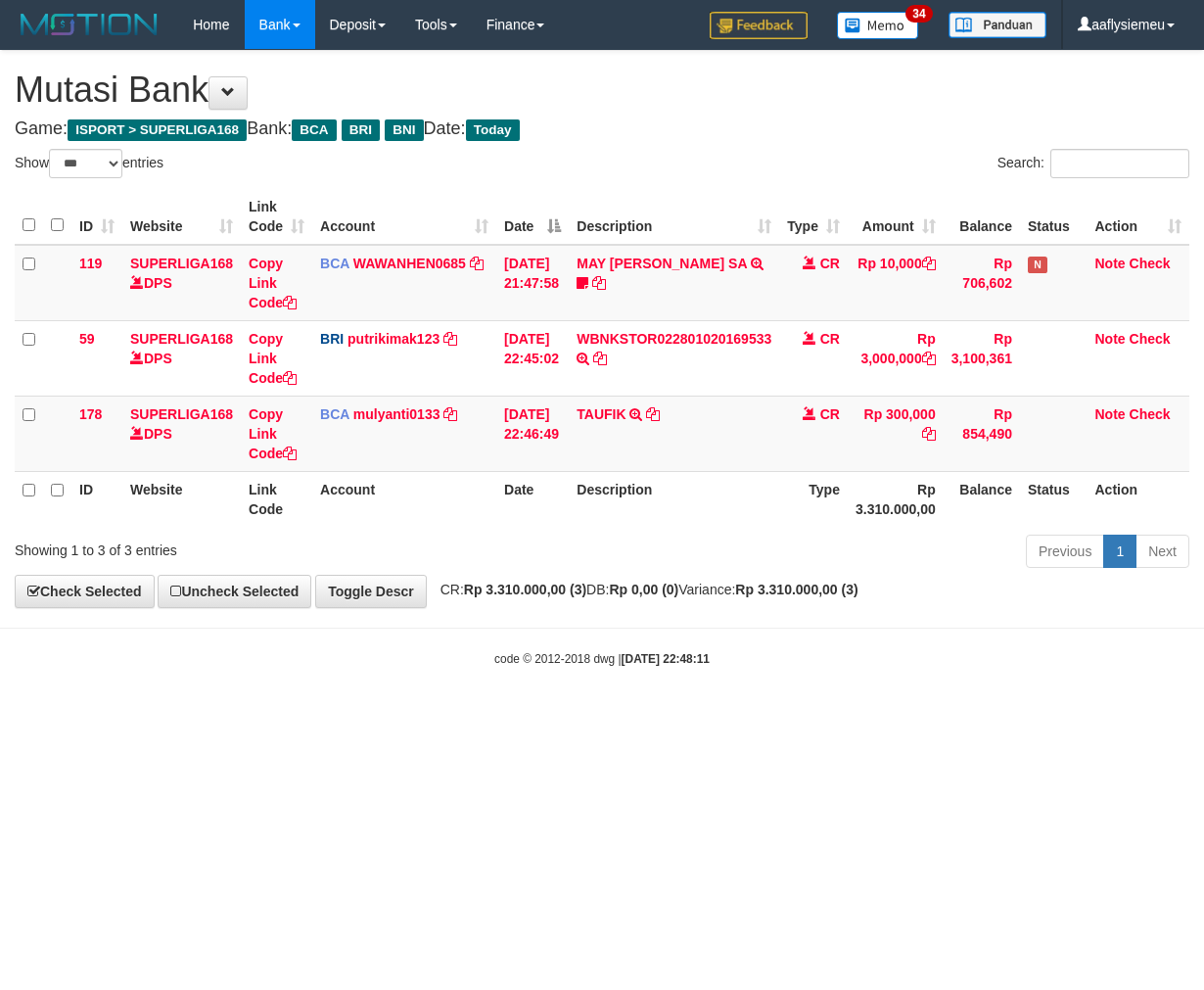 select on "***" 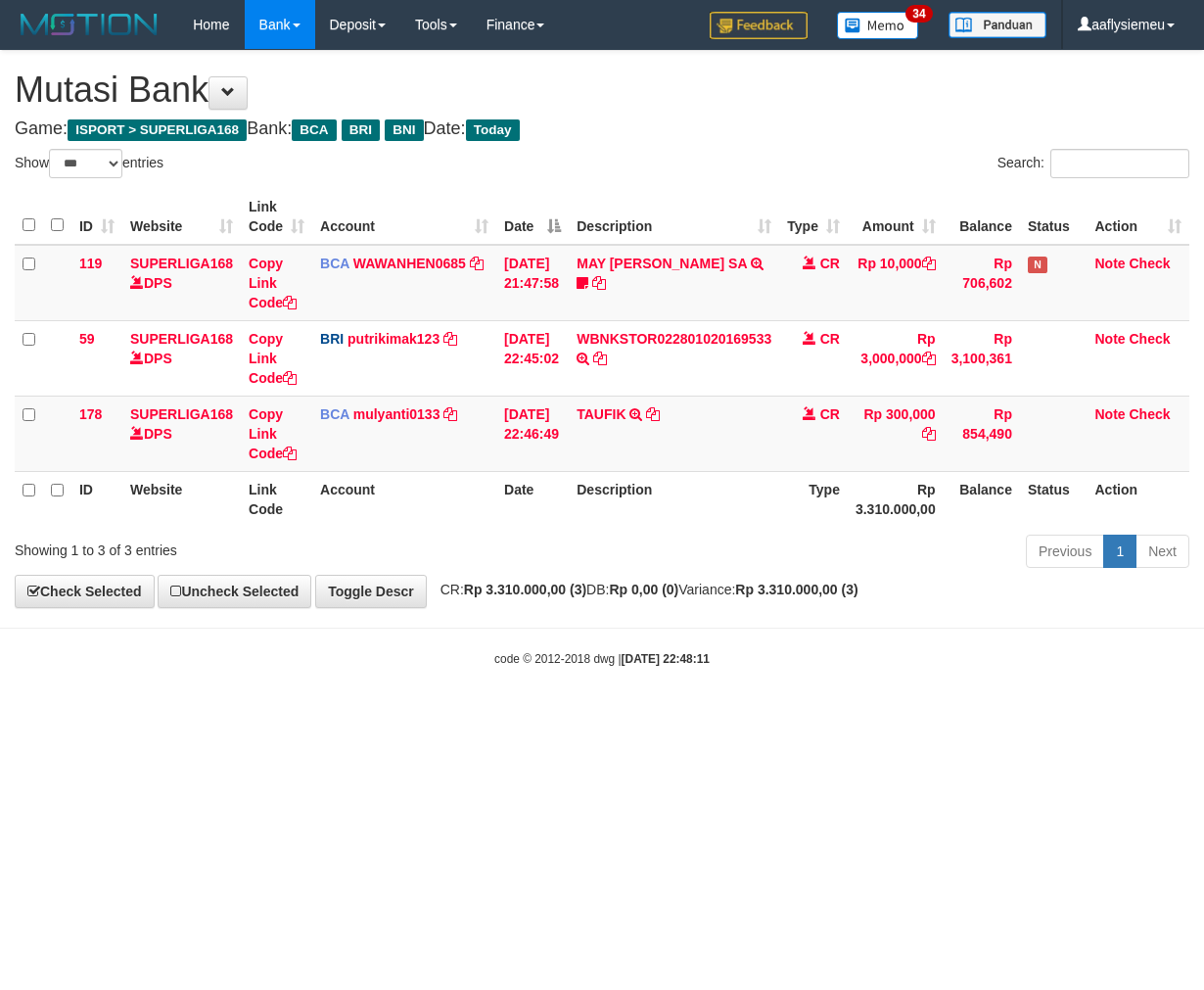 scroll, scrollTop: 0, scrollLeft: 0, axis: both 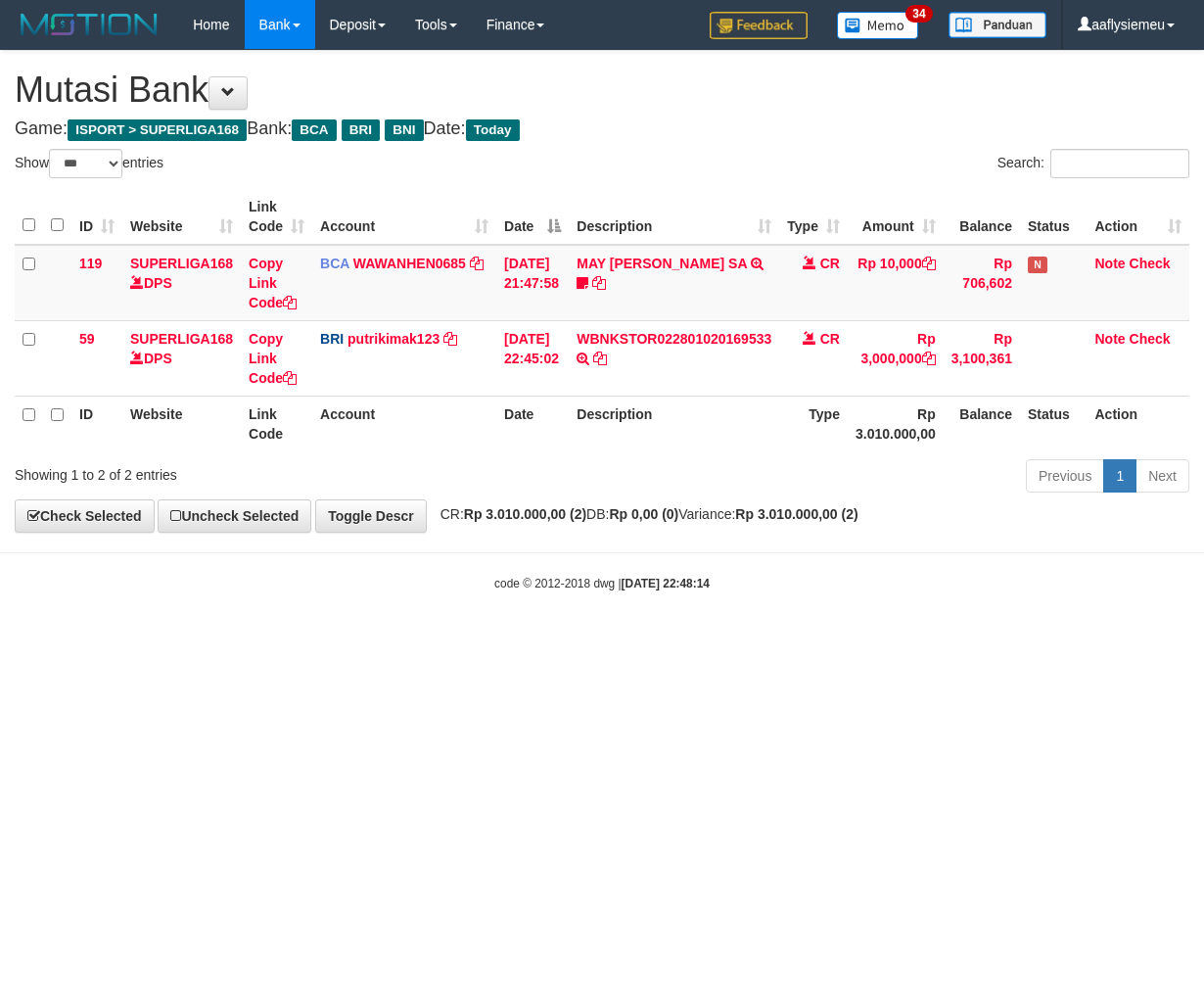 select on "***" 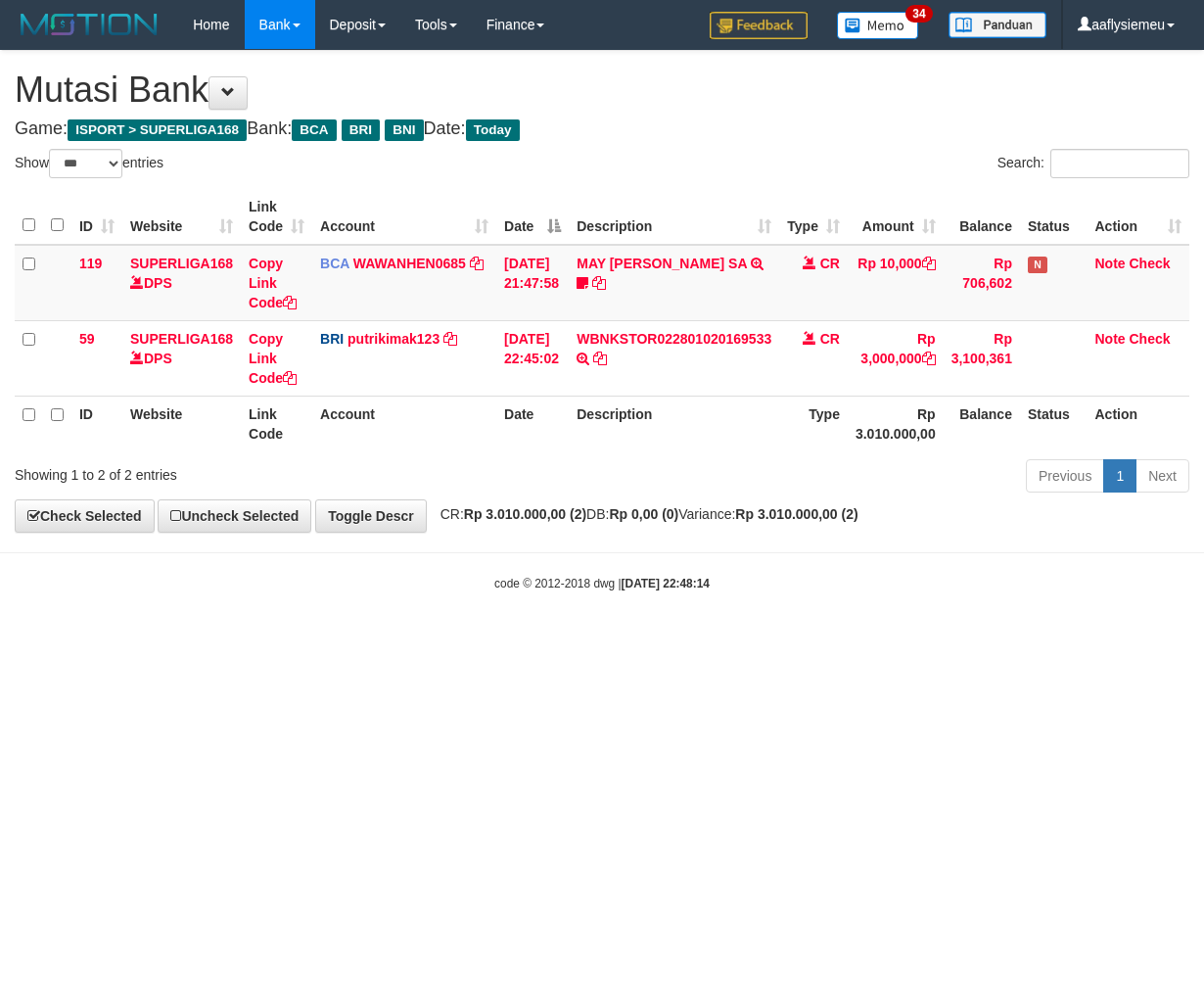scroll, scrollTop: 0, scrollLeft: 0, axis: both 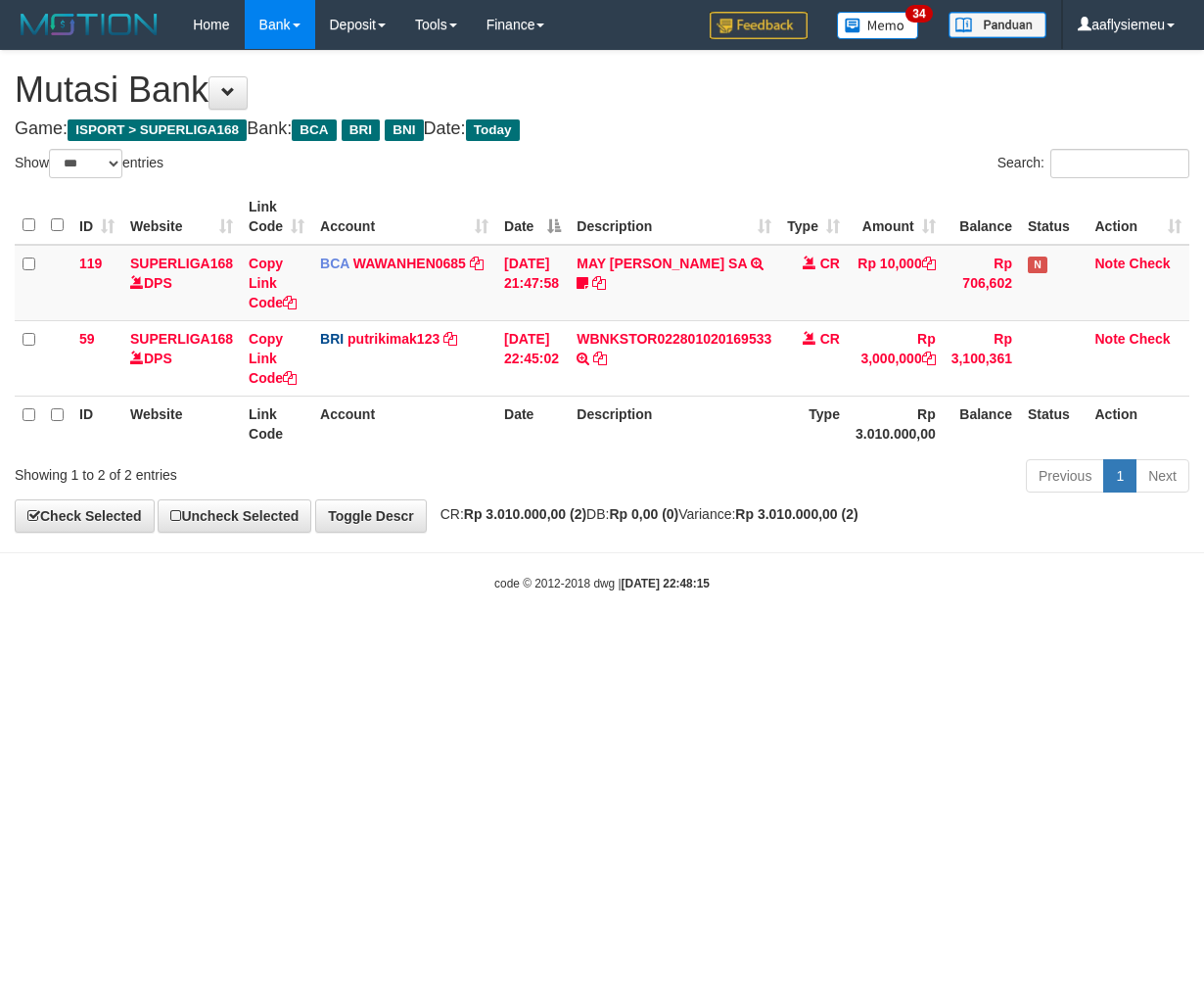 select on "***" 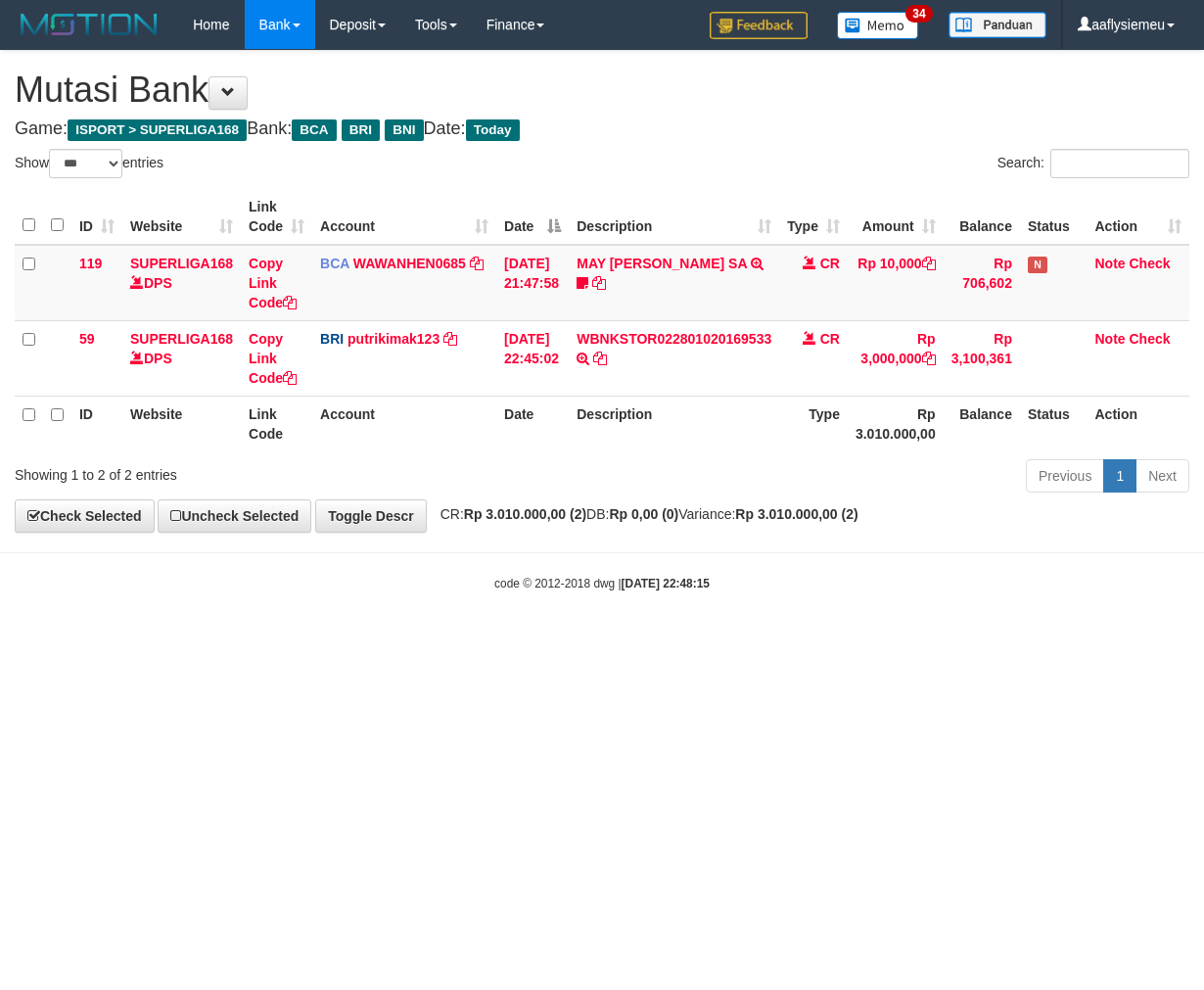 scroll, scrollTop: 0, scrollLeft: 0, axis: both 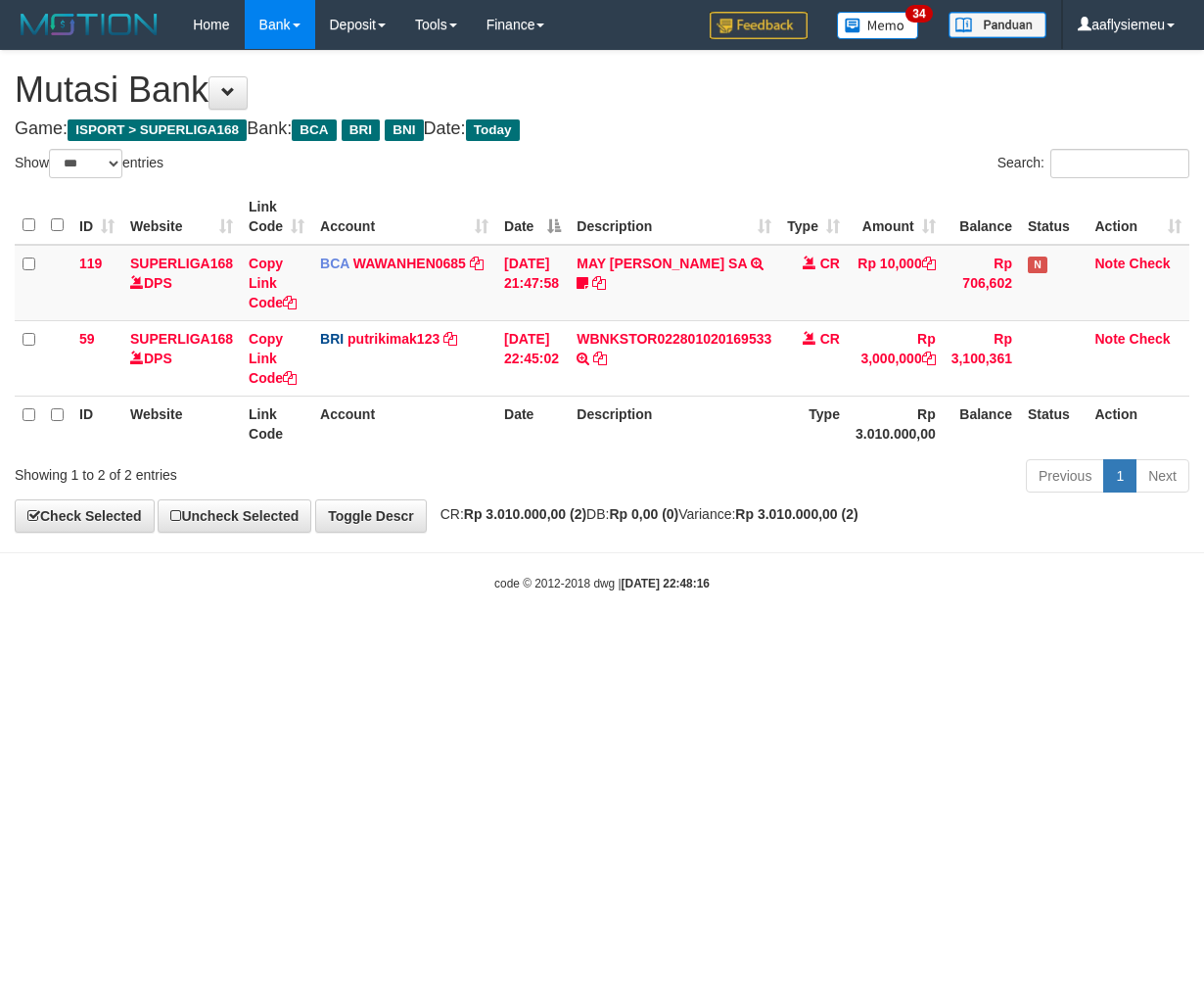 select on "***" 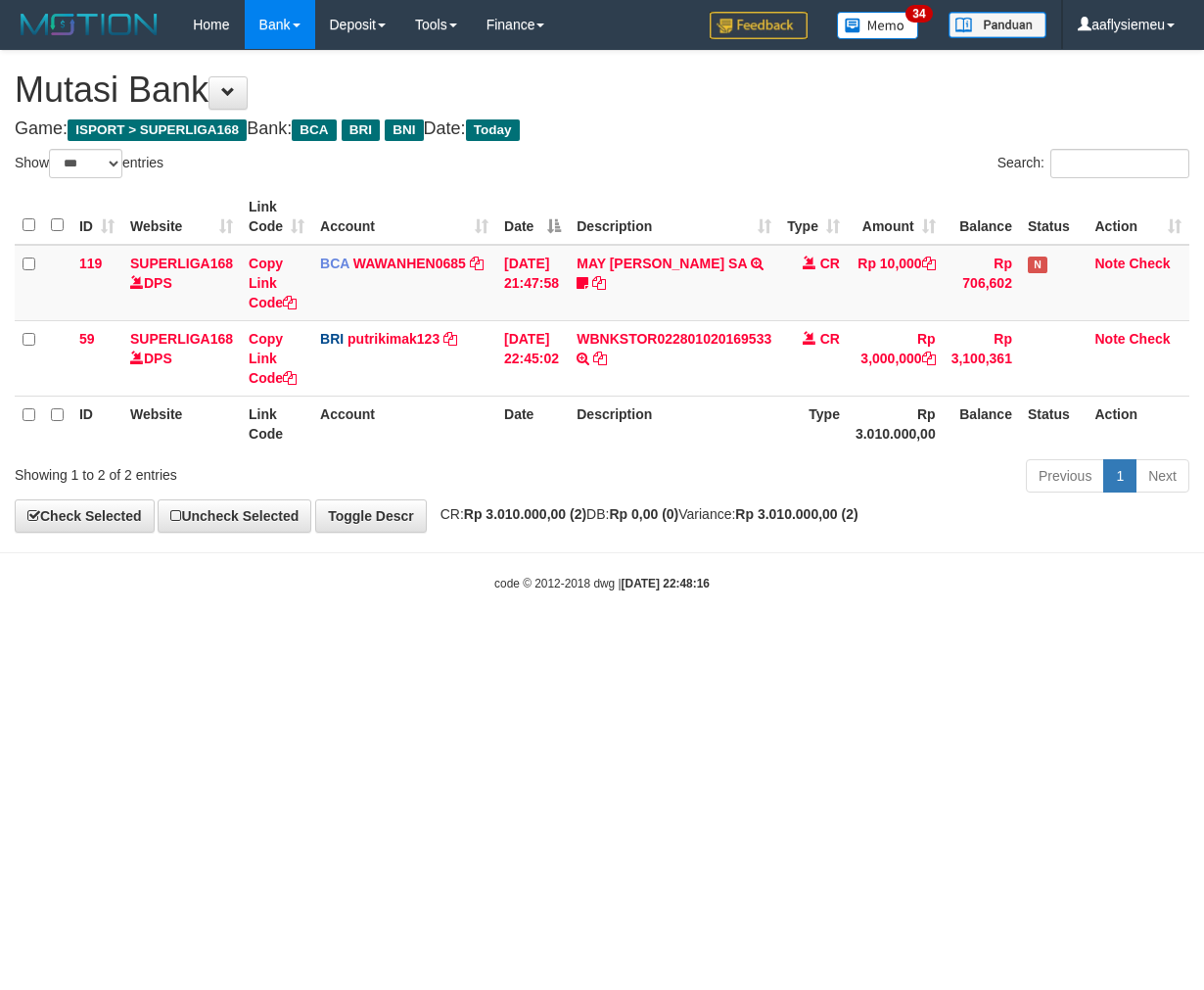 scroll, scrollTop: 0, scrollLeft: 0, axis: both 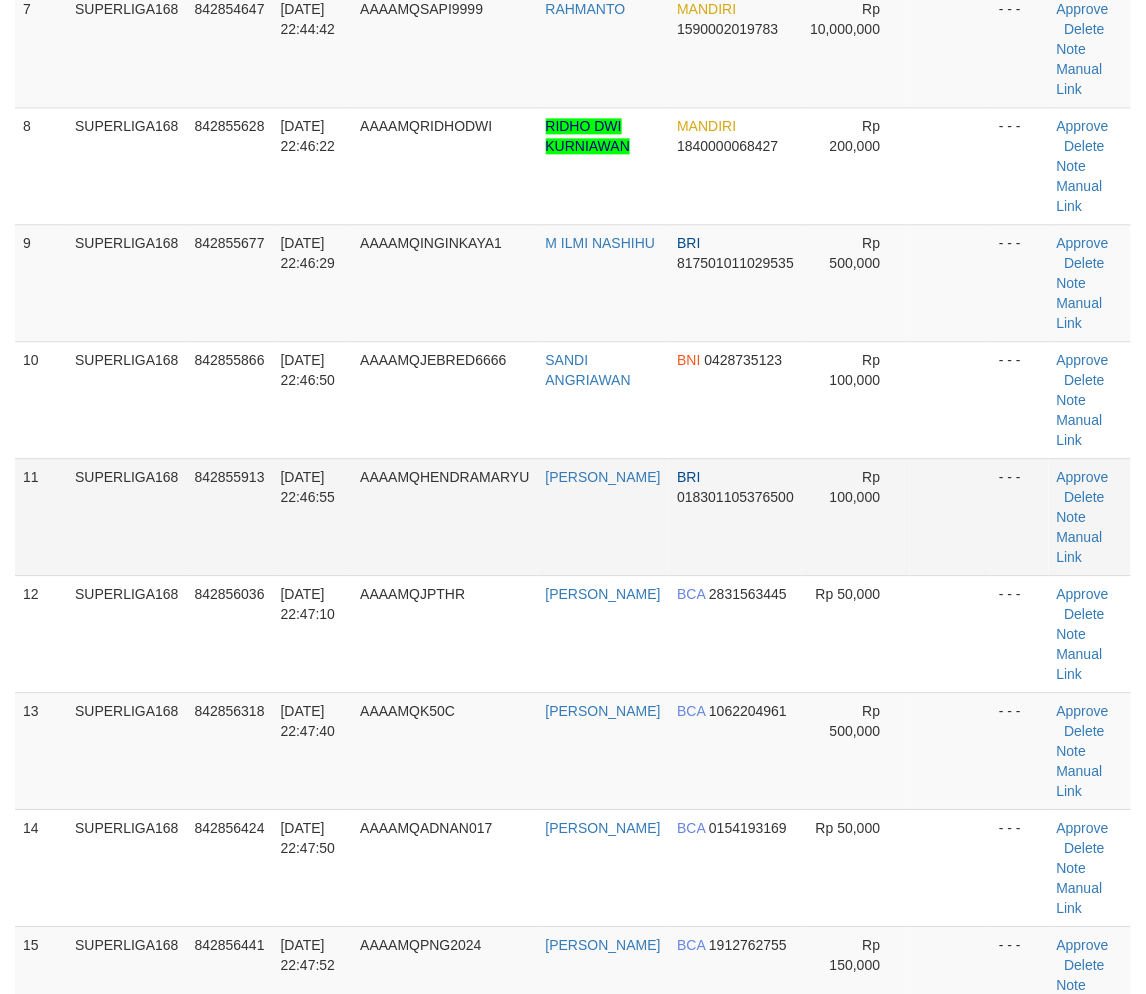 click on "842855913" at bounding box center (230, 516) 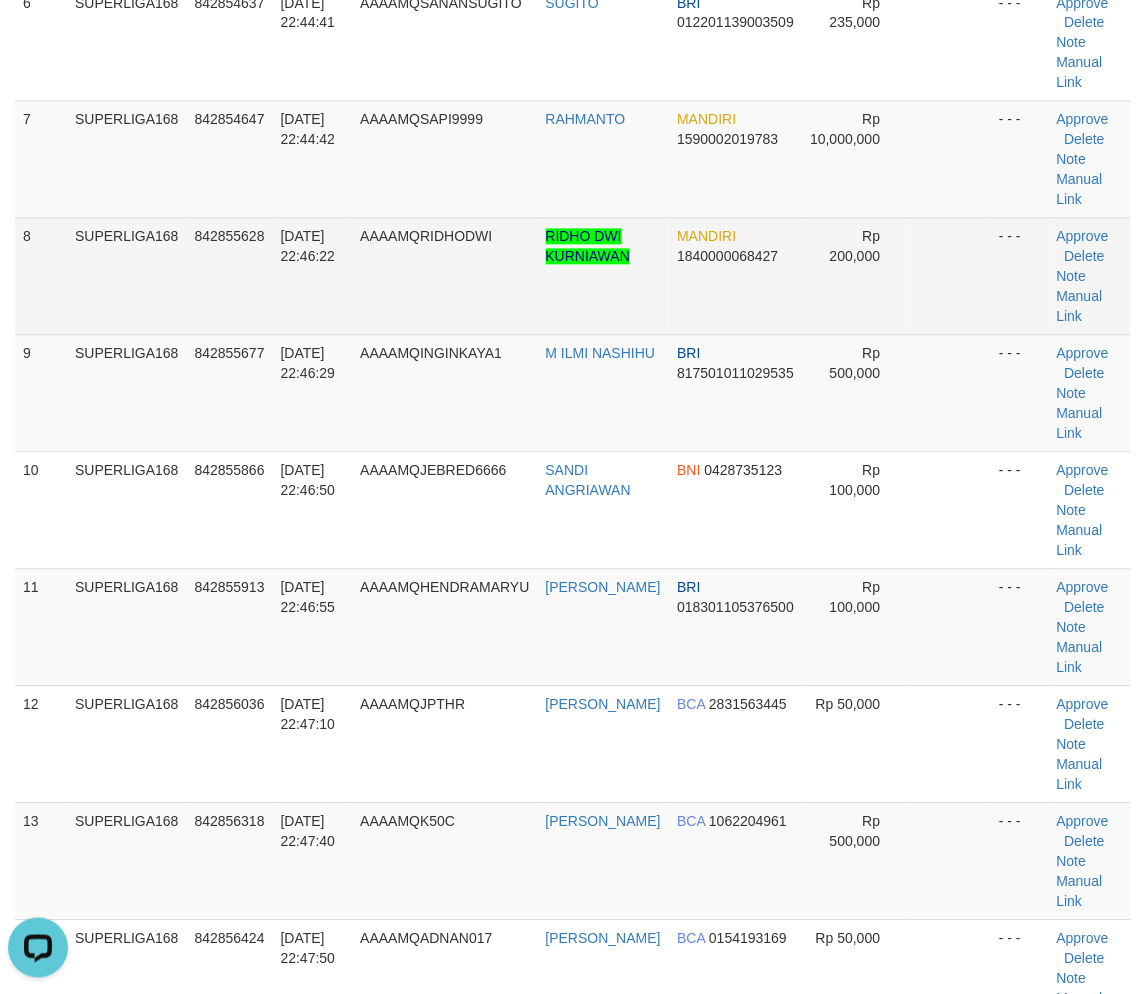 scroll, scrollTop: 0, scrollLeft: 0, axis: both 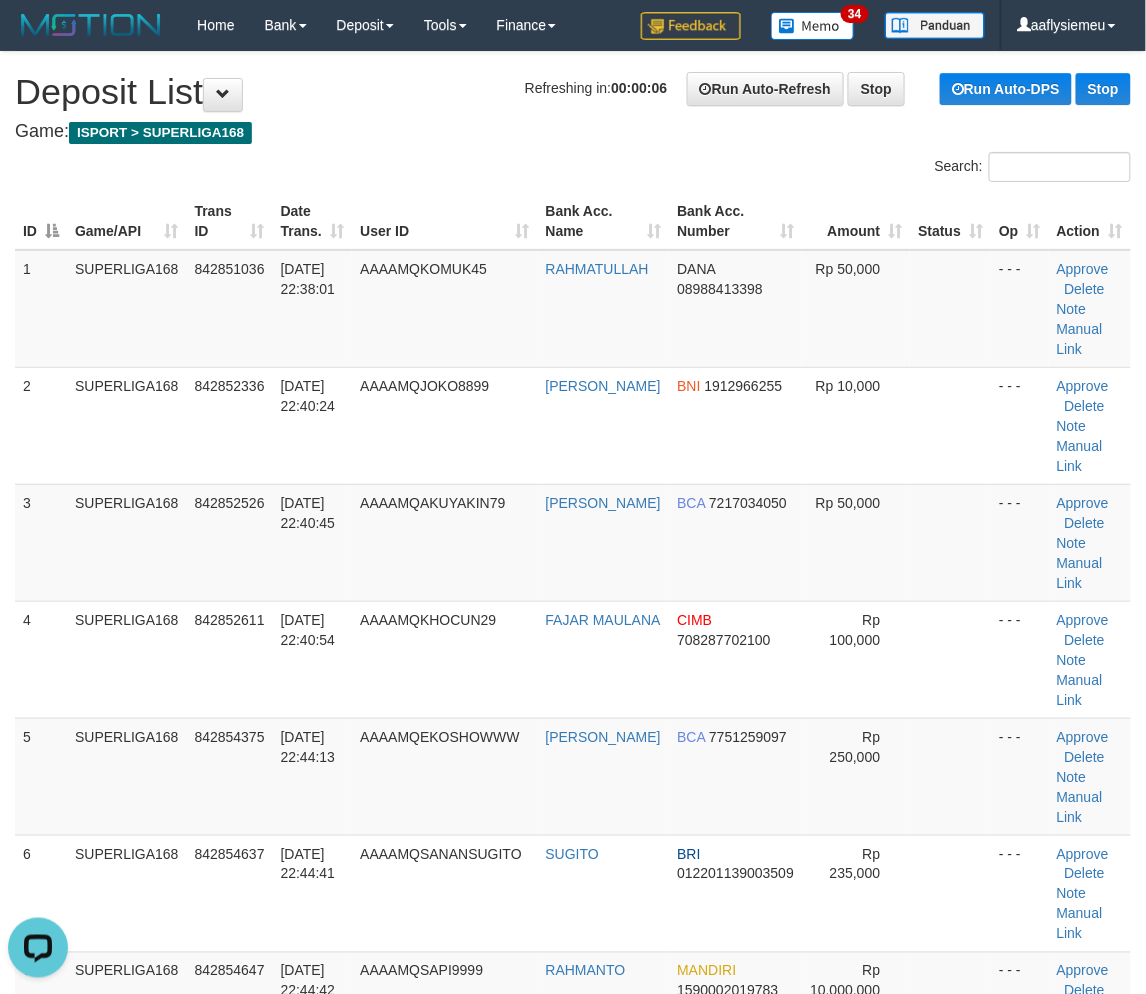 click on "1
SUPERLIGA168
842851036
11/07/2025 22:38:01
AAAAMQKOMUK45
RAHMATULLAH
DANA
08988413398
Rp 50,000
- - -
Approve
Delete
Note
Manual Link
2
SUPERLIGA168
842852336
11/07/2025 22:40:24
AAAAMQJOKO8899
JOKO SAHPUTRA
BNI
1912966255
Rp 10,000
BCA" at bounding box center [573, 1303] 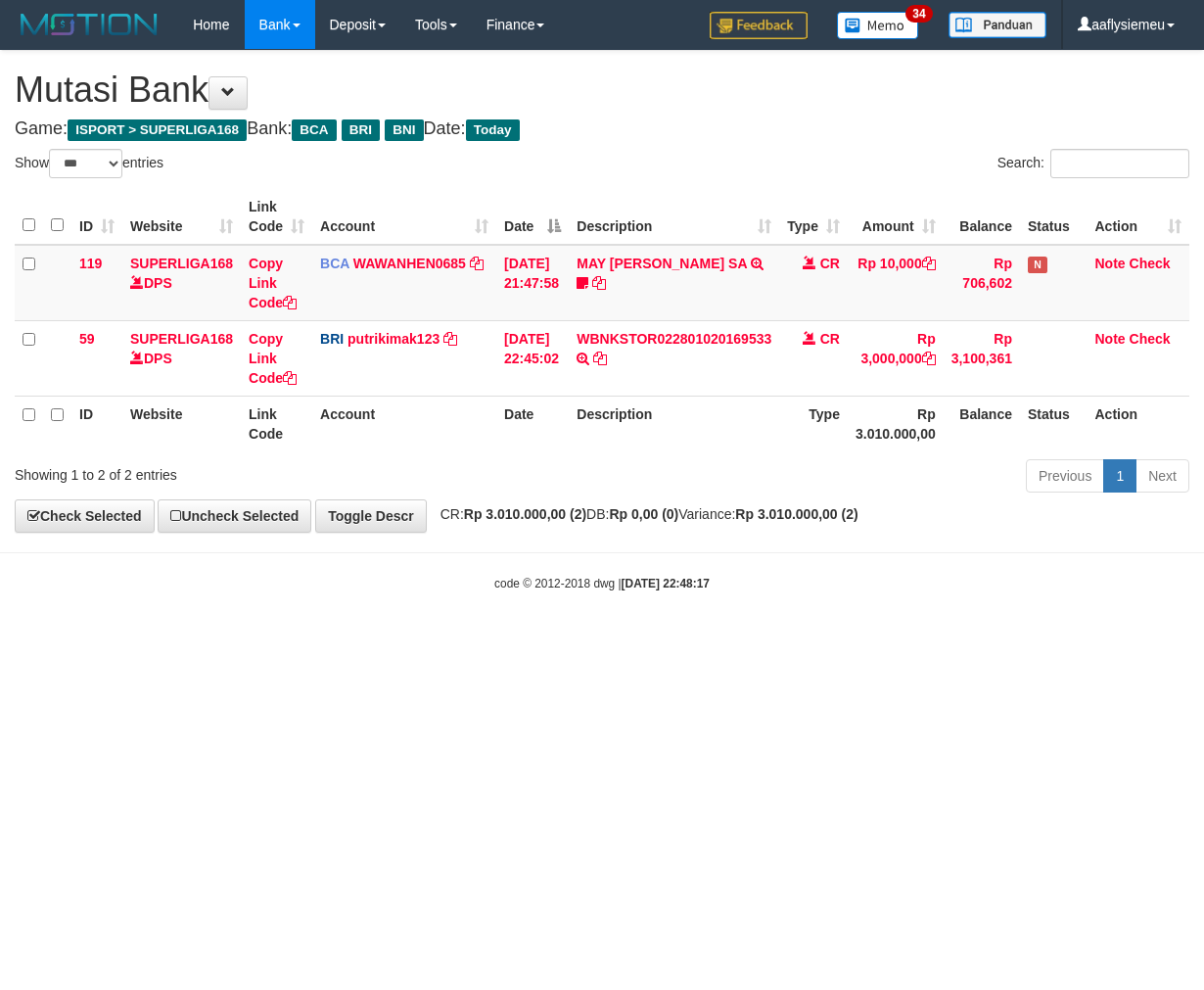 select on "***" 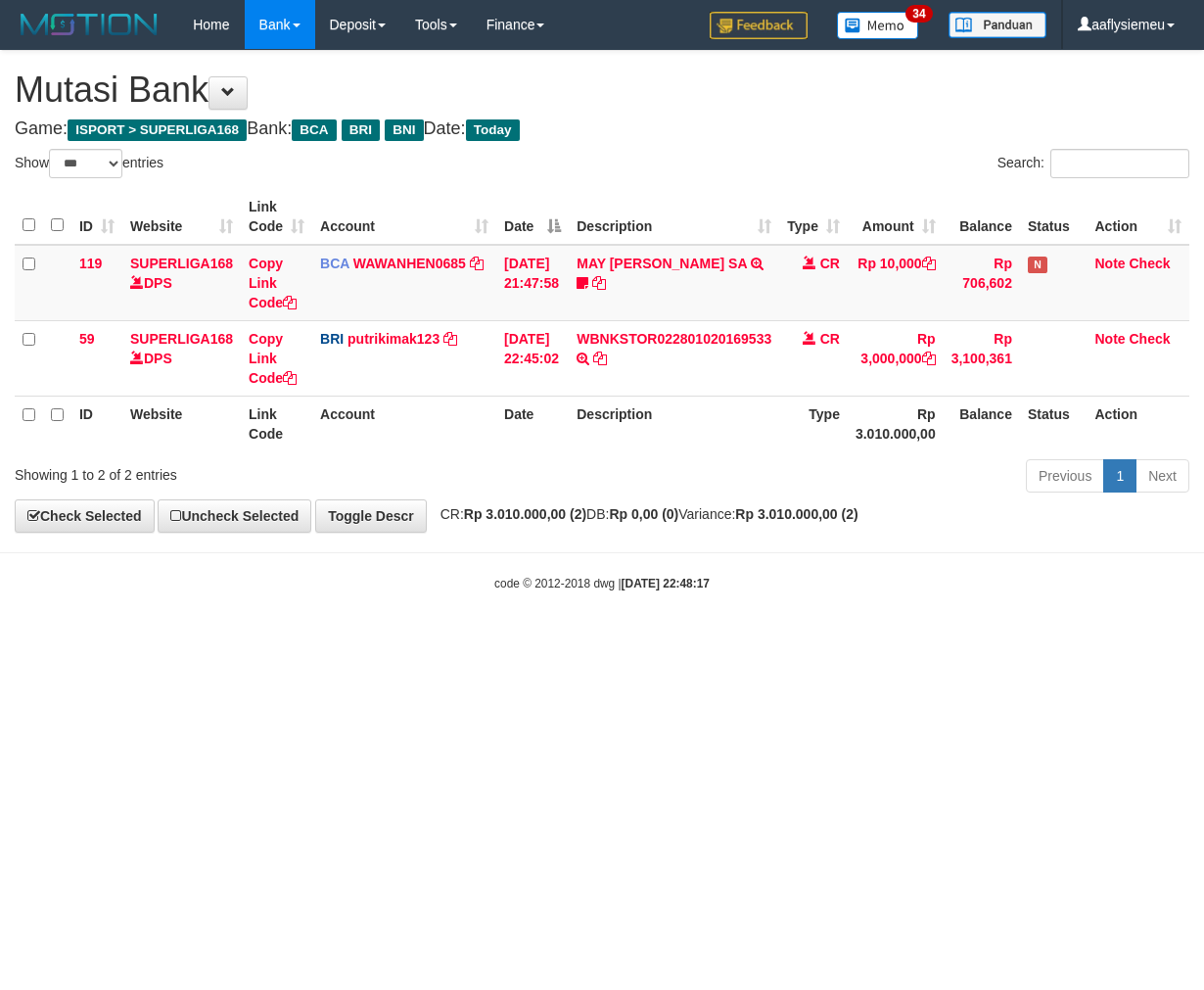 scroll, scrollTop: 0, scrollLeft: 0, axis: both 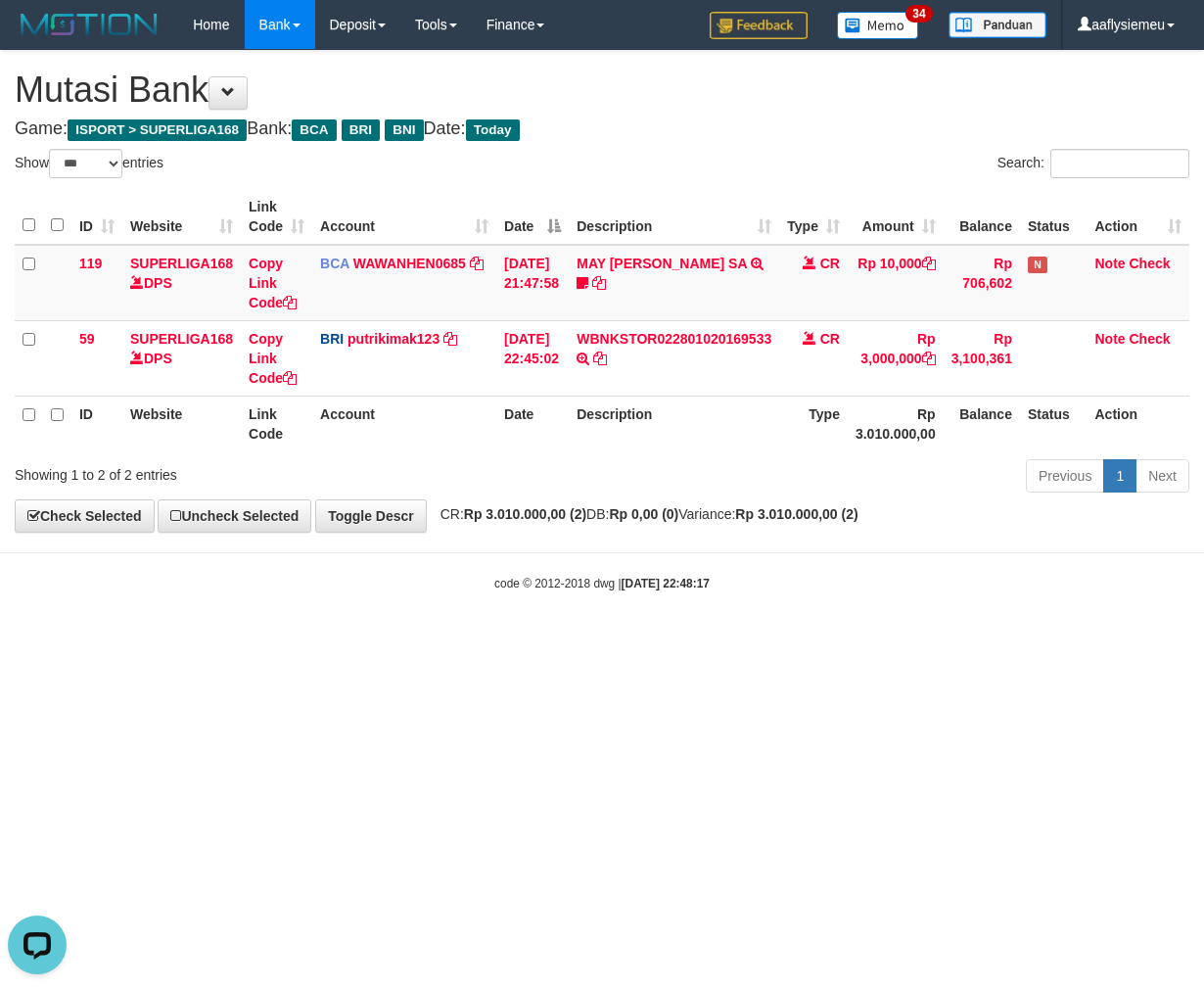 click on "Toggle navigation
Home
Bank
Account List
Load
By Website
Group
[ISPORT]													SUPERLIGA168
By Load Group (DPS)" at bounding box center [602, 320] 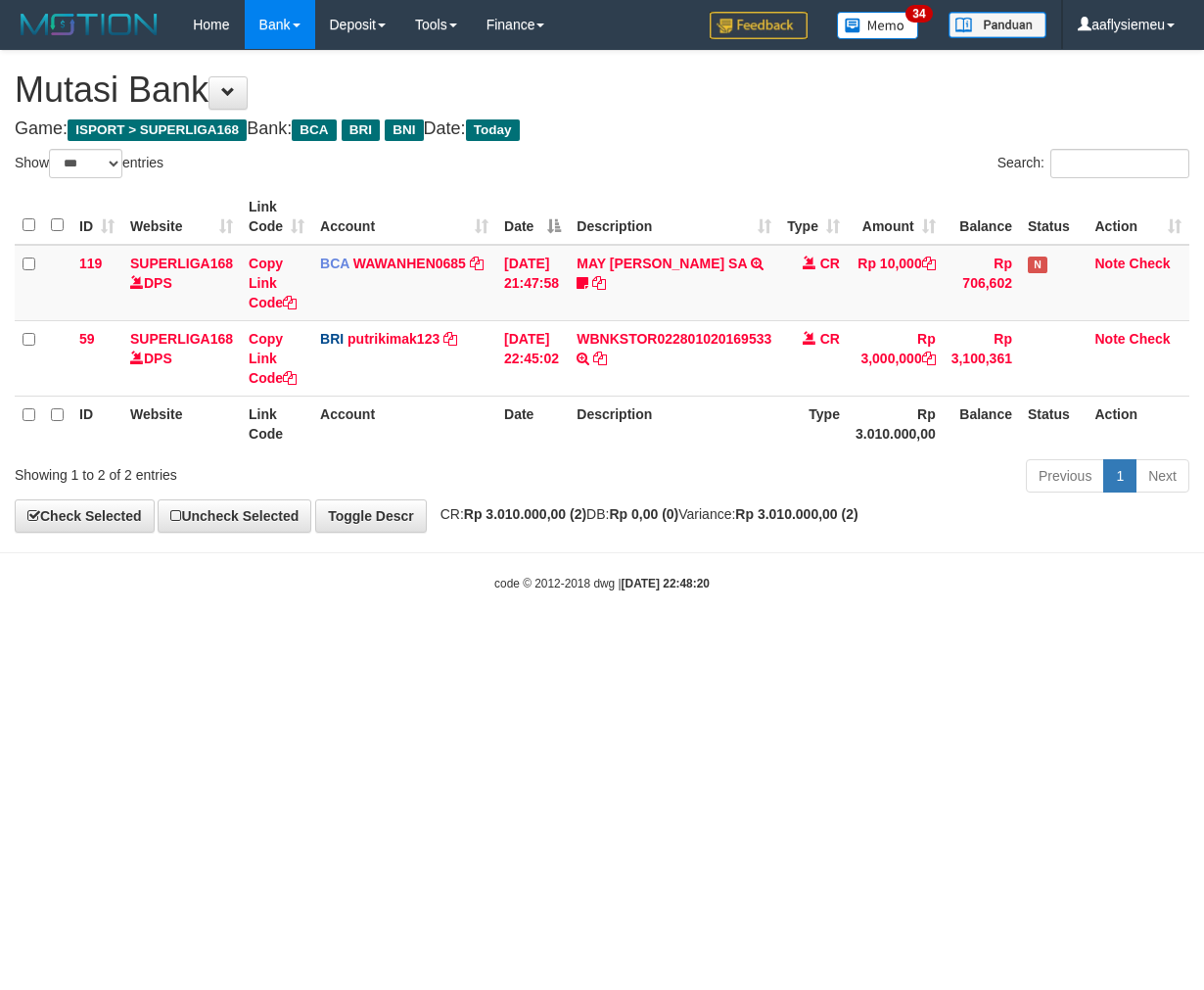 select on "***" 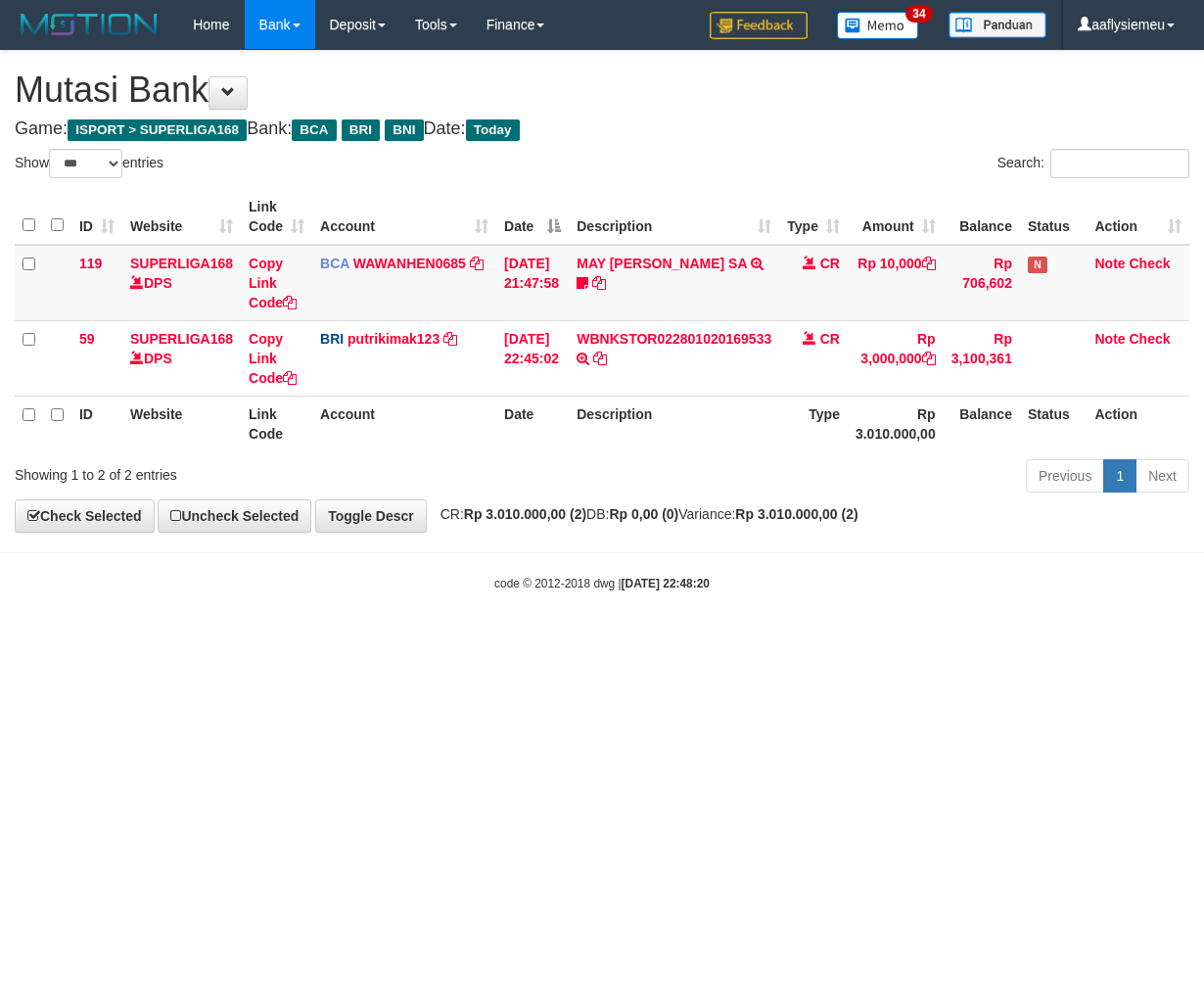 scroll, scrollTop: 0, scrollLeft: 0, axis: both 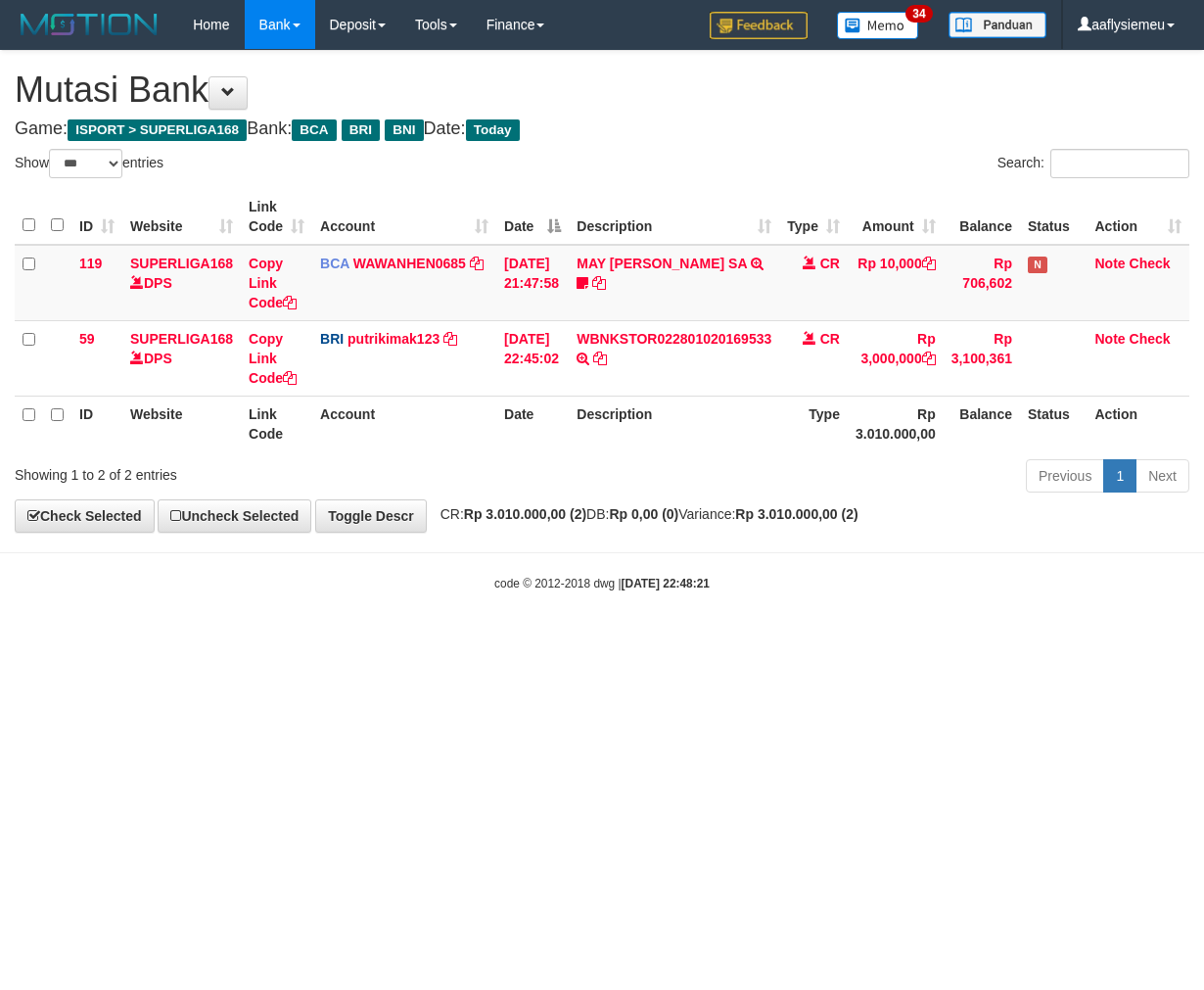 select on "***" 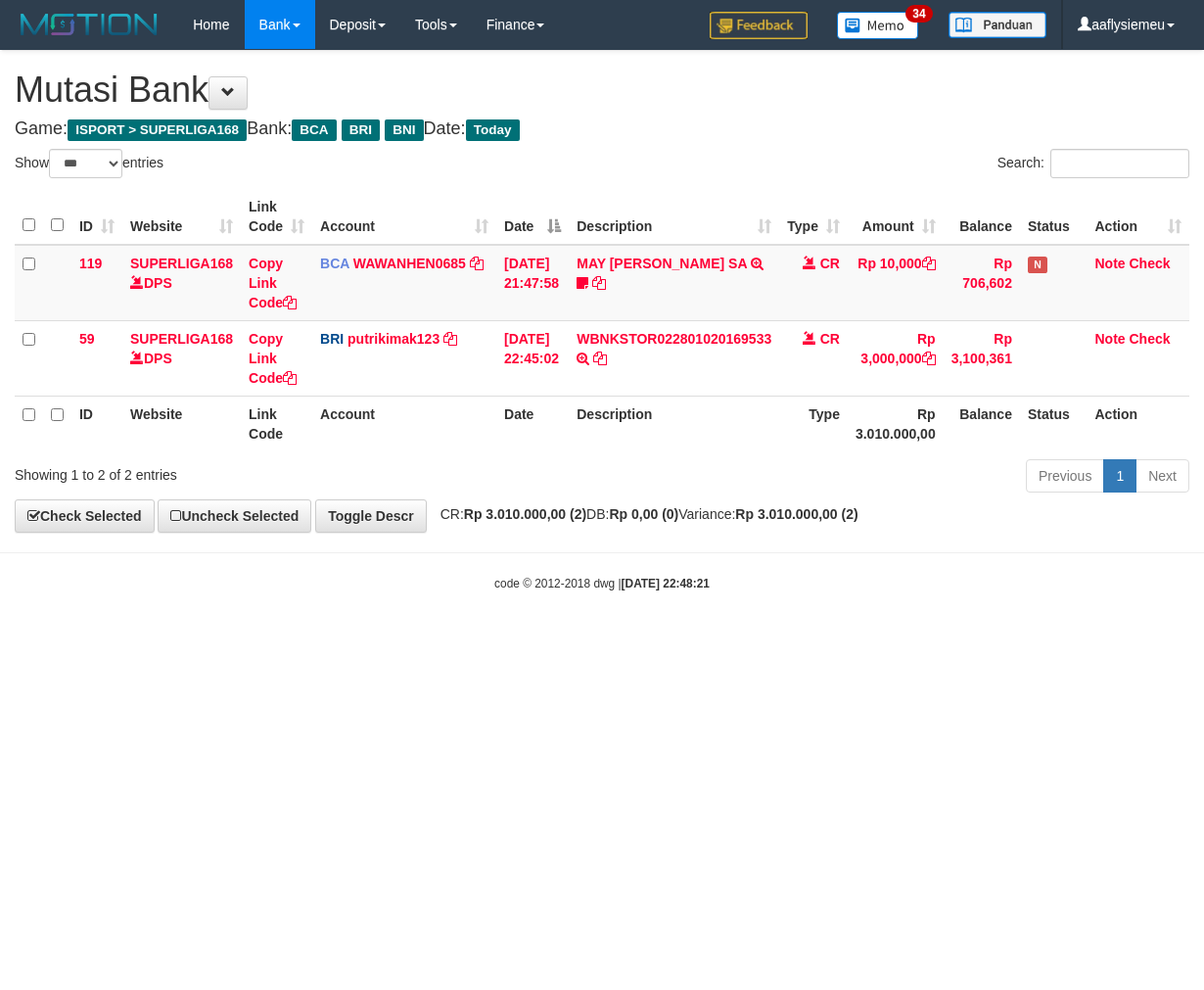 scroll, scrollTop: 0, scrollLeft: 0, axis: both 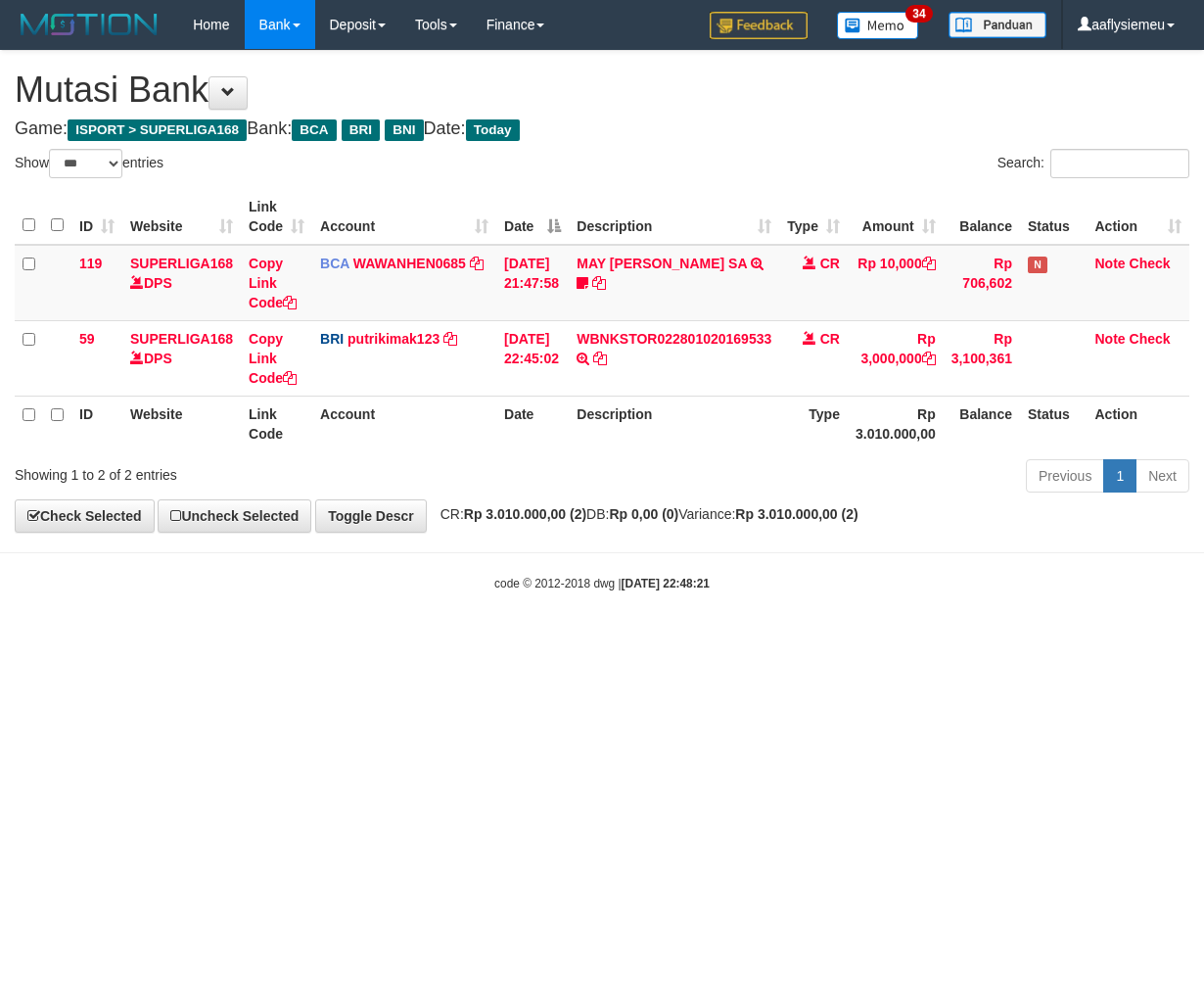 select on "***" 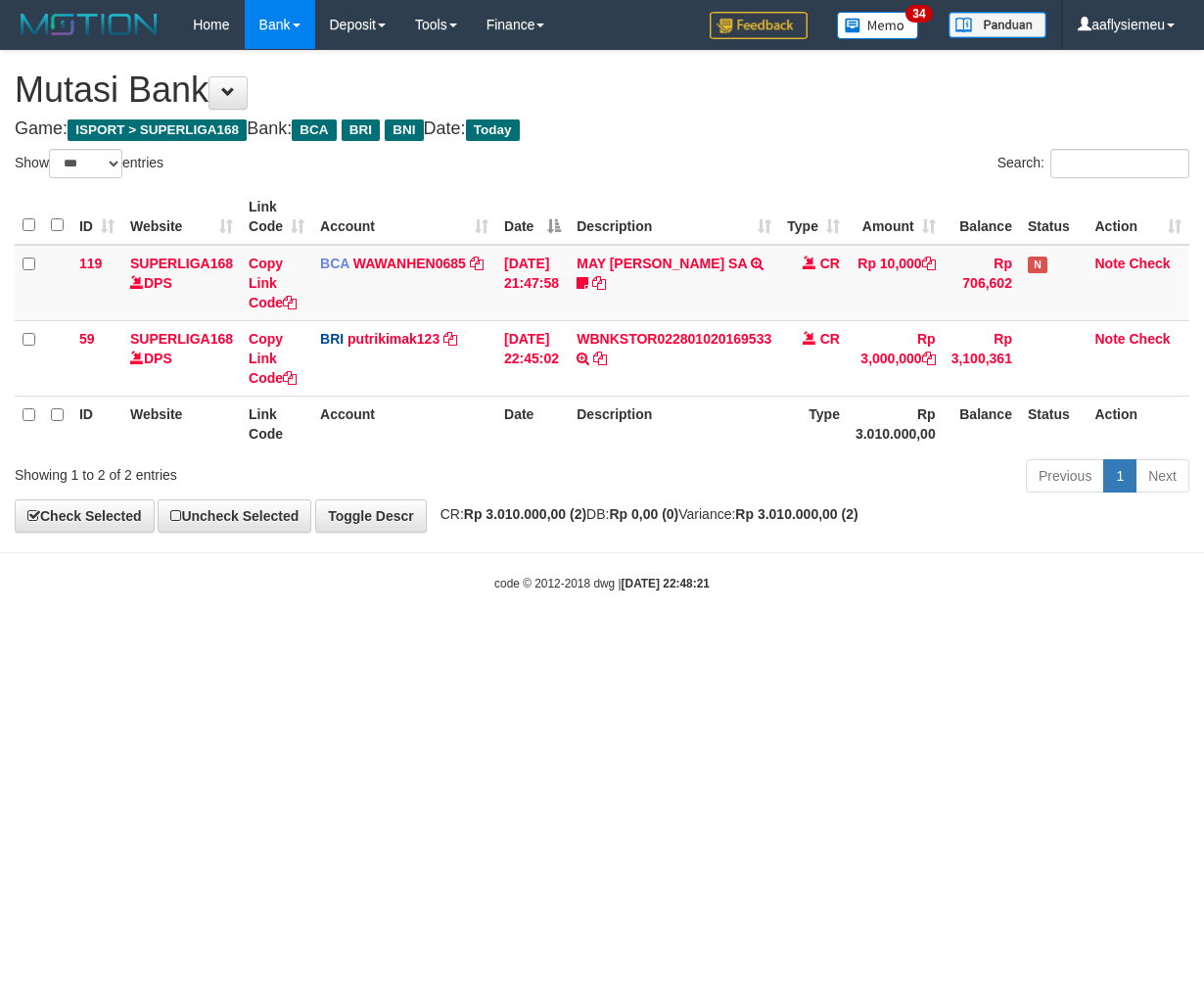 scroll, scrollTop: 0, scrollLeft: 0, axis: both 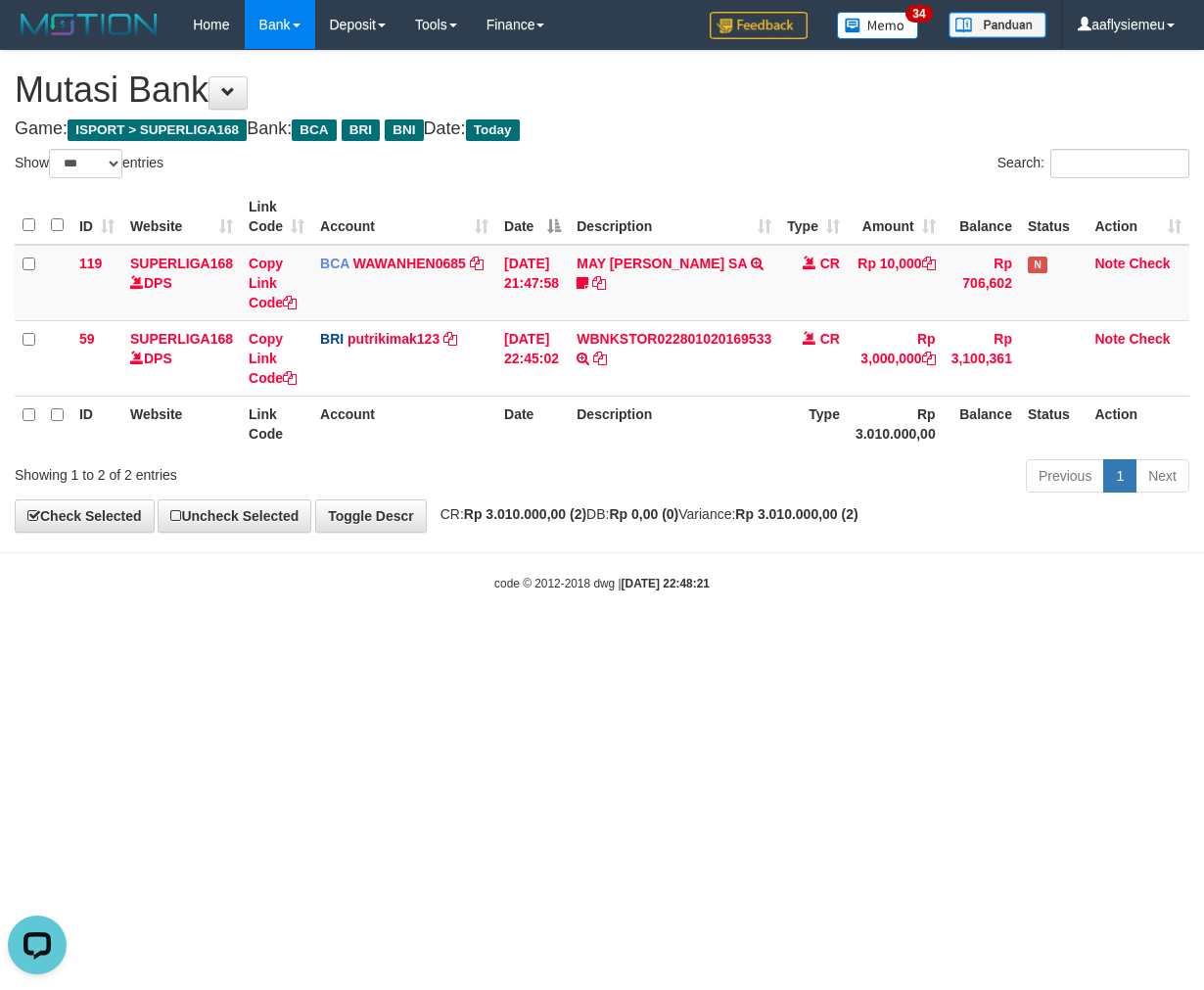 click on "Toggle navigation
Home
Bank
Account List
Load
By Website
Group
[ISPORT]													SUPERLIGA168
By Load Group (DPS)" at bounding box center (602, 320) 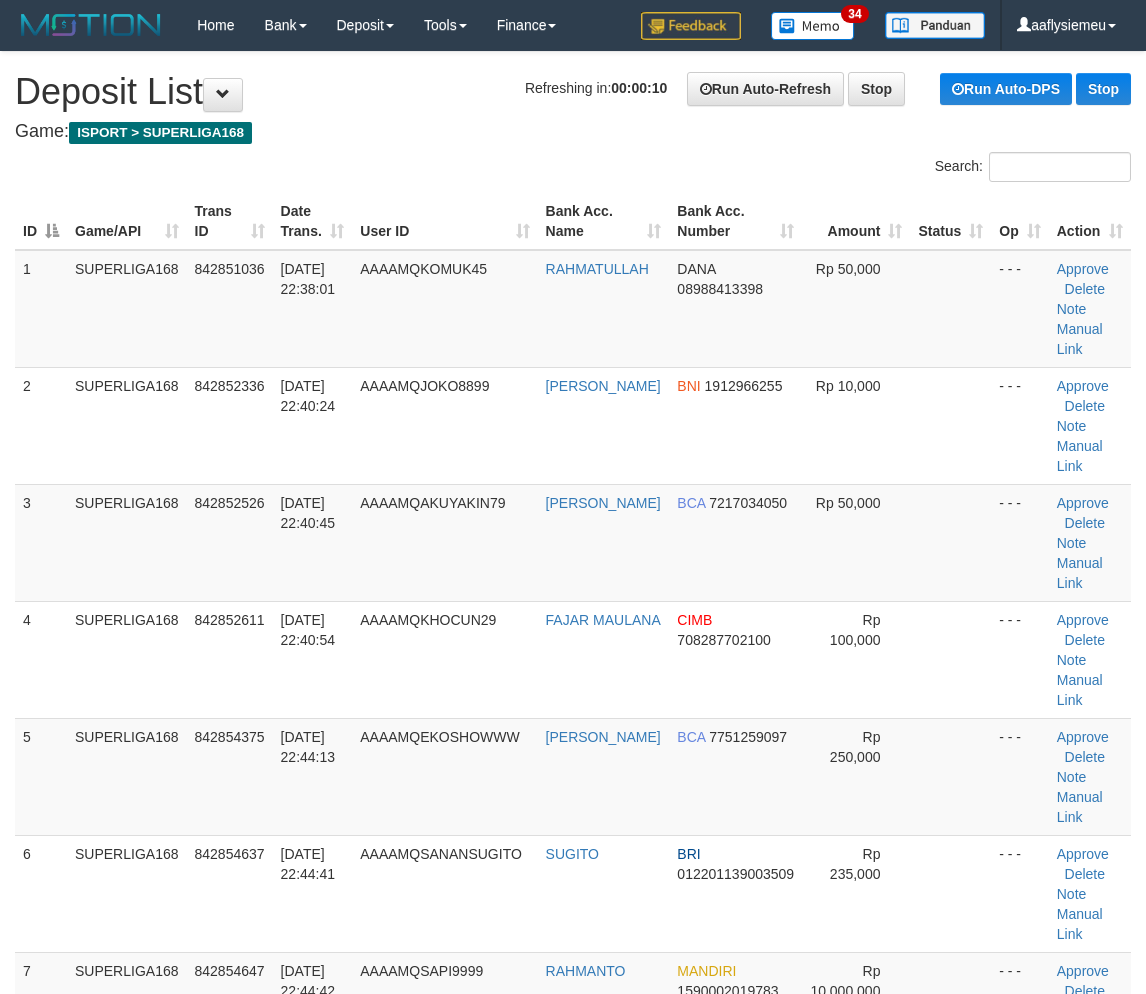 scroll, scrollTop: 0, scrollLeft: 0, axis: both 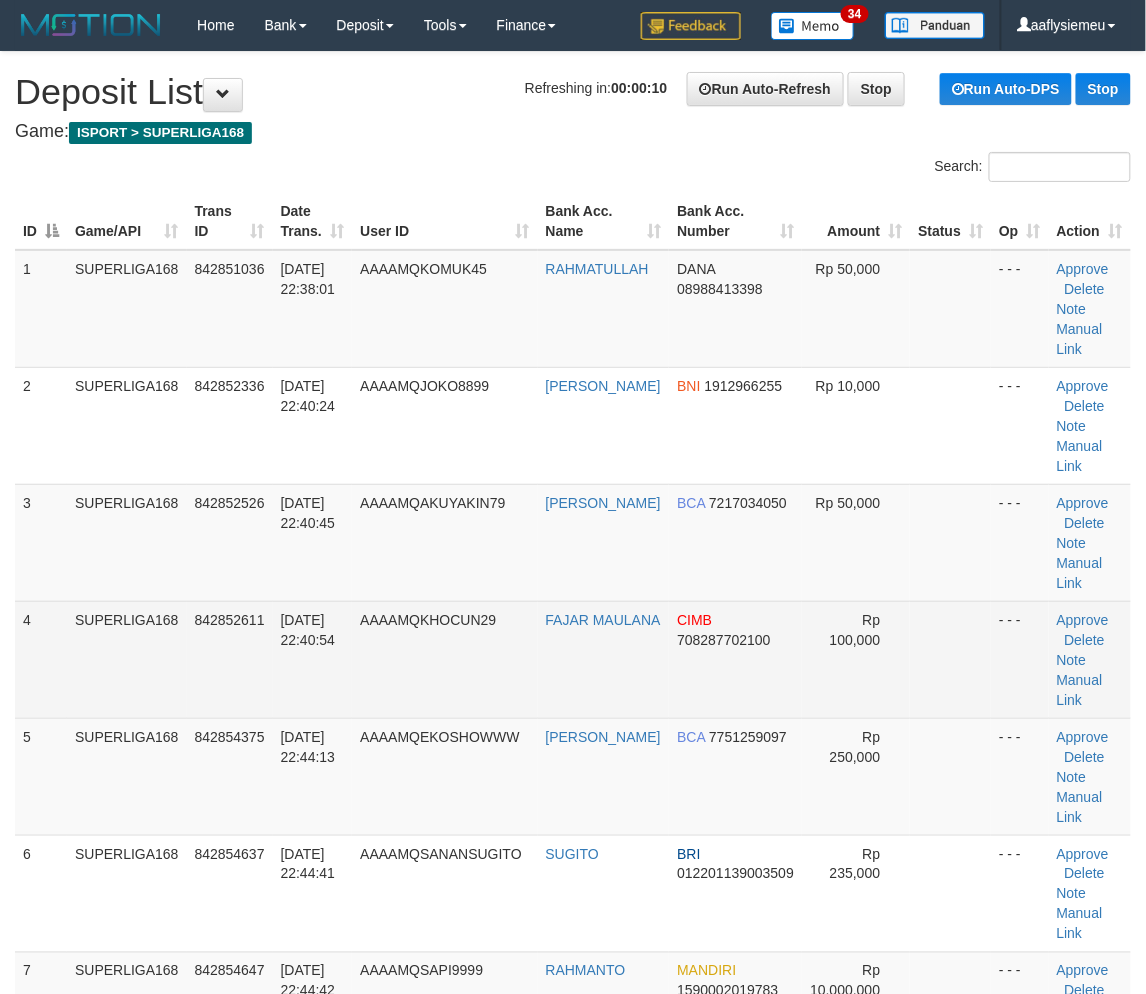 drag, startPoint x: 250, startPoint y: 611, endPoint x: 15, endPoint y: 666, distance: 241.35037 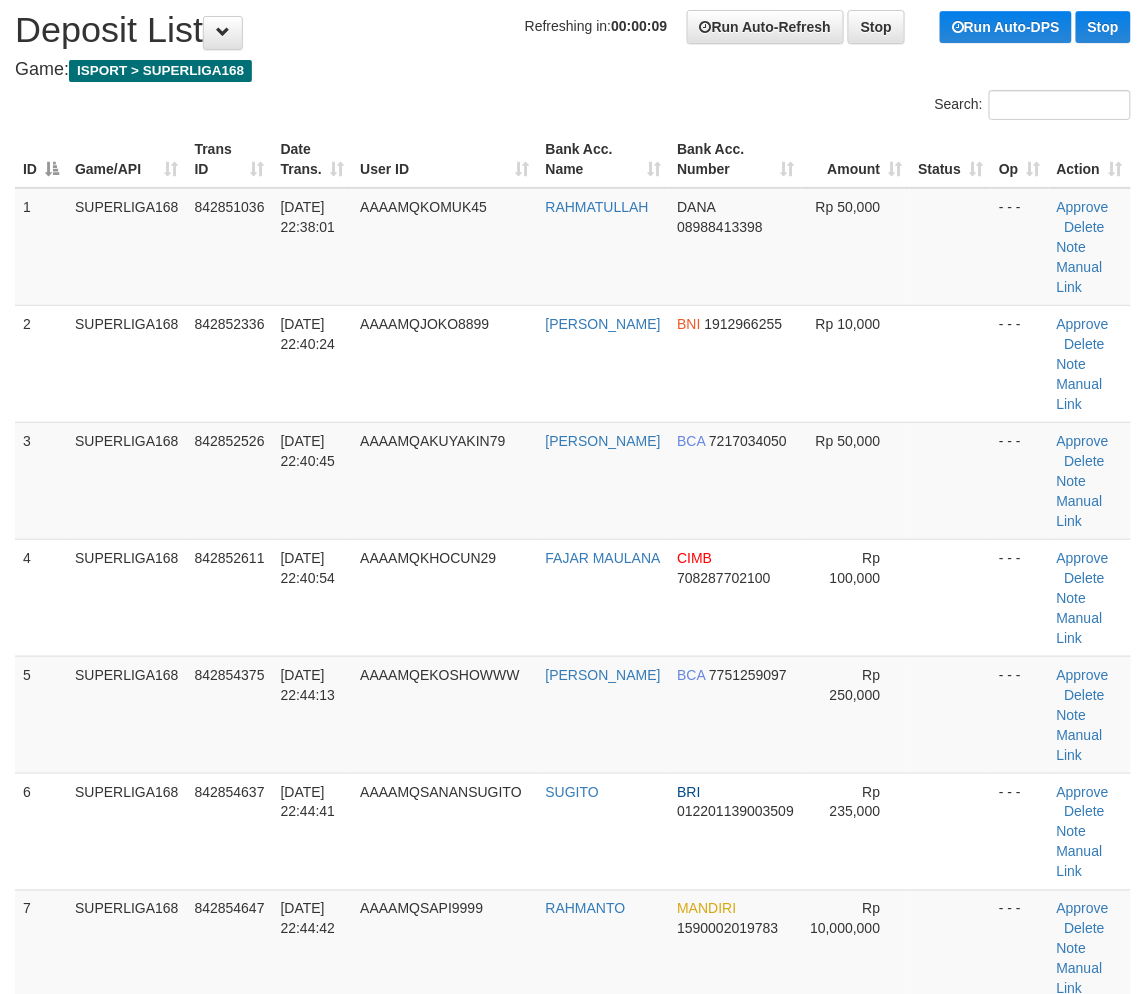 scroll, scrollTop: 111, scrollLeft: 0, axis: vertical 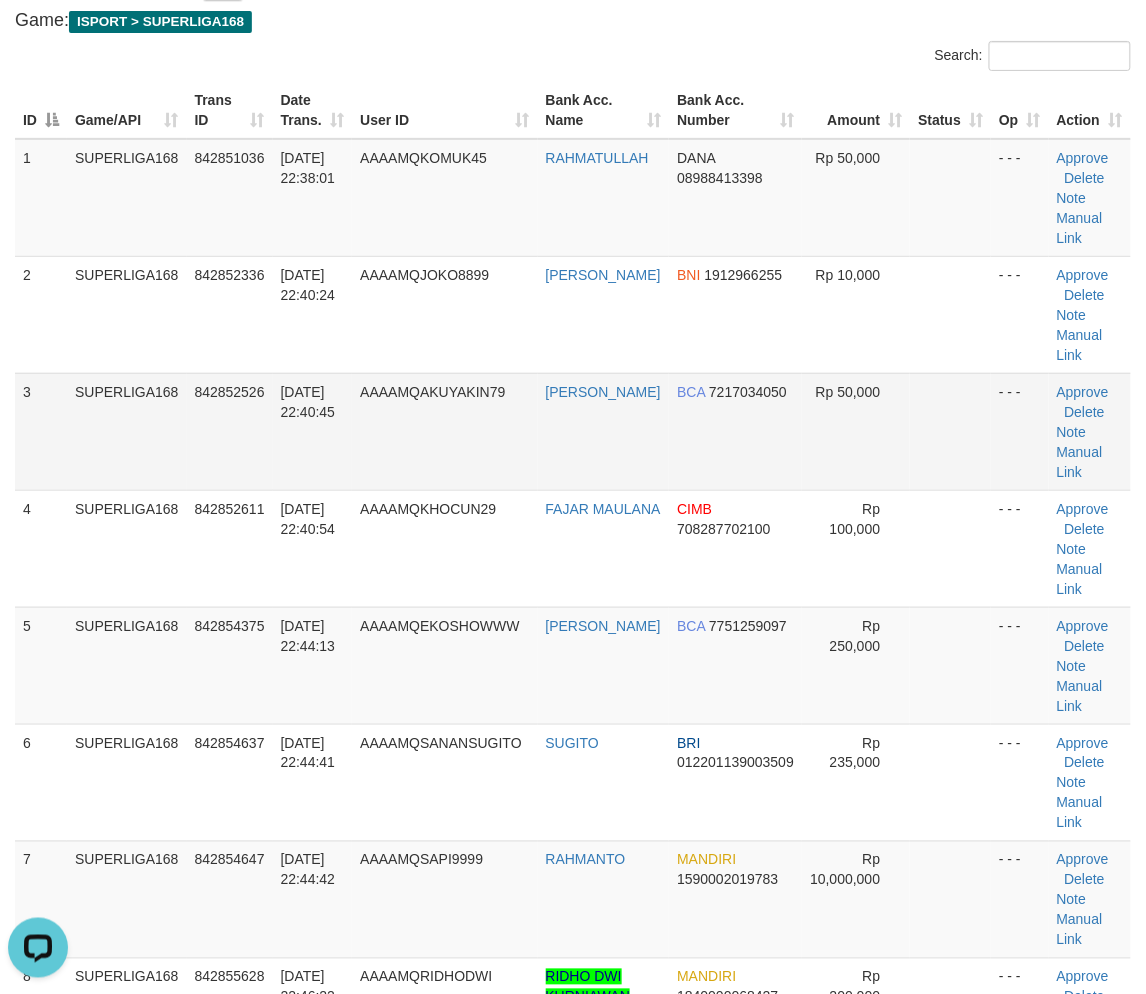 click on "SUPERLIGA168" at bounding box center (127, 431) 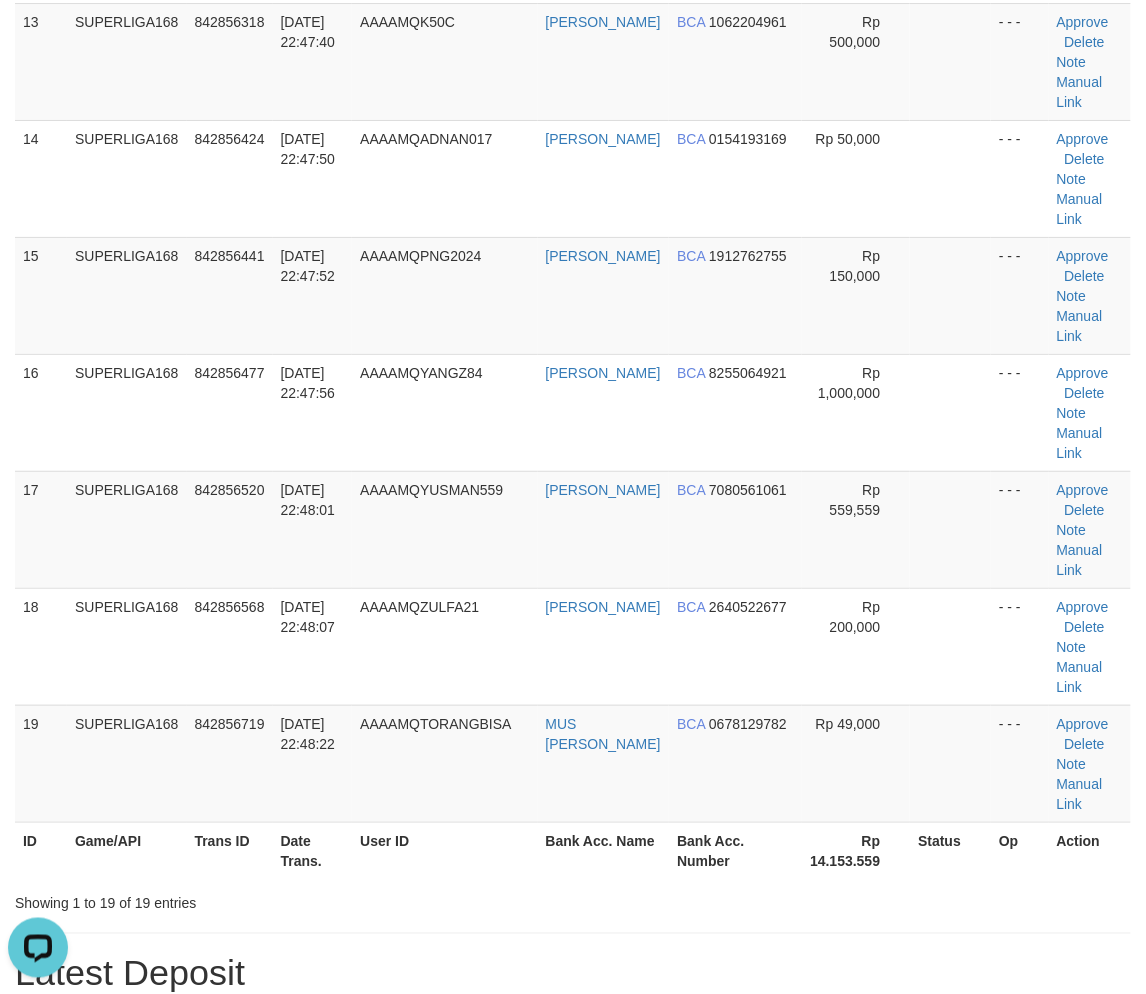 drag, startPoint x: 25, startPoint y: 572, endPoint x: 1, endPoint y: 586, distance: 27.784887 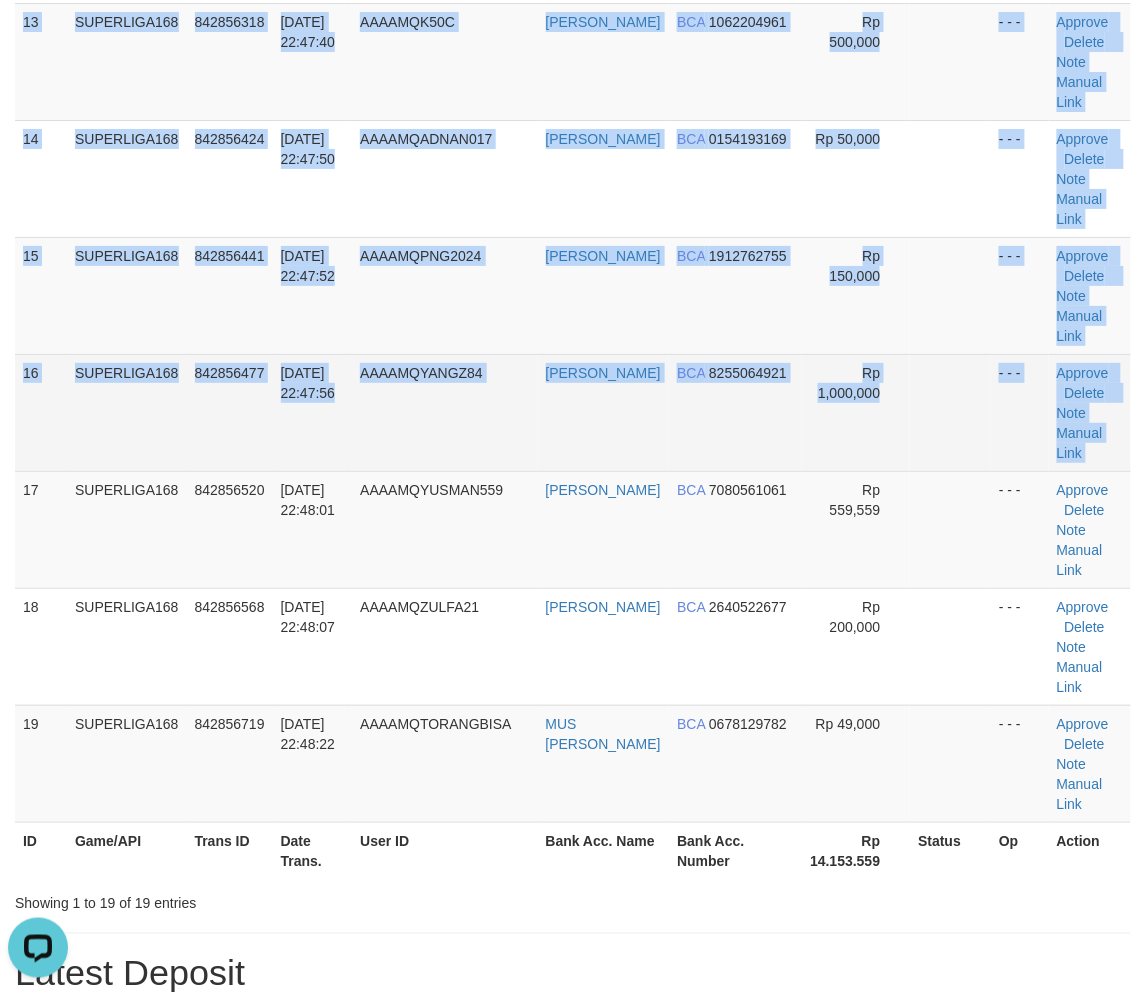 drag, startPoint x: 101, startPoint y: 444, endPoint x: 0, endPoint y: 477, distance: 106.25441 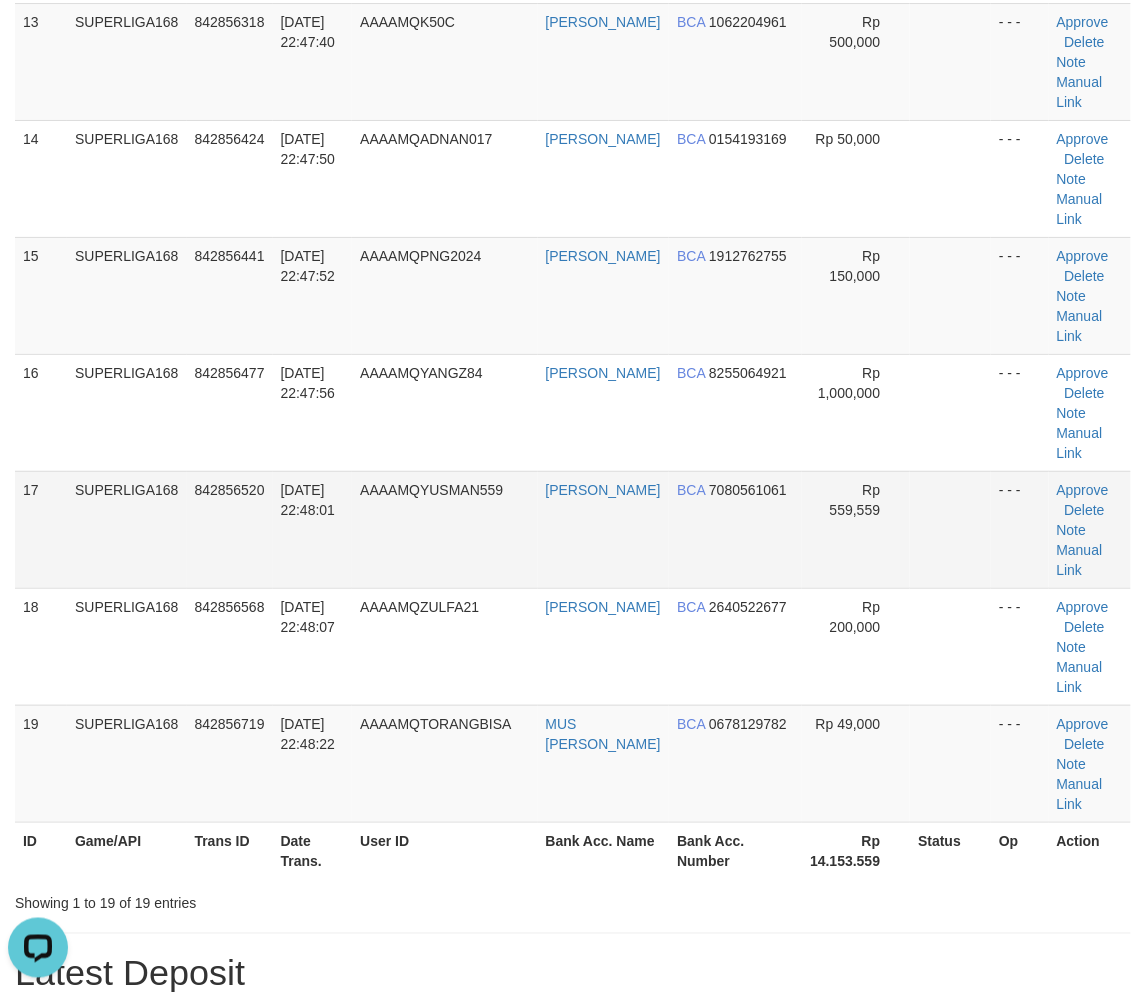 click on "AAAAMQYUSMAN559" at bounding box center [444, 529] 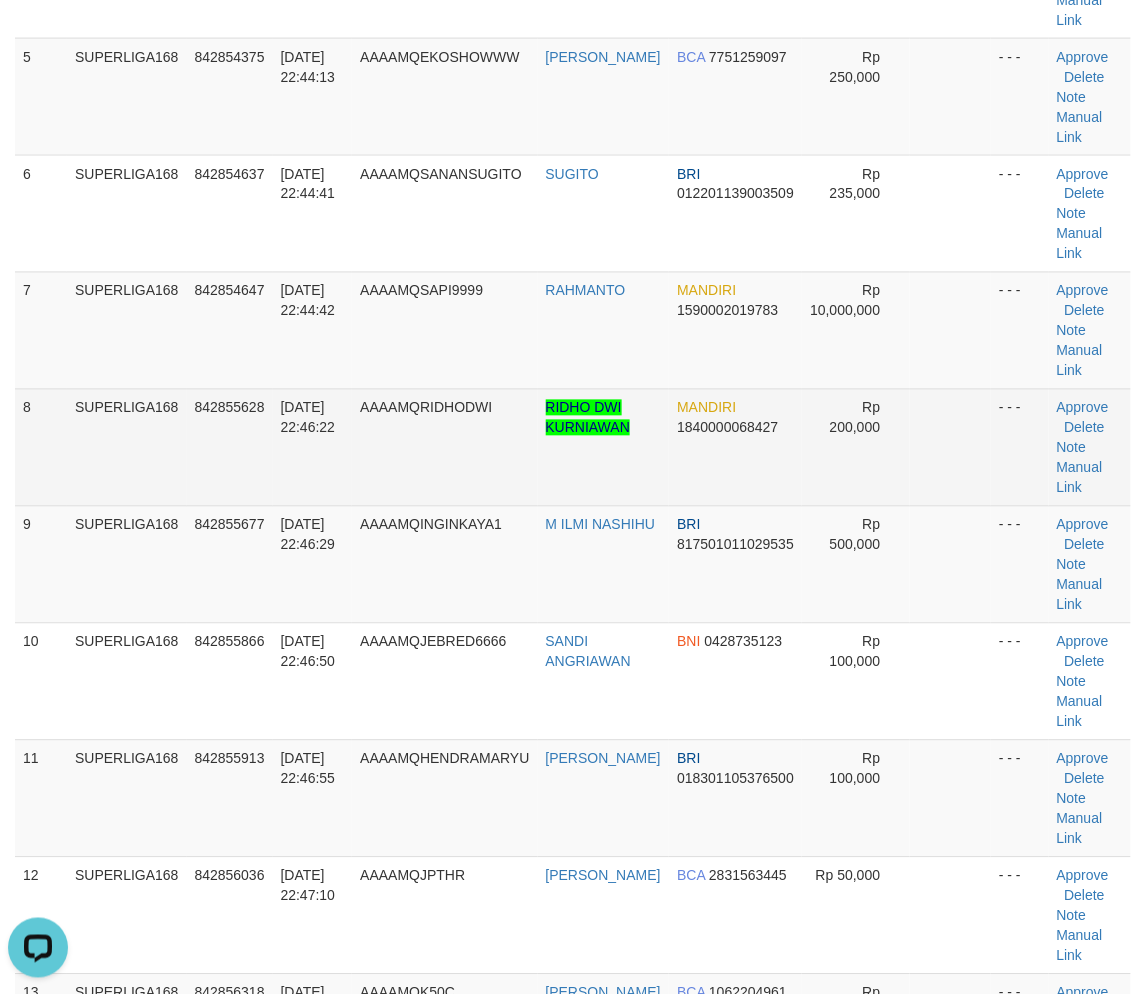 scroll, scrollTop: 540, scrollLeft: 0, axis: vertical 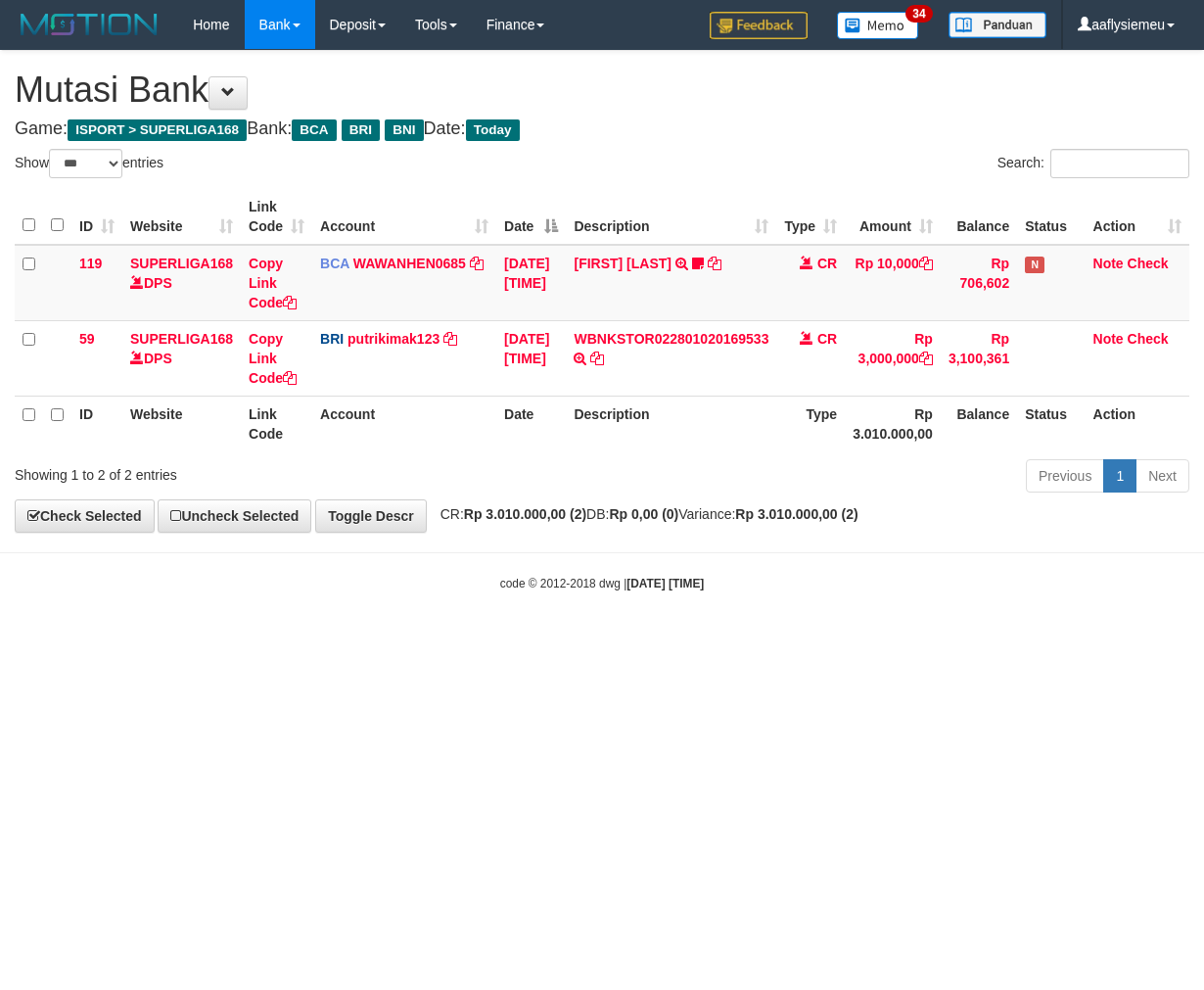 select on "***" 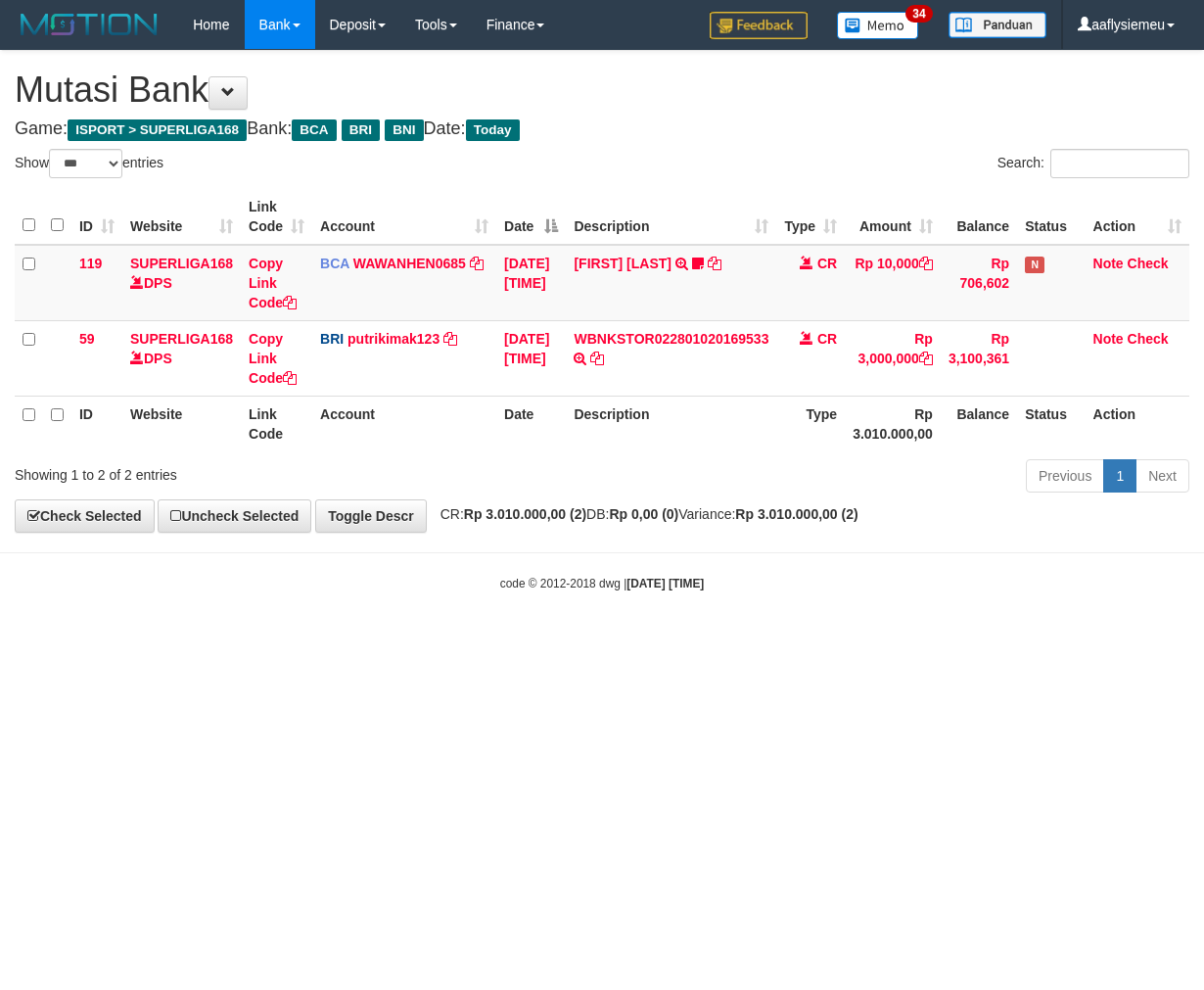 scroll, scrollTop: 0, scrollLeft: 0, axis: both 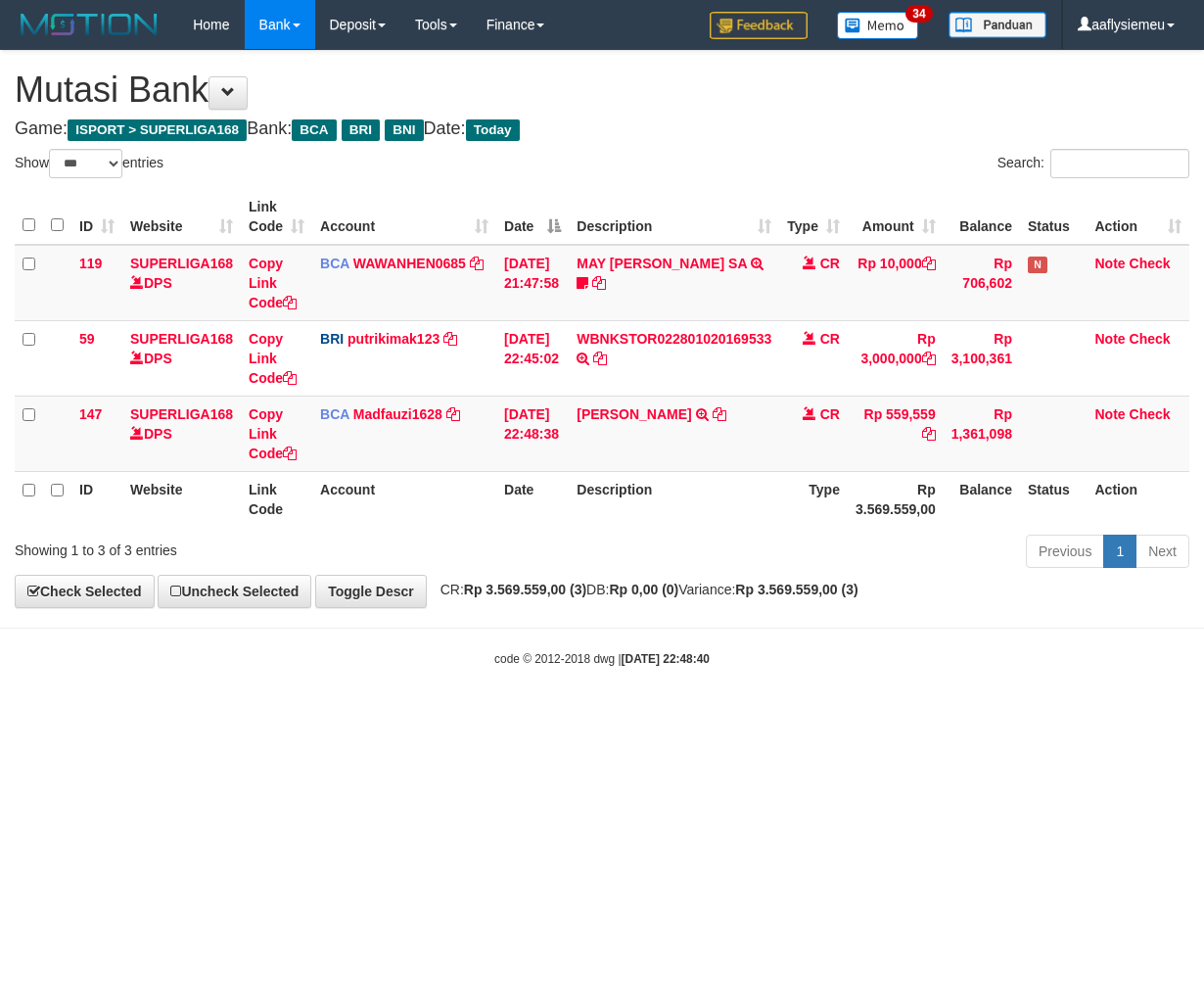 select on "***" 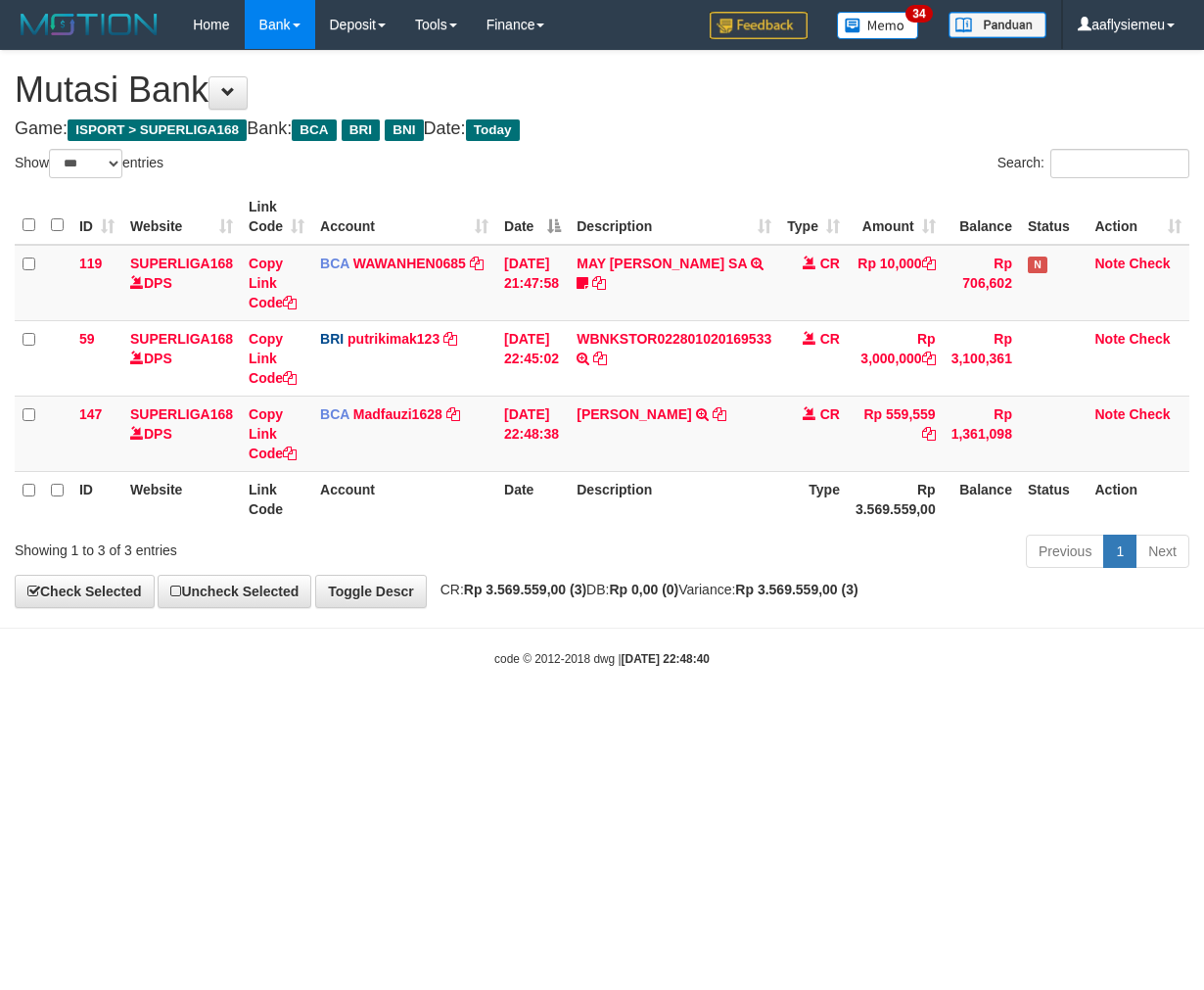 scroll, scrollTop: 0, scrollLeft: 0, axis: both 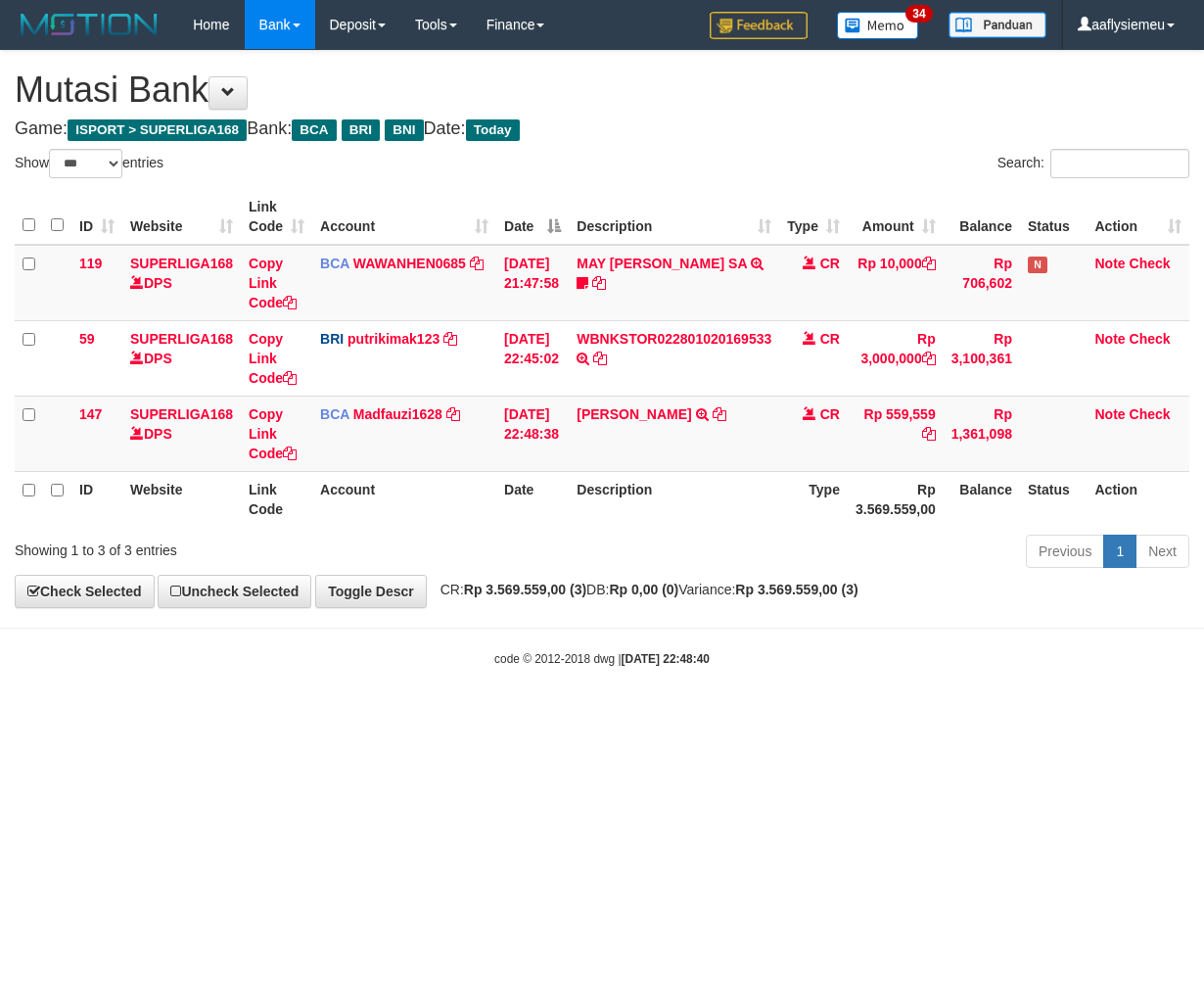 select on "***" 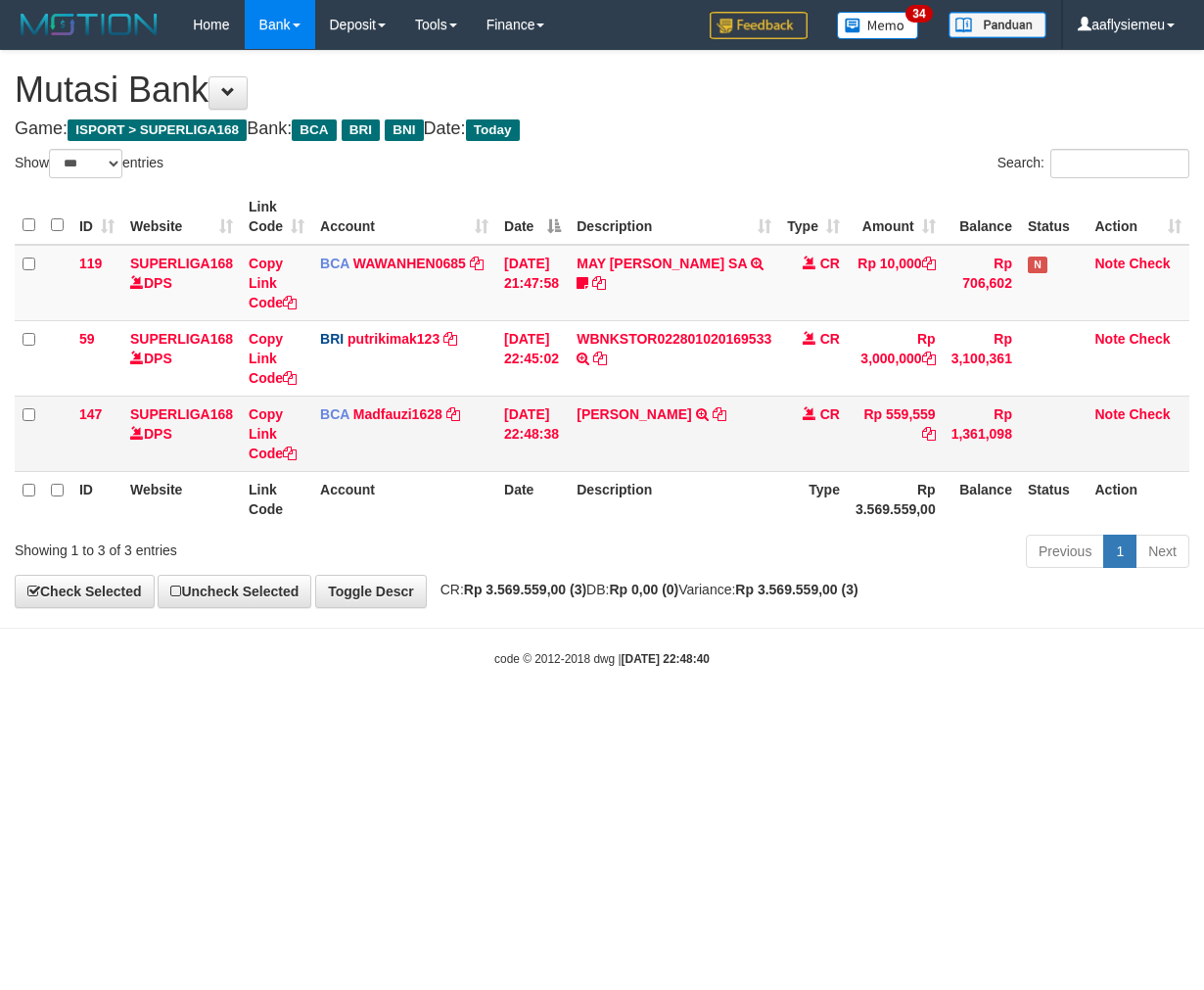 scroll, scrollTop: 0, scrollLeft: 0, axis: both 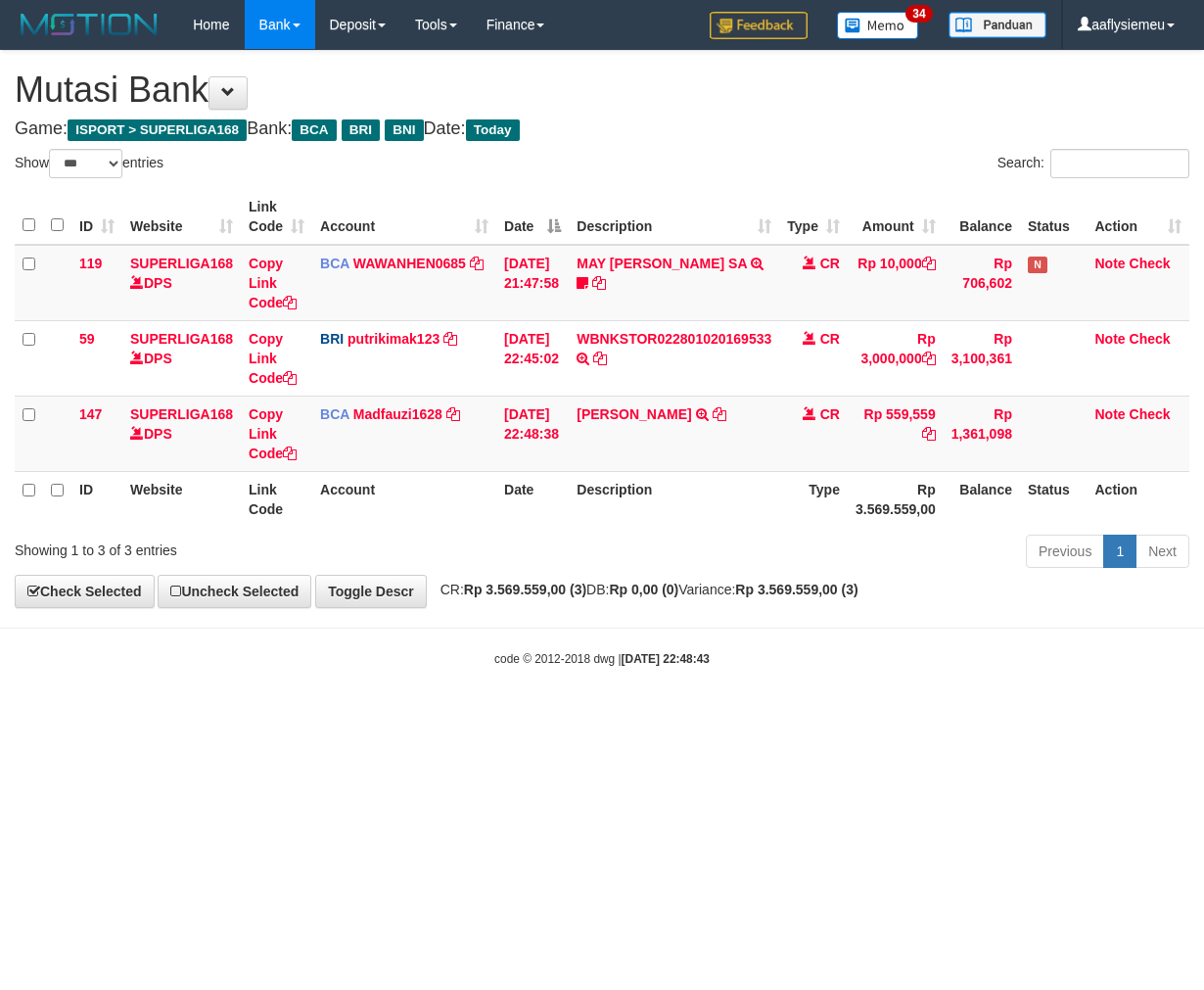select on "***" 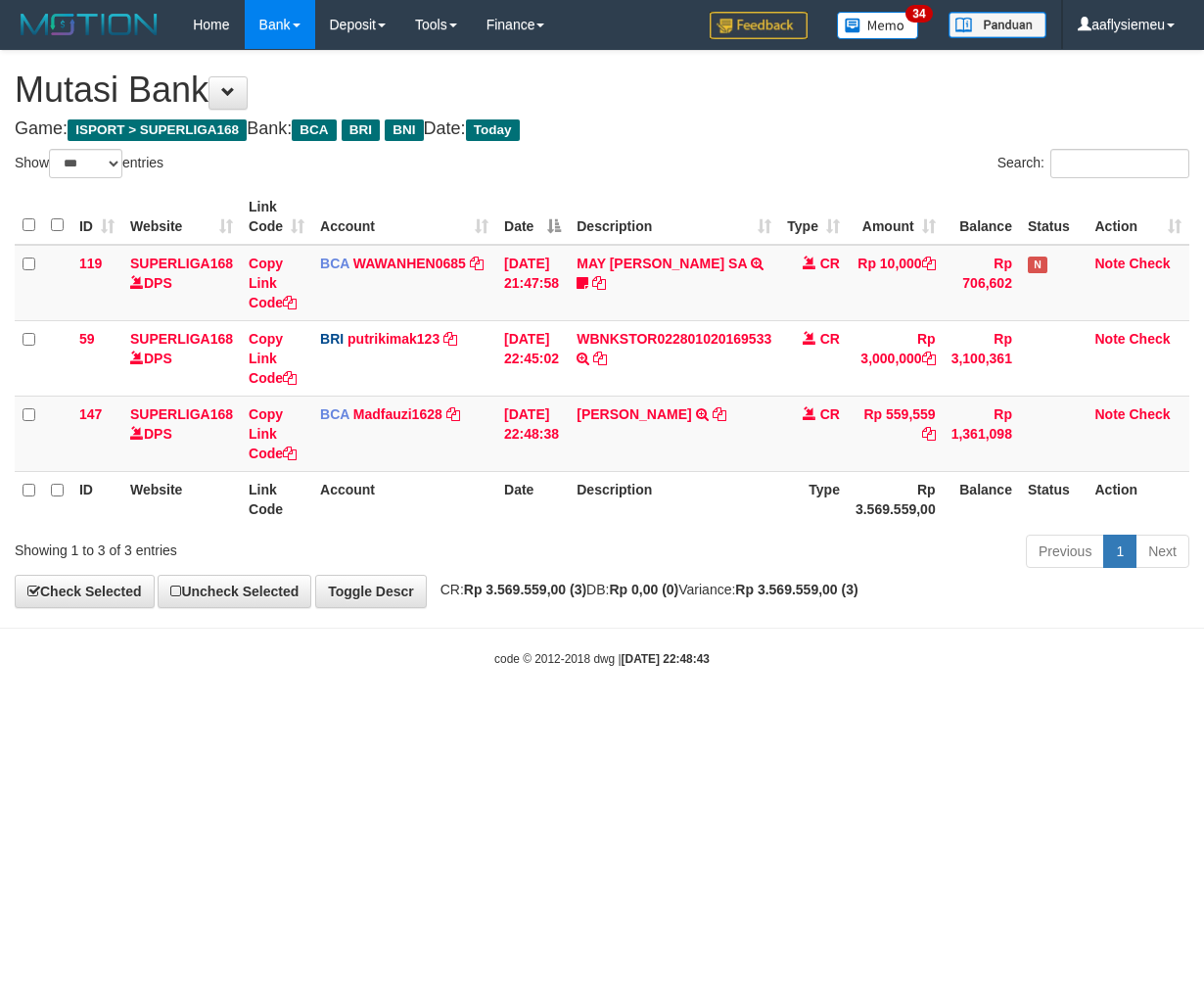 scroll, scrollTop: 0, scrollLeft: 0, axis: both 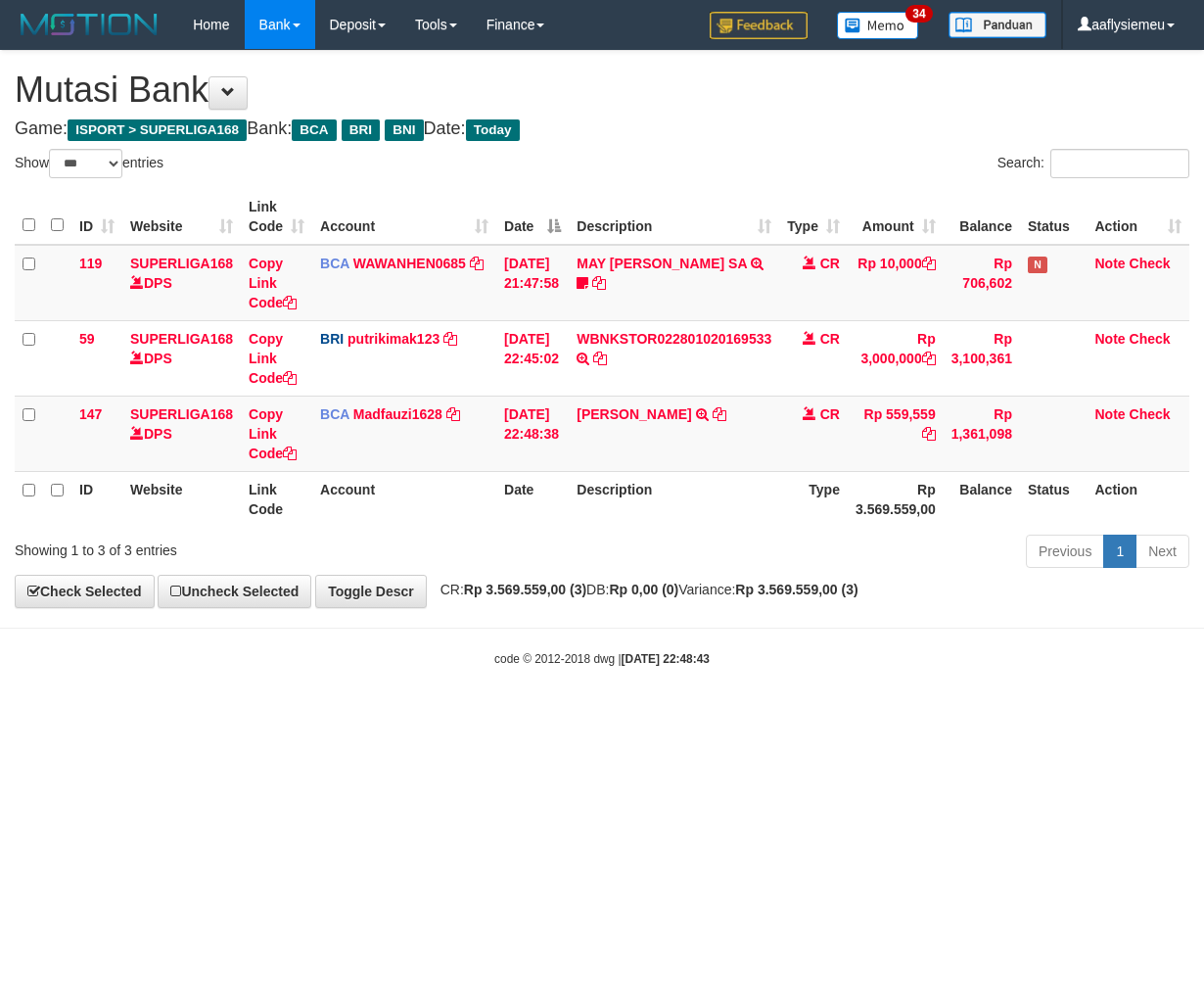 select on "***" 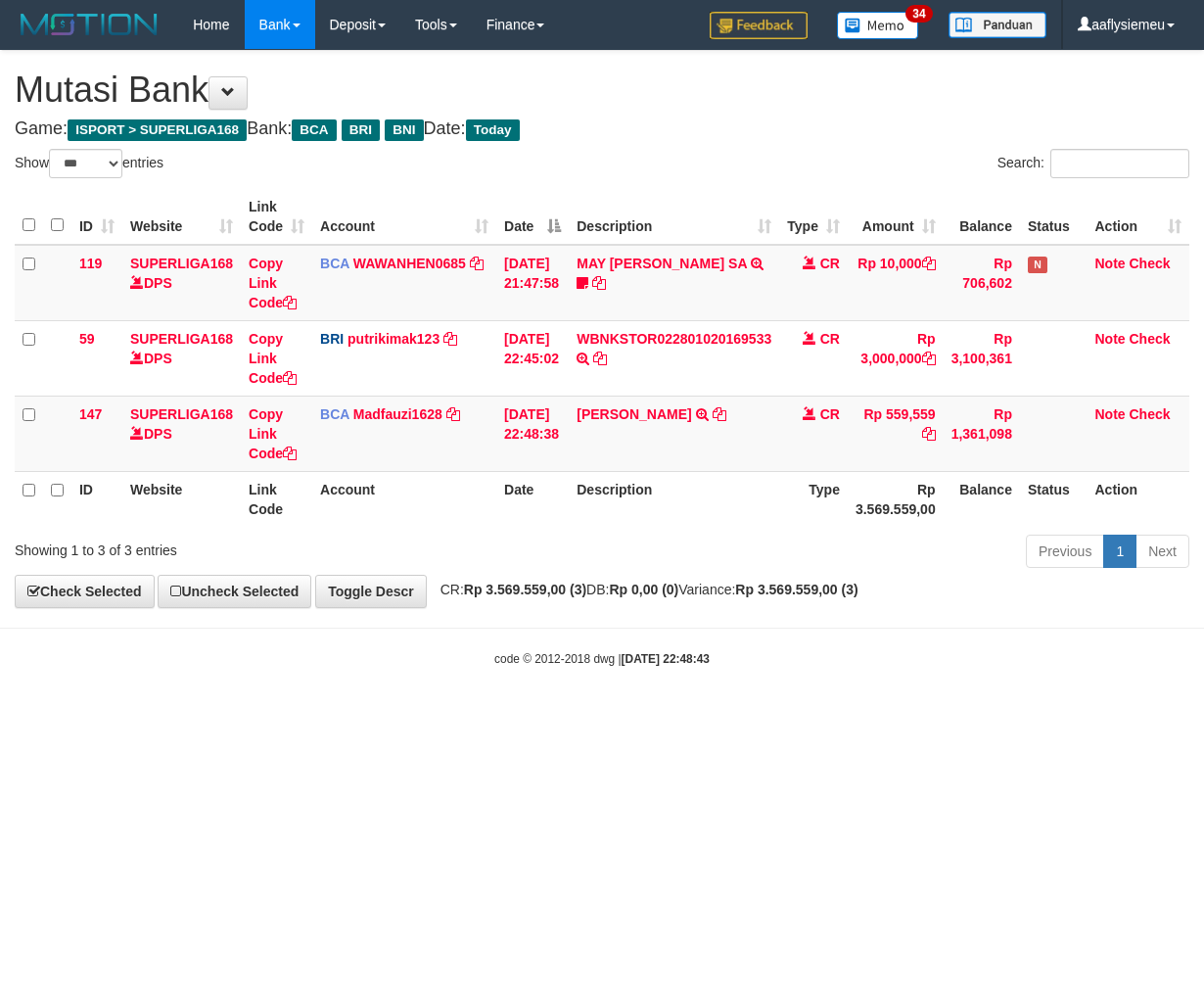 scroll, scrollTop: 0, scrollLeft: 0, axis: both 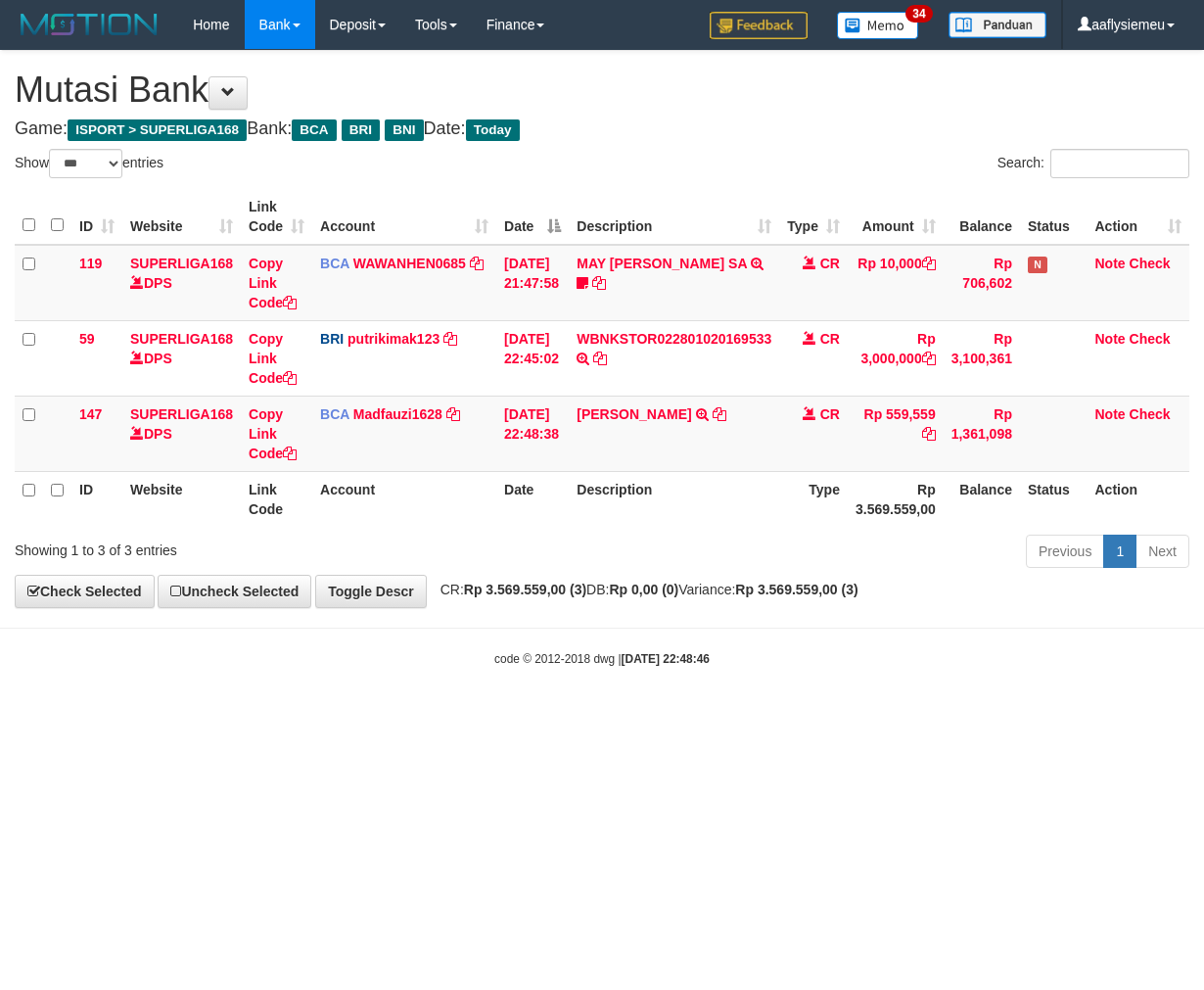 select on "***" 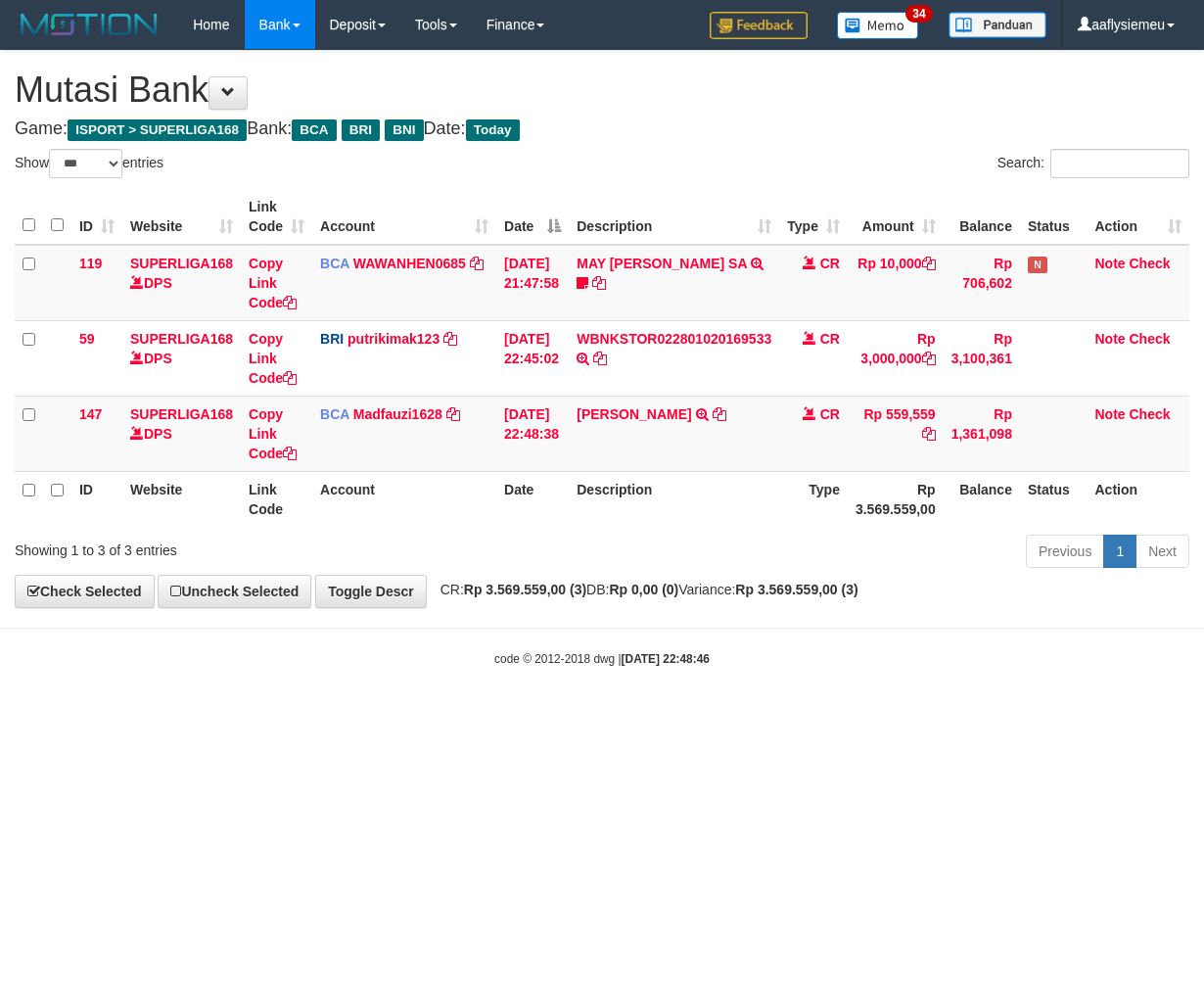 scroll, scrollTop: 0, scrollLeft: 0, axis: both 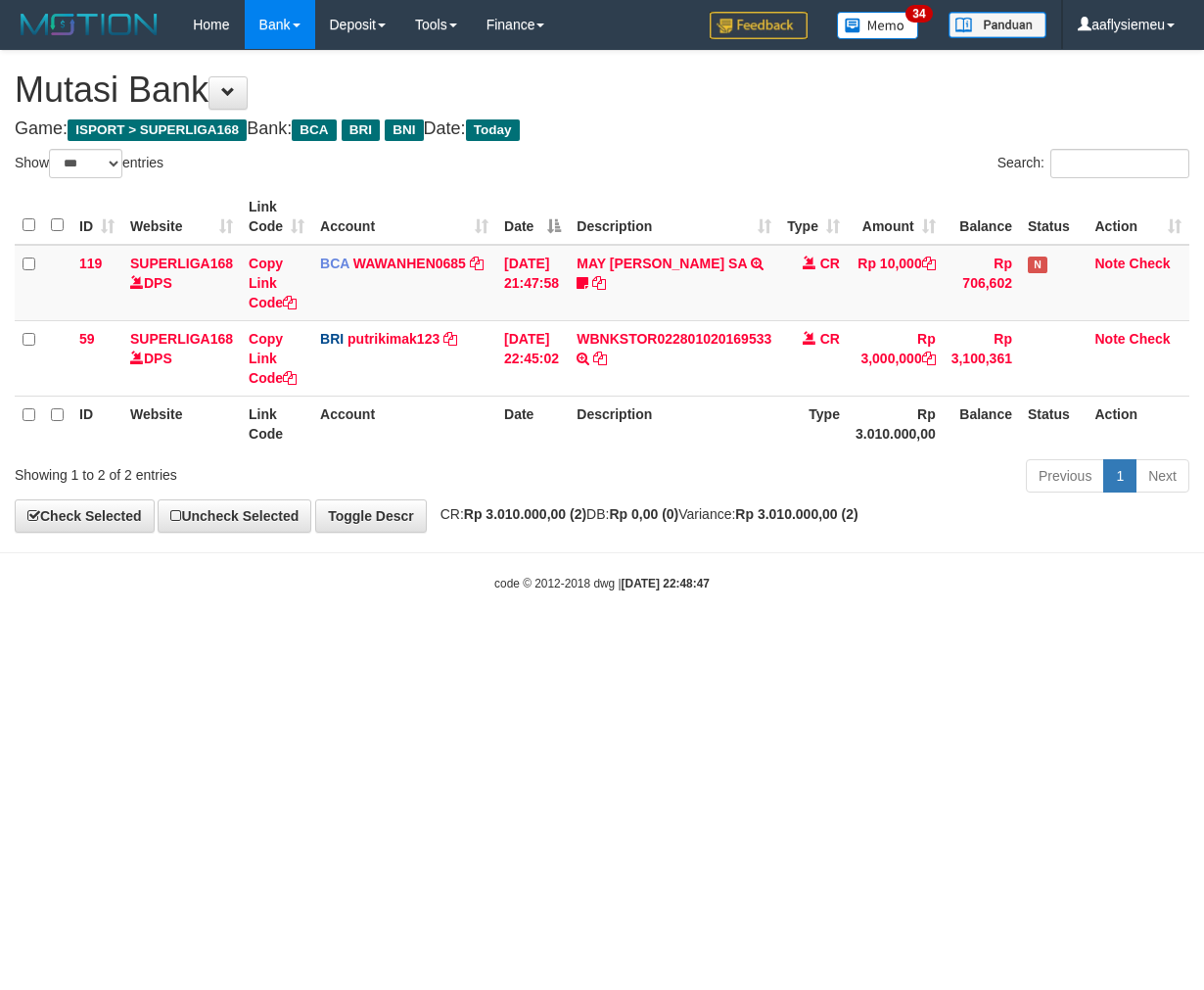 select on "***" 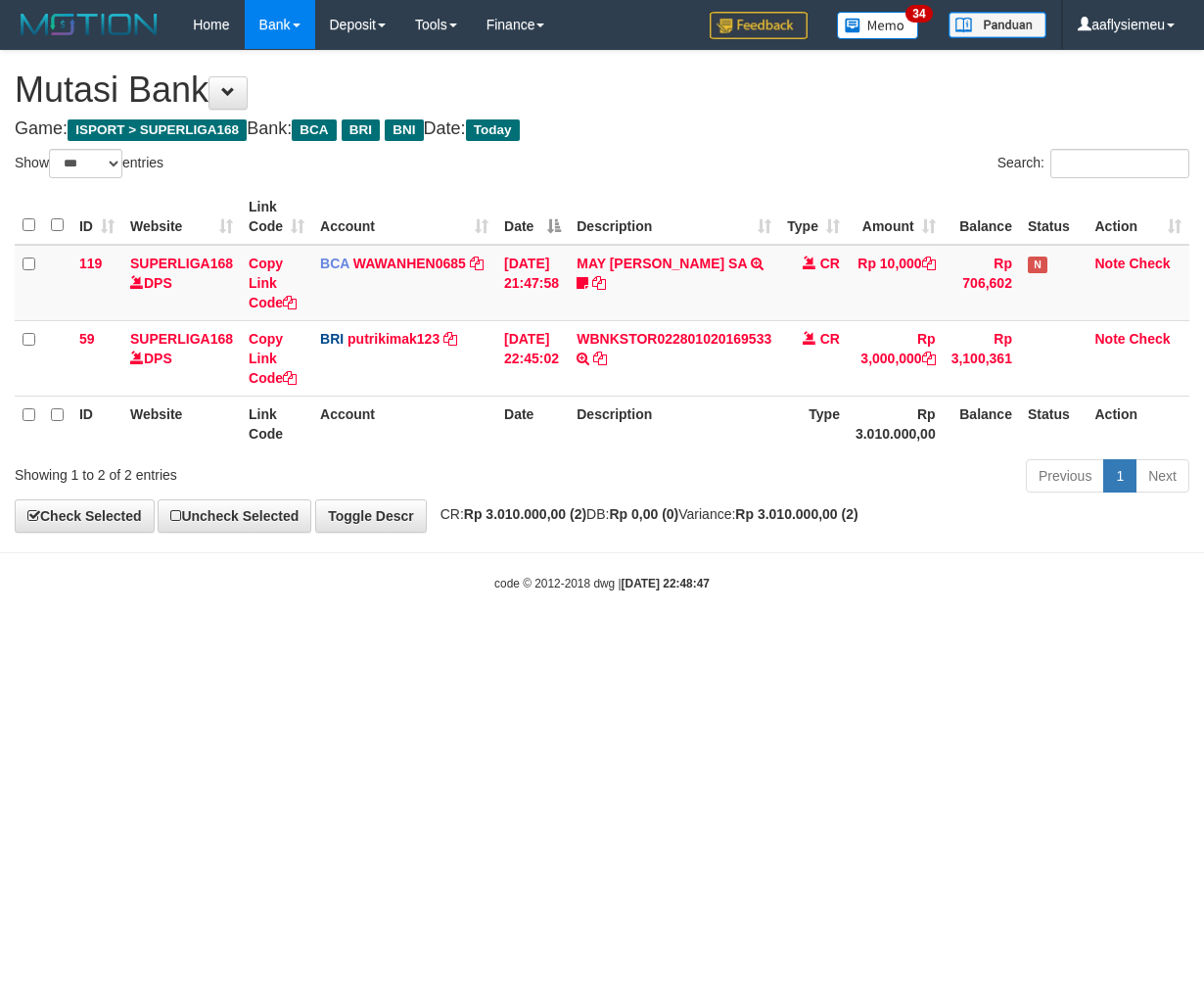 scroll, scrollTop: 0, scrollLeft: 0, axis: both 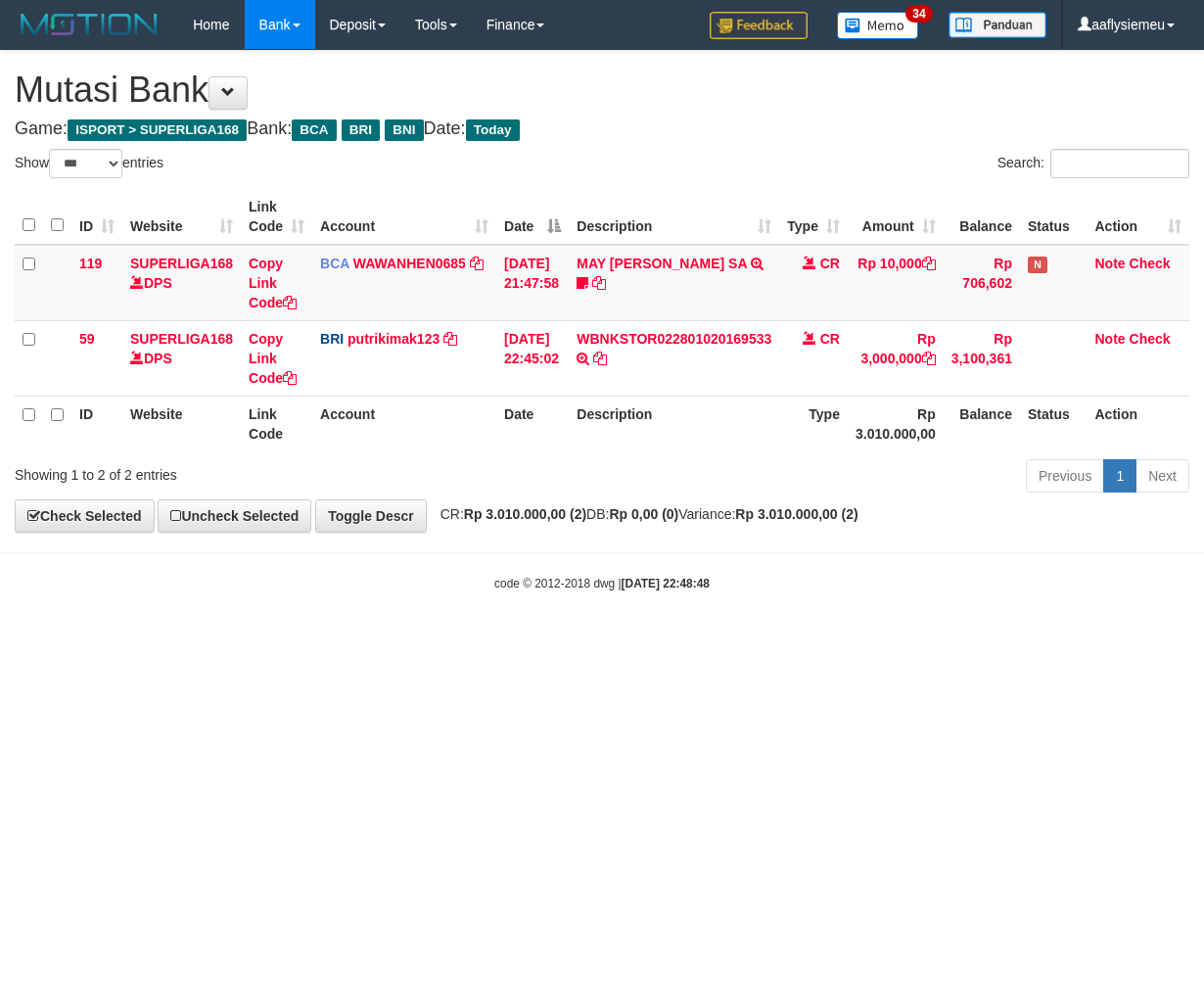 select on "***" 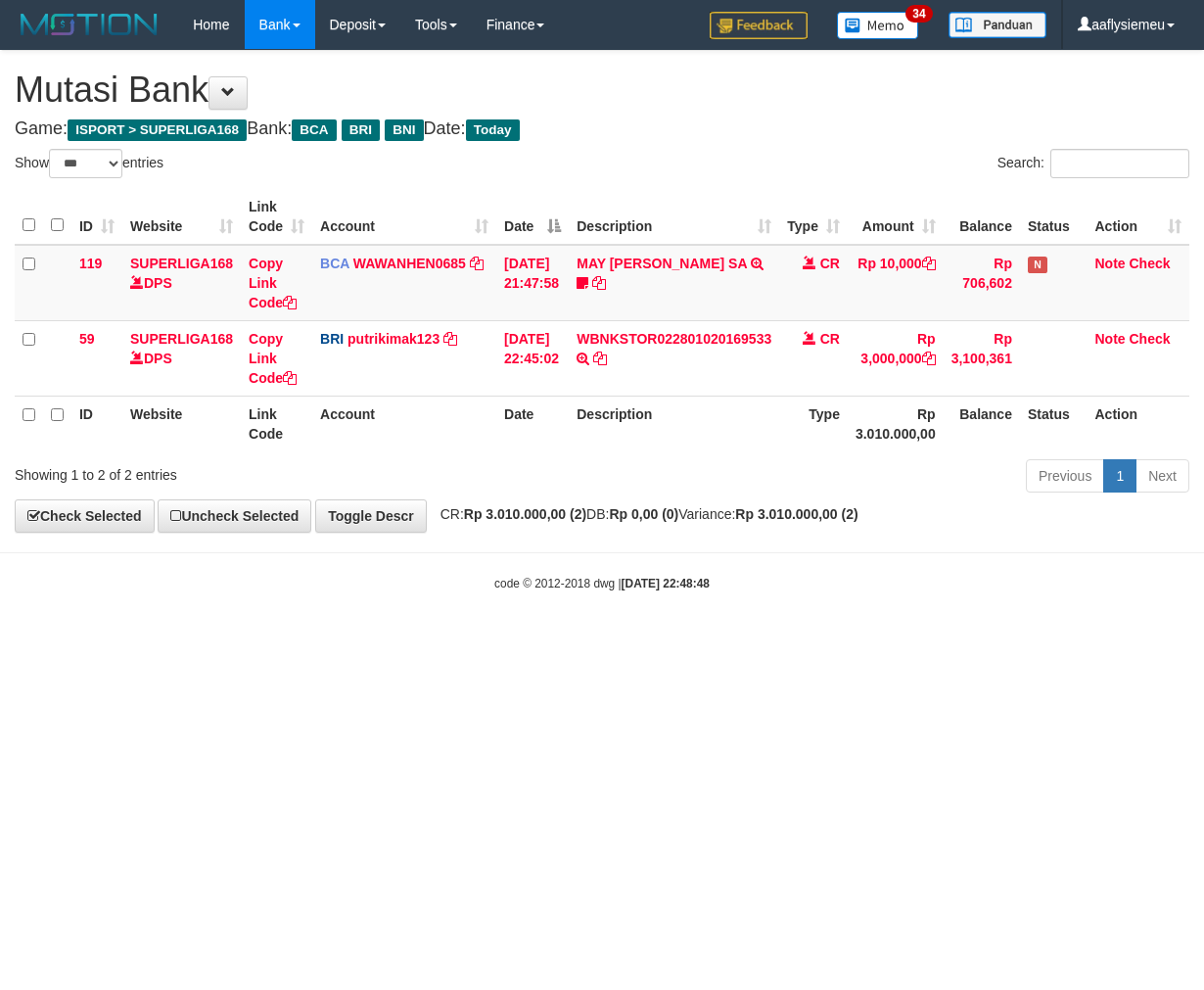 scroll, scrollTop: 0, scrollLeft: 0, axis: both 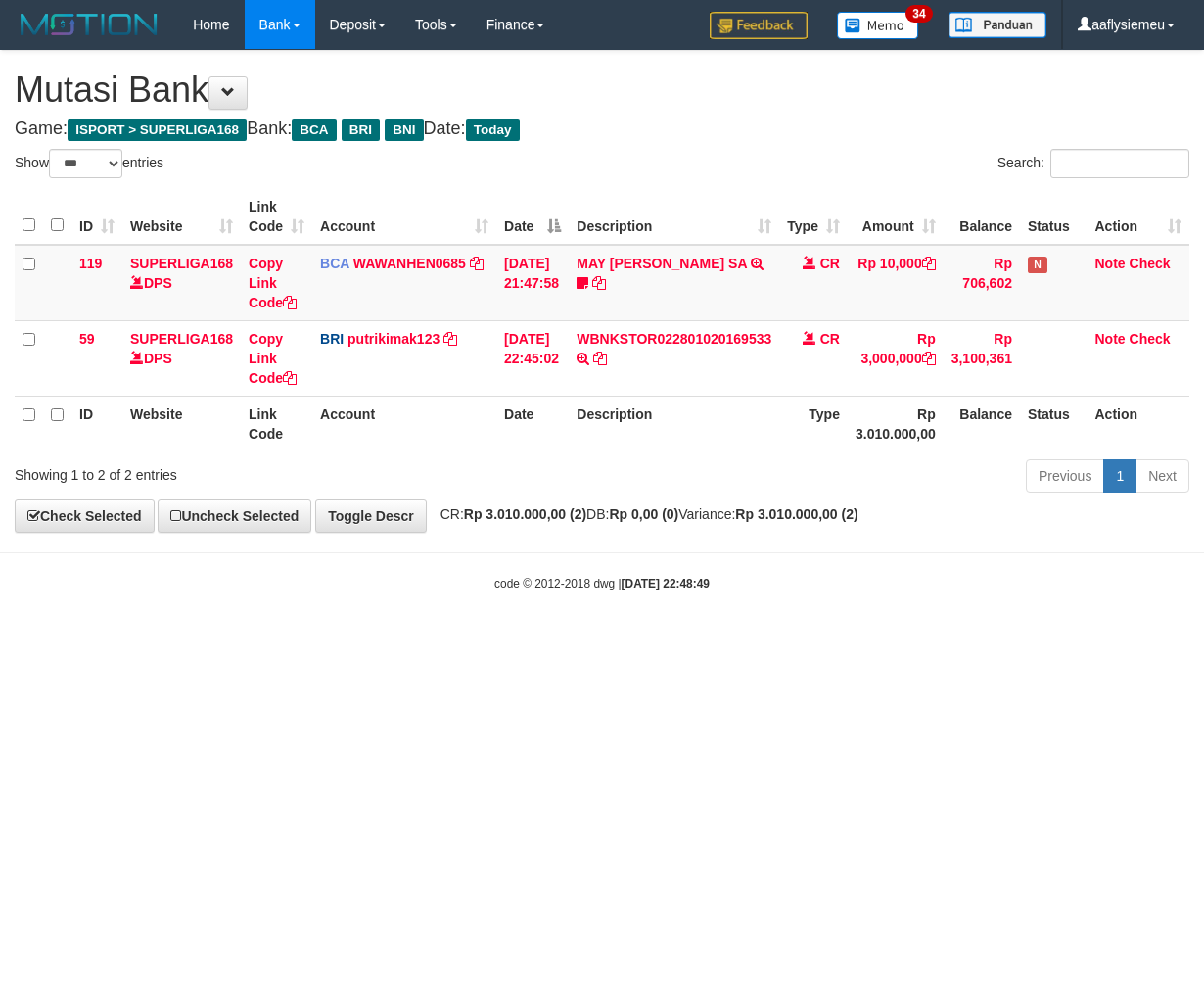 select on "***" 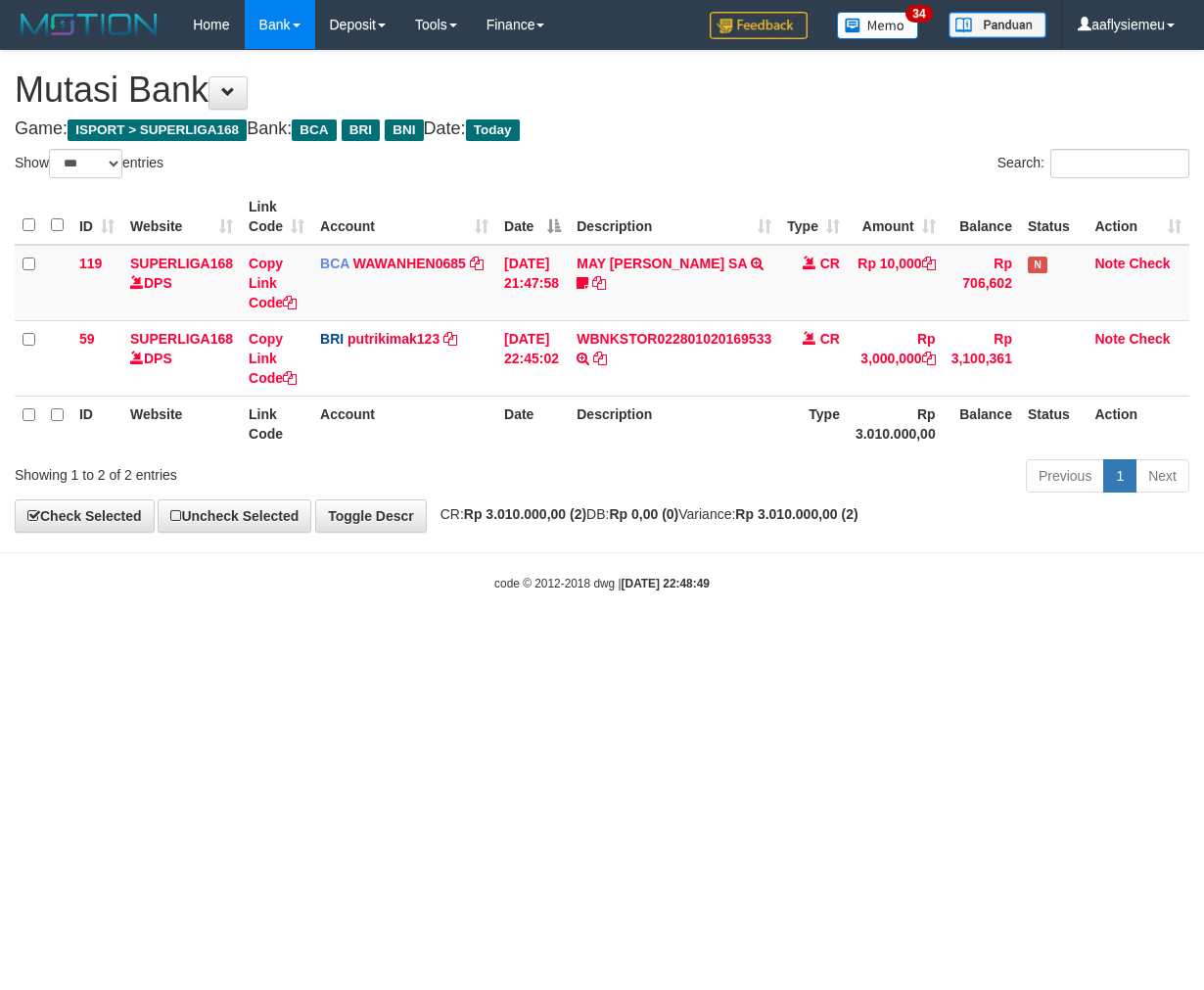 scroll, scrollTop: 0, scrollLeft: 0, axis: both 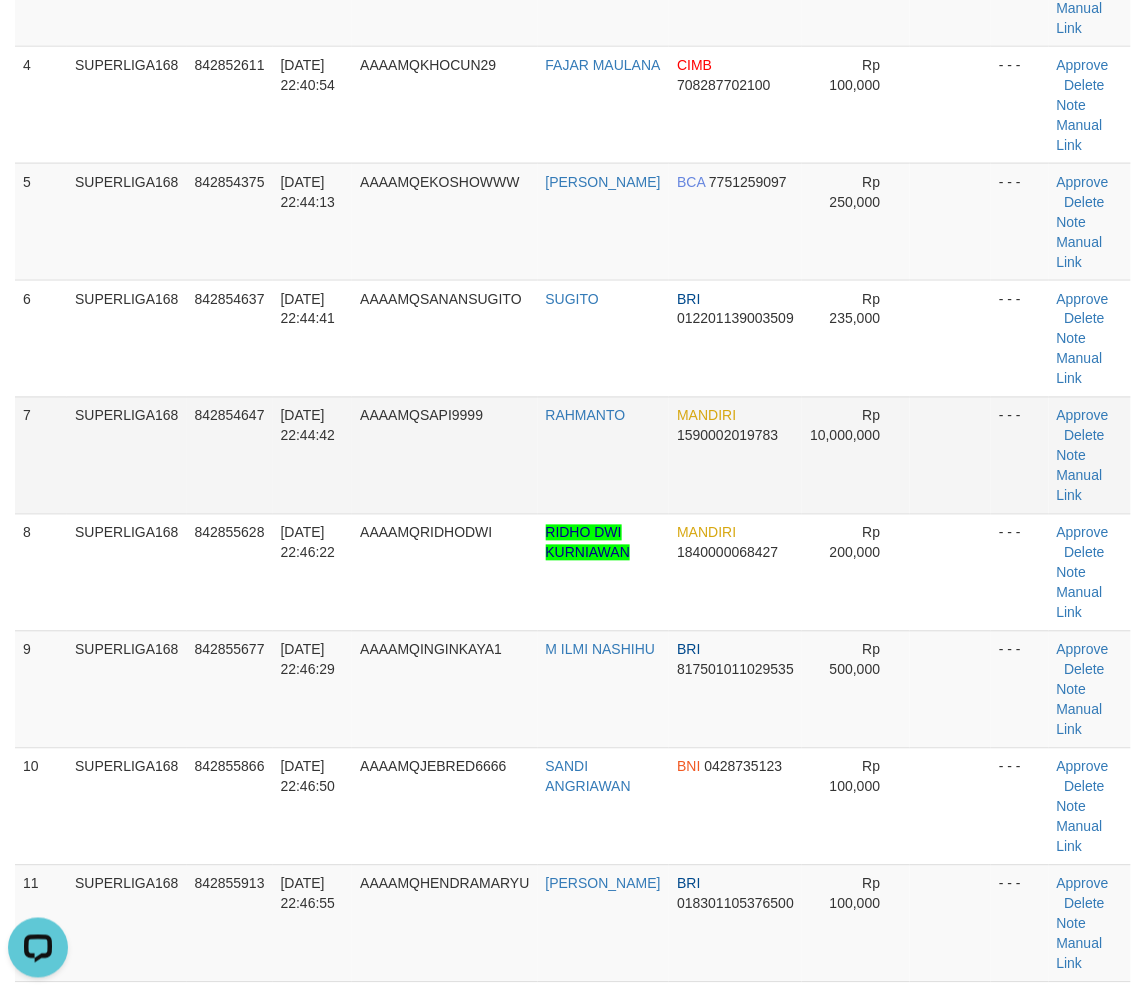 drag, startPoint x: 235, startPoint y: 436, endPoint x: 221, endPoint y: 447, distance: 17.804493 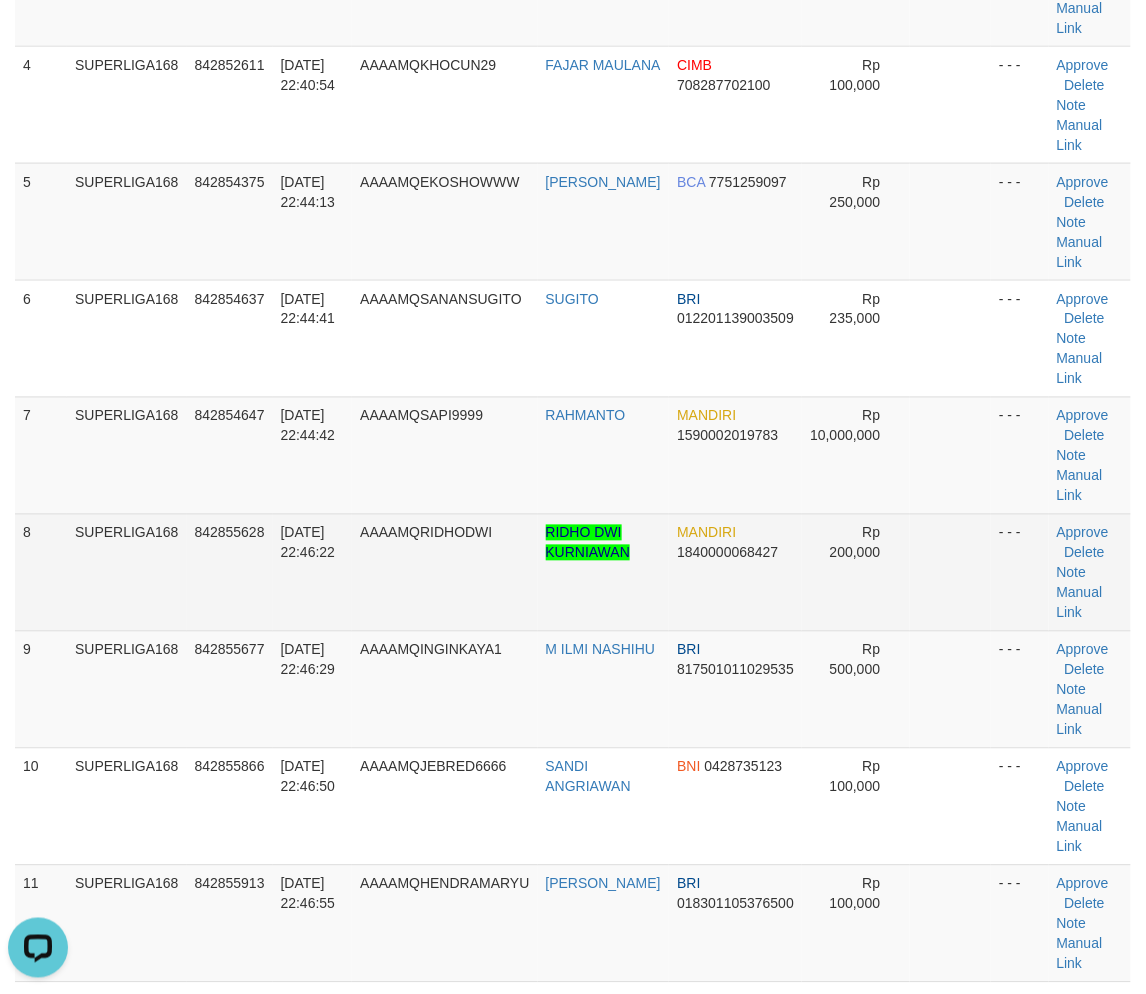 click on "842855628" at bounding box center [230, 572] 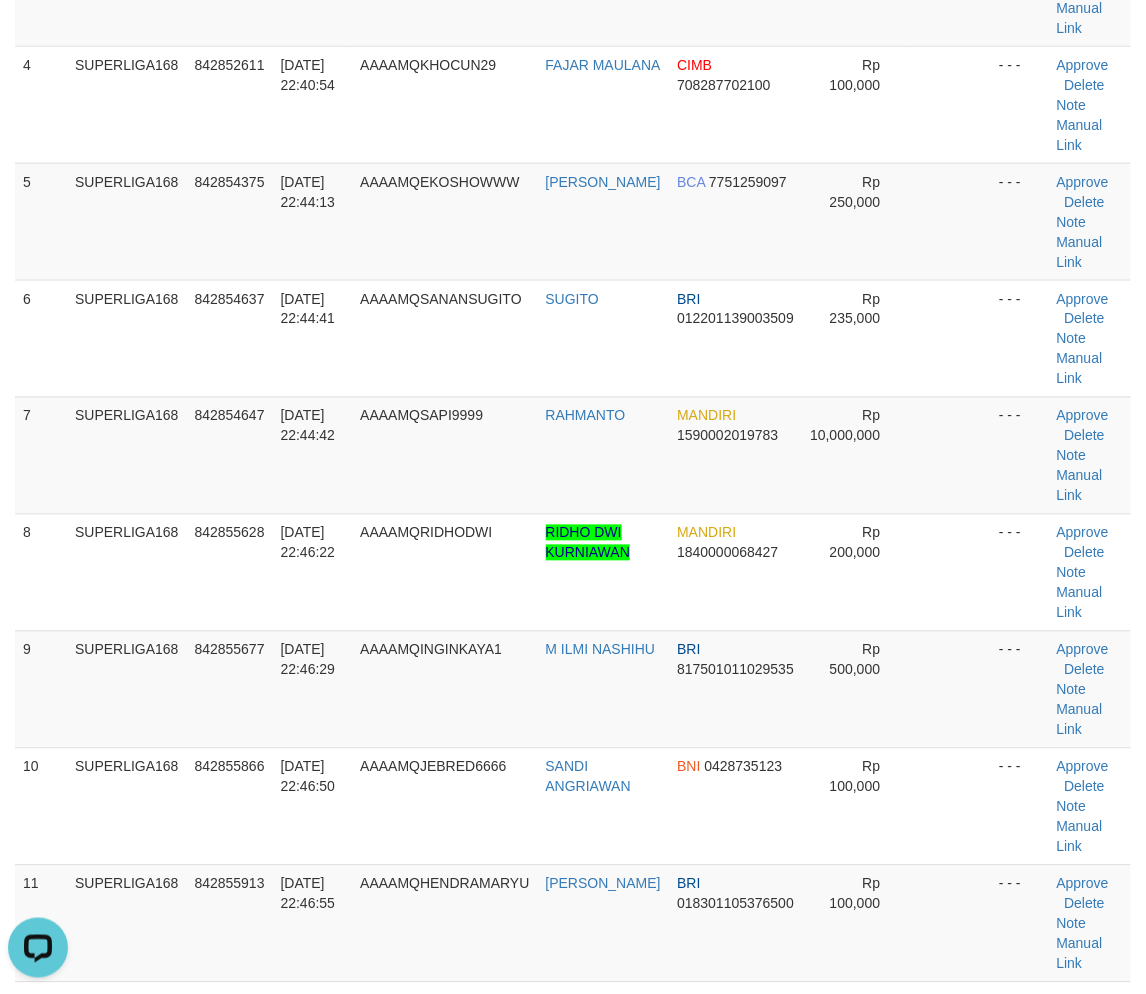 drag, startPoint x: 51, startPoint y: 546, endPoint x: 10, endPoint y: 581, distance: 53.90733 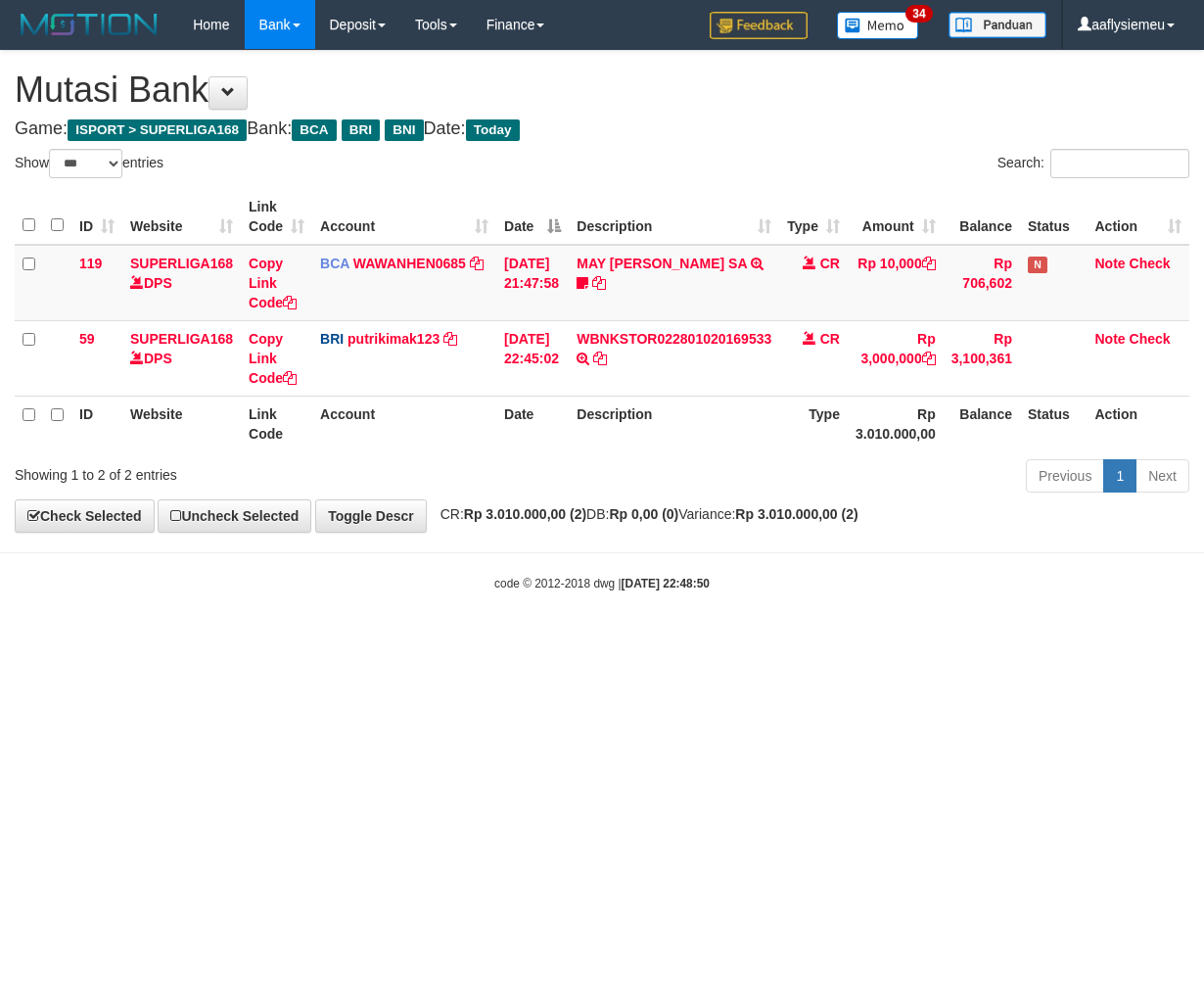 select on "***" 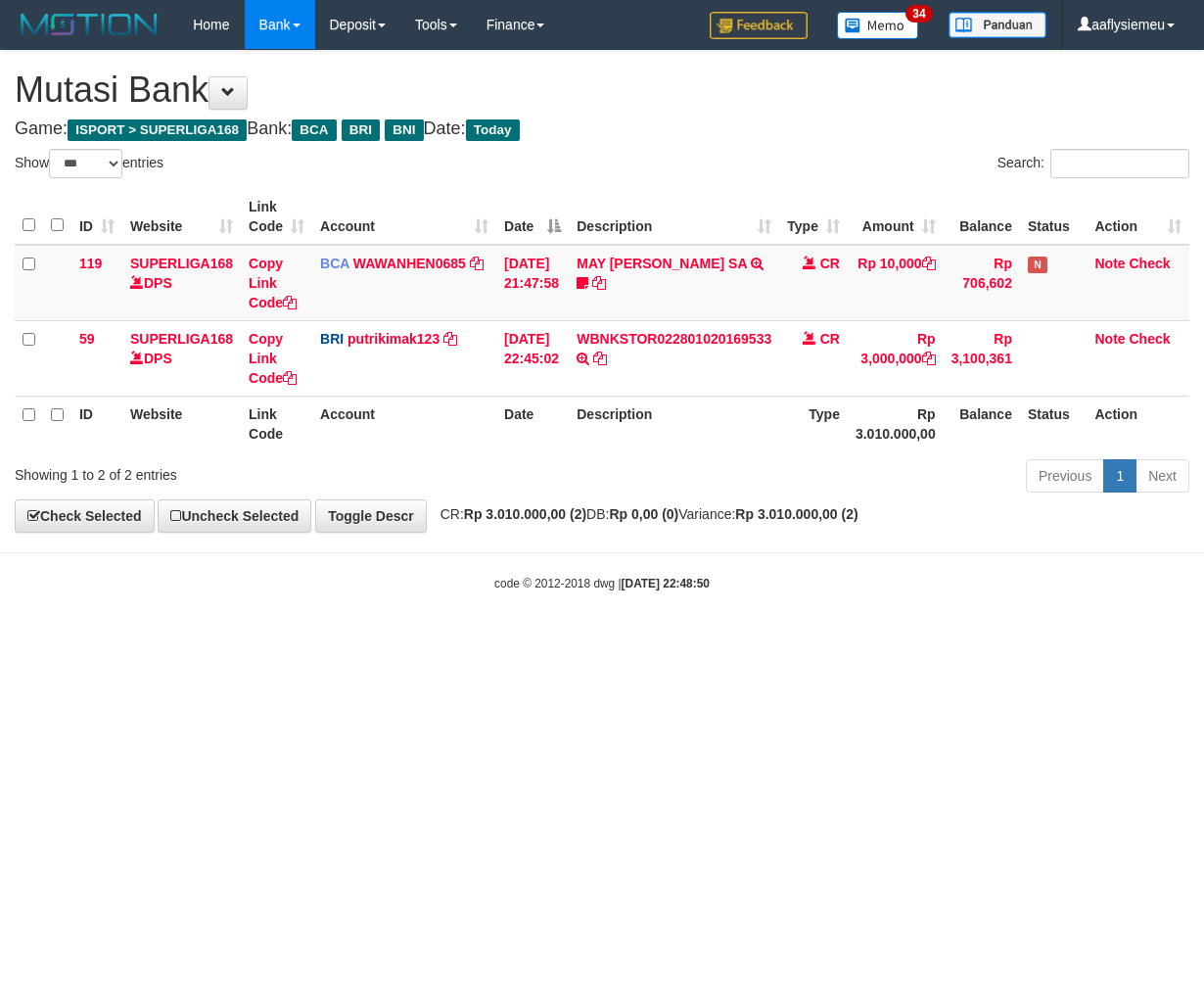 scroll, scrollTop: 0, scrollLeft: 0, axis: both 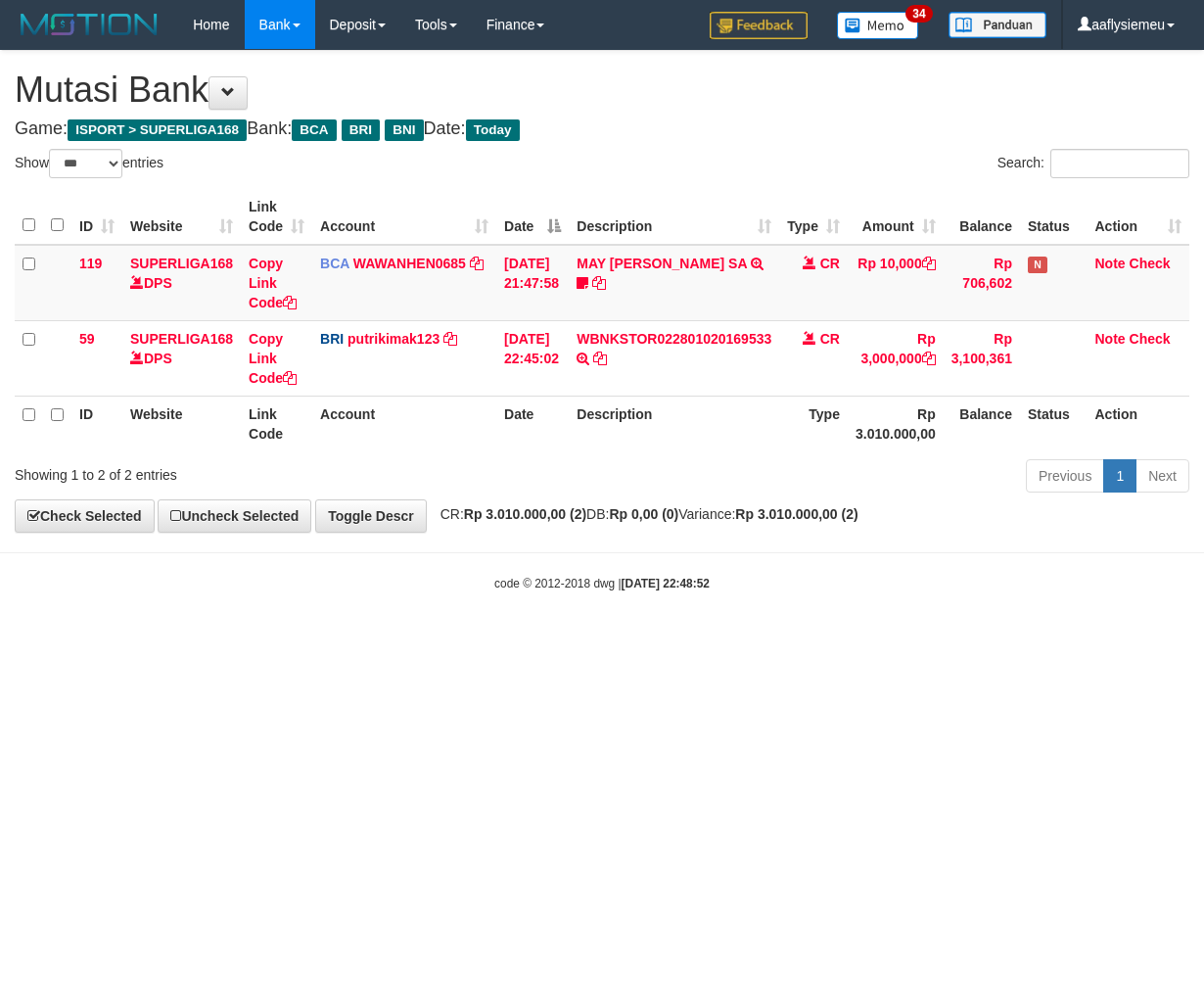 select on "***" 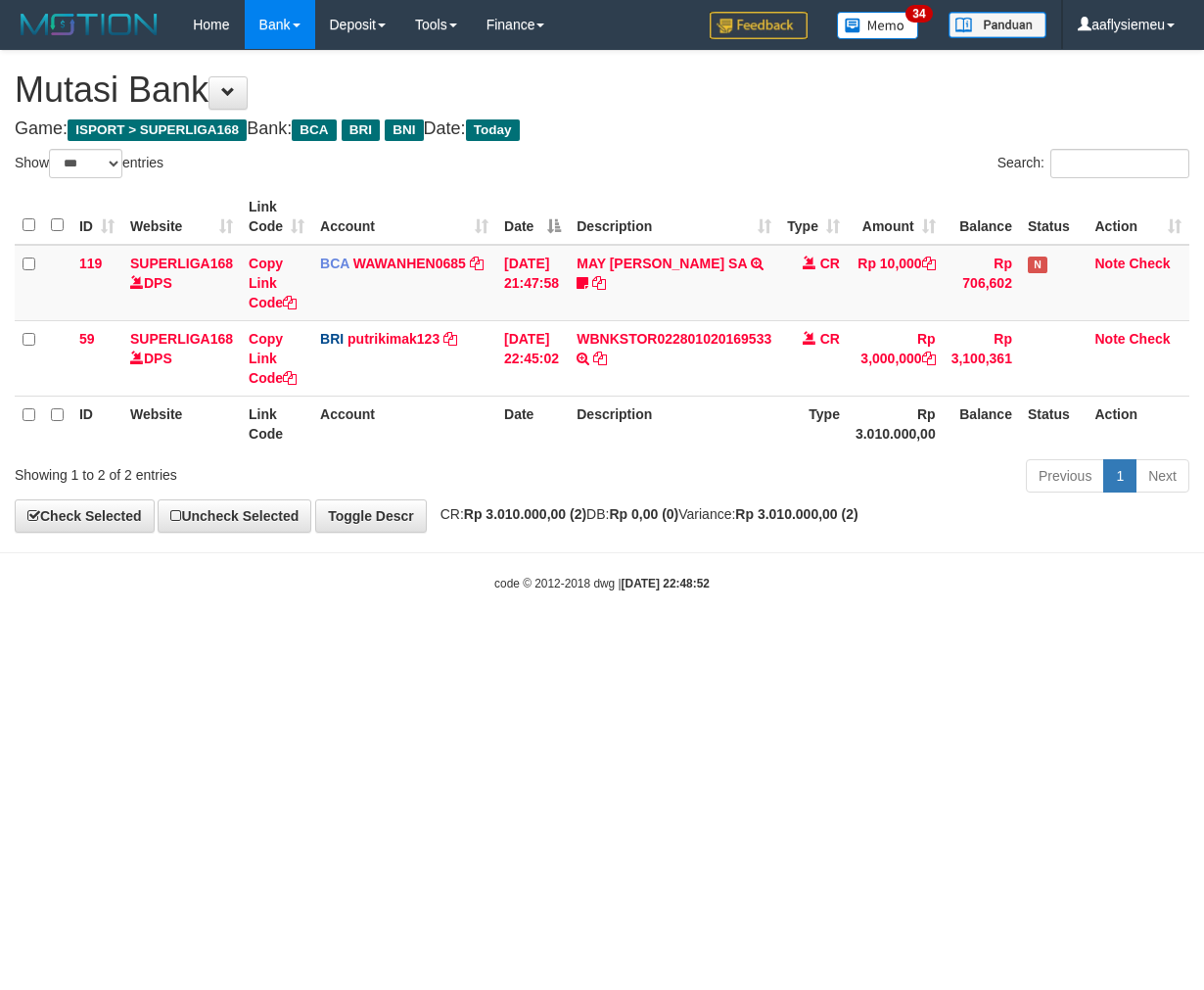 scroll, scrollTop: 0, scrollLeft: 0, axis: both 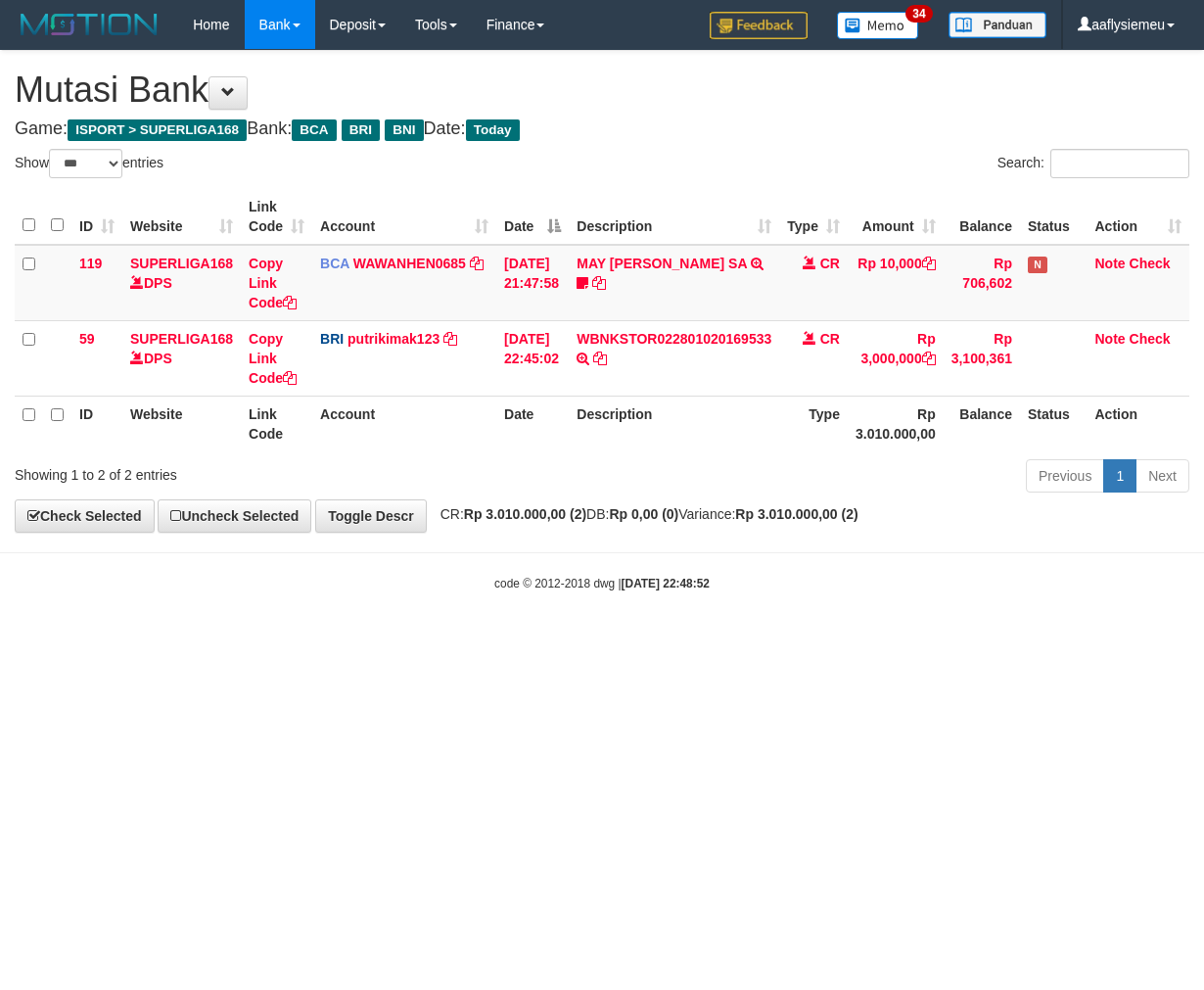 select on "***" 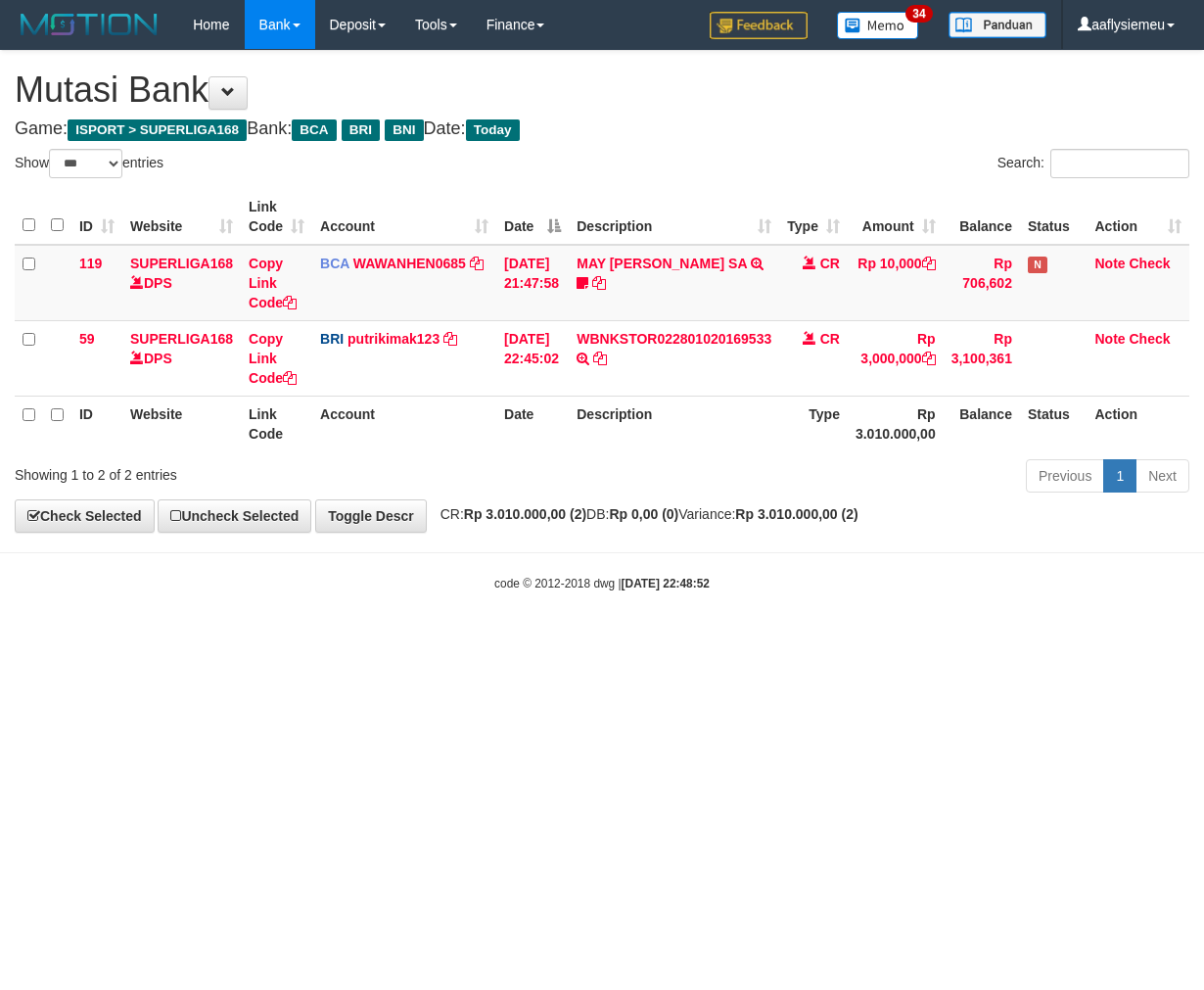 scroll, scrollTop: 0, scrollLeft: 0, axis: both 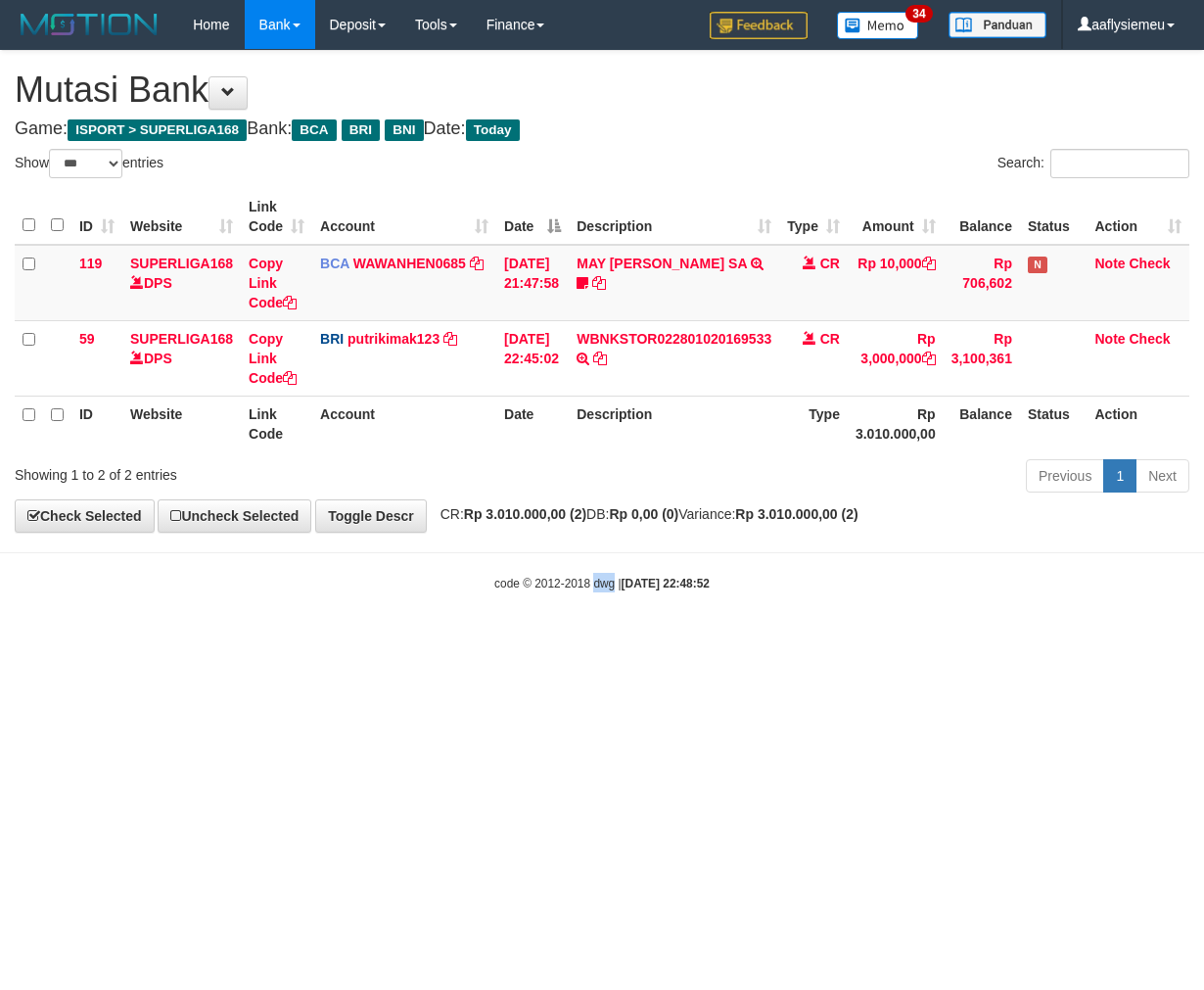 click on "Toggle navigation
Home
Bank
Account List
Load
By Website
Group
[ISPORT]													SUPERLIGA168
By Load Group (DPS)" at bounding box center (602, 320) 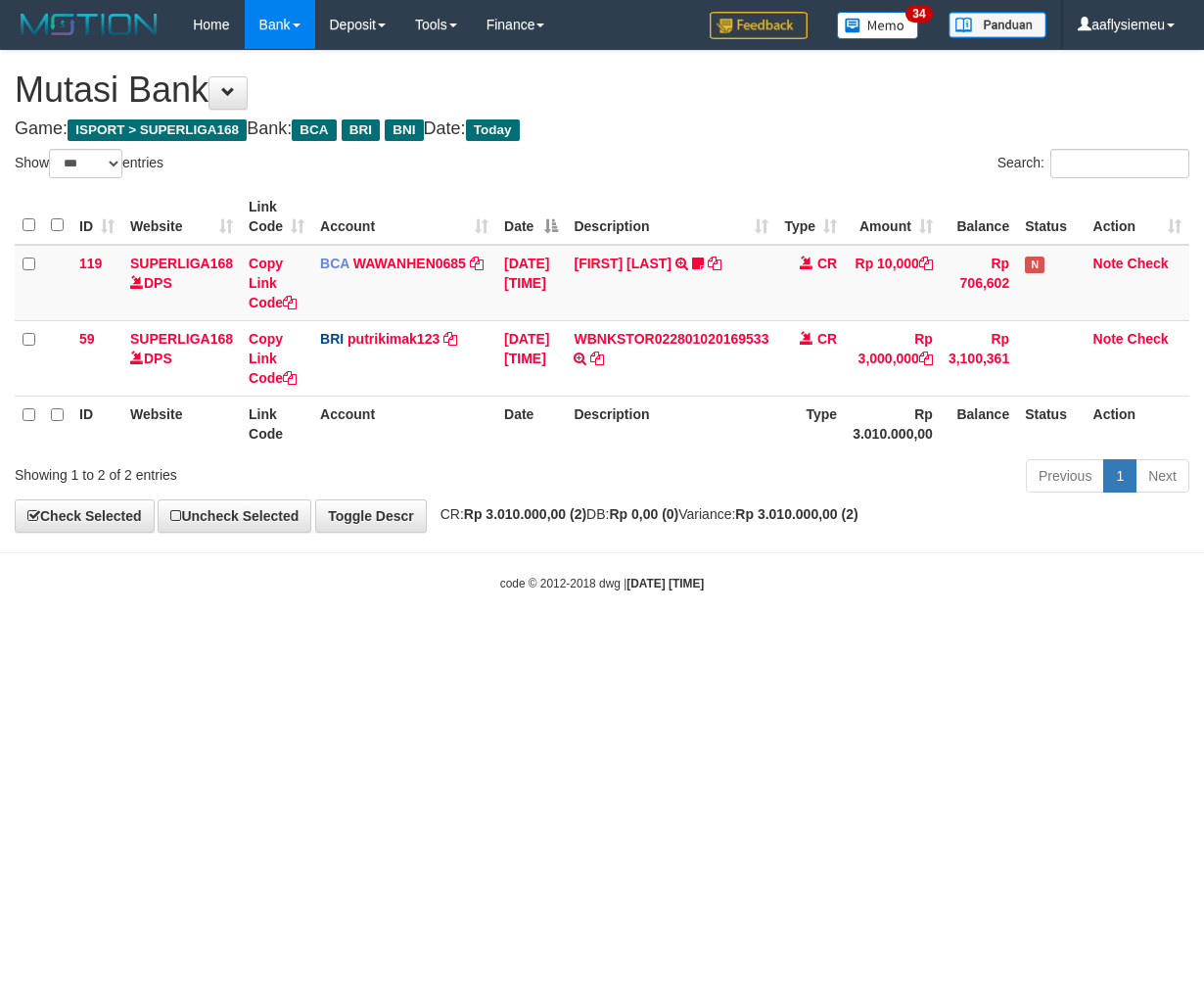 select on "***" 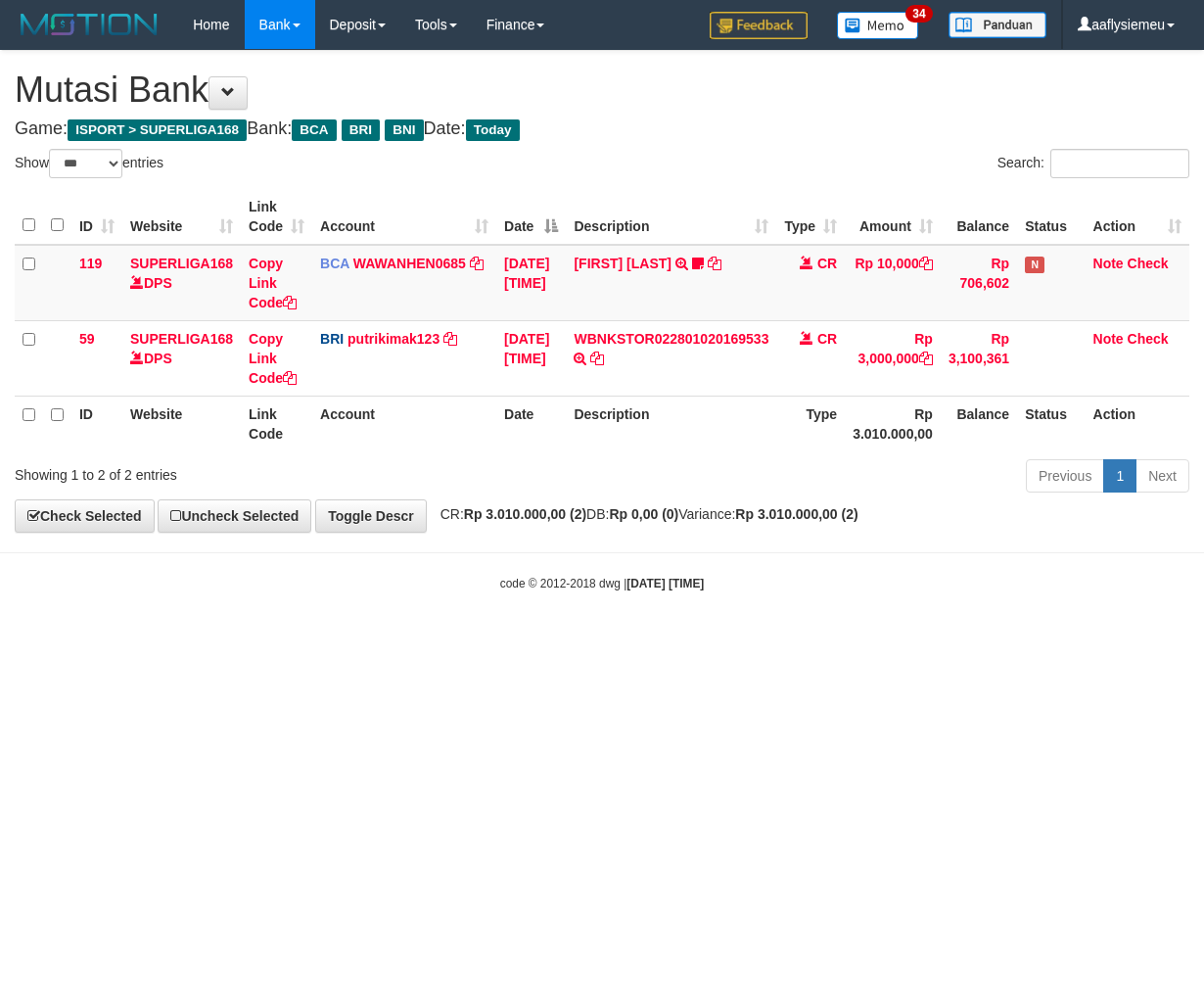 scroll, scrollTop: 0, scrollLeft: 0, axis: both 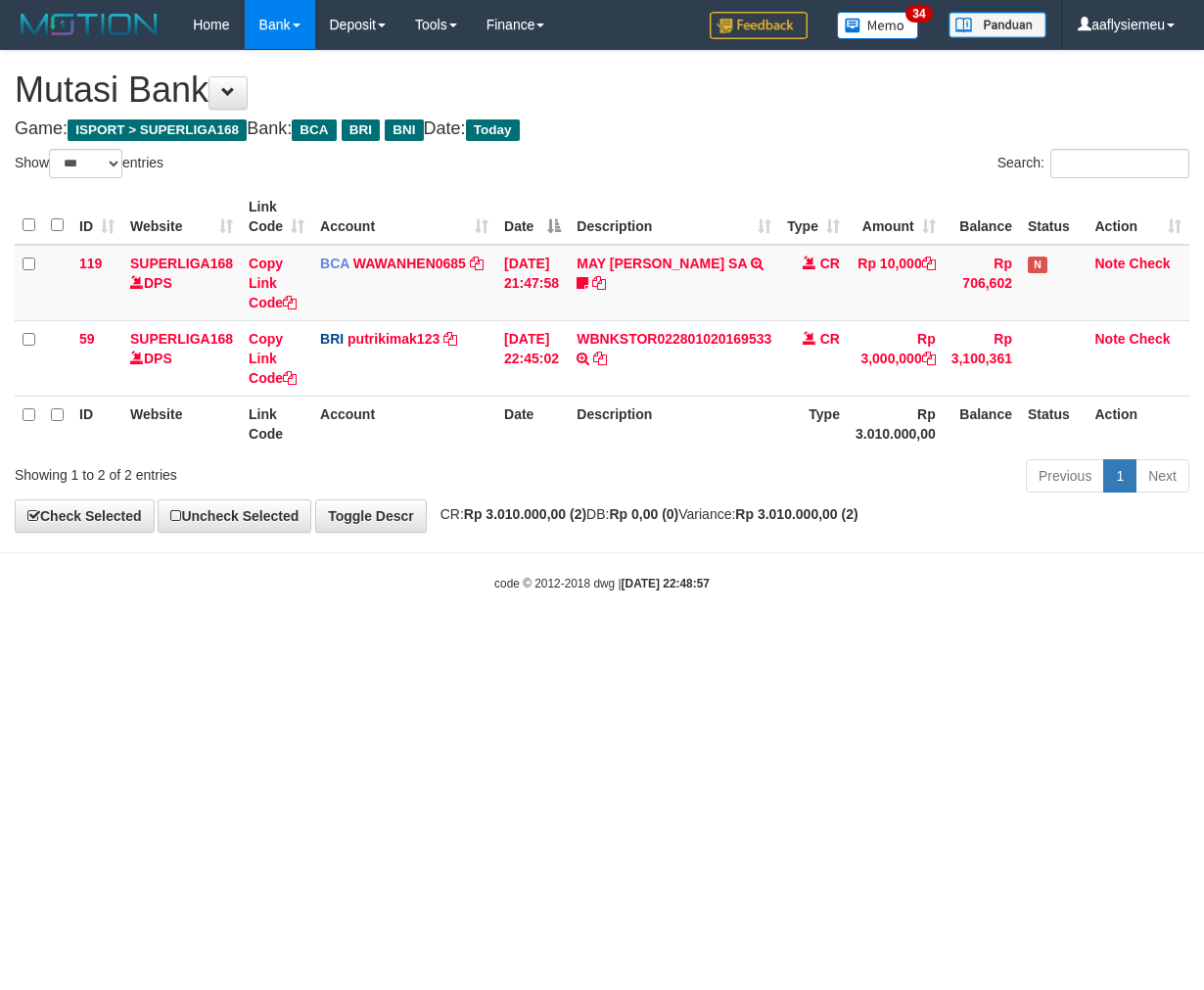 select on "***" 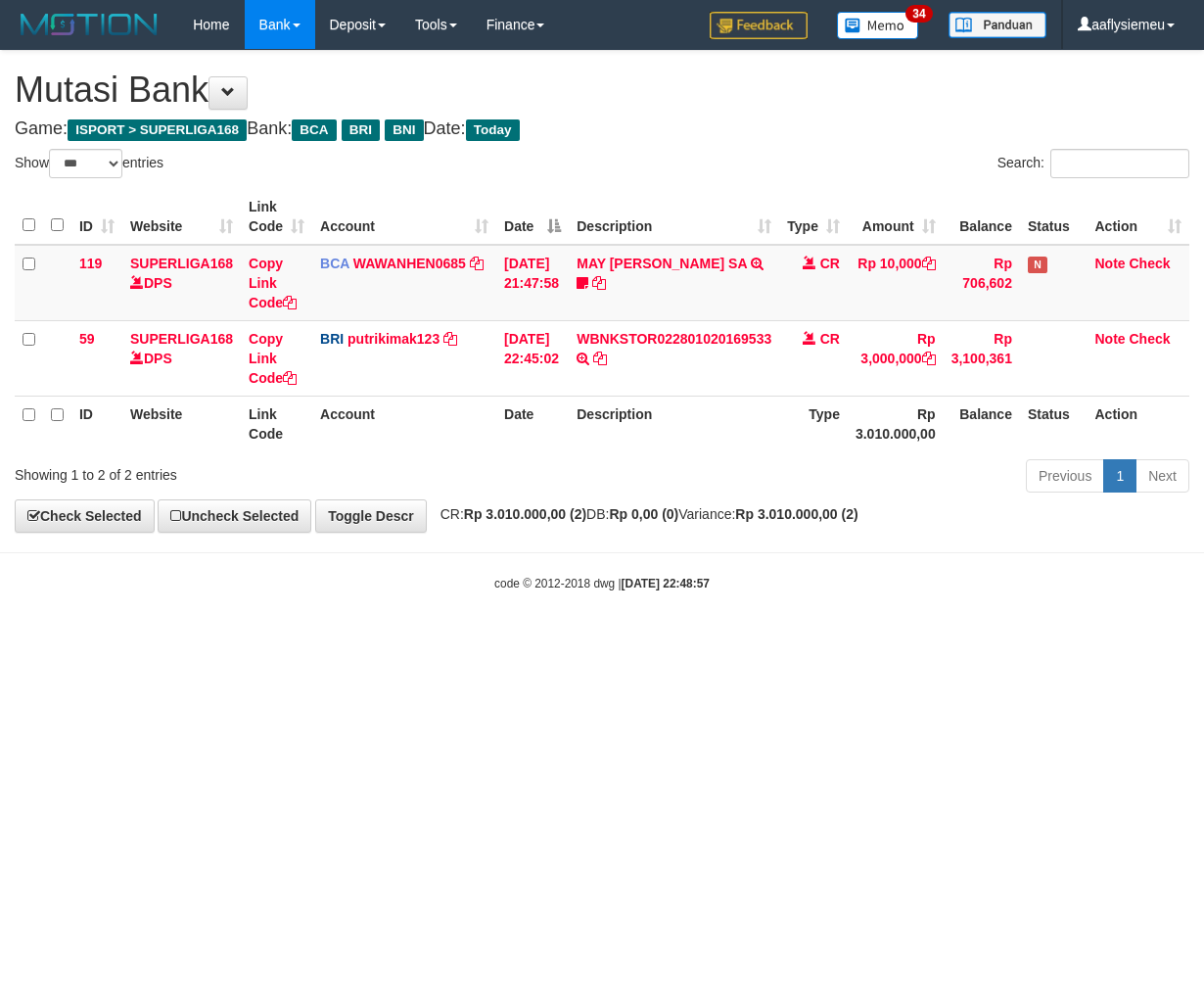 scroll, scrollTop: 0, scrollLeft: 0, axis: both 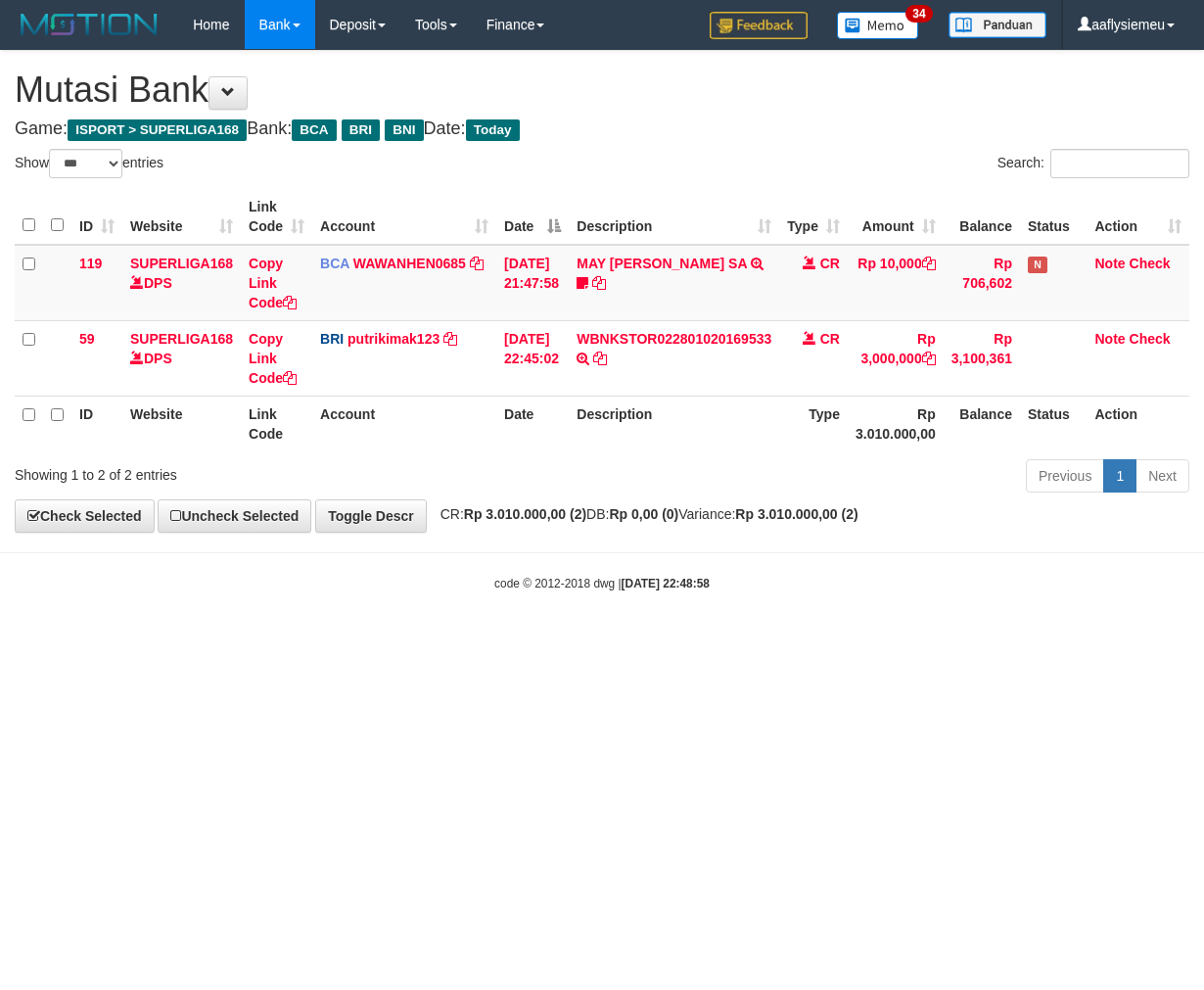 select on "***" 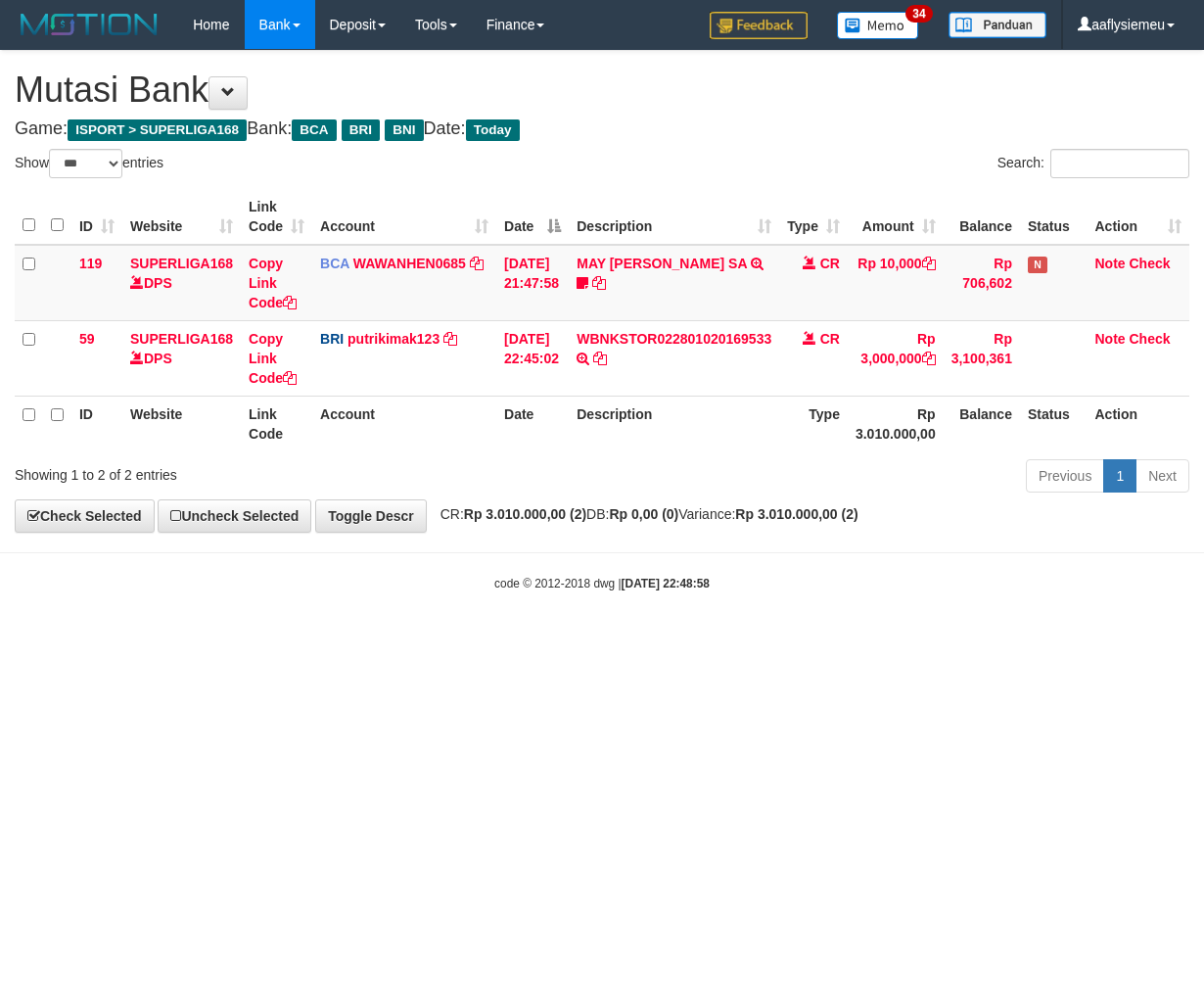 scroll, scrollTop: 0, scrollLeft: 0, axis: both 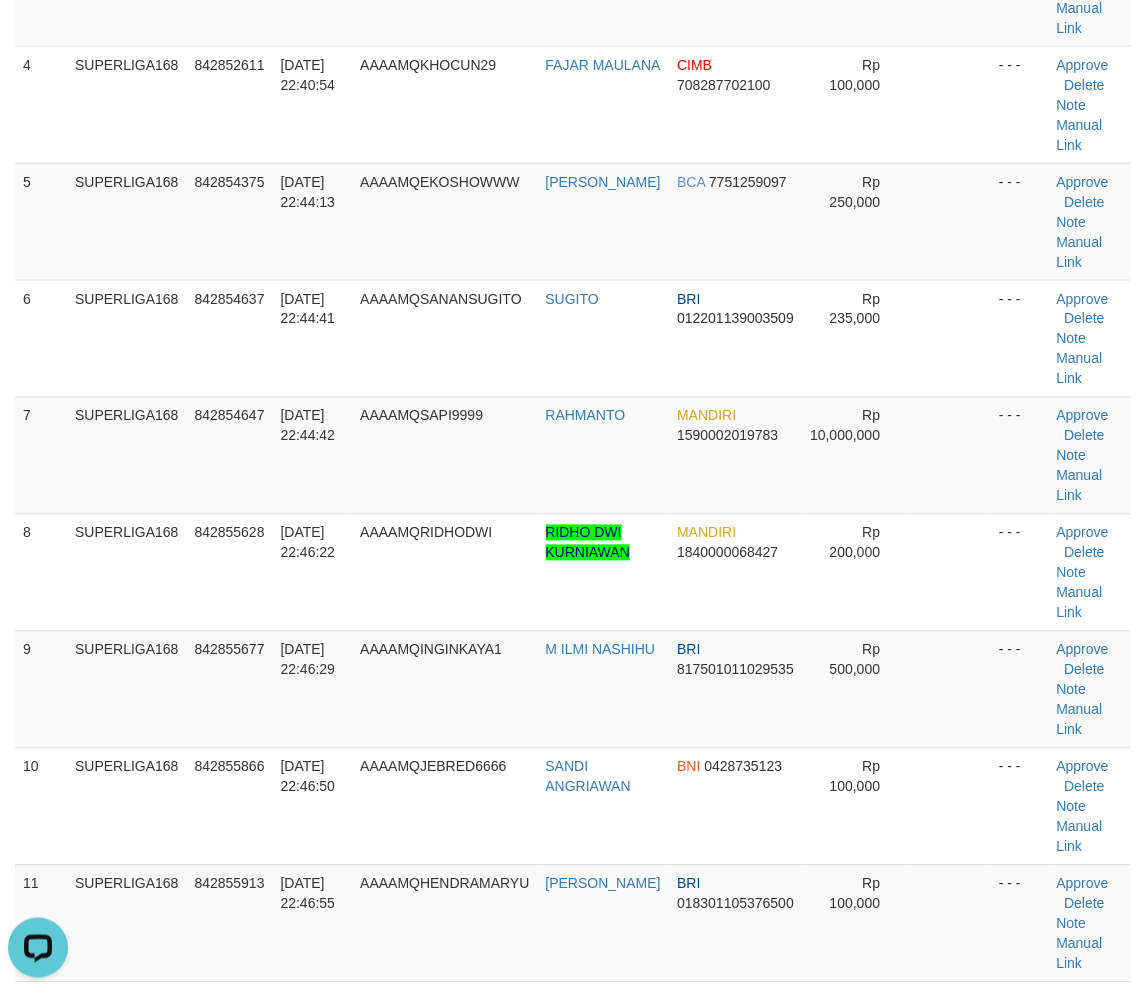 drag, startPoint x: 256, startPoint y: 513, endPoint x: 0, endPoint y: 583, distance: 265.39783 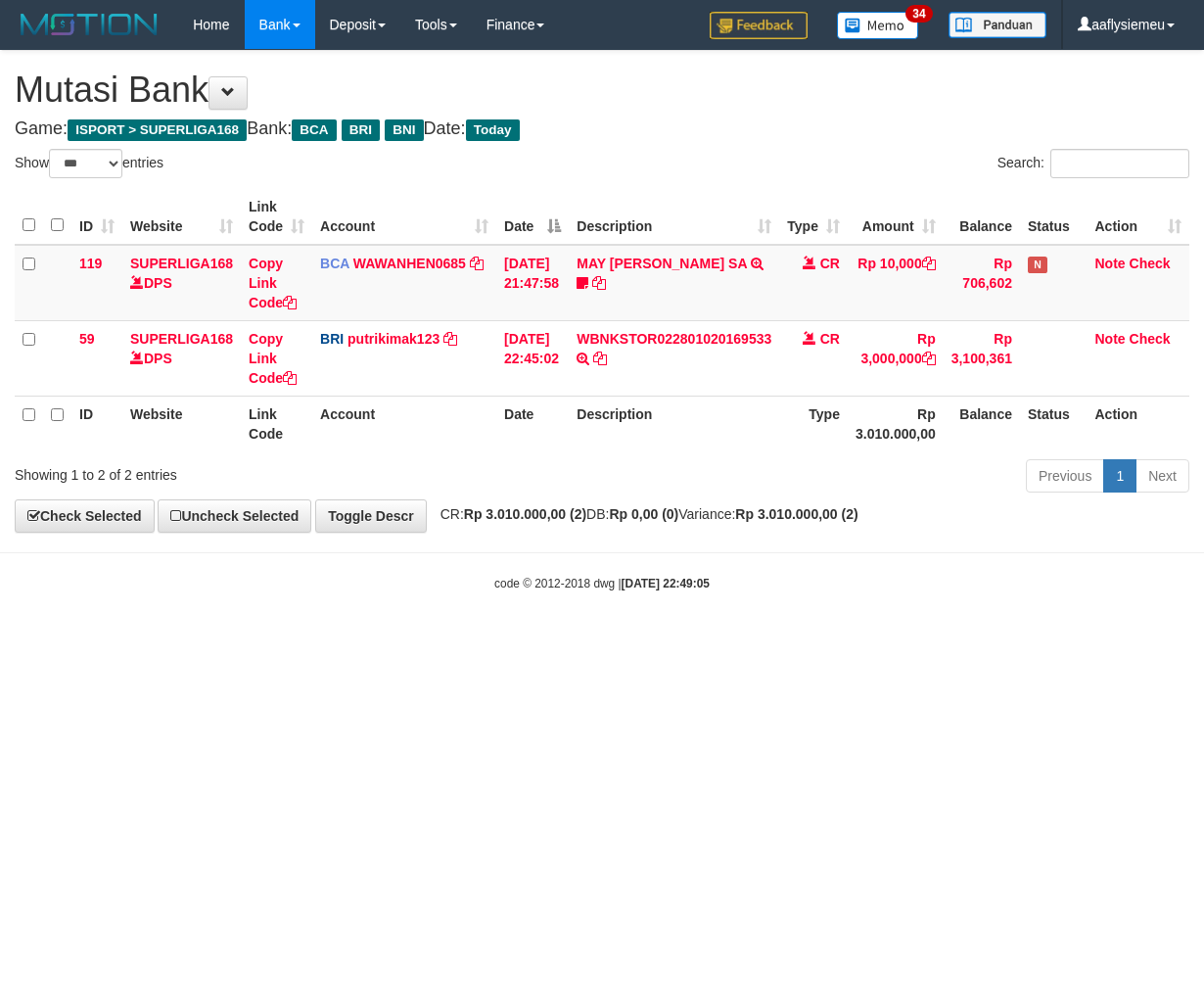 select on "***" 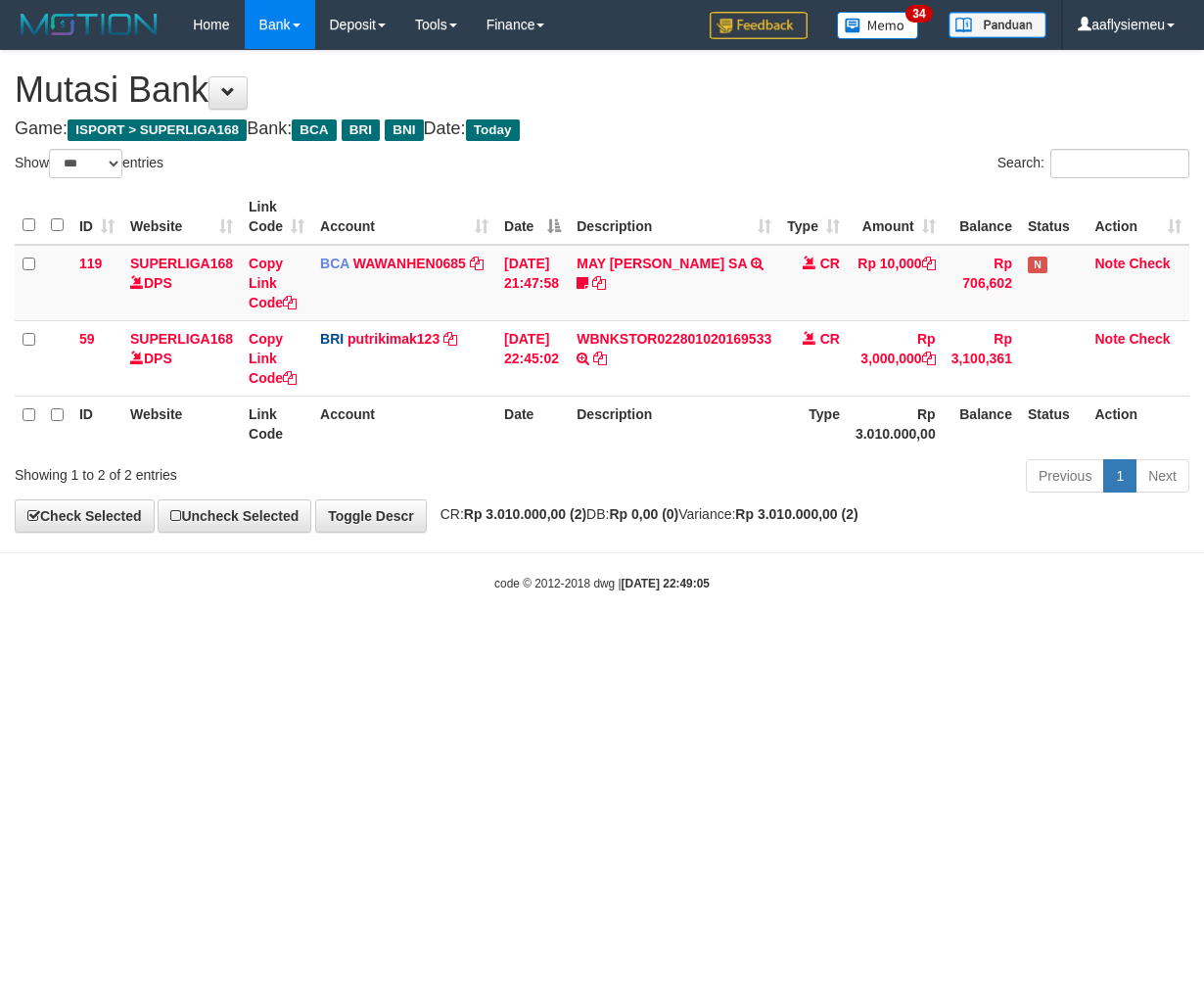 scroll, scrollTop: 0, scrollLeft: 0, axis: both 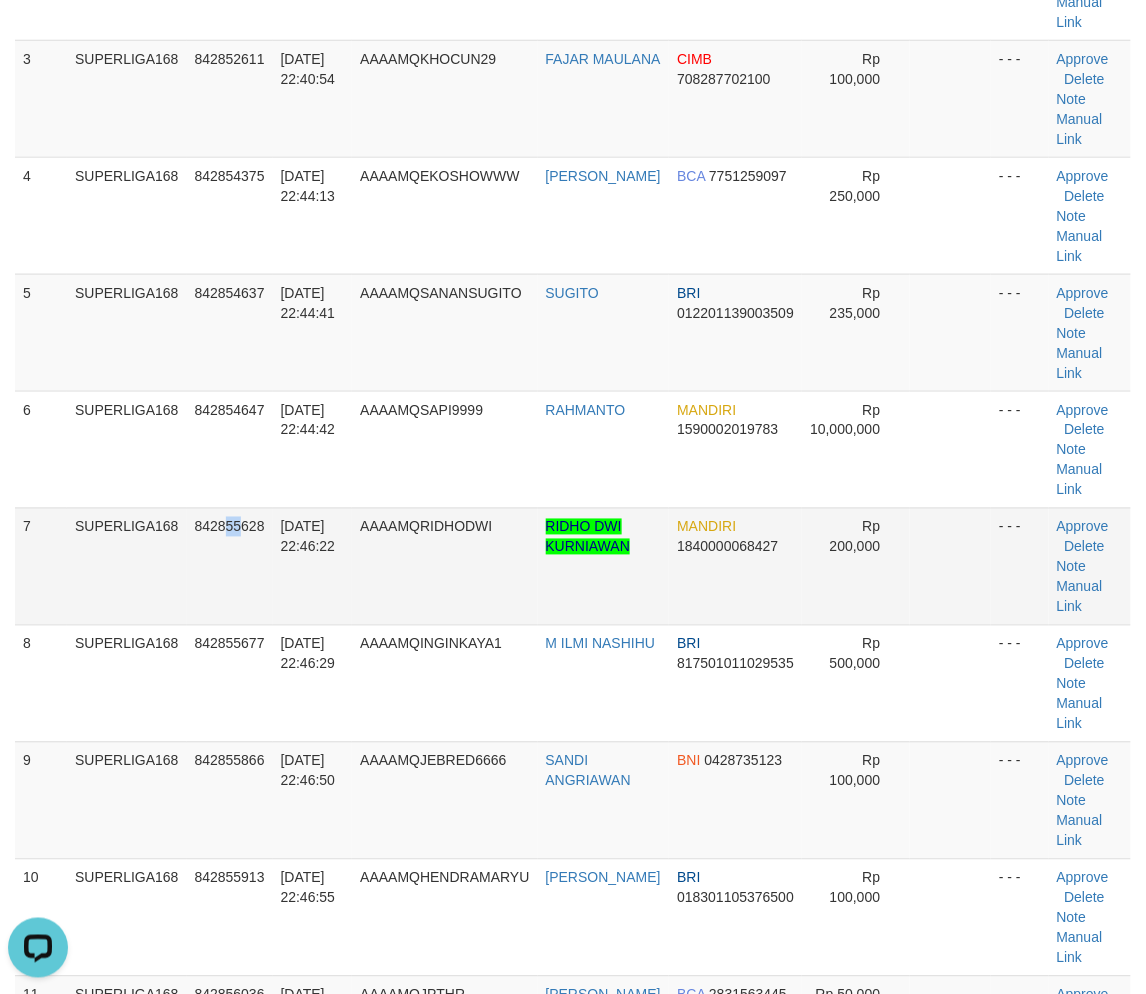drag, startPoint x: 236, startPoint y: 612, endPoint x: 0, endPoint y: 654, distance: 239.70816 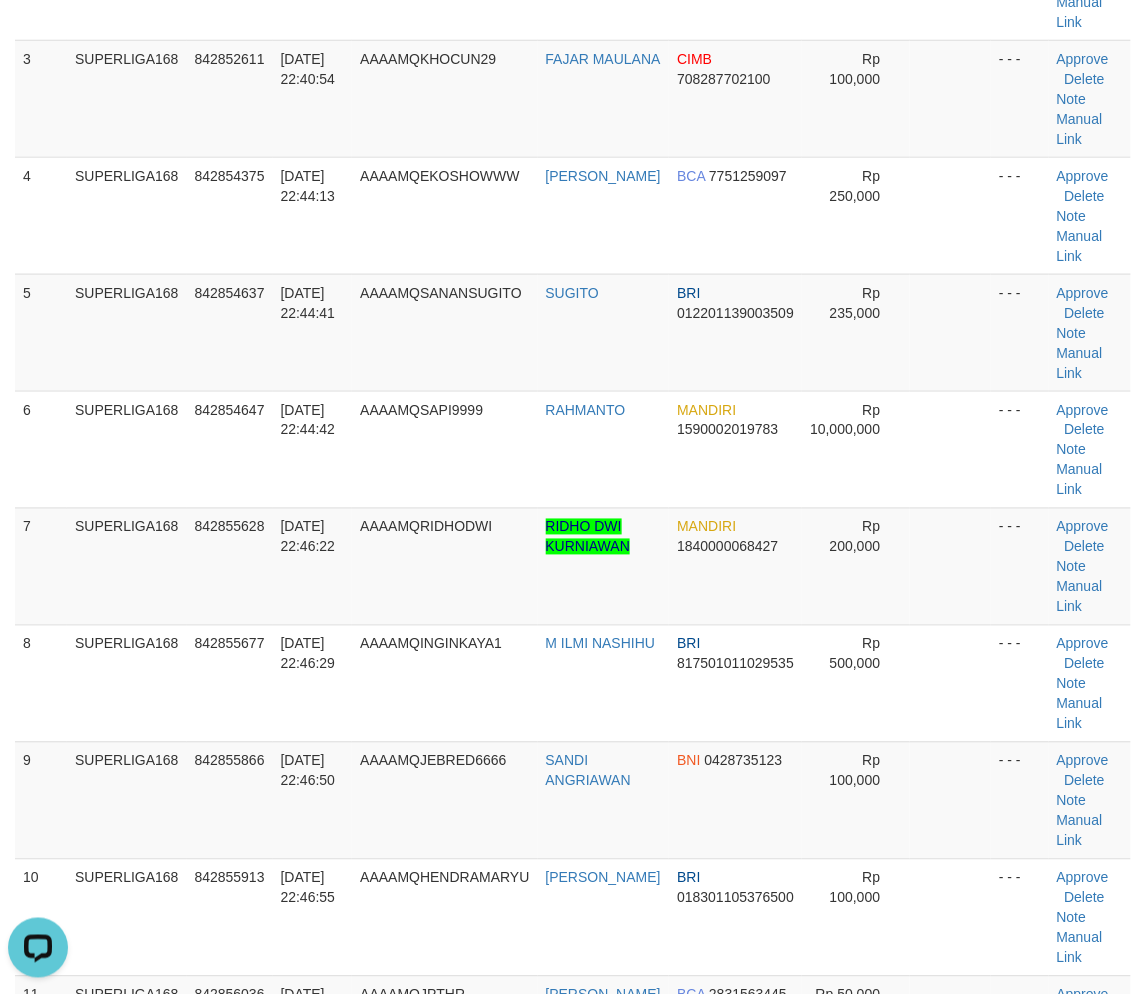 drag, startPoint x: 221, startPoint y: 608, endPoint x: 4, endPoint y: 636, distance: 218.799 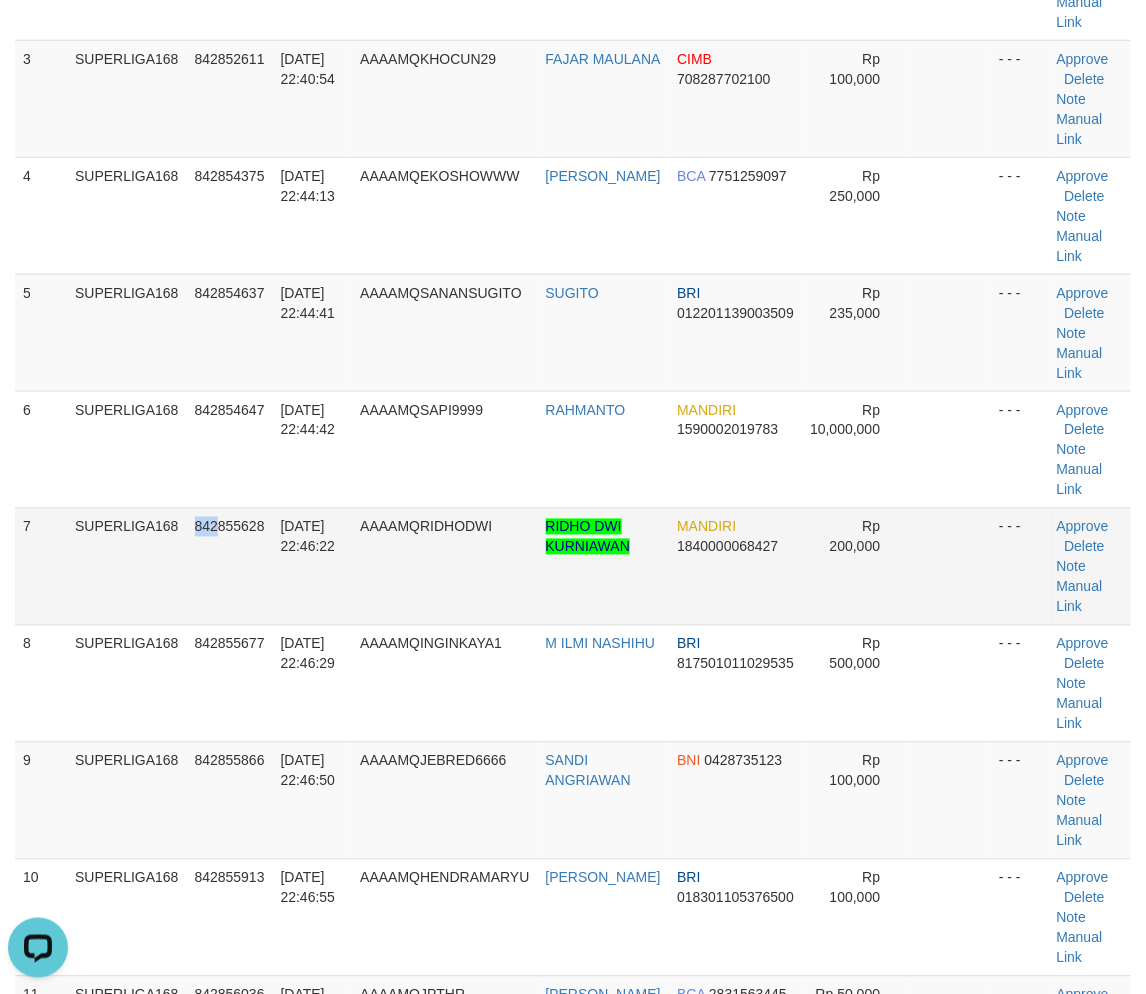 drag, startPoint x: 323, startPoint y: 591, endPoint x: 273, endPoint y: 602, distance: 51.1957 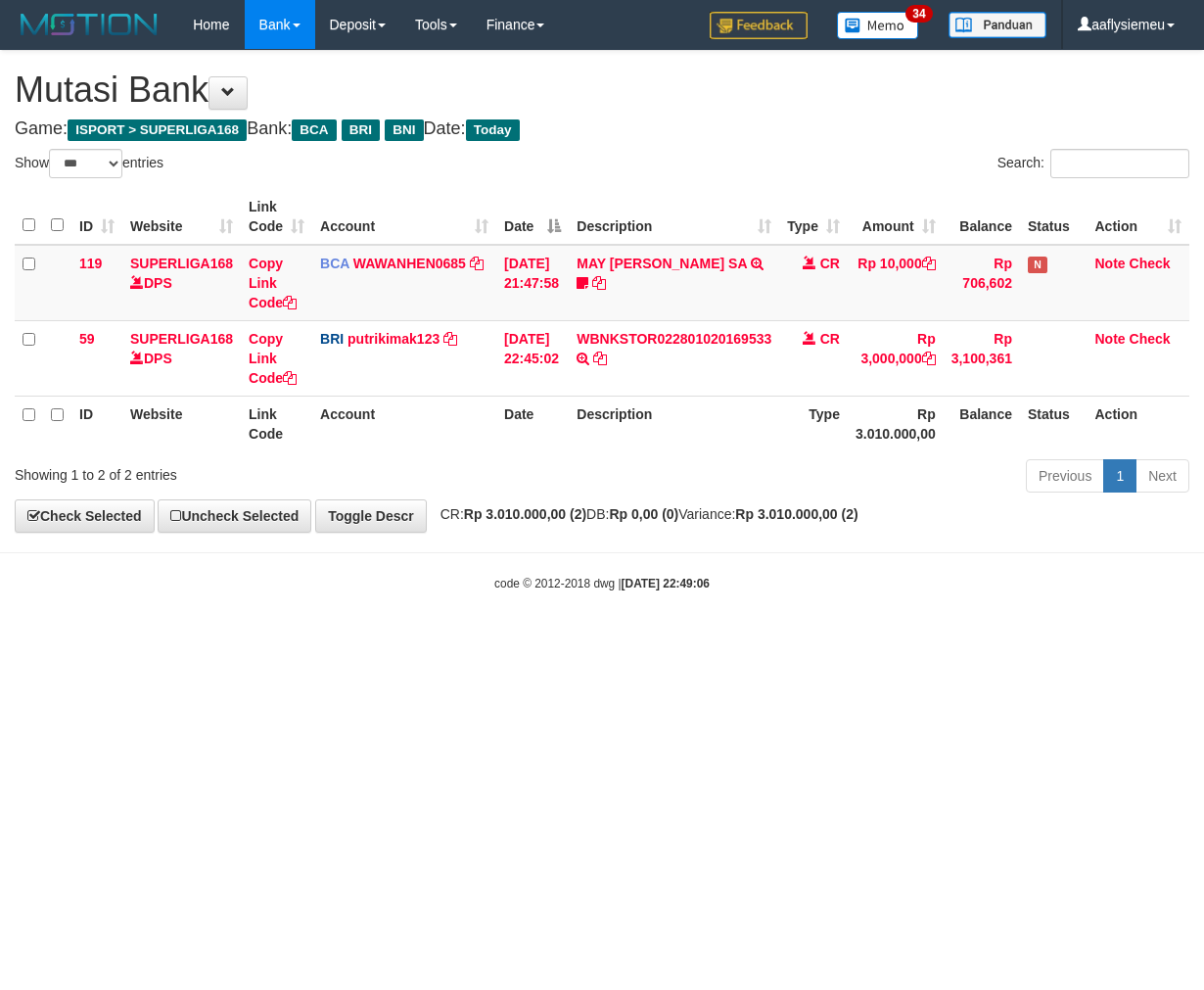 select on "***" 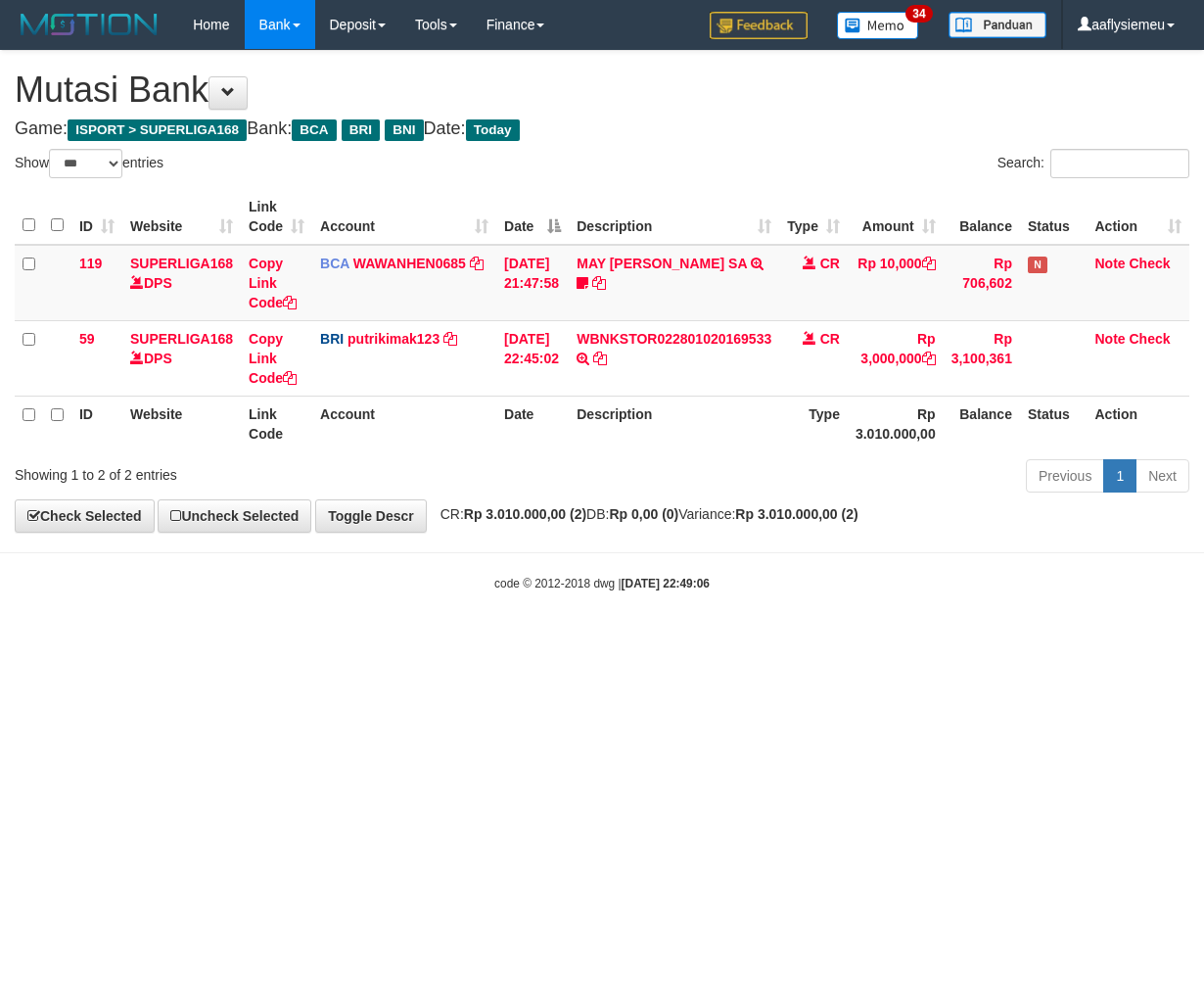 scroll, scrollTop: 0, scrollLeft: 0, axis: both 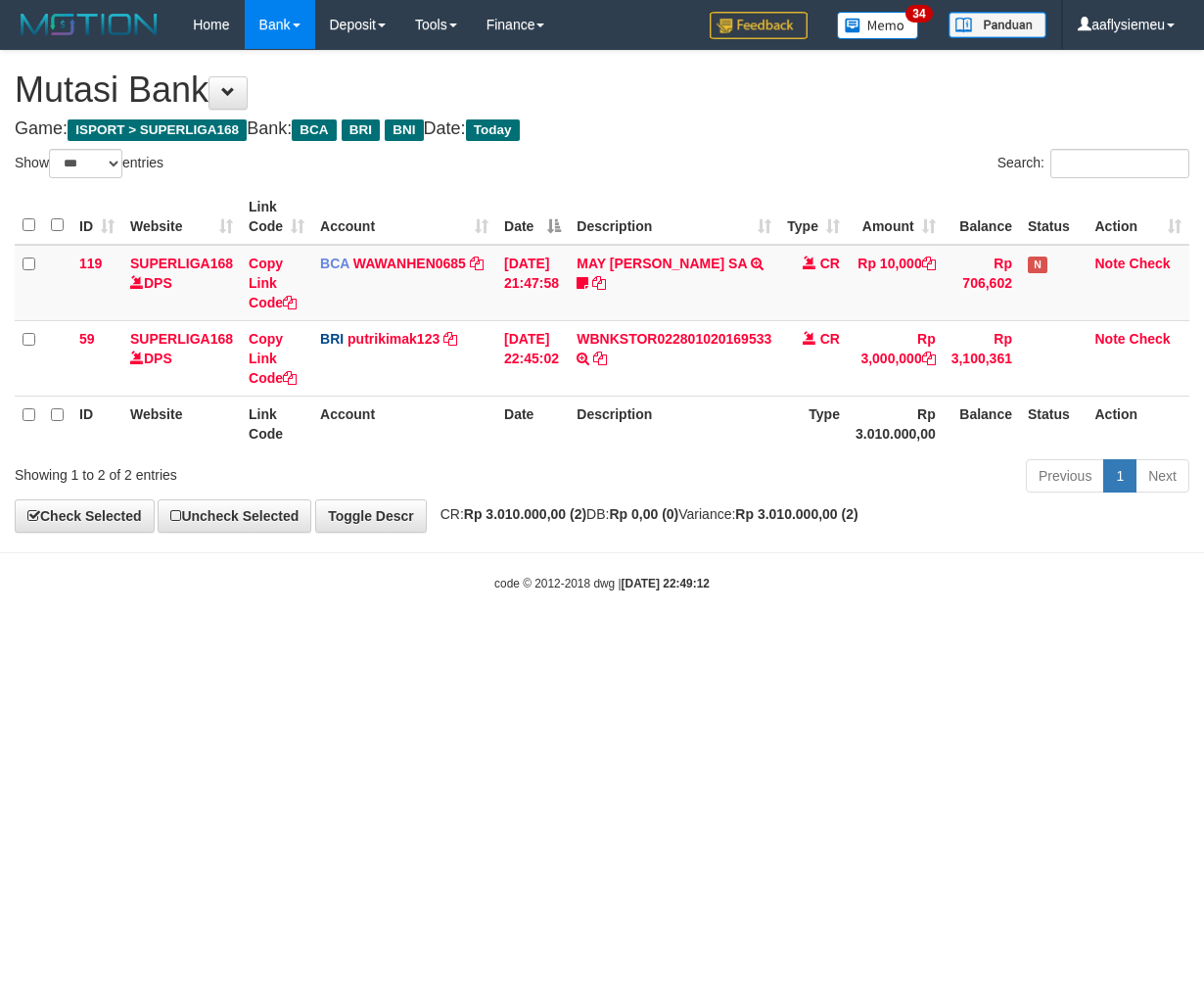select on "***" 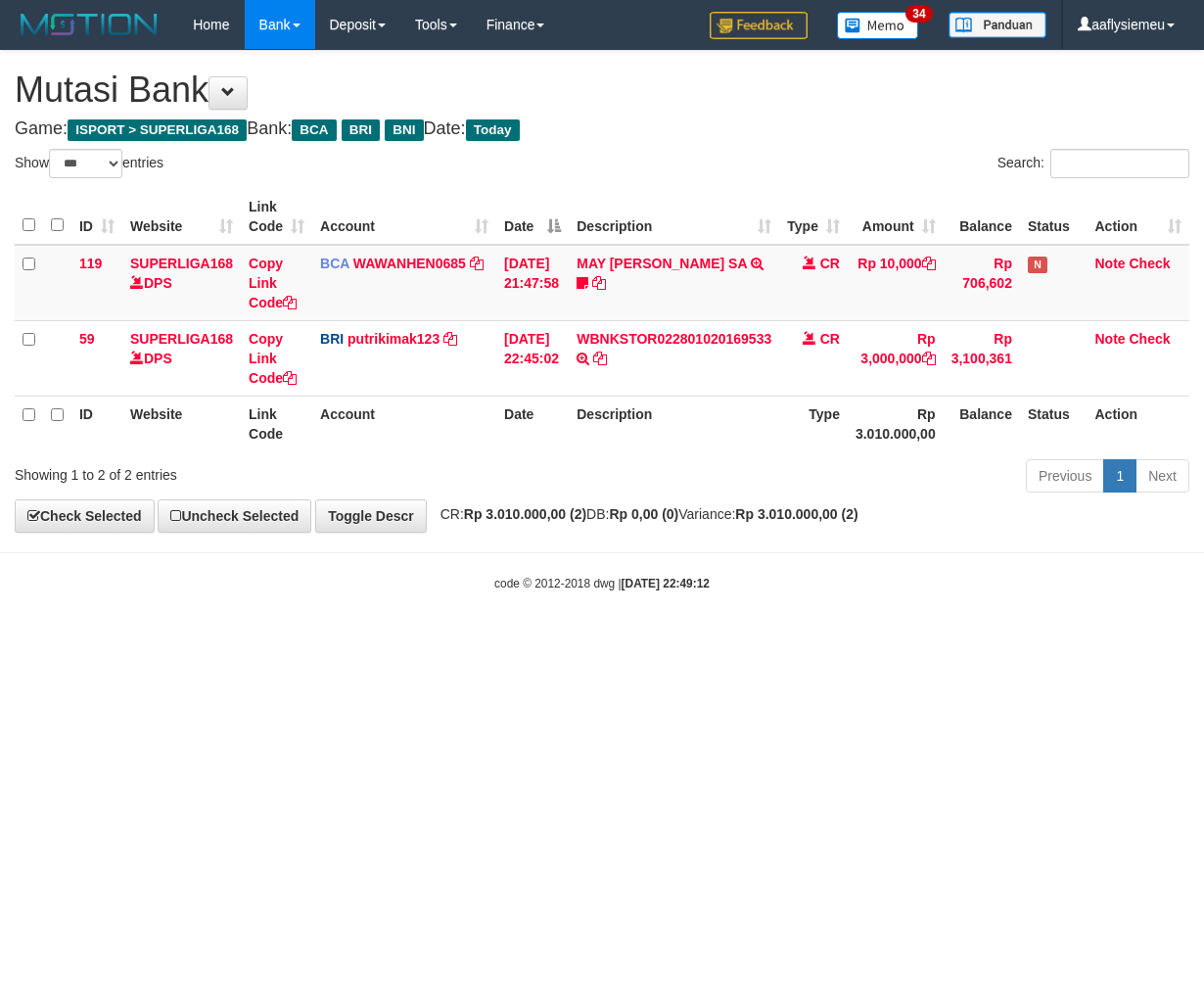 scroll, scrollTop: 0, scrollLeft: 0, axis: both 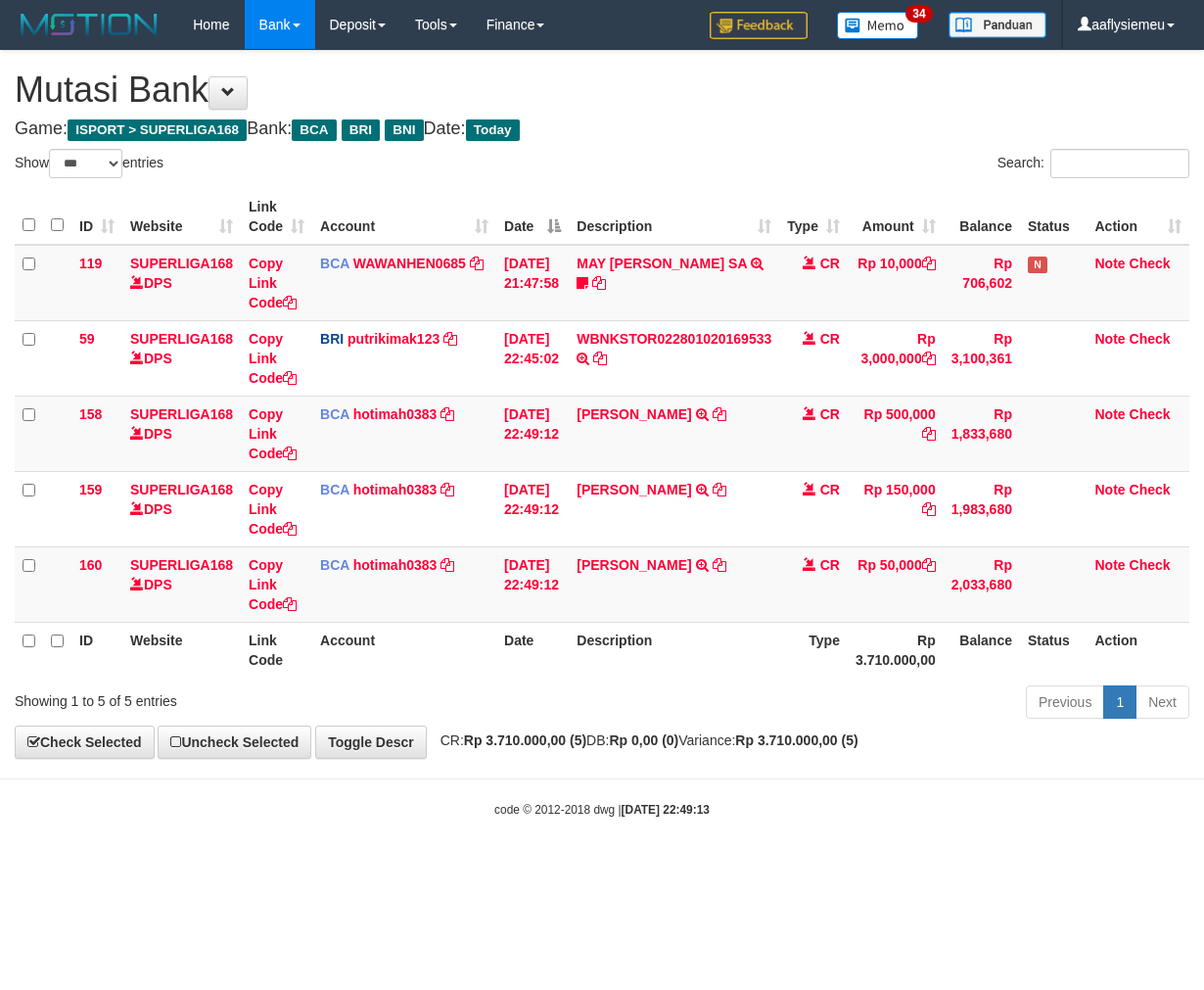 select on "***" 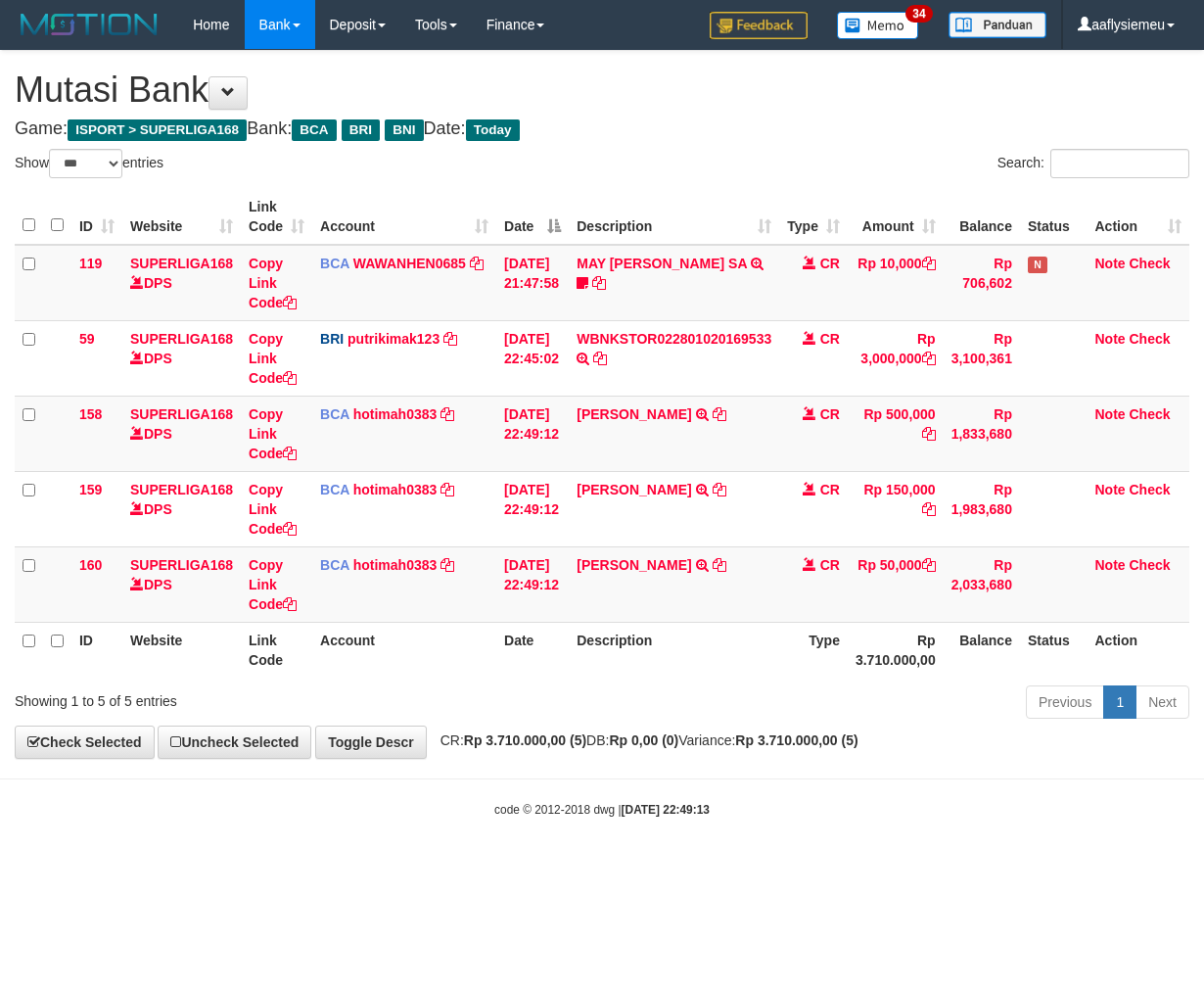 scroll, scrollTop: 0, scrollLeft: 0, axis: both 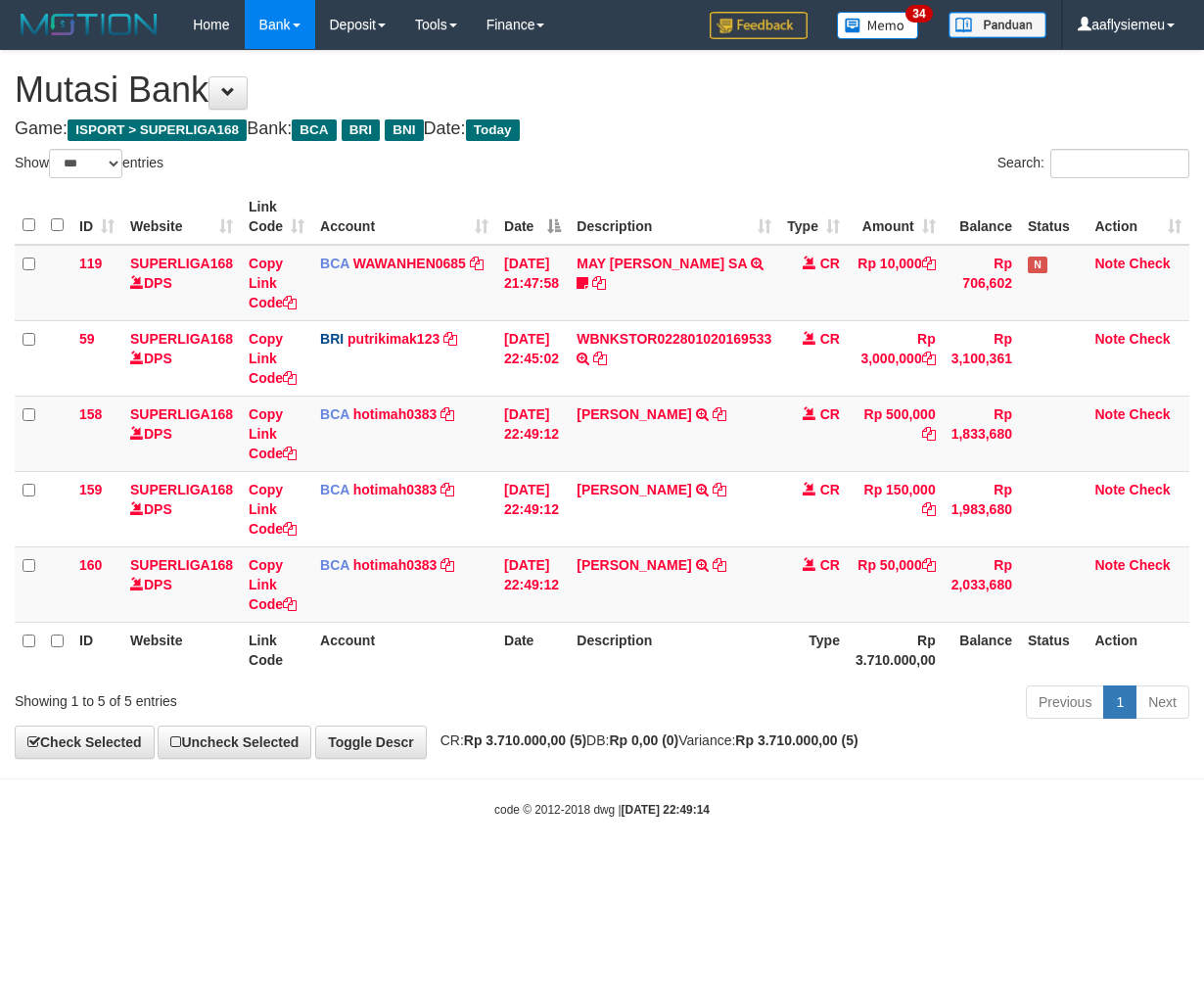 select on "***" 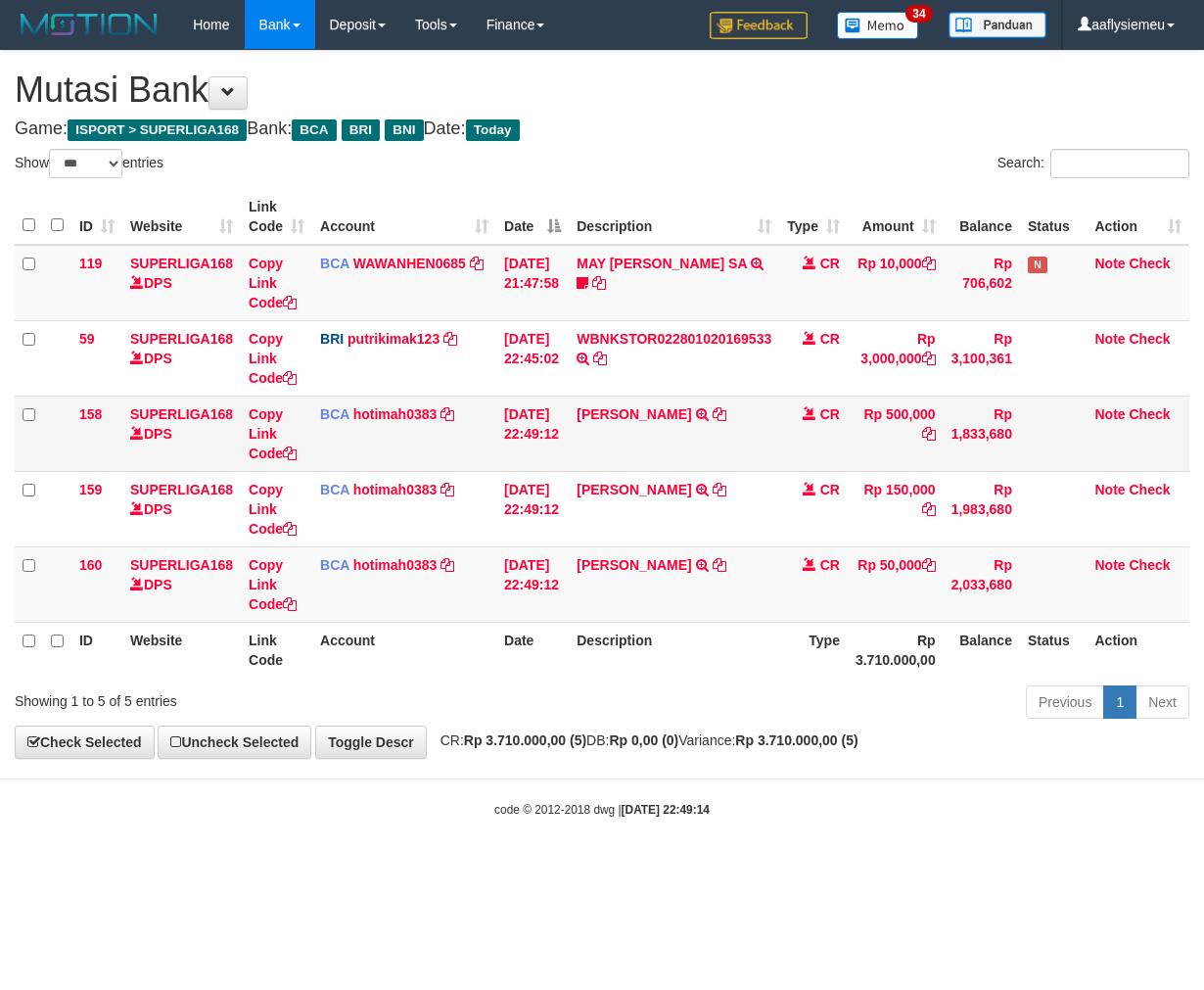 scroll, scrollTop: 0, scrollLeft: 0, axis: both 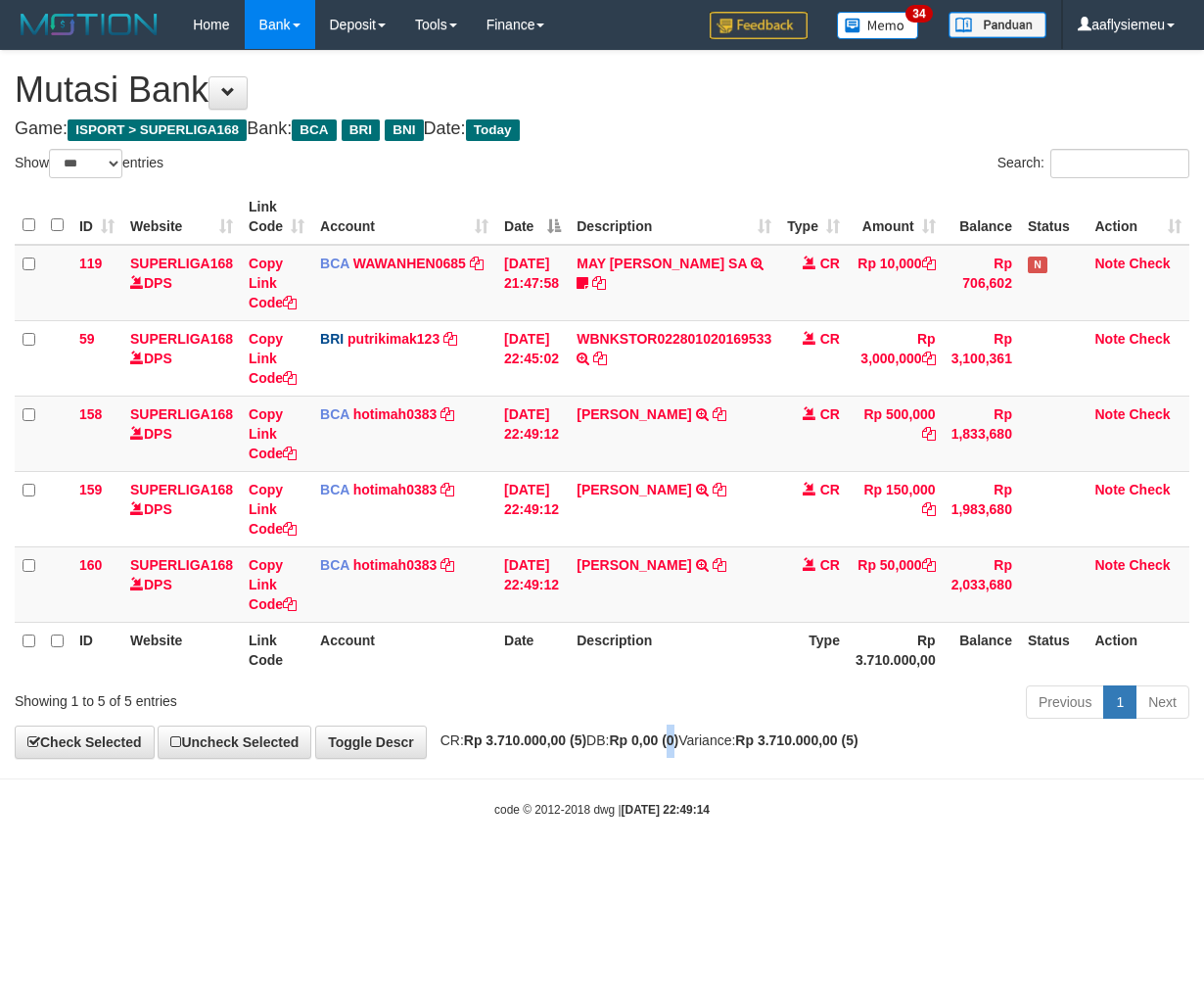 click on "**********" at bounding box center (602, 404) 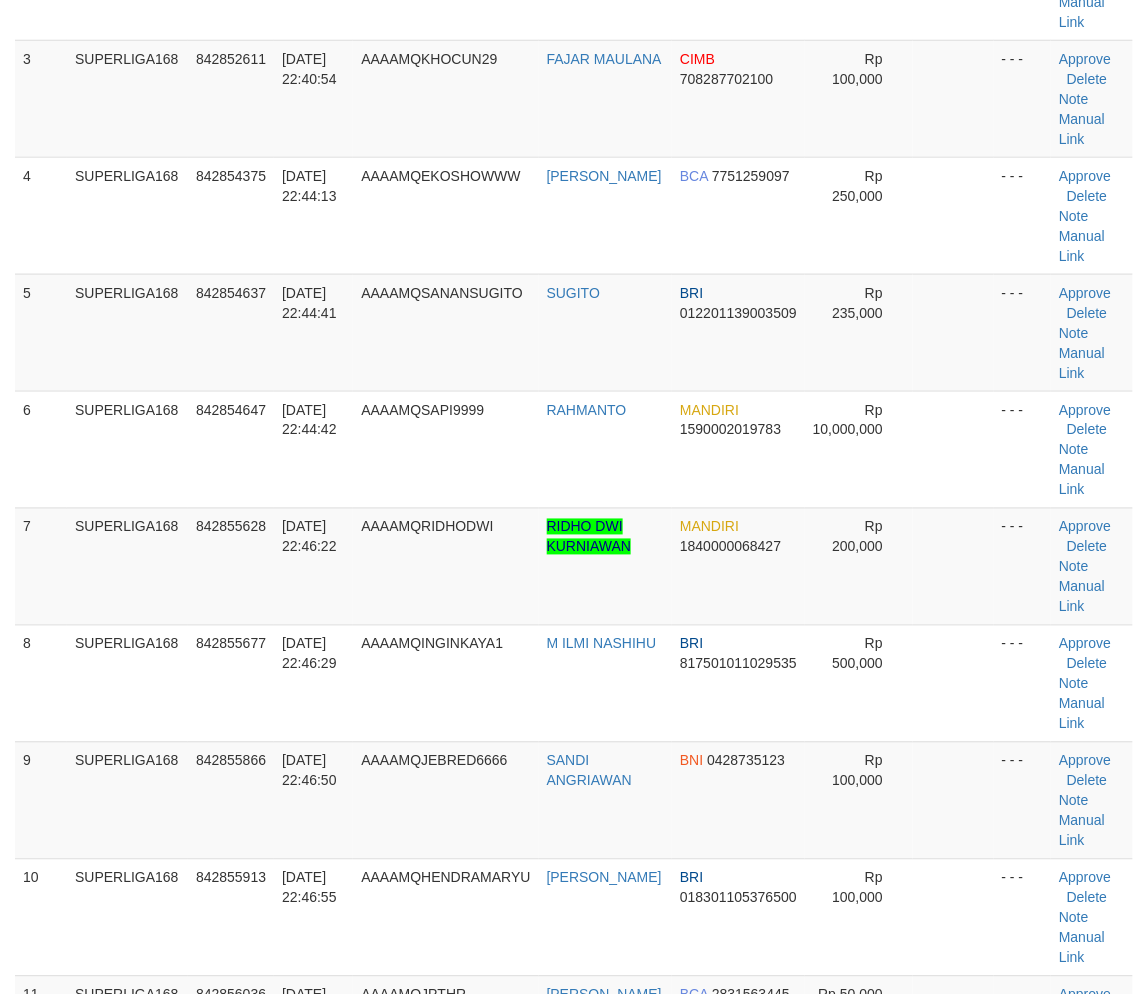 drag, startPoint x: 203, startPoint y: 466, endPoint x: 185, endPoint y: 490, distance: 30 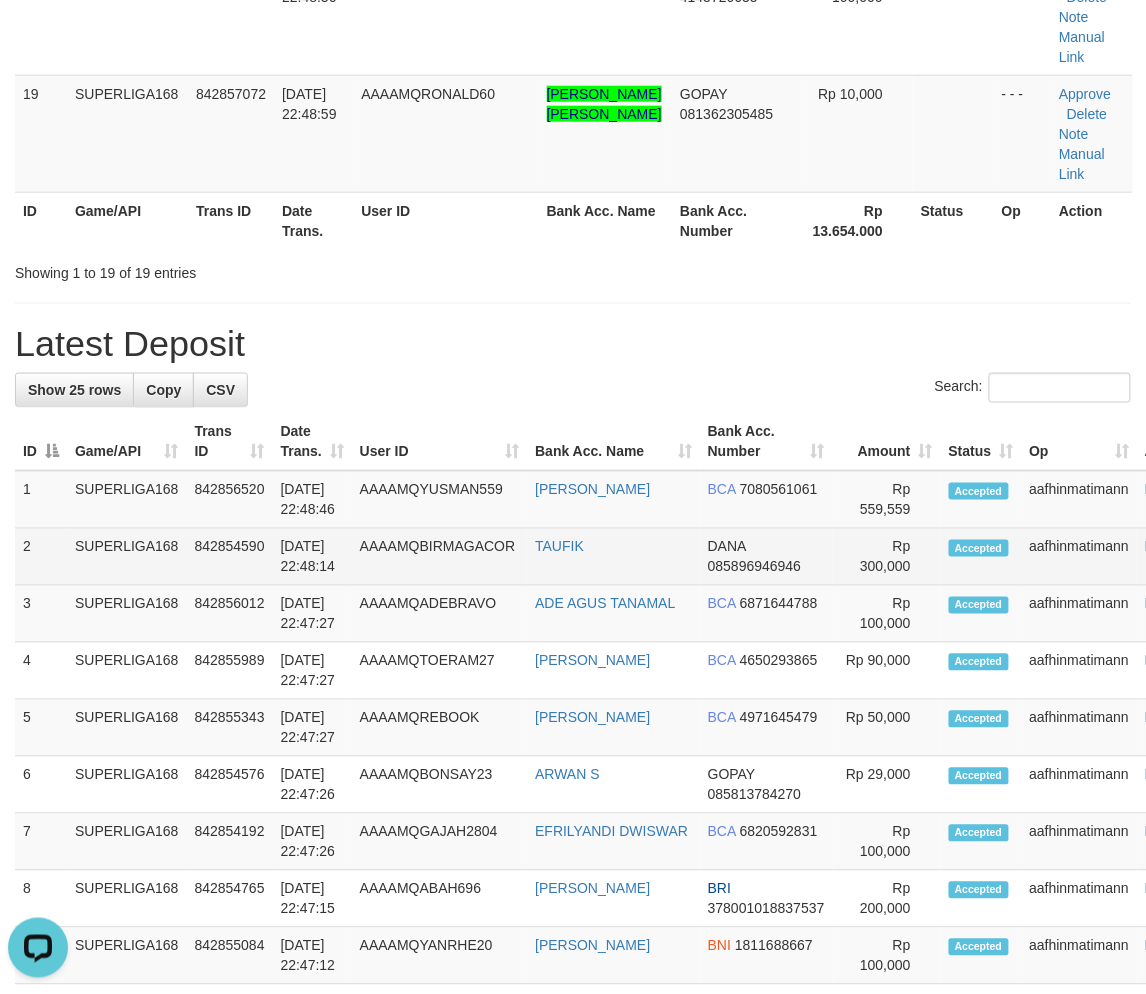 scroll, scrollTop: 0, scrollLeft: 0, axis: both 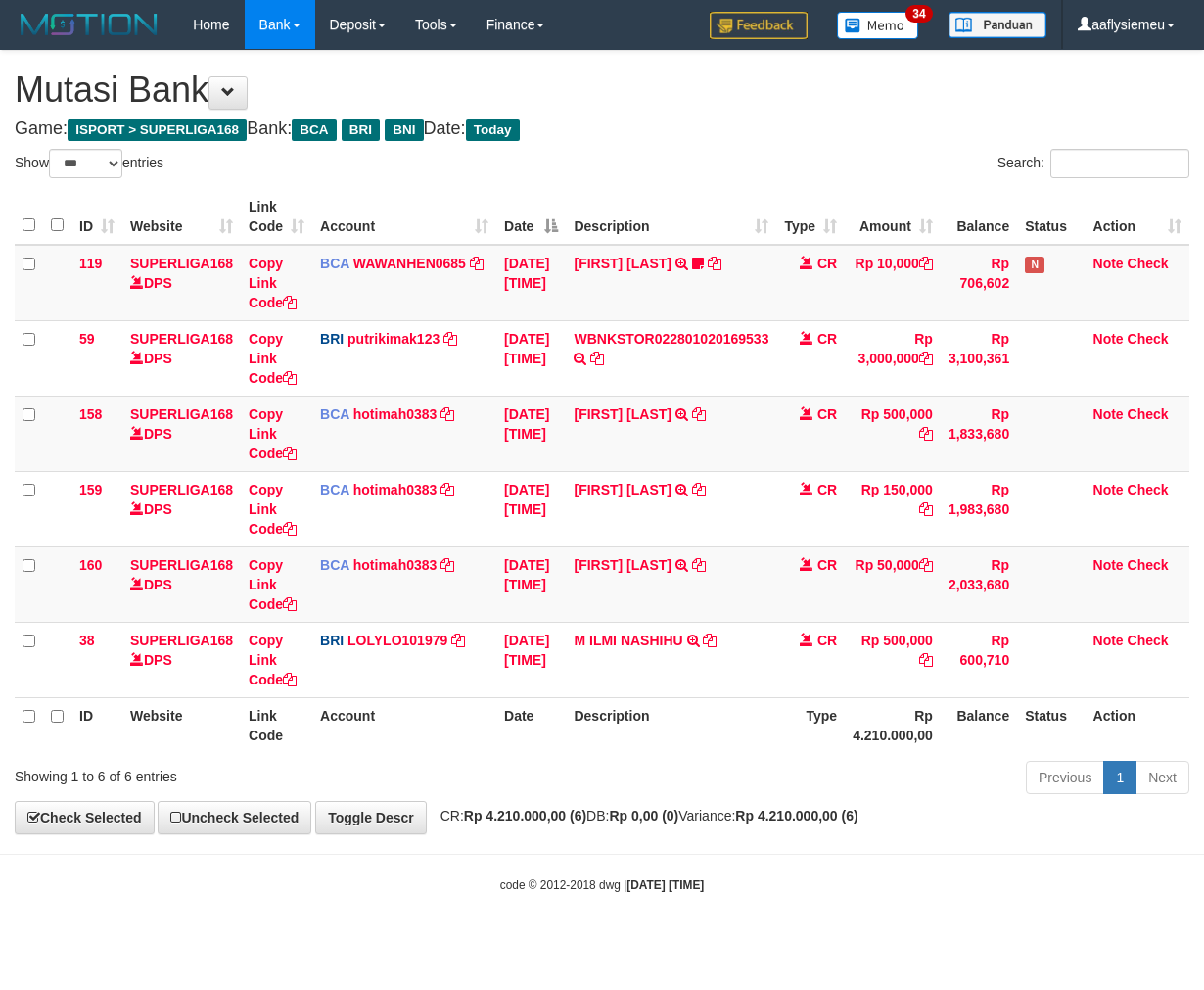 select on "***" 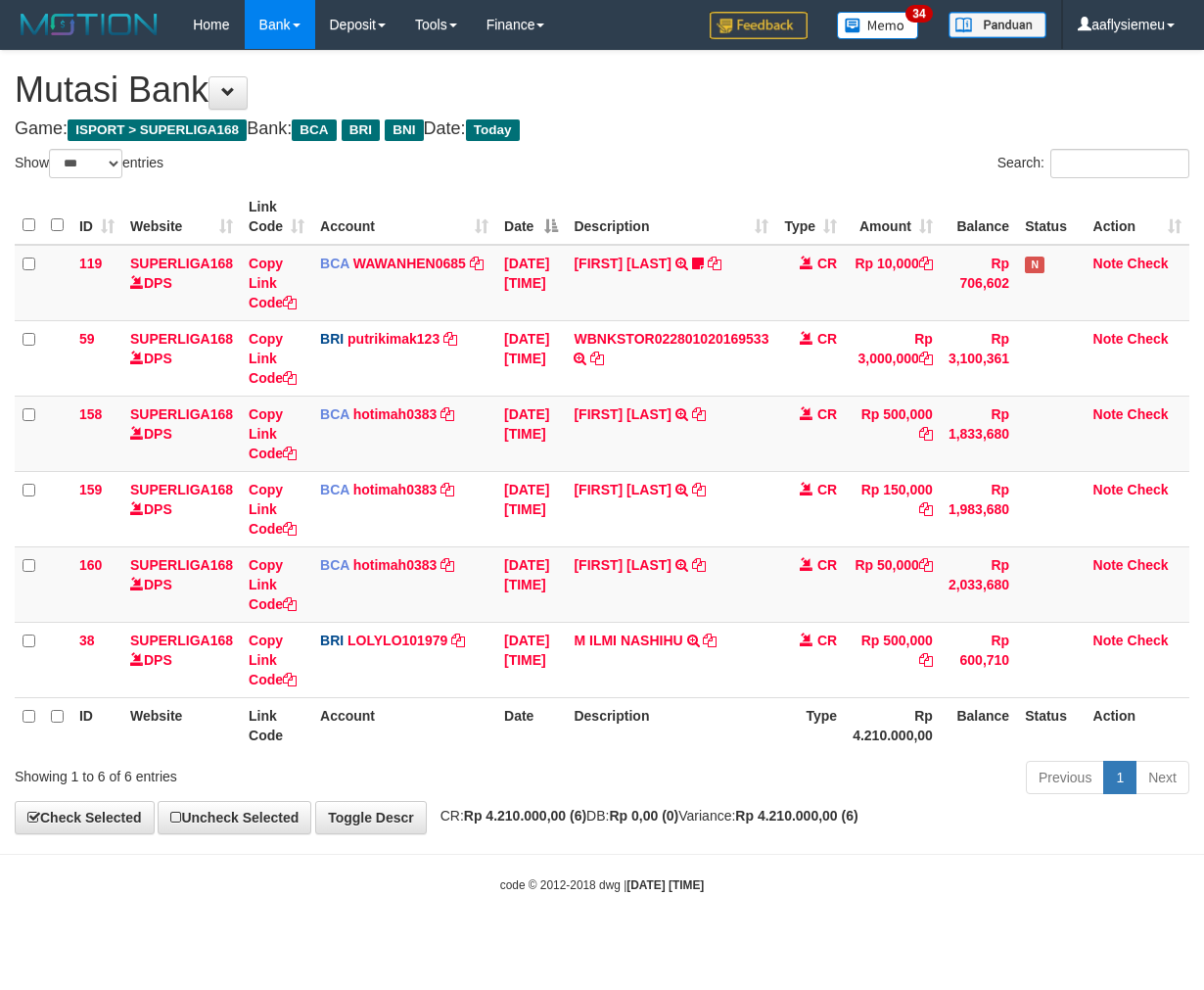 scroll, scrollTop: 0, scrollLeft: 0, axis: both 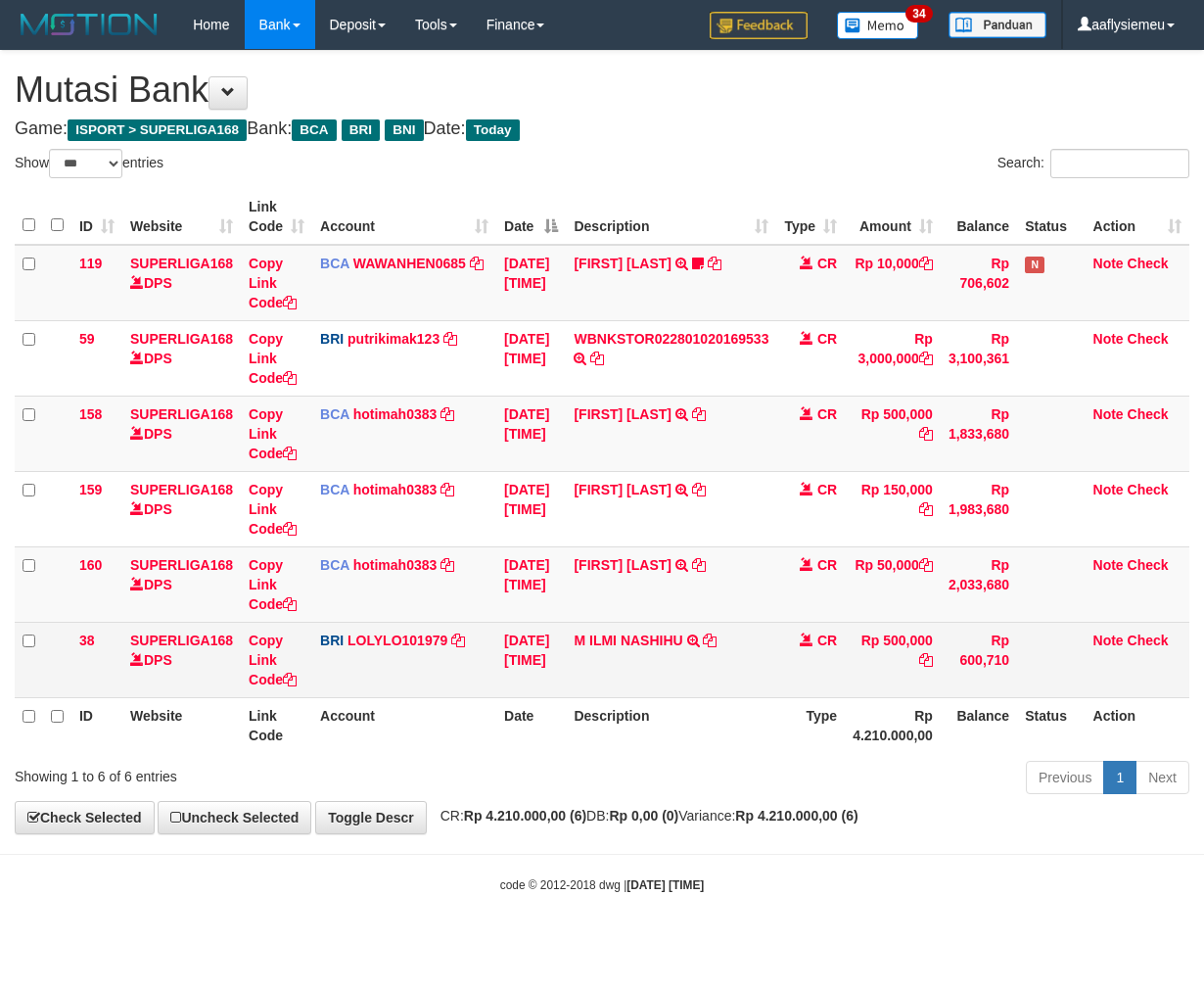 click at bounding box center [710, 640] 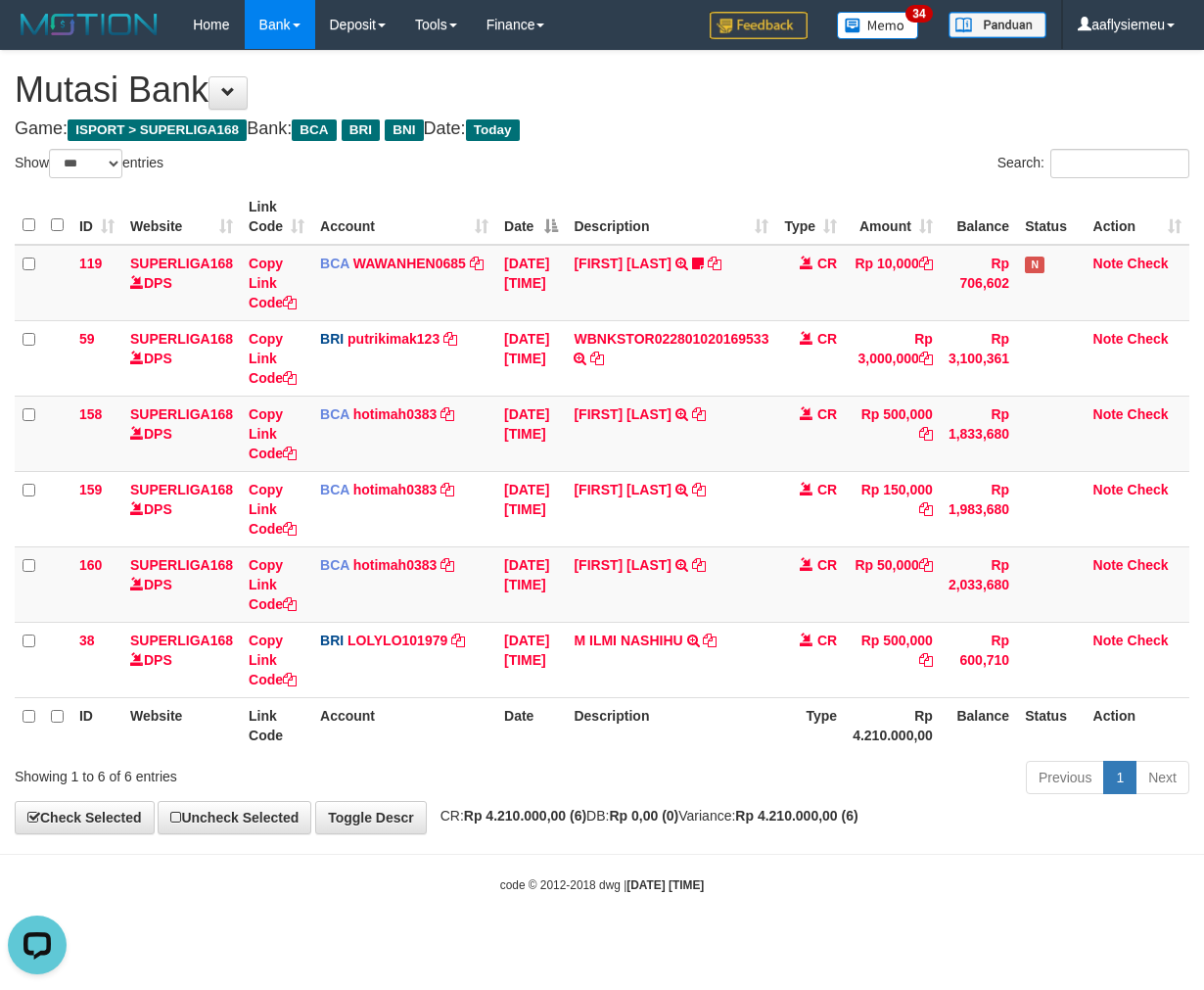 scroll, scrollTop: 0, scrollLeft: 0, axis: both 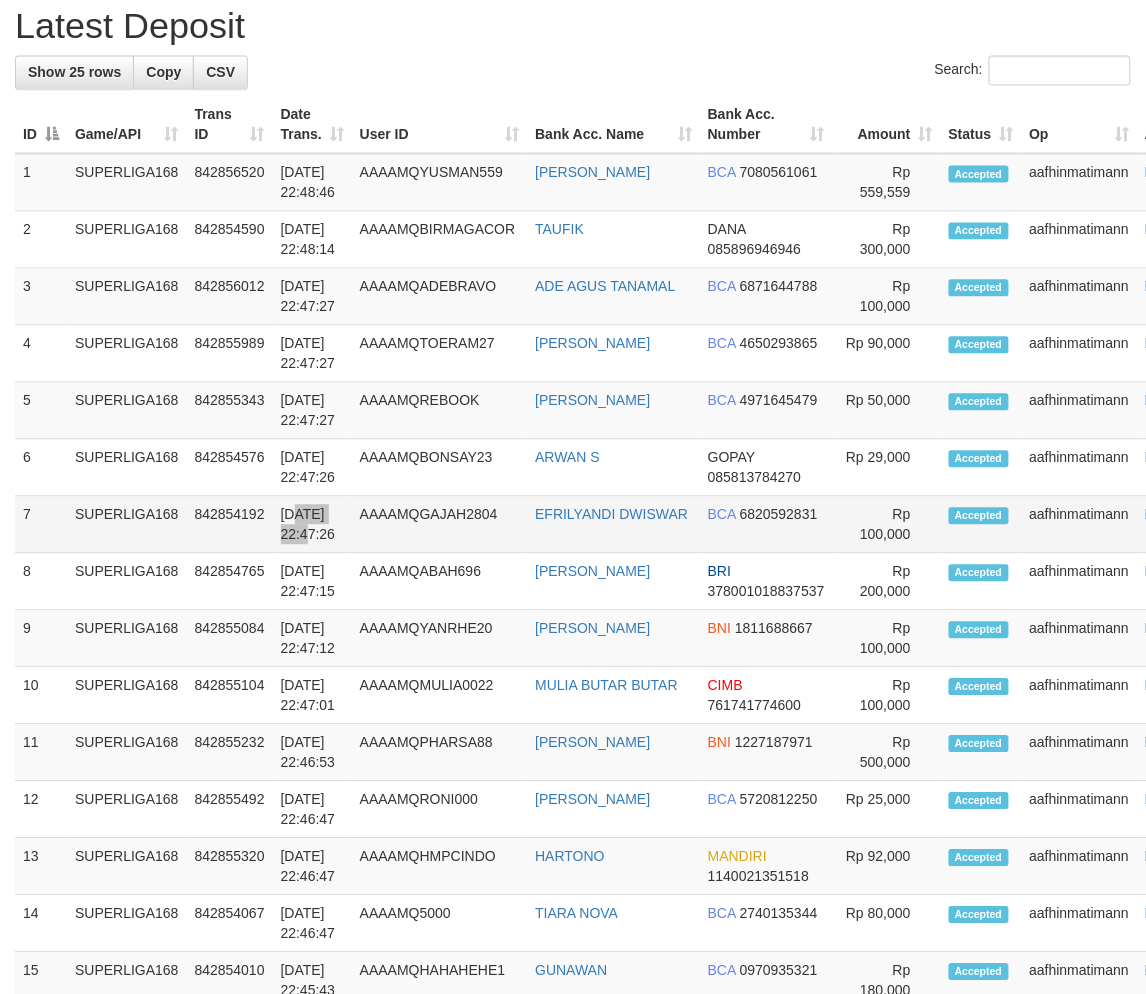 click on "[DATE] 22:47:26" at bounding box center [312, 525] 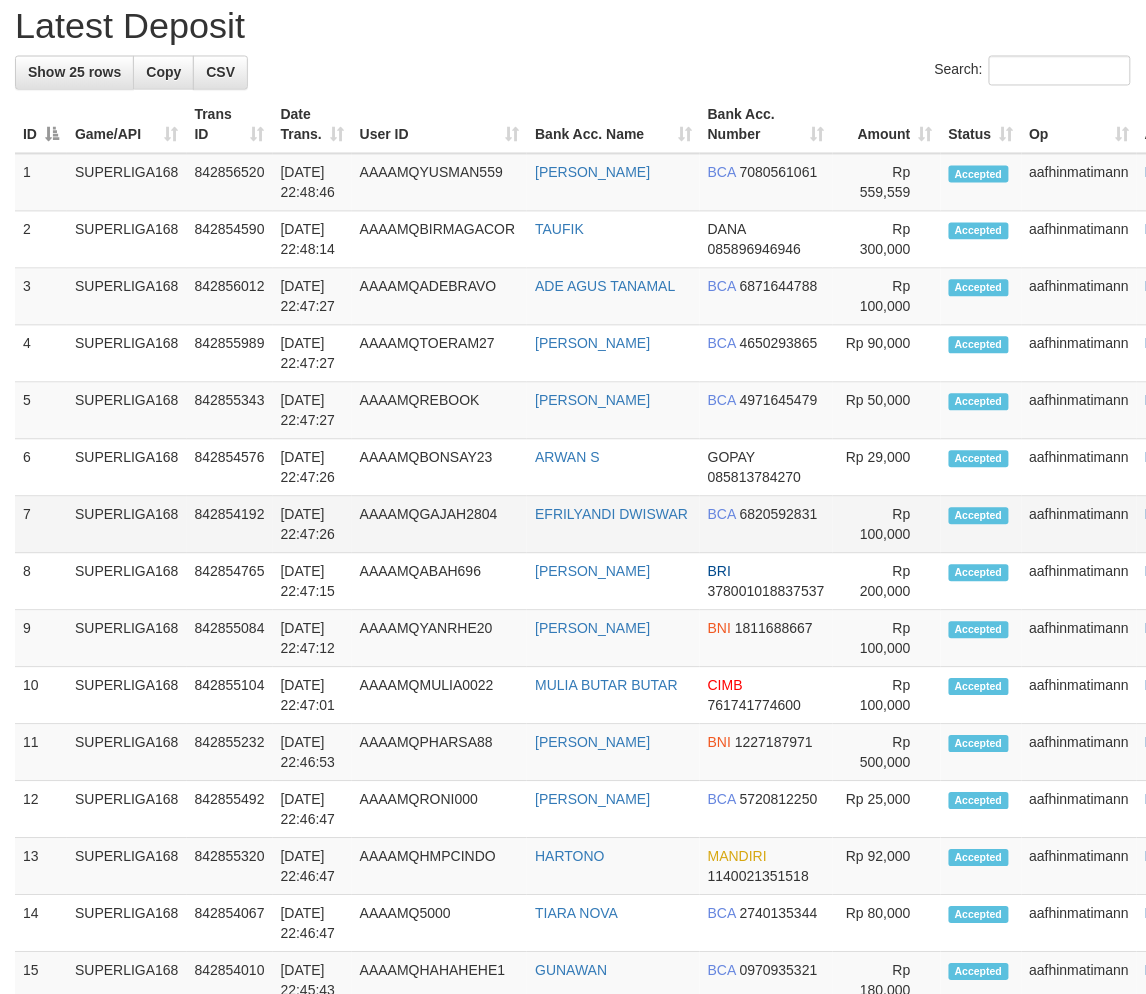 scroll, scrollTop: 598, scrollLeft: 0, axis: vertical 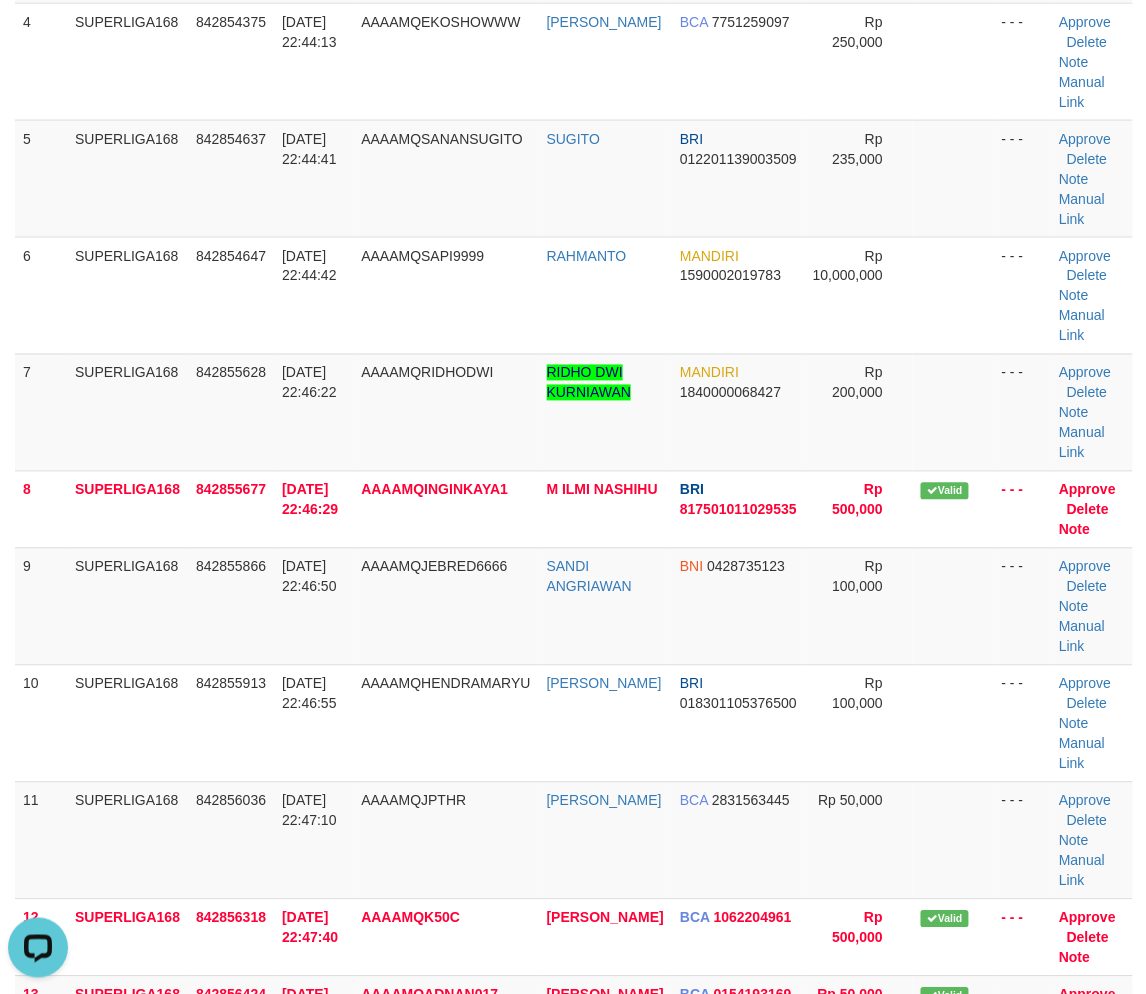 drag, startPoint x: 162, startPoint y: 608, endPoint x: 1, endPoint y: 646, distance: 165.42369 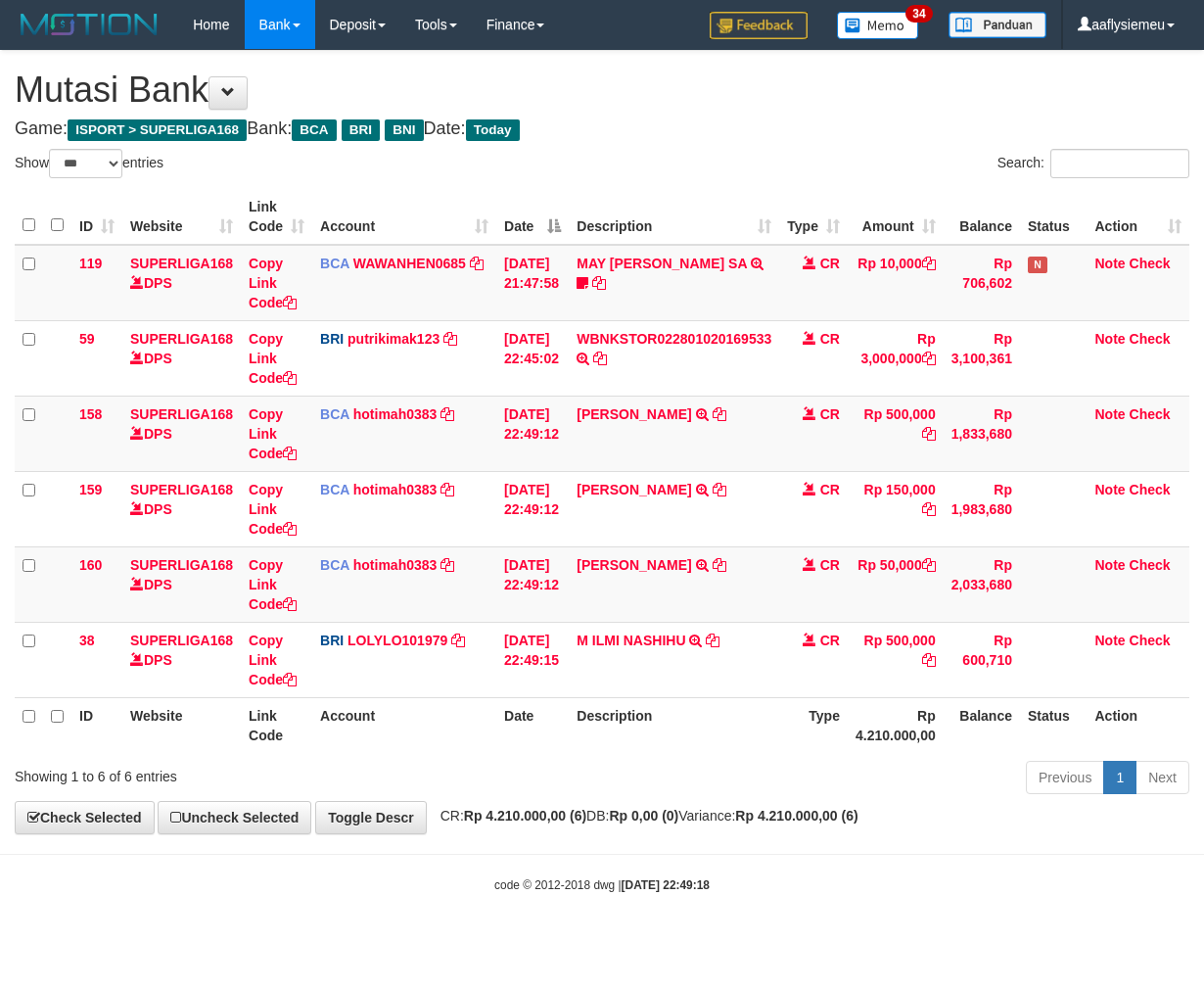 select on "***" 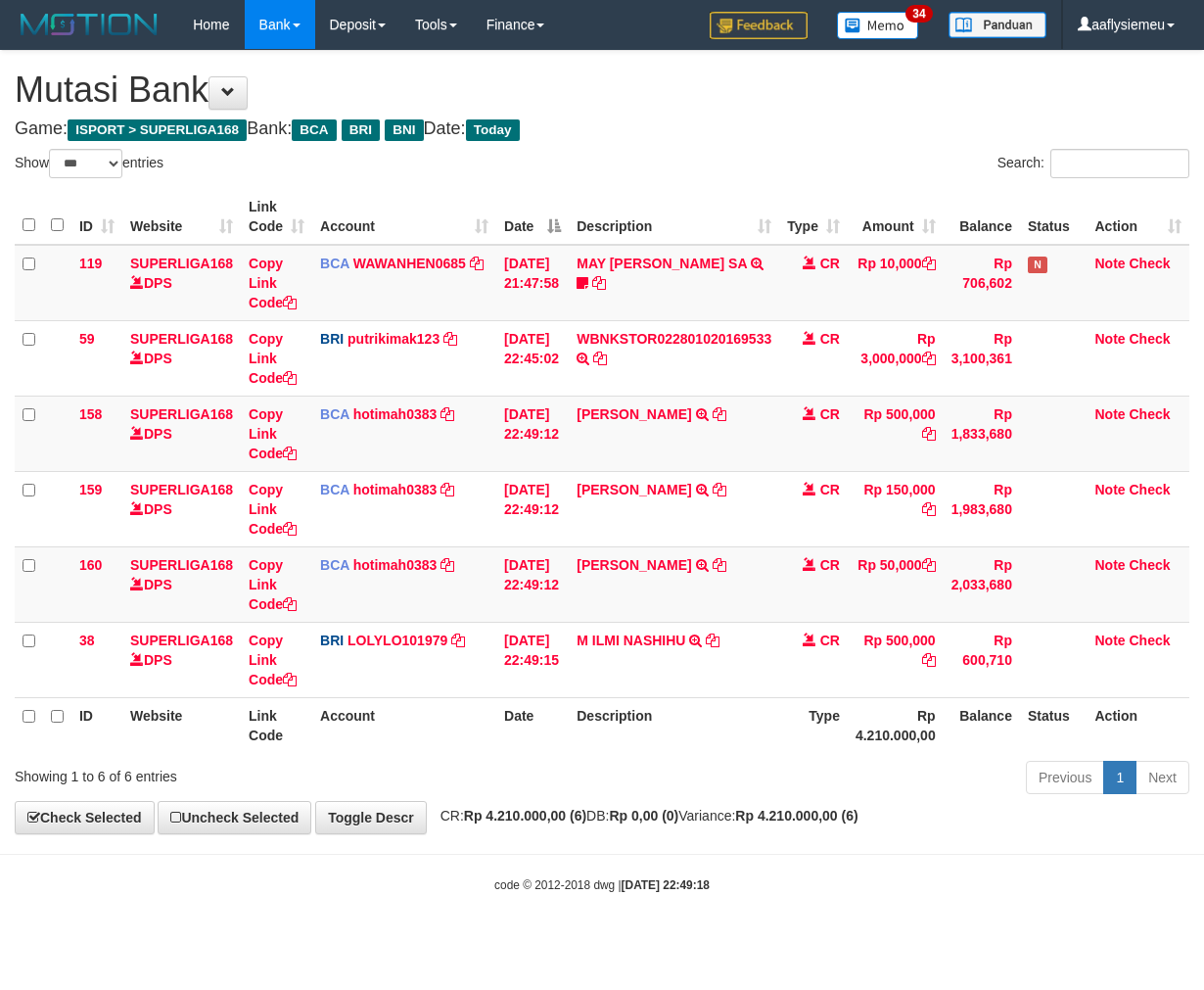 click on "Type" at bounding box center [813, 725] 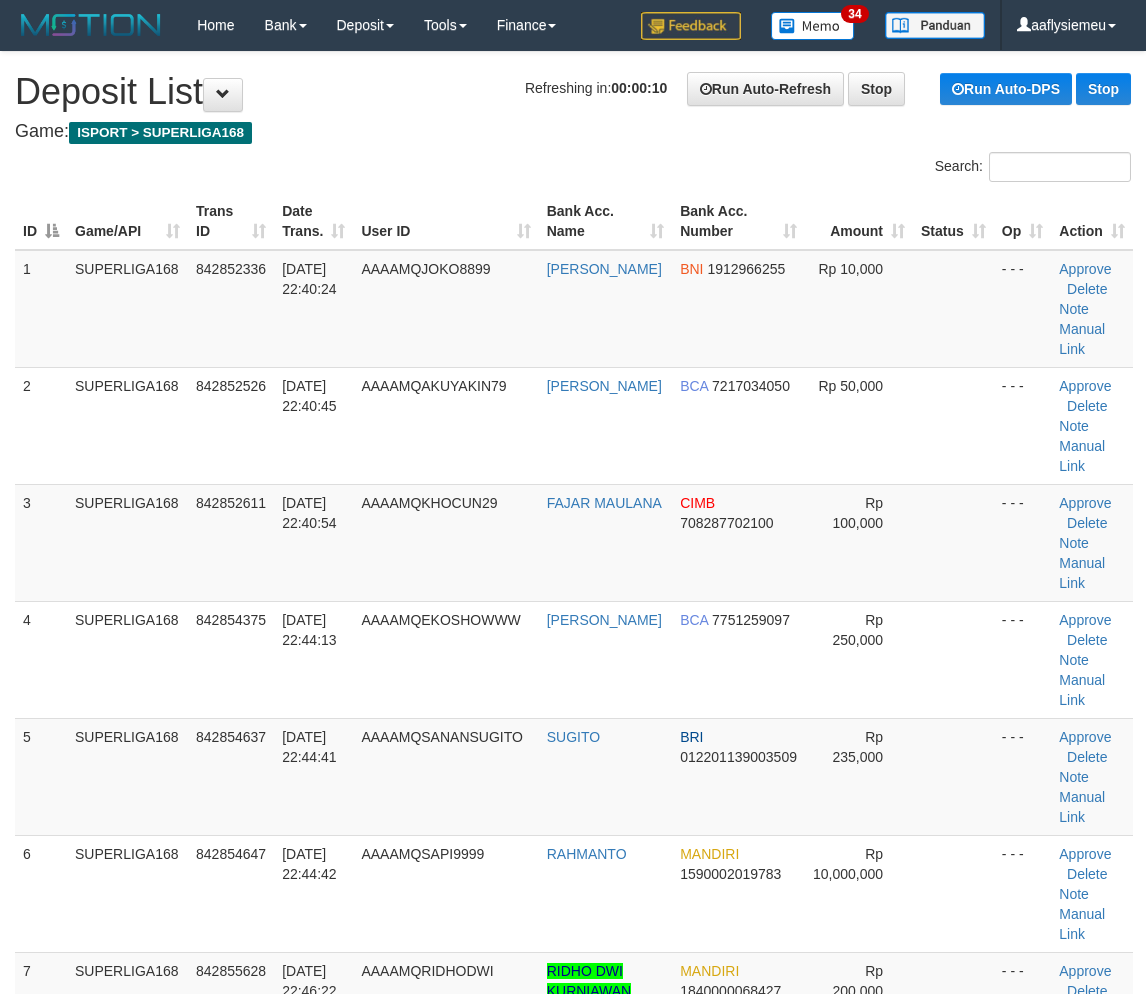 scroll, scrollTop: 598, scrollLeft: 0, axis: vertical 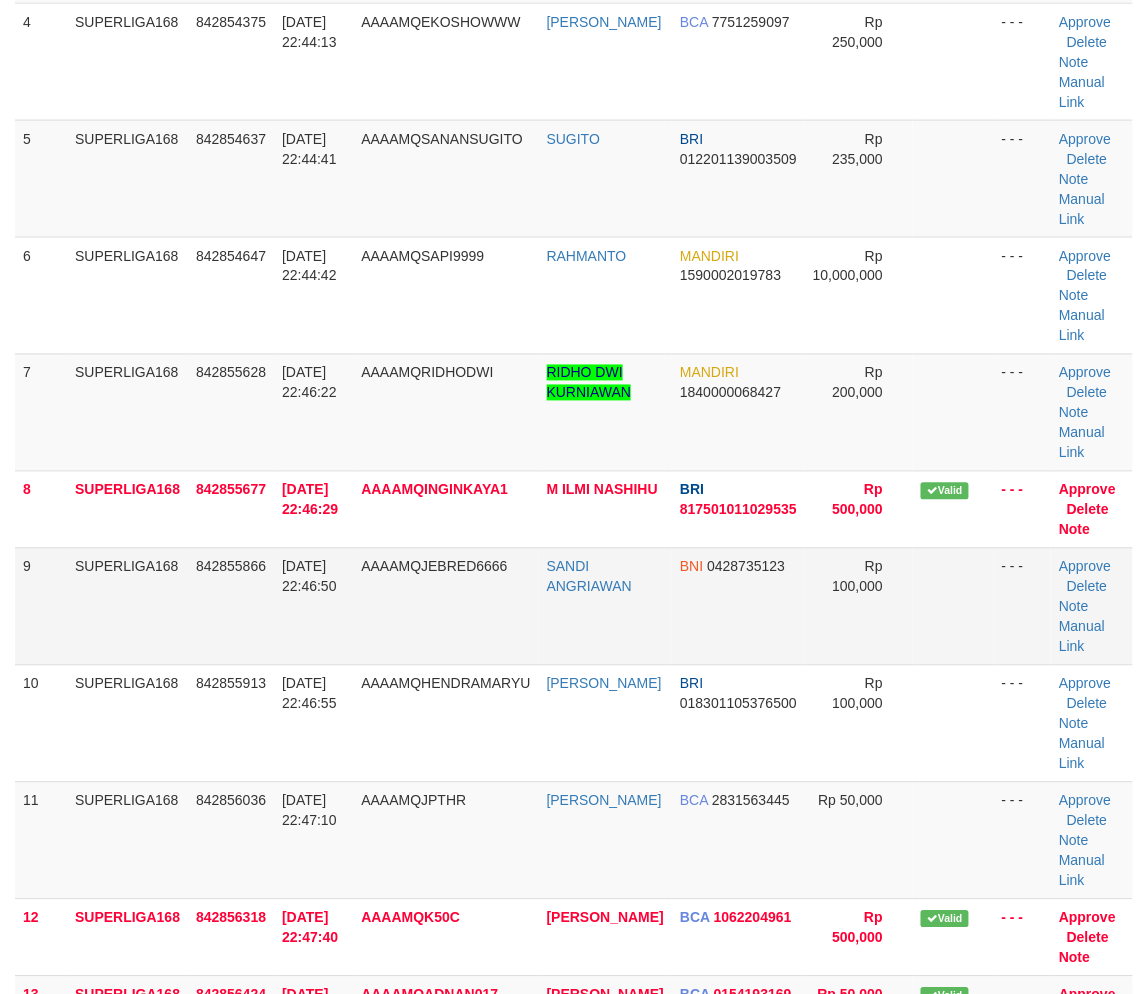 click on "9" at bounding box center [41, 606] 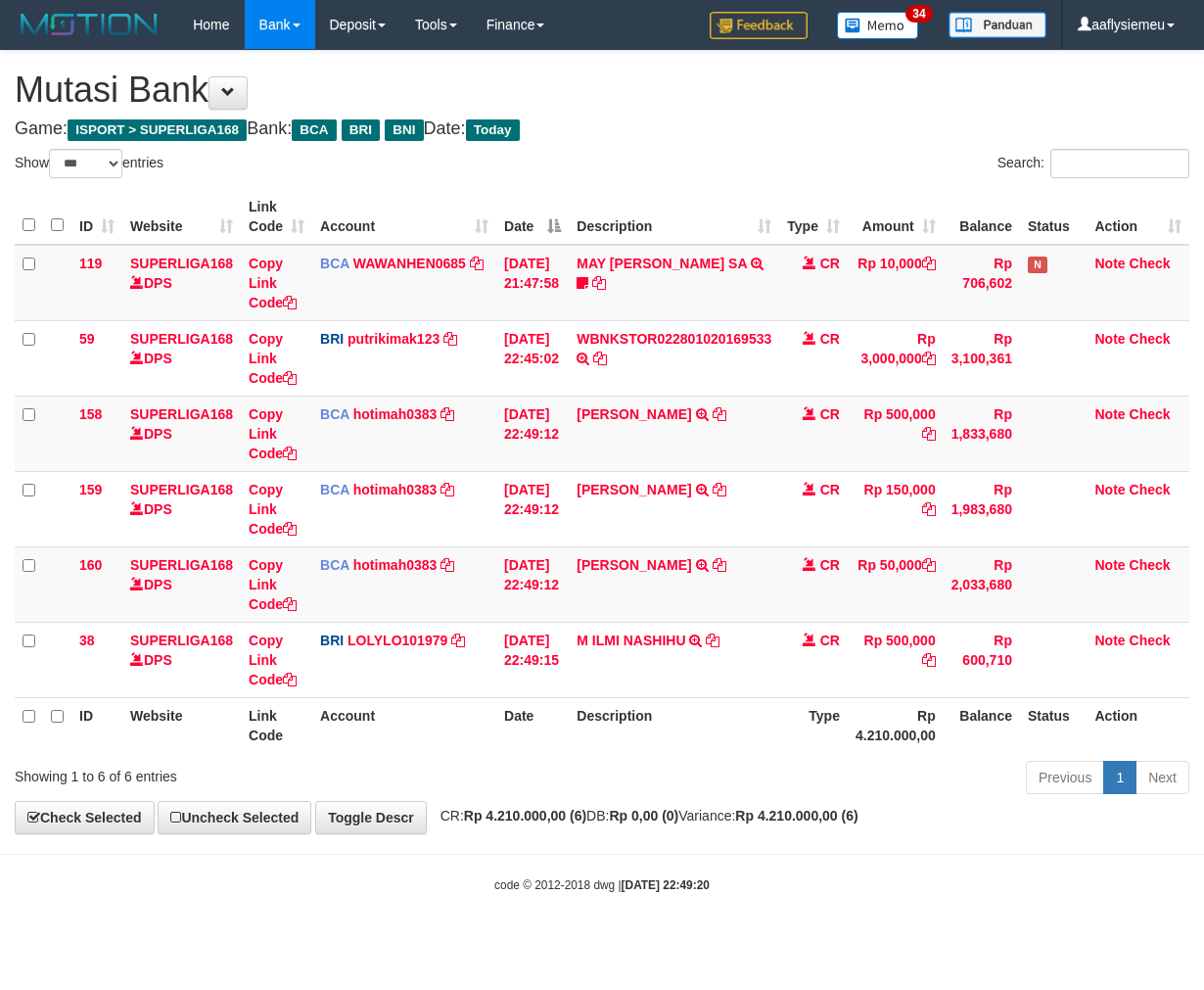 select on "***" 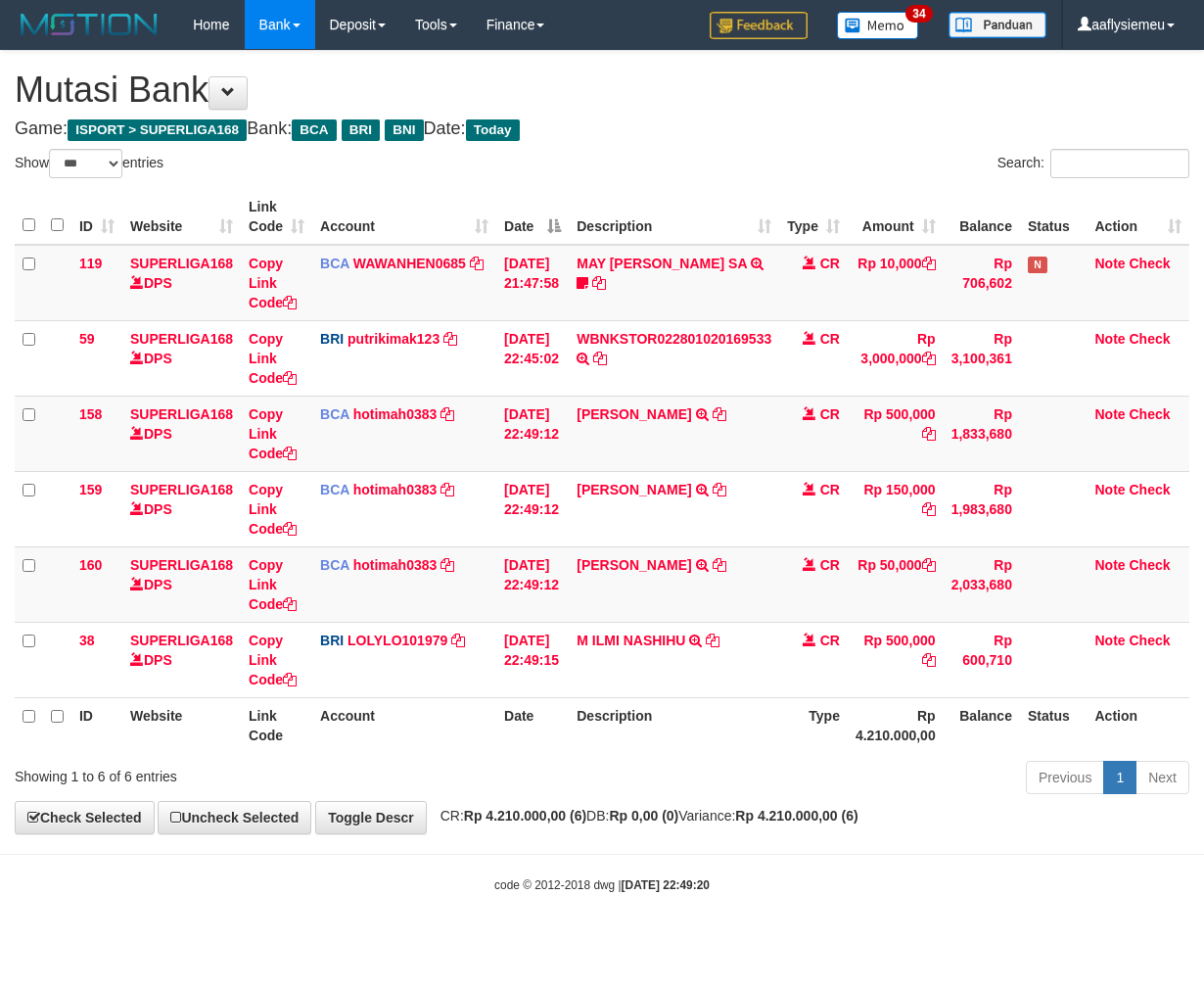 scroll, scrollTop: 0, scrollLeft: 0, axis: both 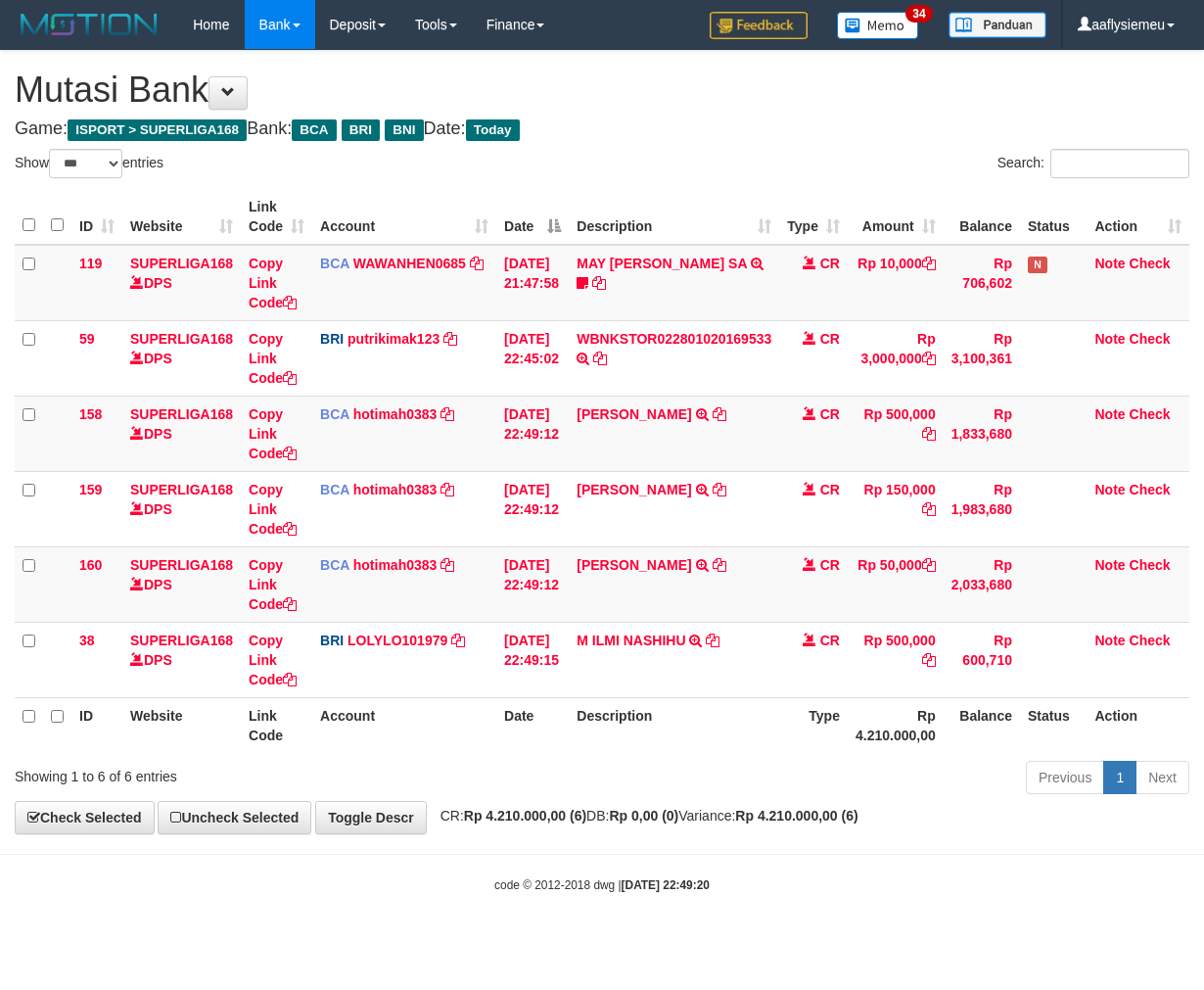 select on "***" 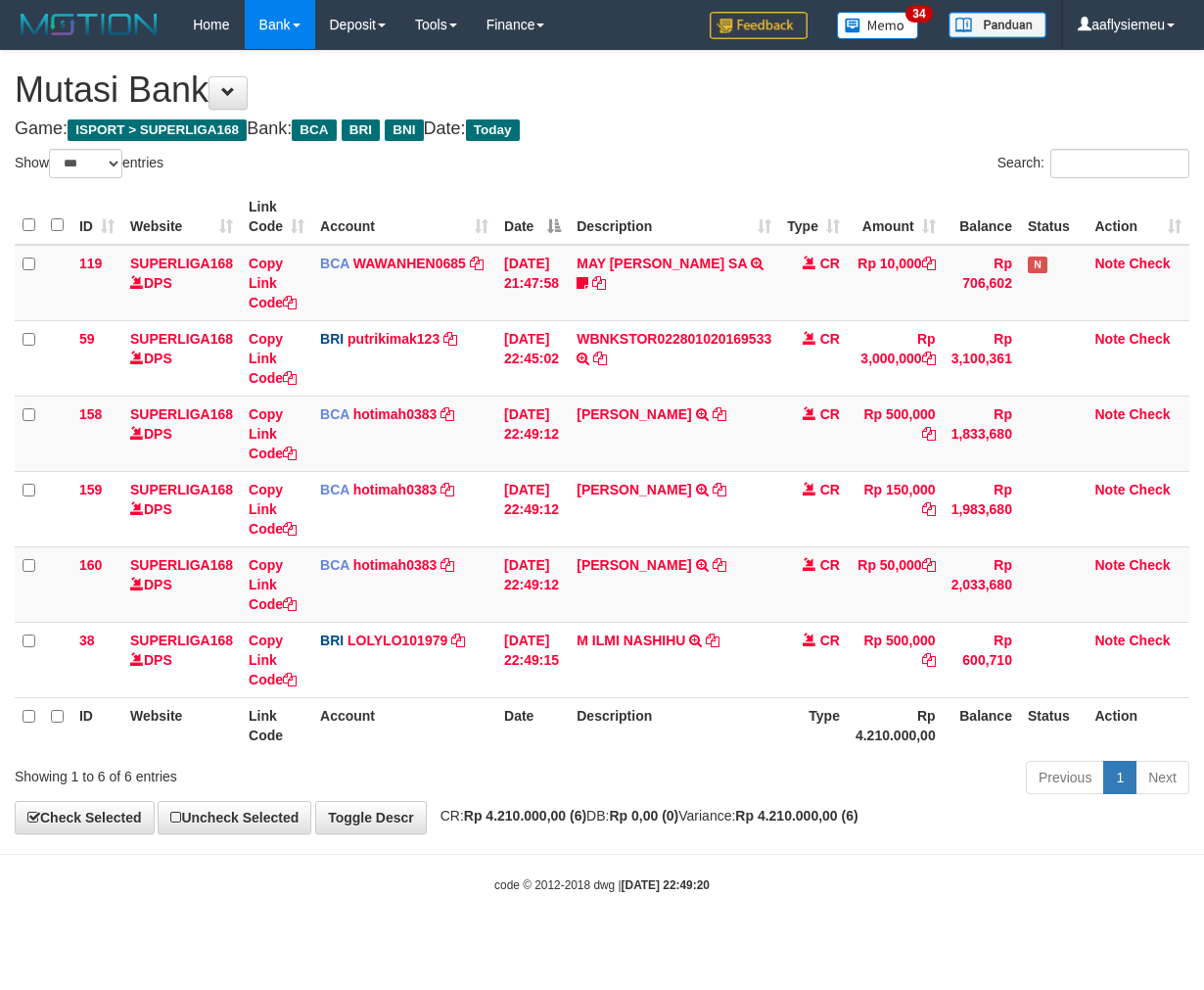 scroll, scrollTop: 0, scrollLeft: 0, axis: both 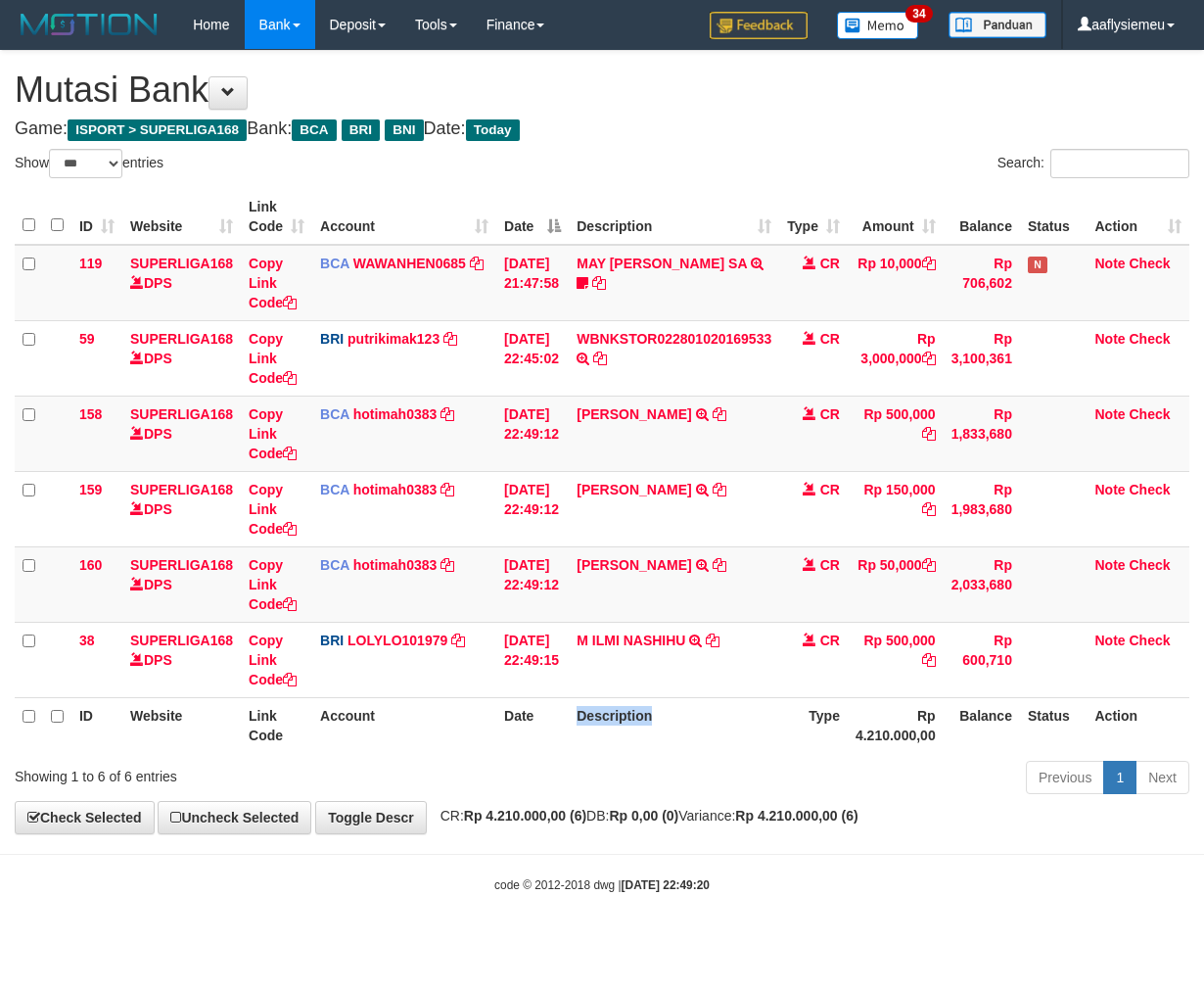 click on "Description" at bounding box center [673, 725] 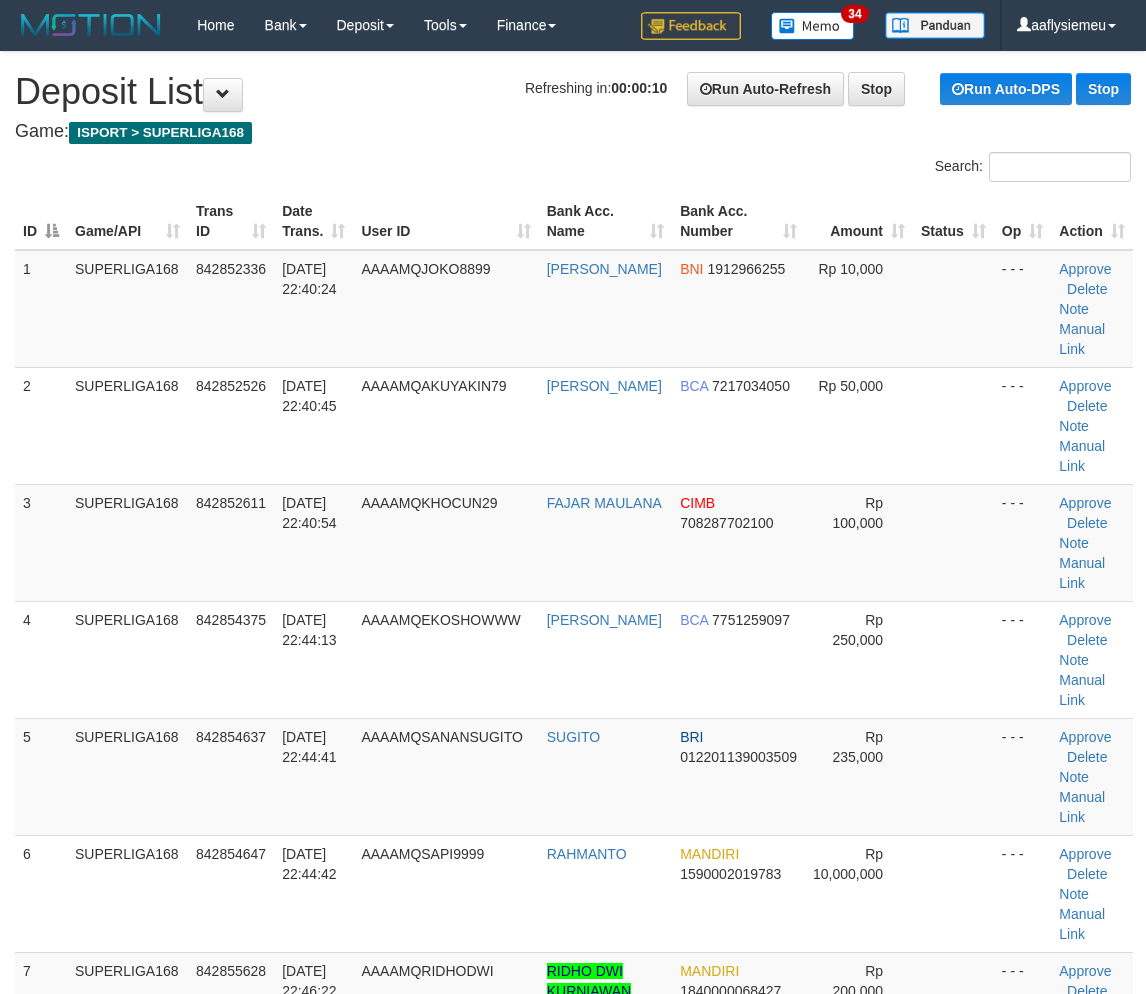 scroll, scrollTop: 598, scrollLeft: 0, axis: vertical 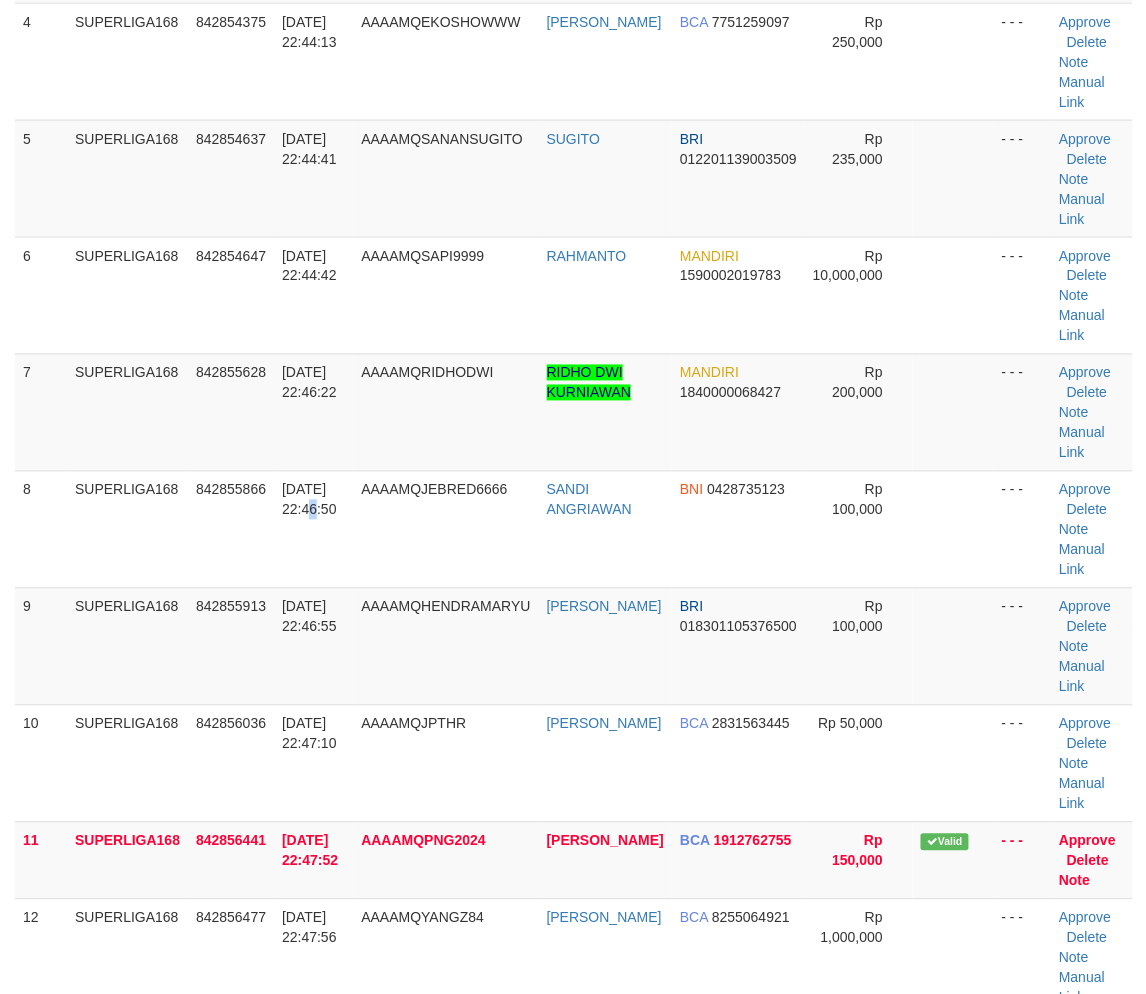 click on "[DATE] 22:46:50" at bounding box center (313, 529) 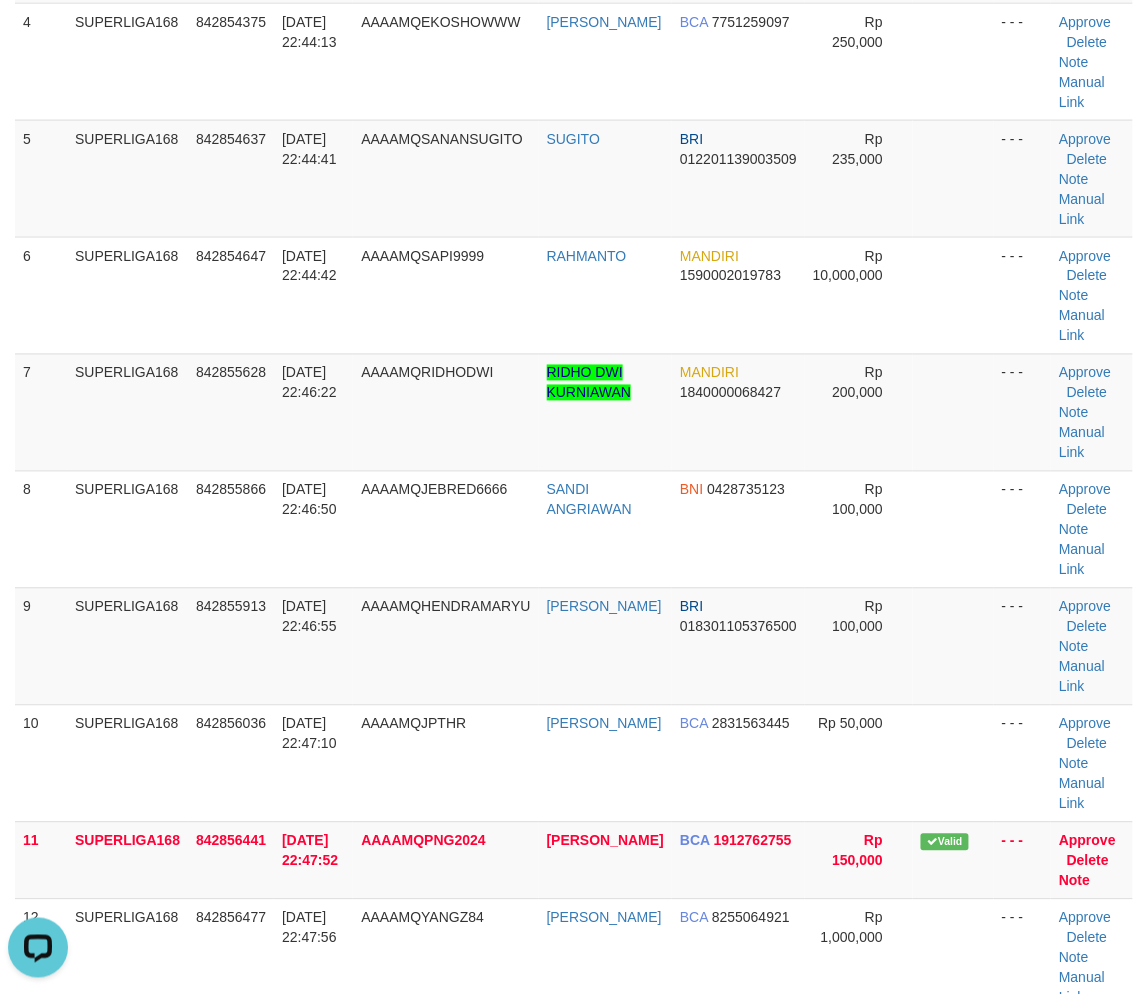 scroll, scrollTop: 0, scrollLeft: 0, axis: both 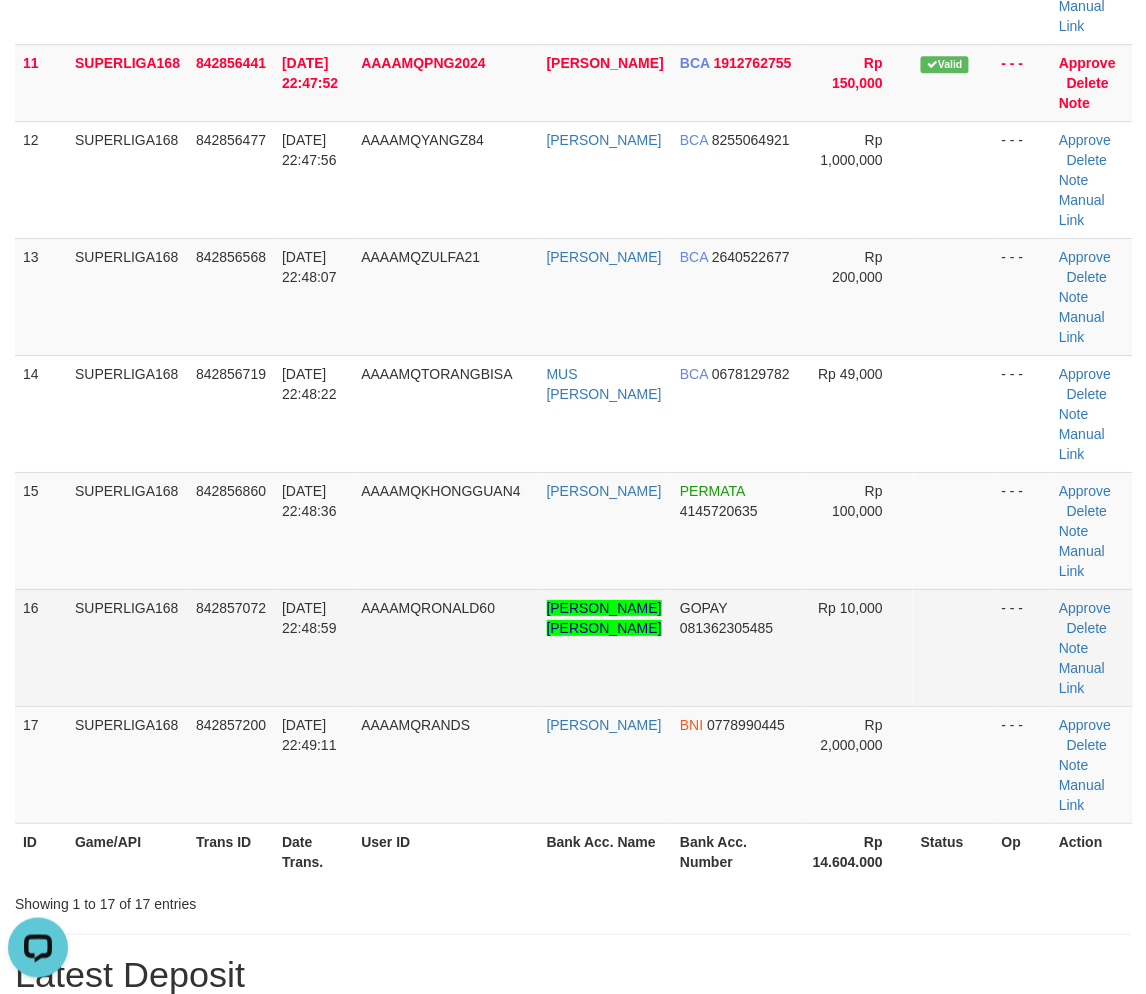 click on "SUPERLIGA168" at bounding box center [127, 647] 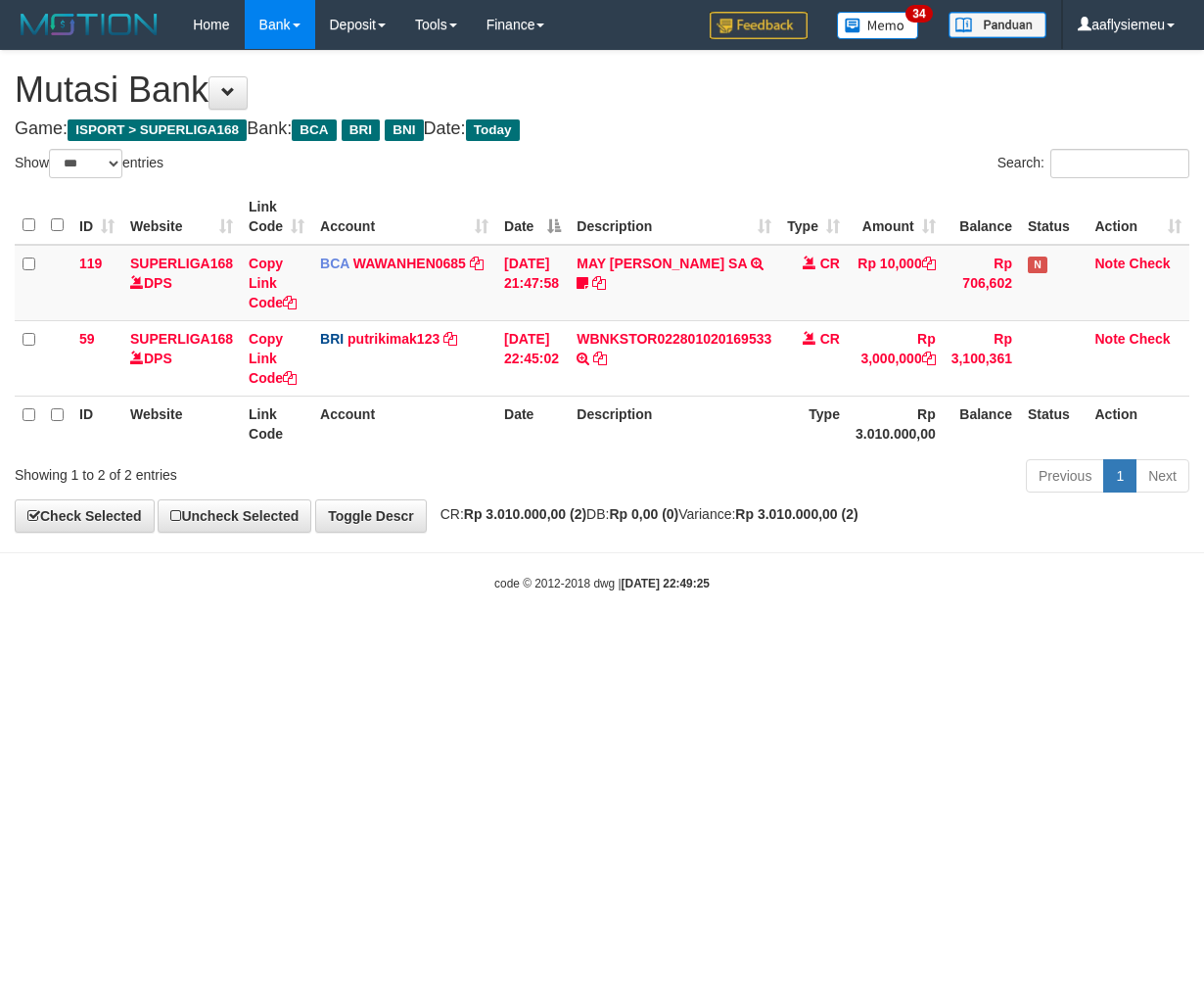 select on "***" 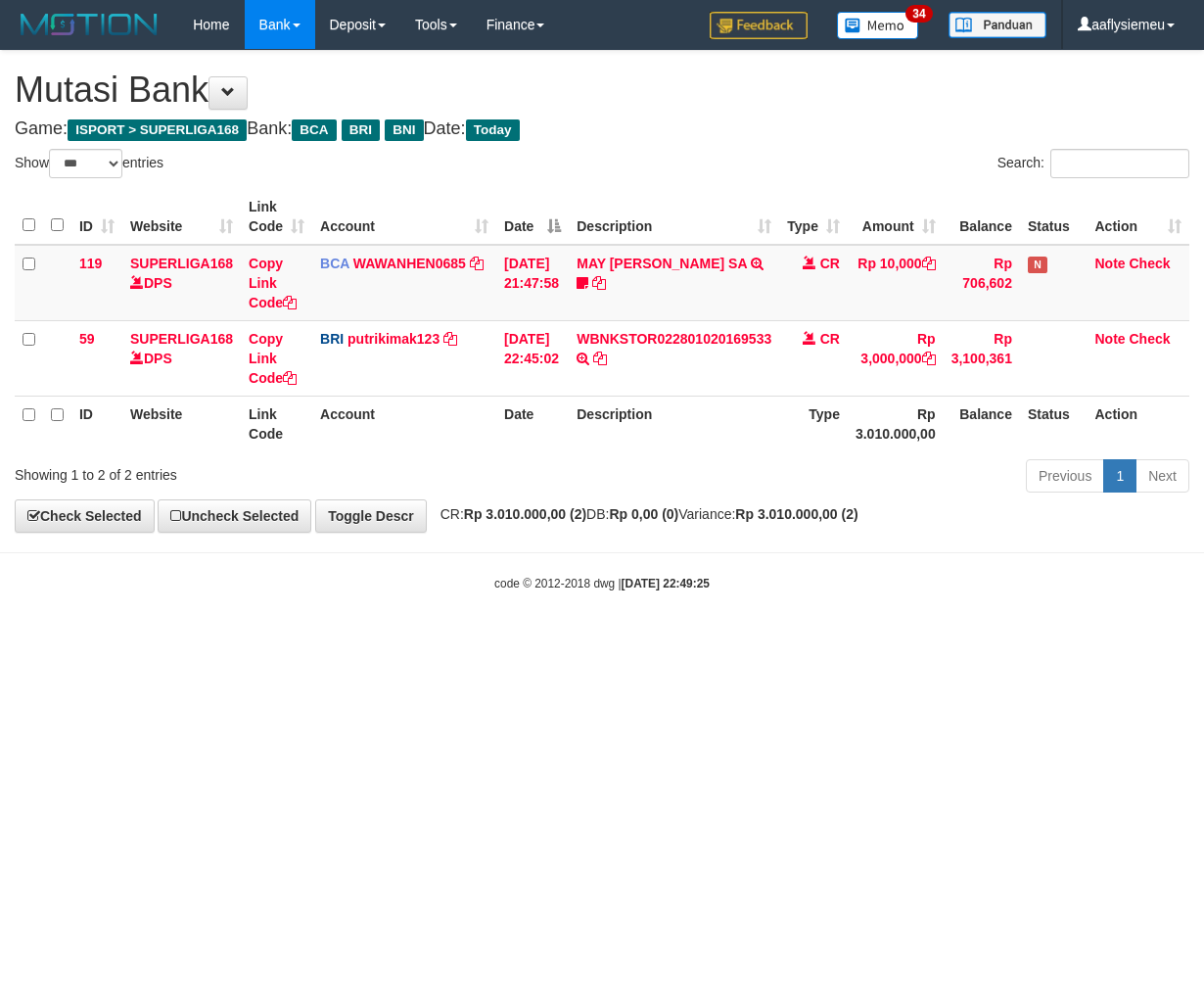 scroll, scrollTop: 0, scrollLeft: 0, axis: both 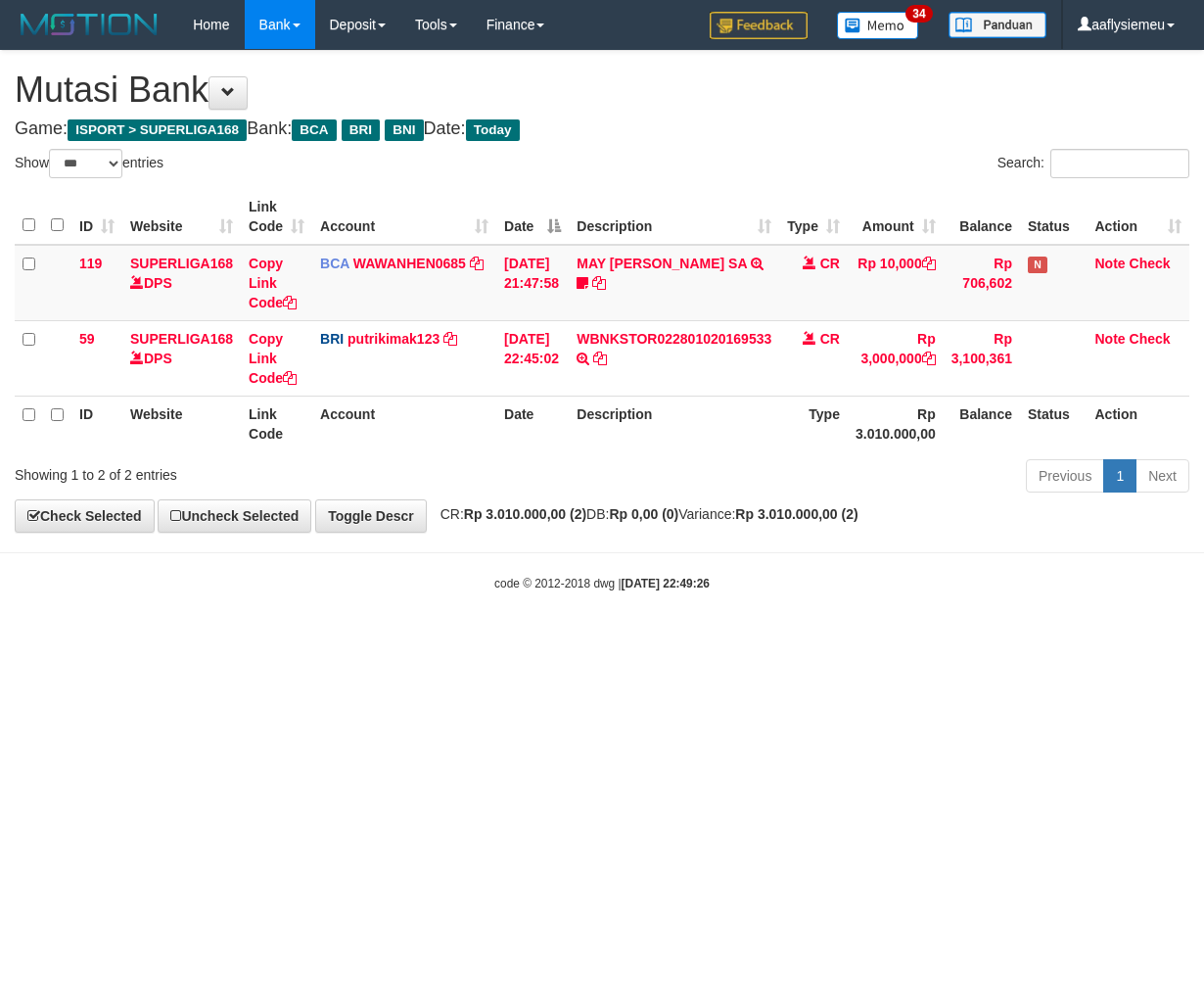 select on "***" 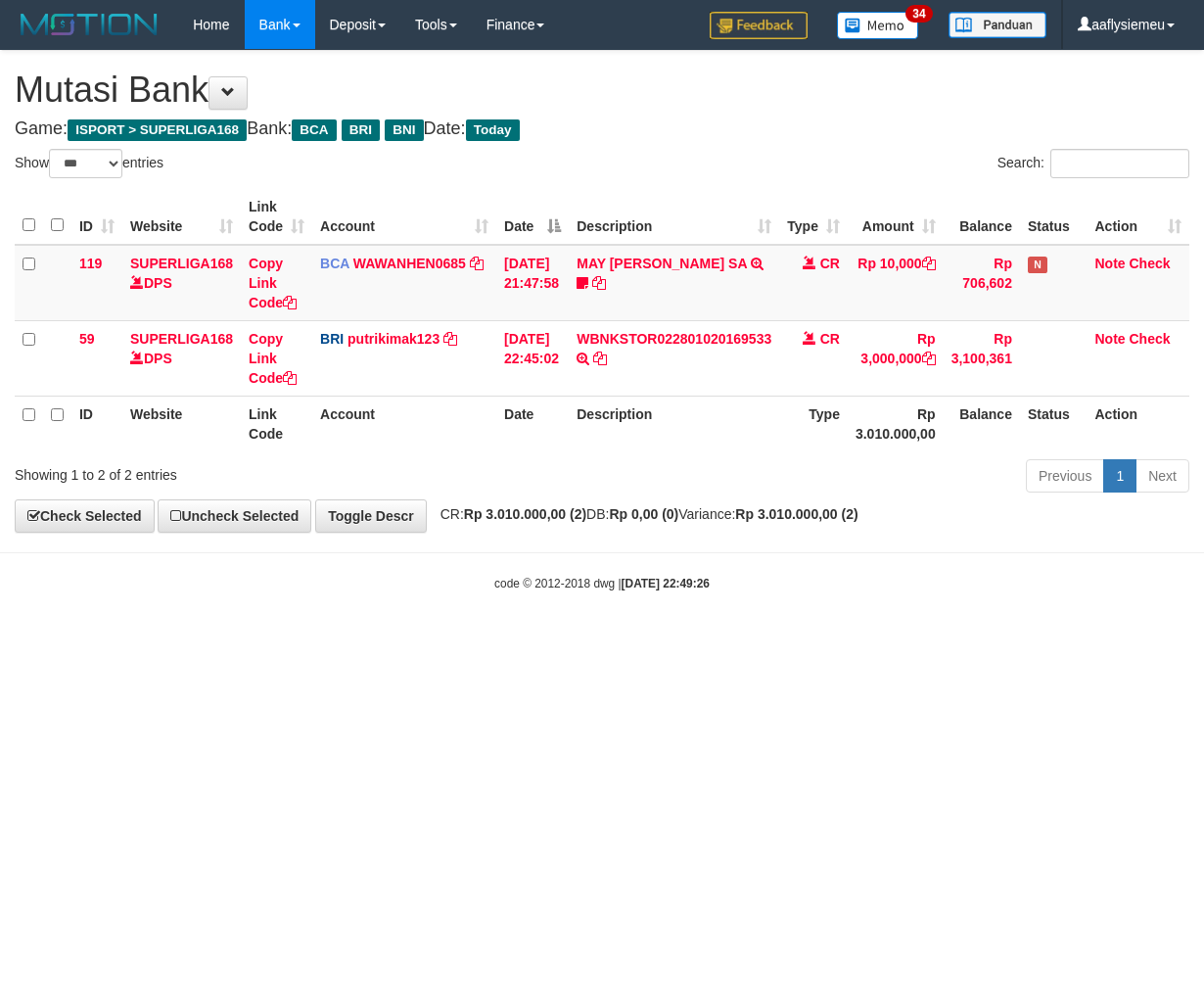 scroll, scrollTop: 0, scrollLeft: 0, axis: both 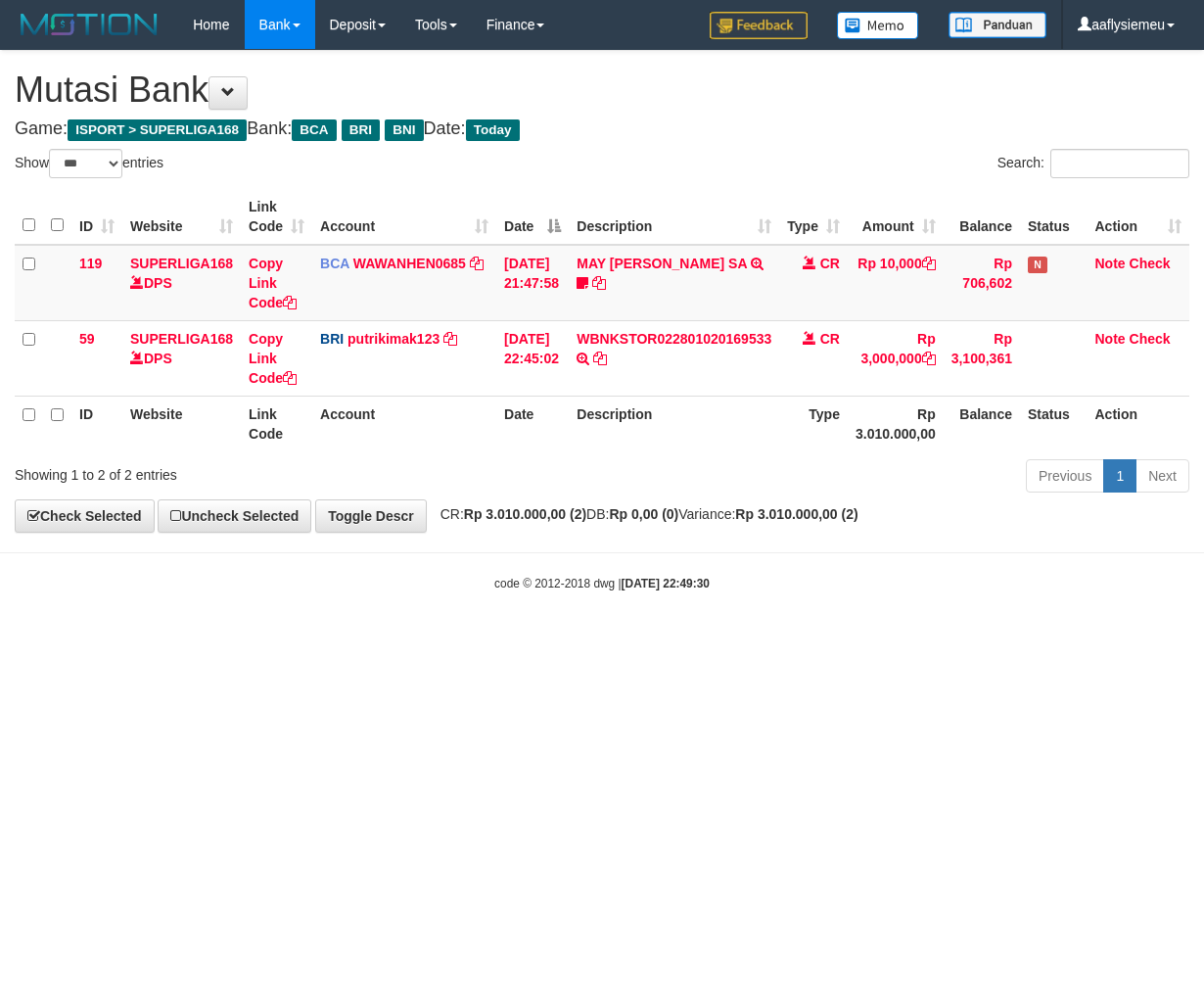 select on "***" 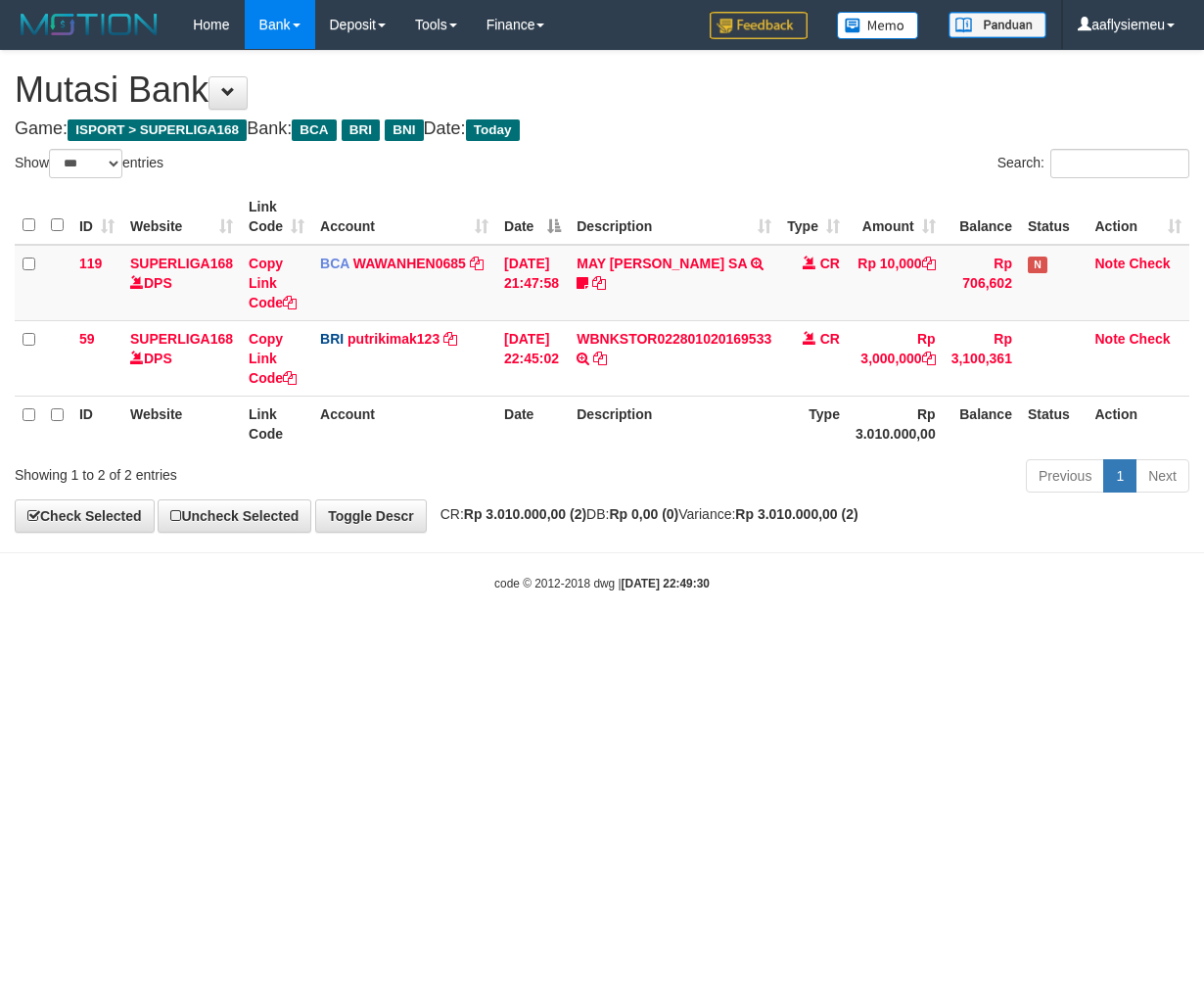 scroll, scrollTop: 0, scrollLeft: 0, axis: both 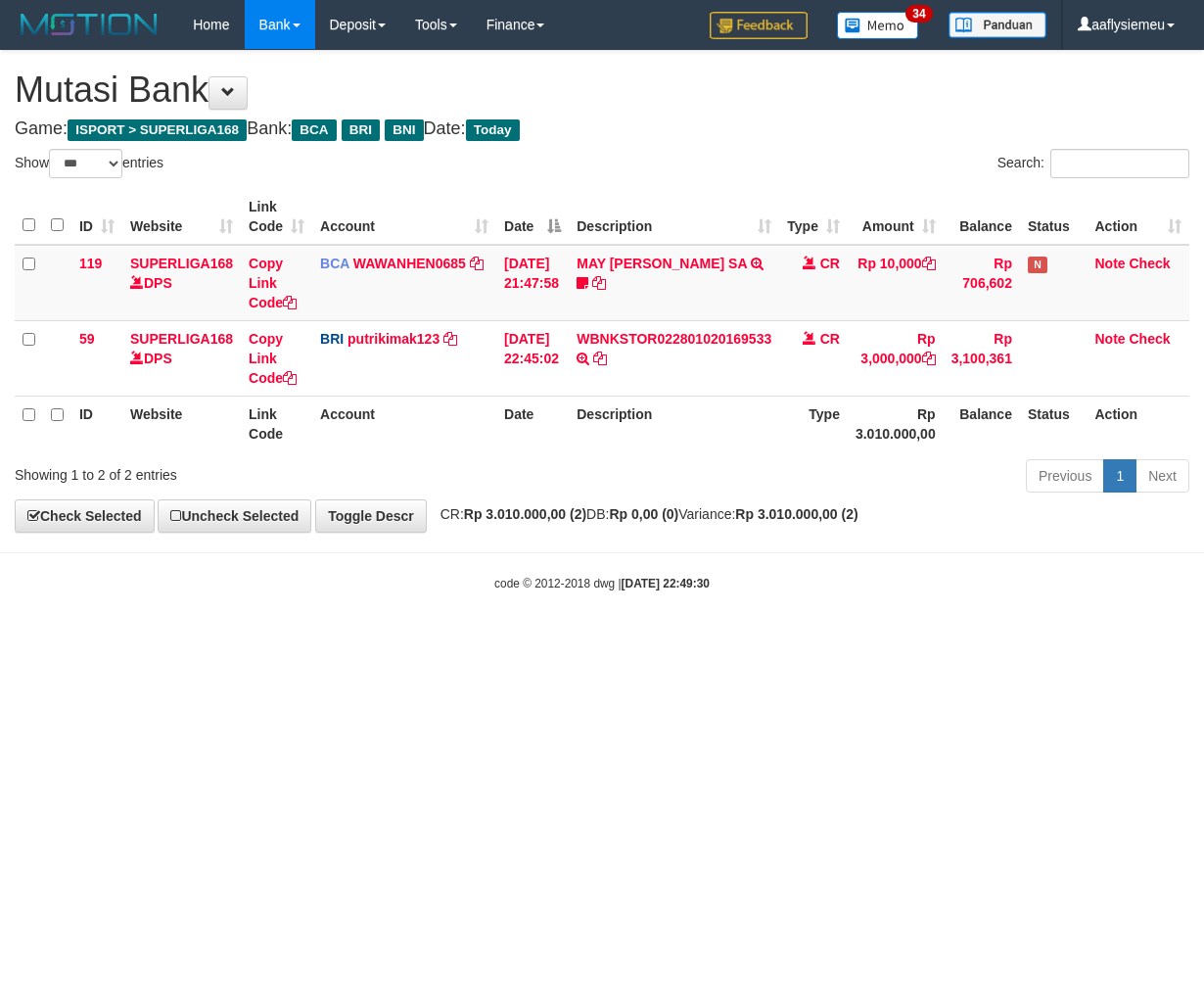 click on "Toggle navigation
Home
Bank
Account List
Load
By Website
Group
[ISPORT]													SUPERLIGA168
By Load Group (DPS)" at bounding box center (602, 320) 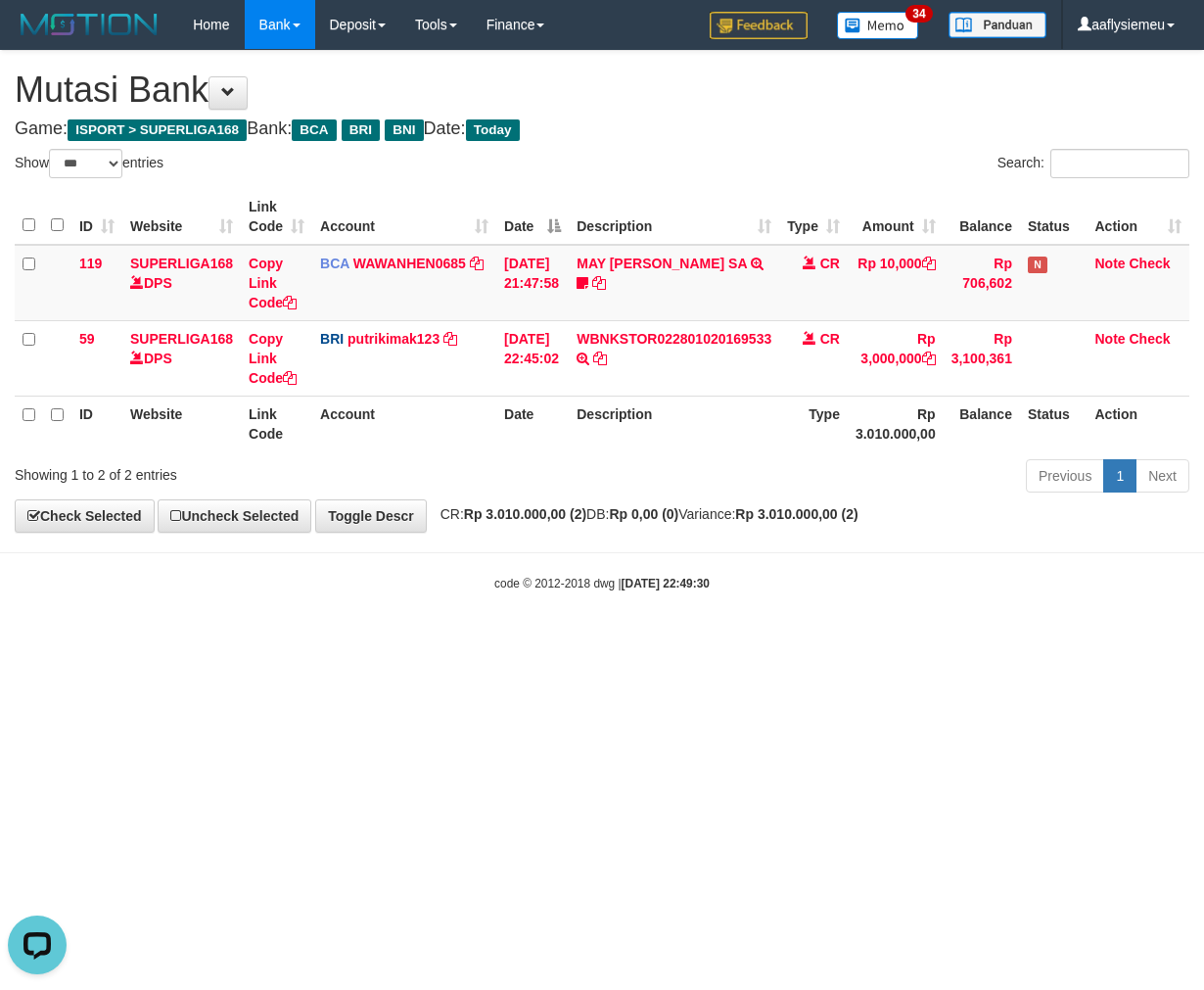 scroll, scrollTop: 0, scrollLeft: 0, axis: both 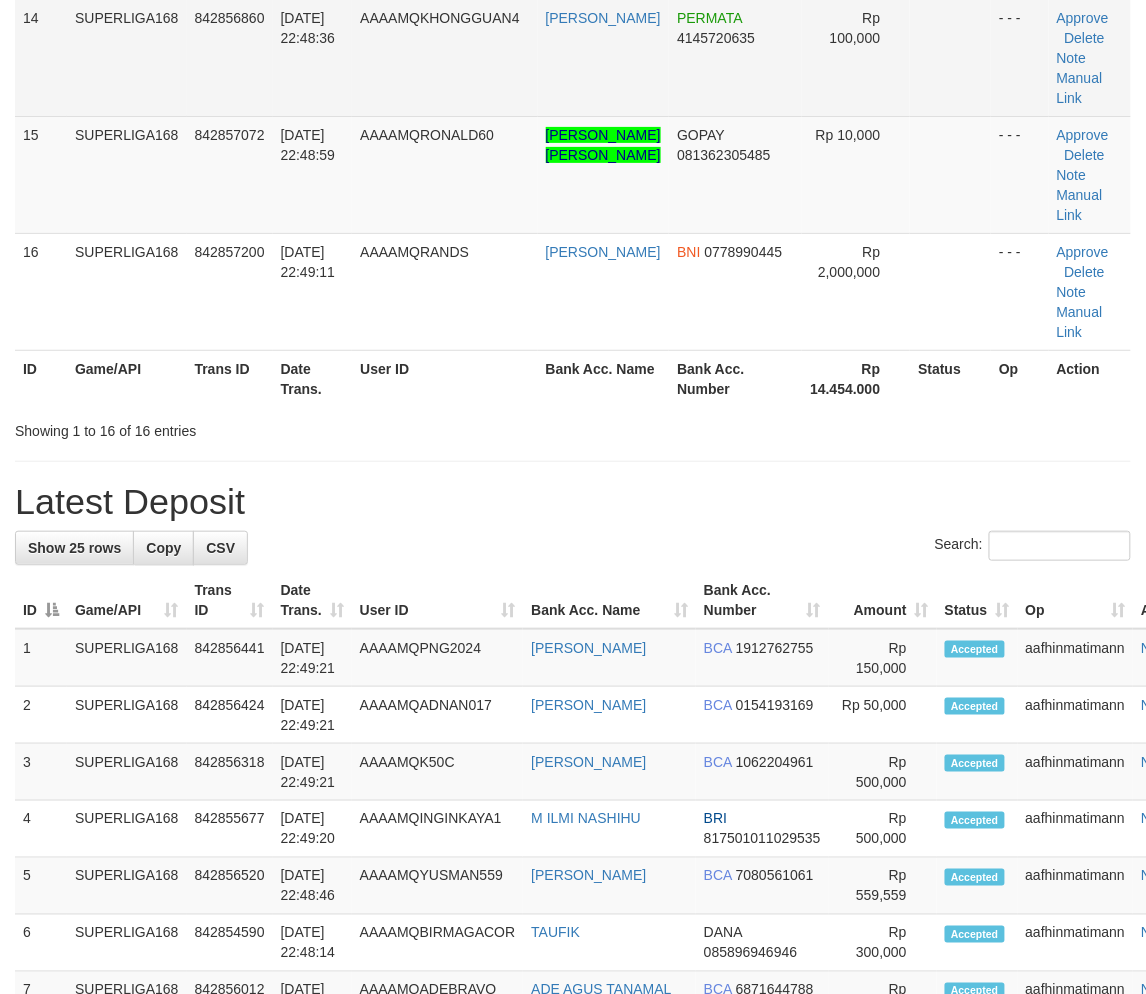 drag, startPoint x: 324, startPoint y: 392, endPoint x: 272, endPoint y: 420, distance: 59.05929 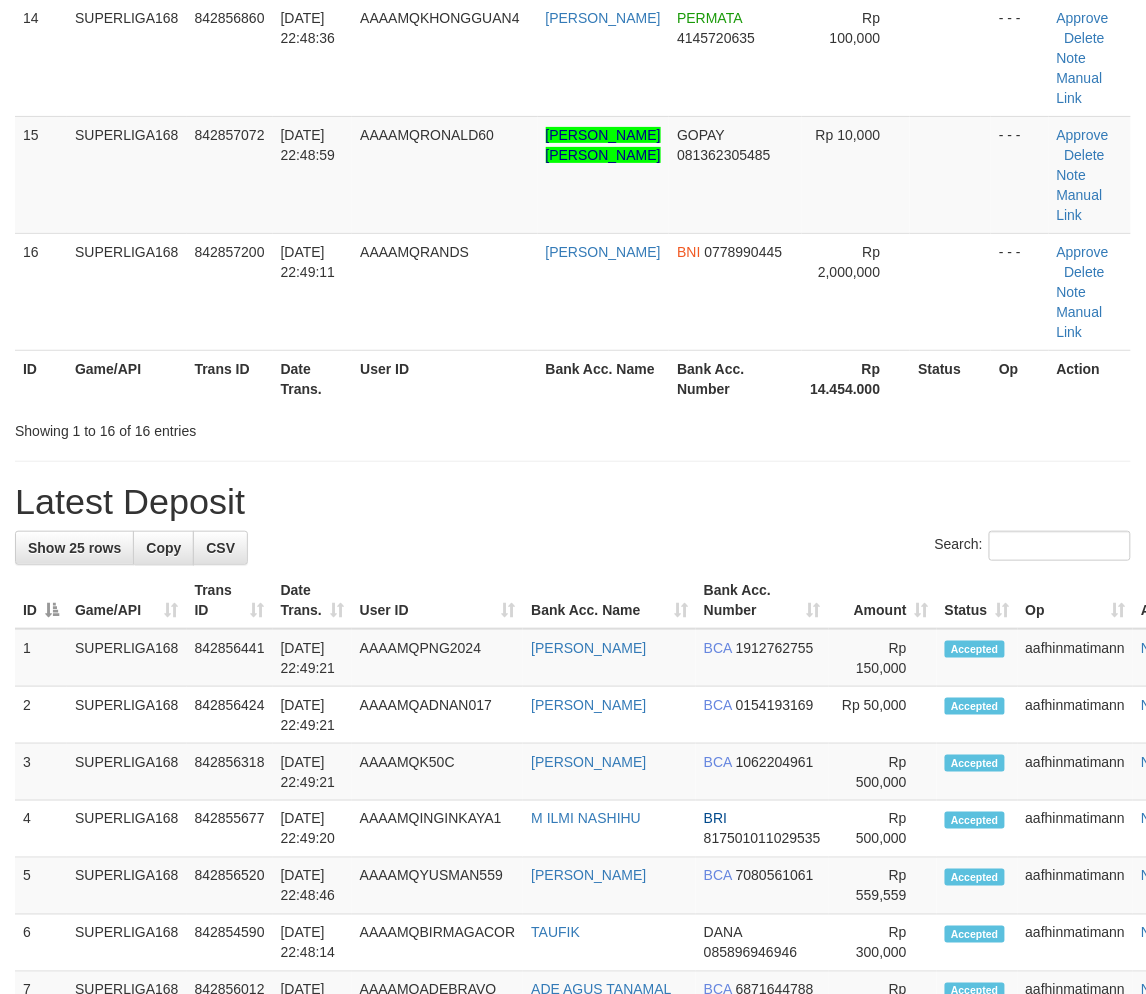 scroll, scrollTop: 1376, scrollLeft: 0, axis: vertical 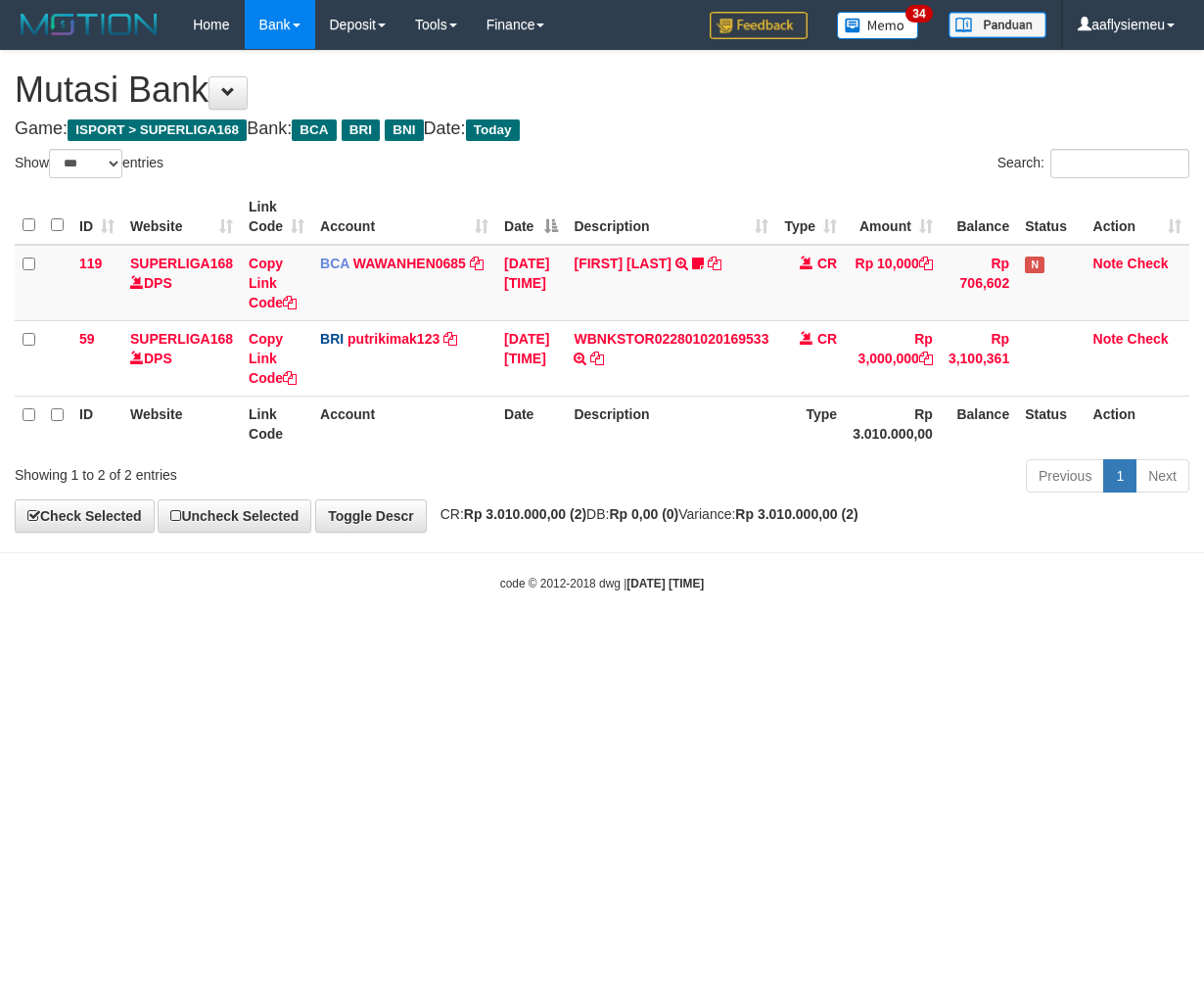 select on "***" 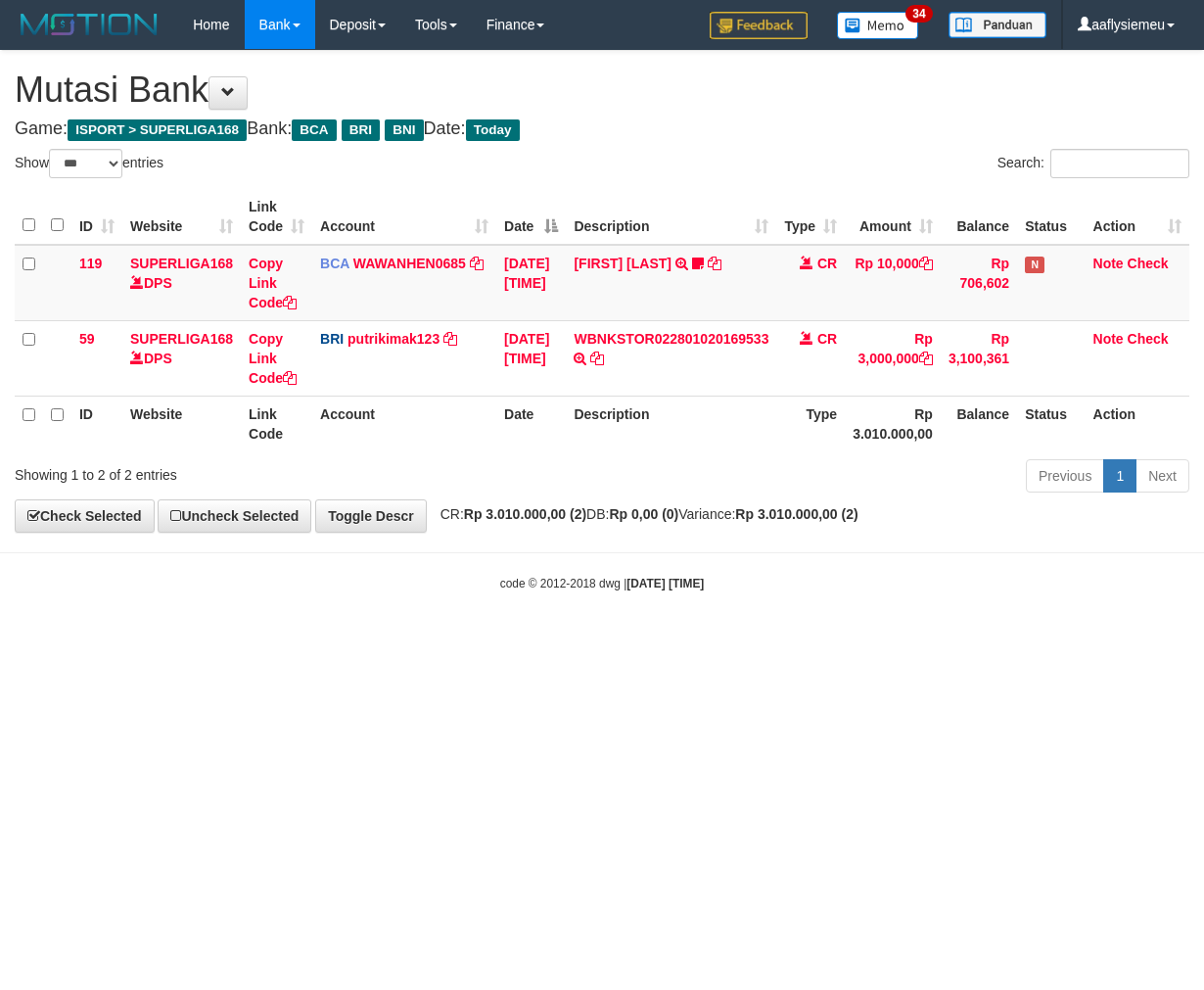 scroll, scrollTop: 0, scrollLeft: 0, axis: both 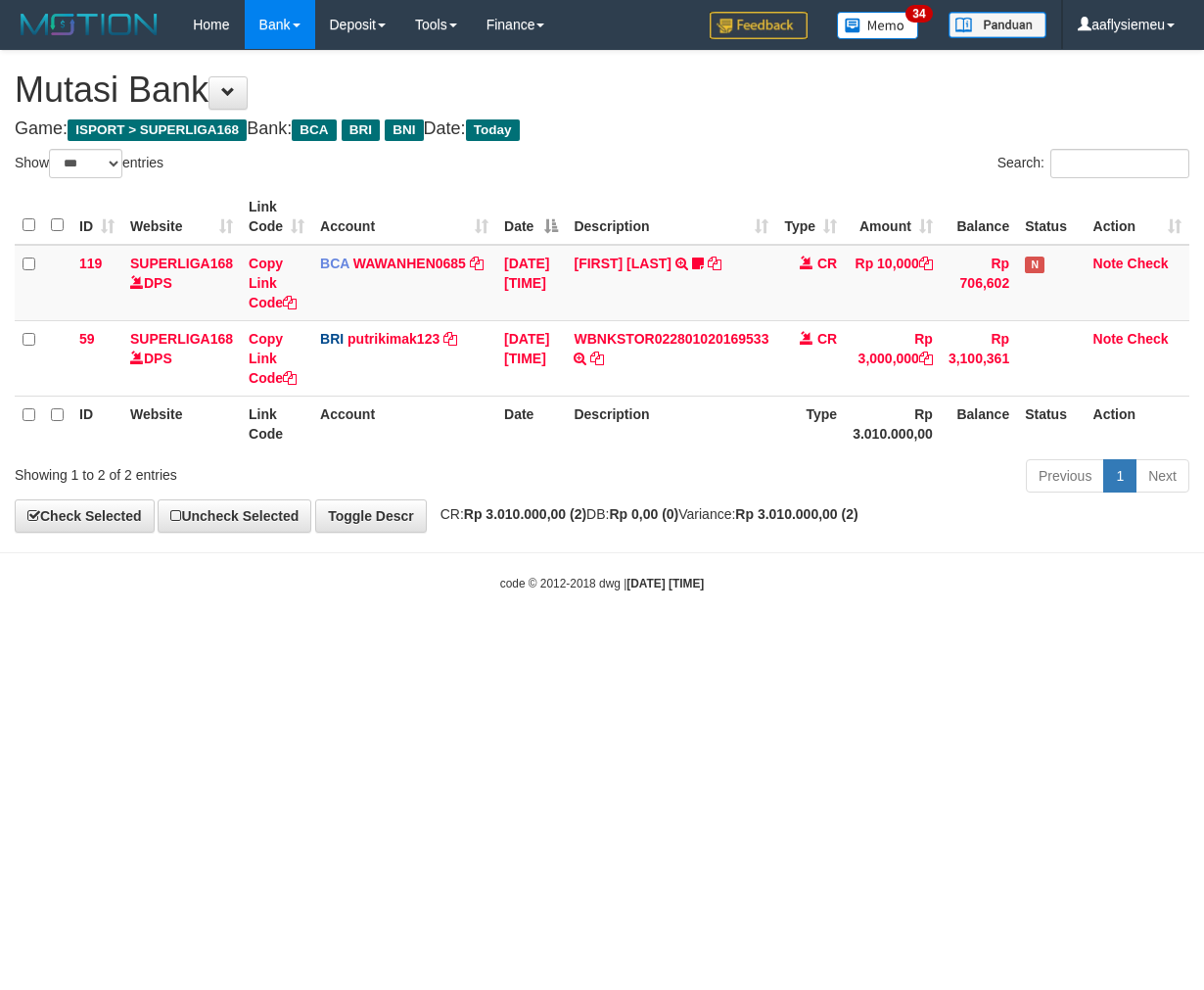 select on "***" 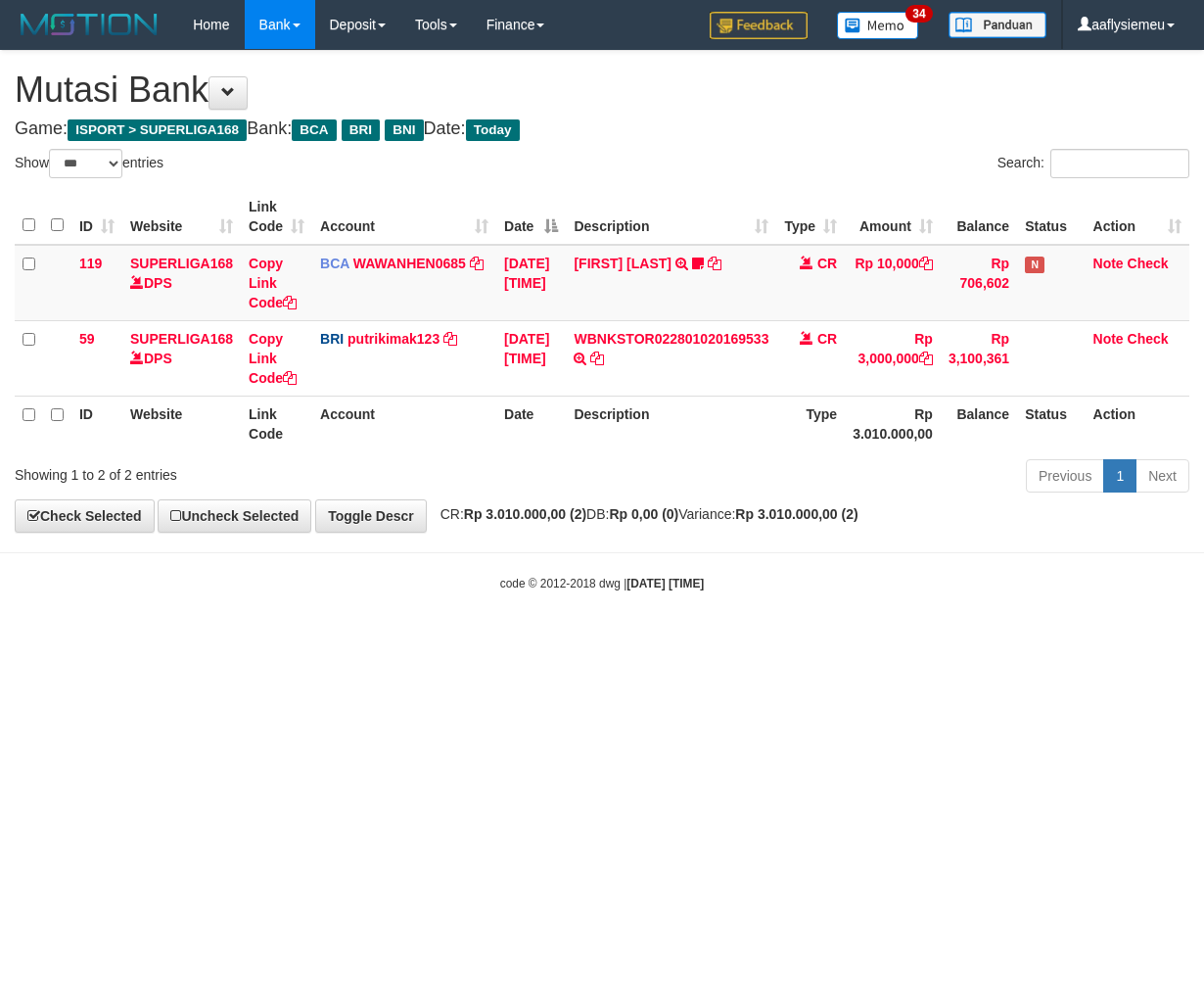 scroll, scrollTop: 0, scrollLeft: 0, axis: both 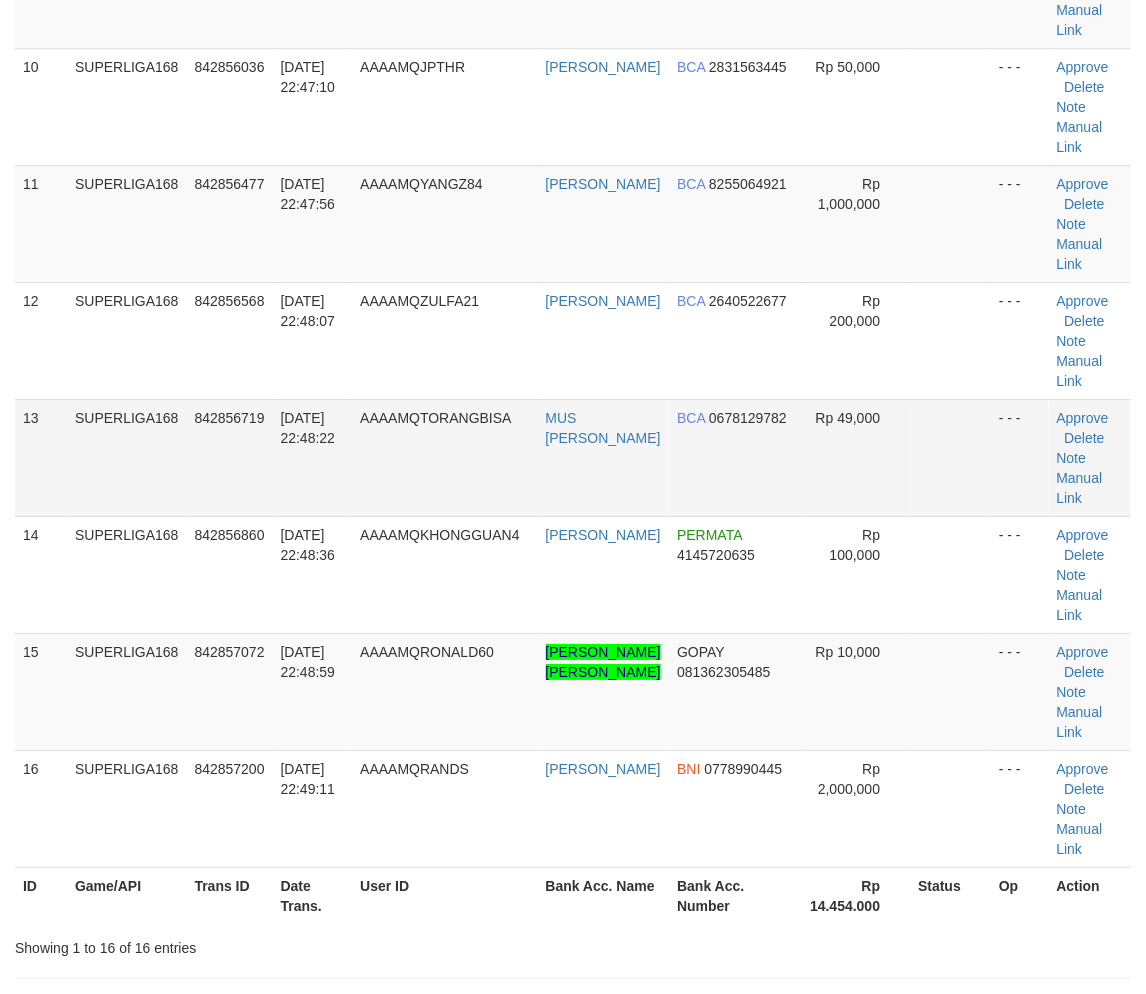 drag, startPoint x: 154, startPoint y: 398, endPoint x: 126, endPoint y: 420, distance: 35.608986 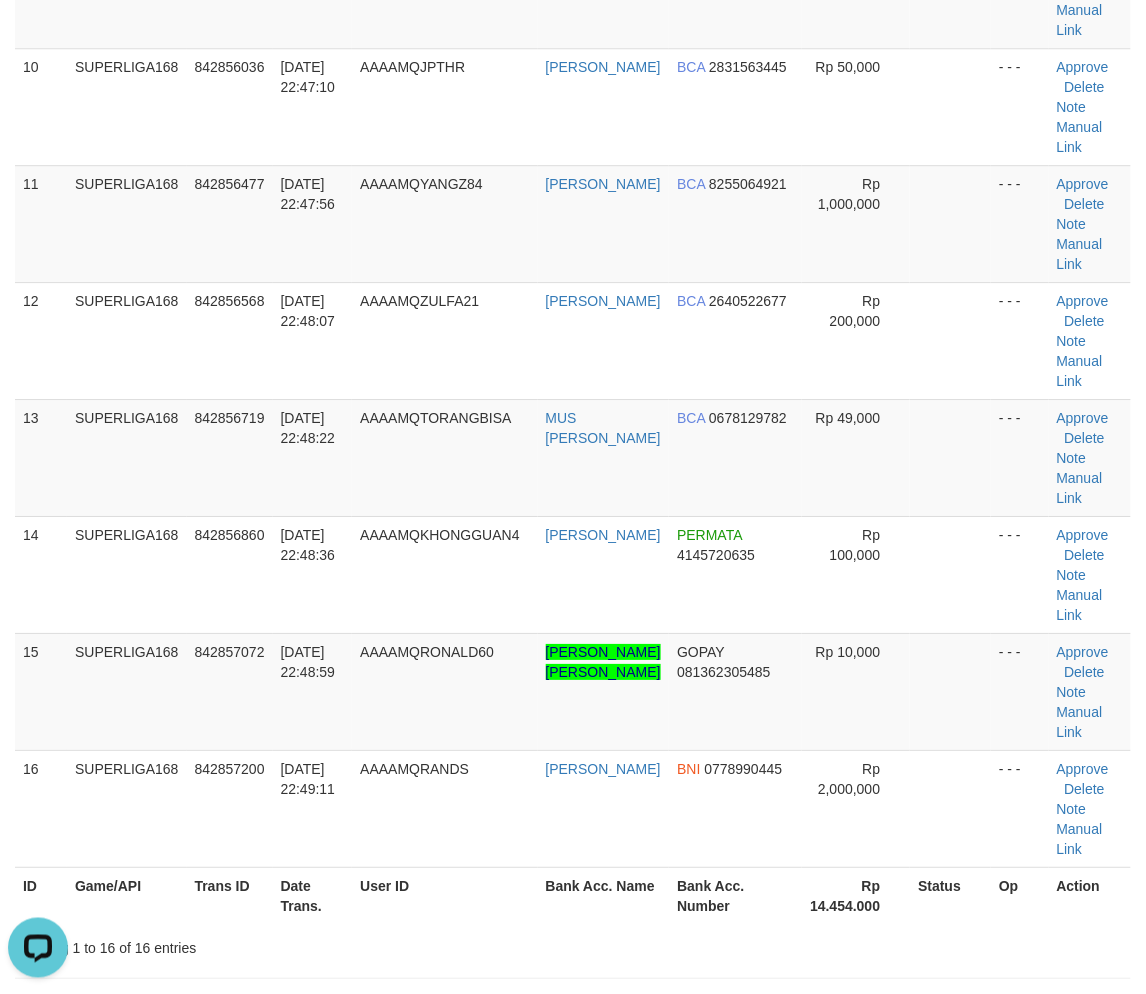 scroll, scrollTop: 0, scrollLeft: 0, axis: both 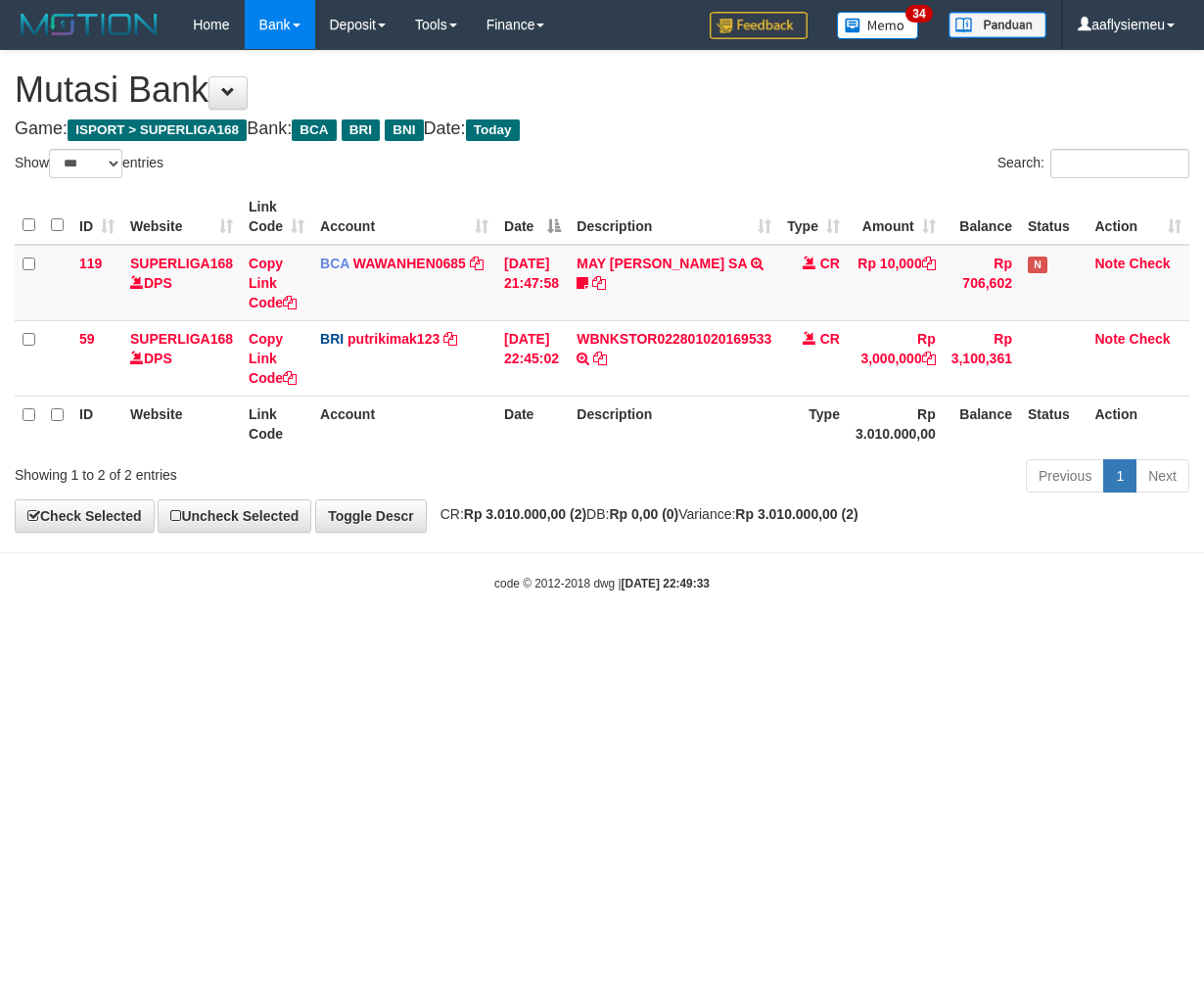select on "***" 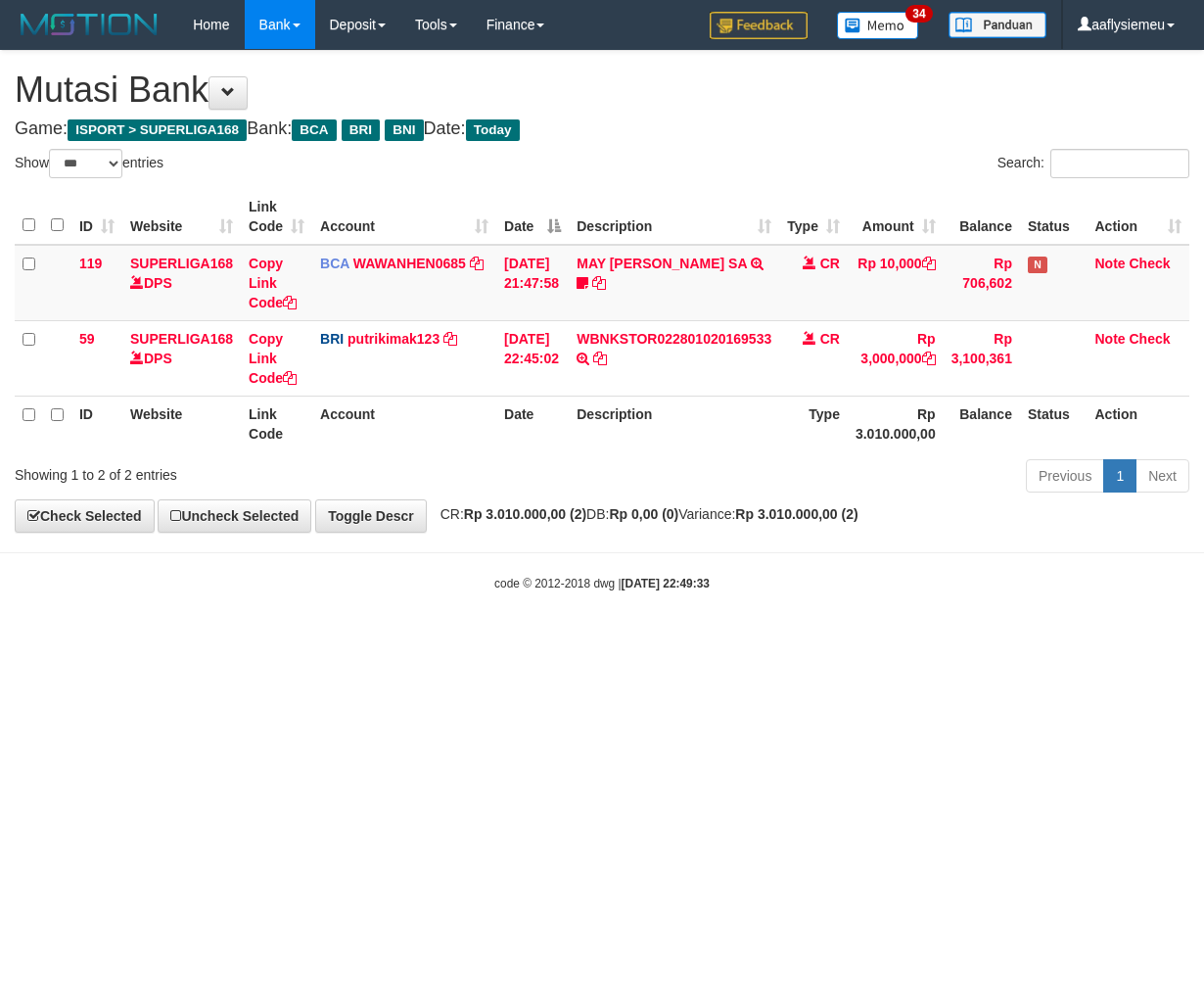 scroll, scrollTop: 0, scrollLeft: 0, axis: both 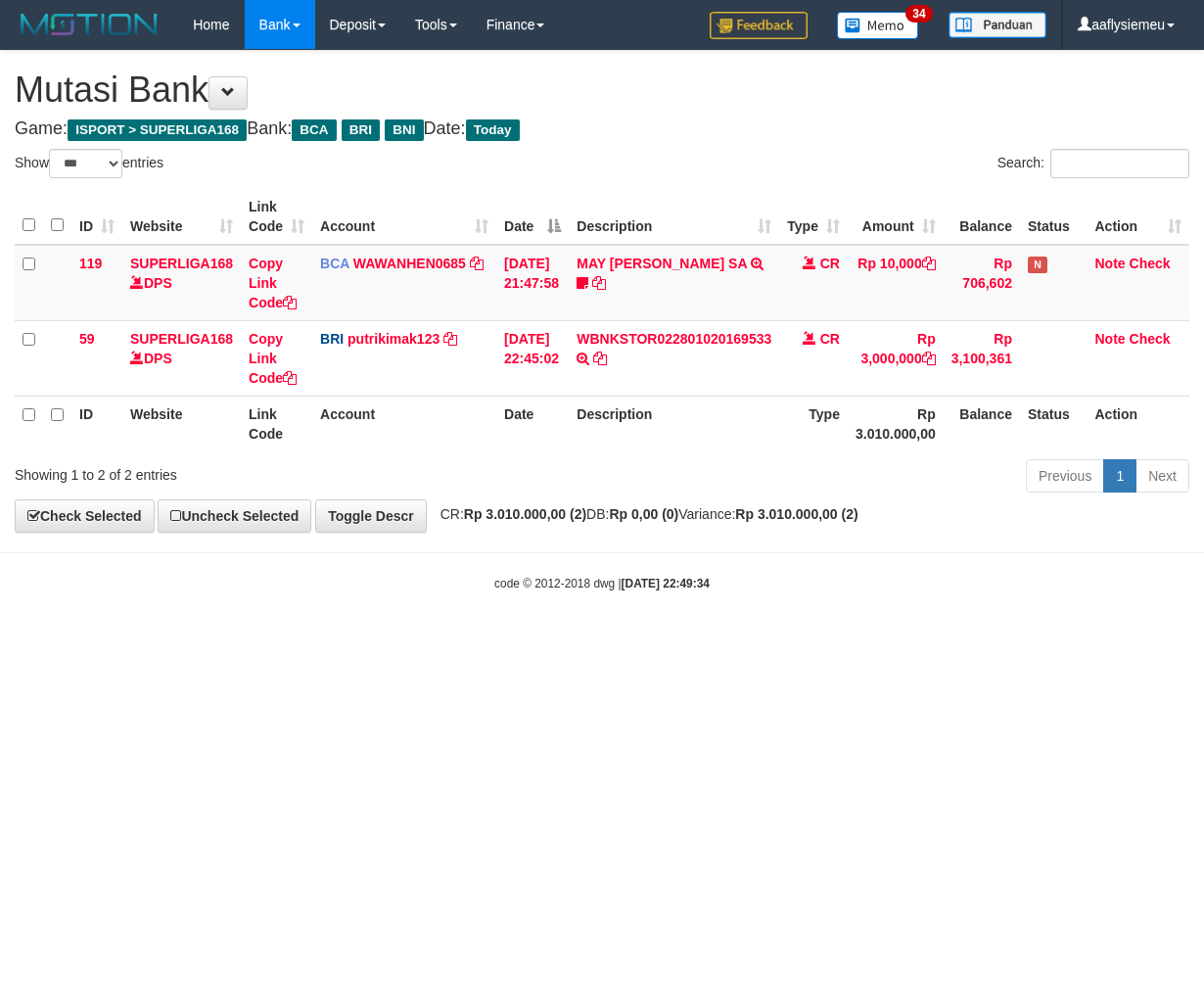 select on "***" 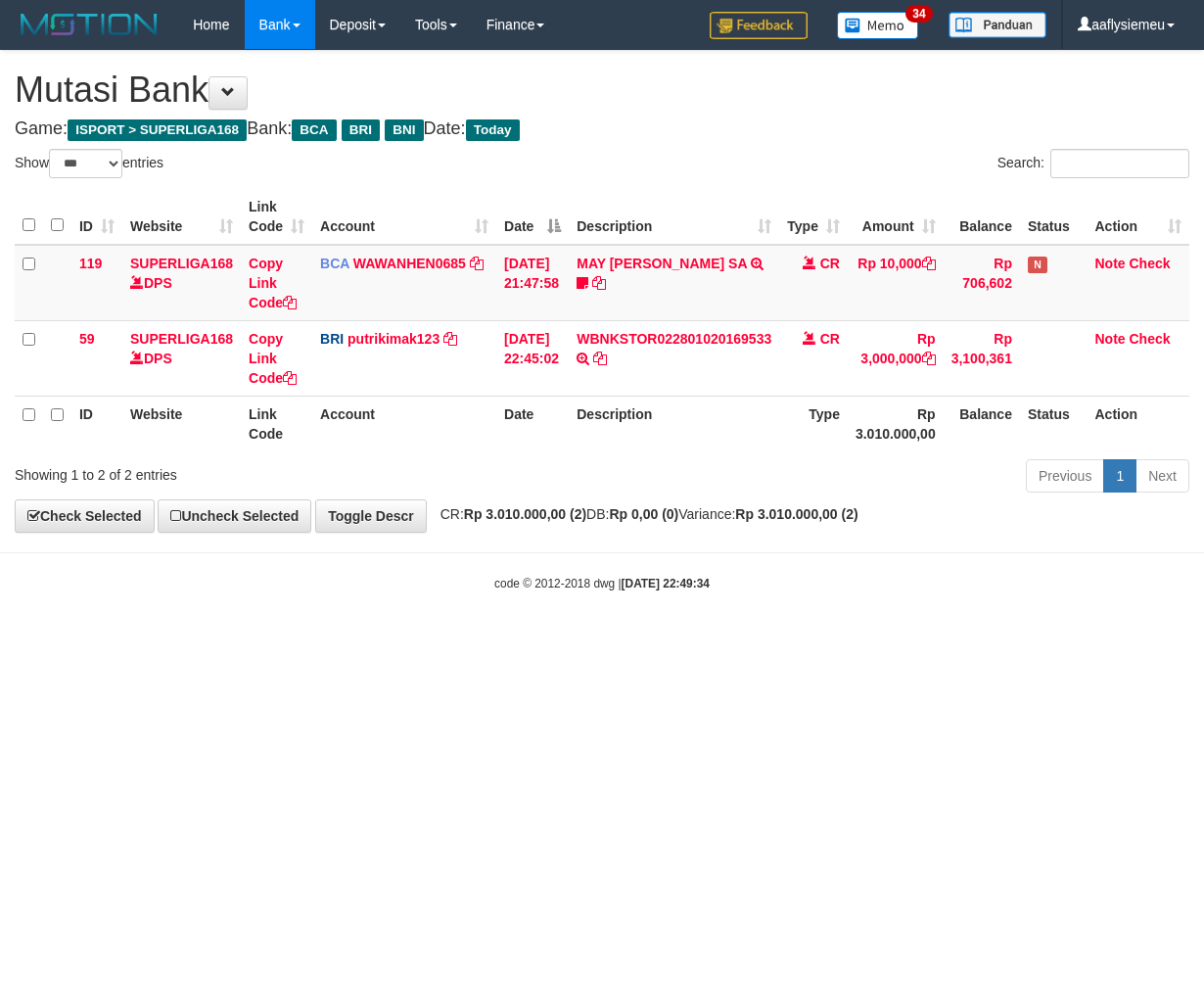 scroll, scrollTop: 0, scrollLeft: 0, axis: both 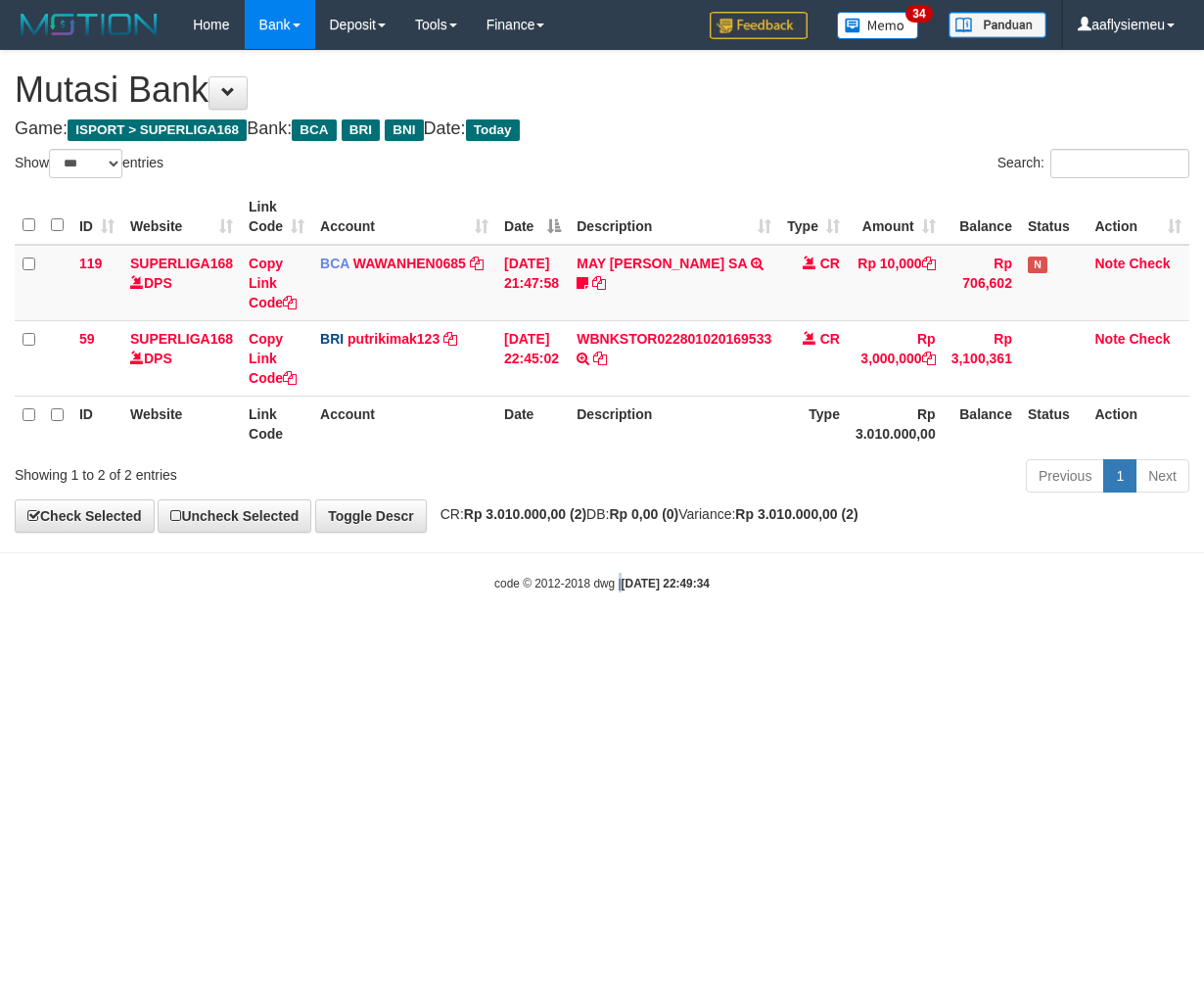 click on "Toggle navigation
Home
Bank
Account List
Load
By Website
Group
[ISPORT]													SUPERLIGA168
By Load Group (DPS)" at bounding box center (602, 320) 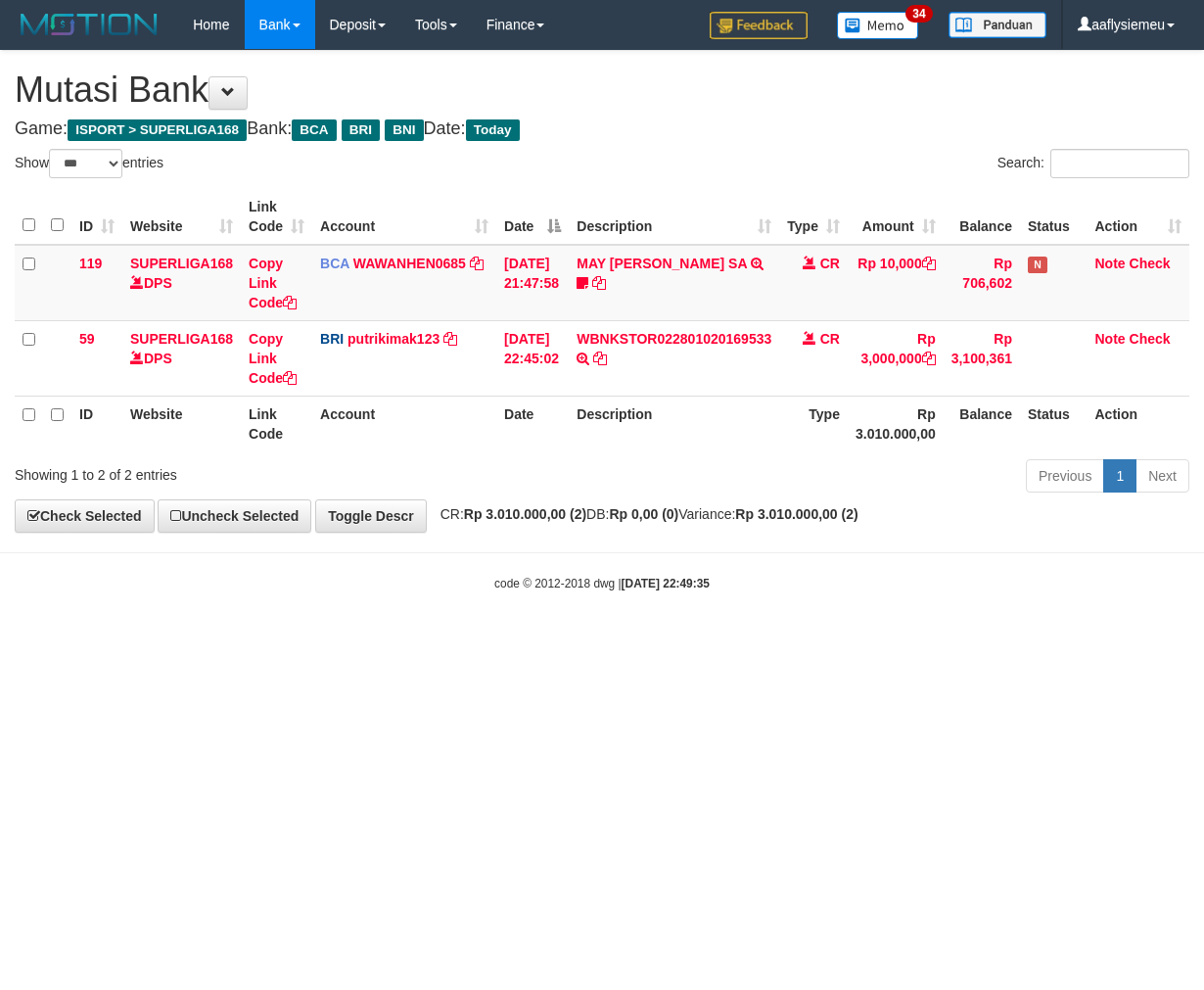 select on "***" 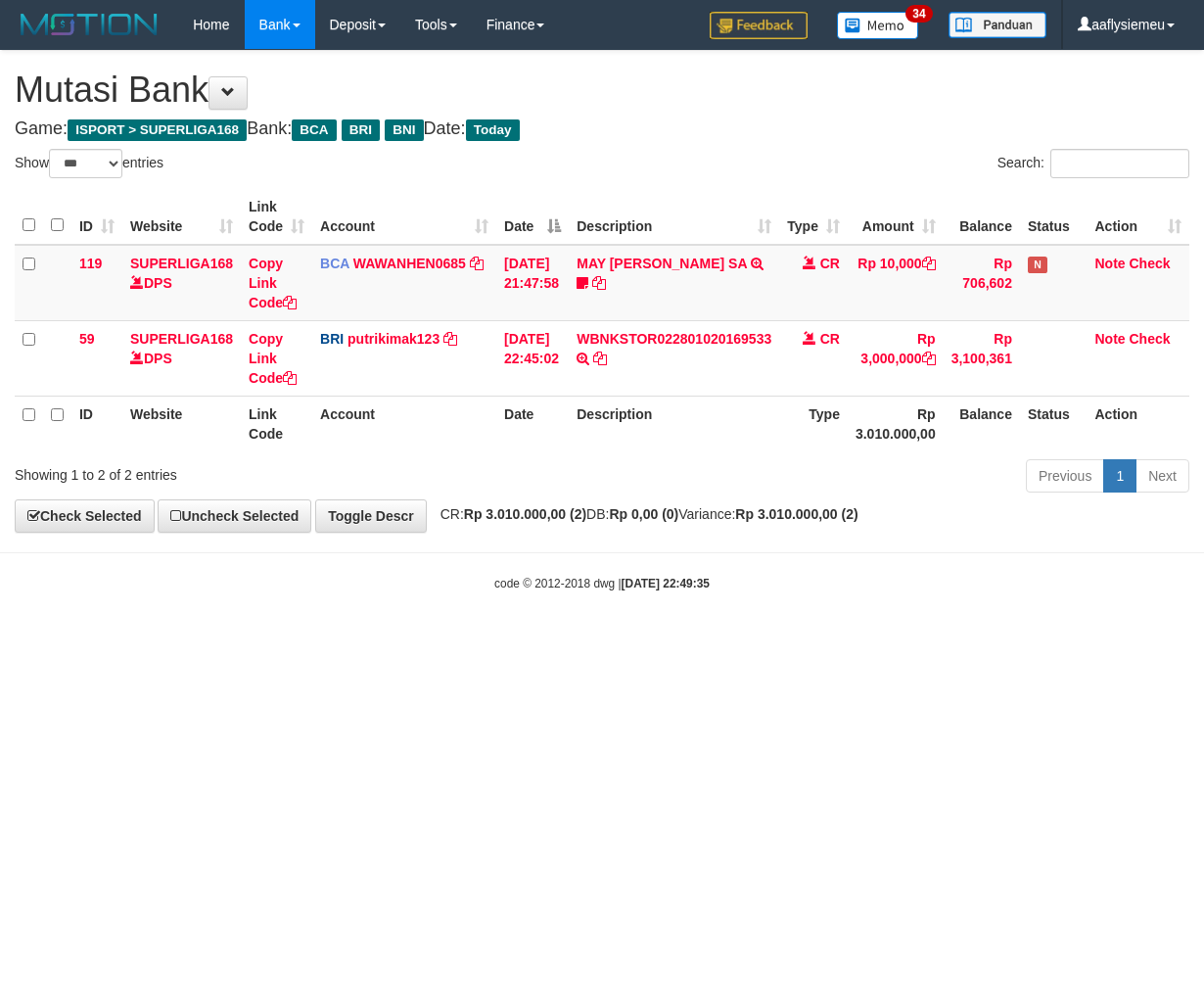 scroll, scrollTop: 0, scrollLeft: 0, axis: both 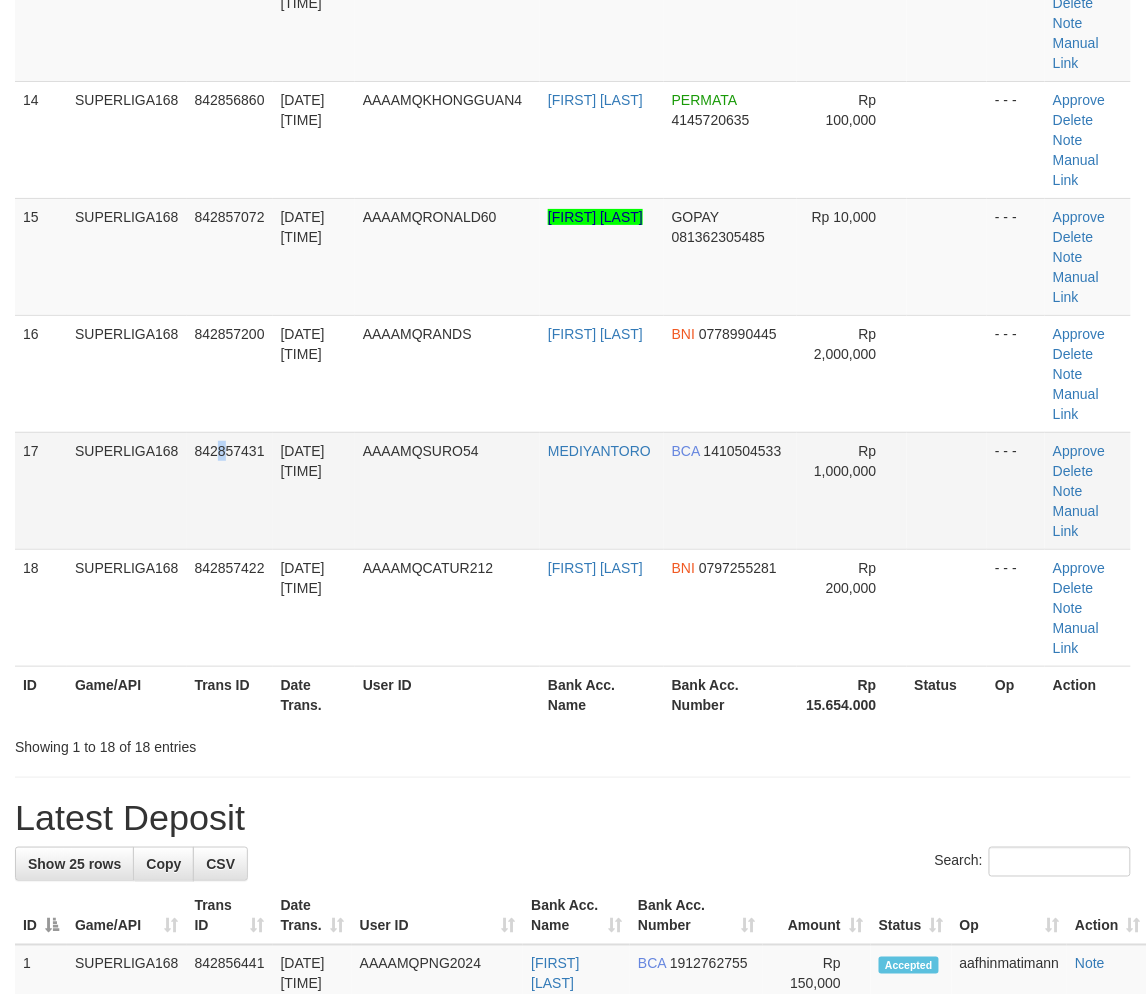 click on "842857431" at bounding box center (230, 490) 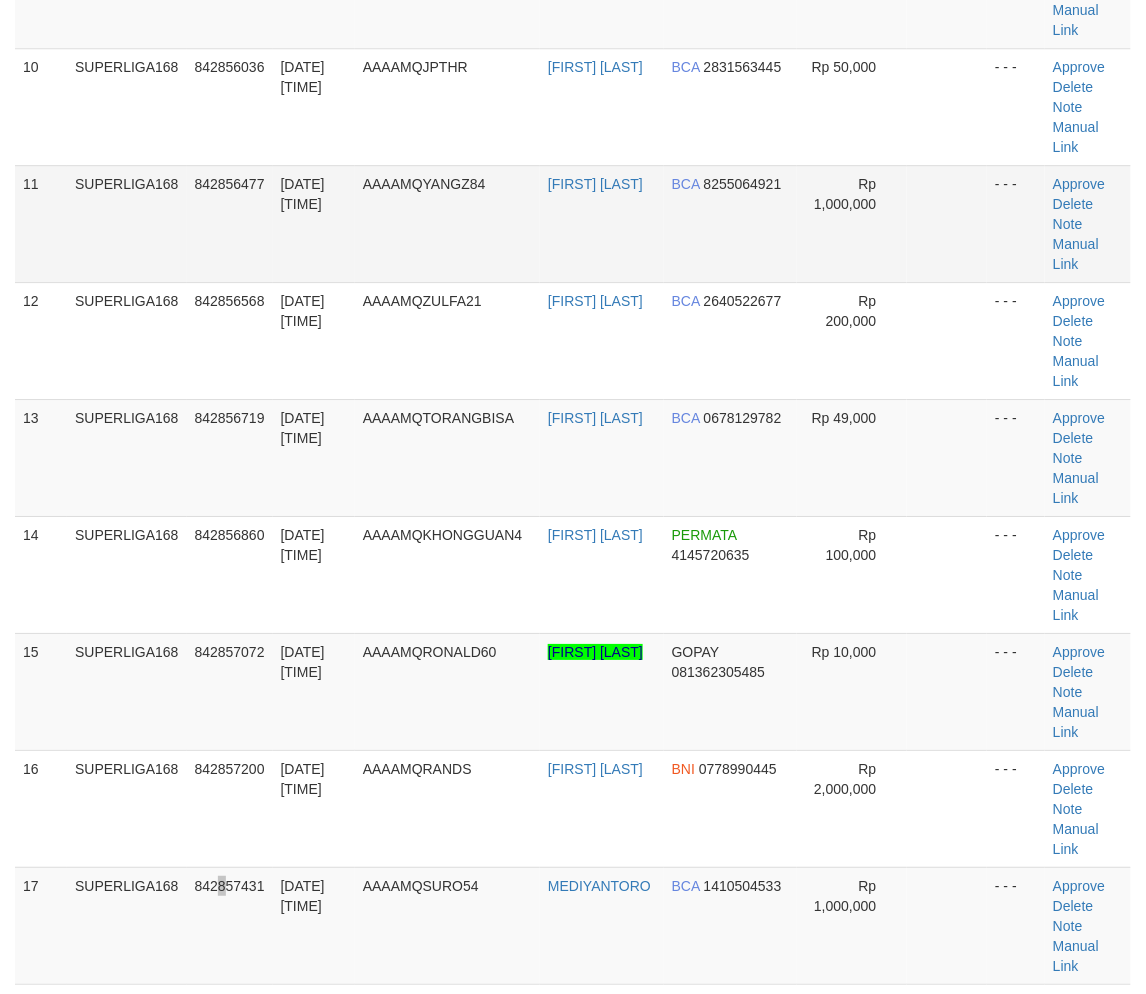 scroll, scrollTop: 1134, scrollLeft: 0, axis: vertical 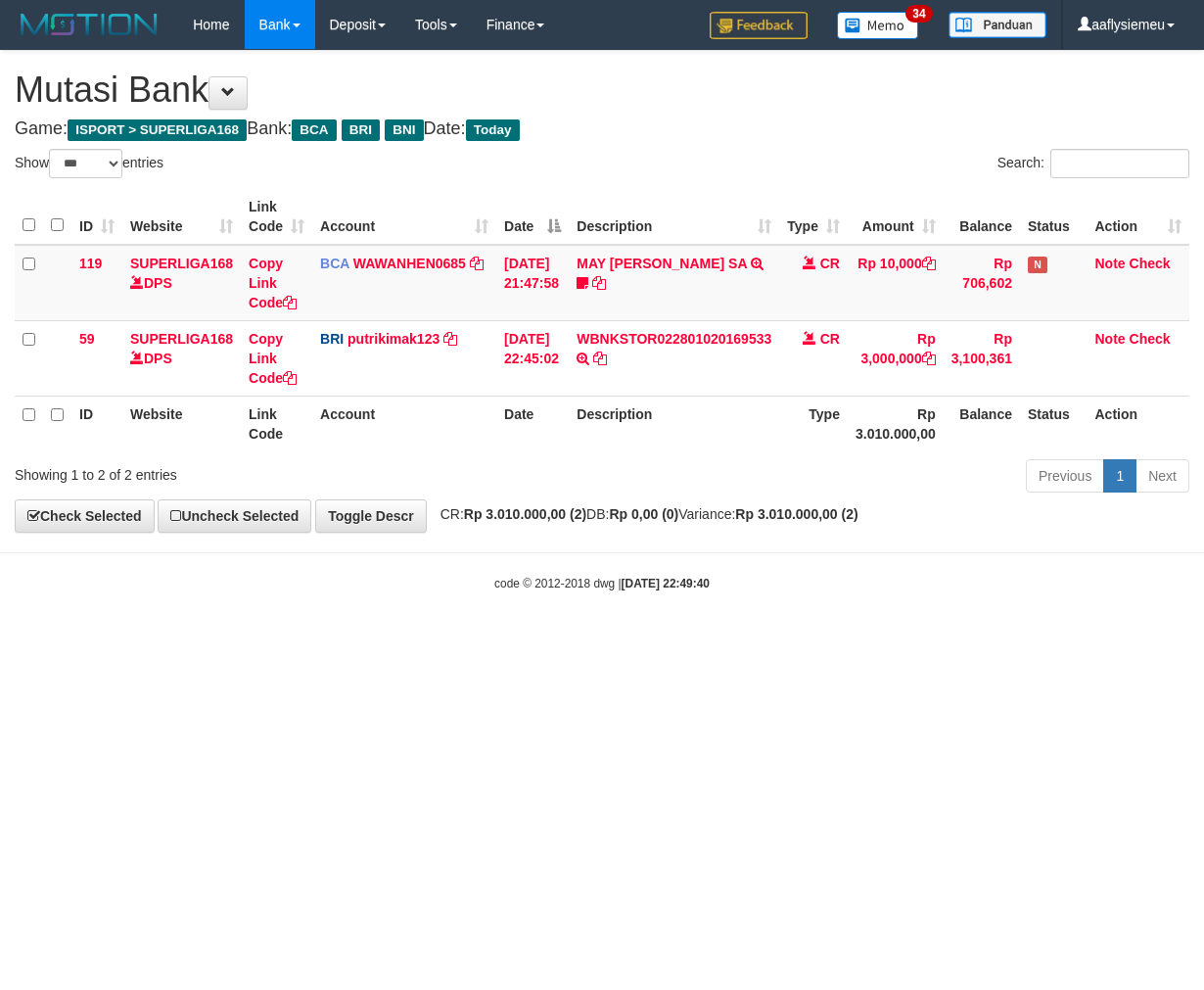 select on "***" 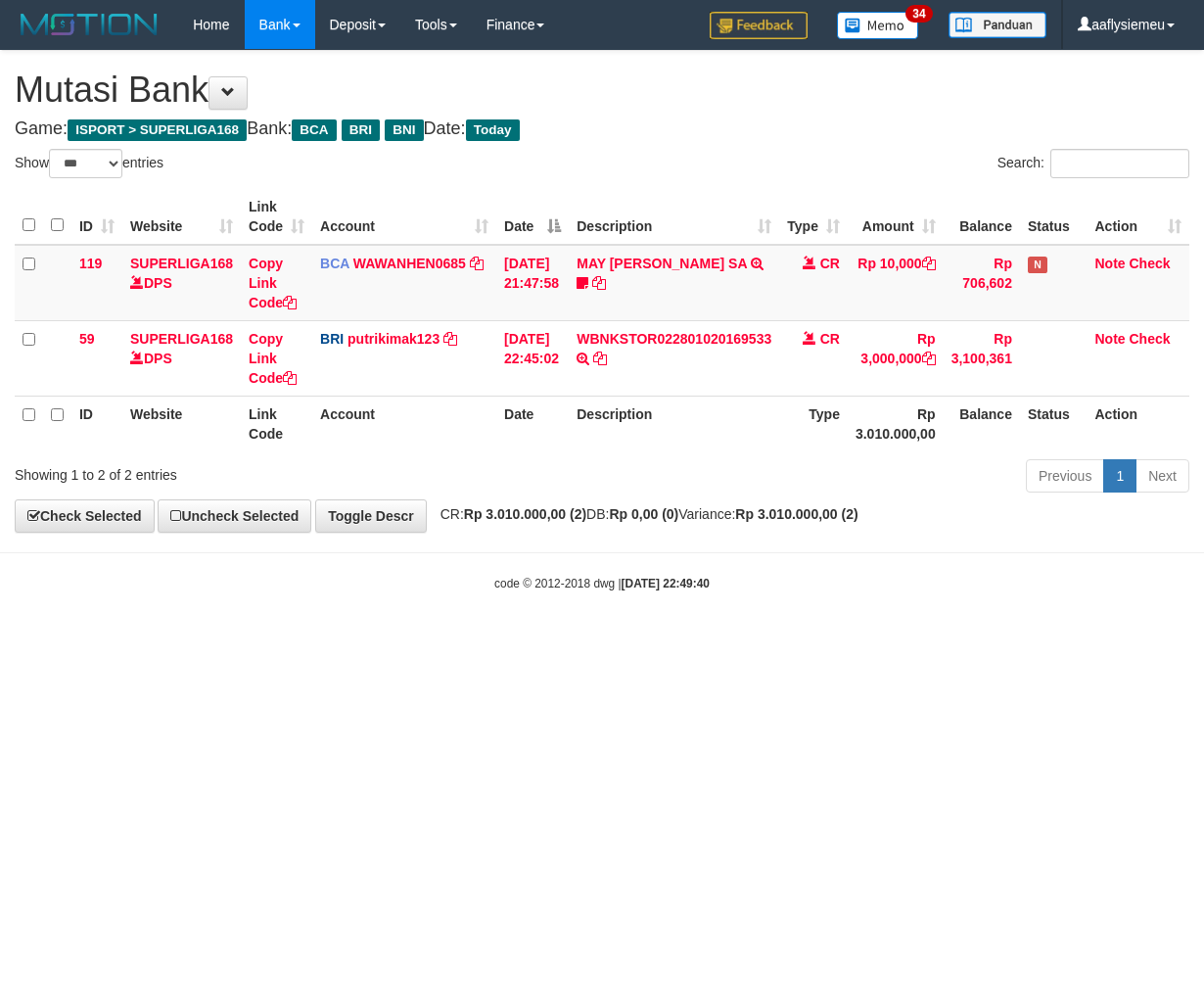 scroll, scrollTop: 0, scrollLeft: 0, axis: both 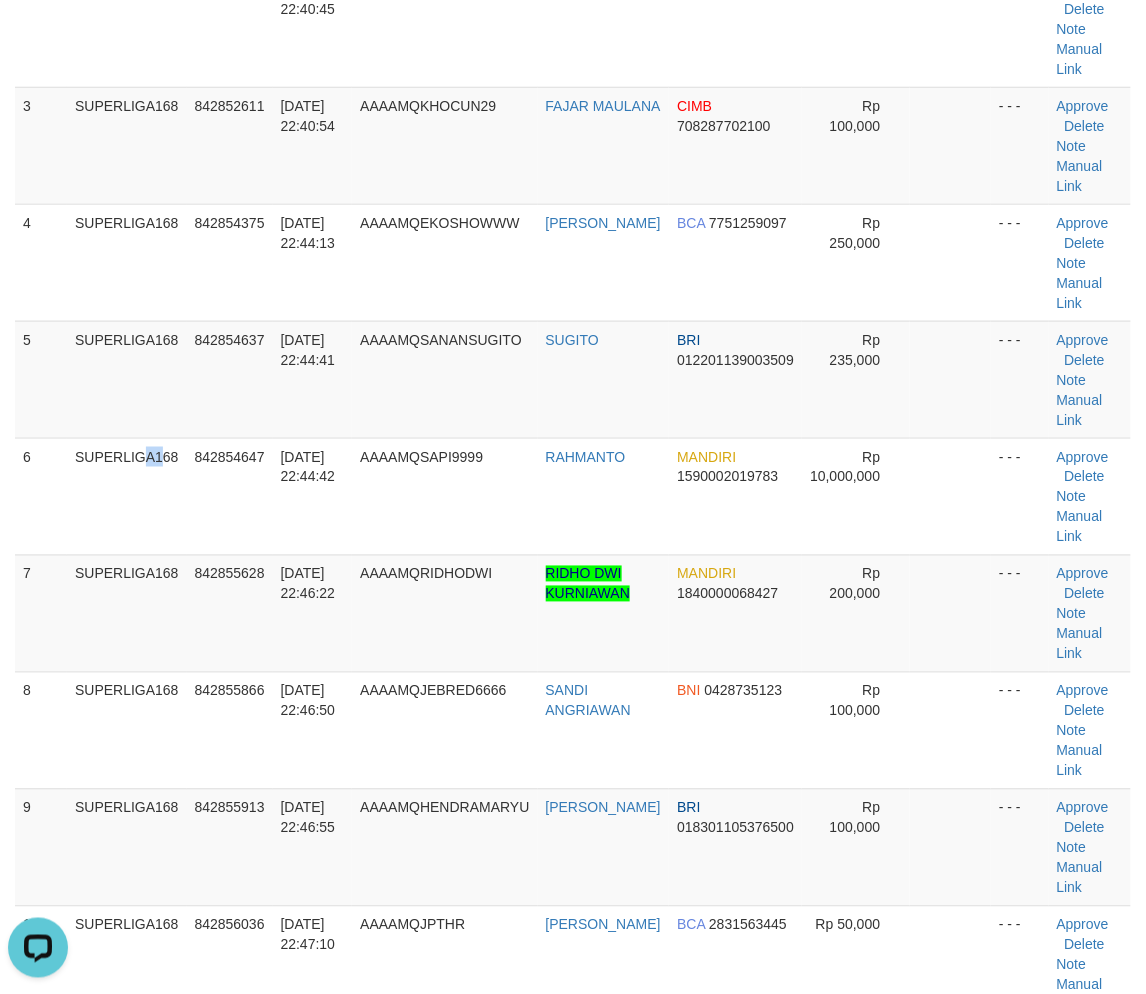 drag, startPoint x: 108, startPoint y: 480, endPoint x: 4, endPoint y: 515, distance: 109.73149 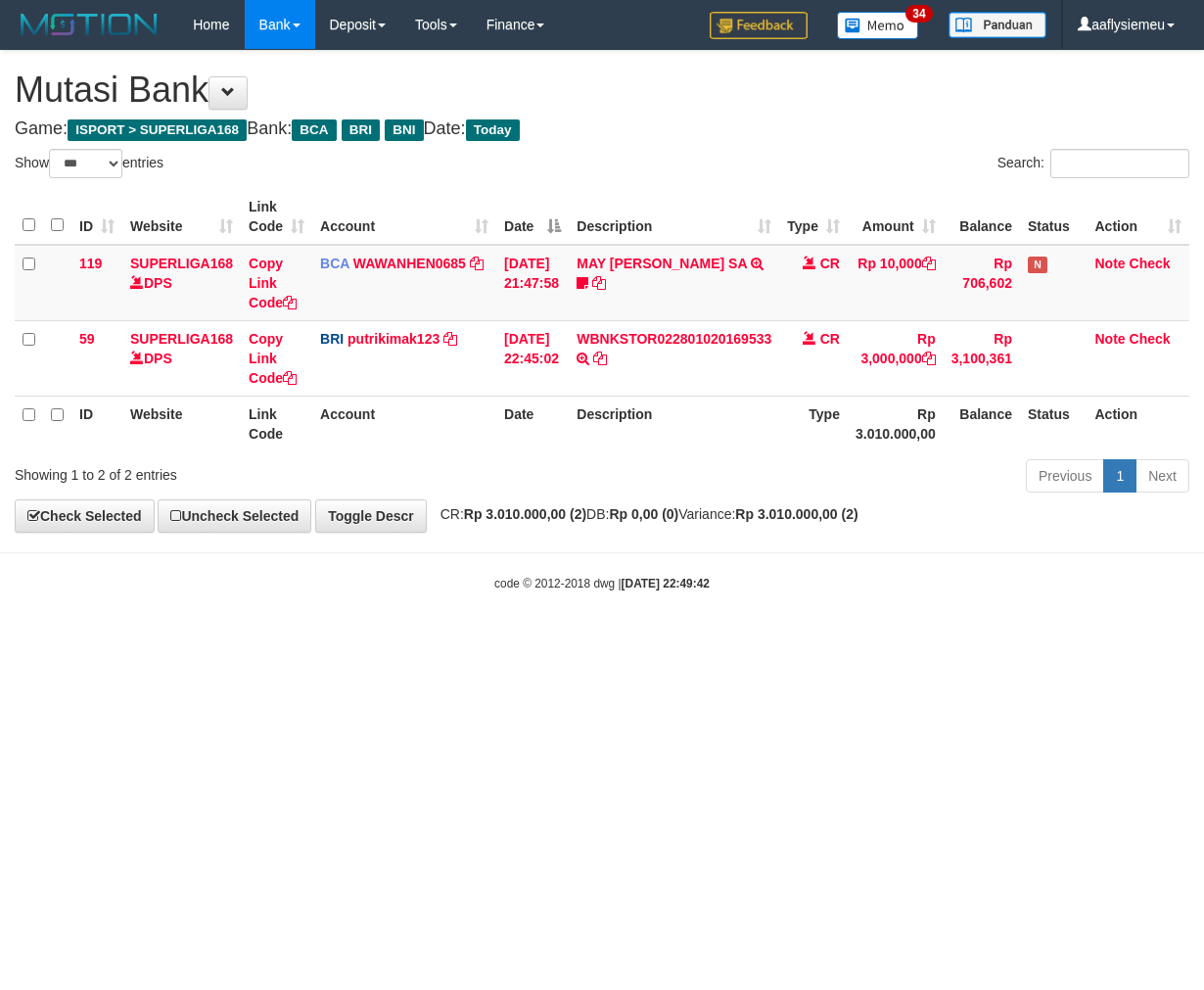 select on "***" 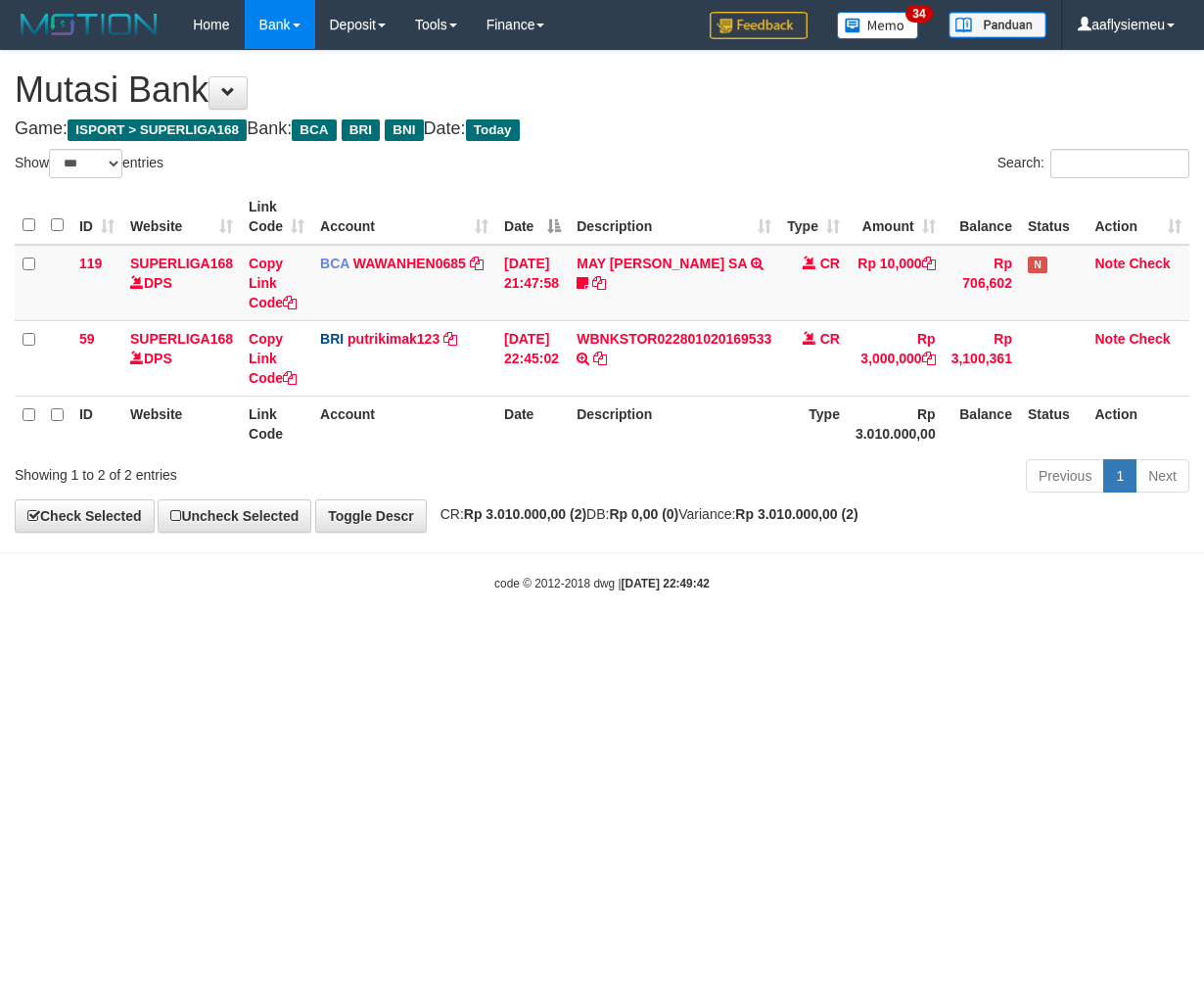 scroll, scrollTop: 0, scrollLeft: 0, axis: both 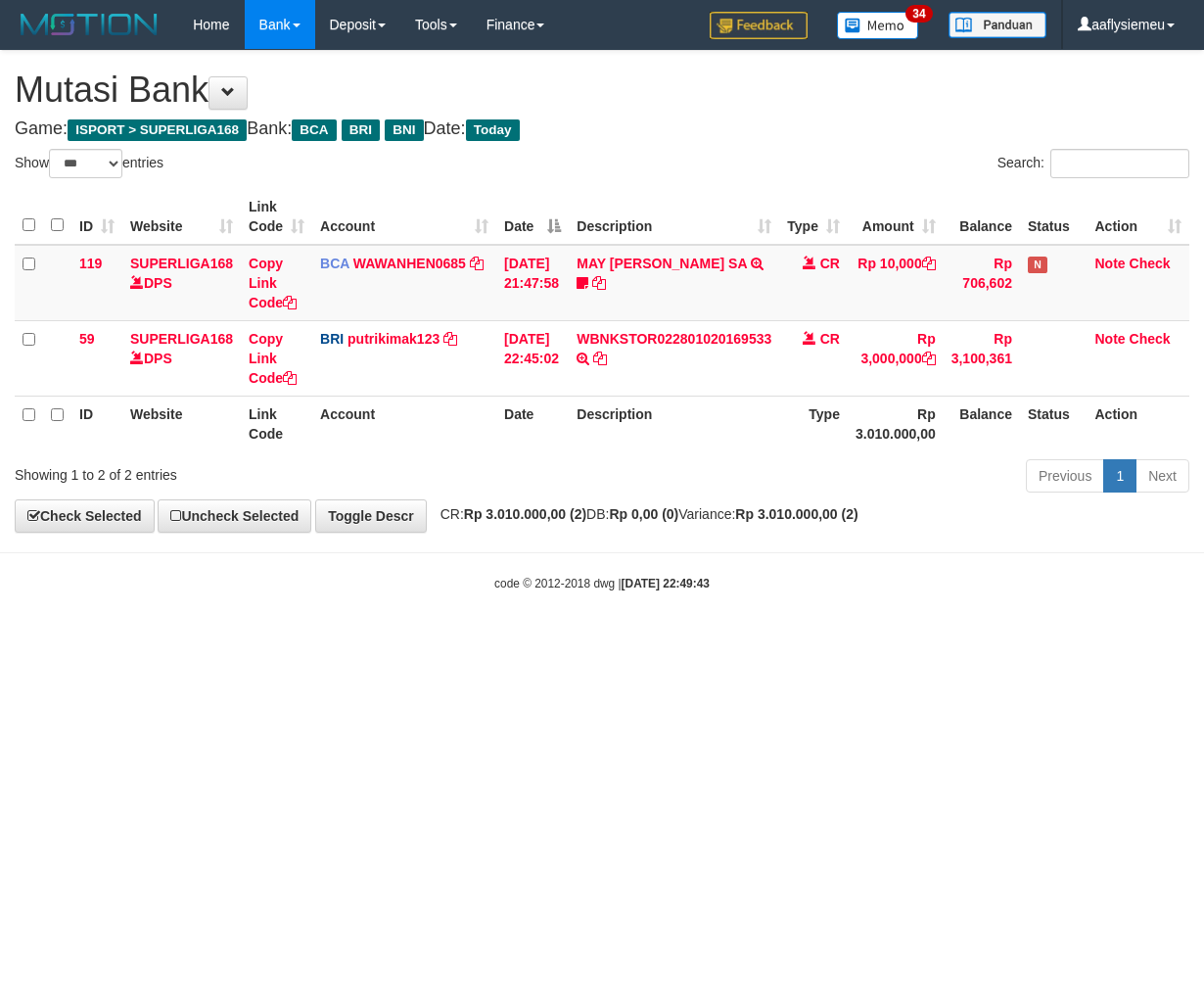 select on "***" 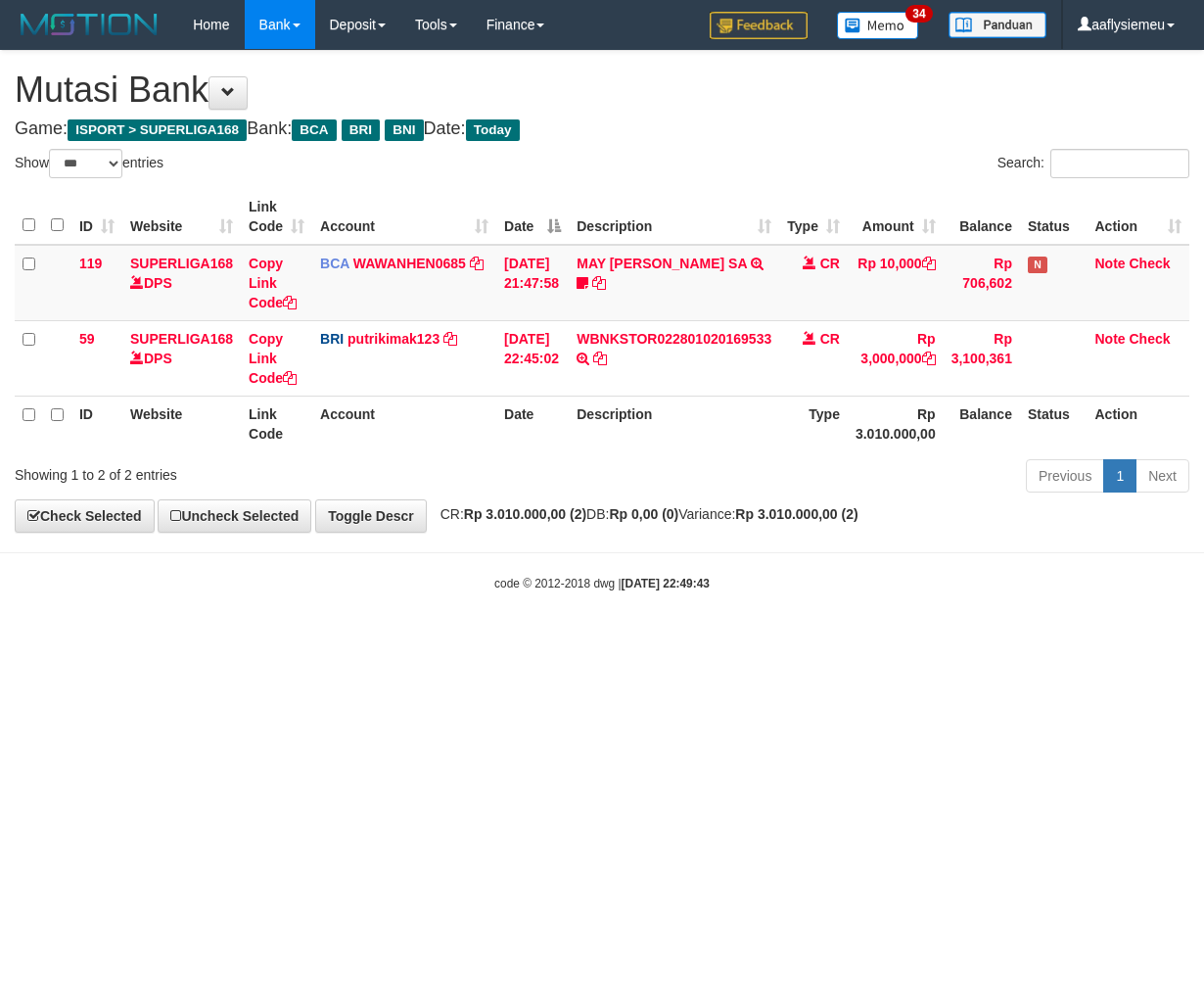 scroll, scrollTop: 0, scrollLeft: 0, axis: both 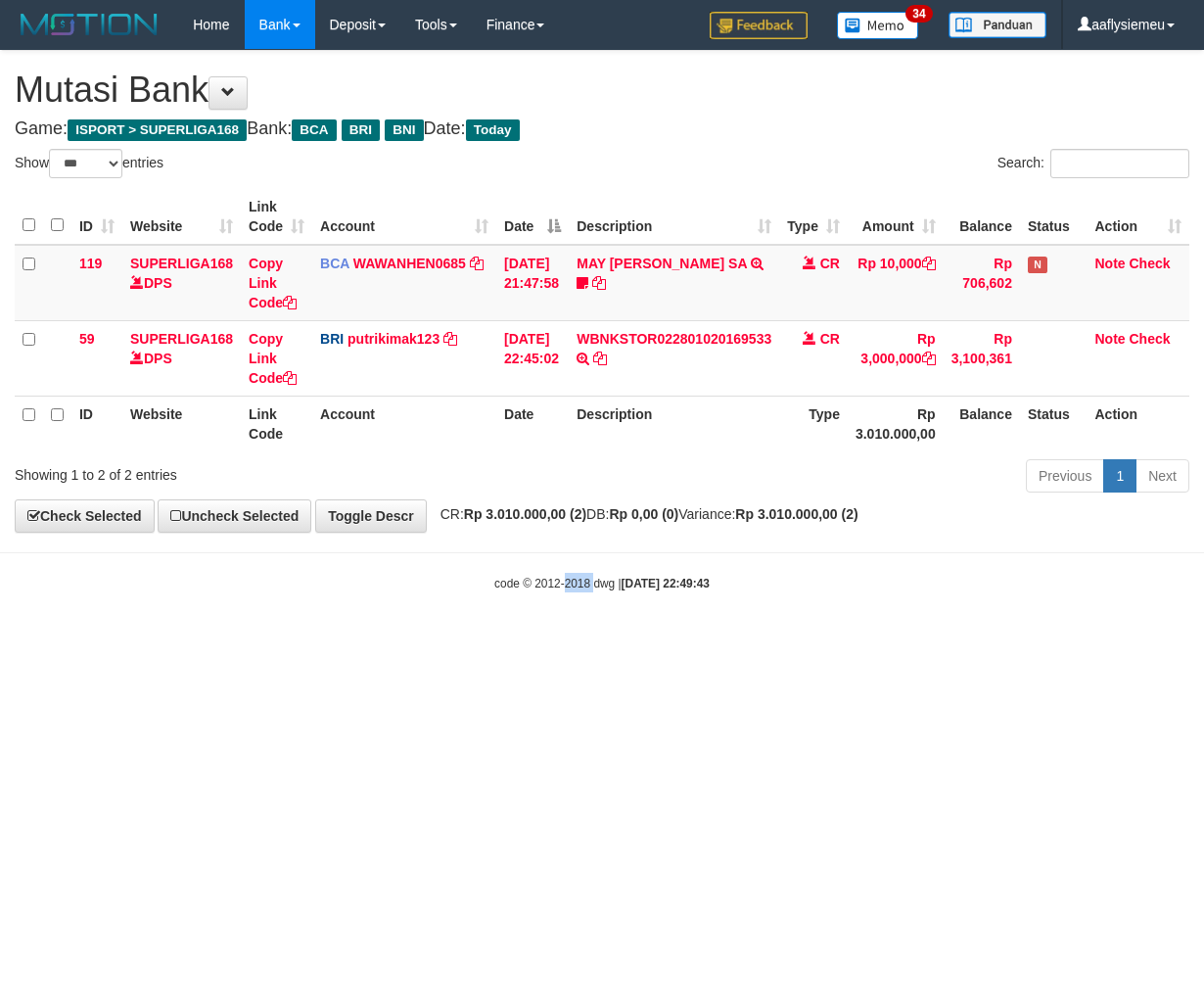 drag, startPoint x: 0, startPoint y: 0, endPoint x: 575, endPoint y: 766, distance: 957.8001 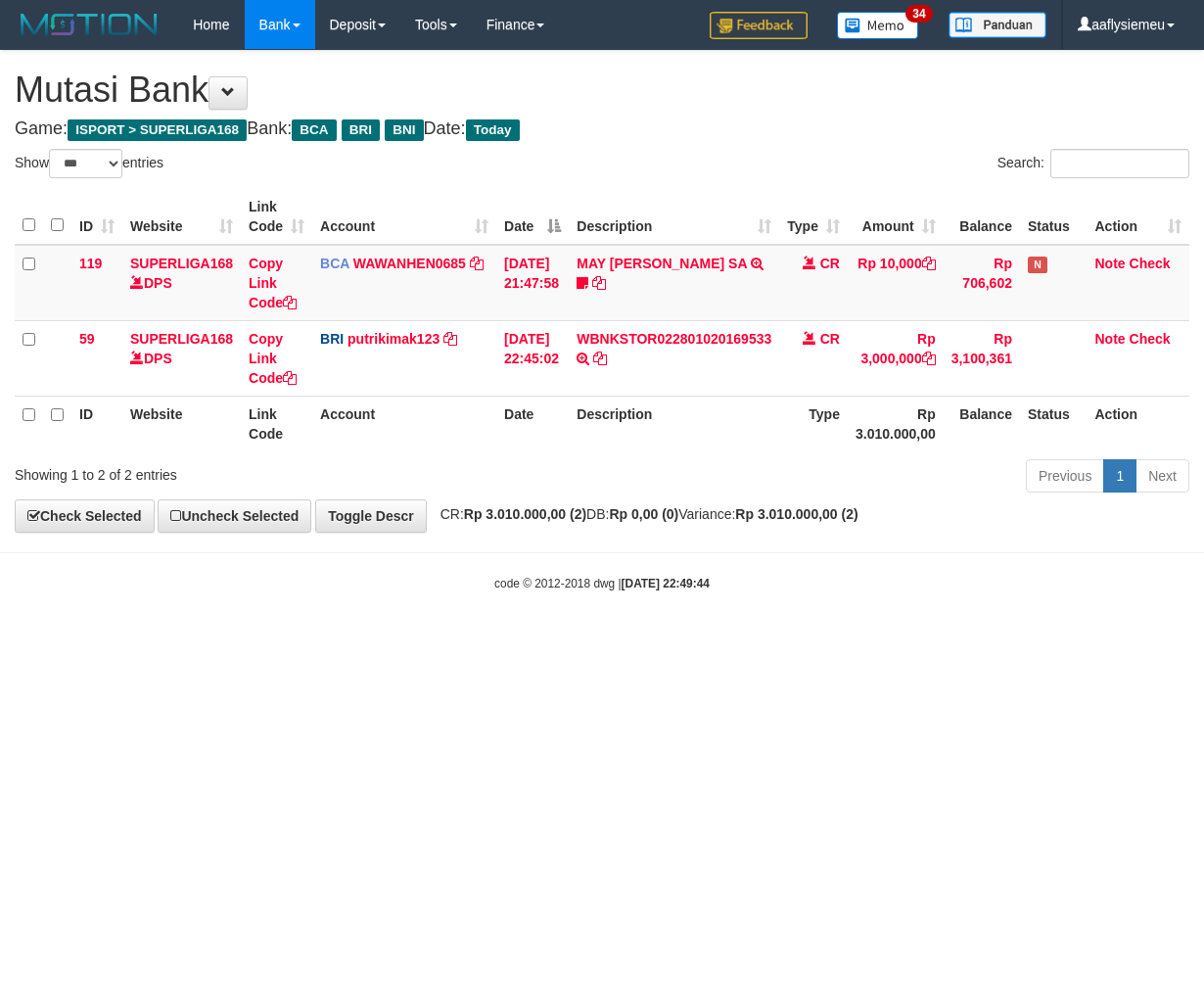 select on "***" 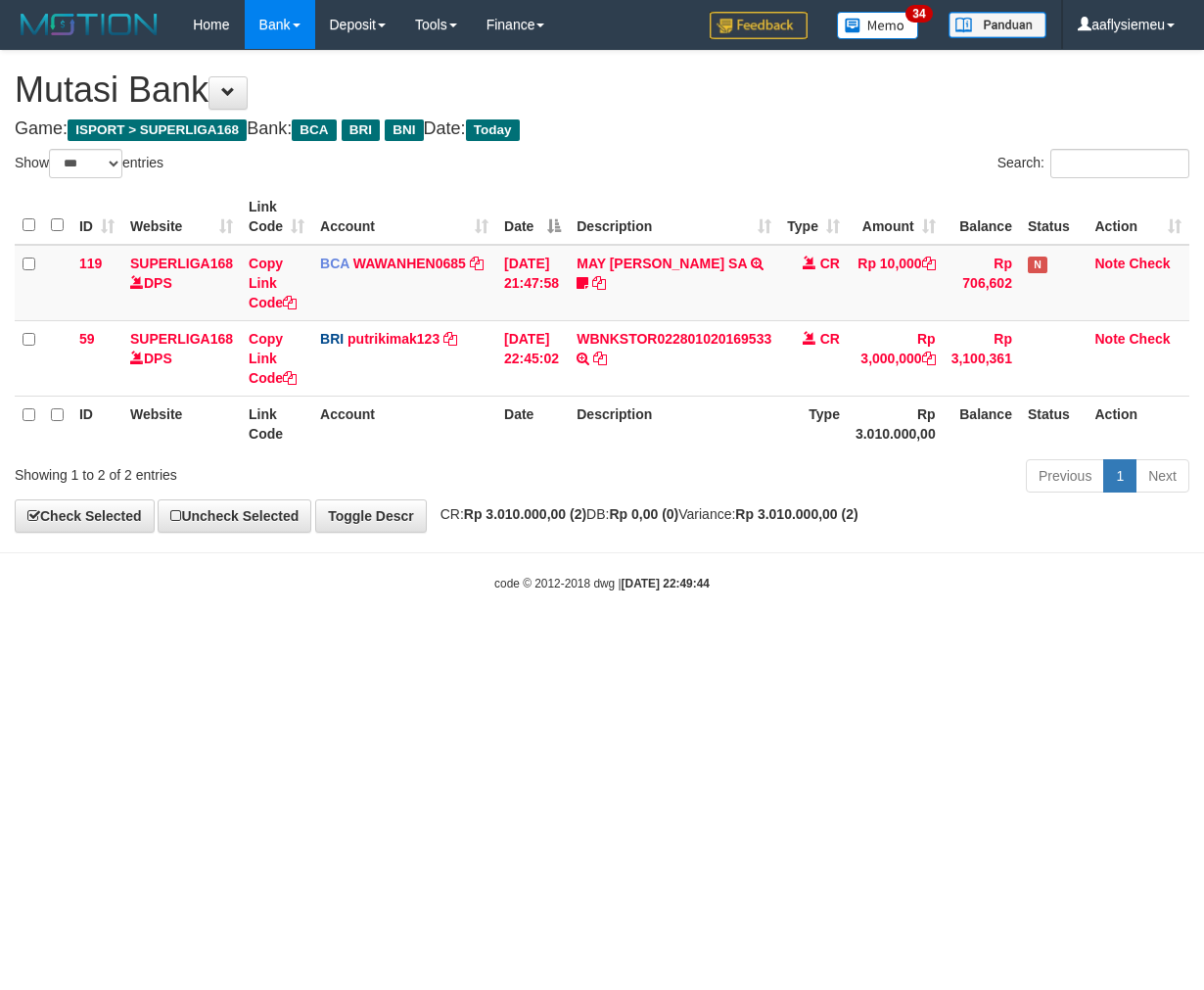 scroll, scrollTop: 0, scrollLeft: 0, axis: both 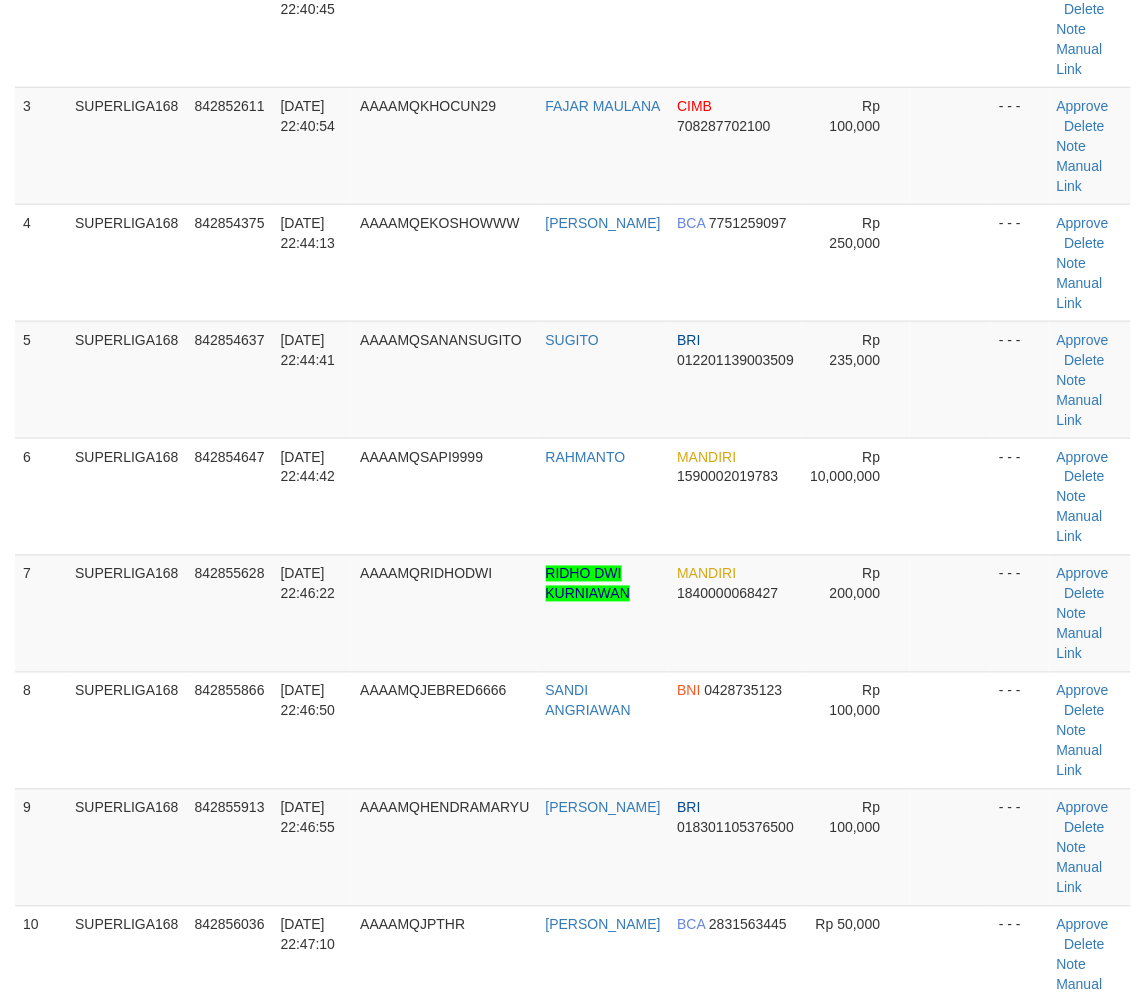 drag, startPoint x: 70, startPoint y: 451, endPoint x: 10, endPoint y: 482, distance: 67.53518 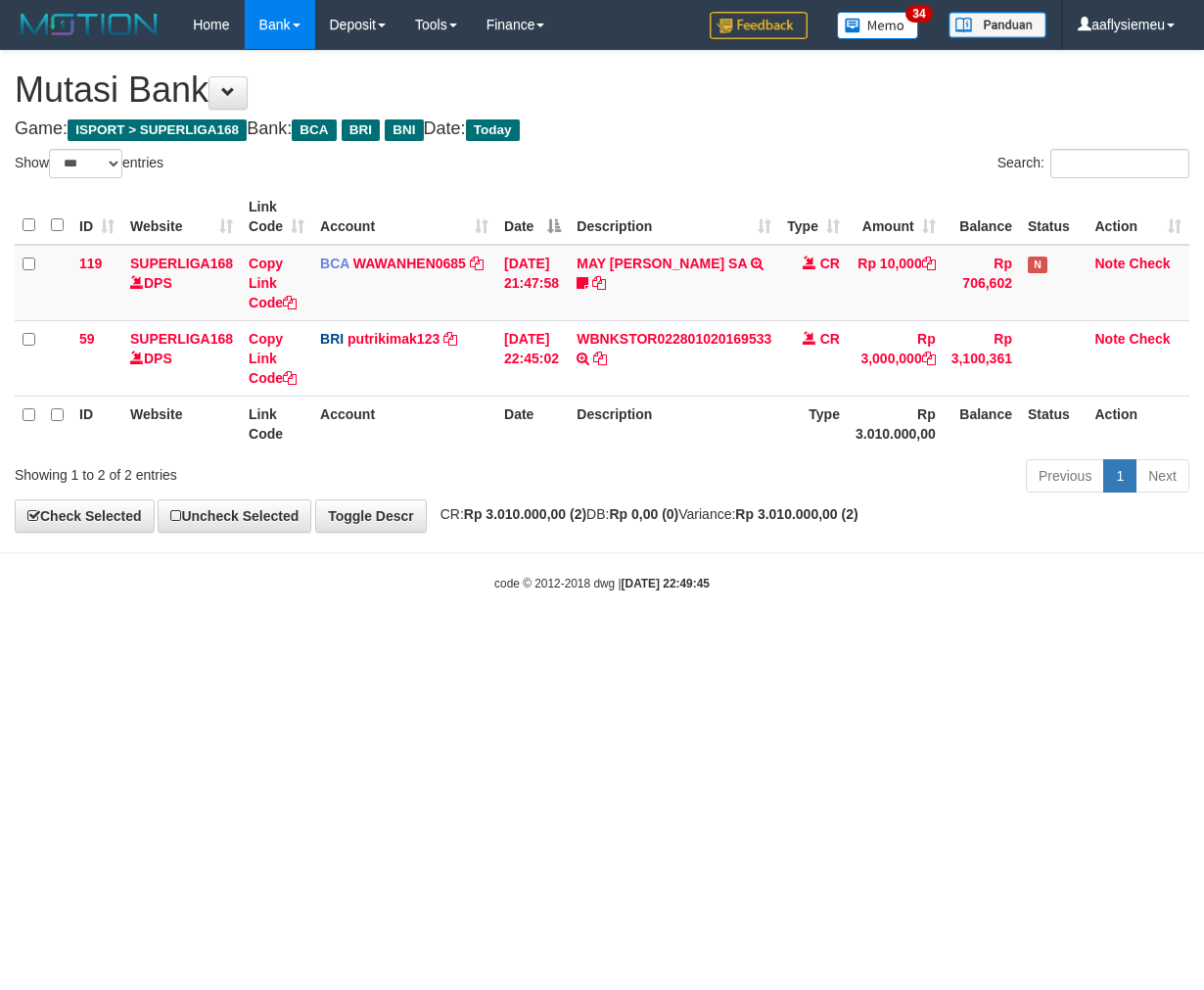 select on "***" 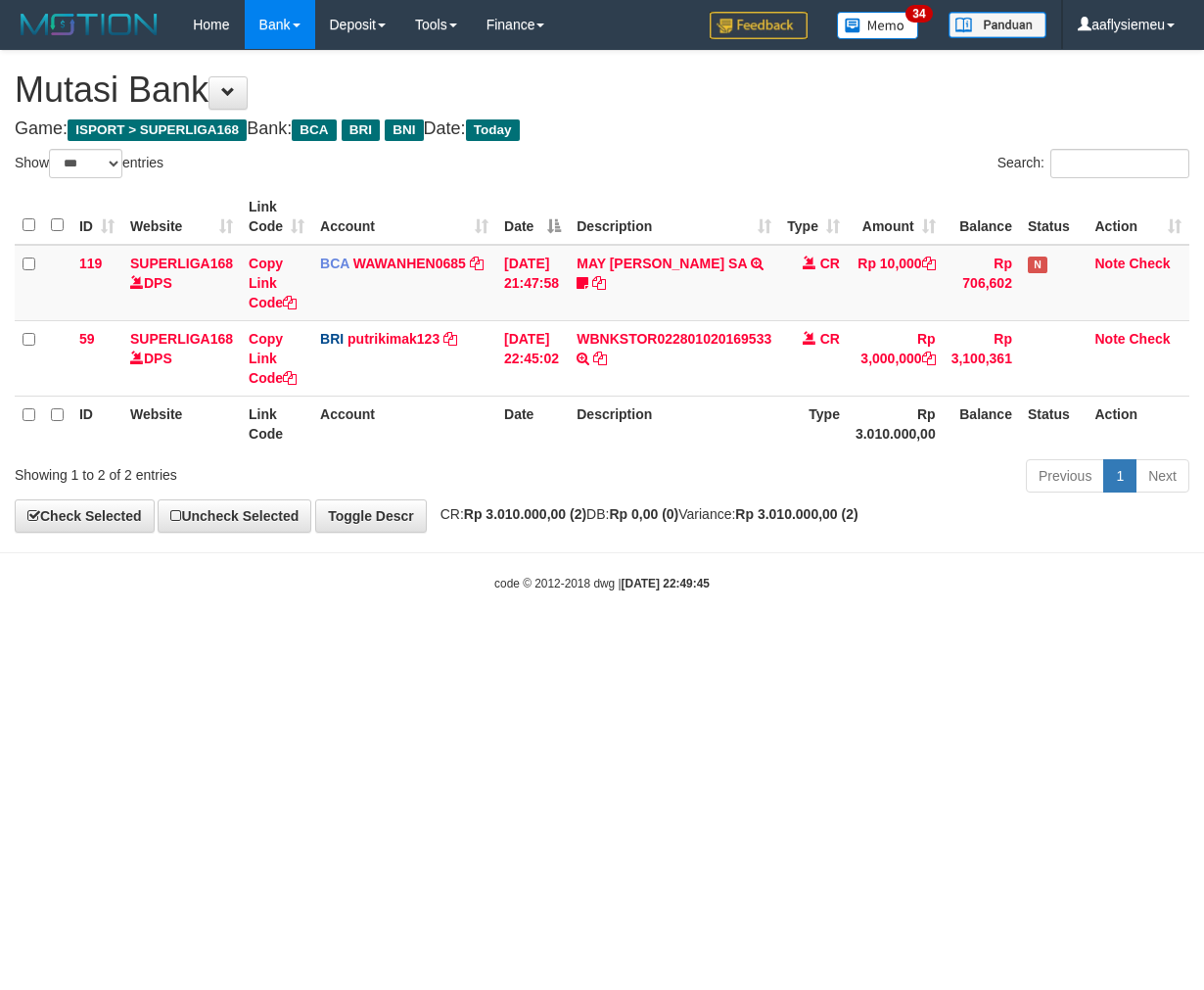 scroll, scrollTop: 0, scrollLeft: 0, axis: both 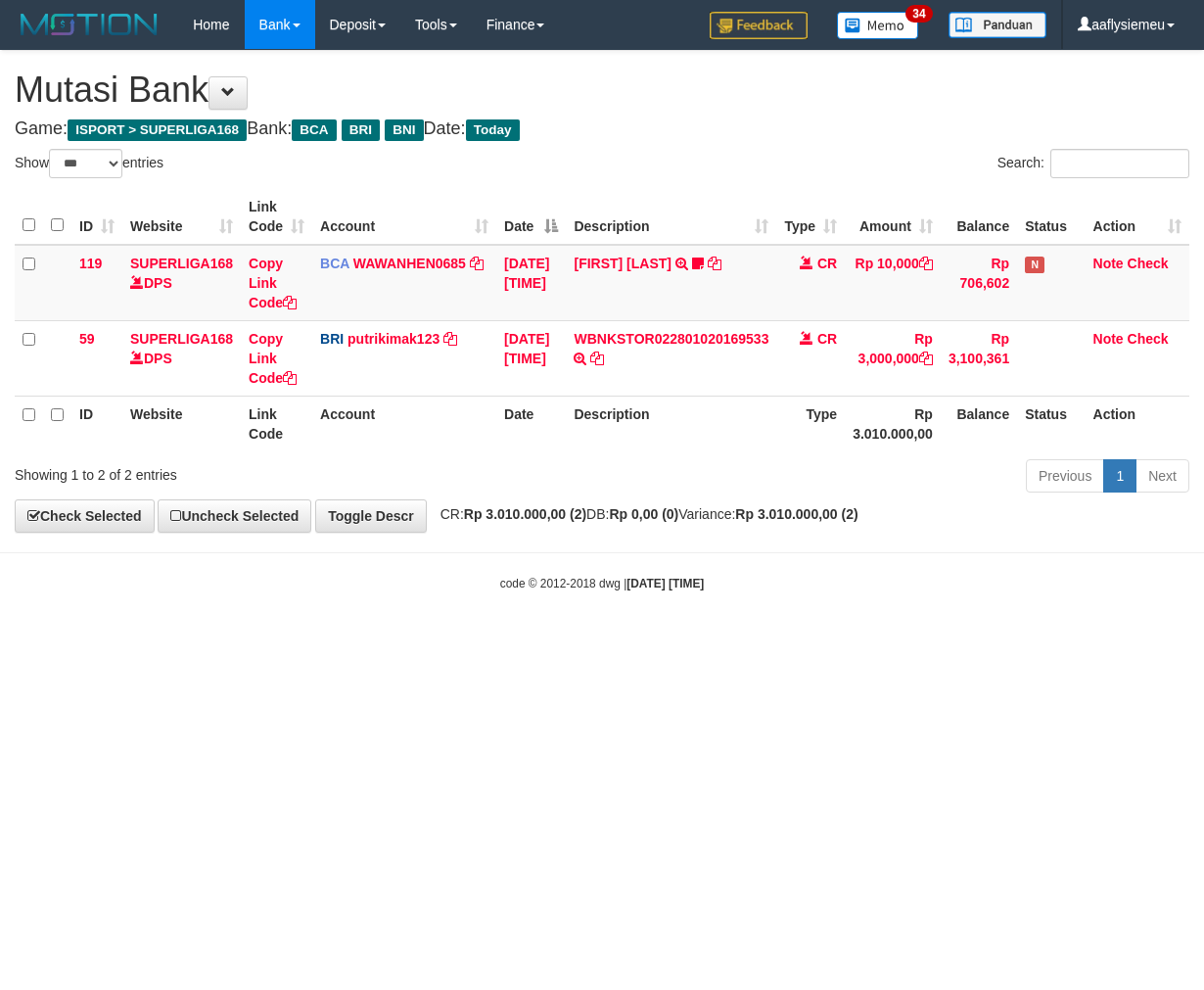 select on "***" 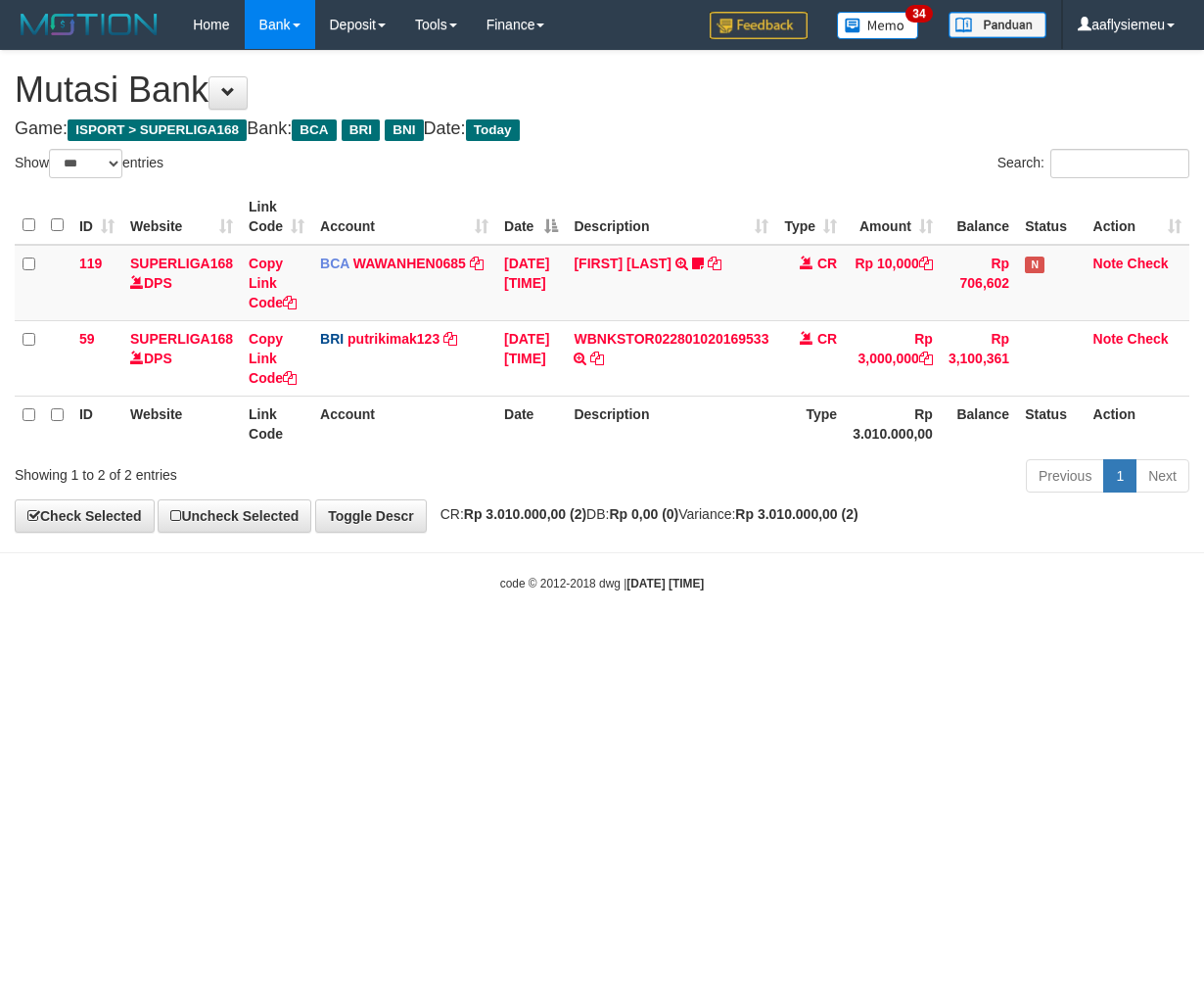 scroll, scrollTop: 0, scrollLeft: 0, axis: both 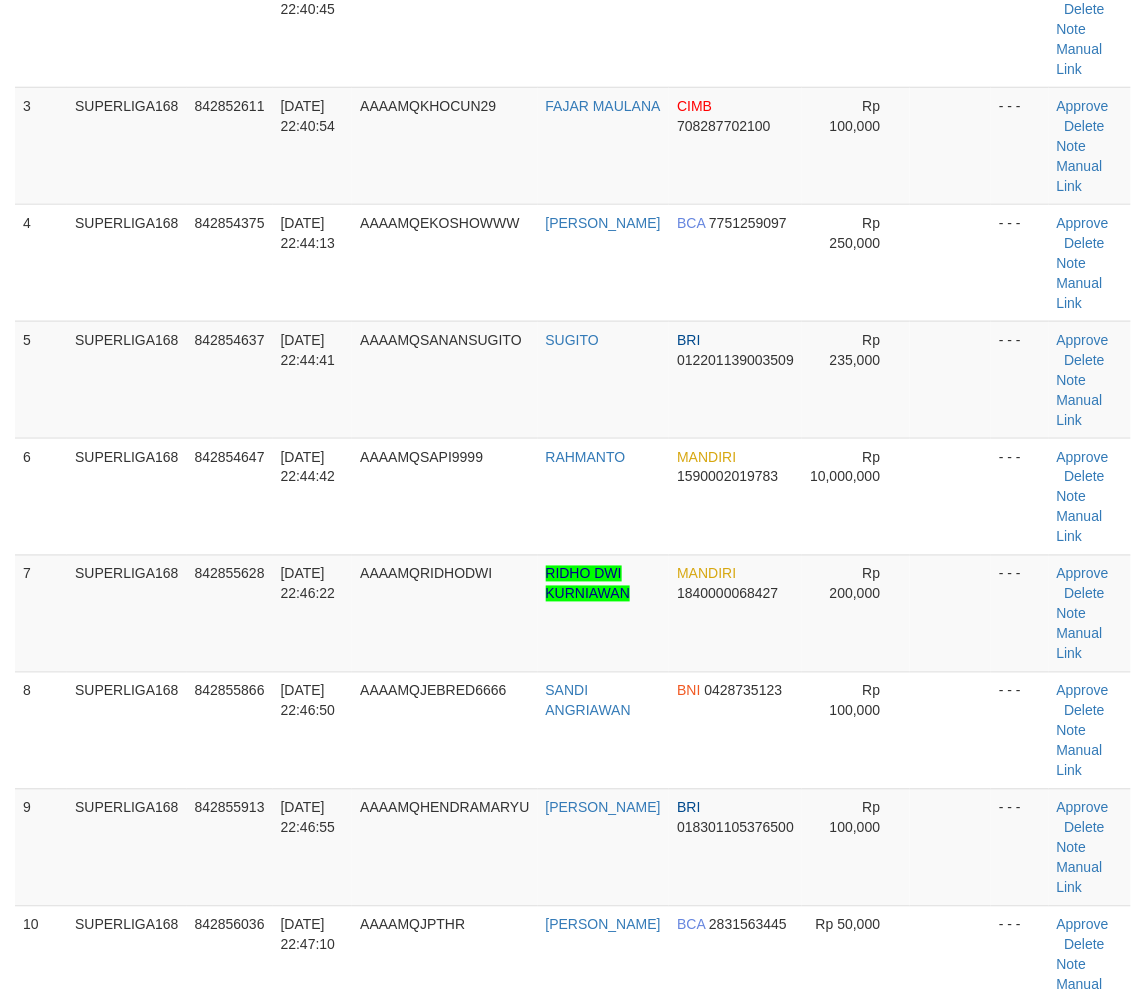 drag, startPoint x: 3, startPoint y: 490, endPoint x: -8, endPoint y: 498, distance: 13.601471 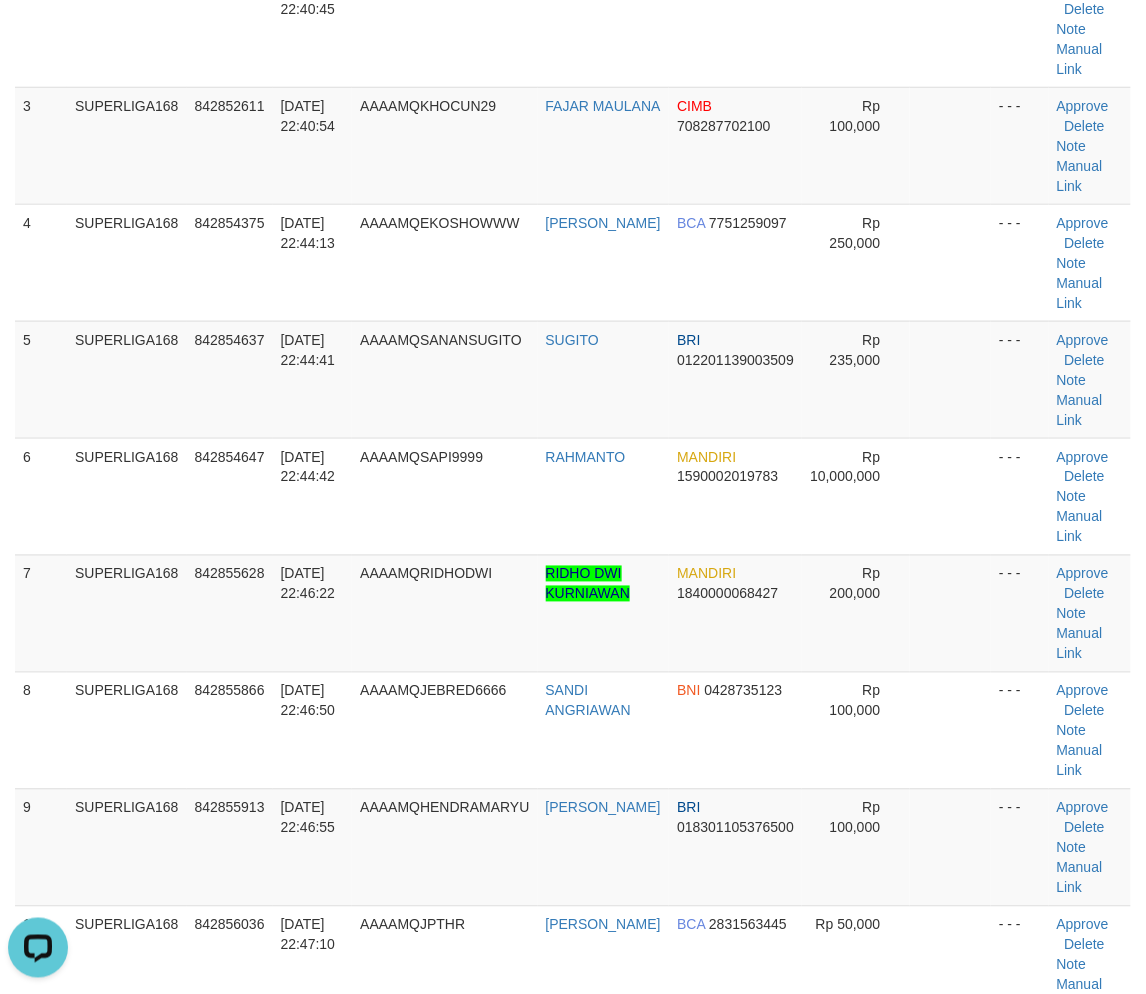 scroll, scrollTop: 0, scrollLeft: 0, axis: both 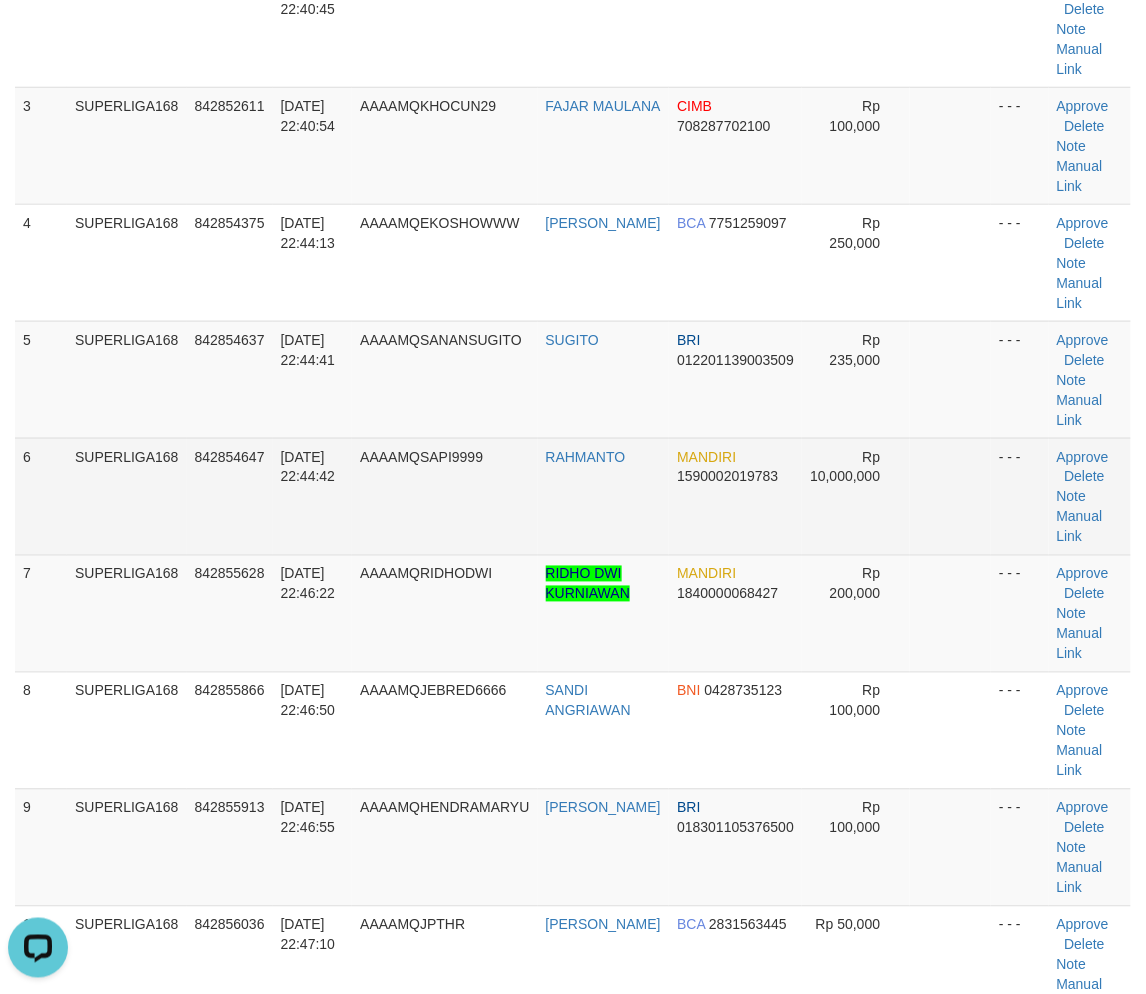 click on "842854647" at bounding box center [230, 457] 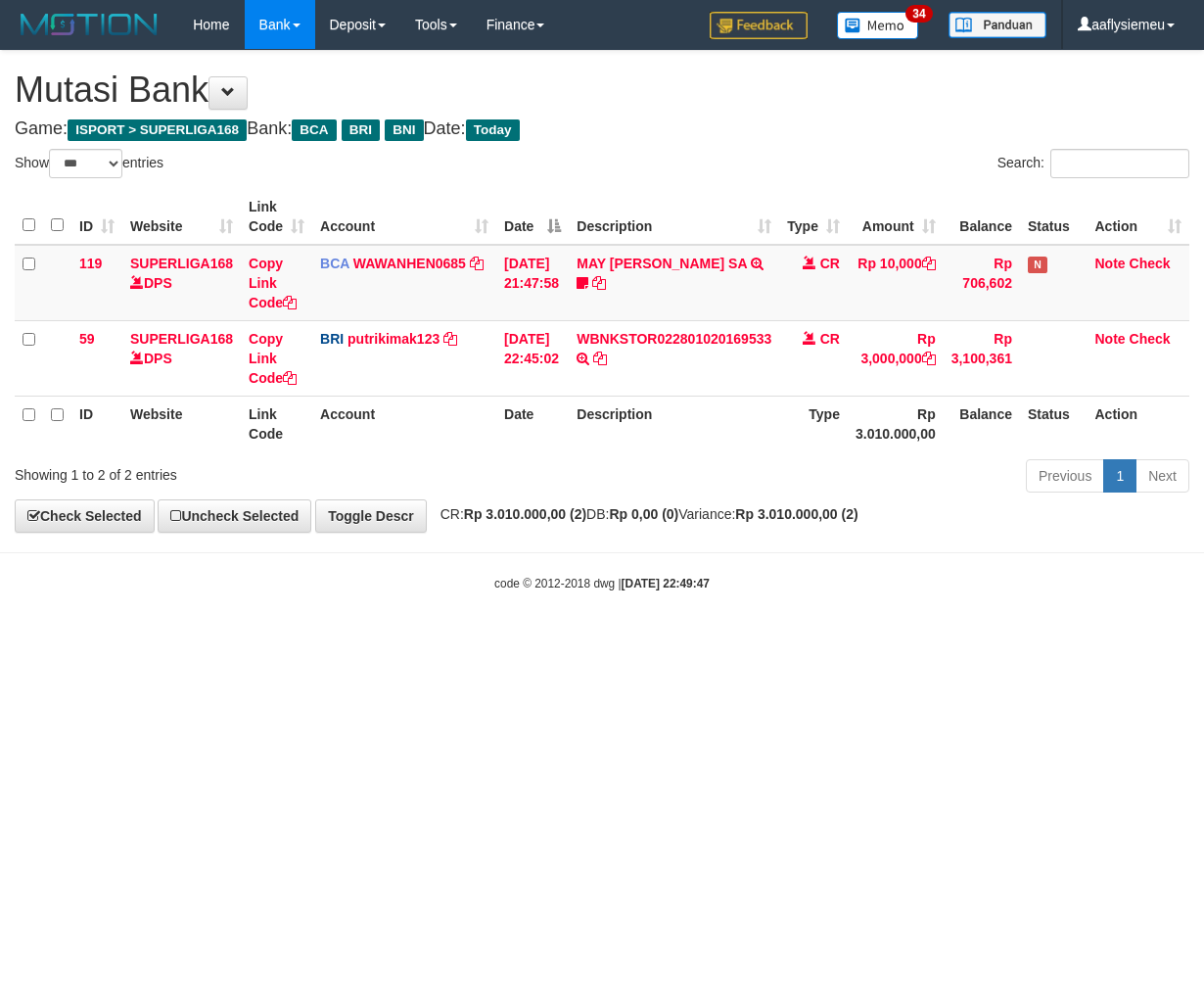 select on "***" 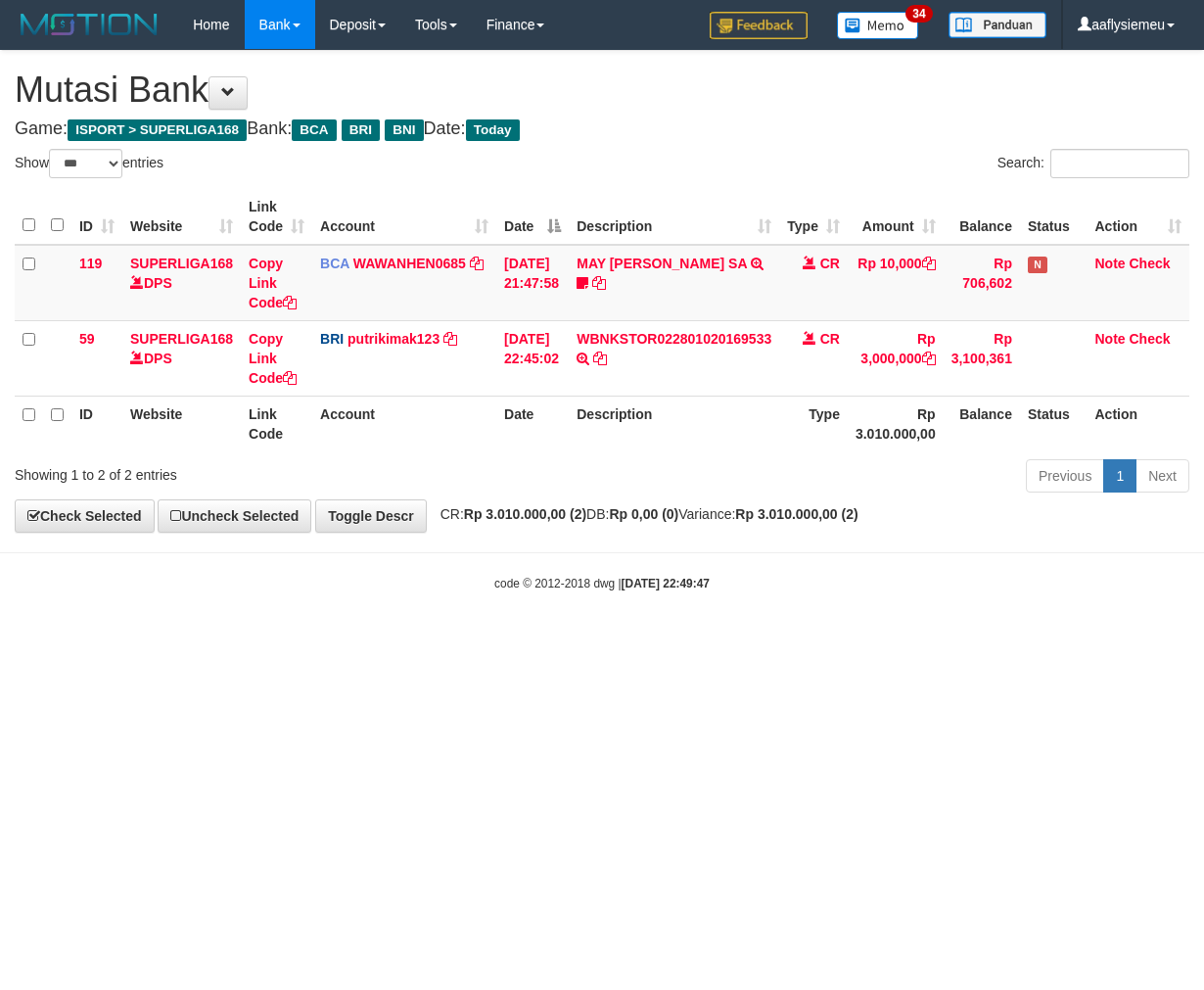 scroll, scrollTop: 0, scrollLeft: 0, axis: both 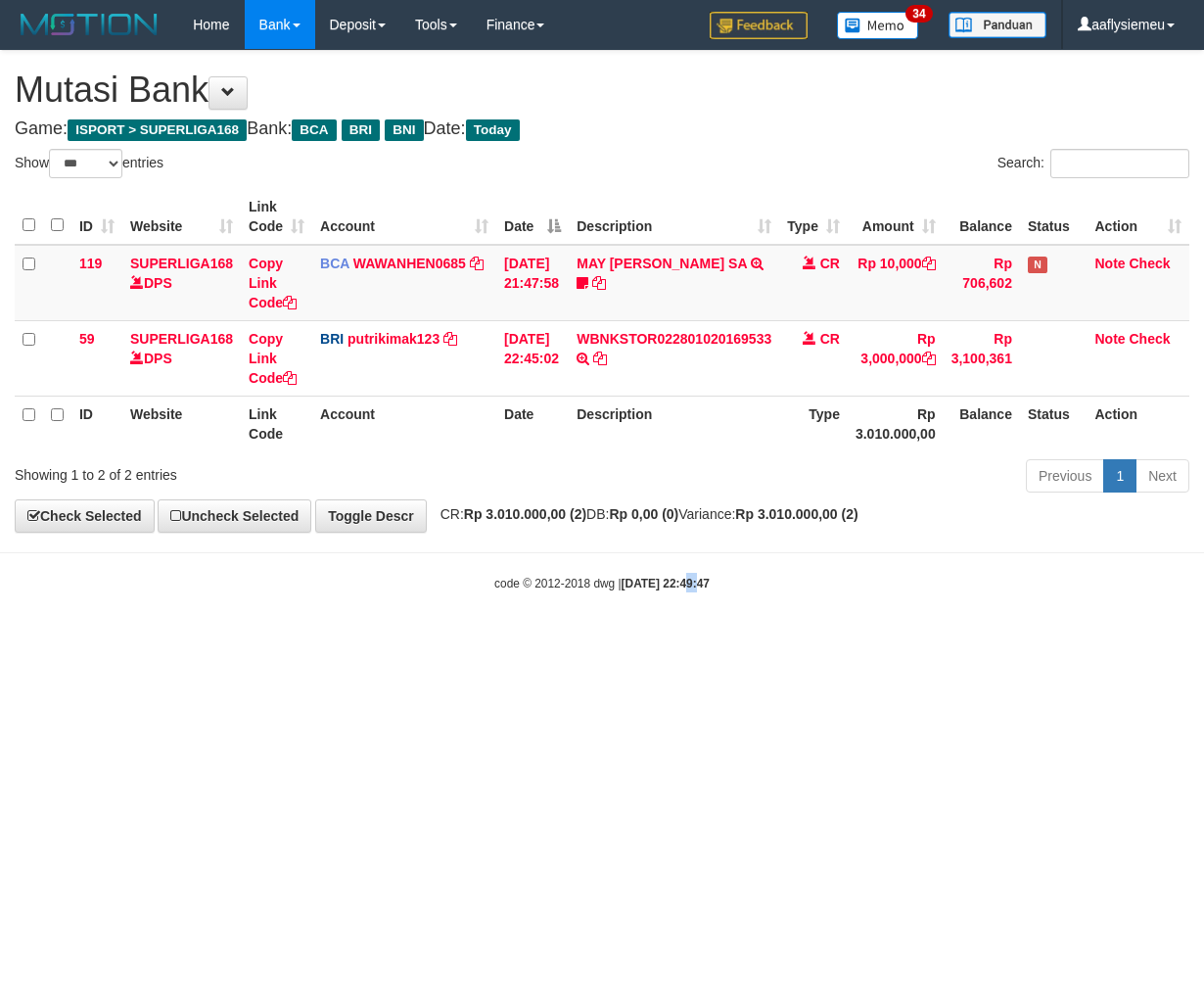 click on "Toggle navigation
Home
Bank
Account List
Load
By Website
Group
[ISPORT]													SUPERLIGA168
By Load Group (DPS)" at bounding box center (602, 320) 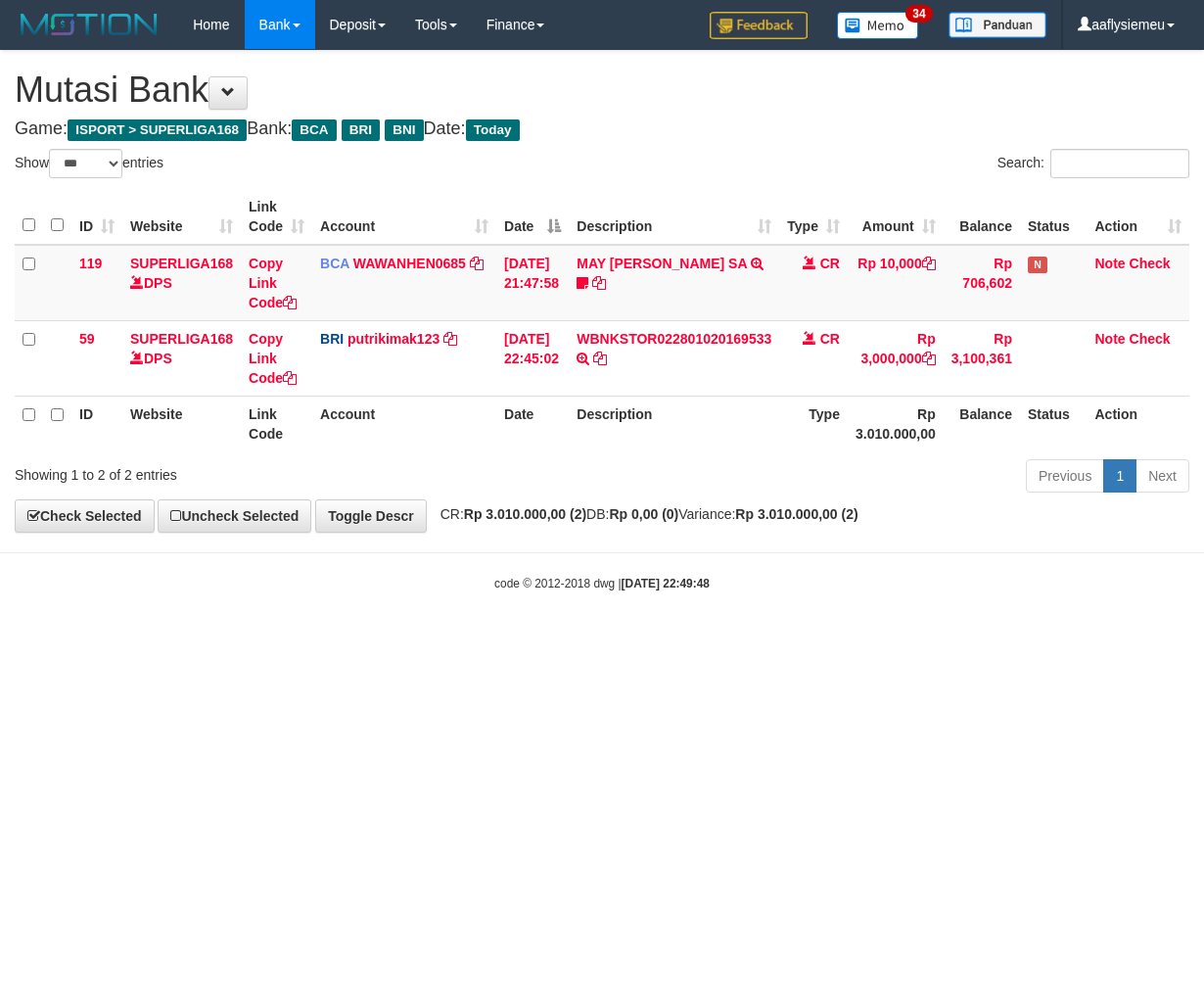 select on "***" 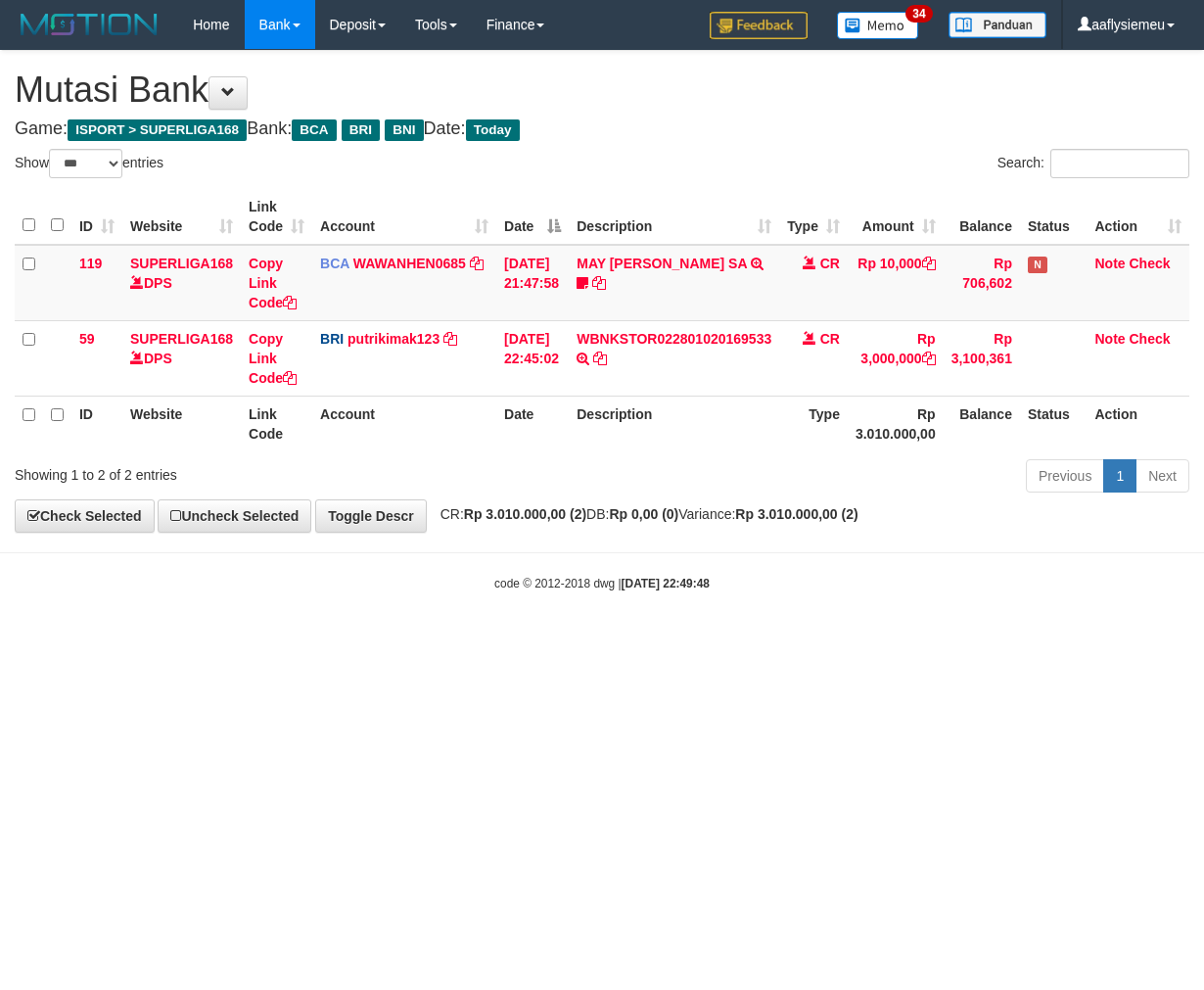 scroll, scrollTop: 0, scrollLeft: 0, axis: both 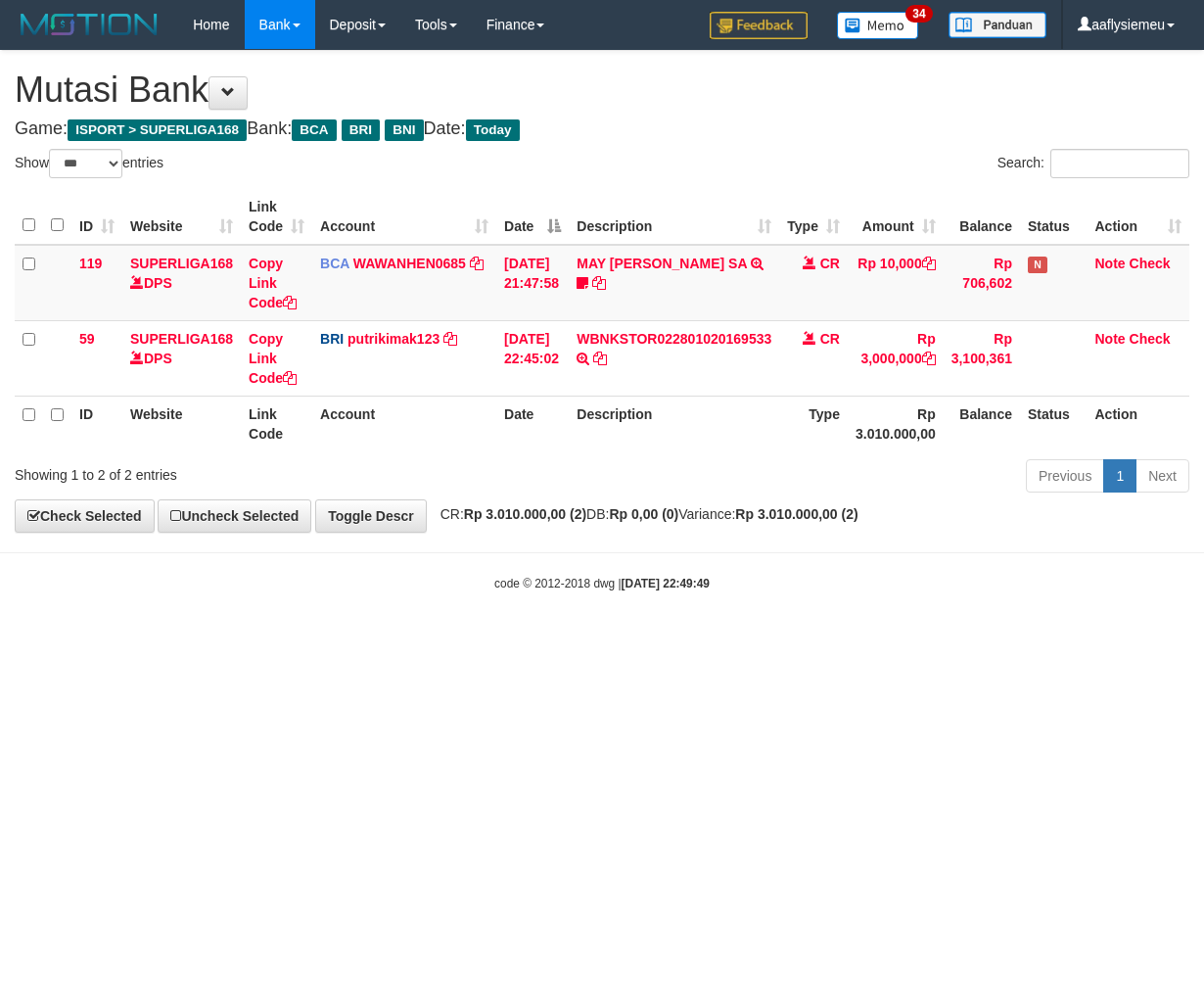 select on "***" 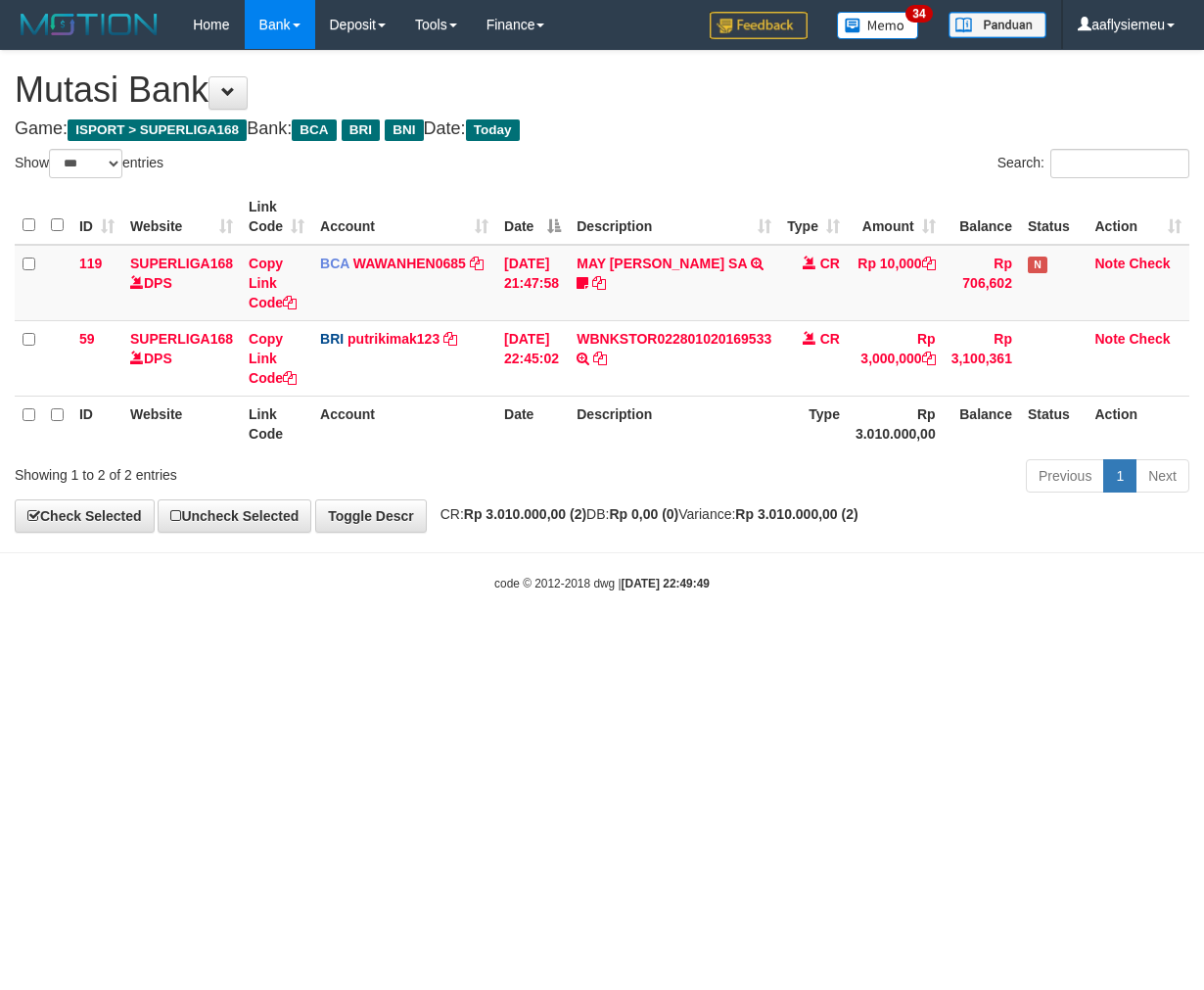 scroll, scrollTop: 0, scrollLeft: 0, axis: both 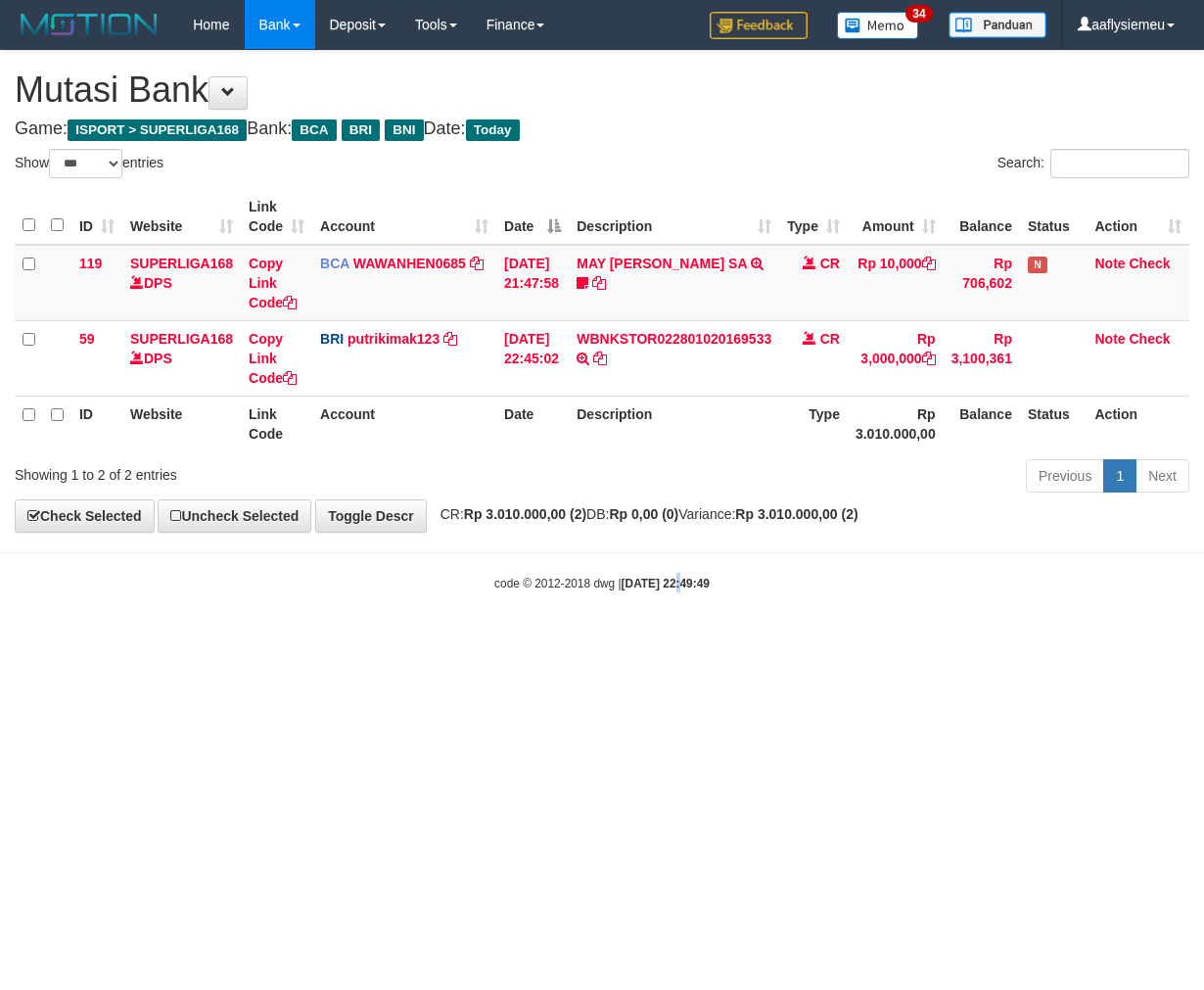 drag, startPoint x: 668, startPoint y: 677, endPoint x: 752, endPoint y: 664, distance: 85 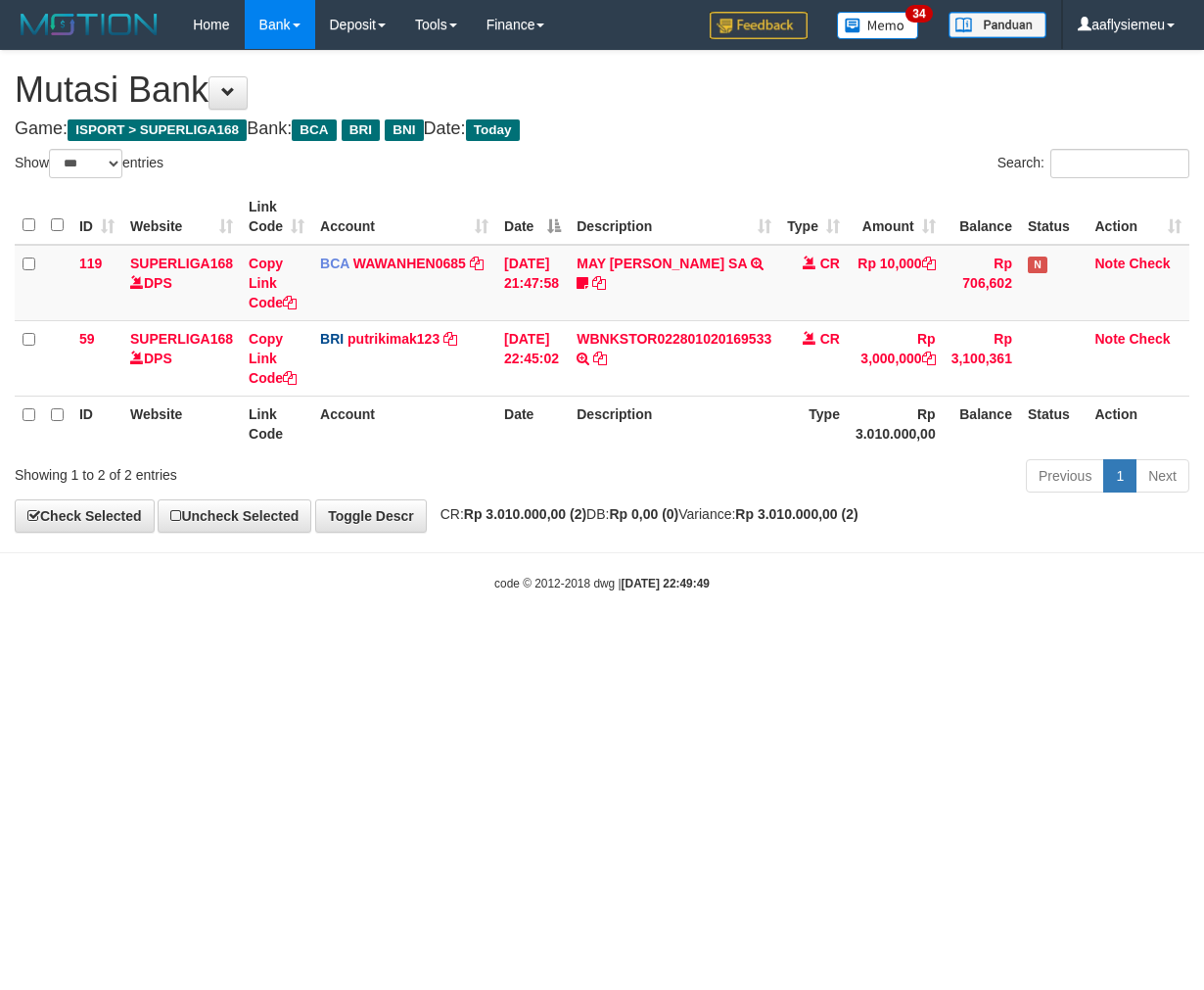 click on "Toggle navigation
Home
Bank
Account List
Load
By Website
Group
[ISPORT]													SUPERLIGA168
By Load Group (DPS)
34" at bounding box center (602, 320) 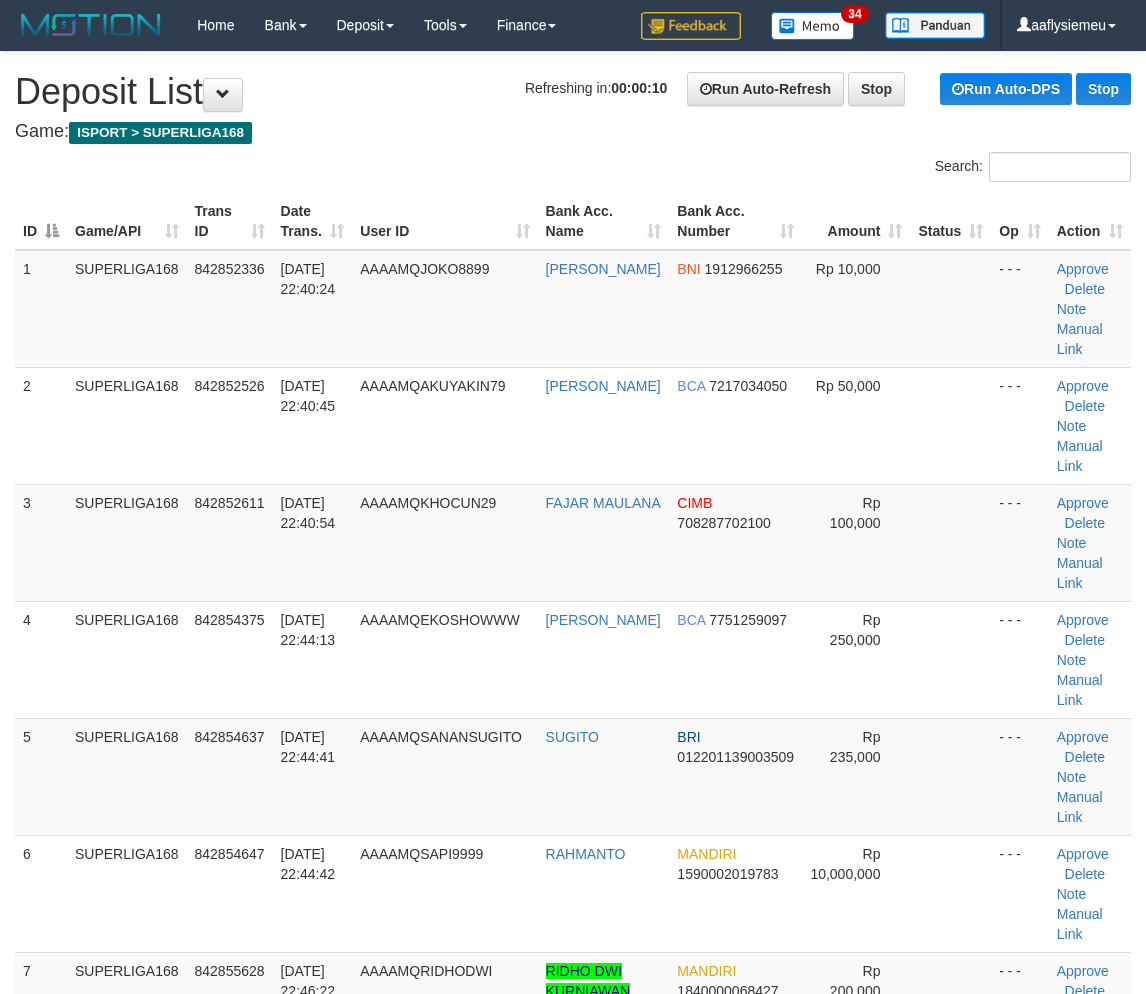 scroll, scrollTop: 397, scrollLeft: 0, axis: vertical 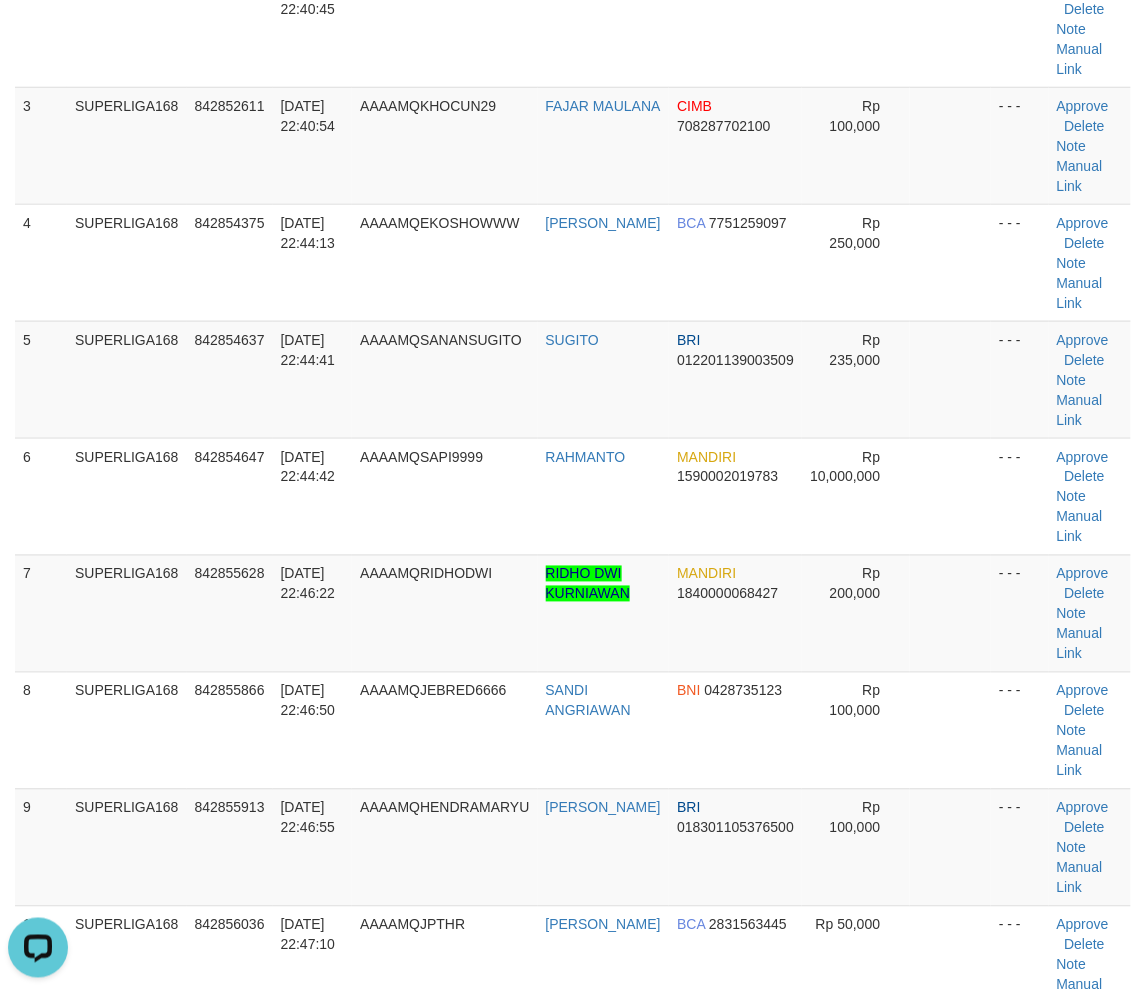 drag, startPoint x: 55, startPoint y: 467, endPoint x: 1, endPoint y: 498, distance: 62.26556 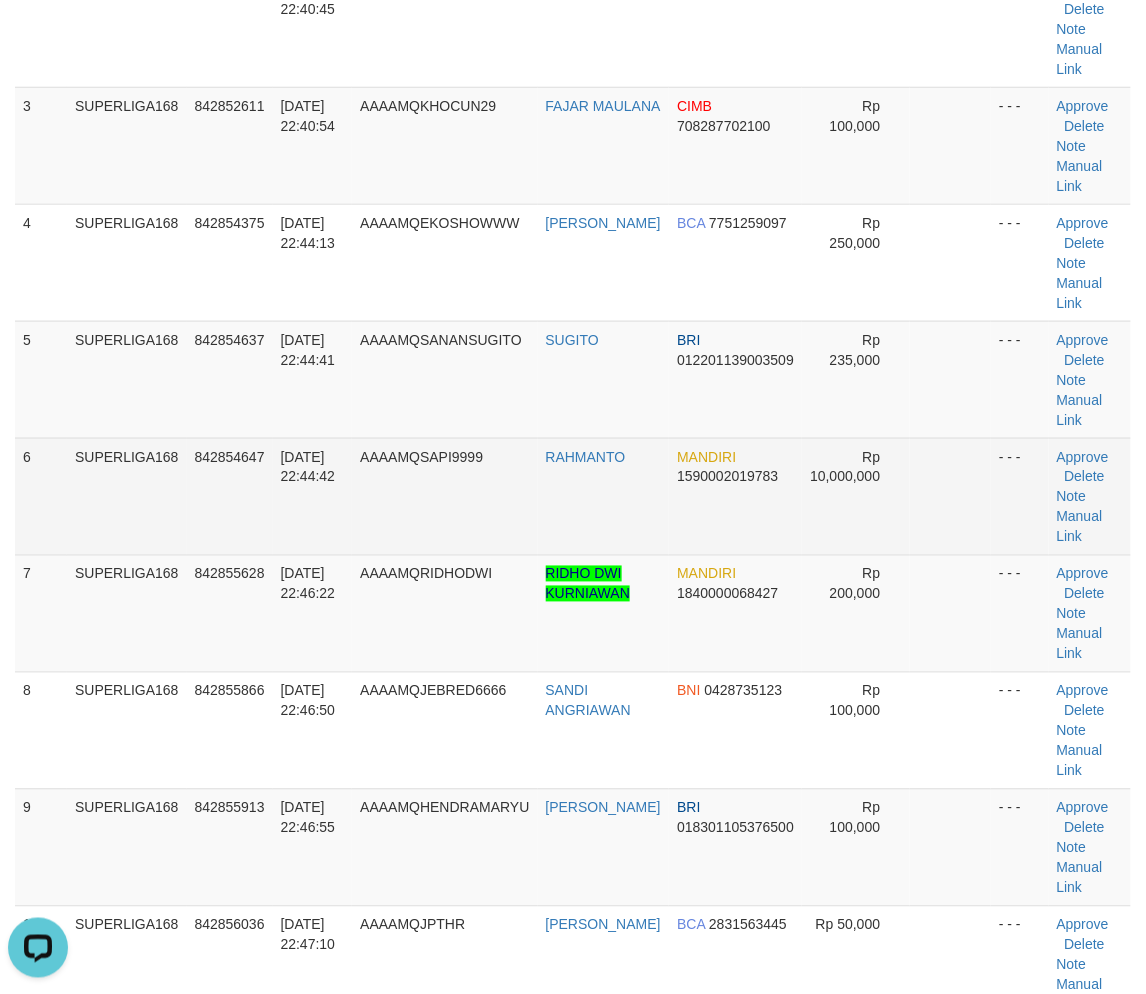 drag, startPoint x: 165, startPoint y: 475, endPoint x: 5, endPoint y: 544, distance: 174.24408 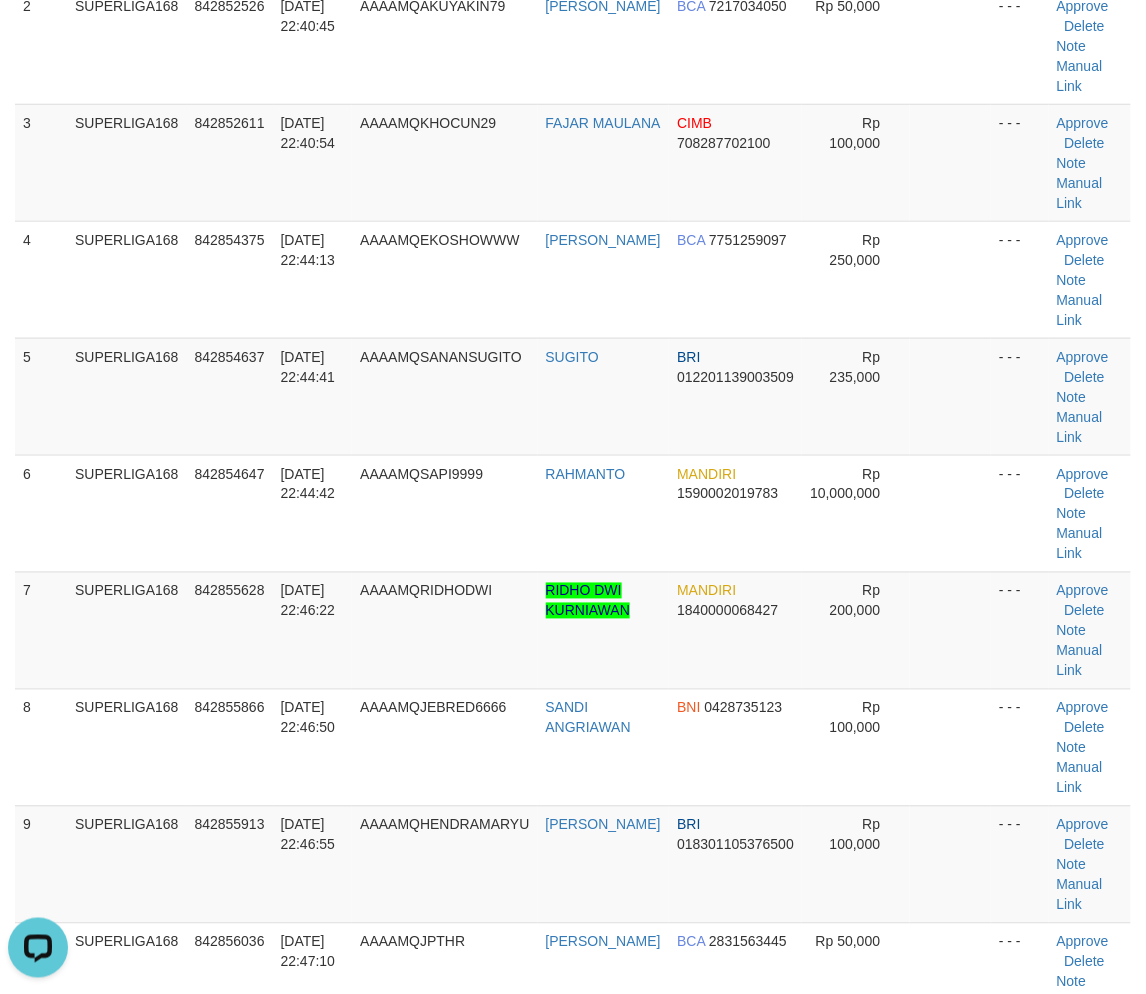 scroll, scrollTop: 508, scrollLeft: 0, axis: vertical 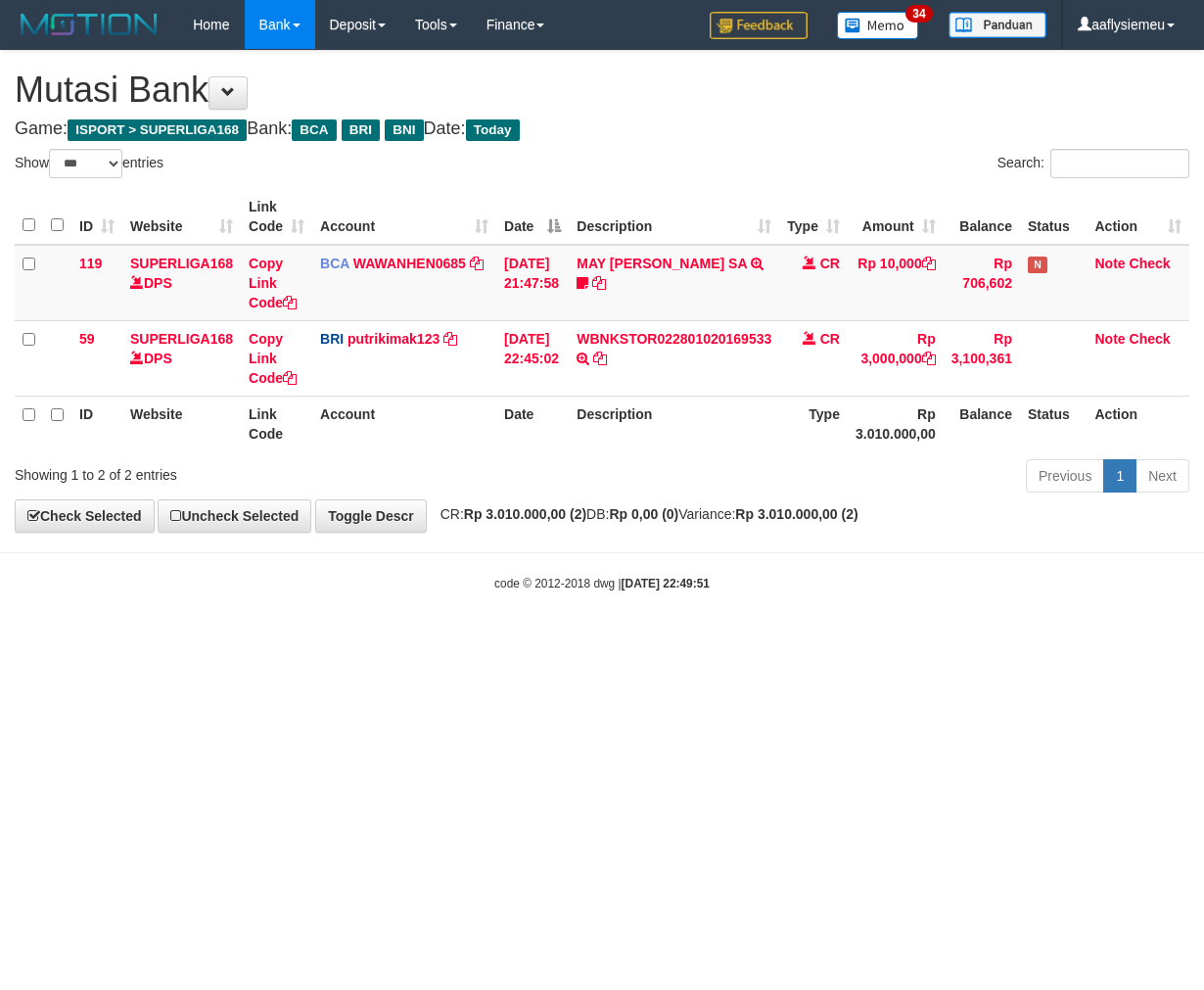 select on "***" 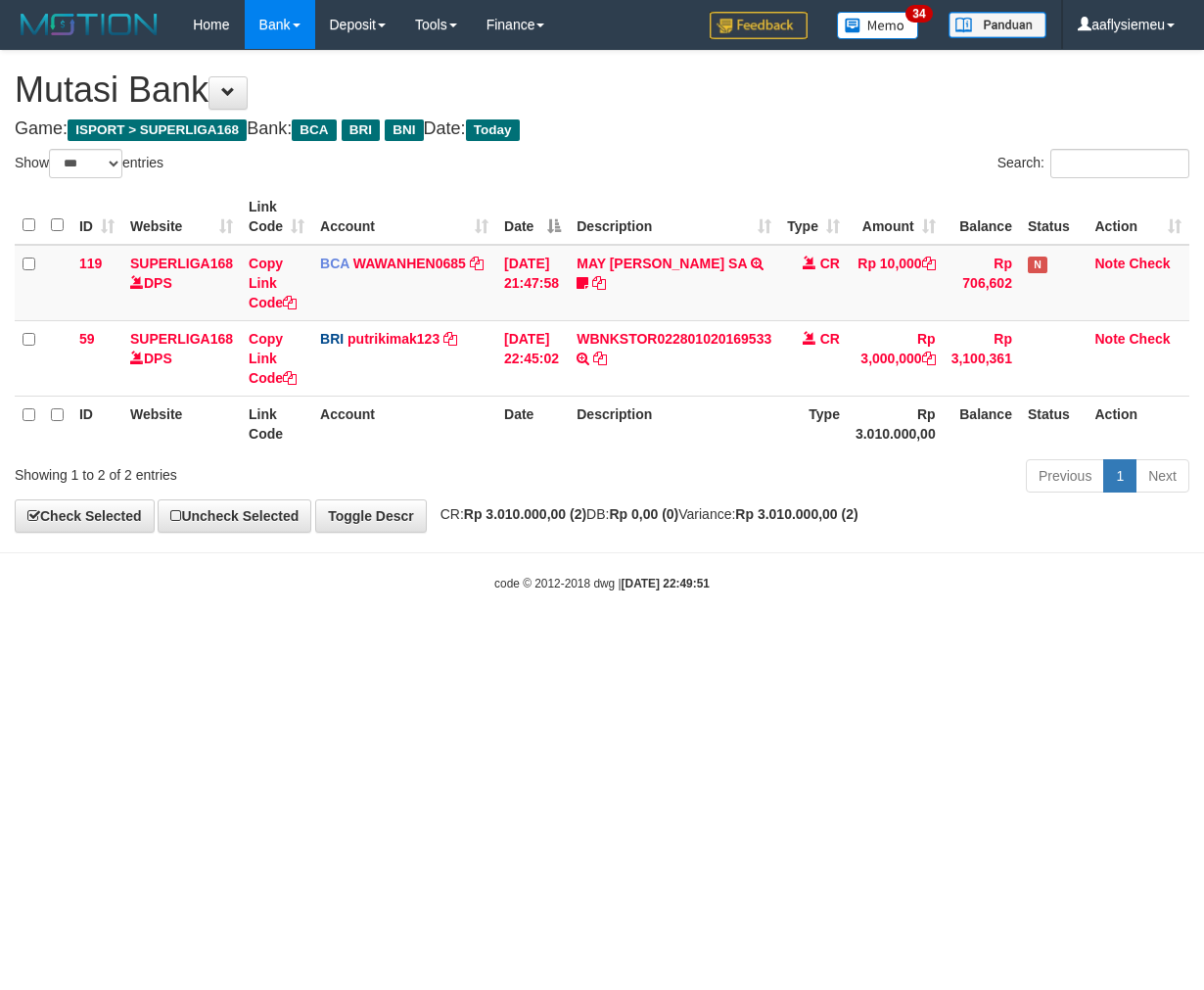 scroll, scrollTop: 0, scrollLeft: 0, axis: both 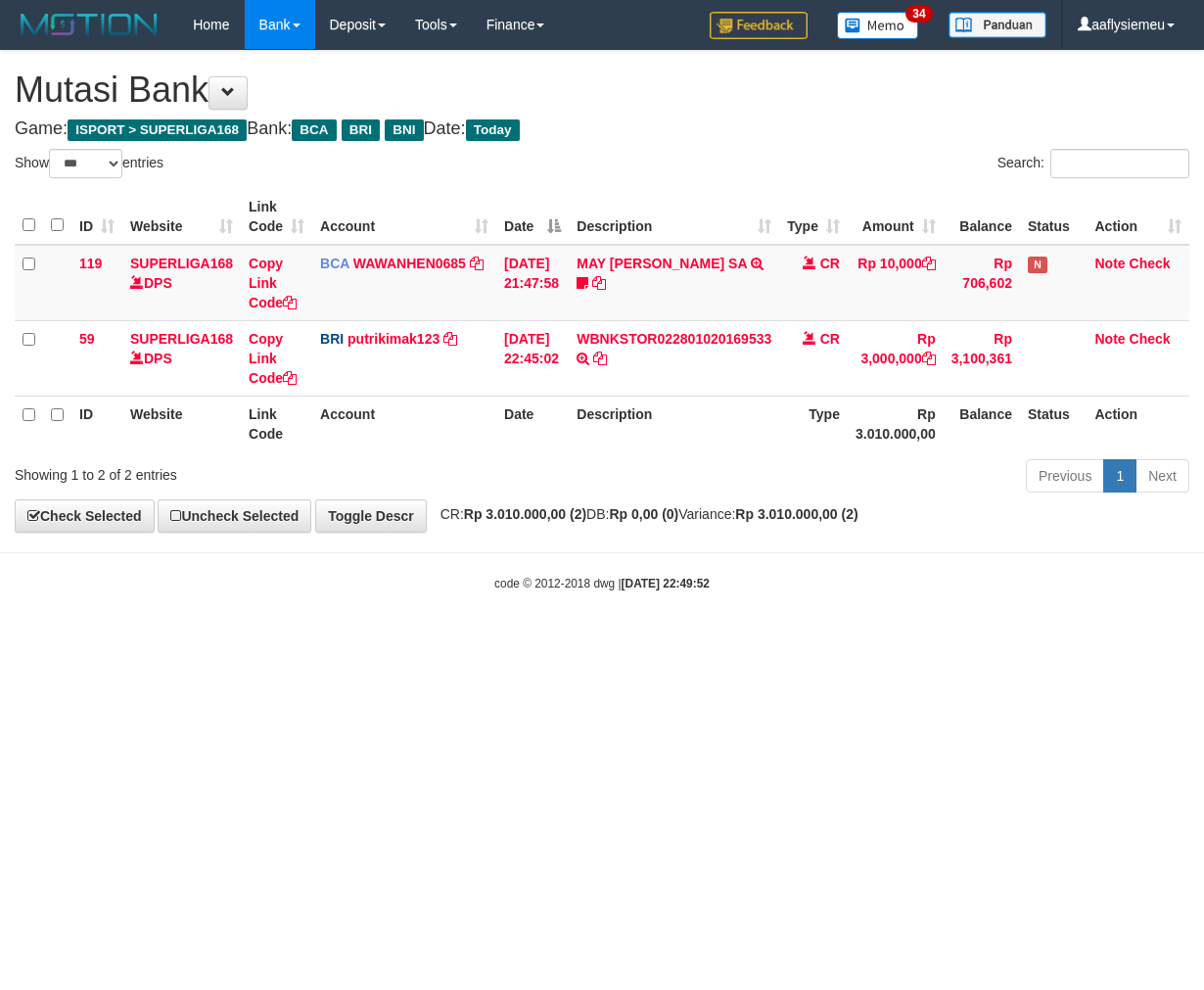 select on "***" 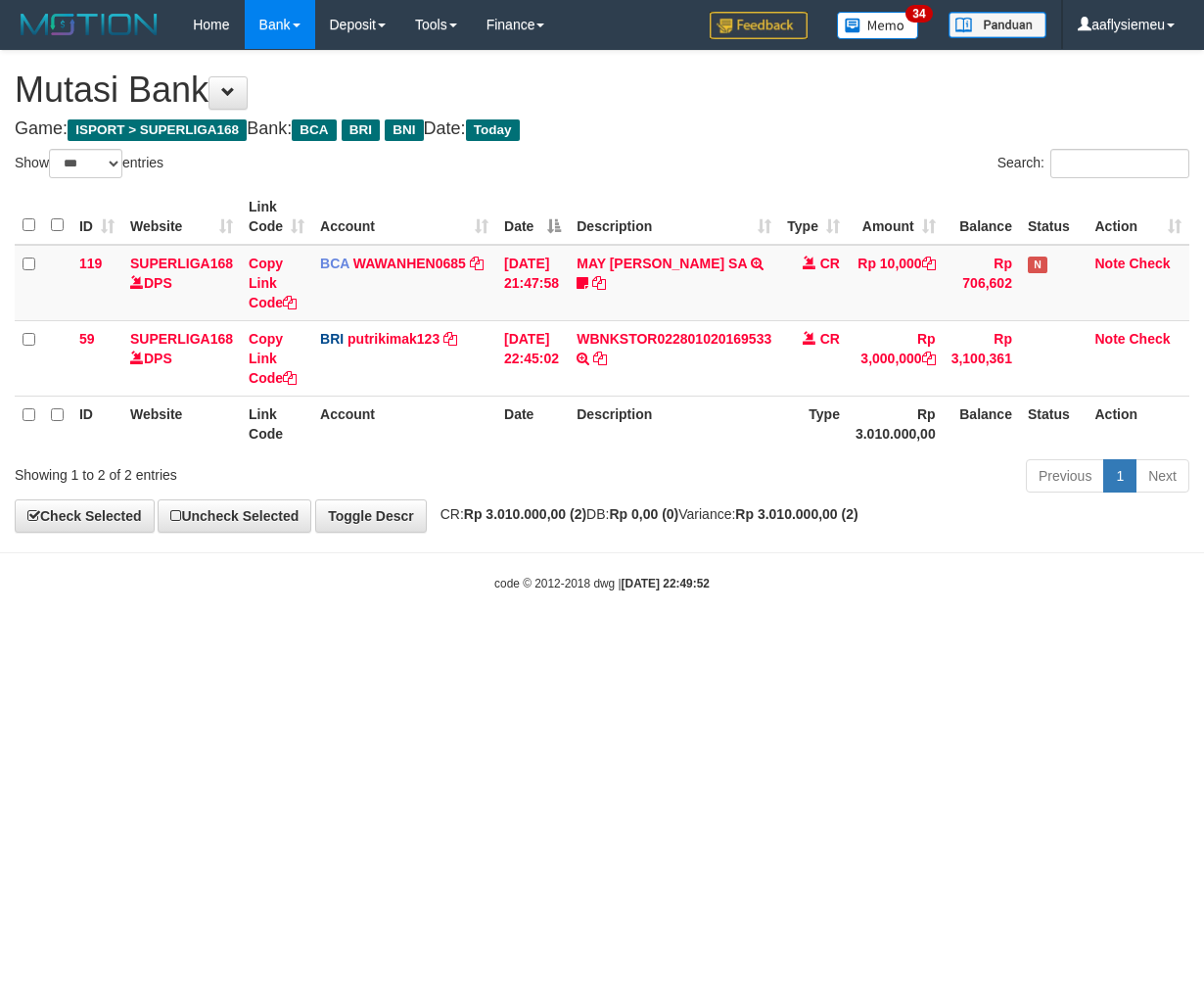 scroll, scrollTop: 0, scrollLeft: 0, axis: both 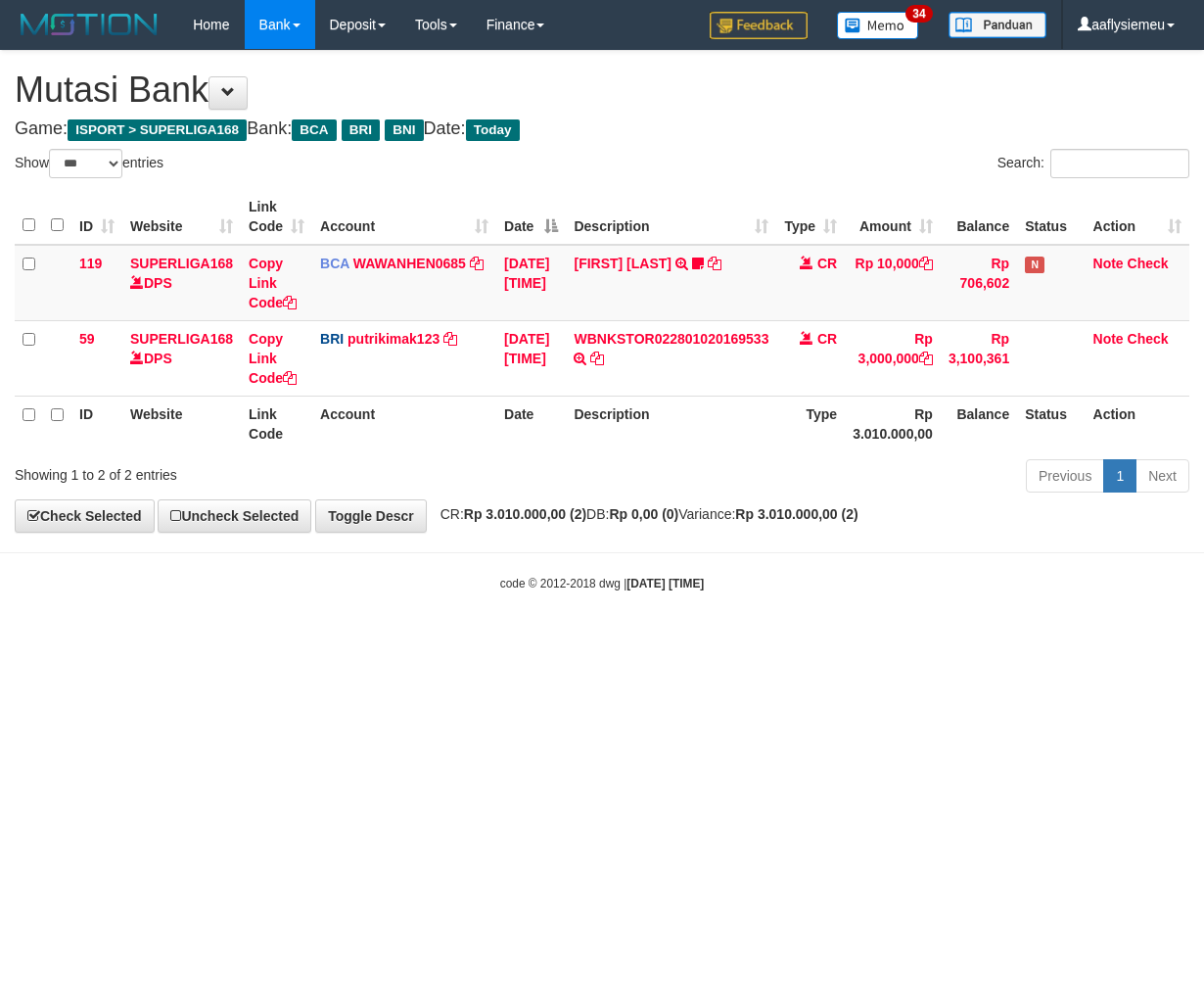 select on "***" 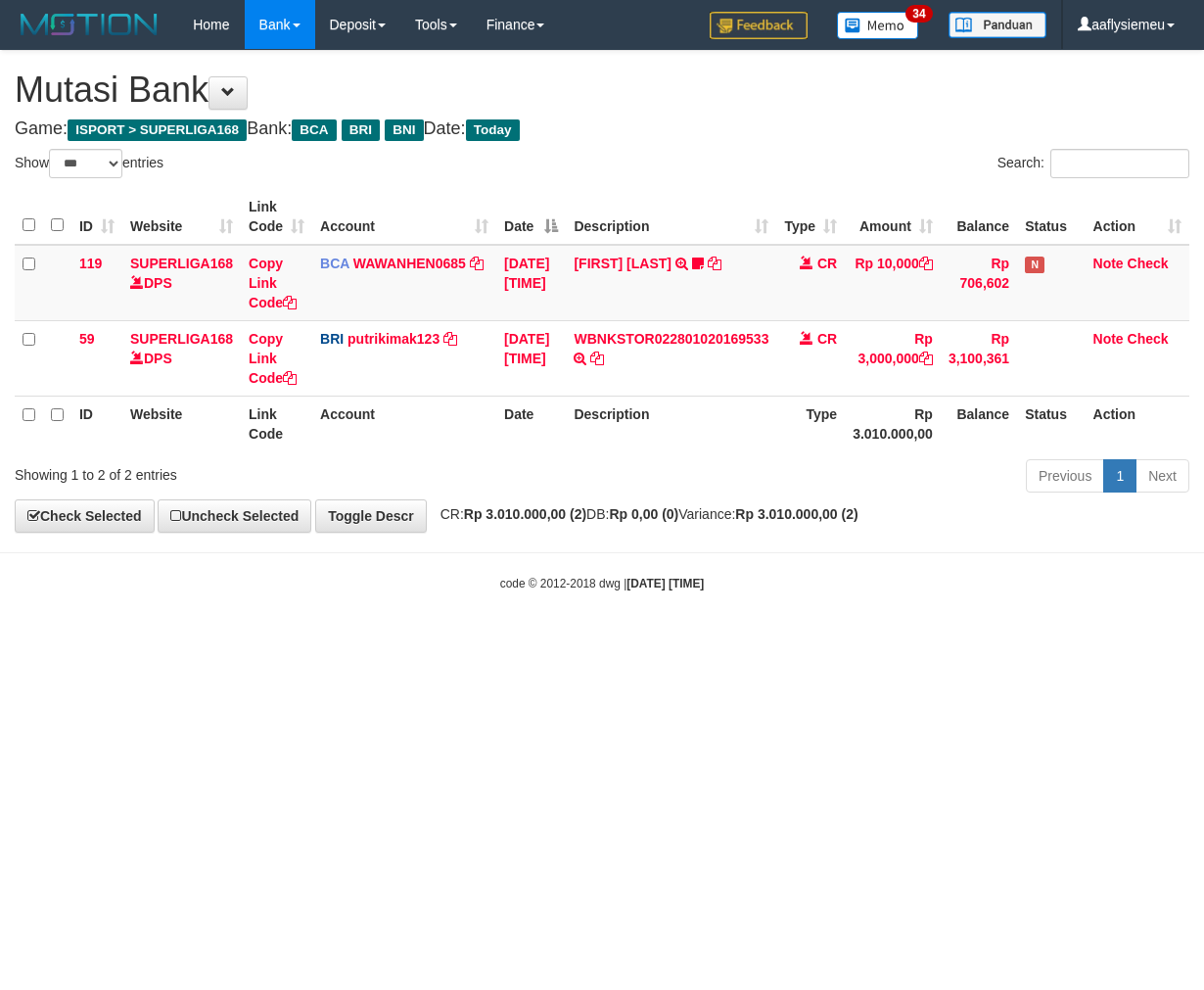 scroll, scrollTop: 0, scrollLeft: 0, axis: both 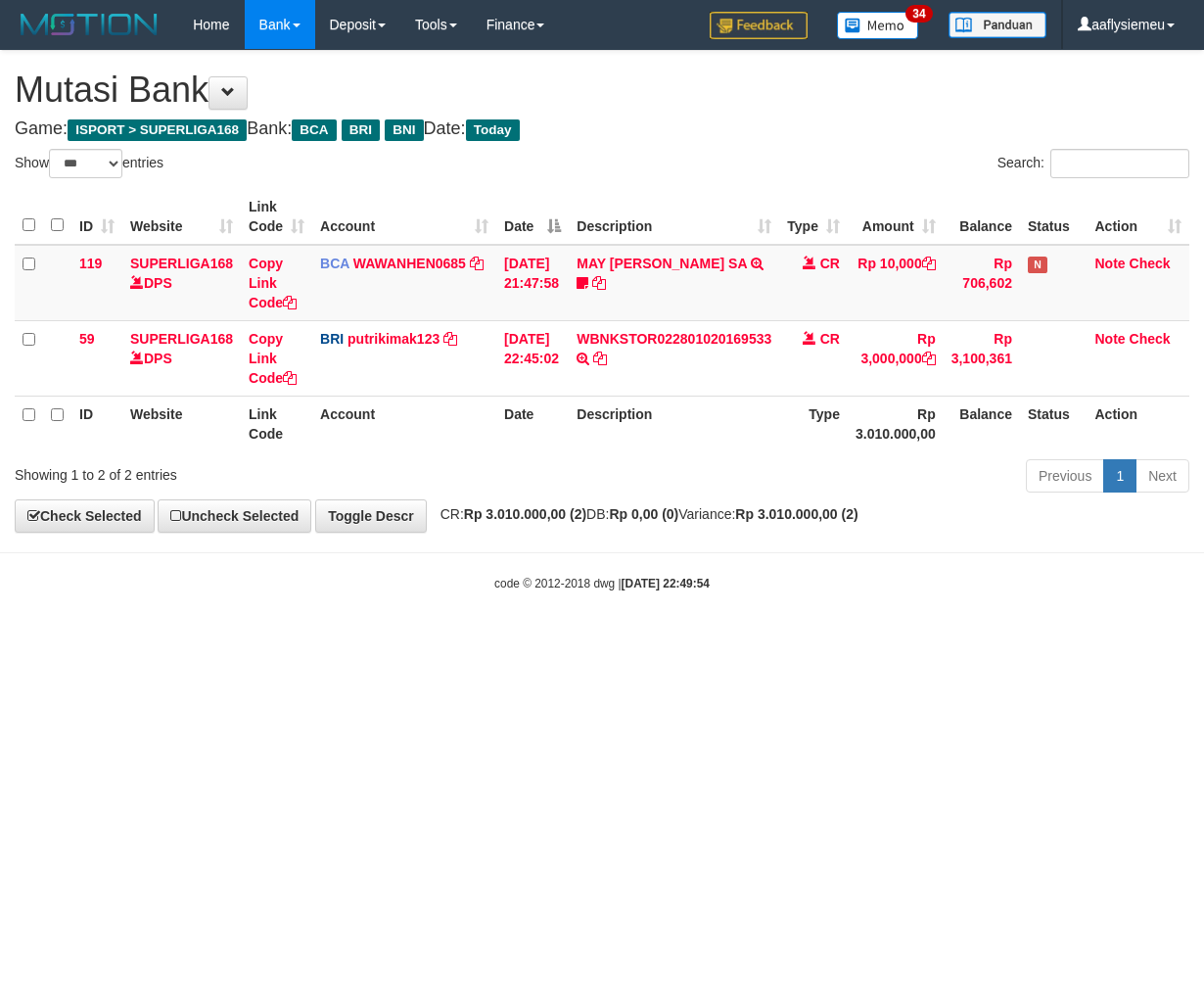 select on "***" 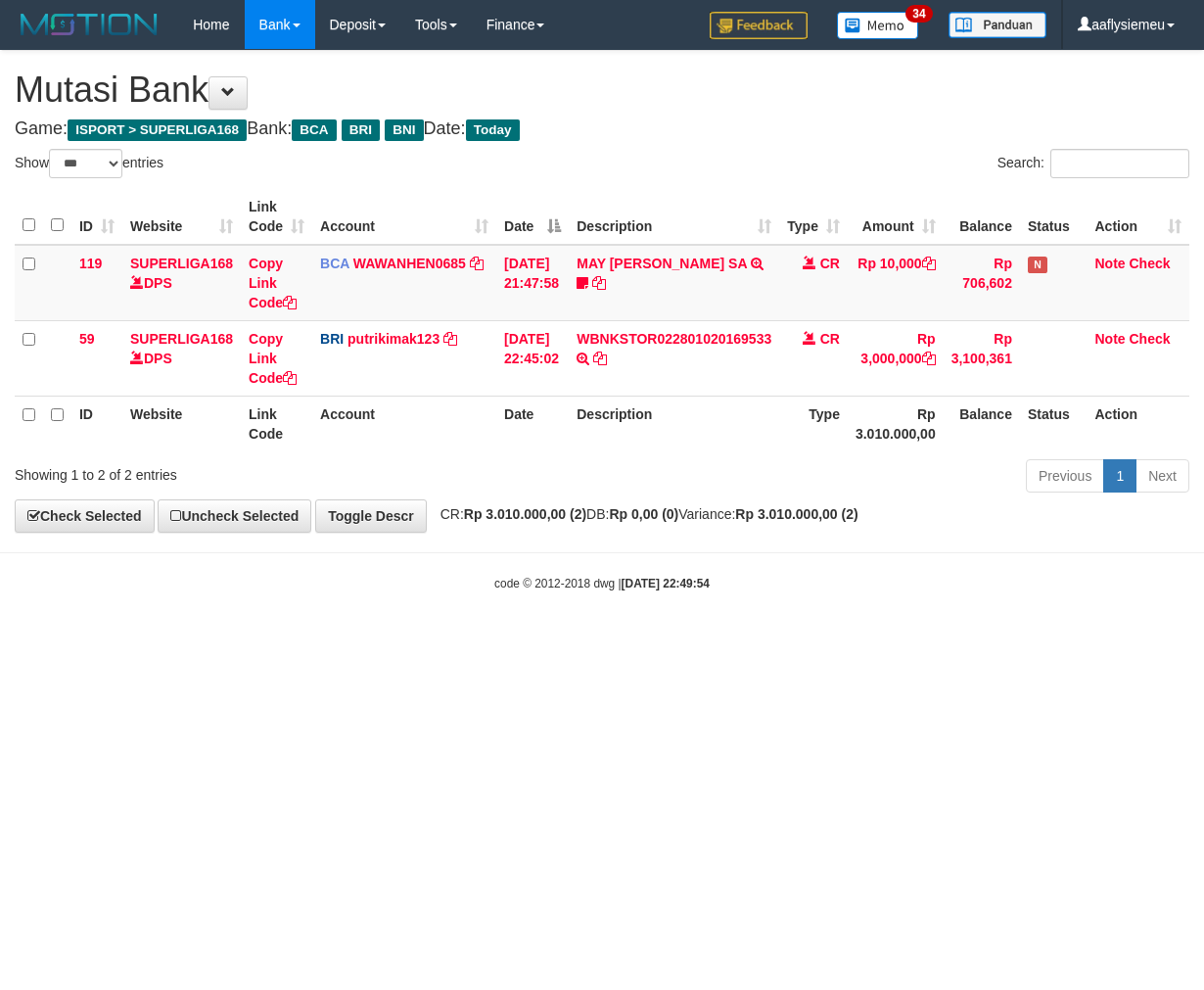 scroll, scrollTop: 0, scrollLeft: 0, axis: both 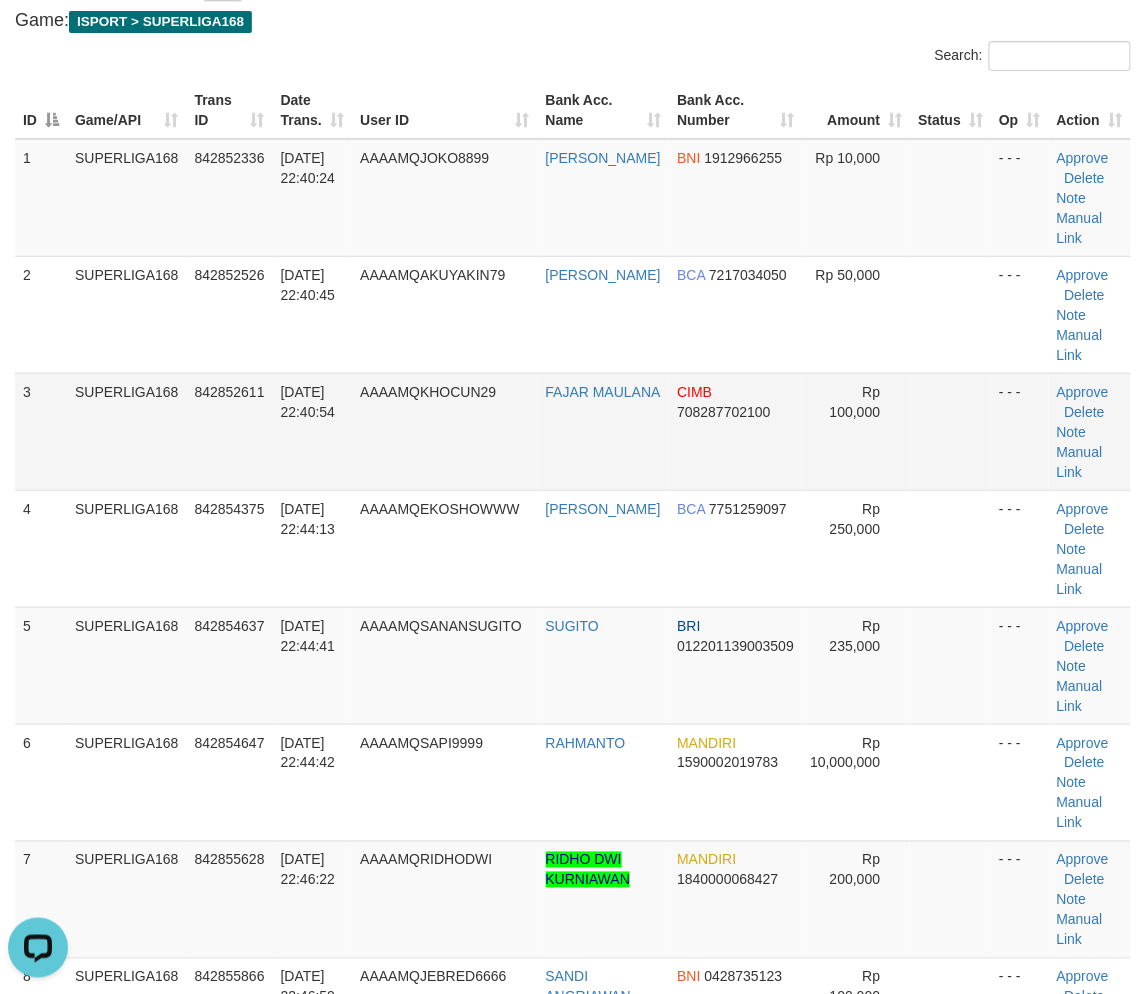 click on "11/07/2025 22:40:54" at bounding box center (308, 402) 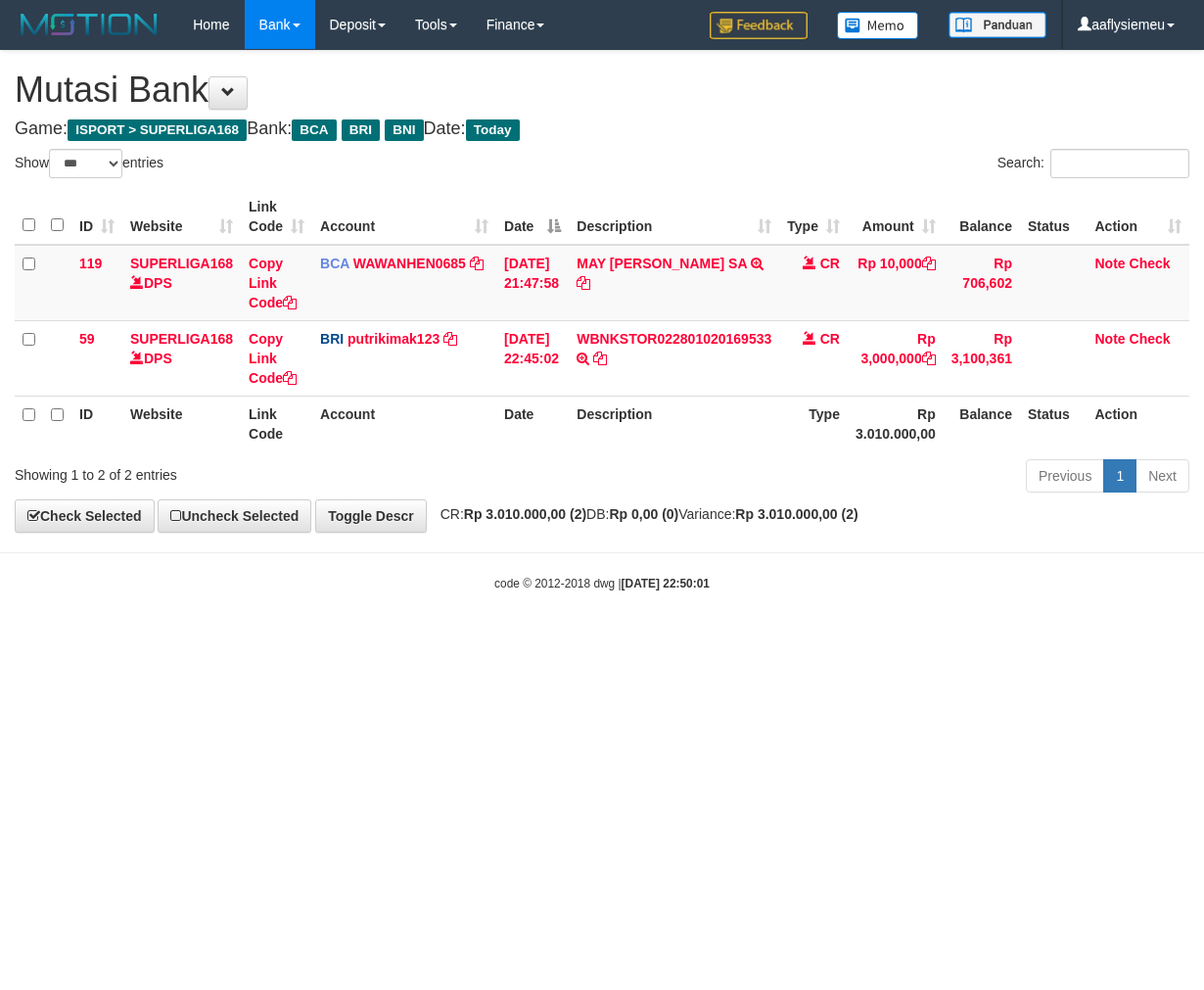 select on "***" 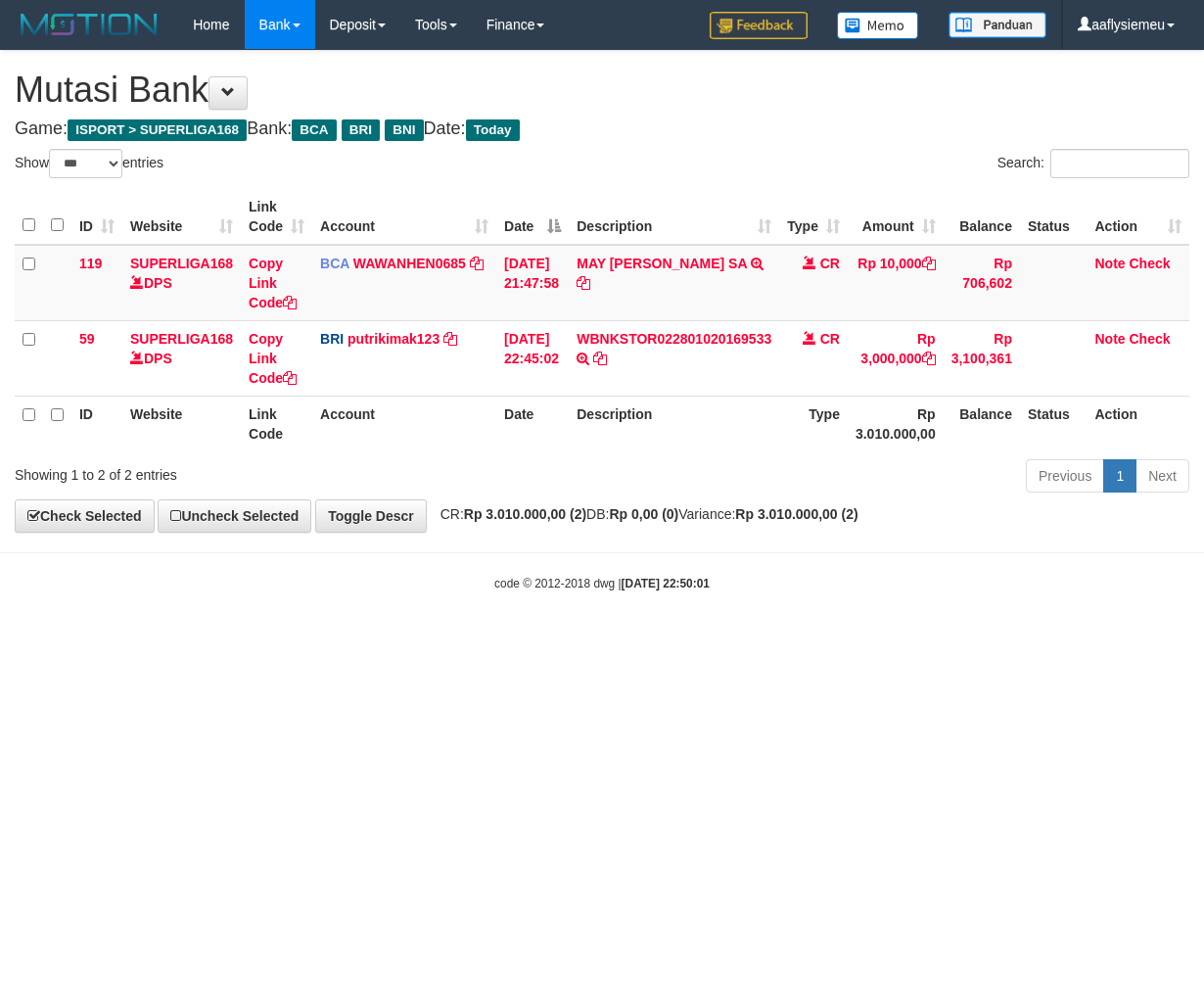 scroll, scrollTop: 0, scrollLeft: 0, axis: both 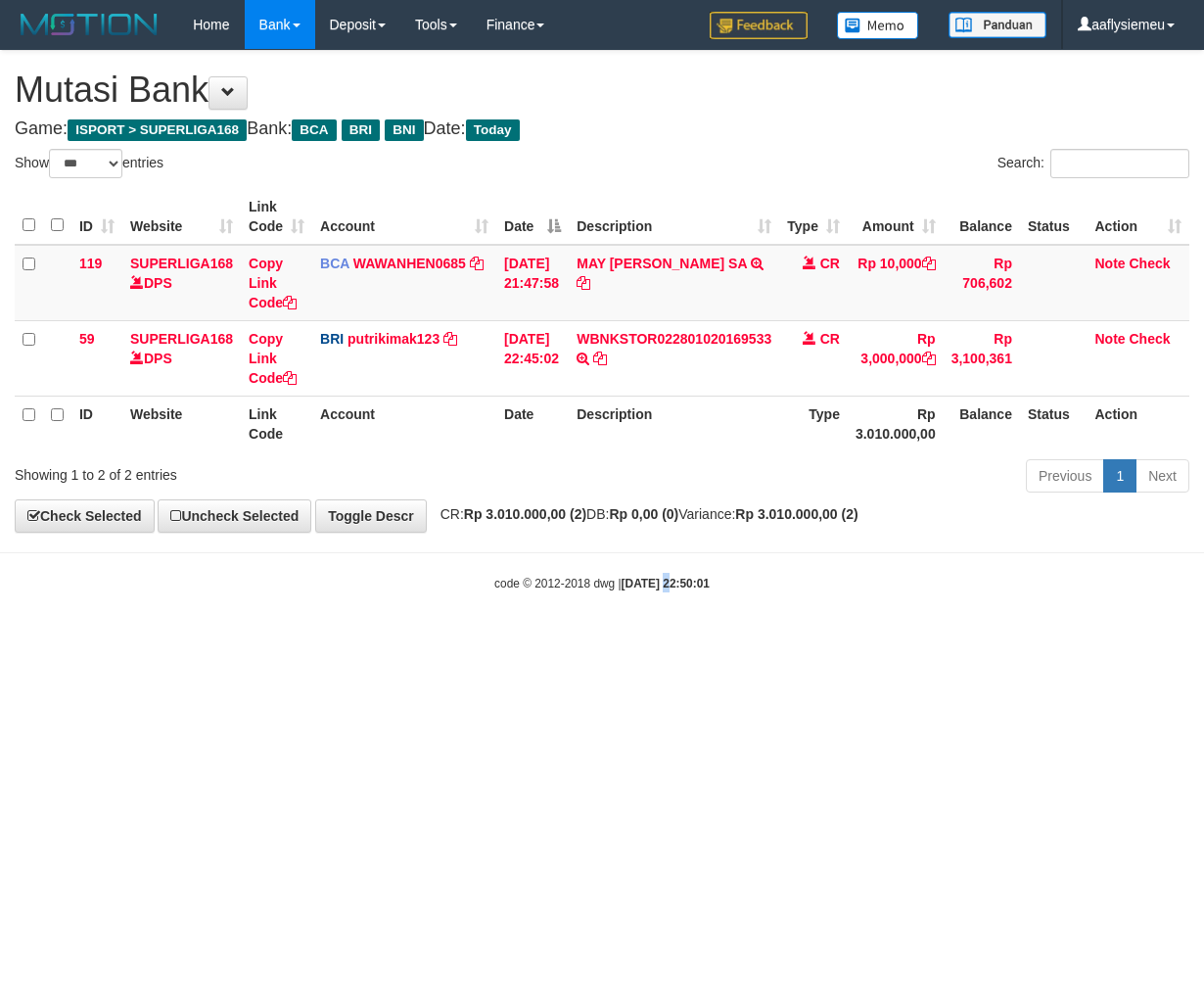 click on "Toggle navigation
Home
Bank
Account List
Load
By Website
Group
[ISPORT]													SUPERLIGA168
By Load Group (DPS)
-" at bounding box center [602, 320] 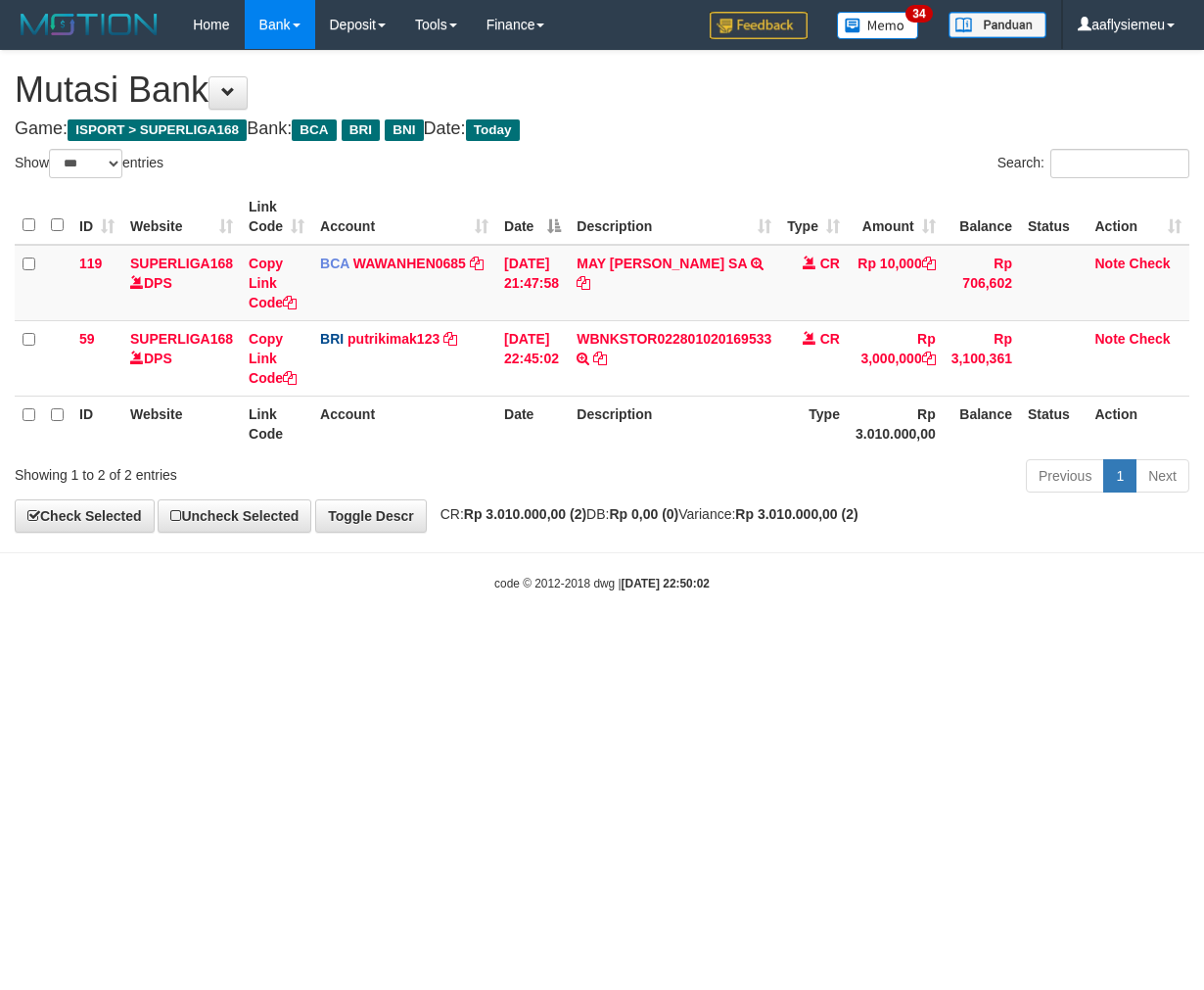 select on "***" 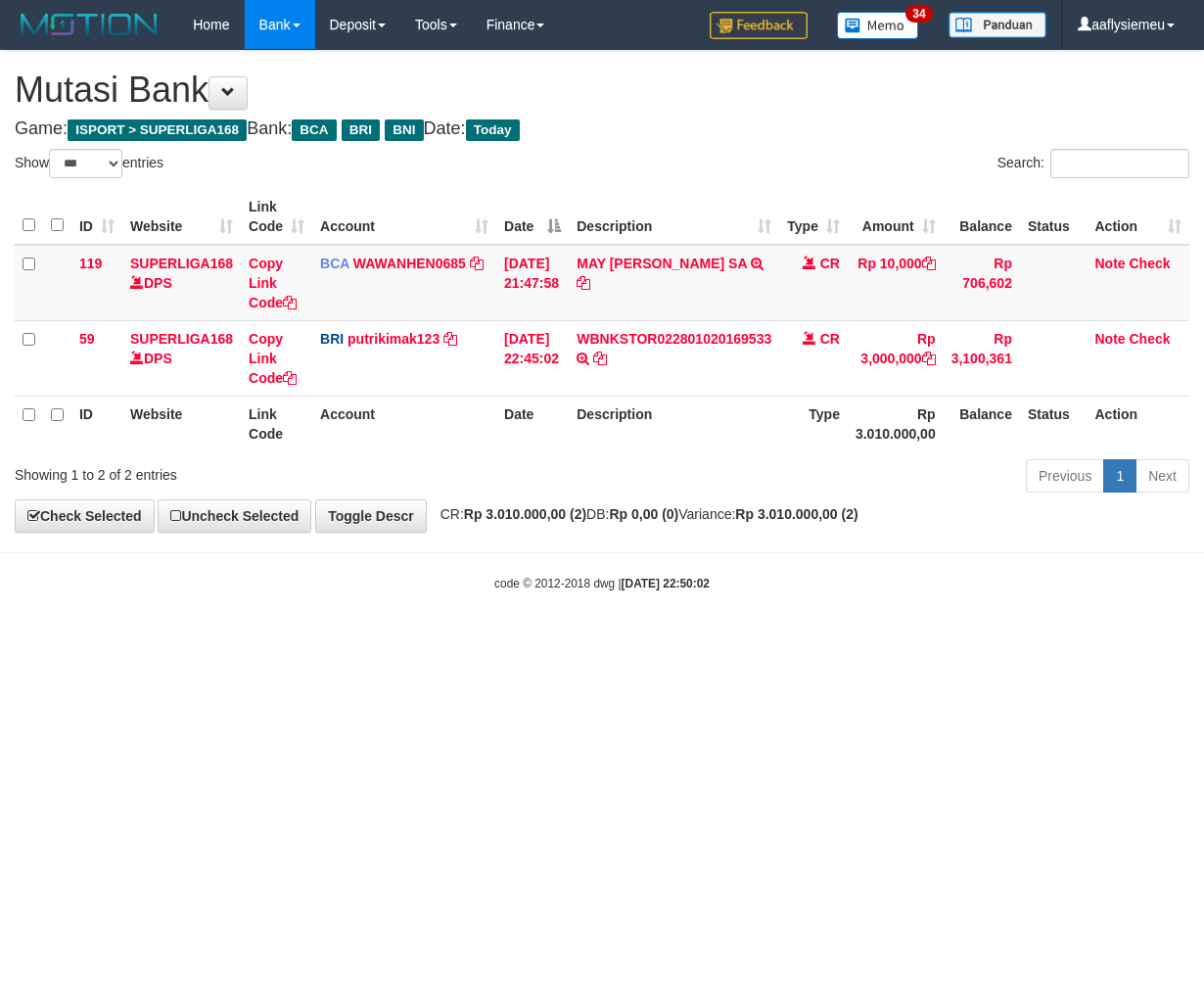 scroll, scrollTop: 0, scrollLeft: 0, axis: both 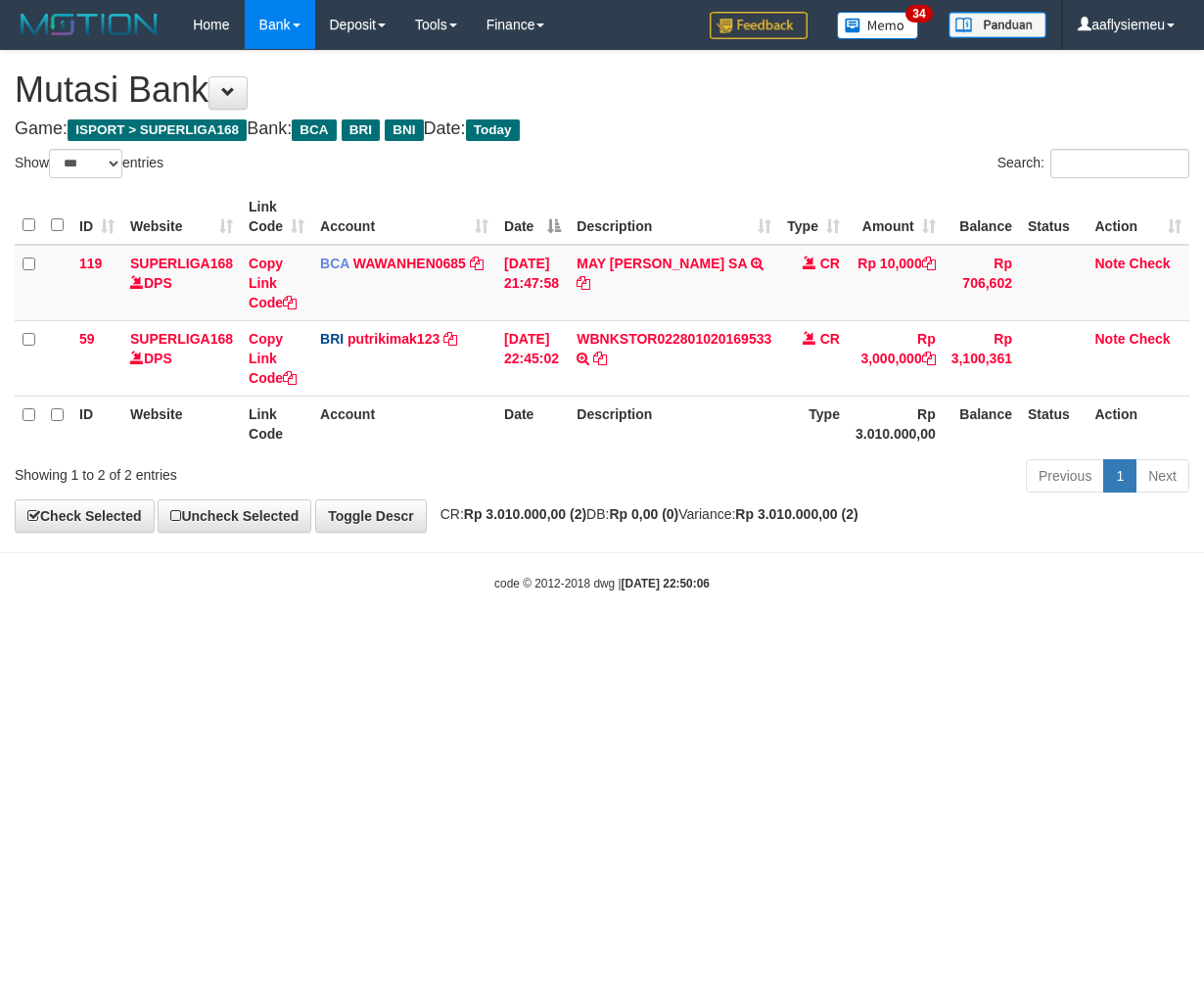 select on "***" 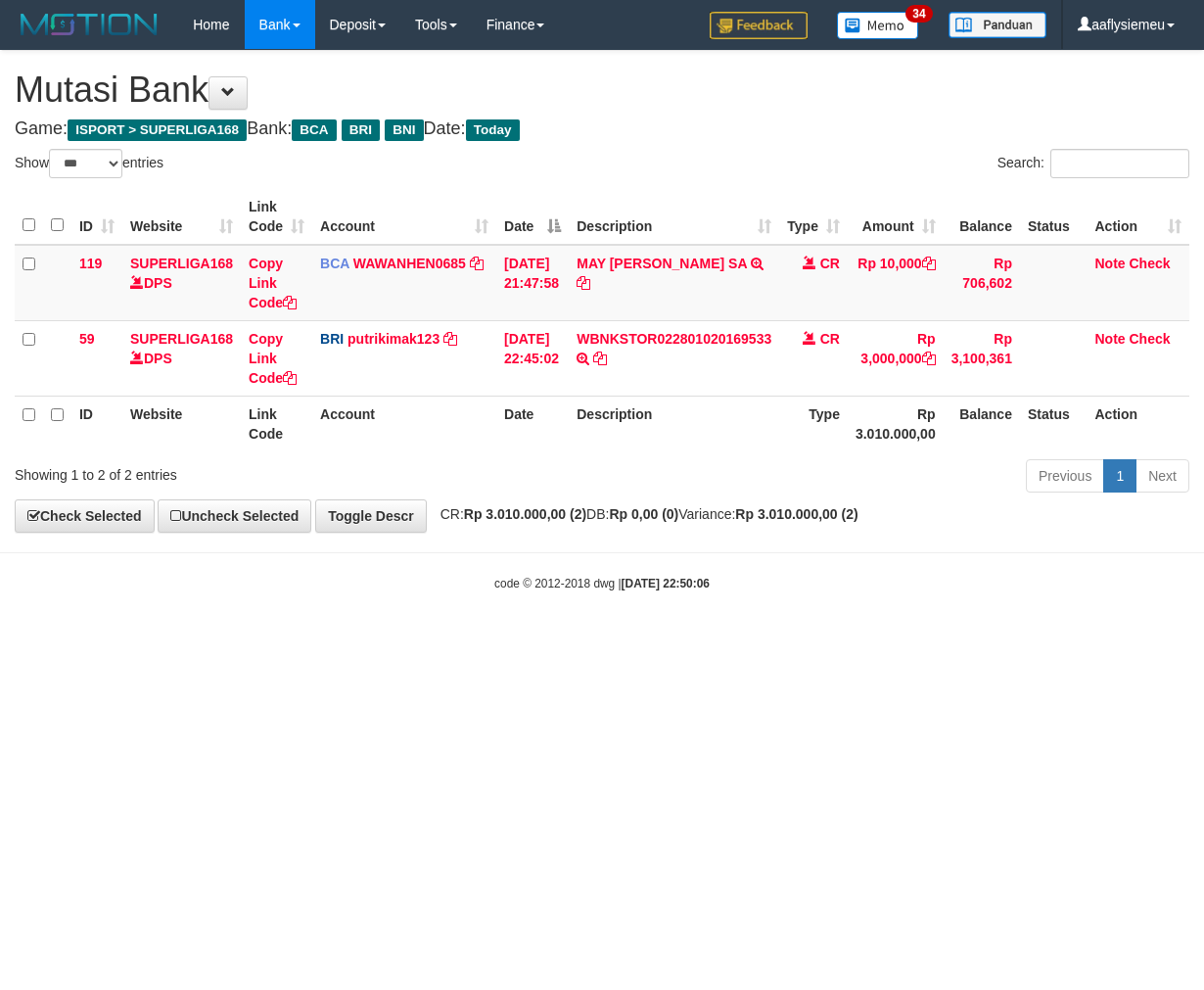 scroll, scrollTop: 0, scrollLeft: 0, axis: both 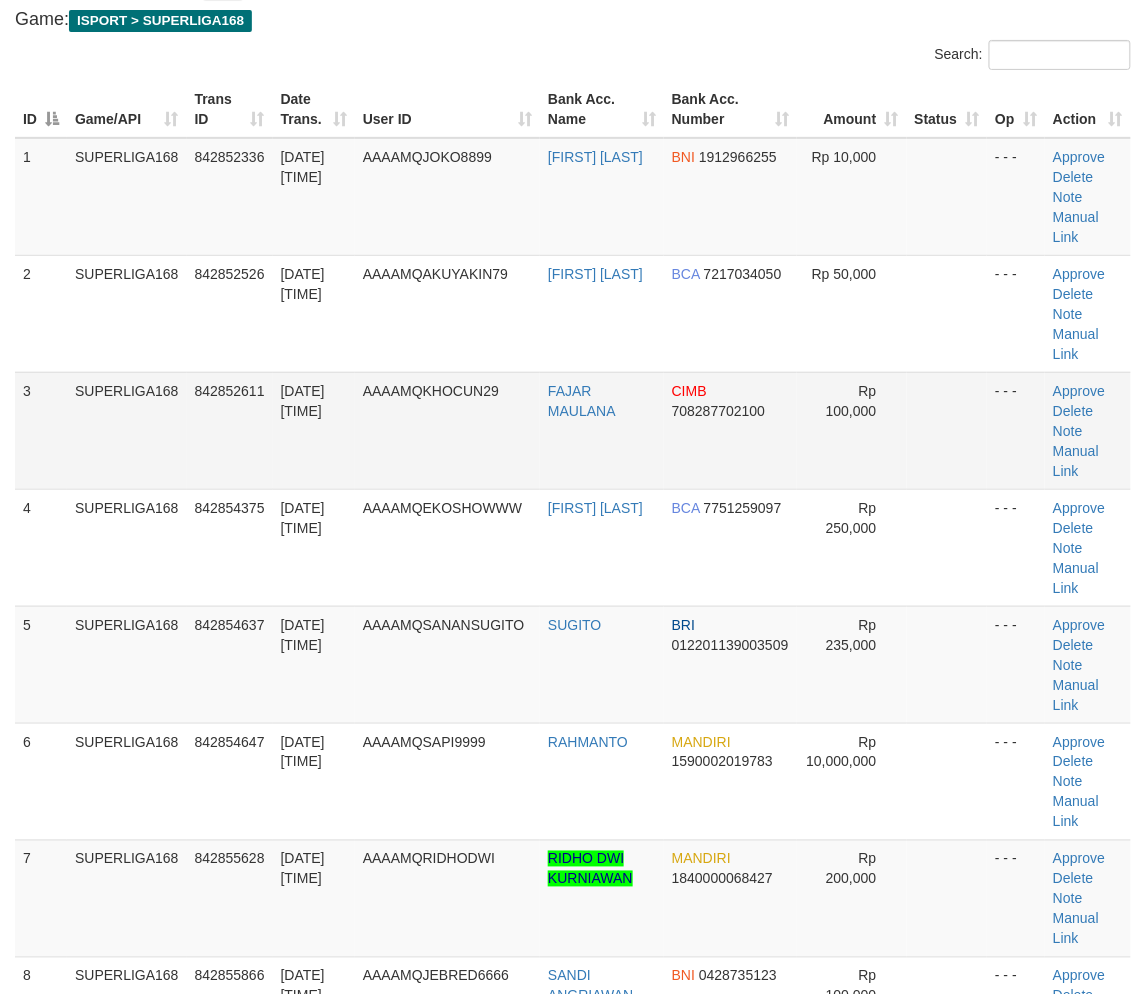 drag, startPoint x: 338, startPoint y: 398, endPoint x: 227, endPoint y: 452, distance: 123.43824 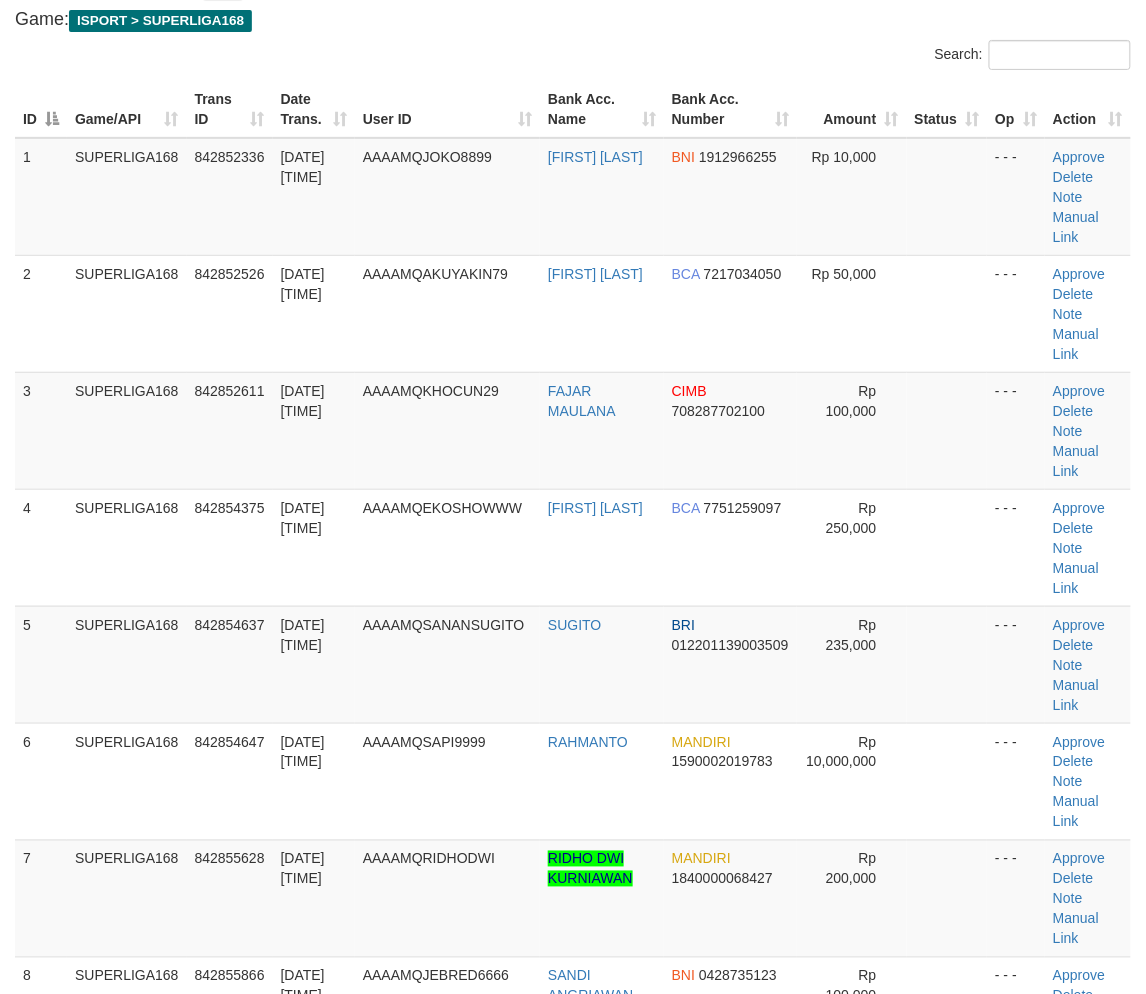 scroll, scrollTop: 778, scrollLeft: 0, axis: vertical 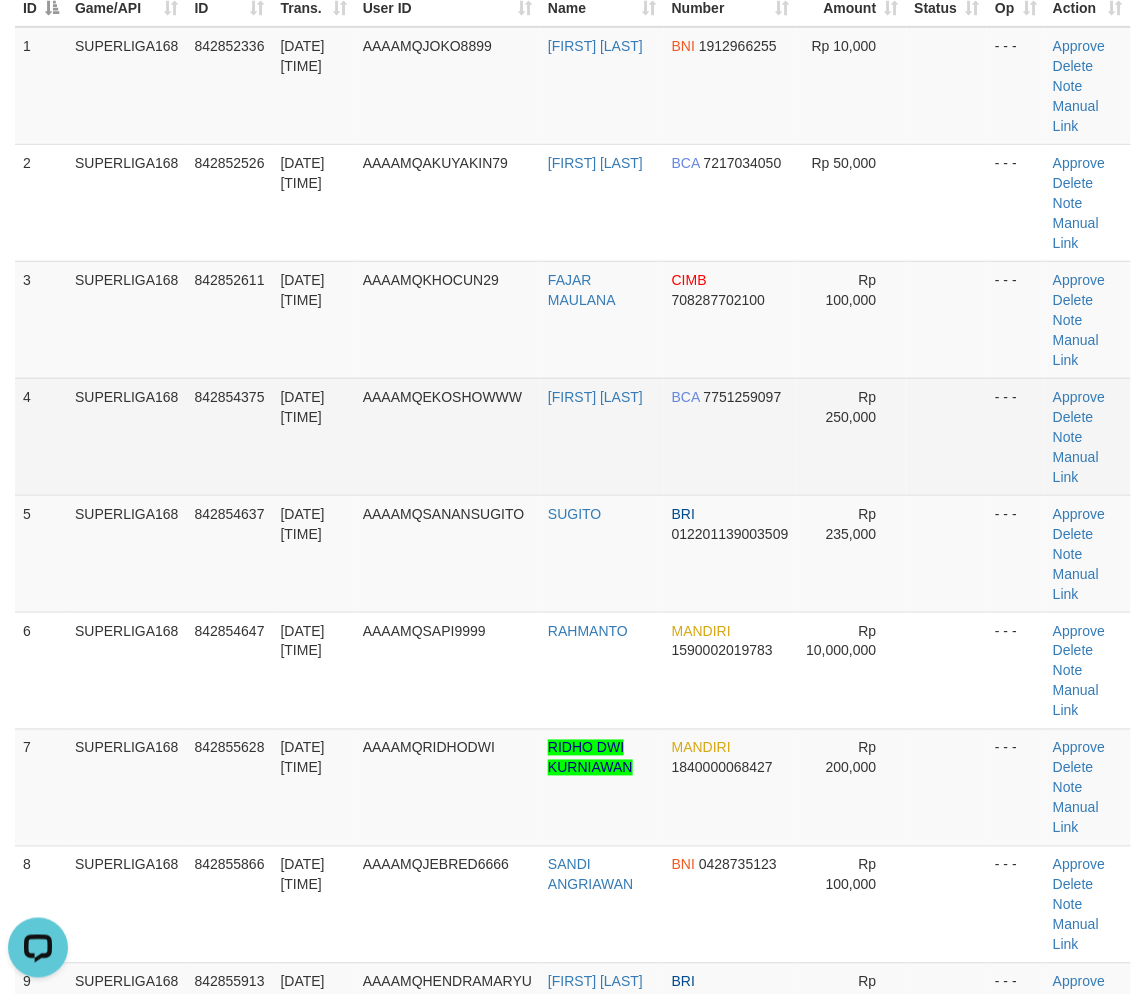 drag, startPoint x: 208, startPoint y: 428, endPoint x: 257, endPoint y: 464, distance: 60.80296 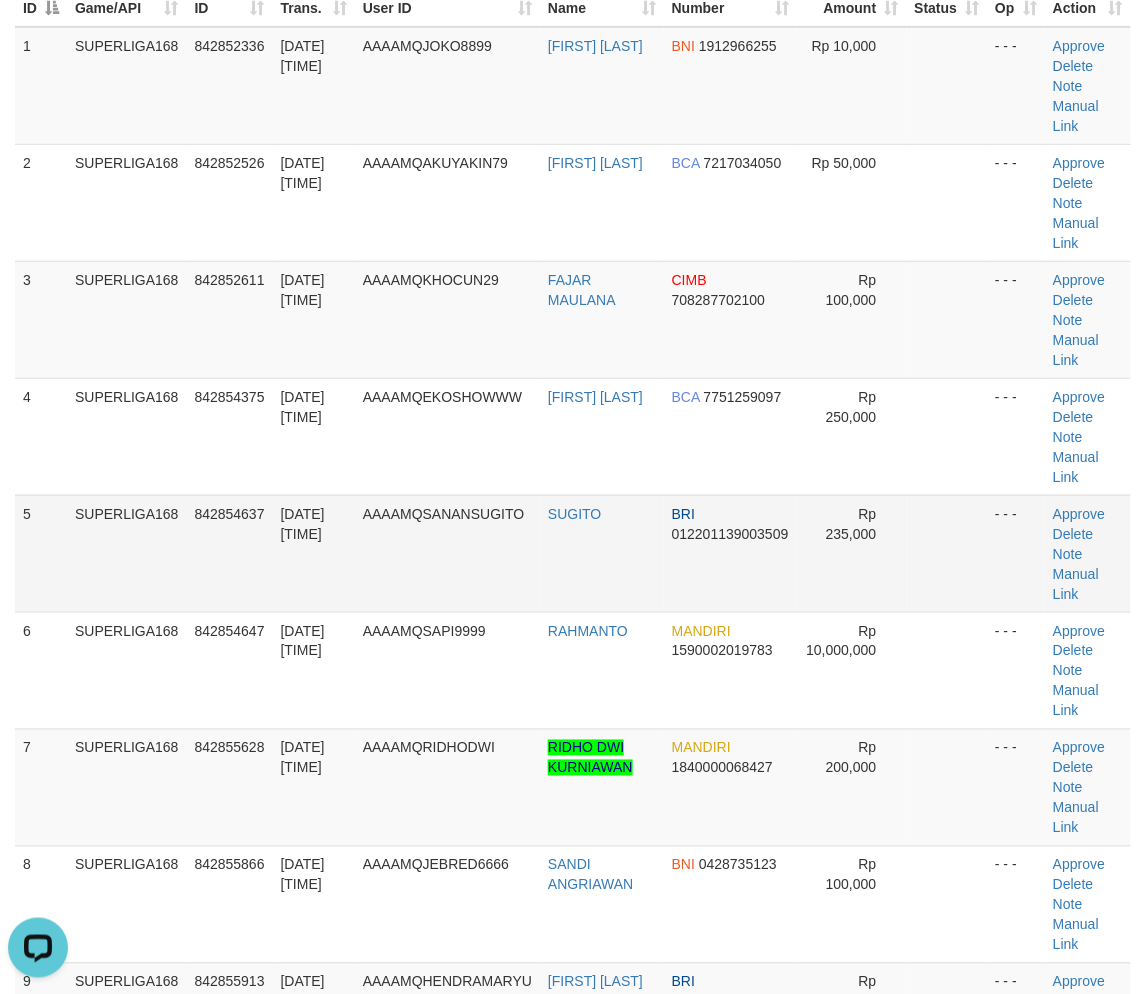 click on "AAAAMQSANANSUGITO" at bounding box center (447, 553) 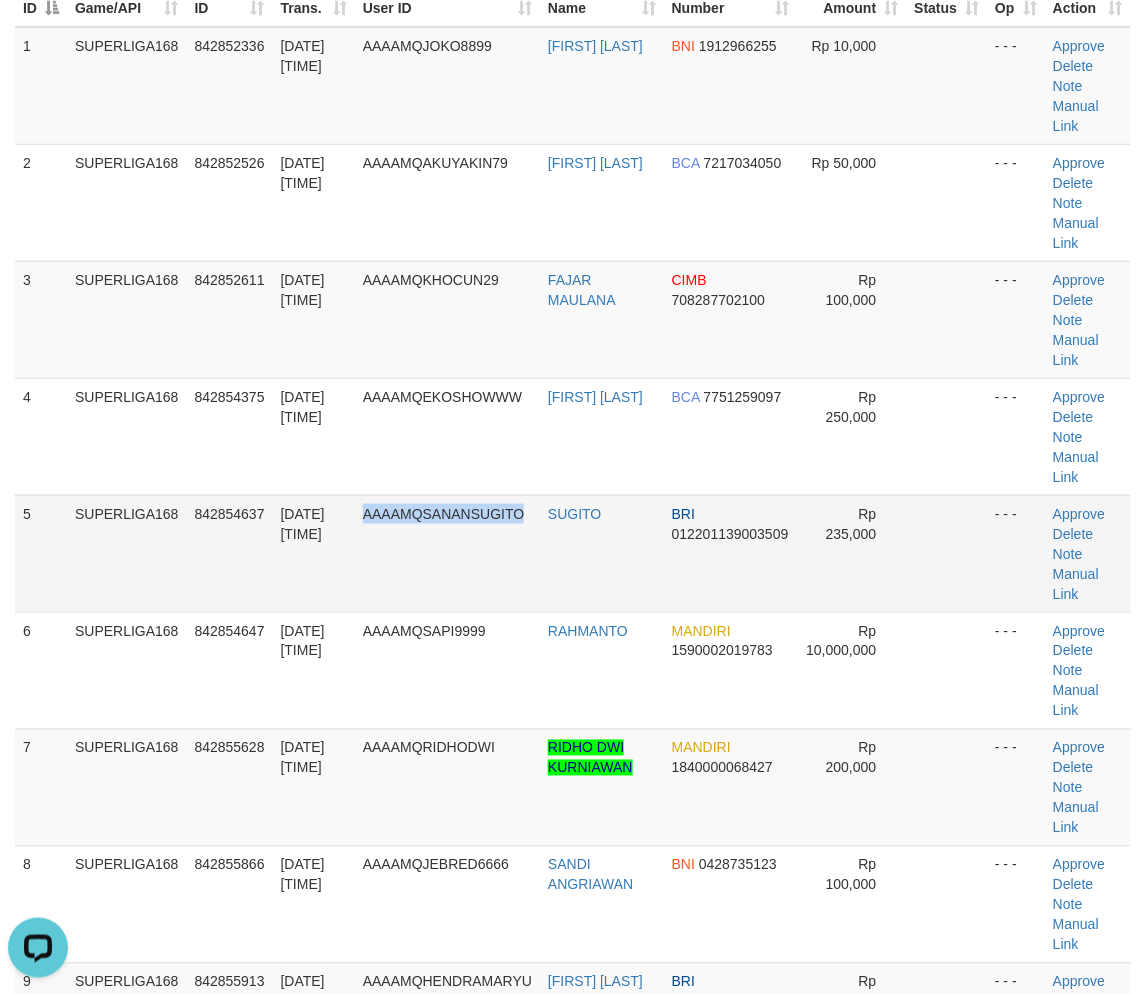 click on "AAAAMQSANANSUGITO" at bounding box center [447, 553] 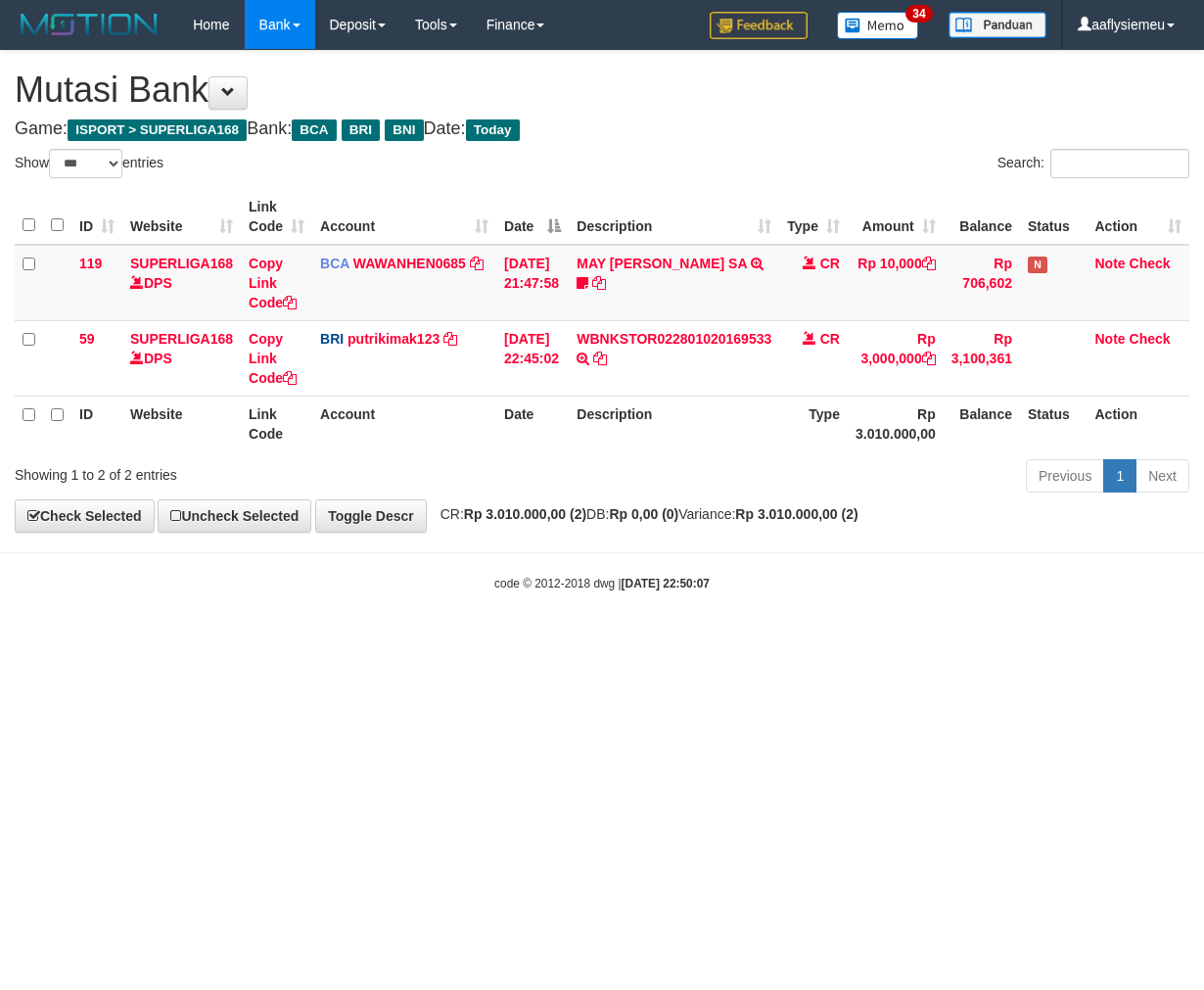 select on "***" 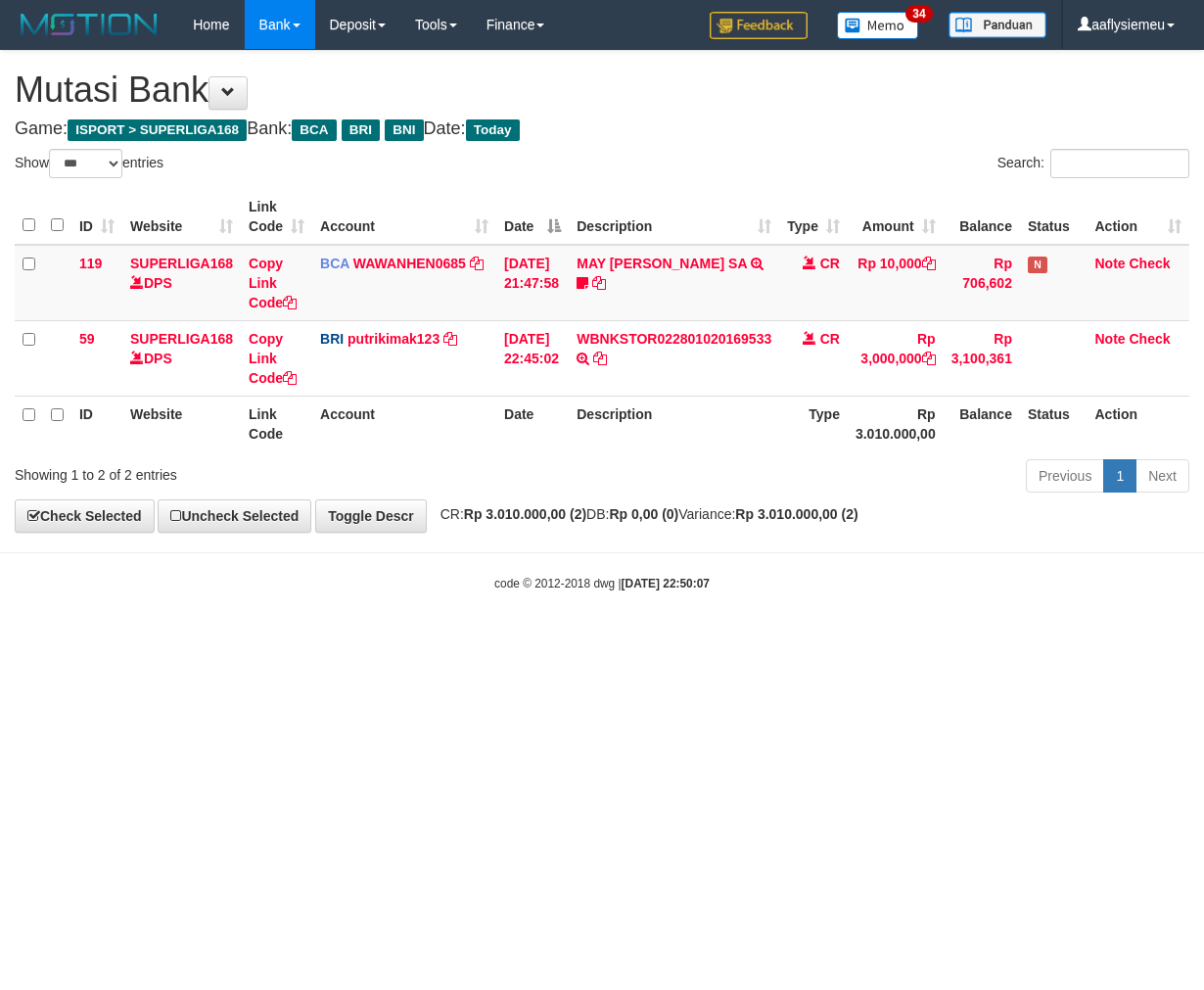 drag, startPoint x: 0, startPoint y: 0, endPoint x: 1084, endPoint y: 579, distance: 1228.9414 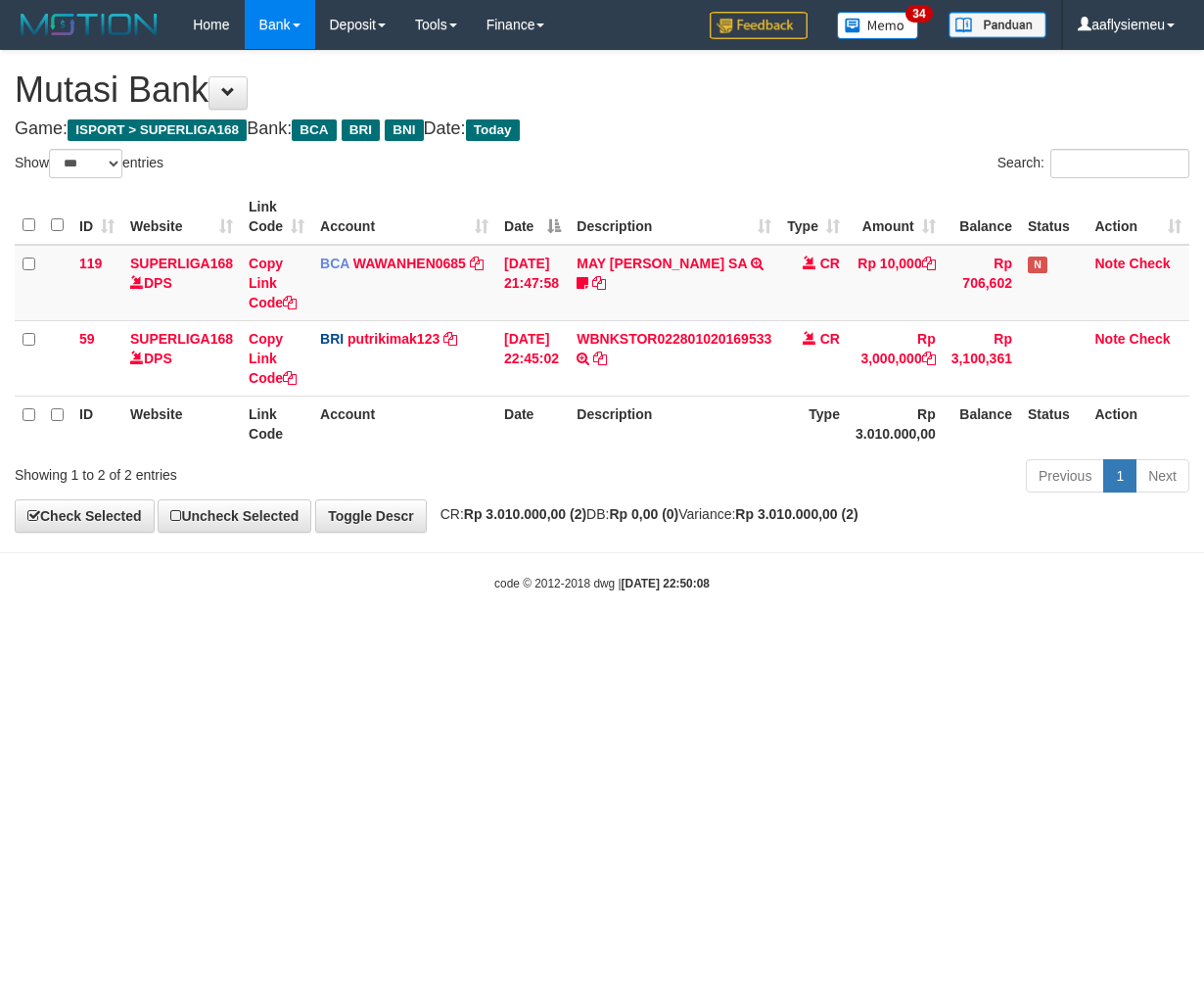 select on "***" 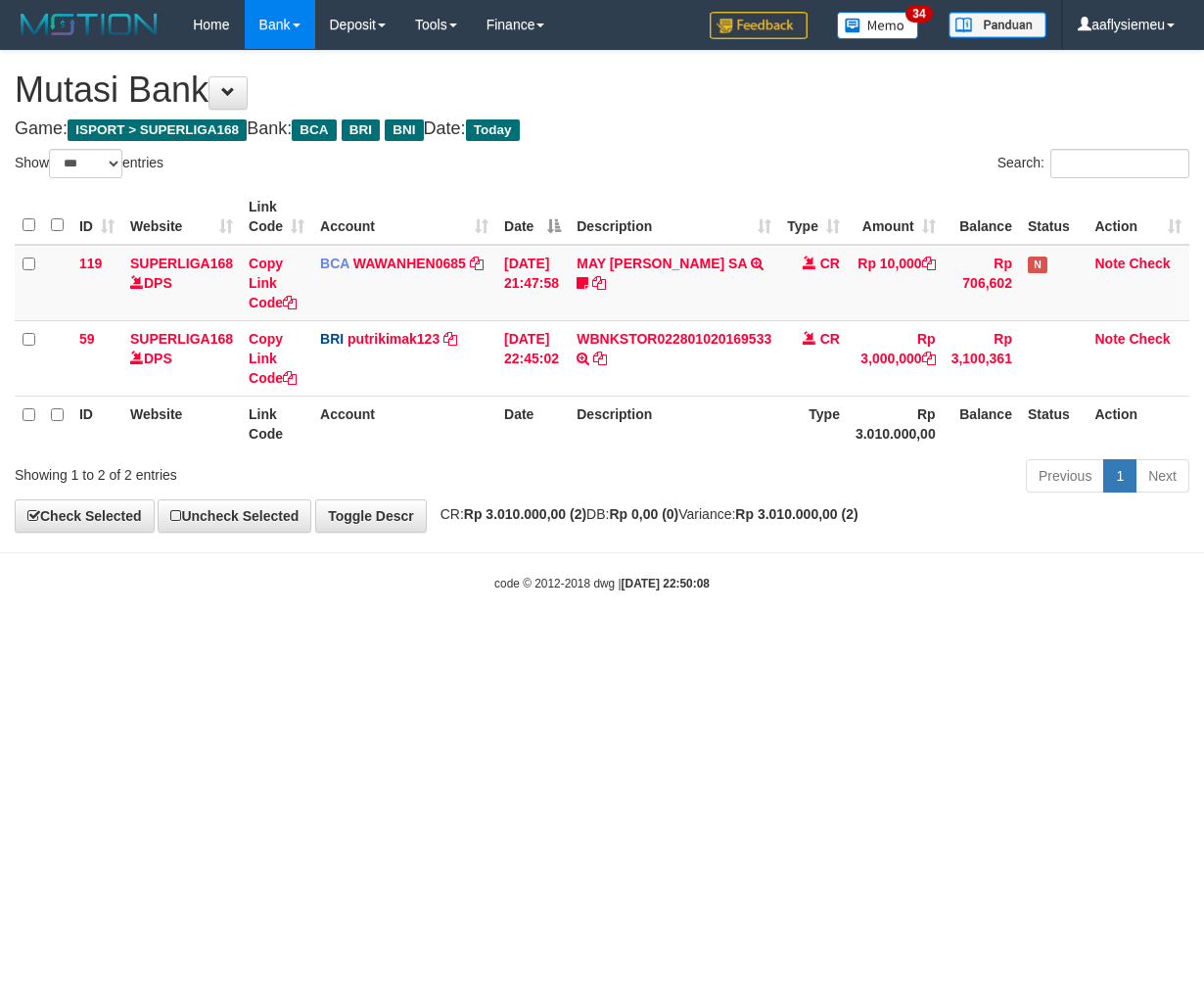 scroll, scrollTop: 0, scrollLeft: 0, axis: both 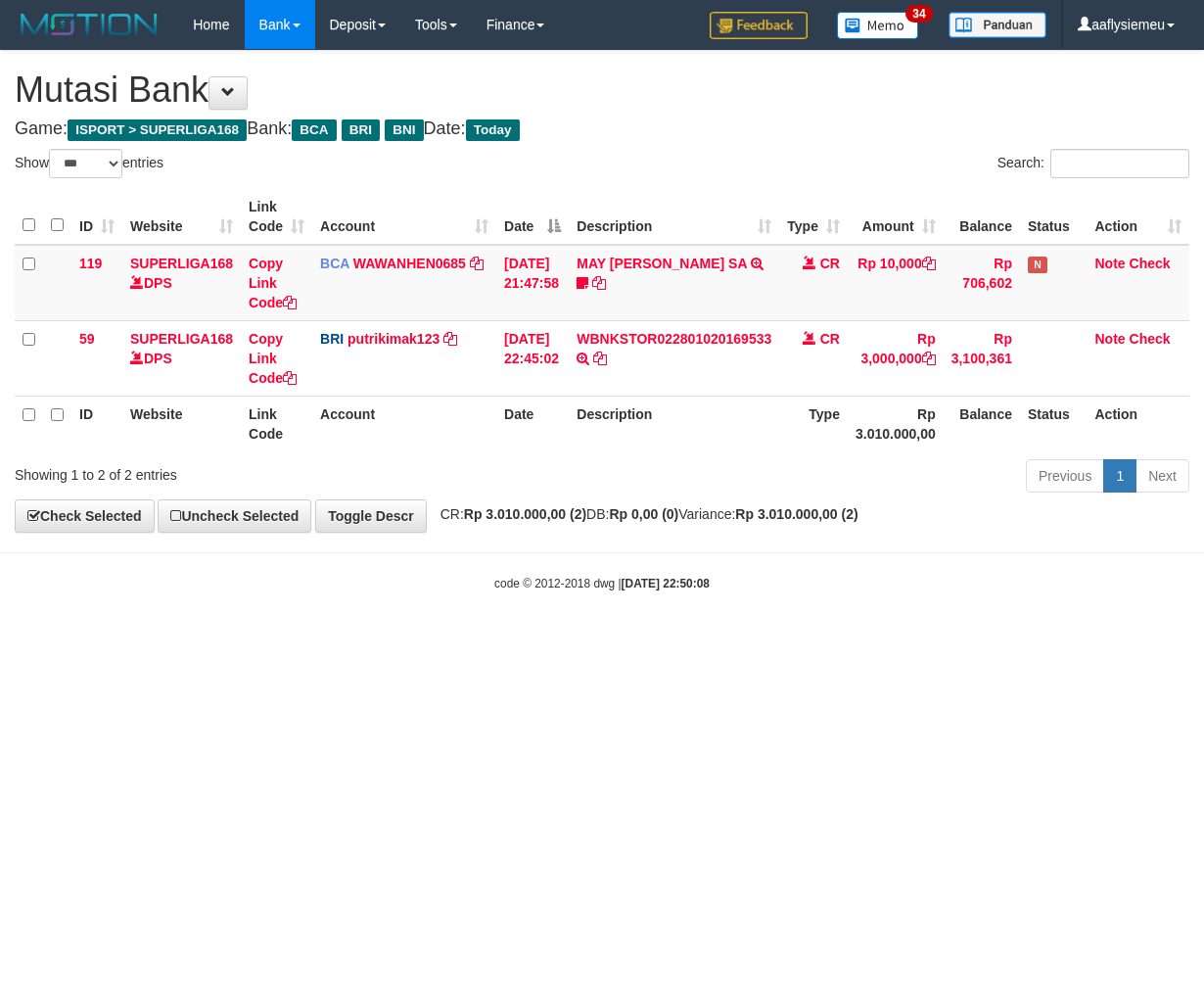 select on "***" 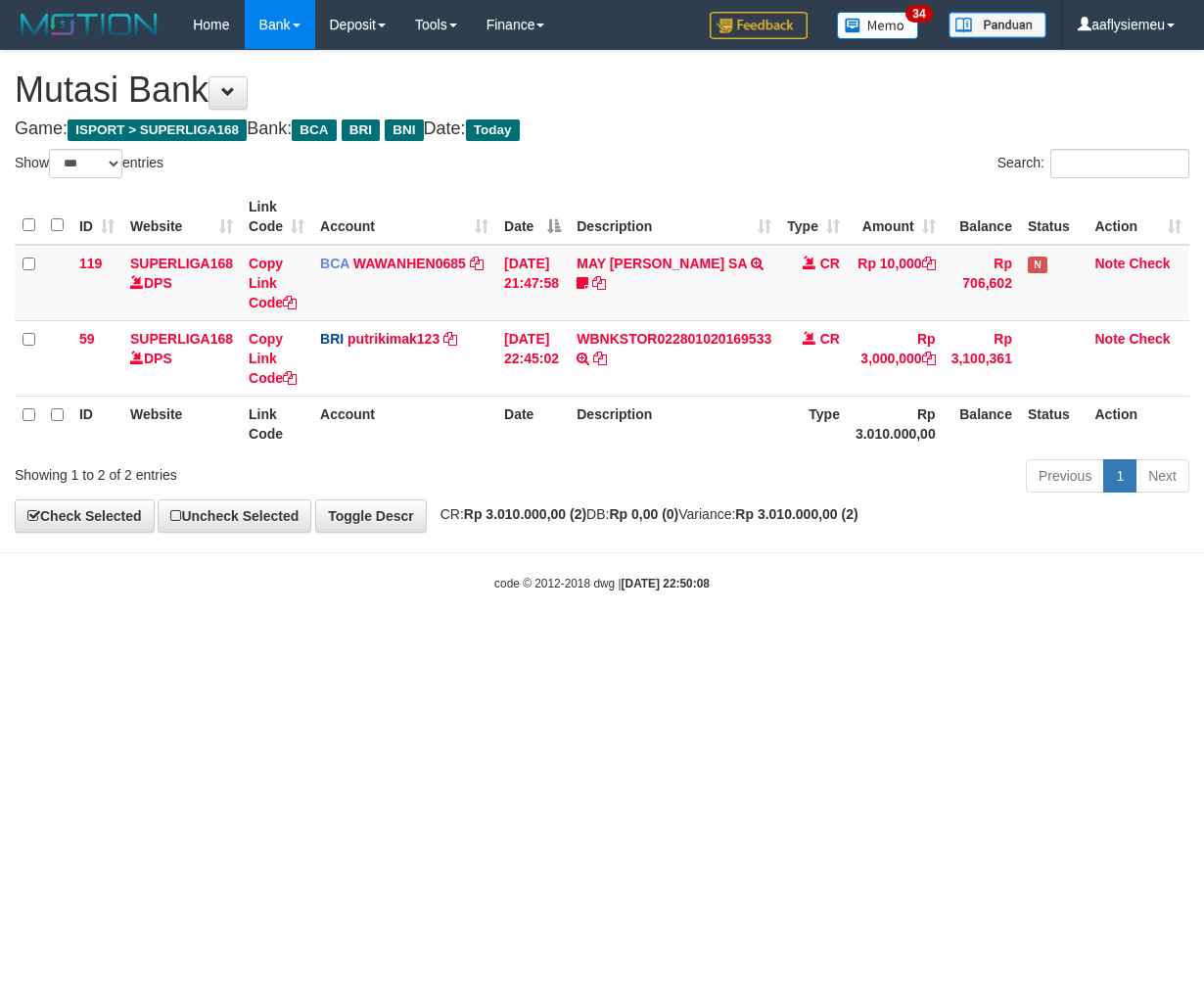 scroll, scrollTop: 0, scrollLeft: 0, axis: both 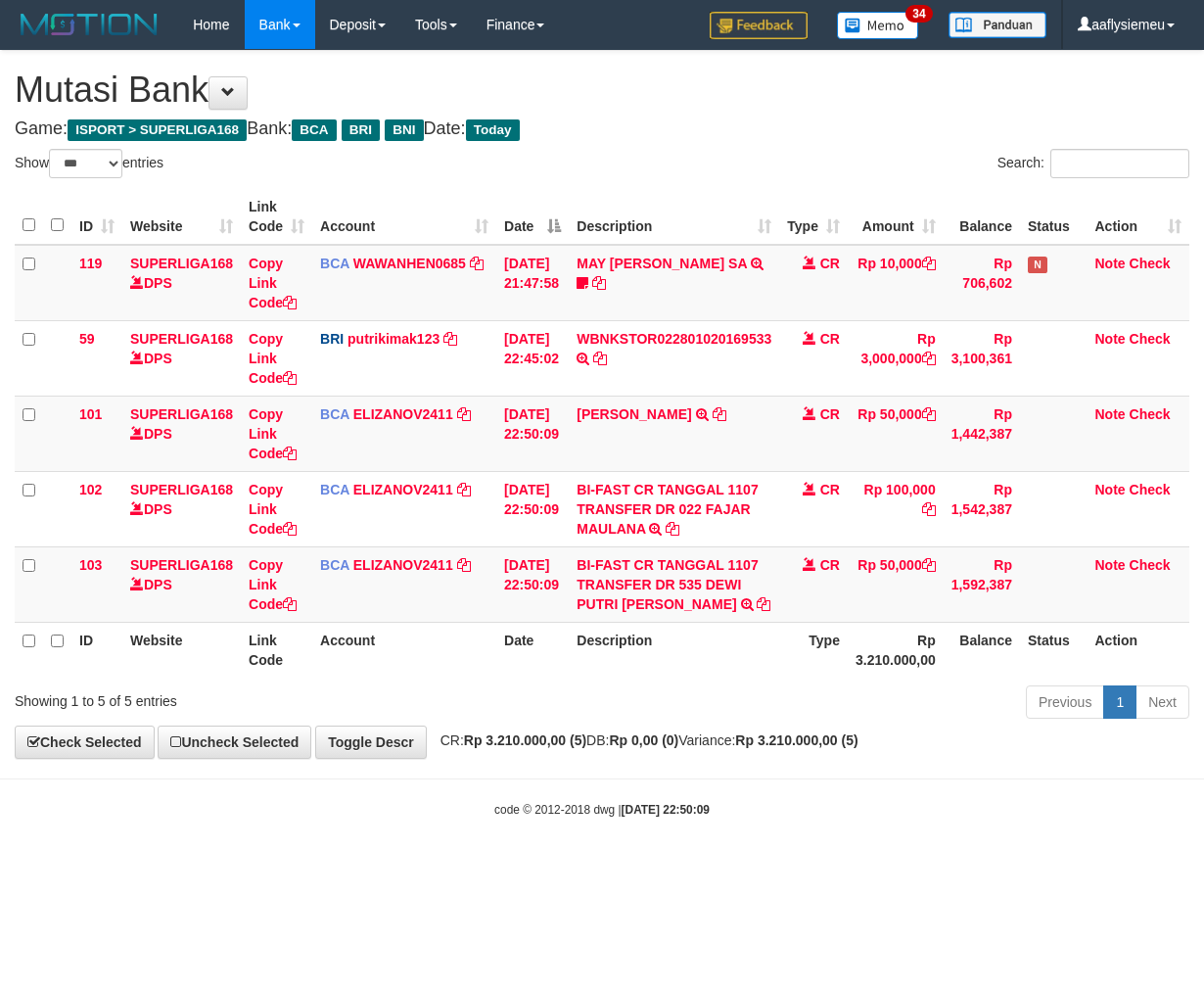 select on "***" 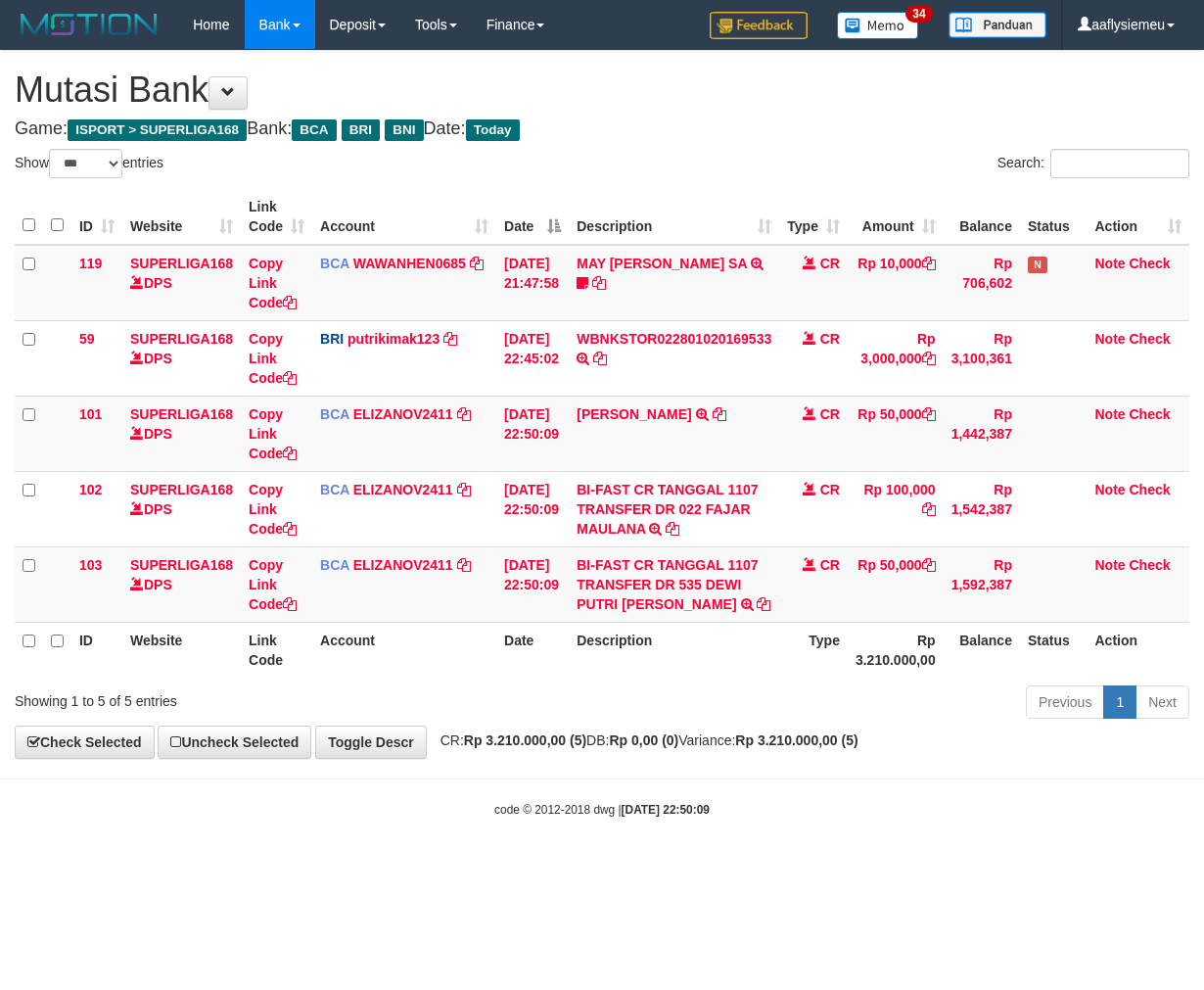 scroll, scrollTop: 0, scrollLeft: 0, axis: both 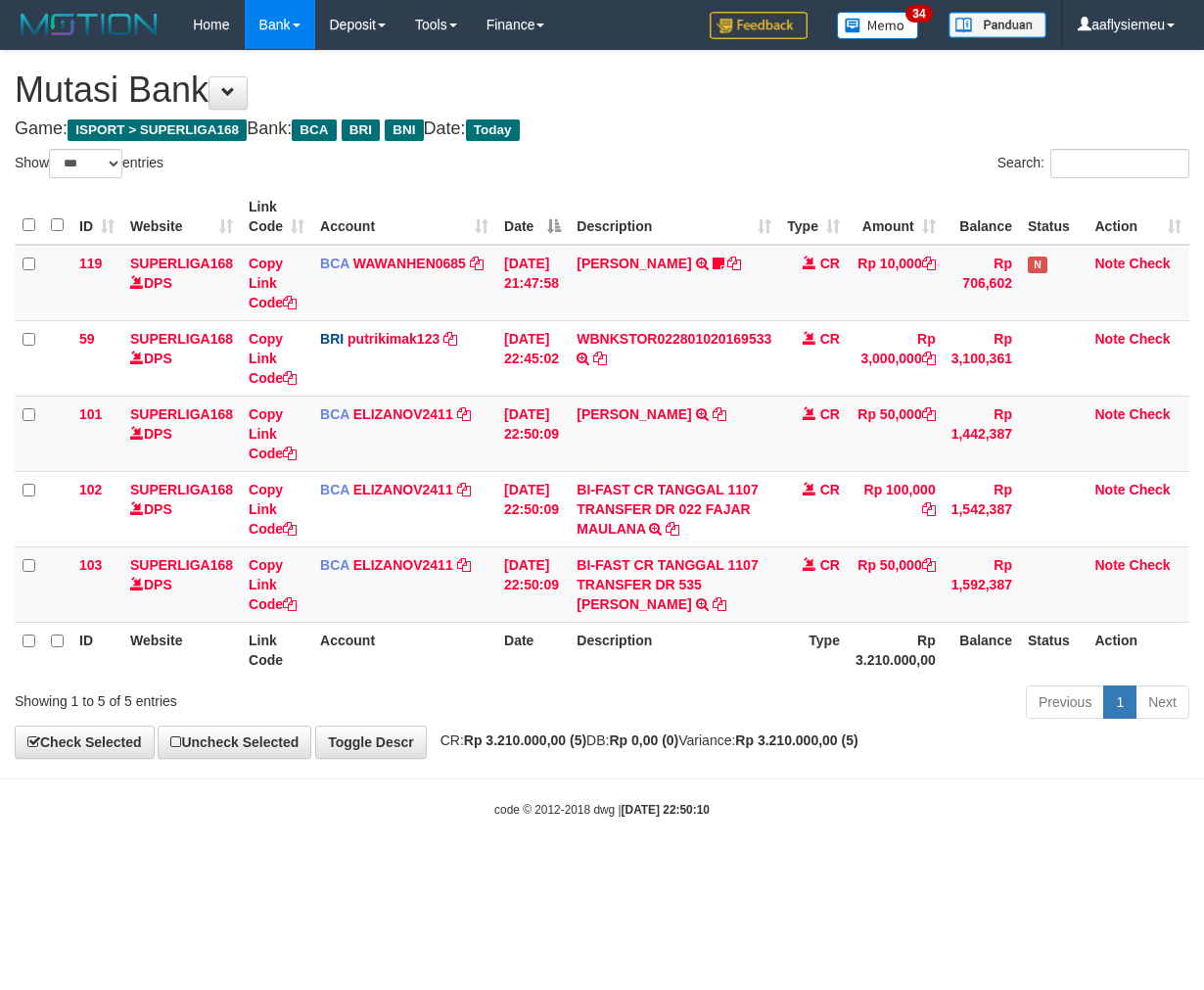 select on "***" 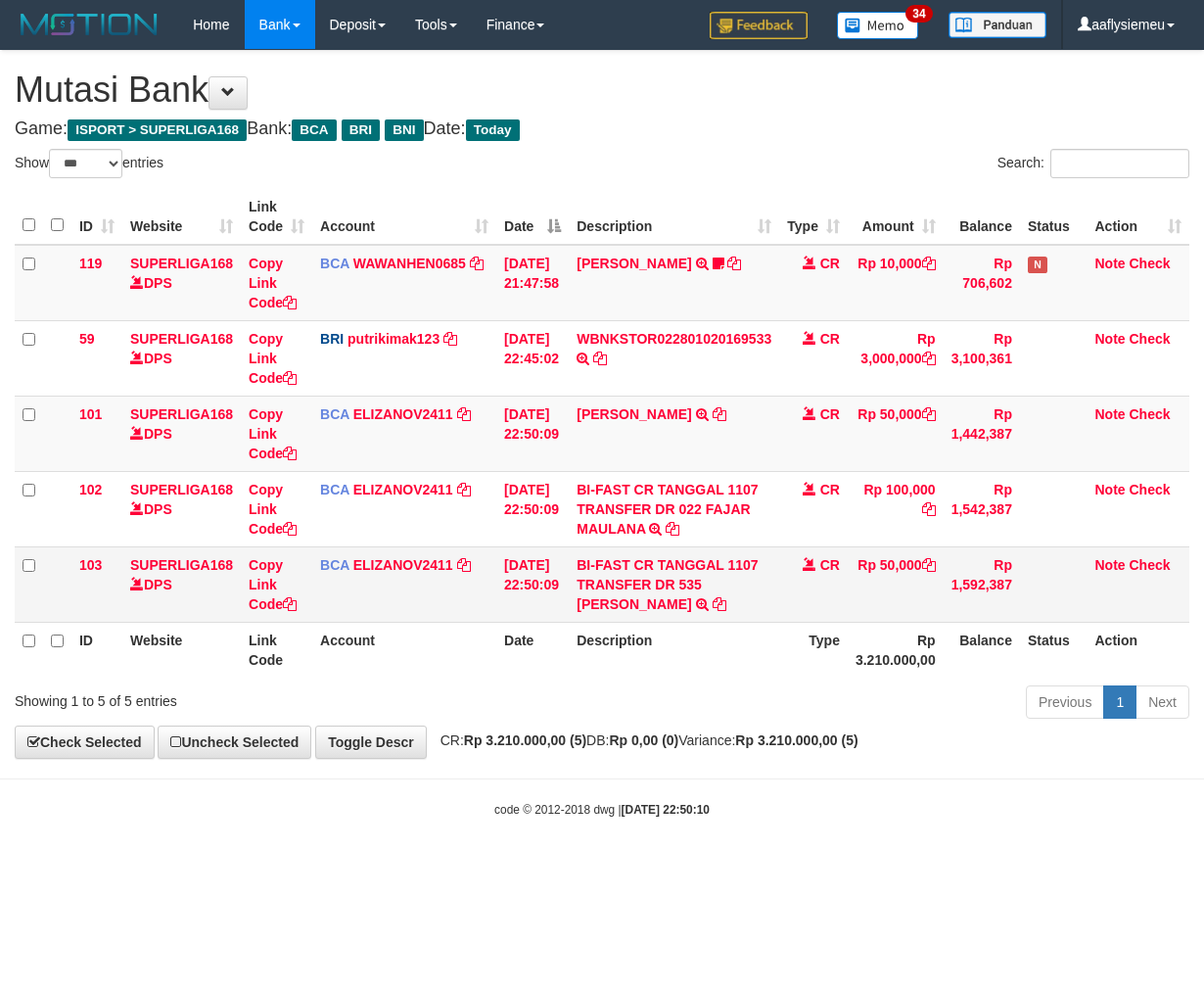 scroll, scrollTop: 0, scrollLeft: 0, axis: both 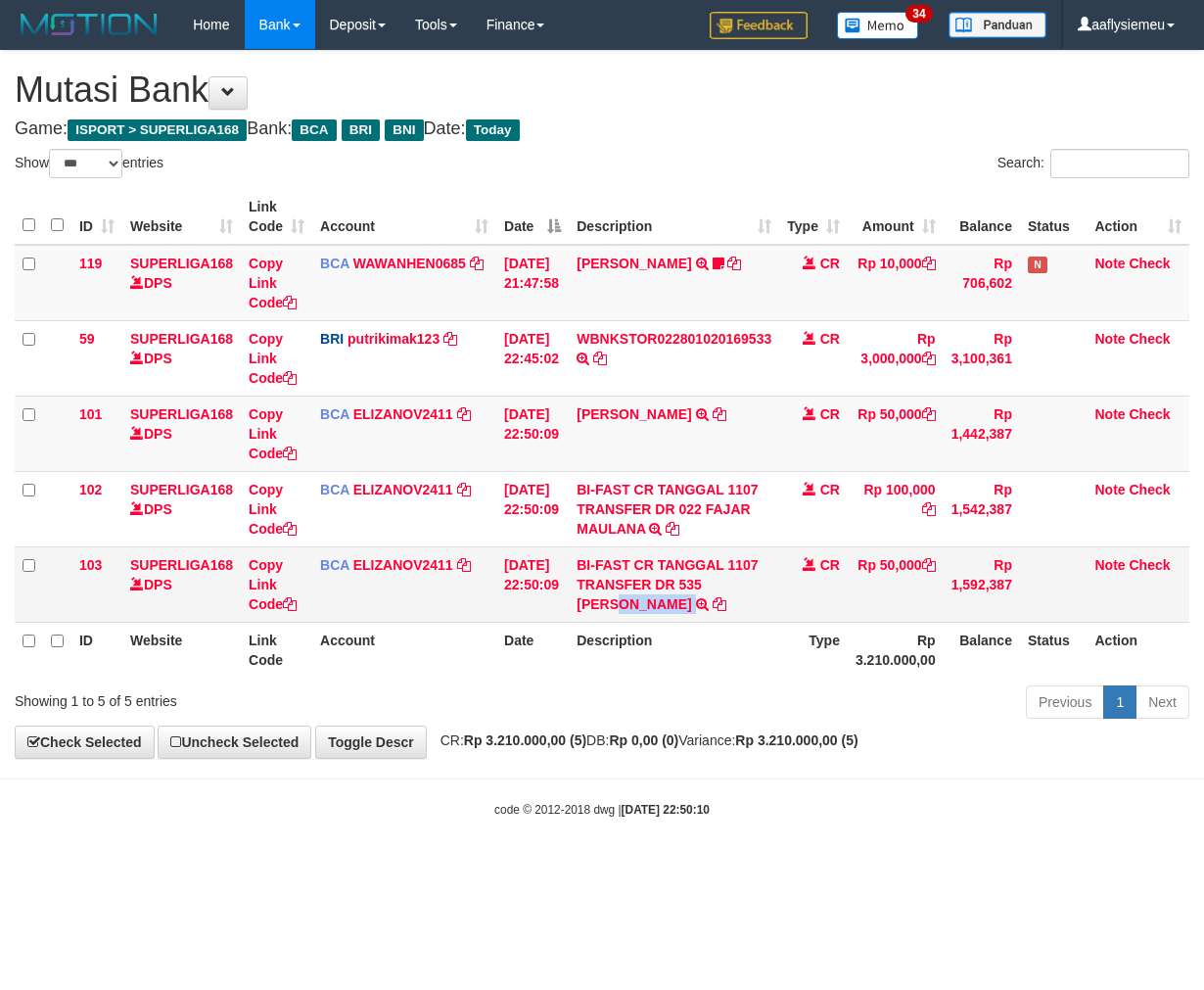 copy on "[PERSON_NAME]" 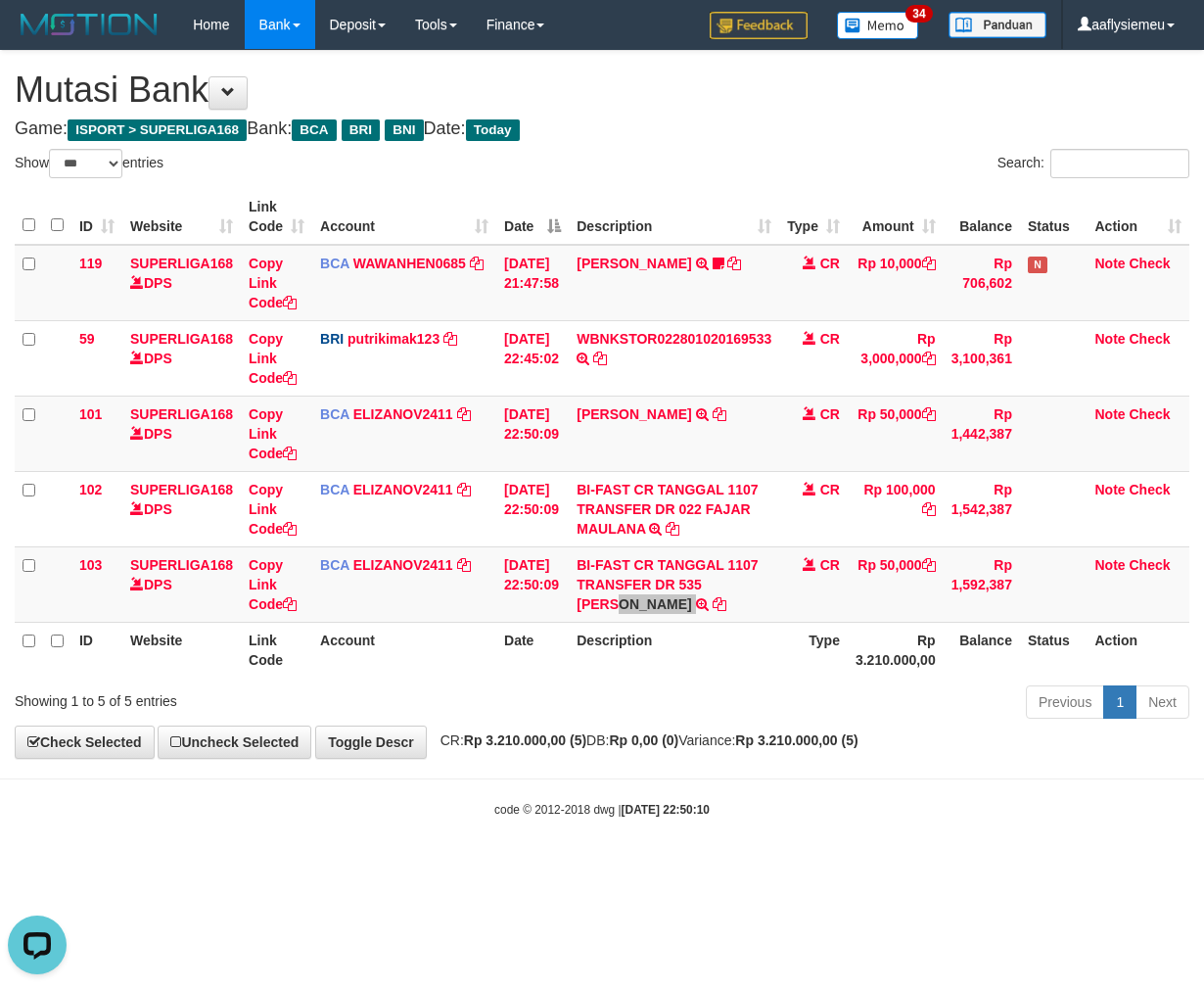 scroll, scrollTop: 0, scrollLeft: 0, axis: both 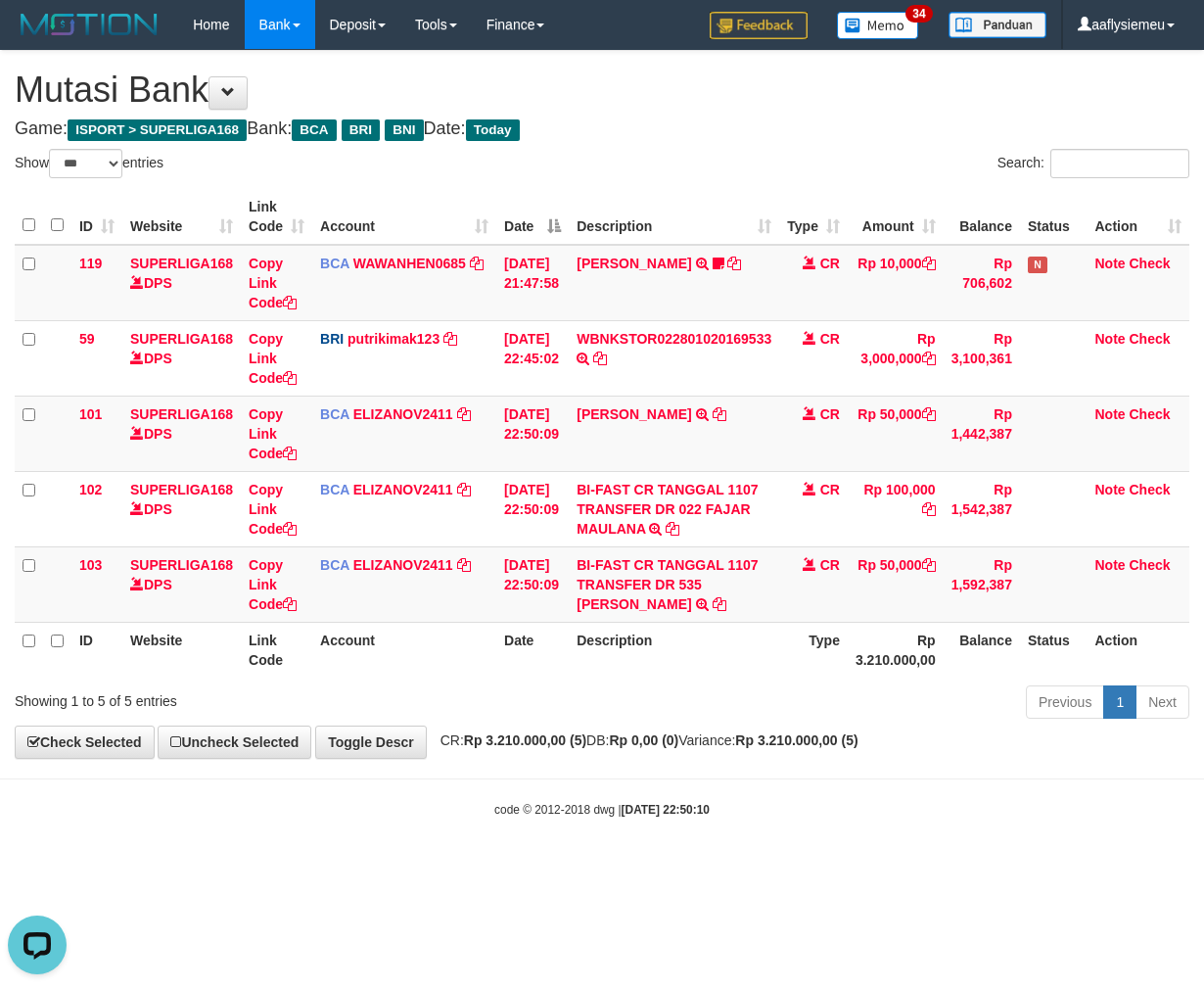 click on "code © [DATE]-[DATE] dwg |  [DATE] 22:50:10" at bounding box center [602, 809] 